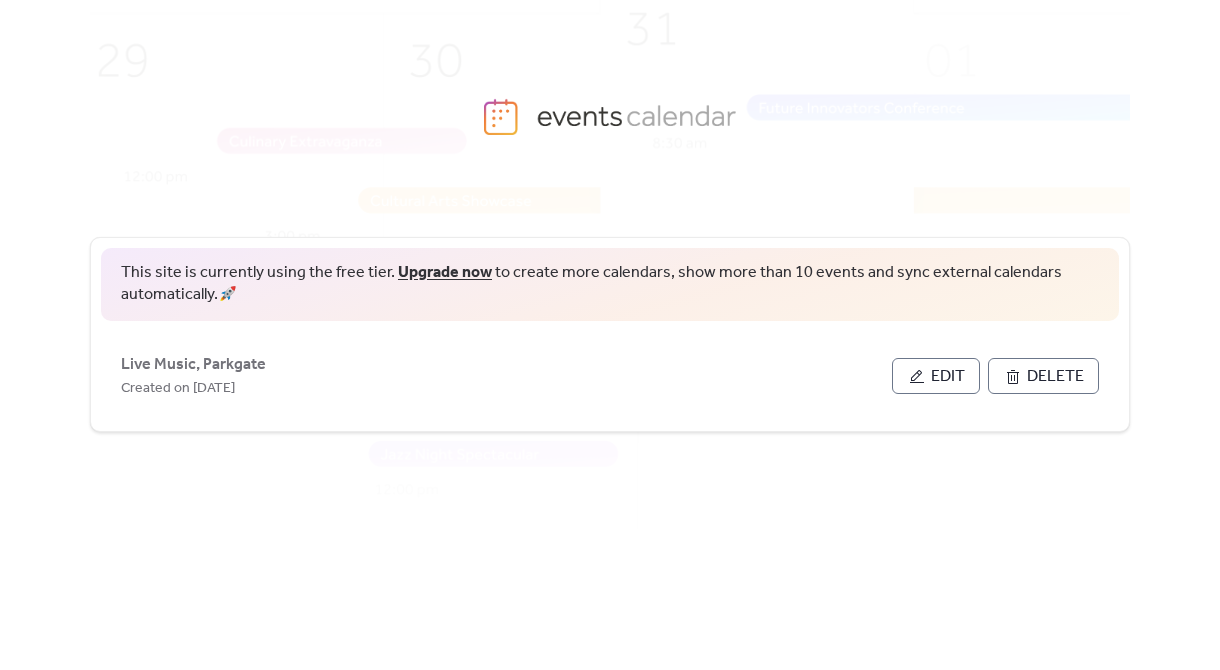 scroll, scrollTop: 0, scrollLeft: 0, axis: both 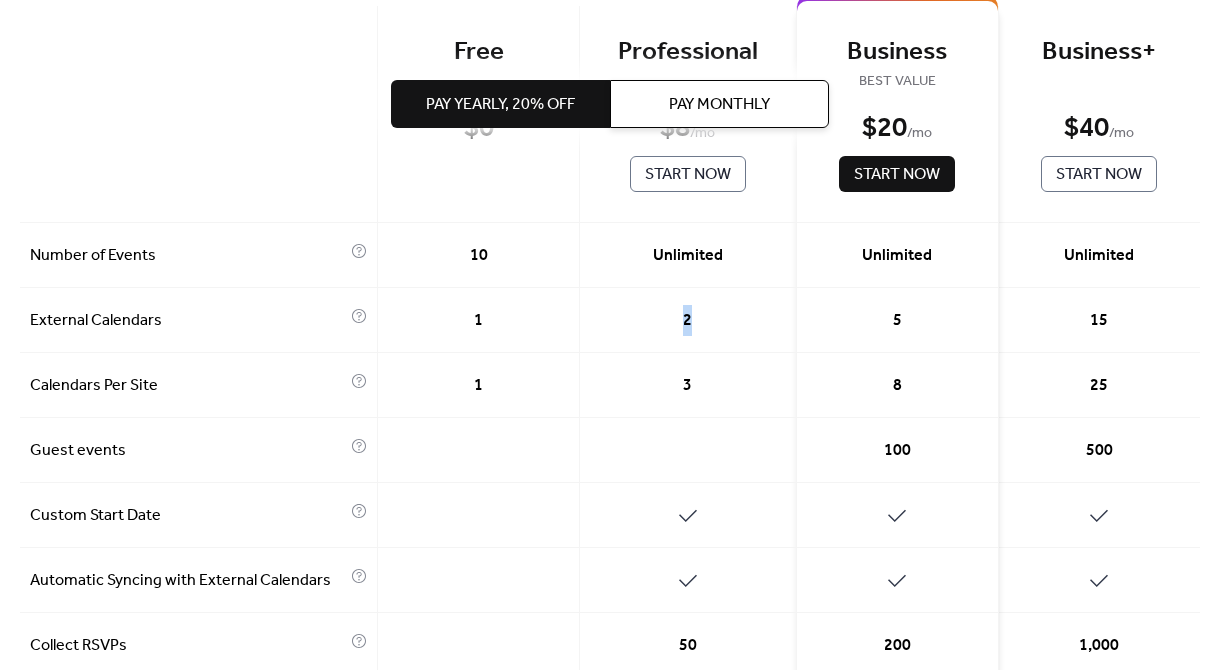 drag, startPoint x: 692, startPoint y: 319, endPoint x: 635, endPoint y: 319, distance: 57 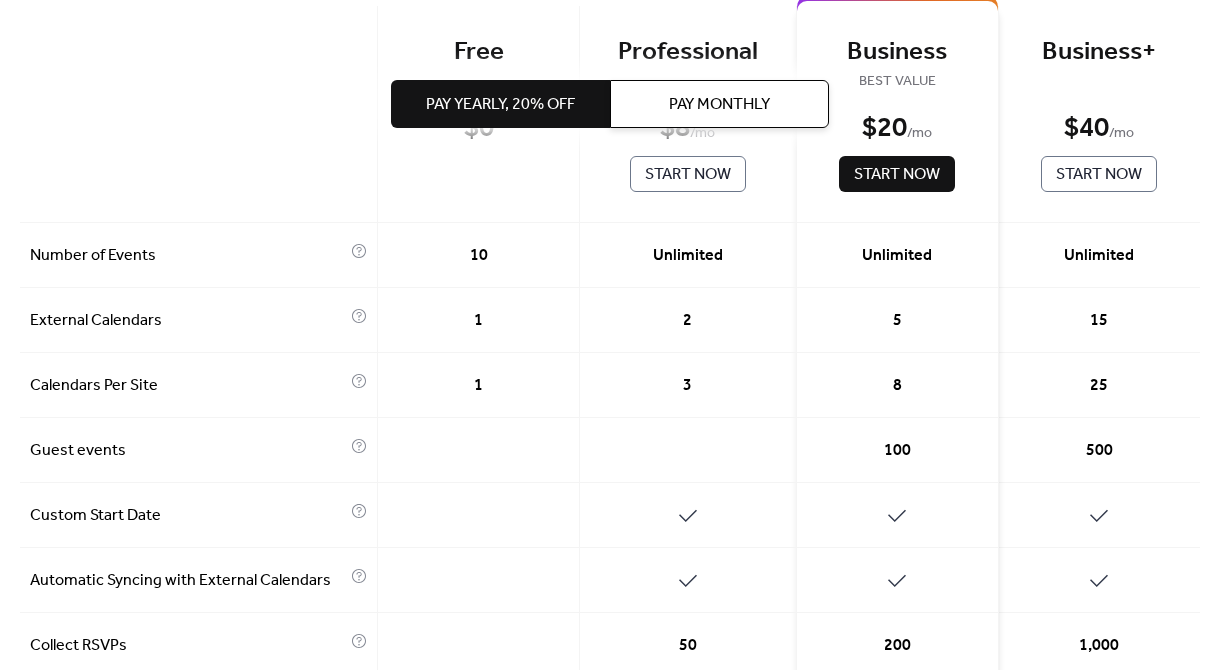 click on "2" at bounding box center [688, 320] 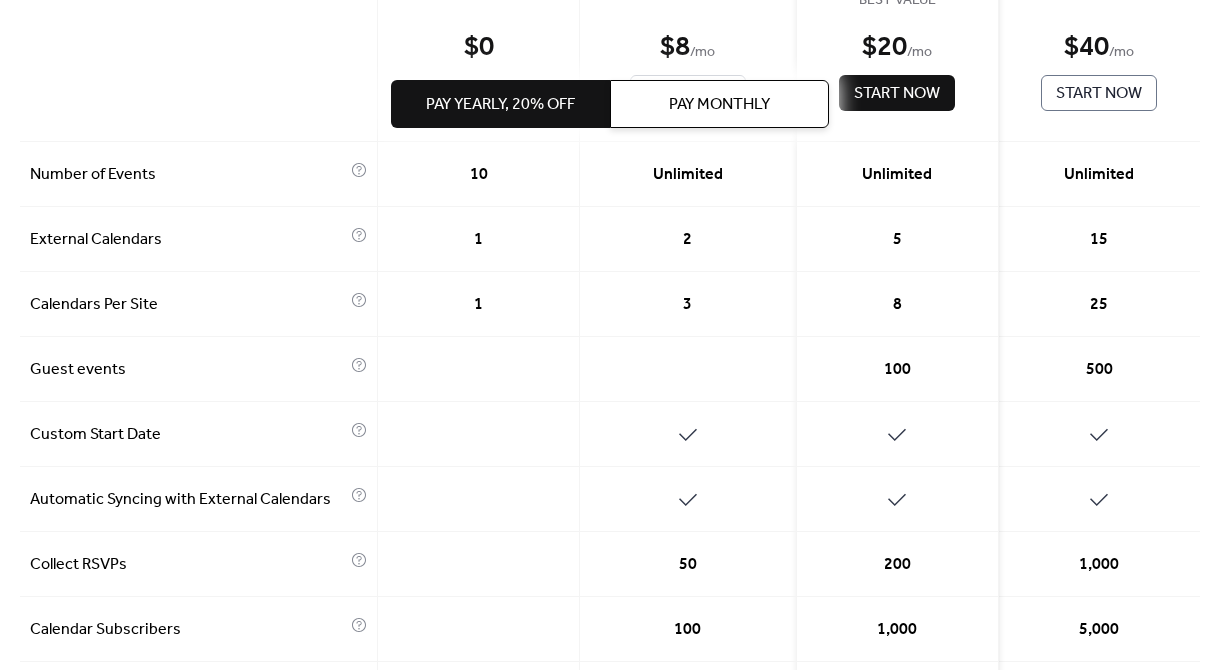 scroll, scrollTop: 0, scrollLeft: 0, axis: both 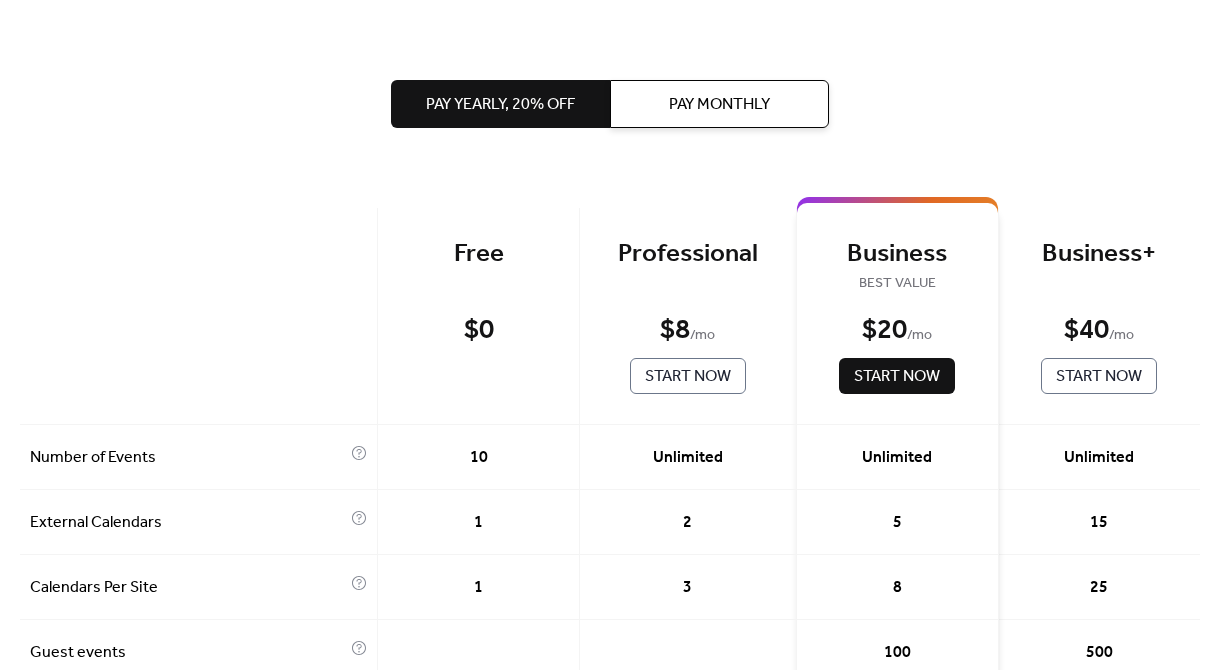 click on "Start Now" at bounding box center (688, 377) 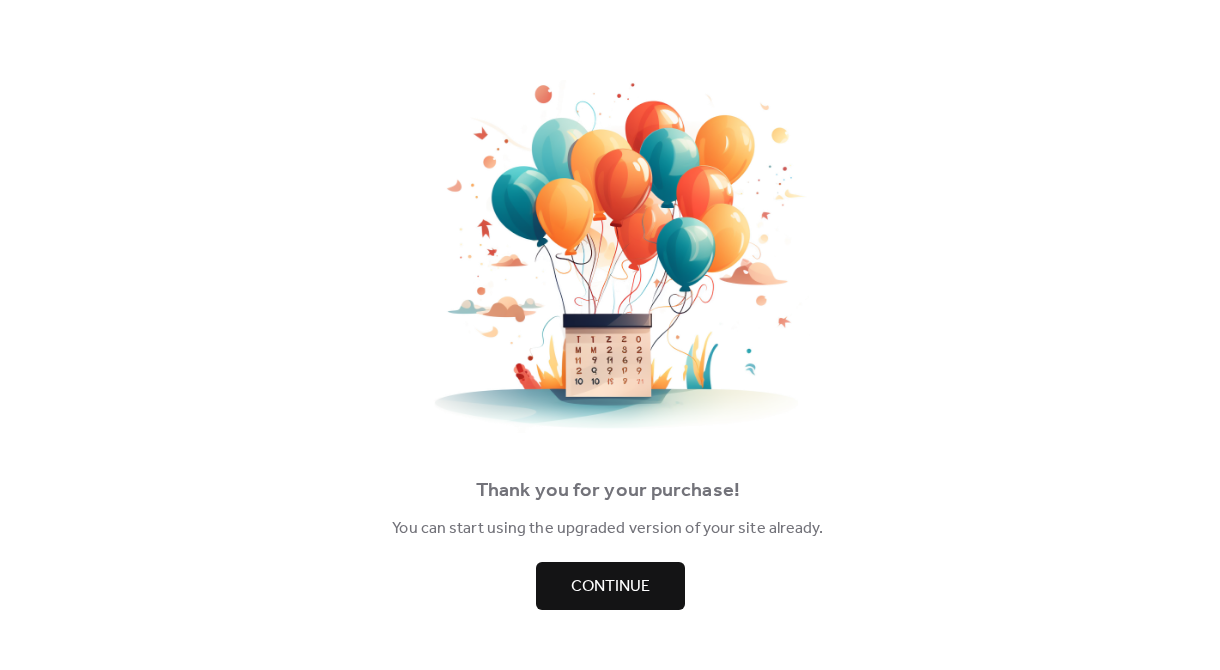 scroll, scrollTop: 0, scrollLeft: 0, axis: both 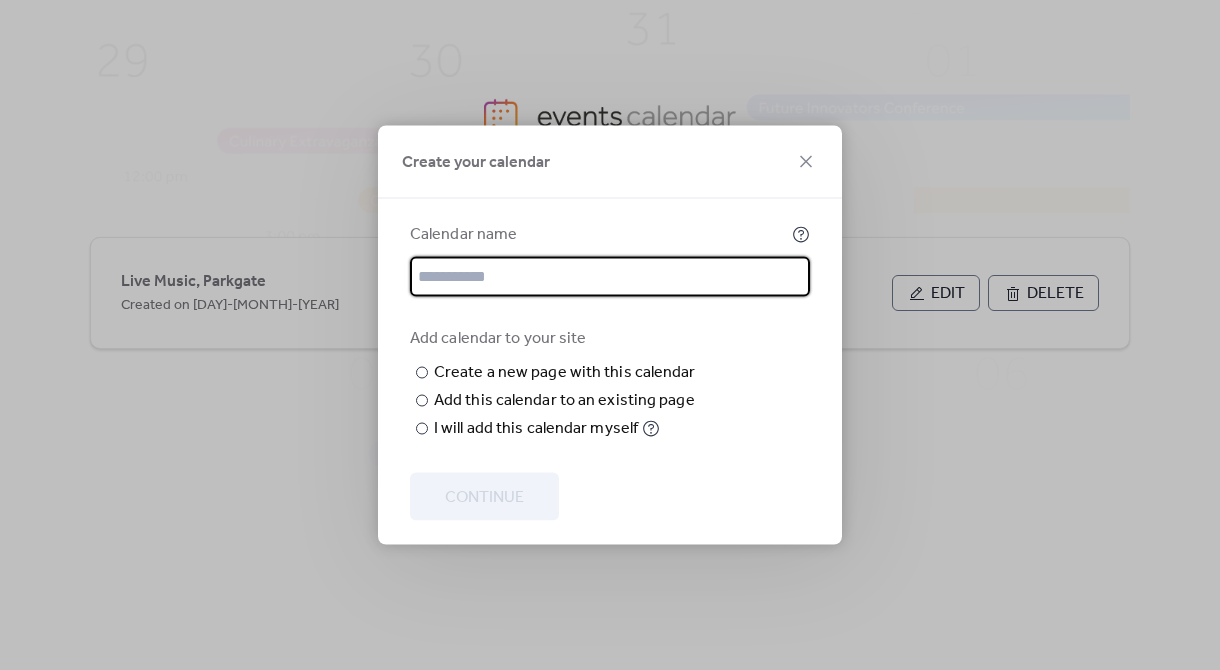click at bounding box center (610, 277) 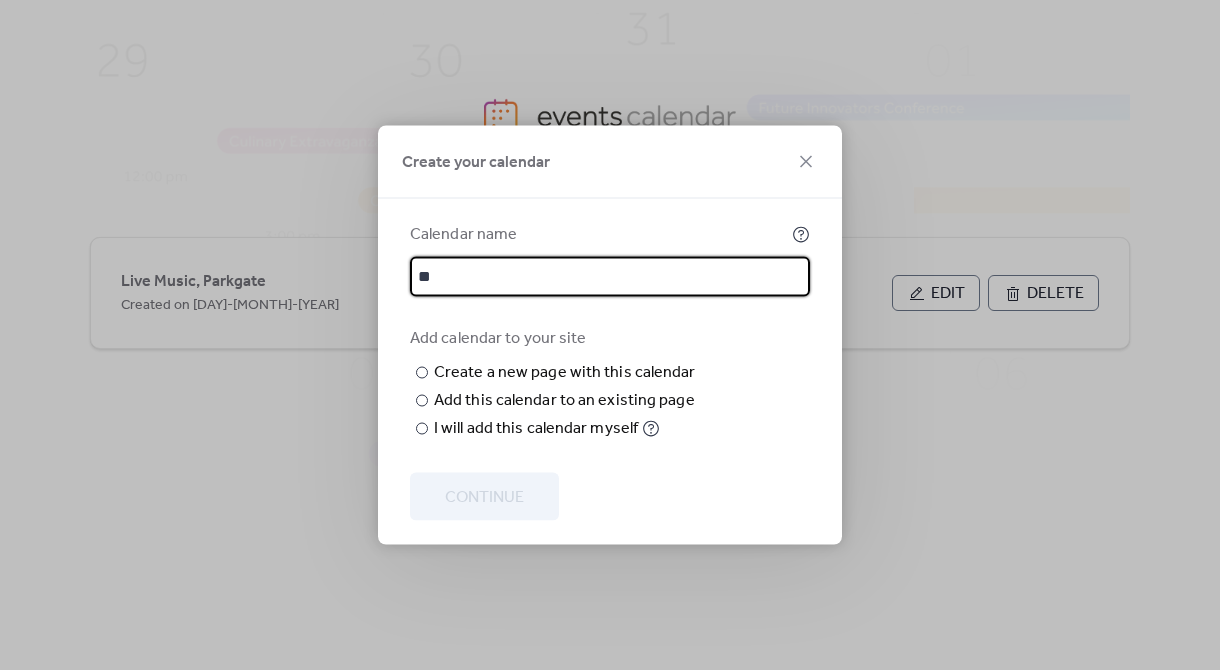 type on "*" 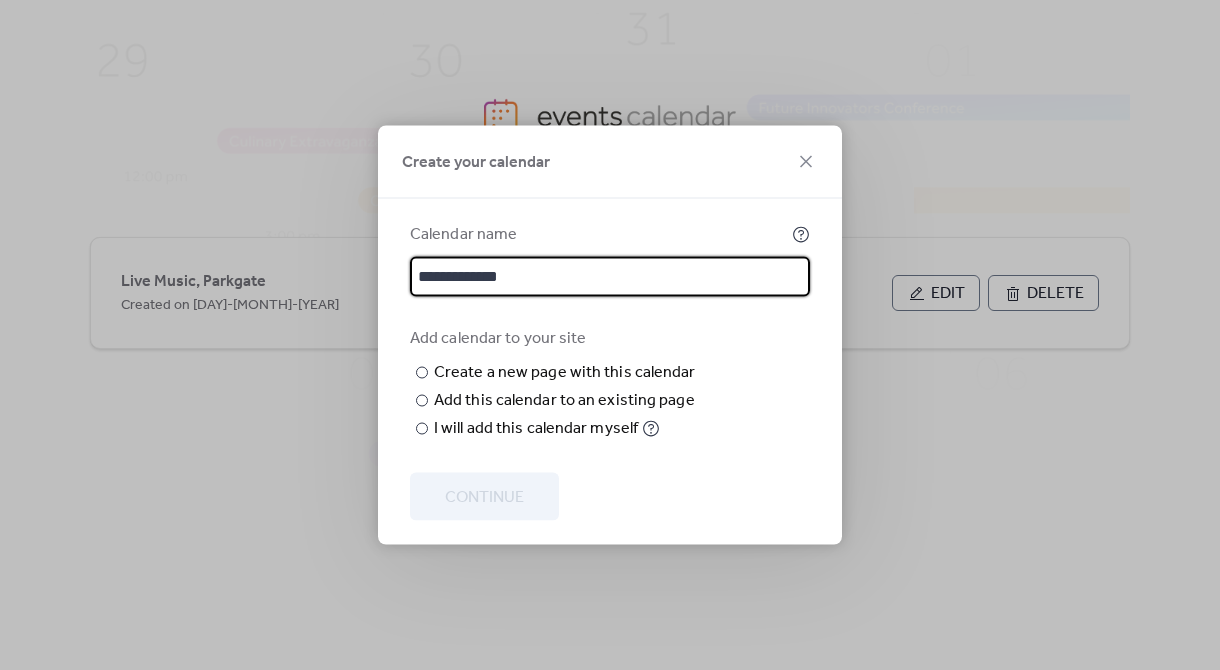 type on "**********" 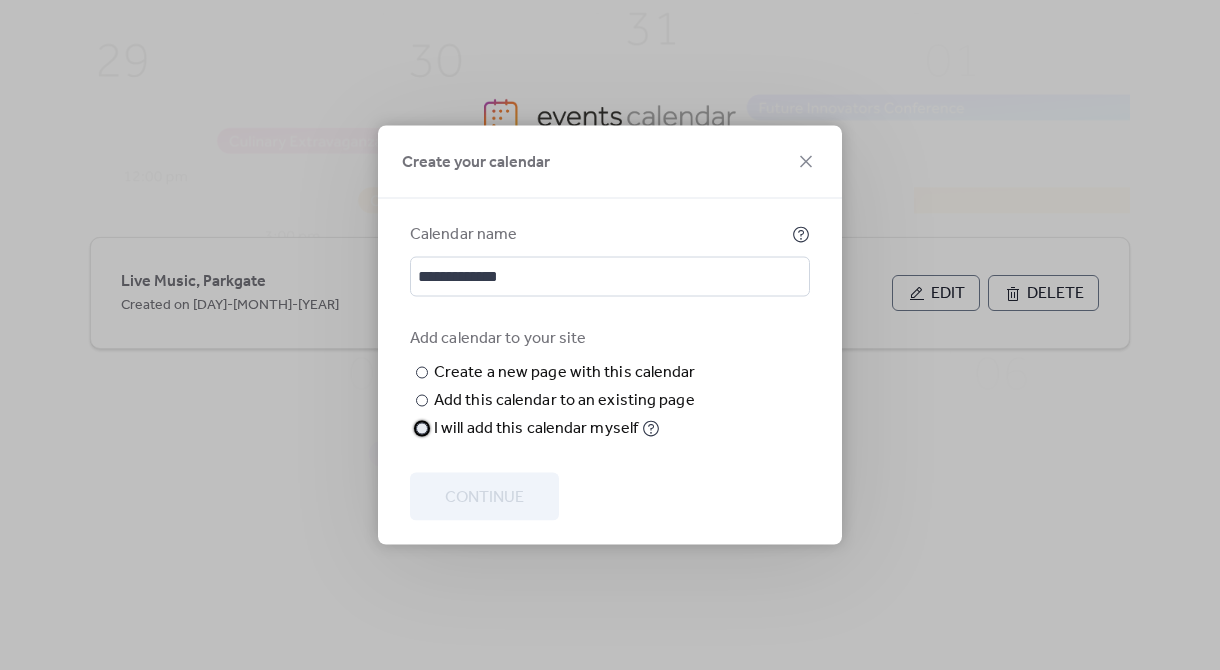click on "I will add this calendar myself" at bounding box center (536, 429) 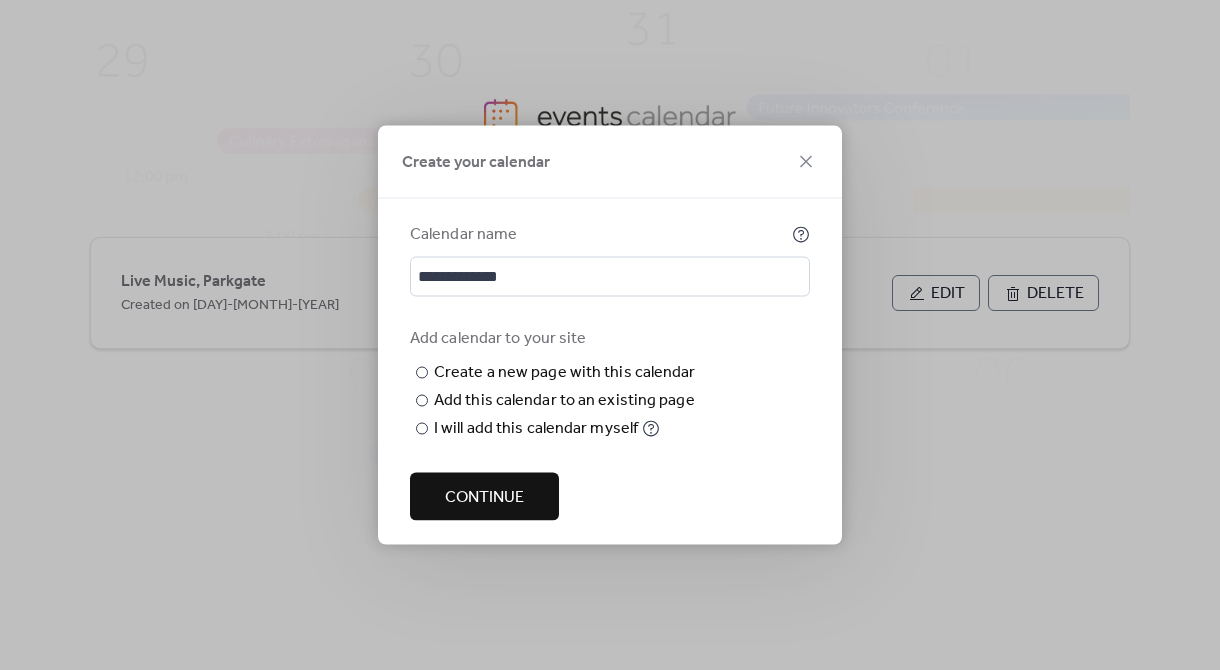 drag, startPoint x: 474, startPoint y: 490, endPoint x: 580, endPoint y: 140, distance: 365.69934 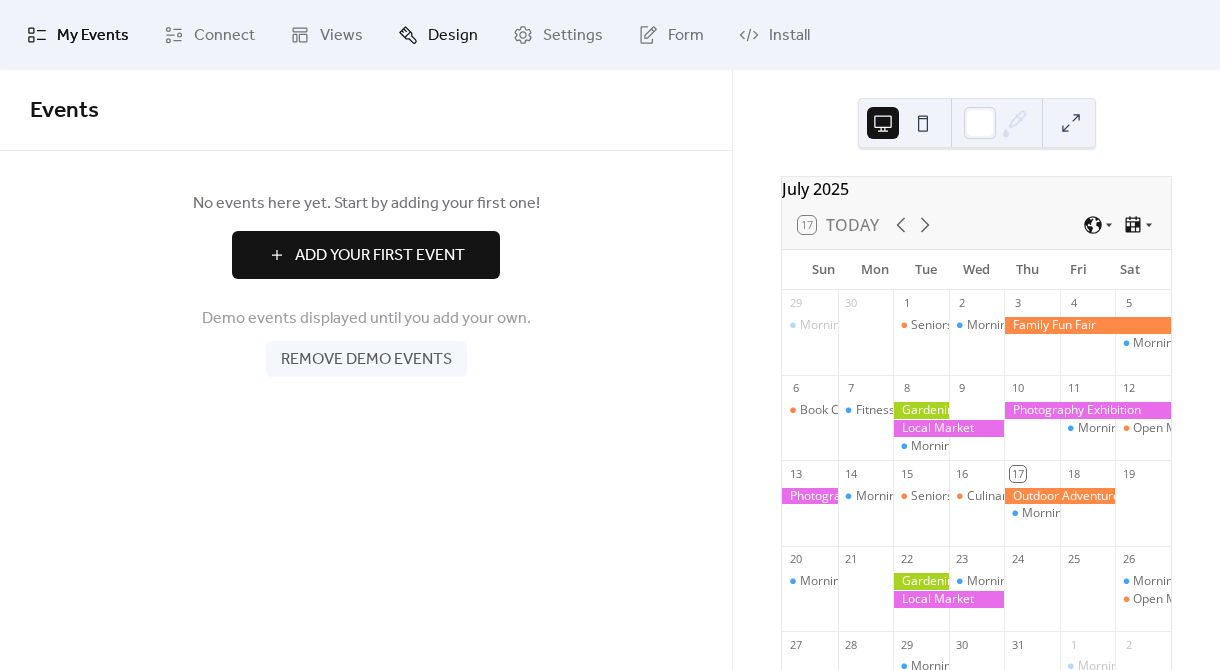 click on "Design" at bounding box center [453, 36] 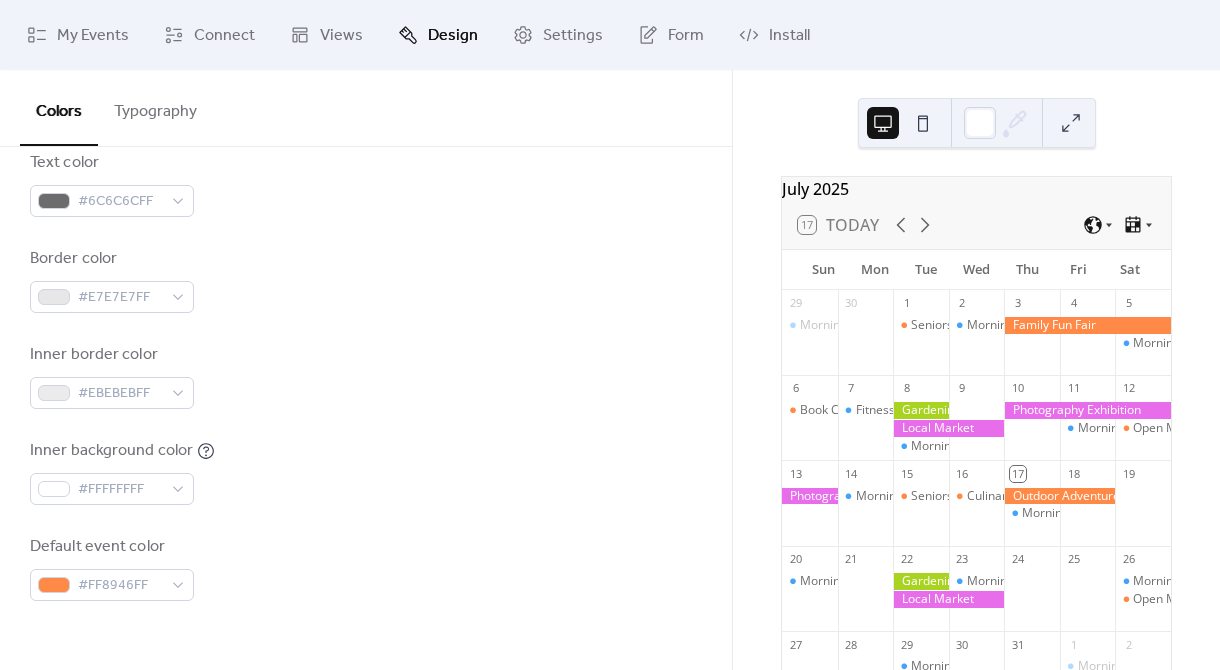 scroll, scrollTop: 0, scrollLeft: 0, axis: both 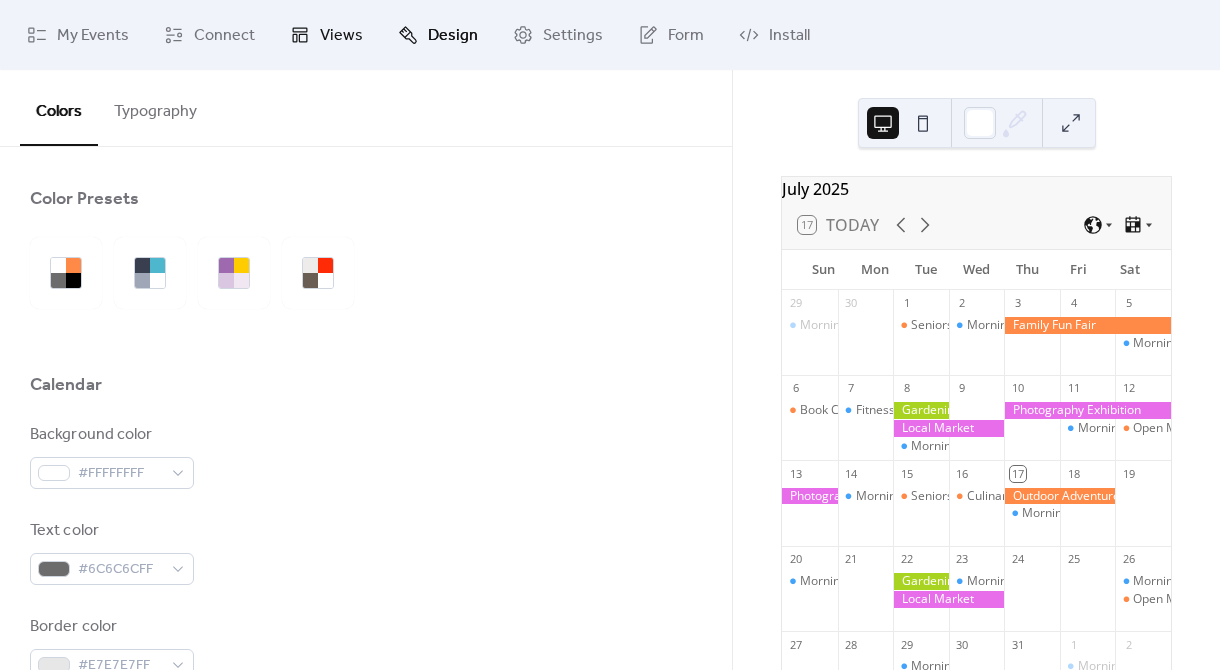 click on "Views" at bounding box center [341, 36] 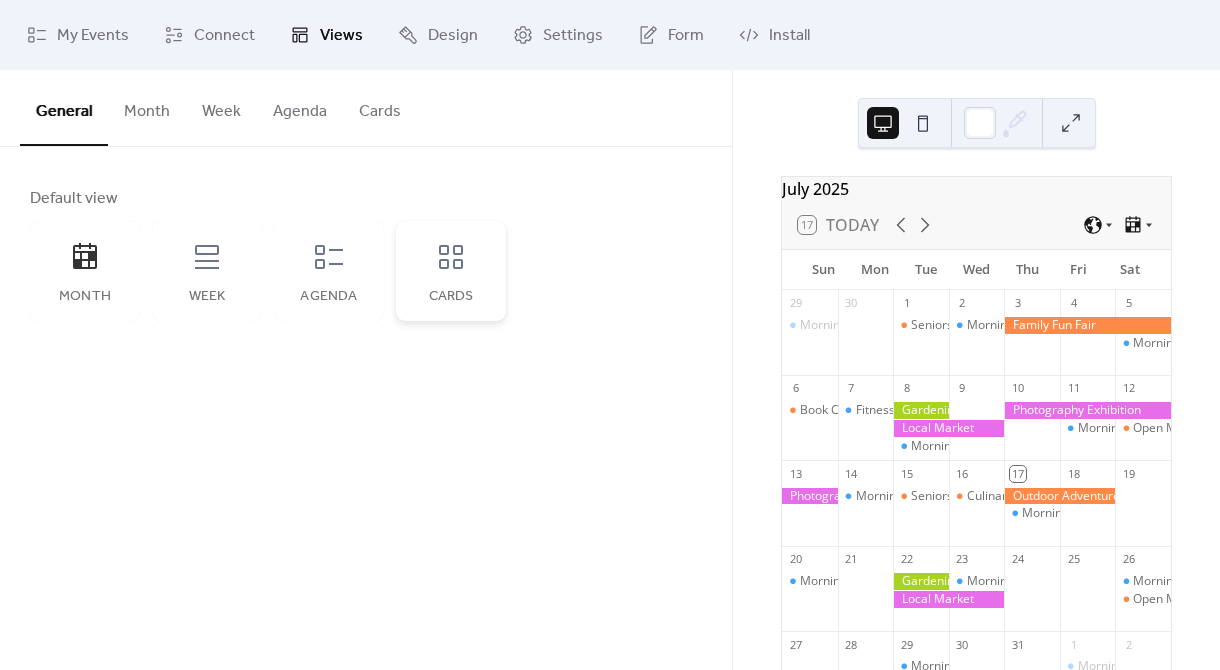 click 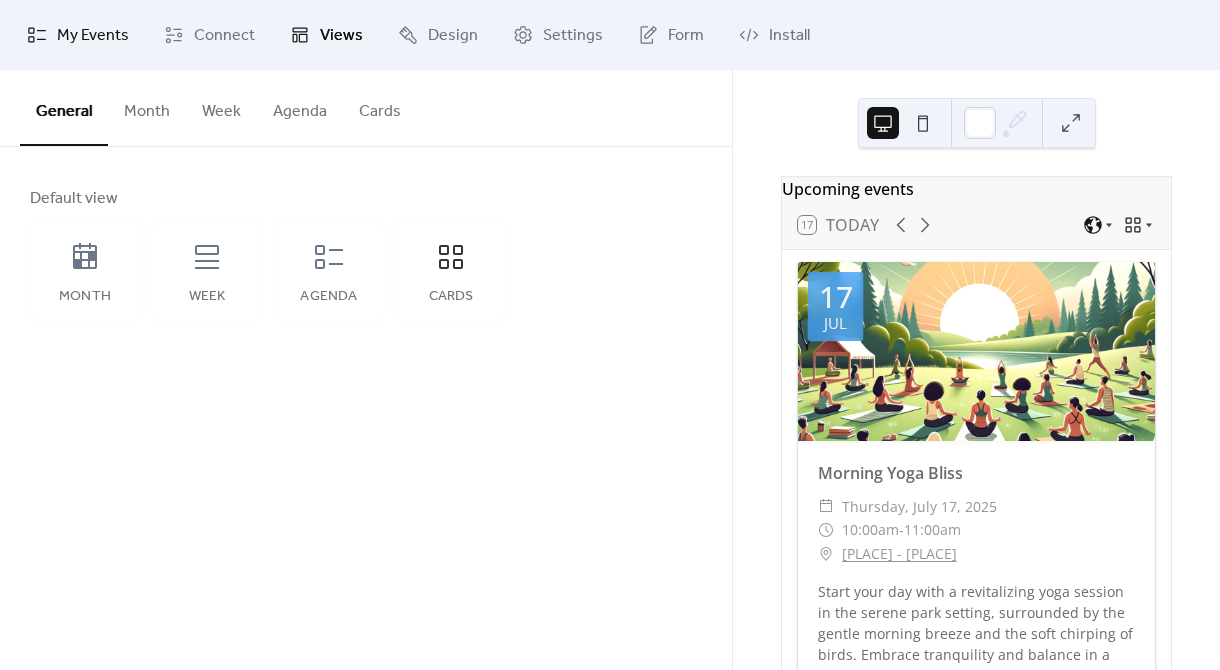 click on "My Events" at bounding box center [93, 36] 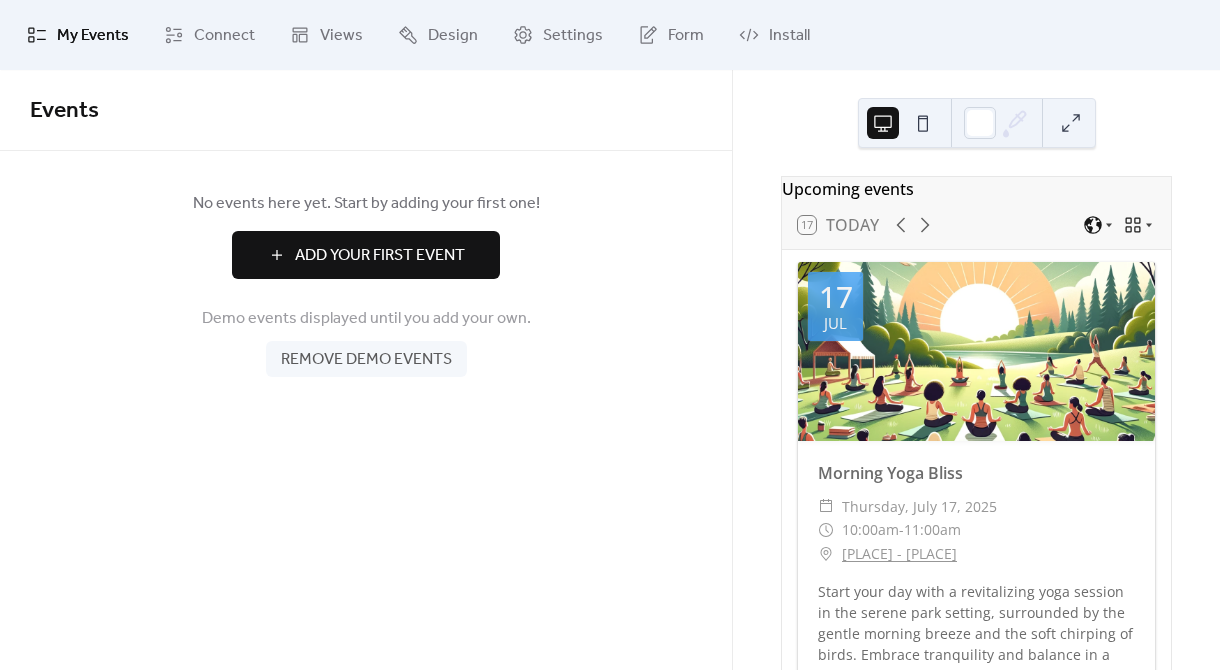 click on "Add Your First Event" at bounding box center [380, 256] 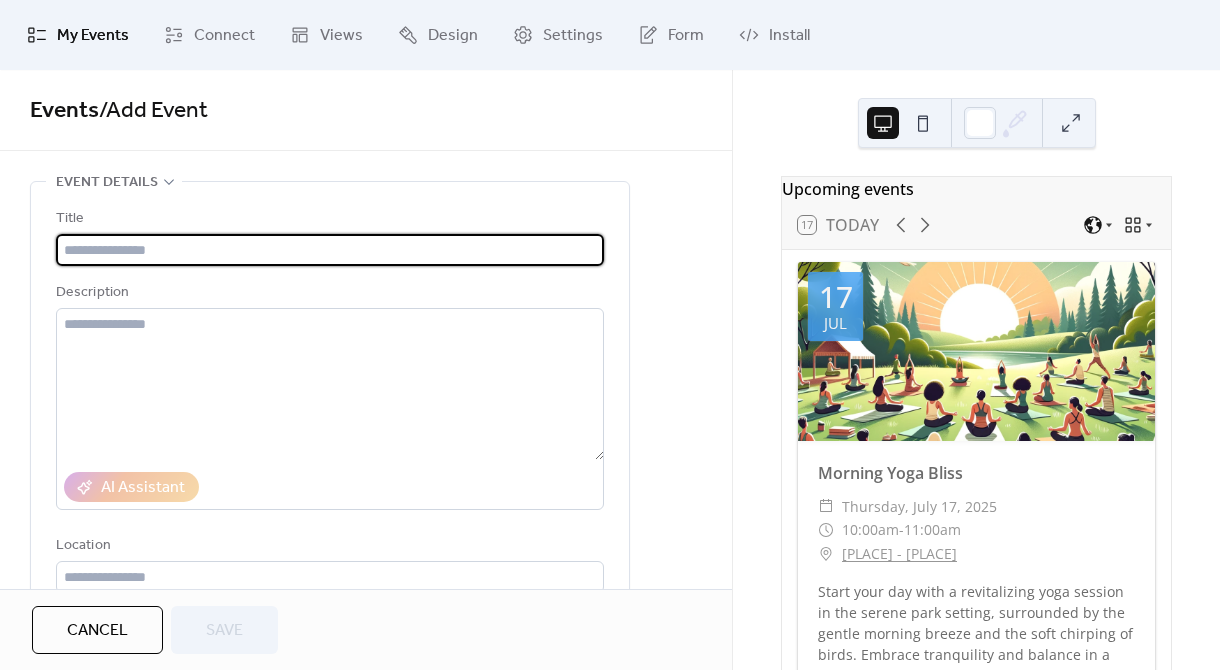 click at bounding box center (330, 250) 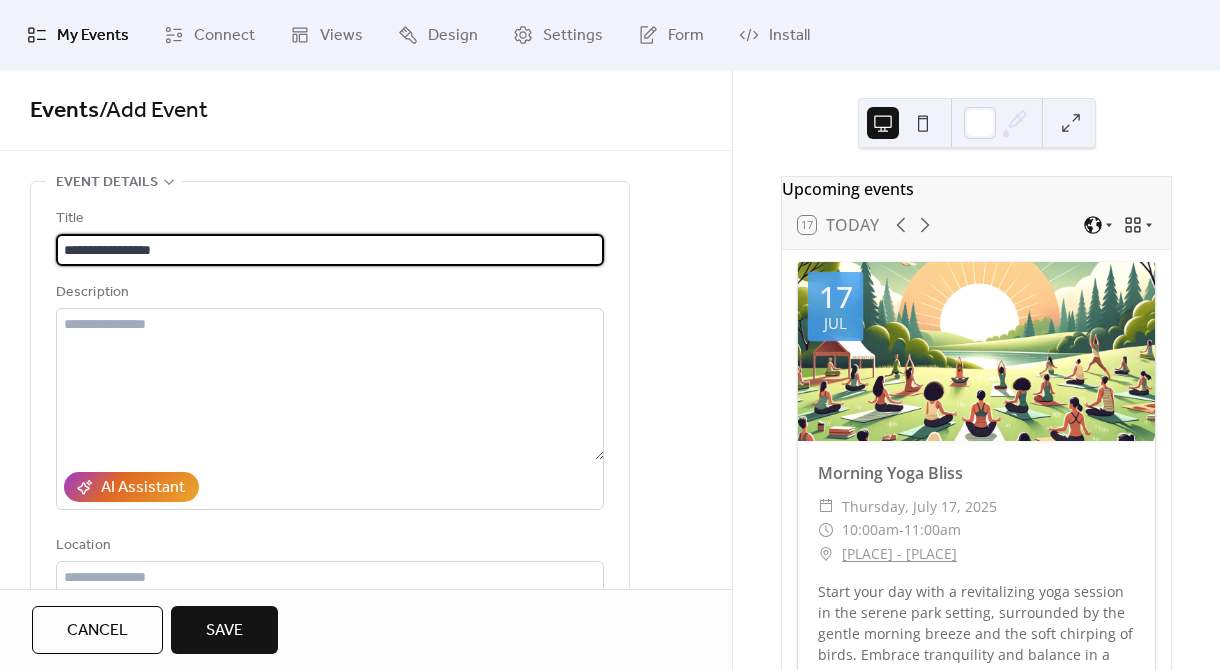 type on "**********" 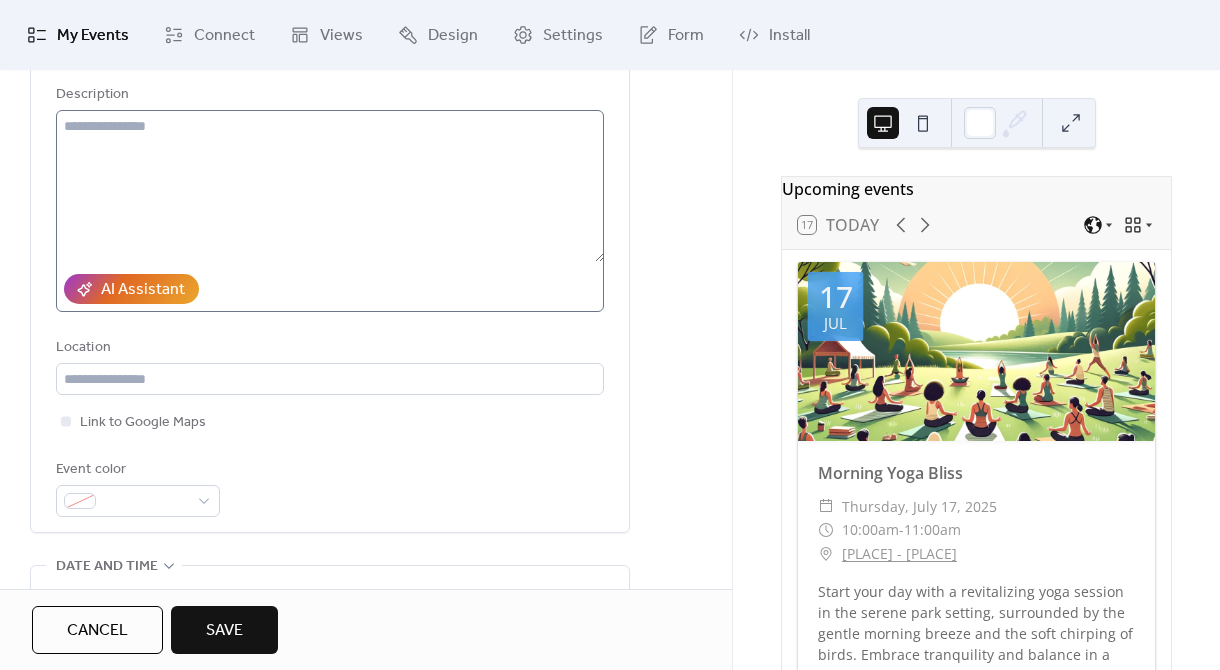 scroll, scrollTop: 0, scrollLeft: 0, axis: both 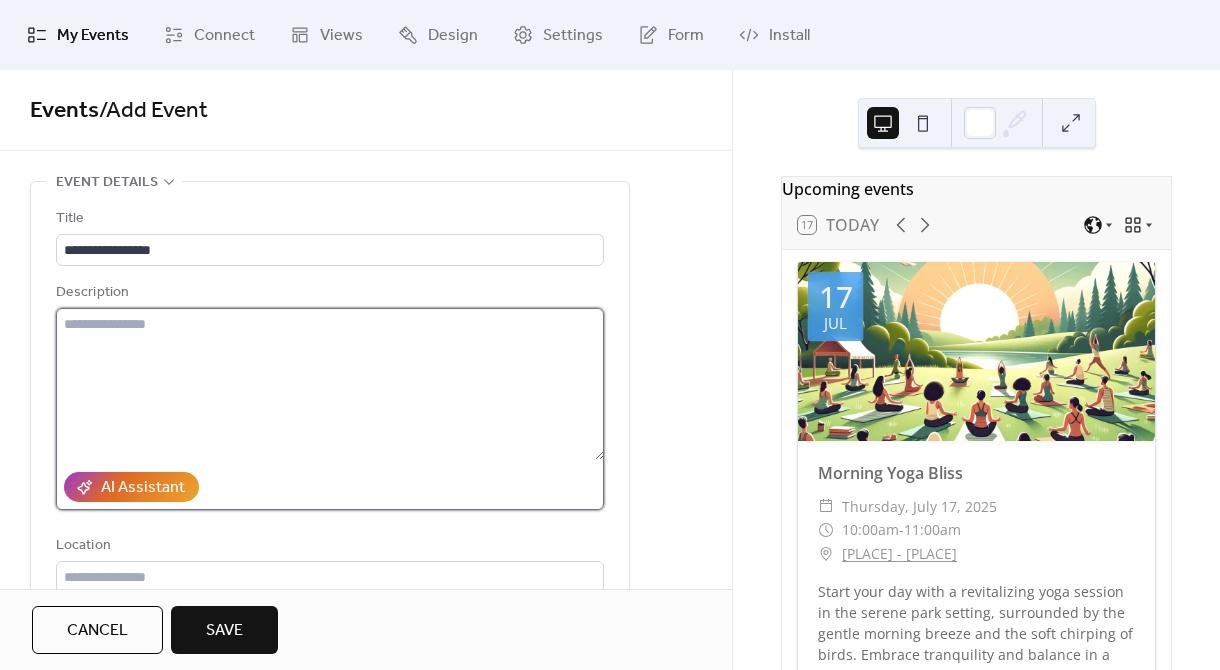 click at bounding box center (330, 384) 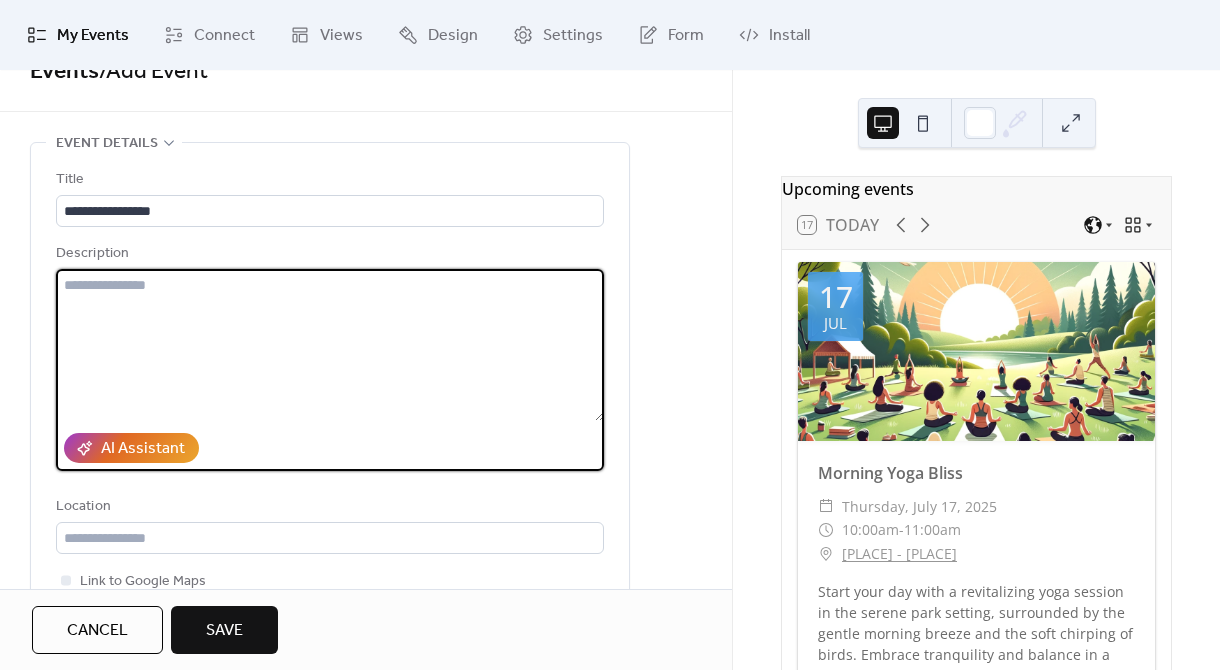scroll, scrollTop: 0, scrollLeft: 0, axis: both 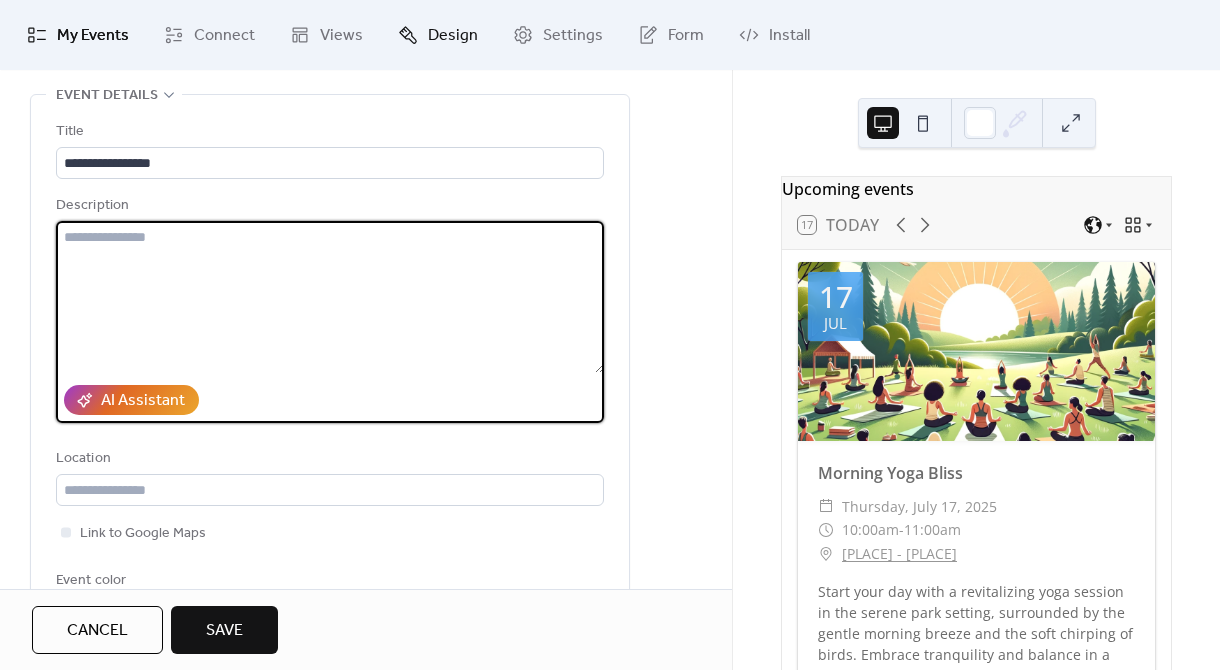 click on "Design" at bounding box center [453, 36] 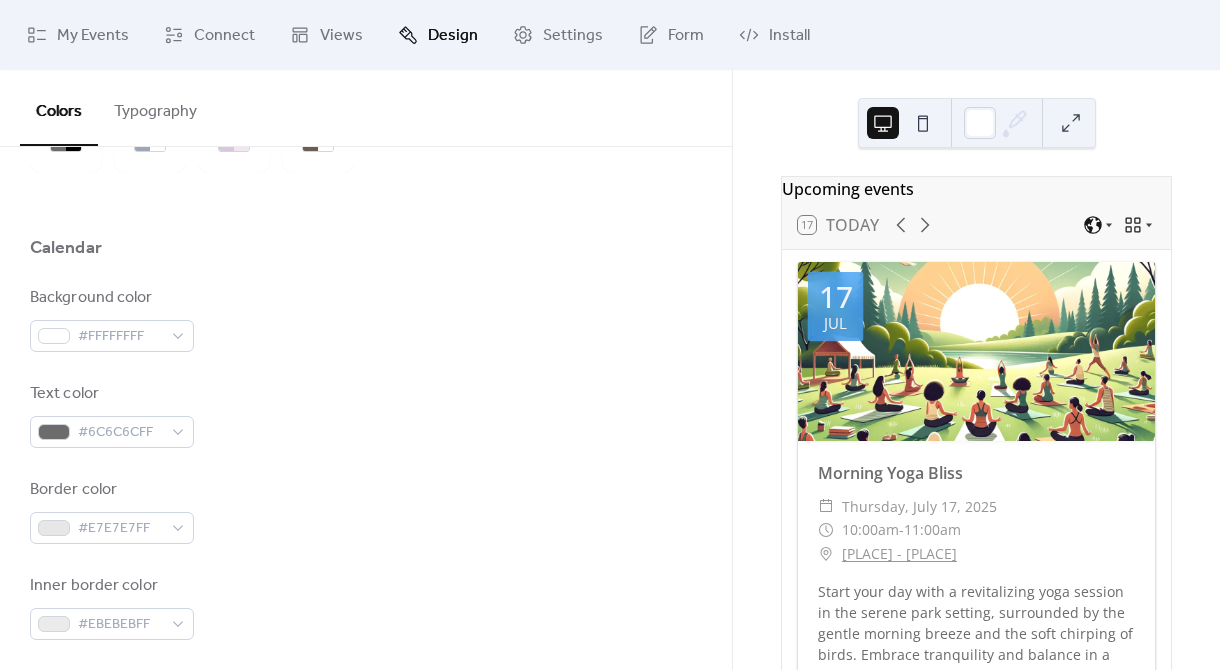 scroll, scrollTop: 164, scrollLeft: 0, axis: vertical 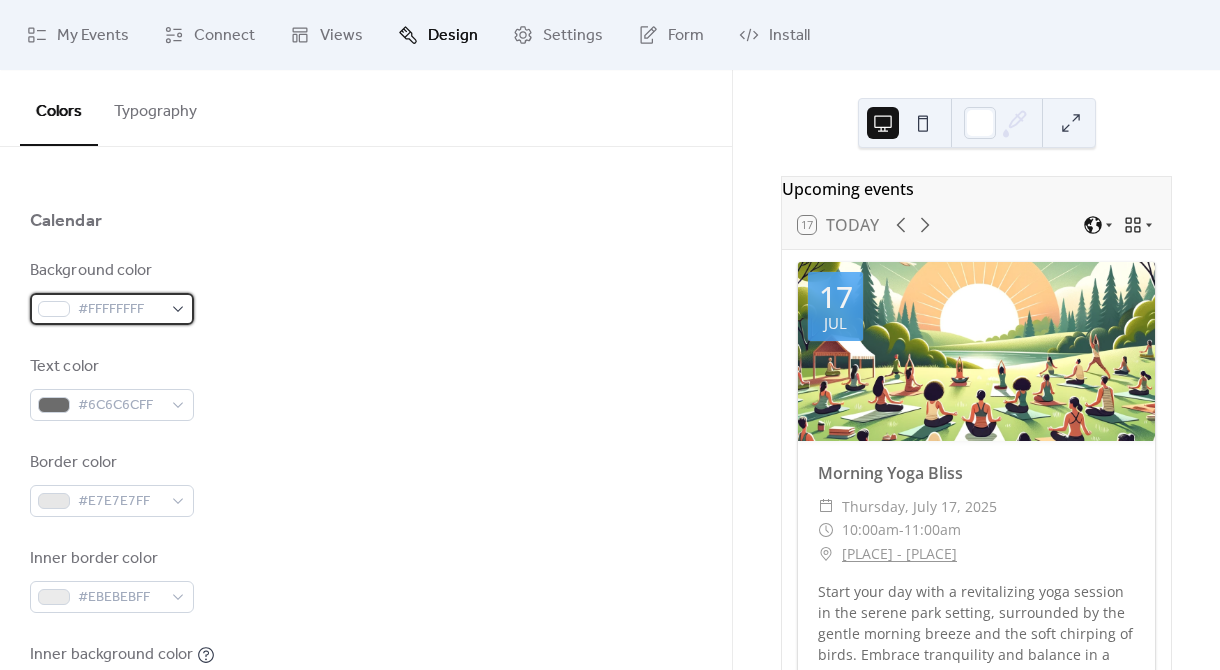 click on "#FFFFFFFF" at bounding box center (112, 309) 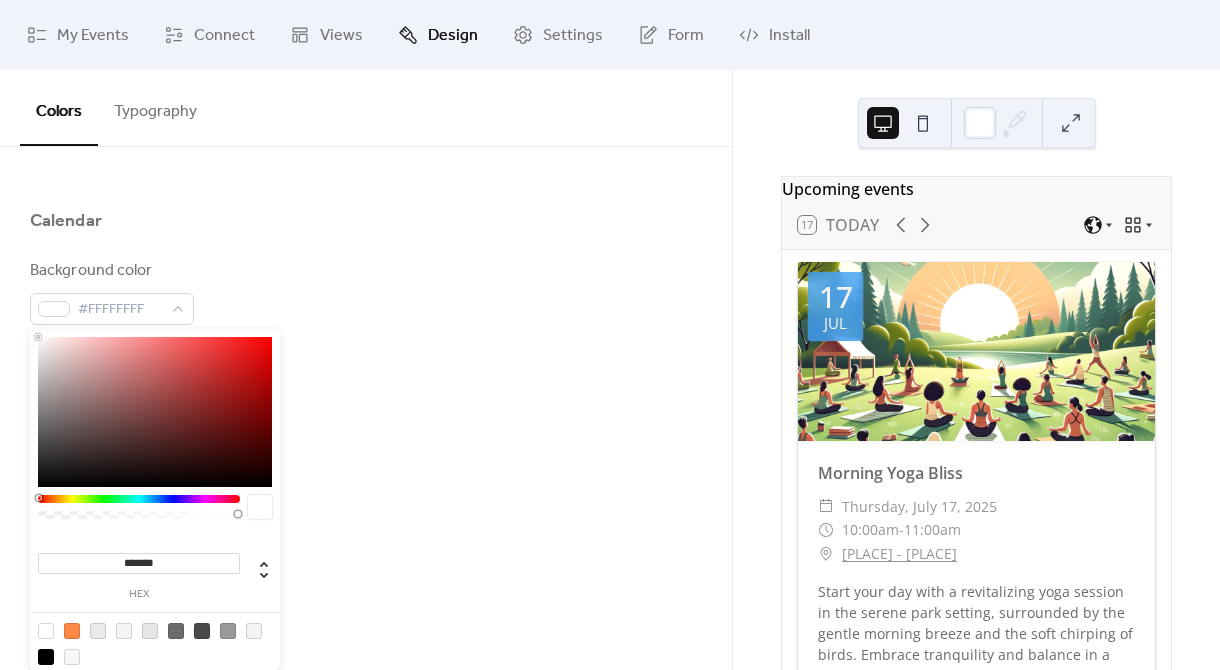 click on "*******" at bounding box center (139, 563) 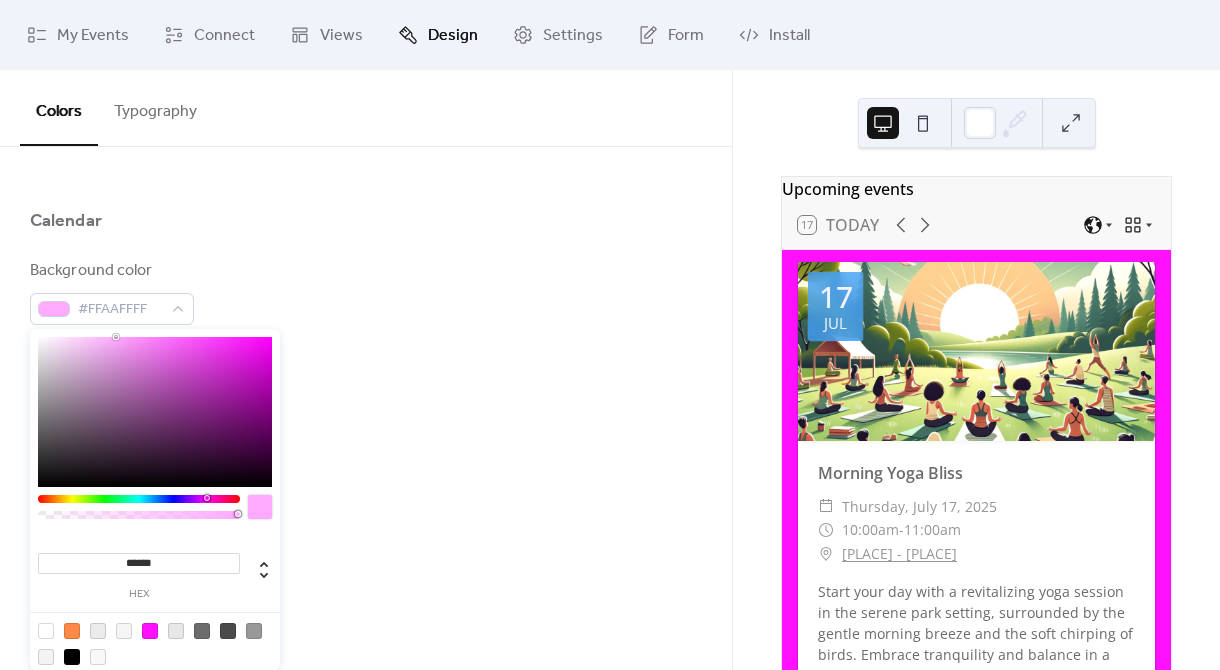 type on "*******" 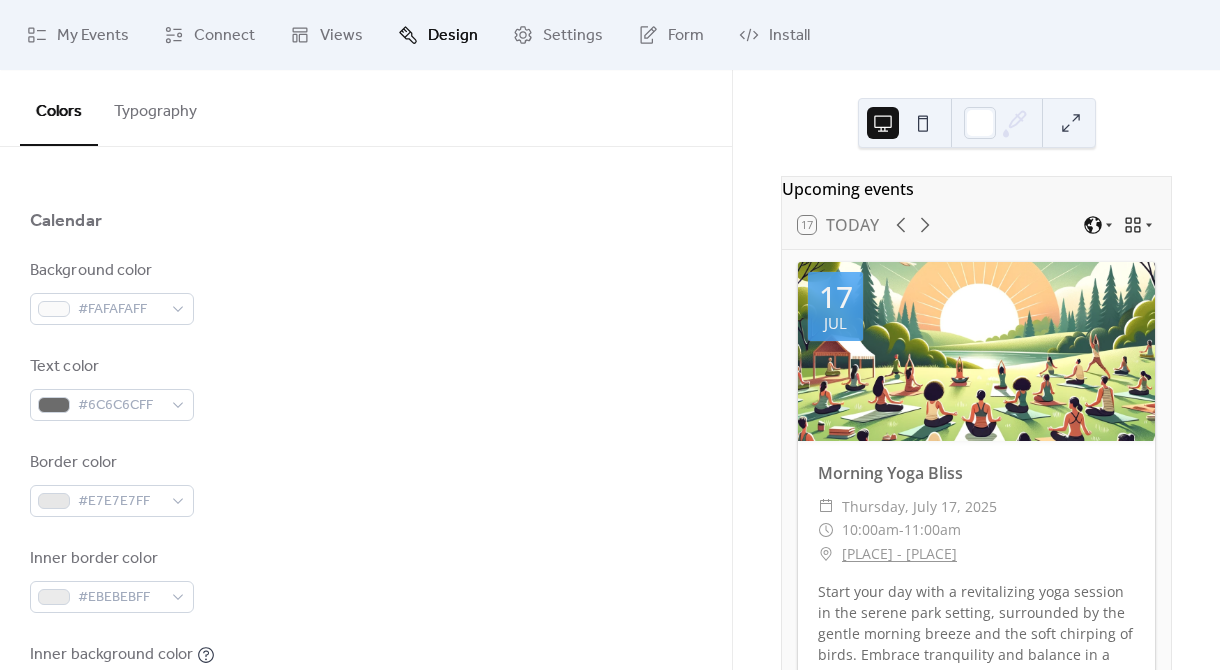 click on "Background color #FAFAFAFF Text color #6C6C6CFF Border color #E7E7E7FF Inner border color #EBEBEBFF Inner background color #FFFFFFFF Default event color #FF8946FF" at bounding box center (366, 532) 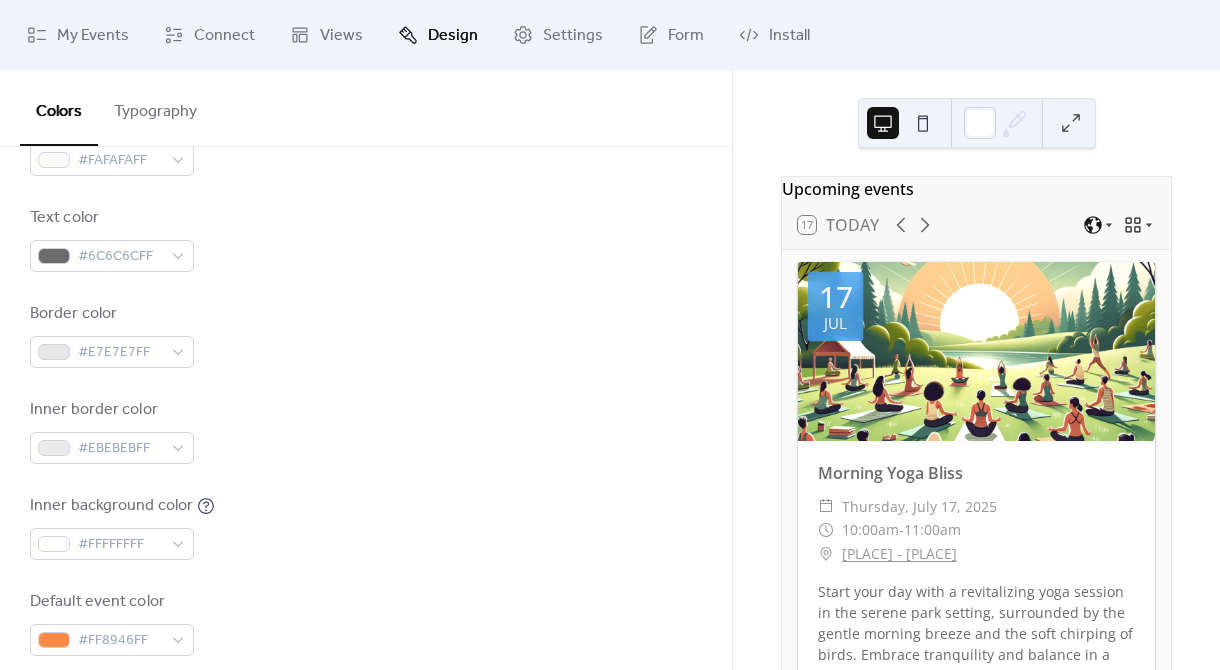 scroll, scrollTop: 324, scrollLeft: 0, axis: vertical 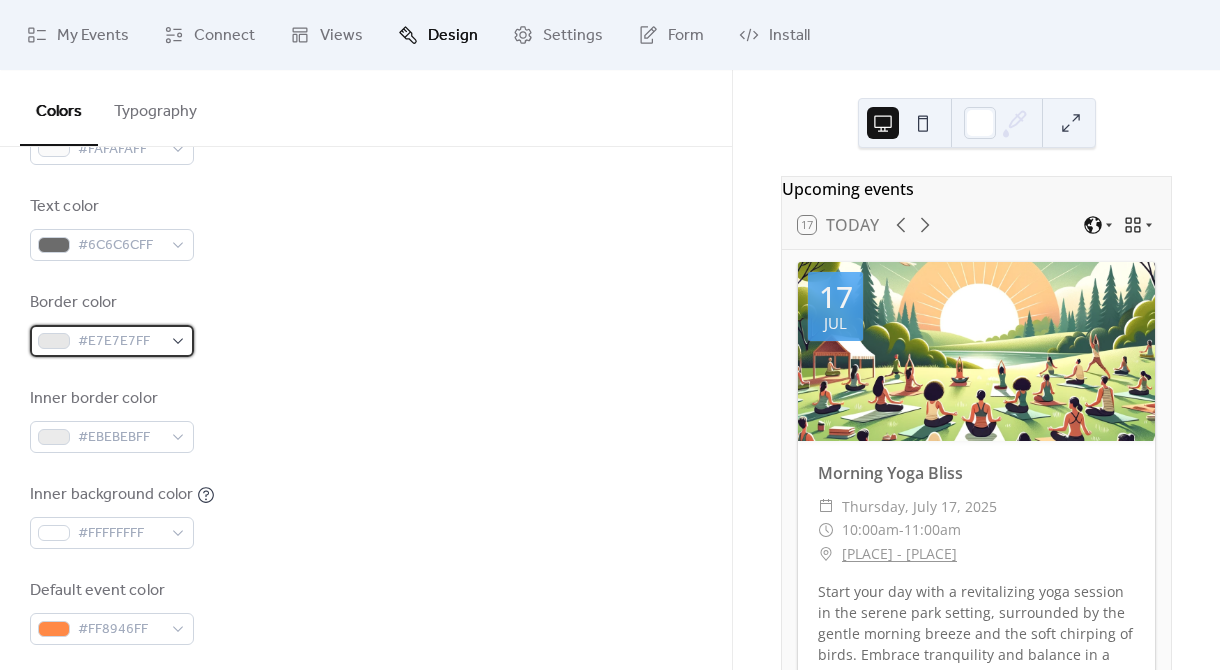 click on "#E7E7E7FF" at bounding box center (120, 342) 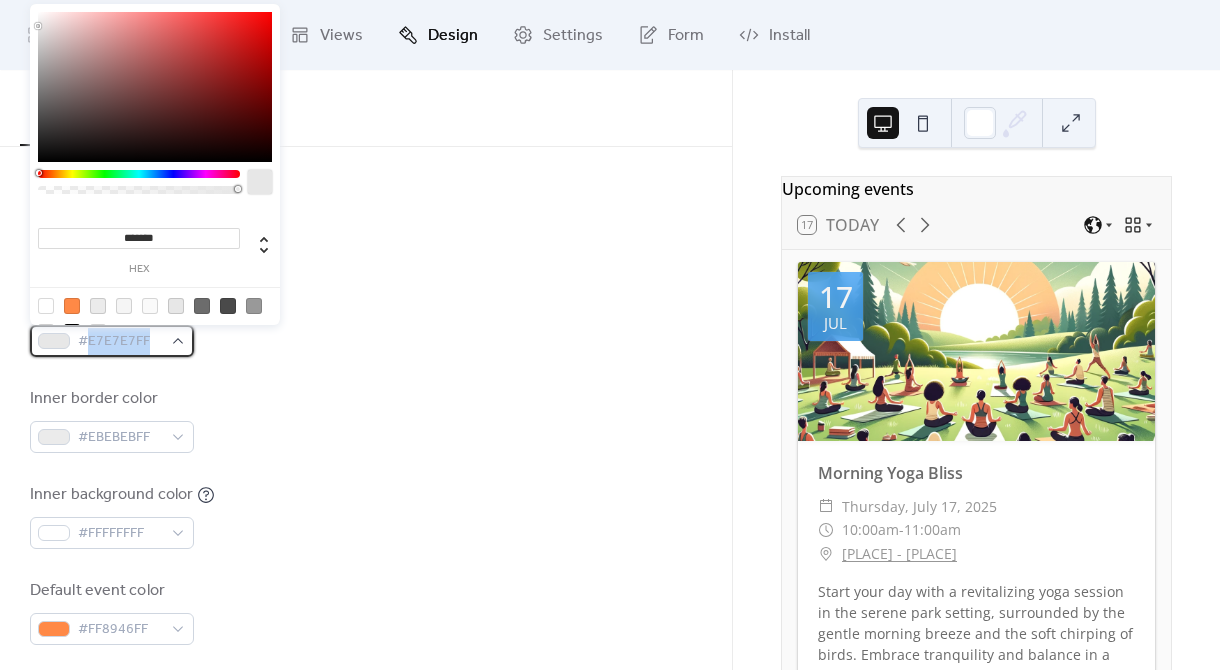 click on "#E7E7E7FF" at bounding box center [120, 342] 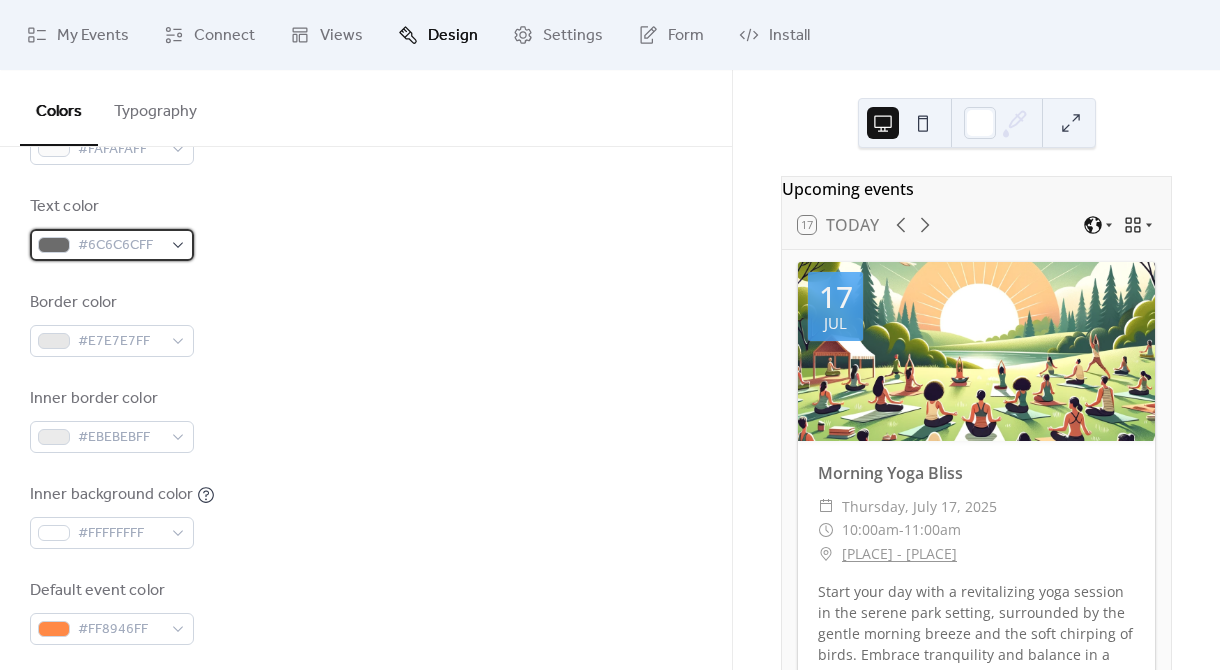 click on "#6C6C6CFF" at bounding box center (120, 246) 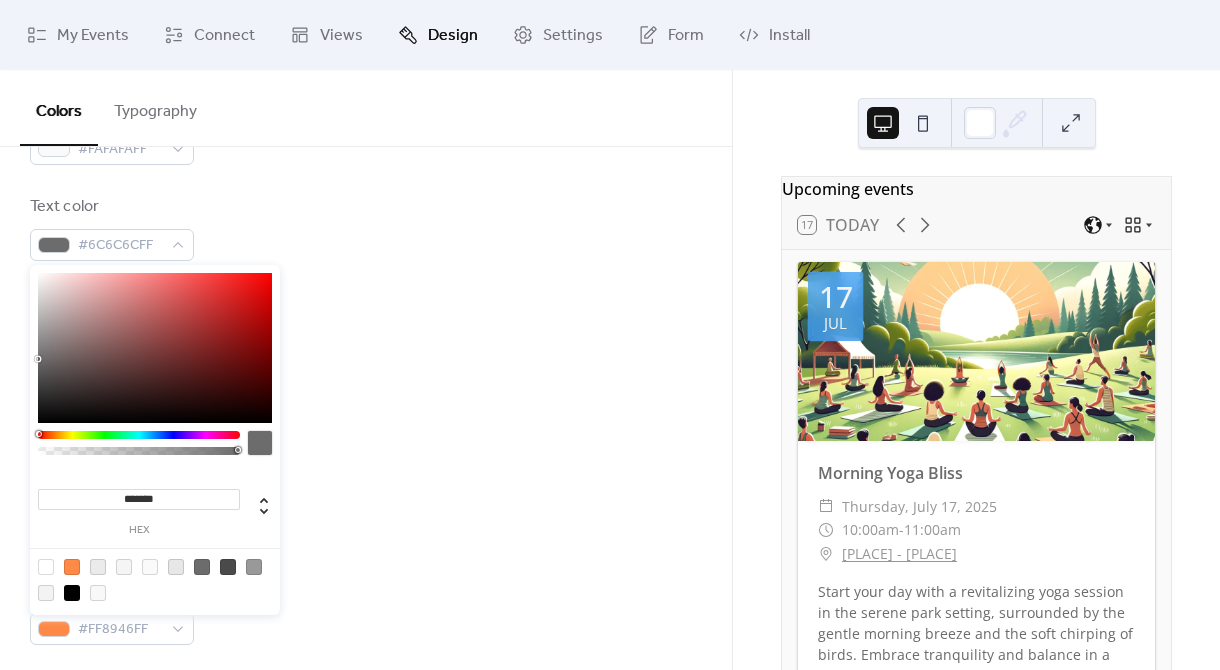 click on "******* hex" at bounding box center (139, 509) 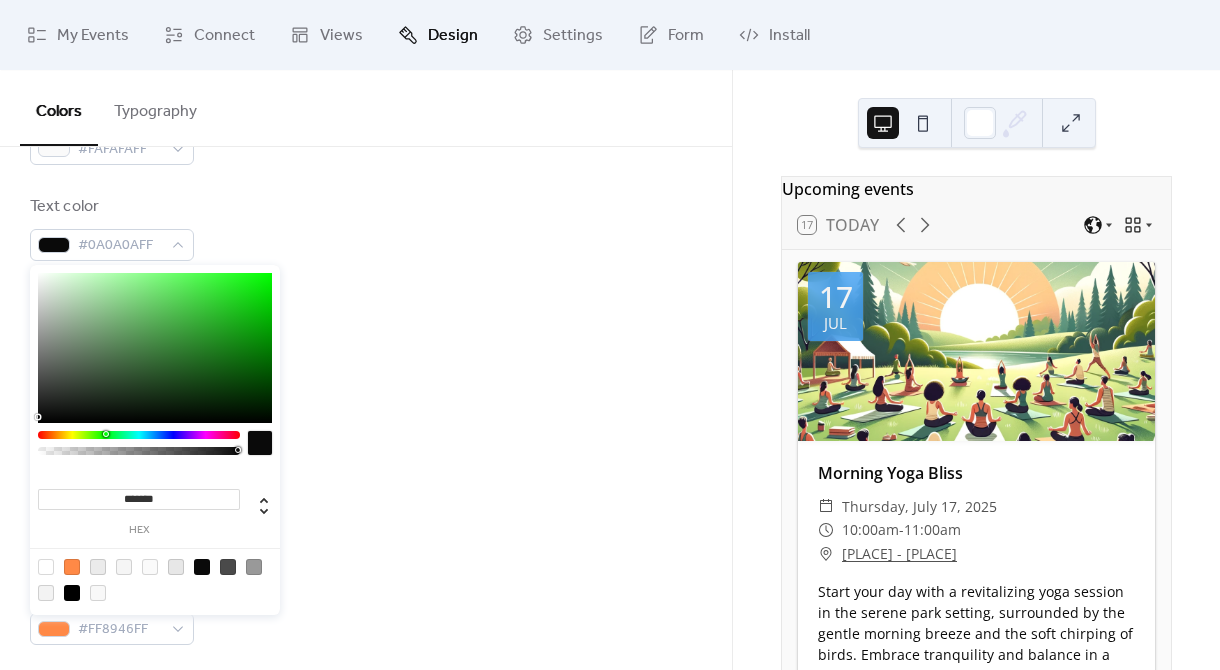 type on "******" 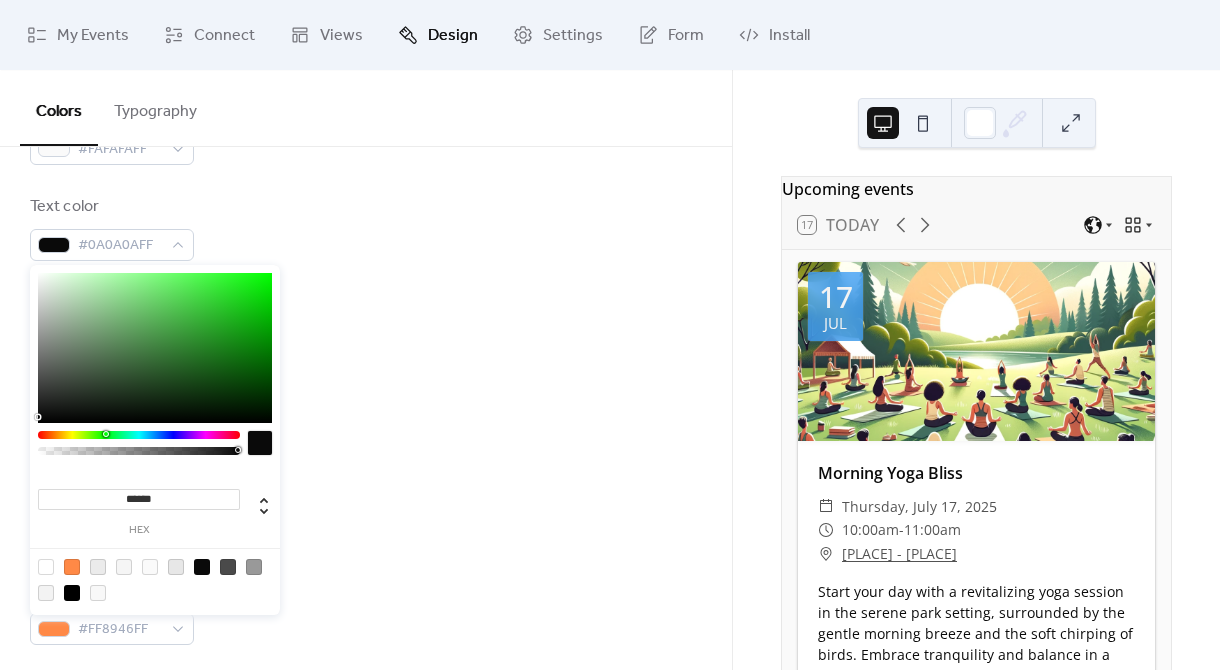 click on "Inner border color #EBEBEBFF" at bounding box center [366, 420] 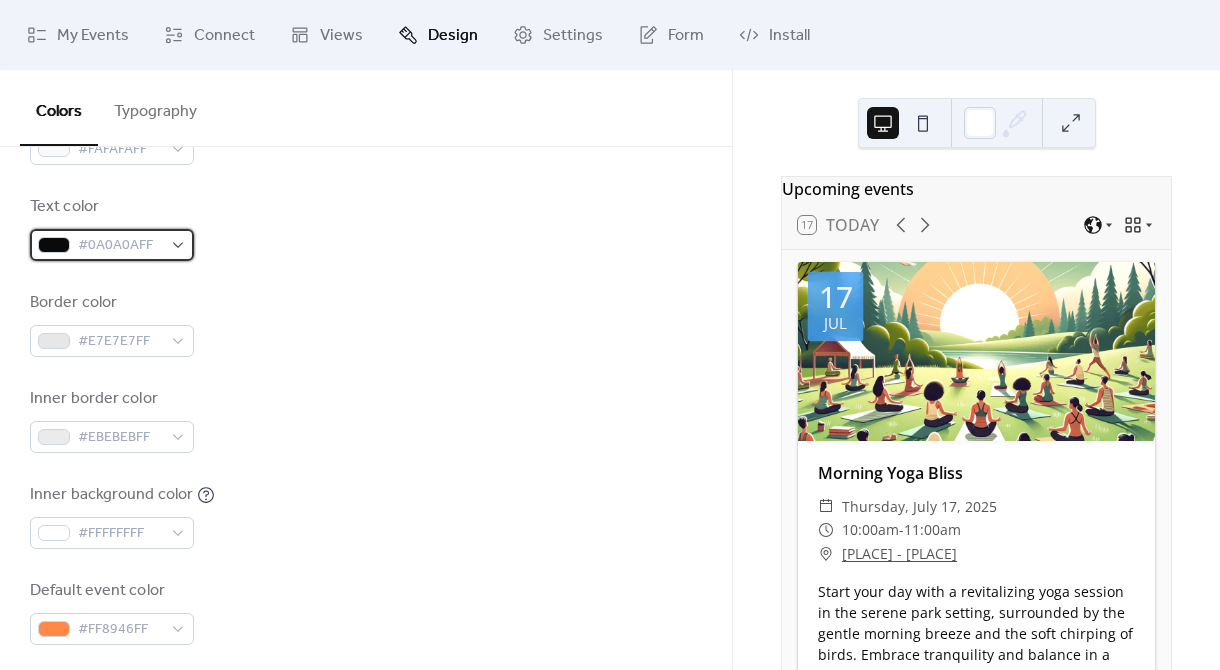click on "#0A0A0AFF" at bounding box center [120, 246] 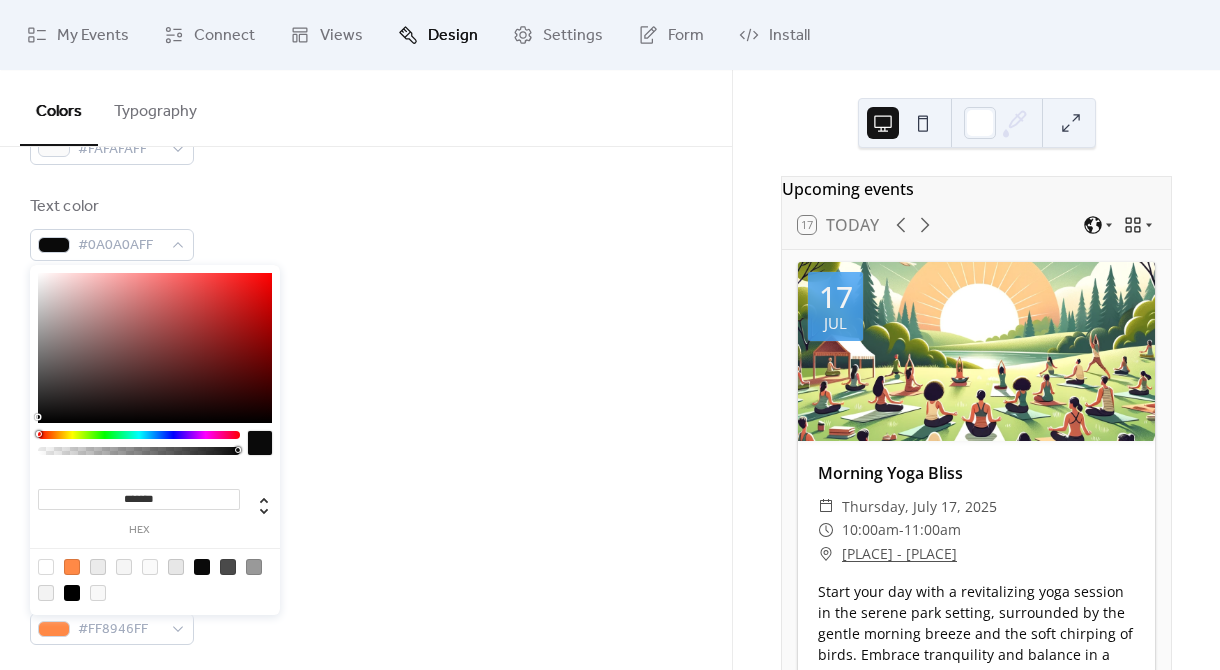 click on "Border color #E7E7E7FF" at bounding box center [366, 324] 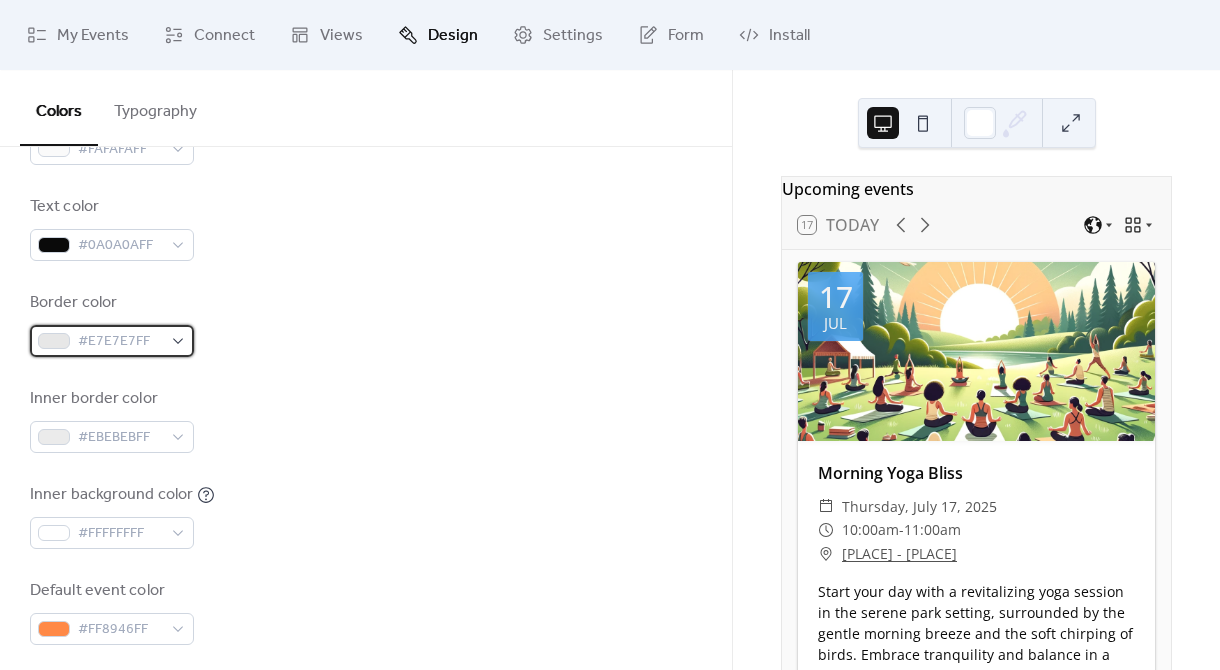 click on "#E7E7E7FF" at bounding box center [120, 342] 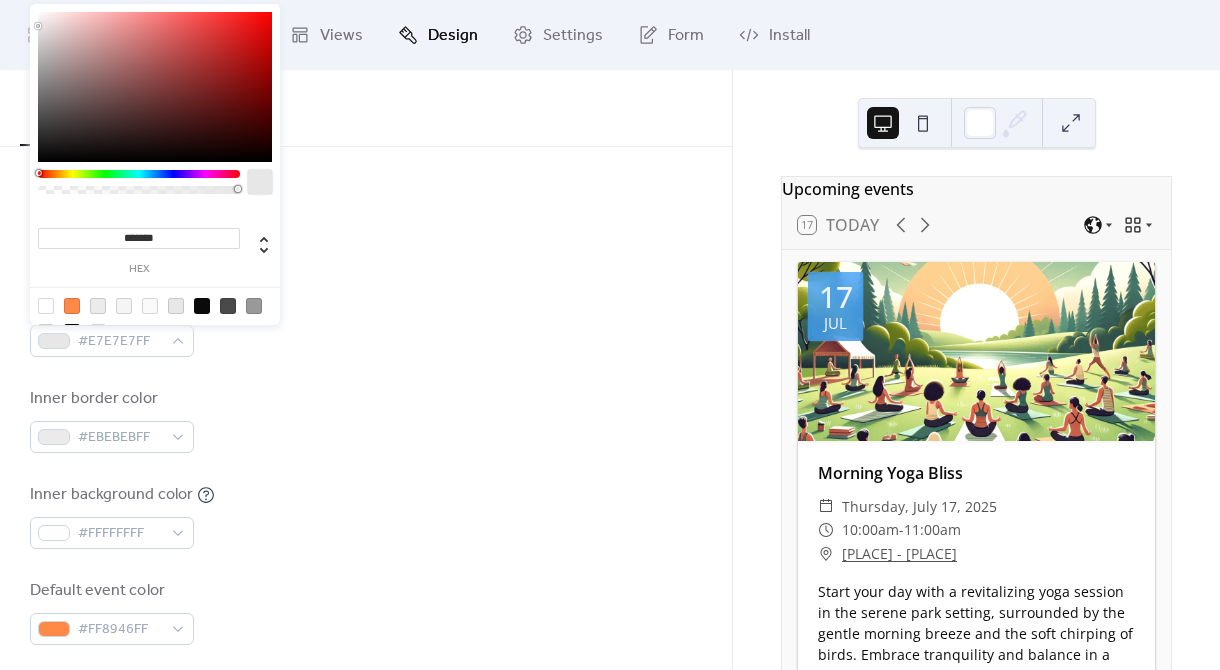 click on "*******" at bounding box center [139, 238] 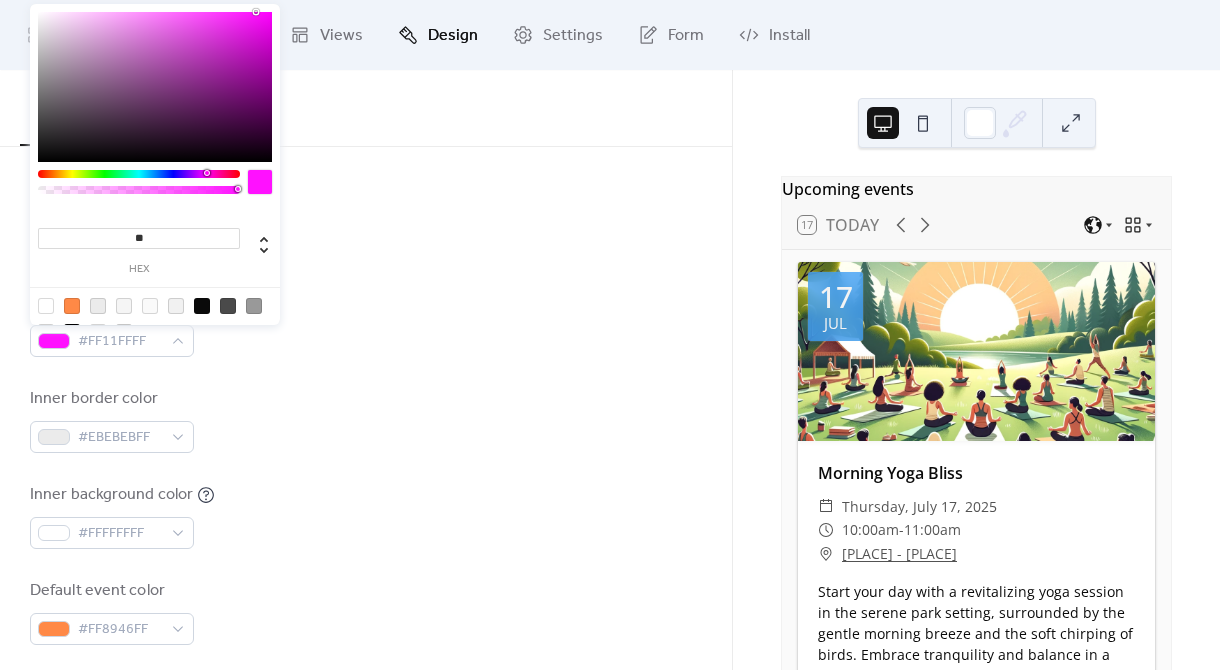 type on "*" 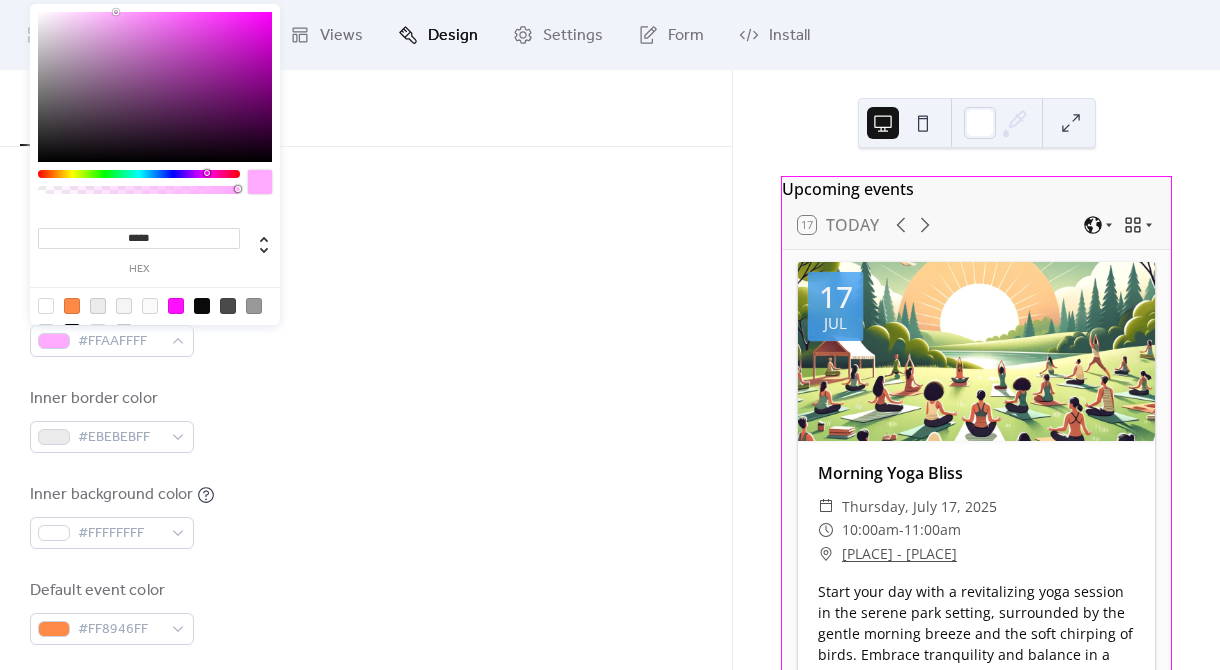 type on "******" 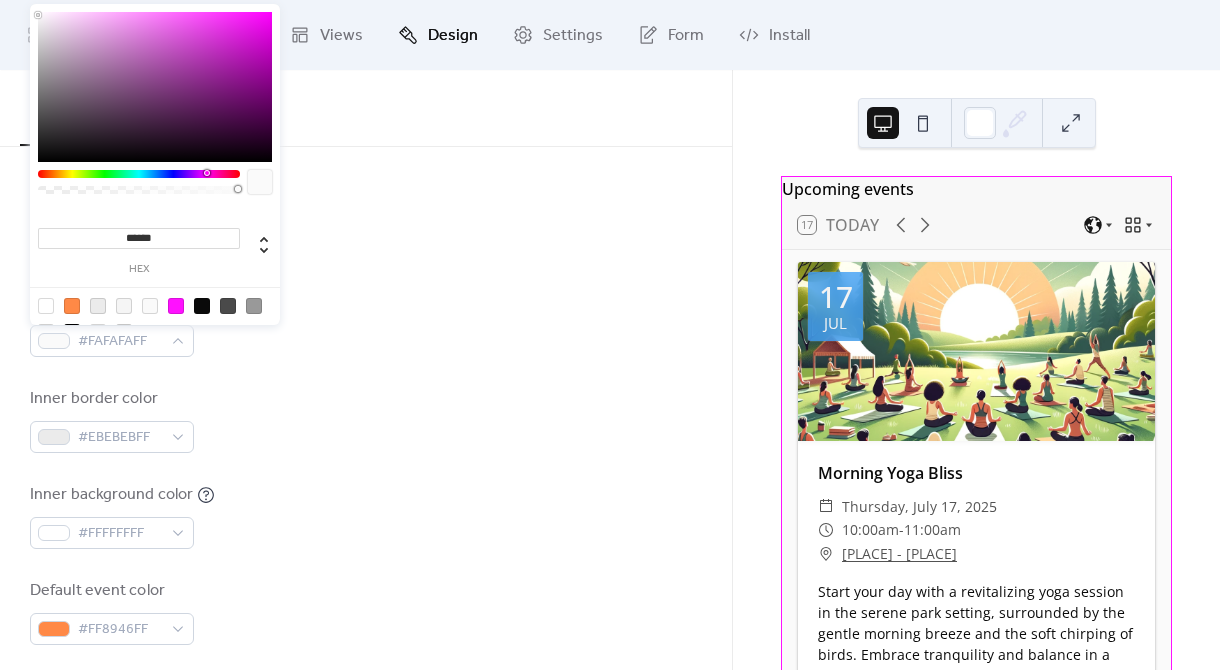 click on "Inner border color #EBEBEBFF" at bounding box center [366, 420] 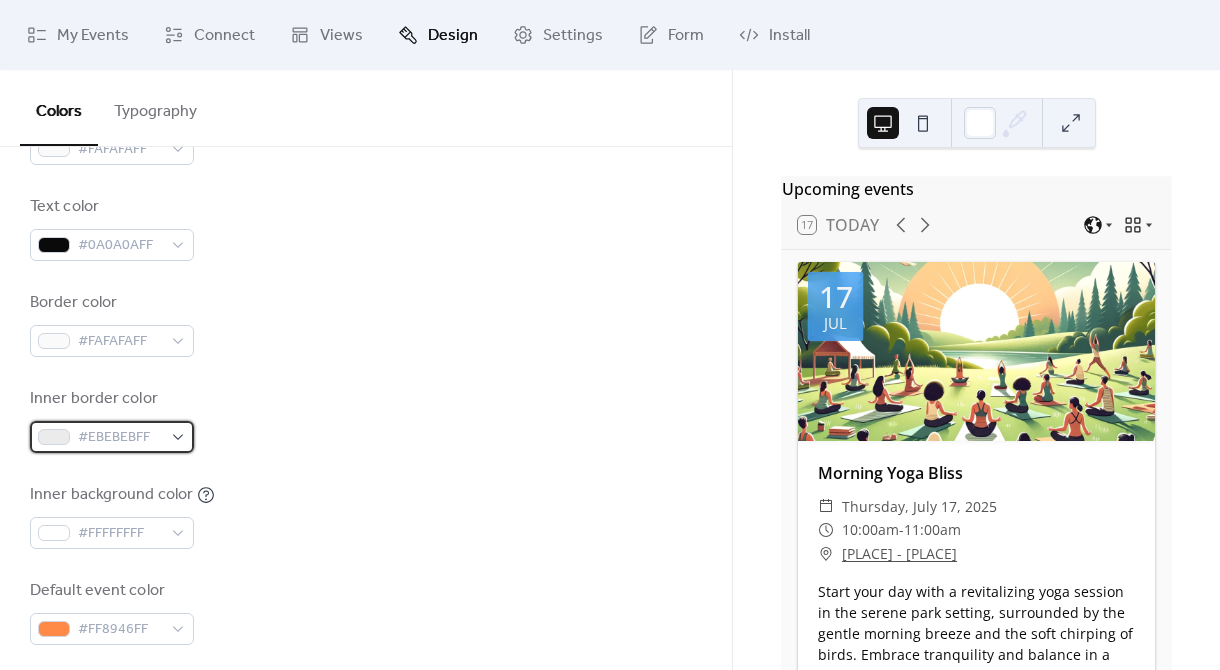 click on "#EBEBEBFF" at bounding box center [120, 438] 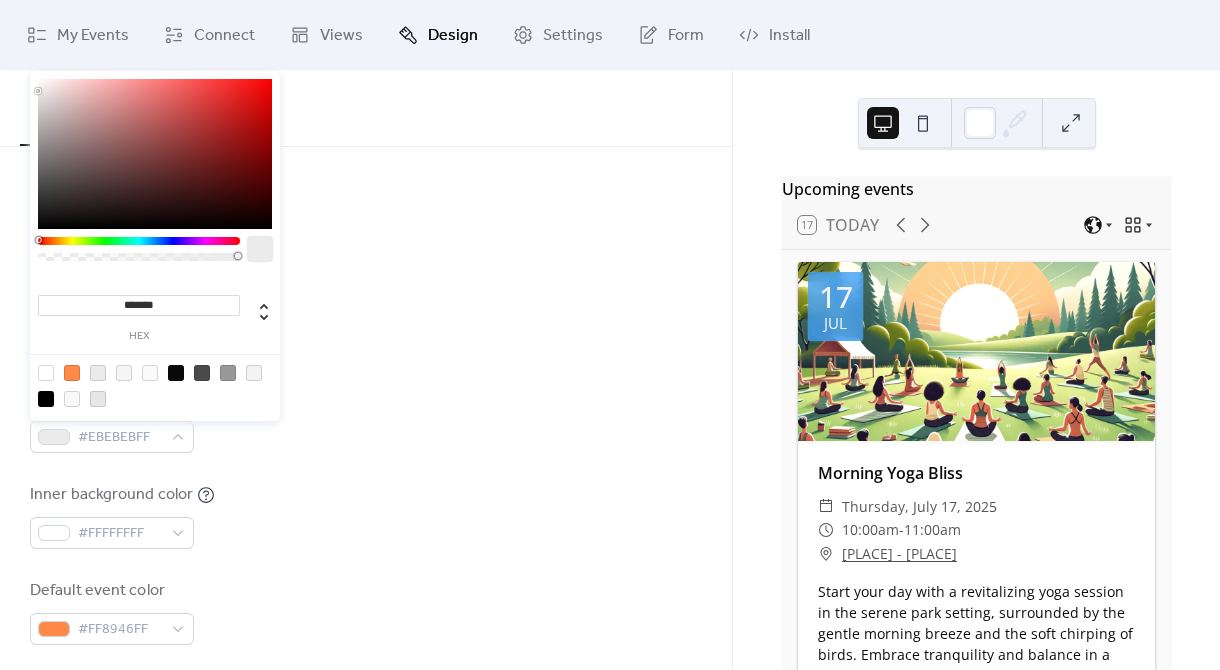 click on "*******" at bounding box center [139, 305] 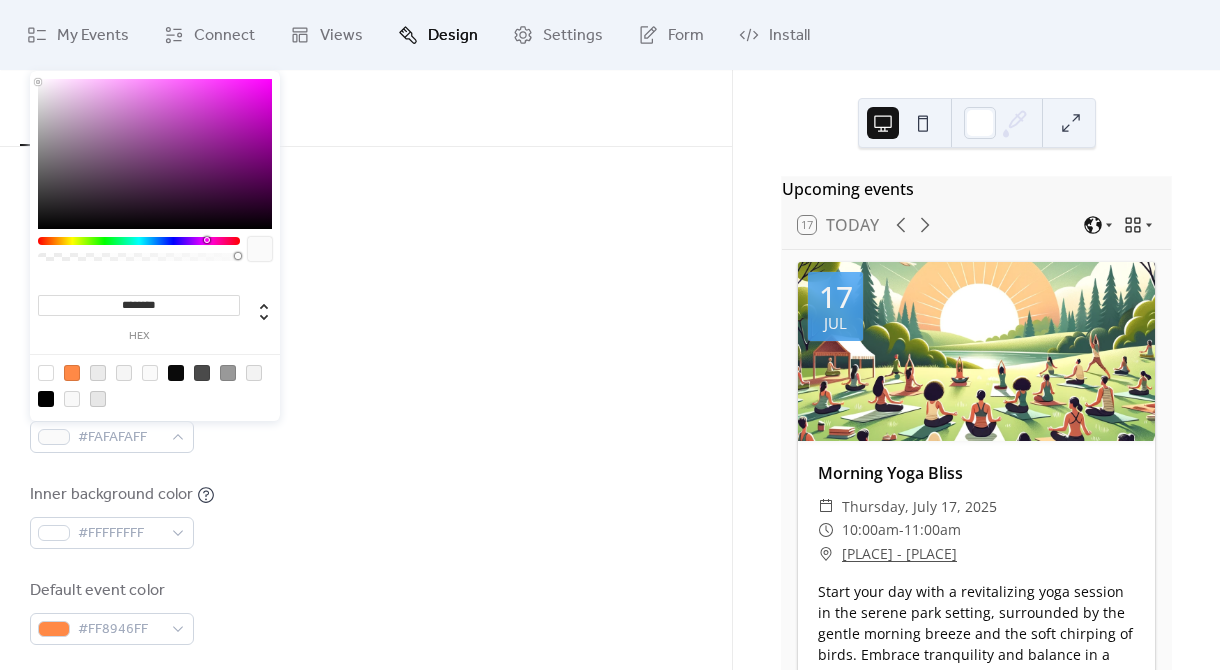 type on "*********" 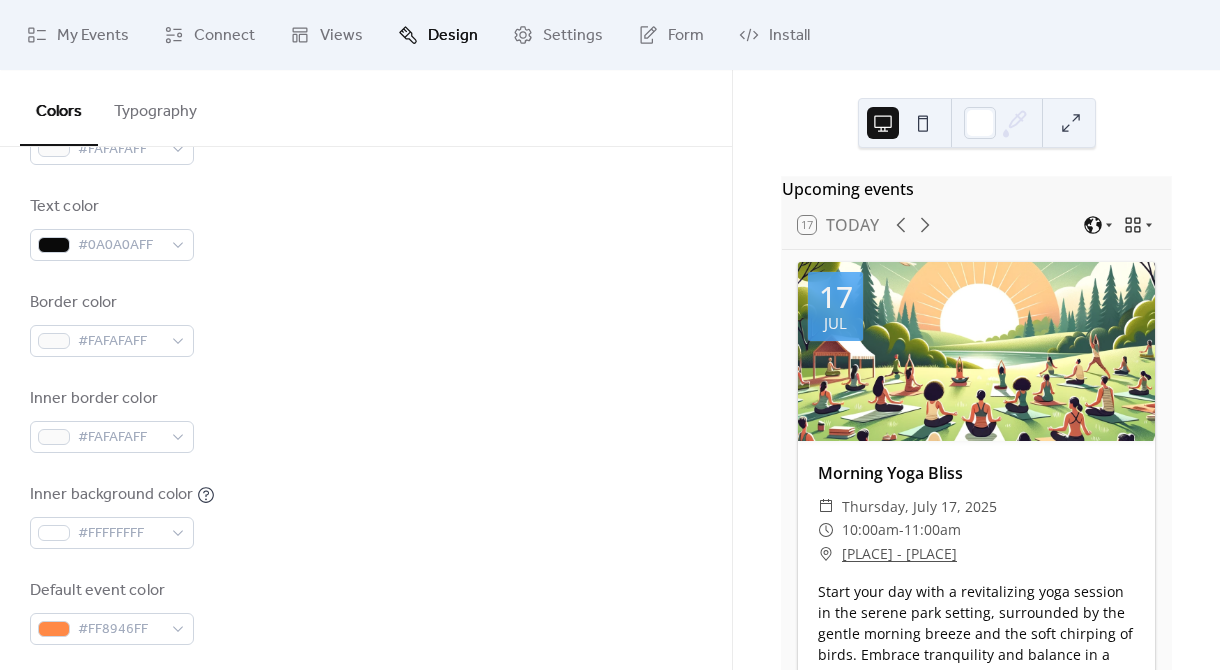 click on "Inner border color #FAFAFAFF" at bounding box center (366, 420) 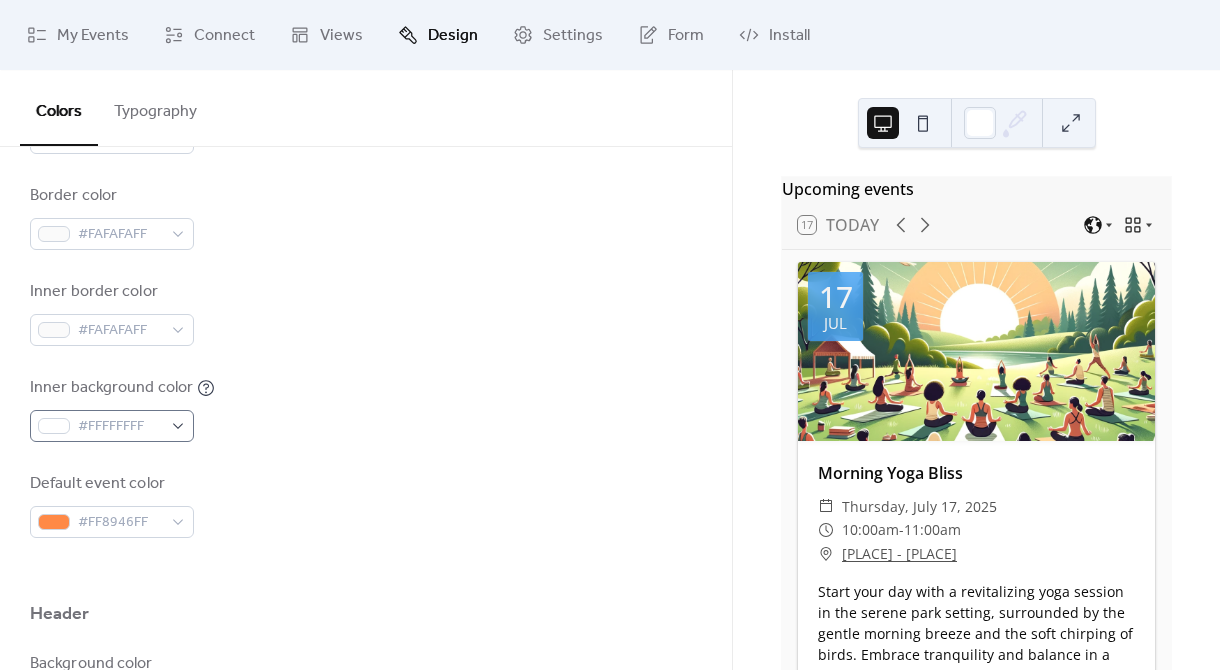 scroll, scrollTop: 438, scrollLeft: 0, axis: vertical 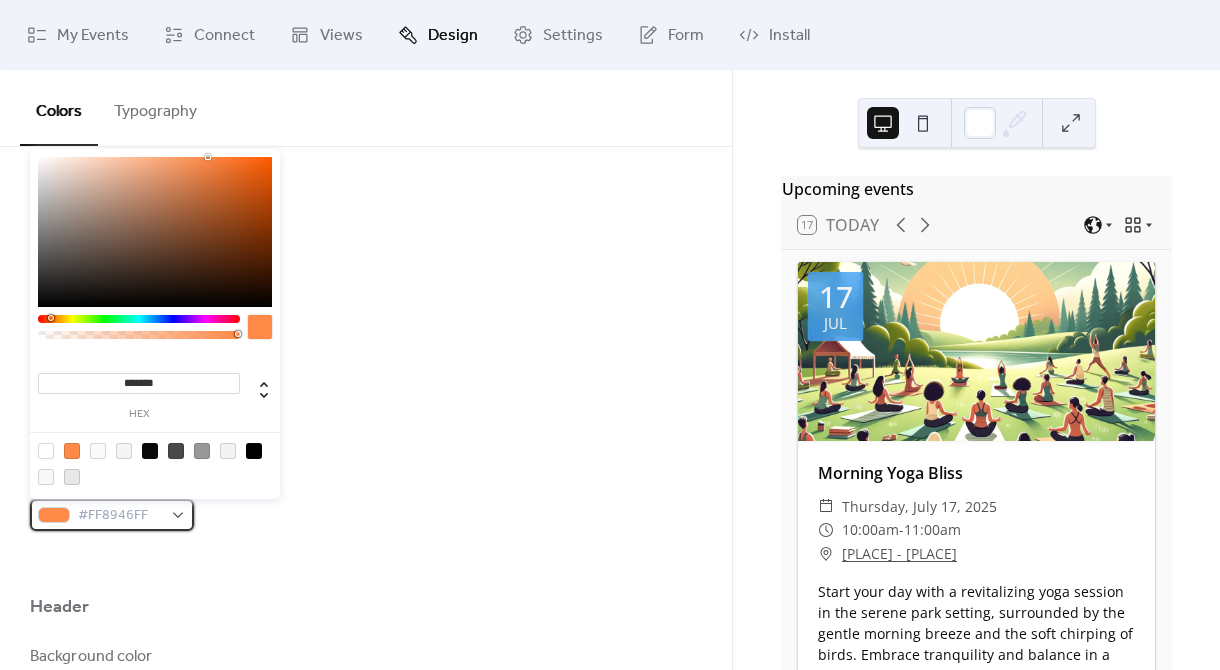 click on "#FF8946FF" at bounding box center (120, 516) 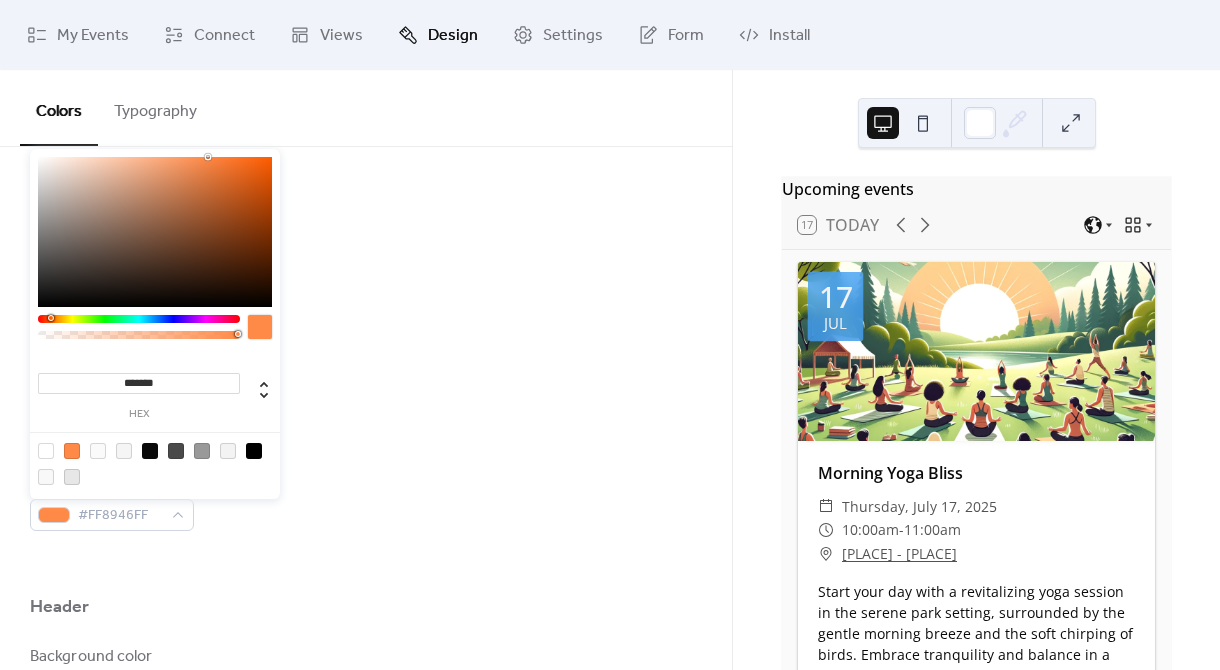 click at bounding box center [150, 451] 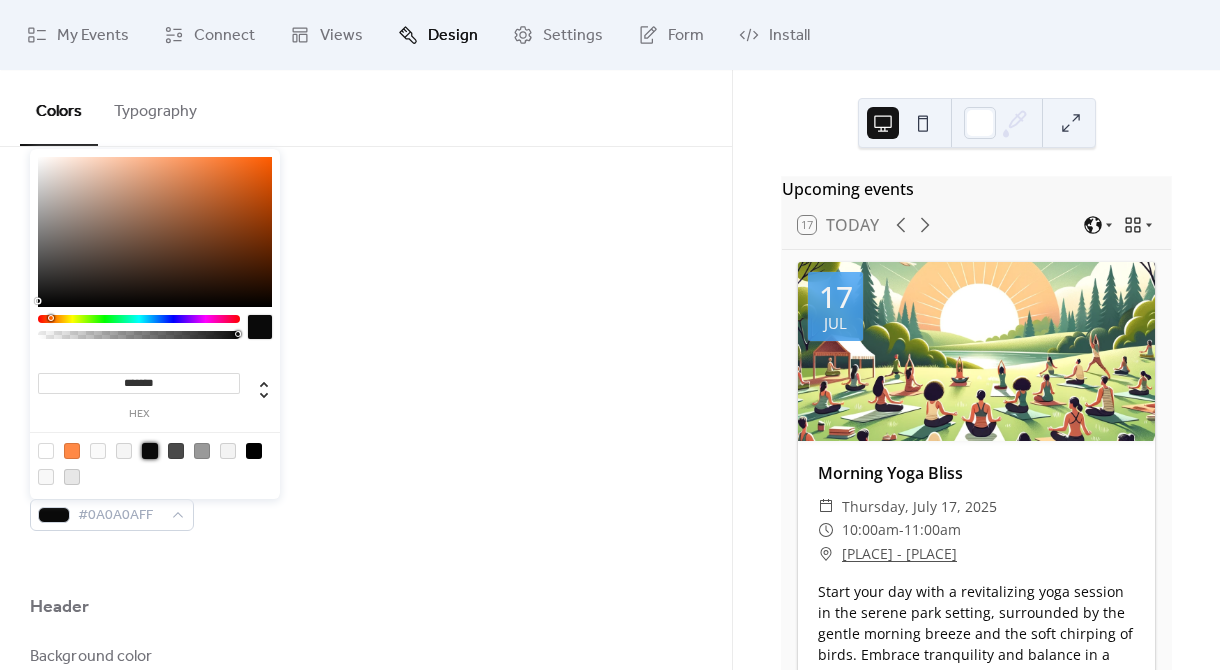 click on "Background color #FAFAFAFF Text color #0A0A0AFF Border color #FAFAFAFF Inner border color #FAFAFAFF Inner background color #FFFFFFFF Default event color #0A0A0AFF" at bounding box center [366, 258] 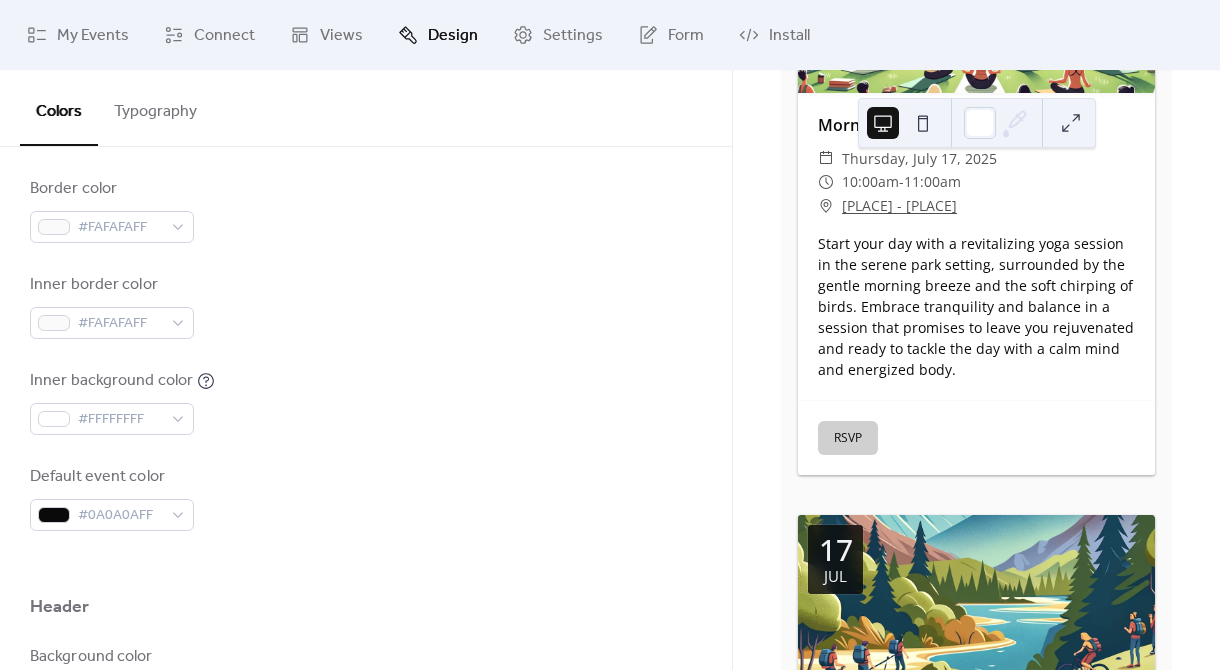scroll, scrollTop: 410, scrollLeft: 0, axis: vertical 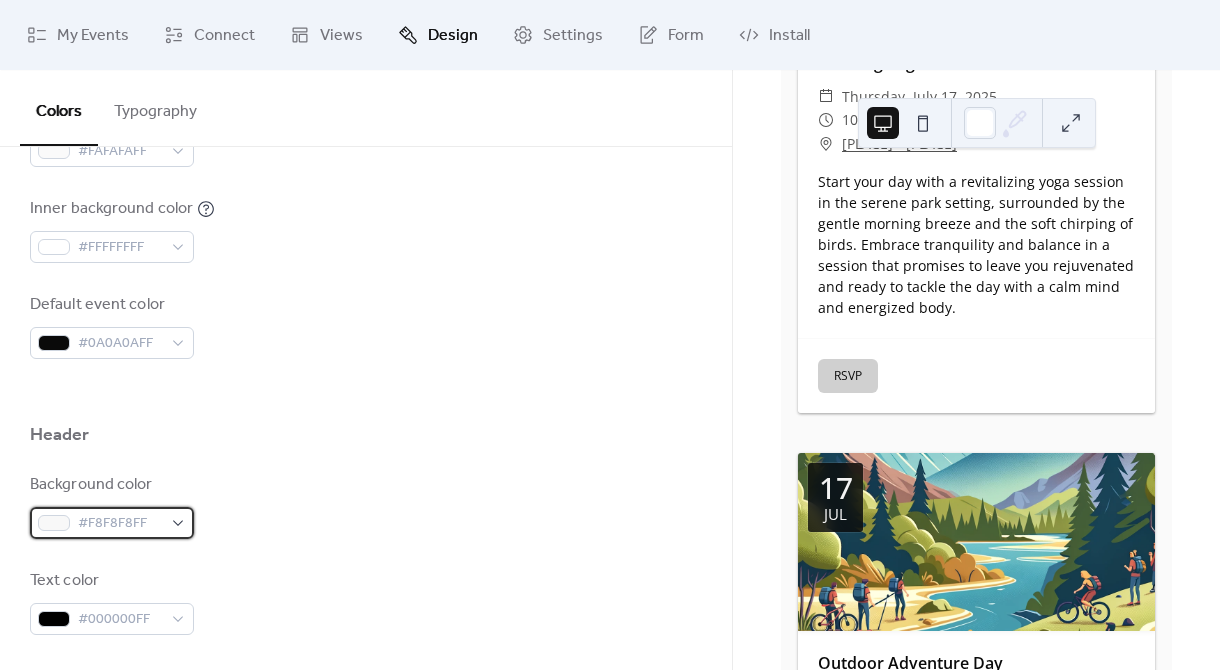 click on "#F8F8F8FF" at bounding box center [120, 524] 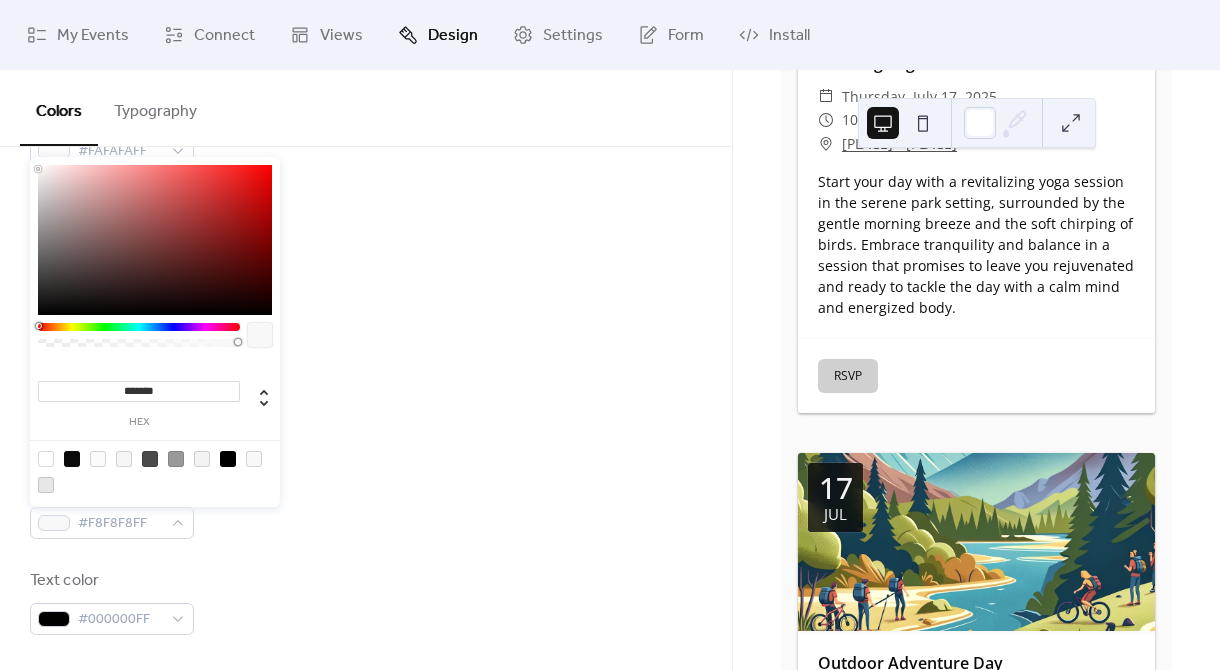click on "*******" at bounding box center [139, 391] 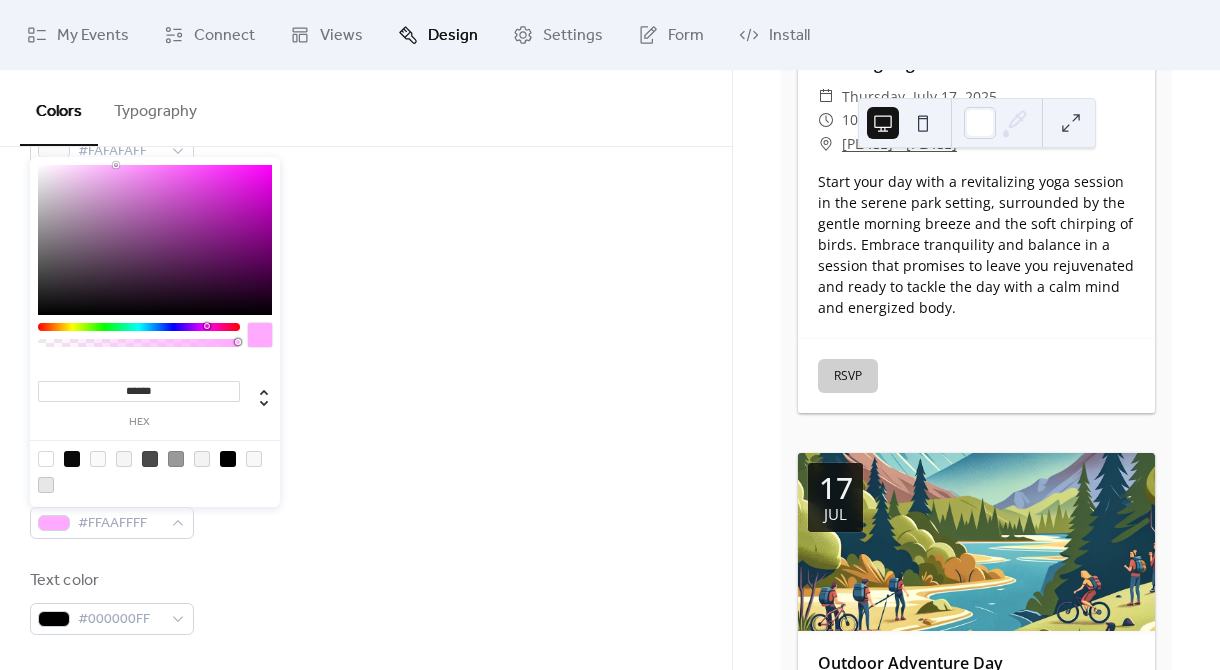 type on "*******" 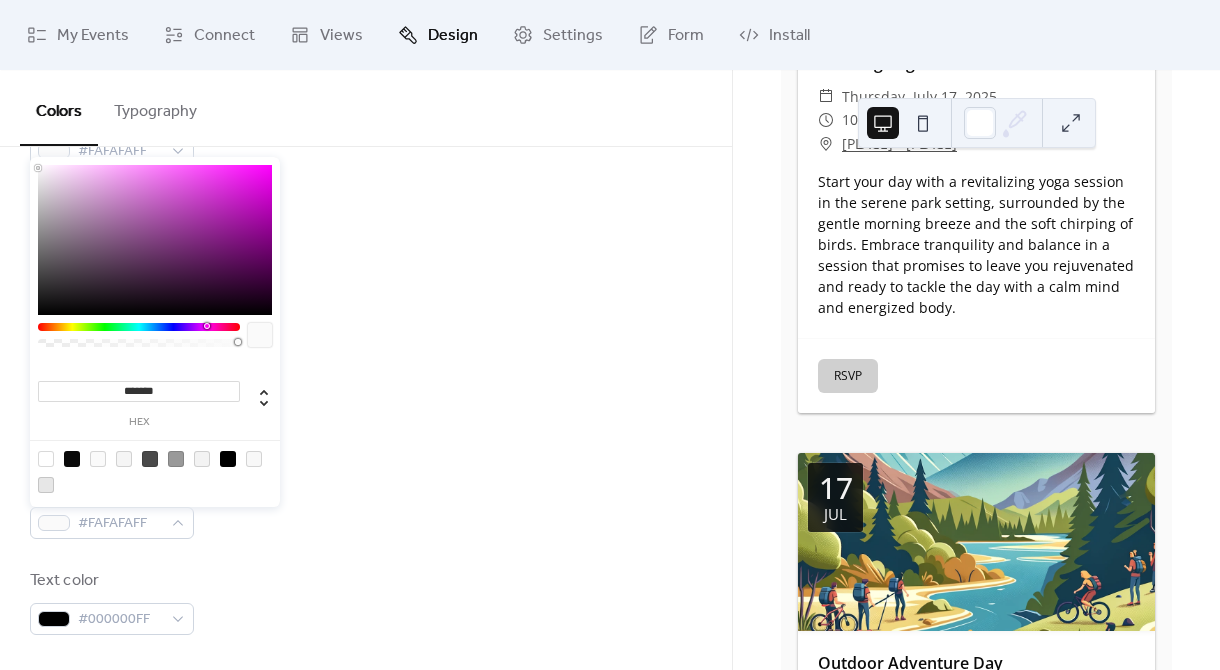 click at bounding box center [366, 391] 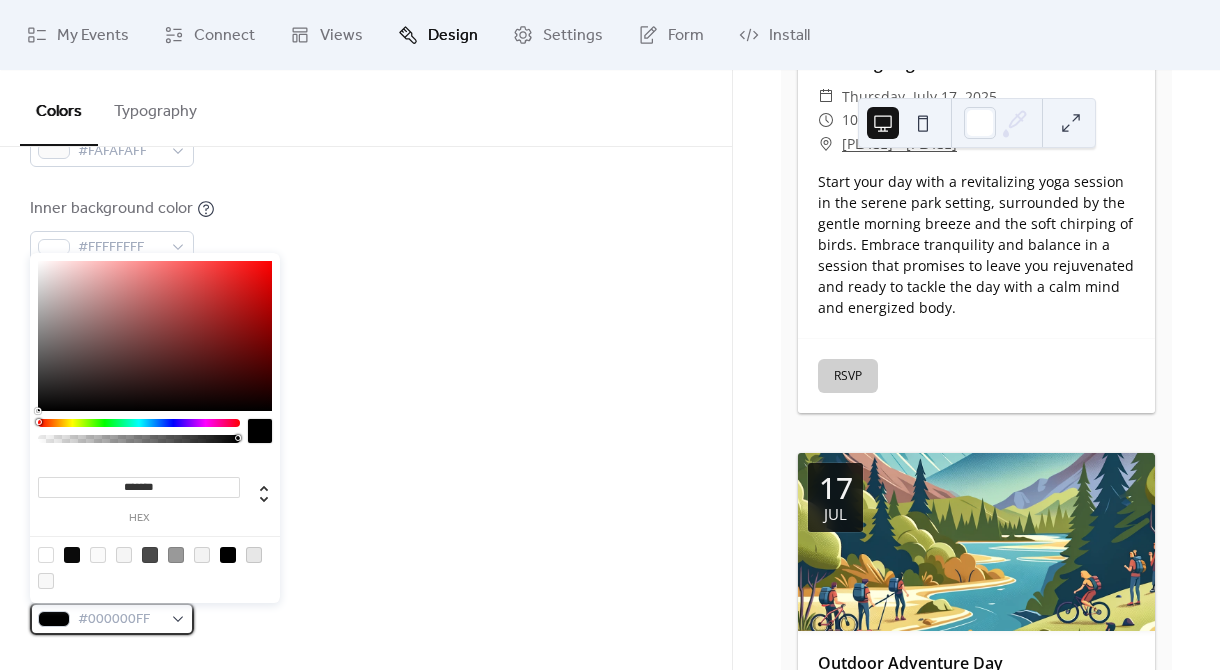 click on "#000000FF" at bounding box center (120, 620) 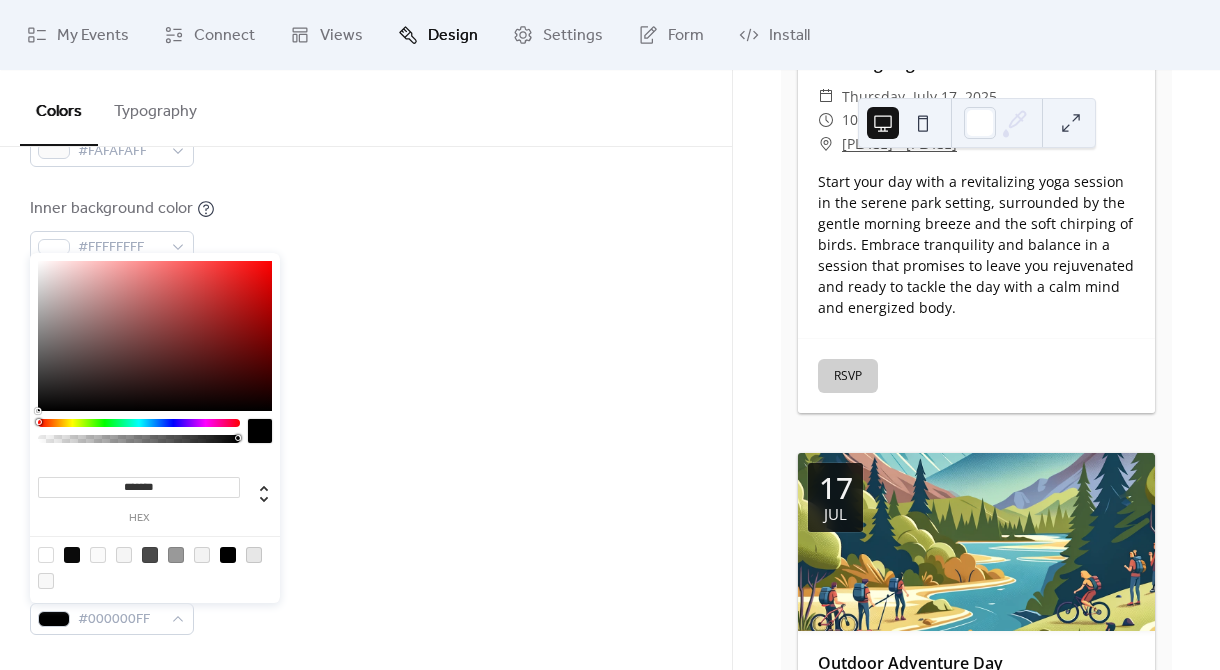click at bounding box center [72, 555] 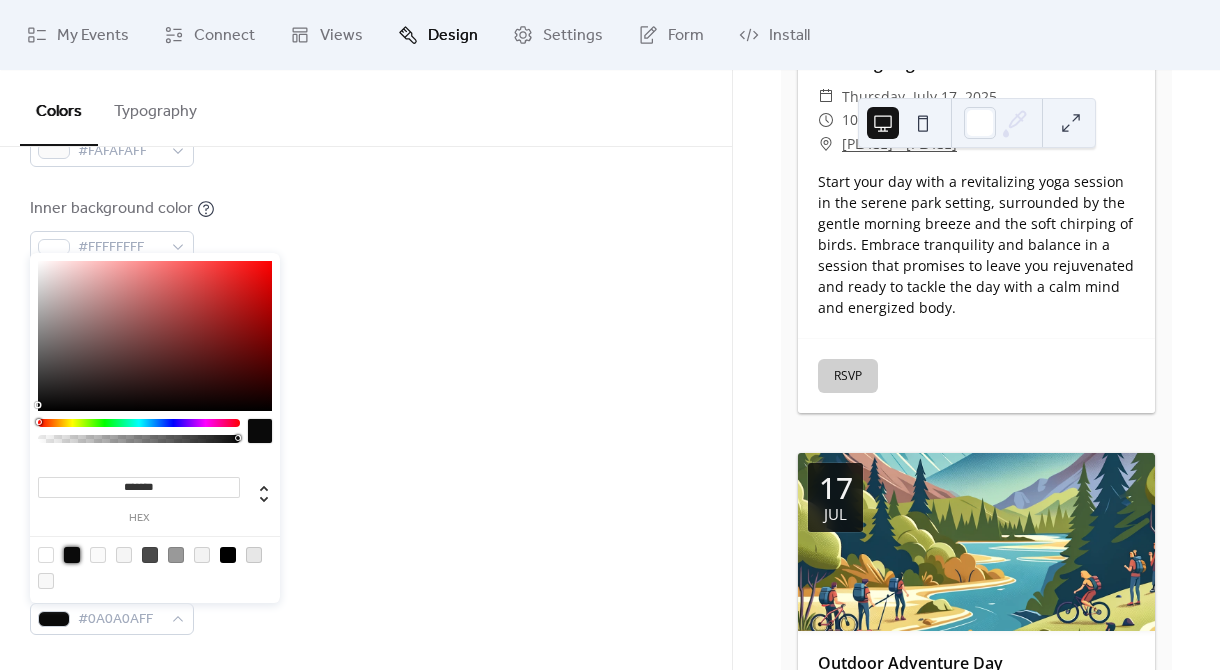 click at bounding box center [366, 465] 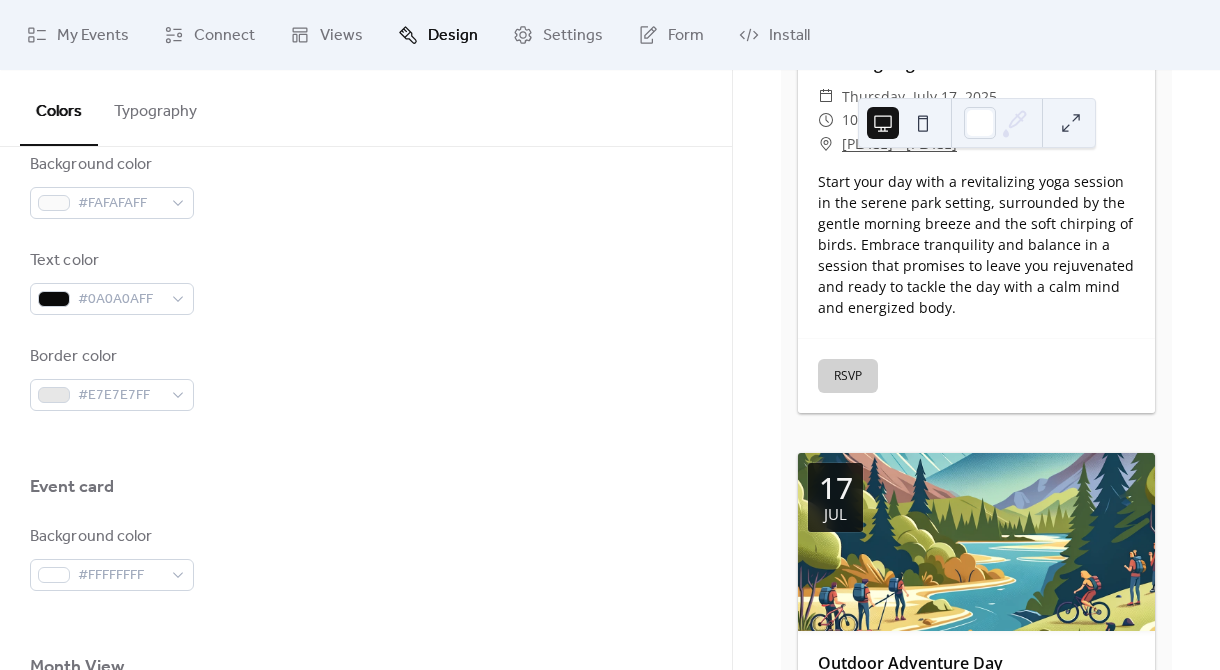 scroll, scrollTop: 923, scrollLeft: 0, axis: vertical 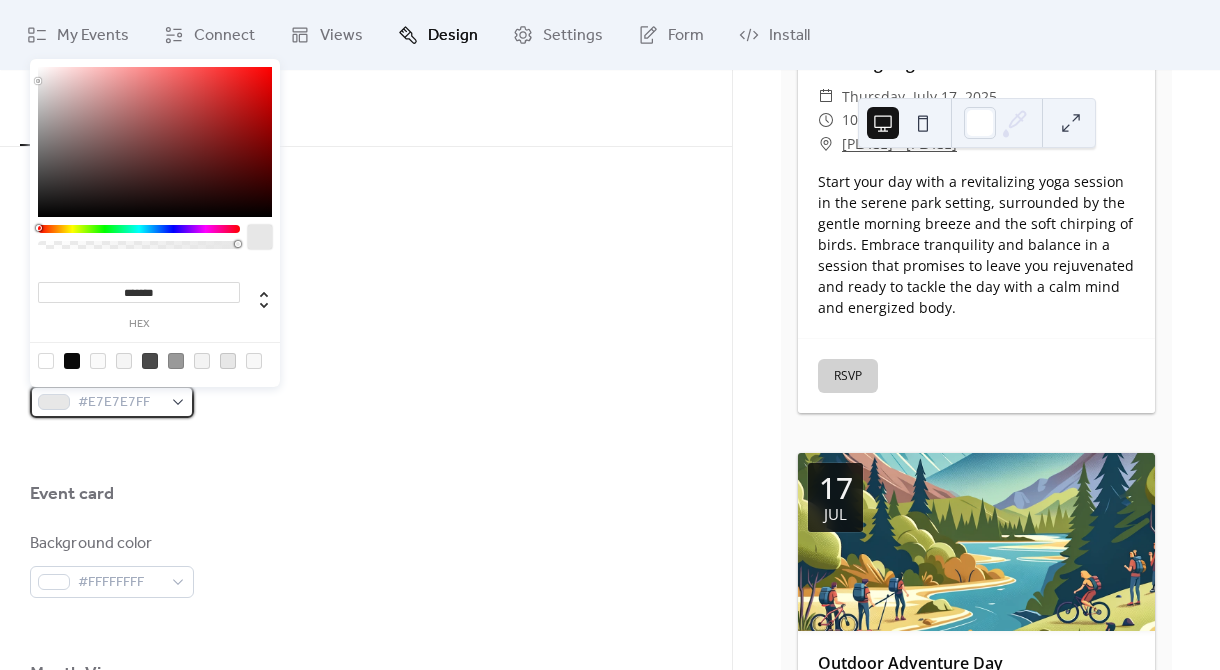 click on "#E7E7E7FF" at bounding box center (120, 403) 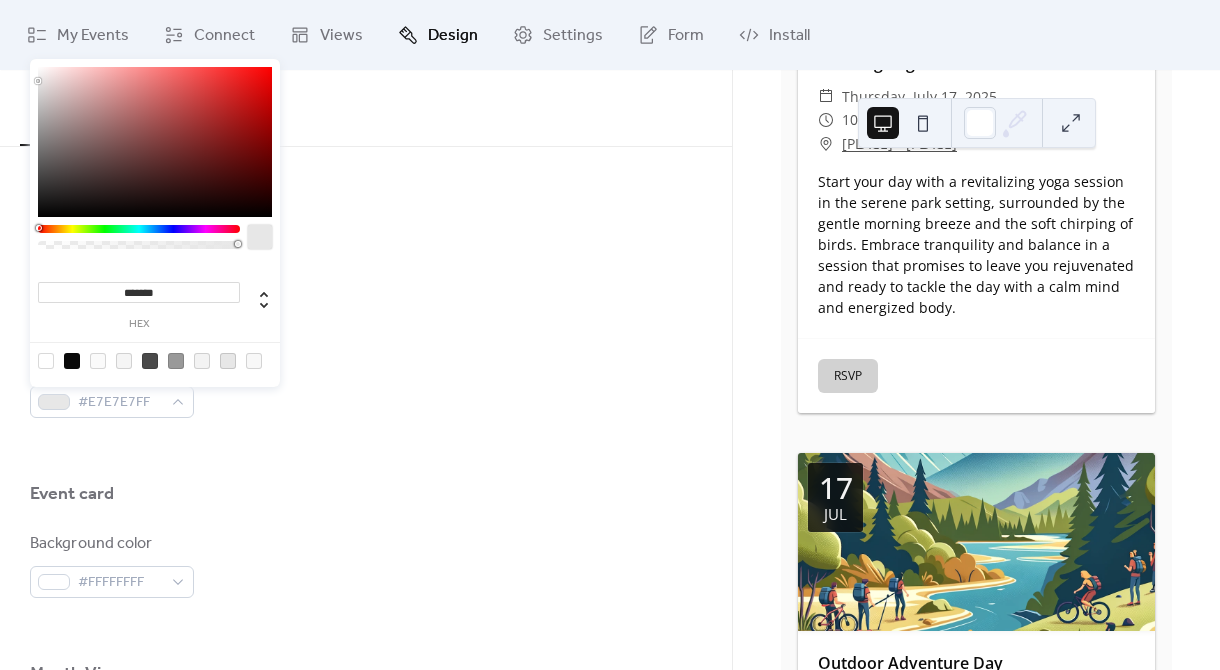 click on "*******" at bounding box center (139, 292) 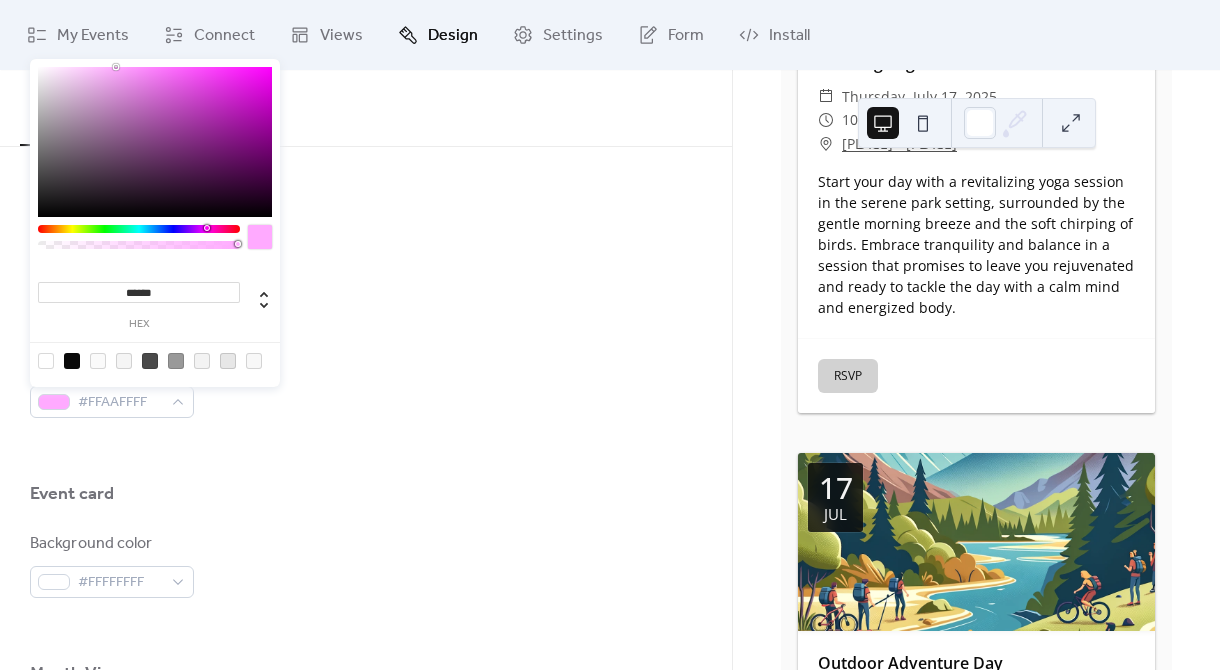 type on "*******" 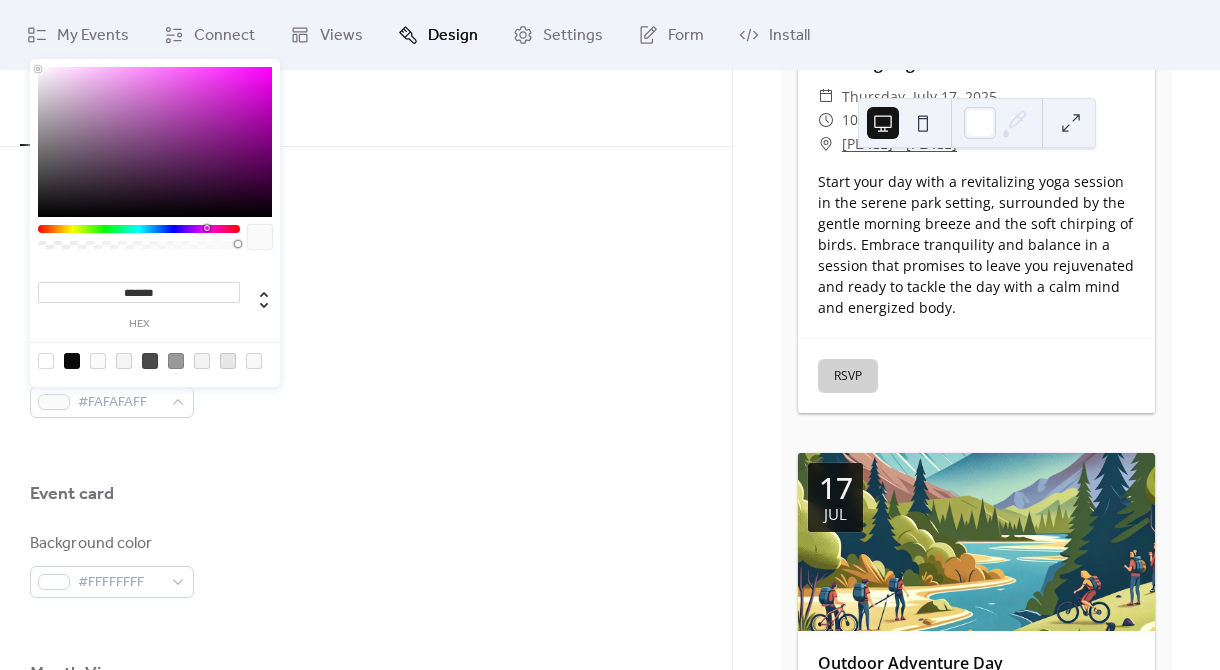 click on "Border color #FAFAFAFF" at bounding box center (366, 385) 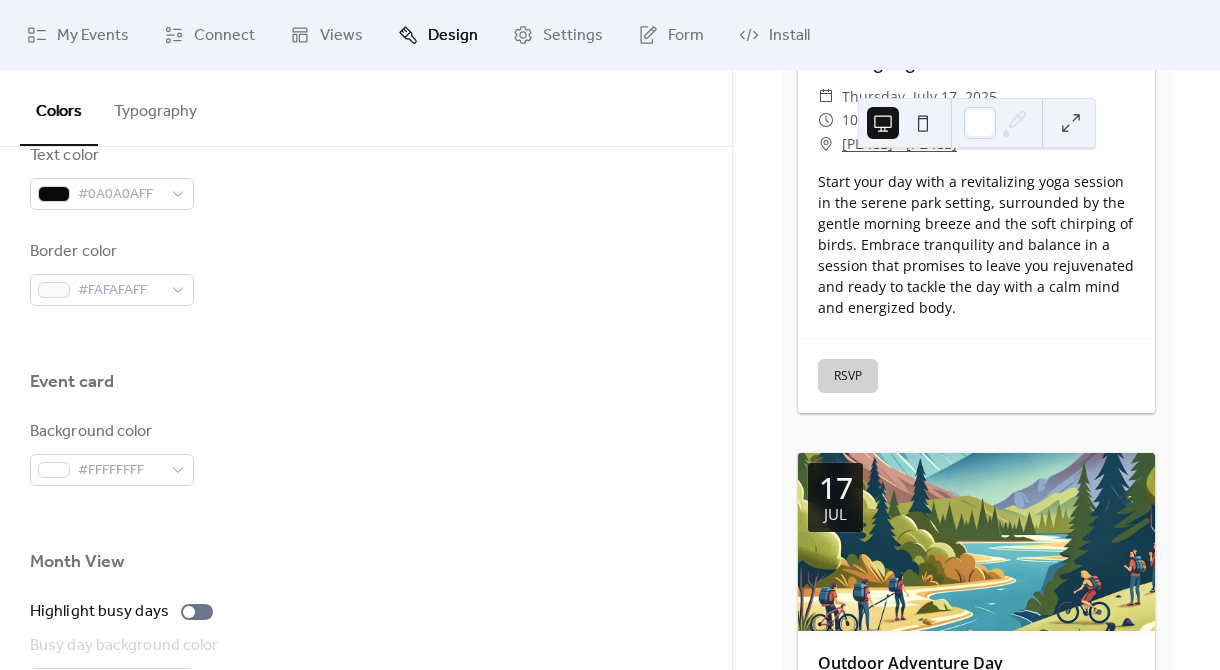 scroll, scrollTop: 1073, scrollLeft: 0, axis: vertical 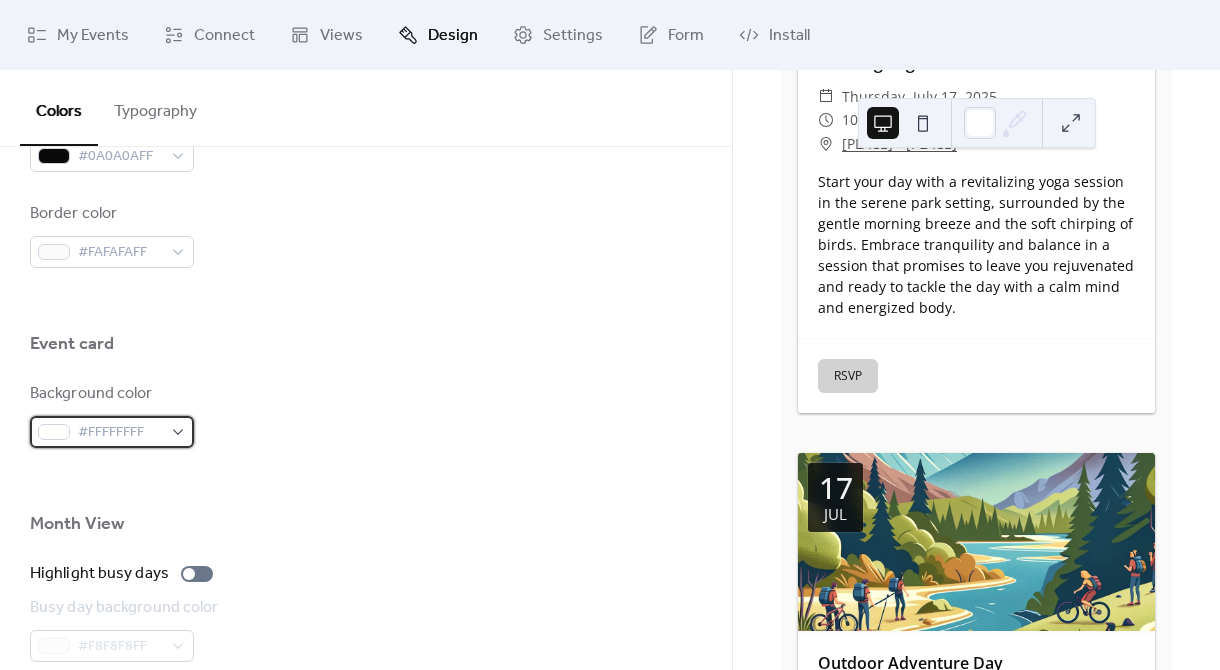 click on "#FFFFFFFF" at bounding box center (120, 433) 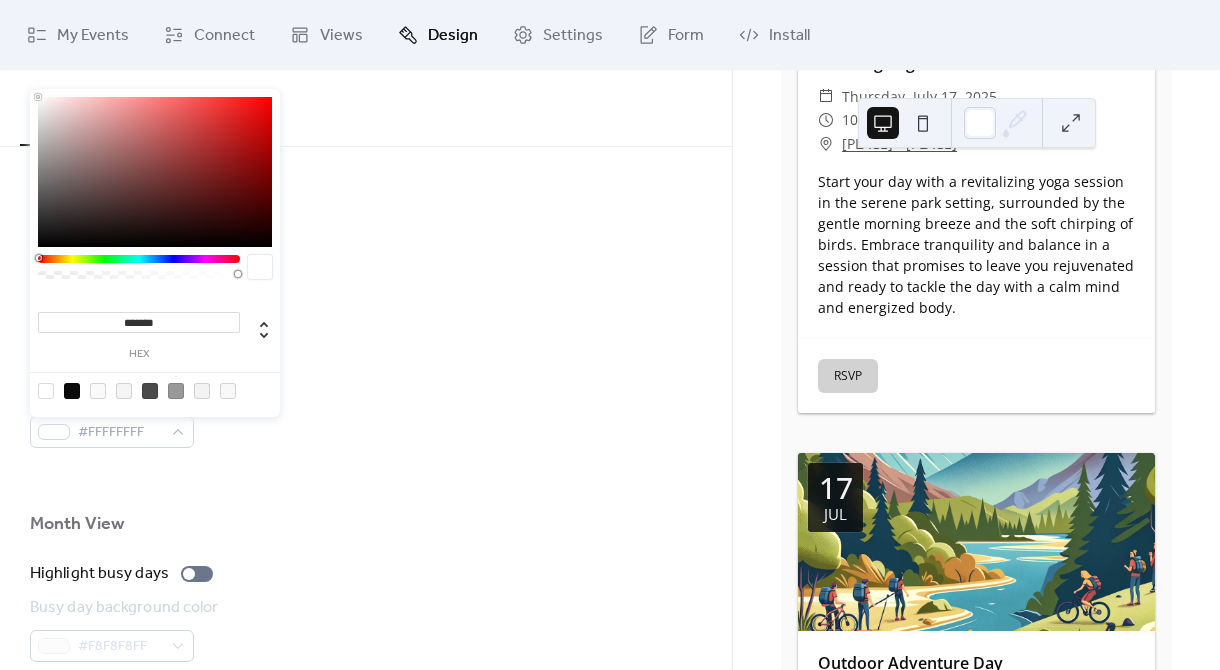 click on "*******" at bounding box center (139, 322) 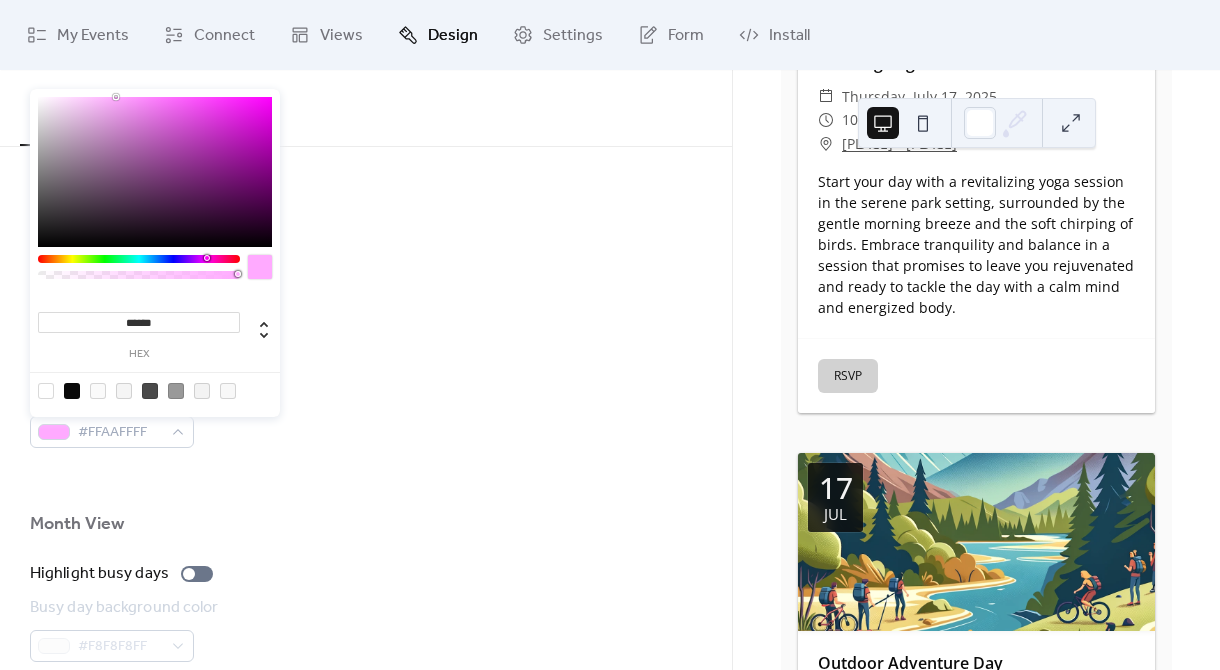 type on "*******" 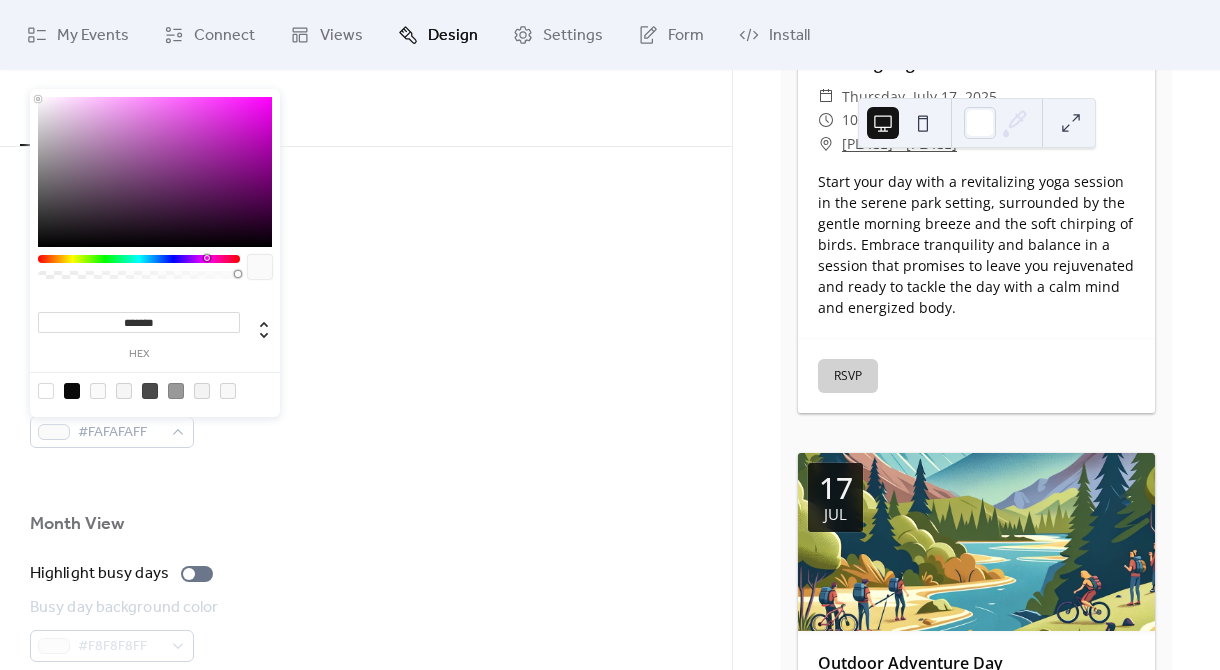 click on "Event card" at bounding box center (366, 349) 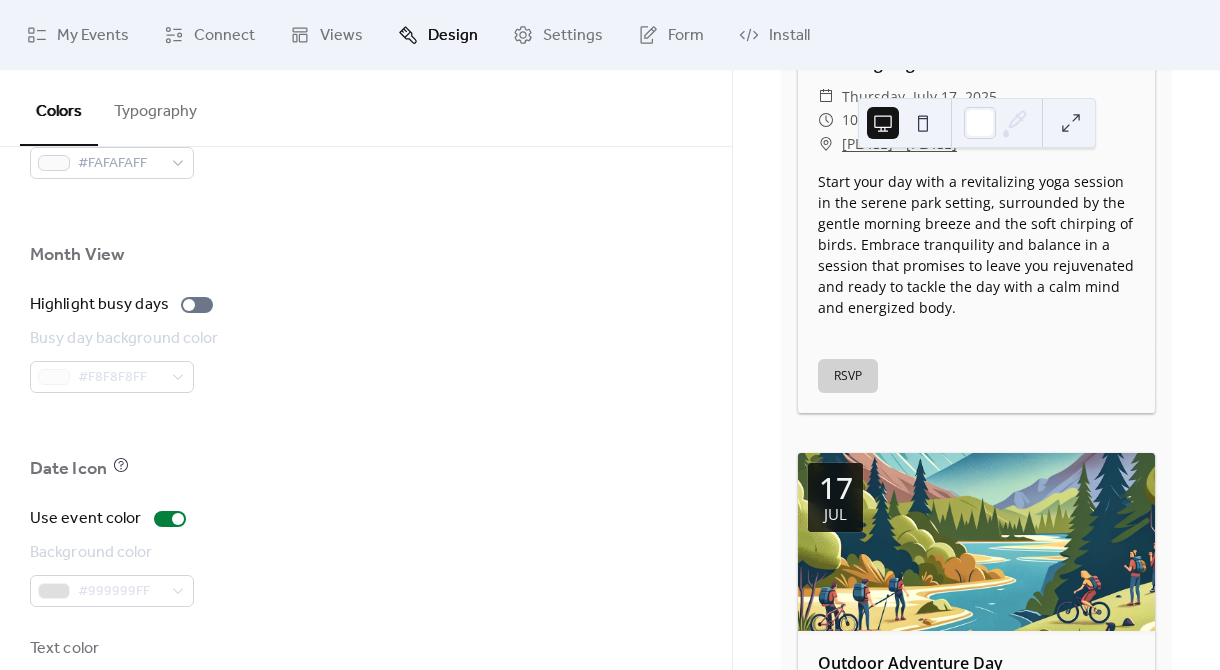 scroll, scrollTop: 1415, scrollLeft: 0, axis: vertical 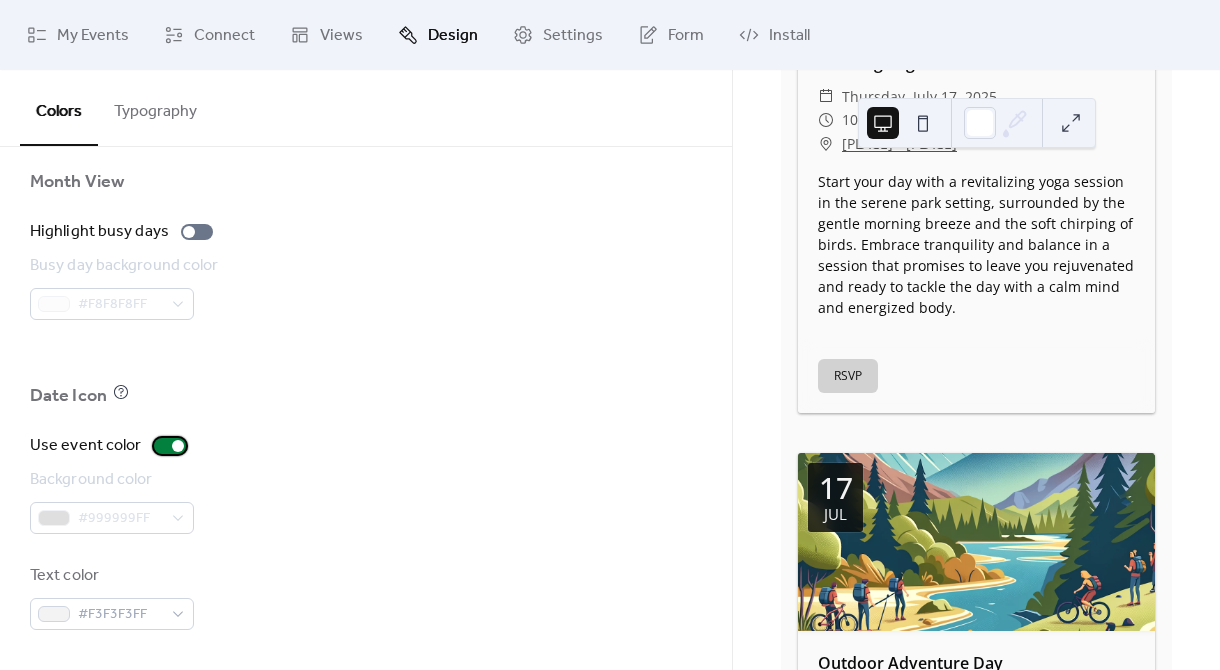 click at bounding box center [170, 446] 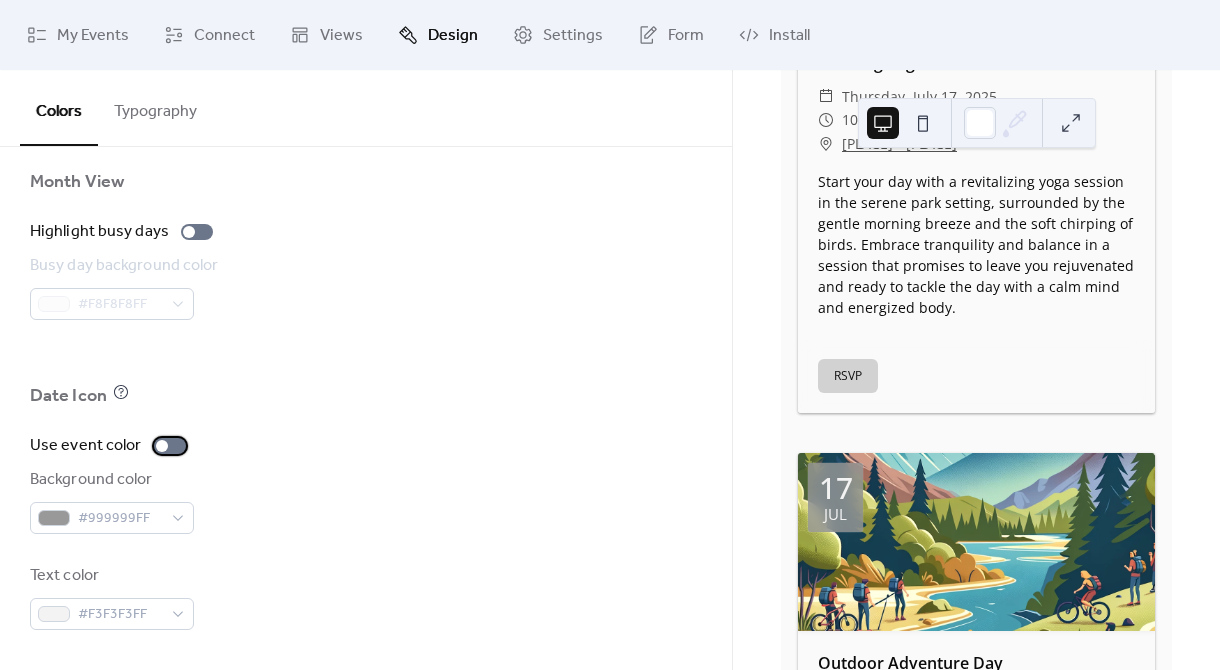 click at bounding box center (162, 446) 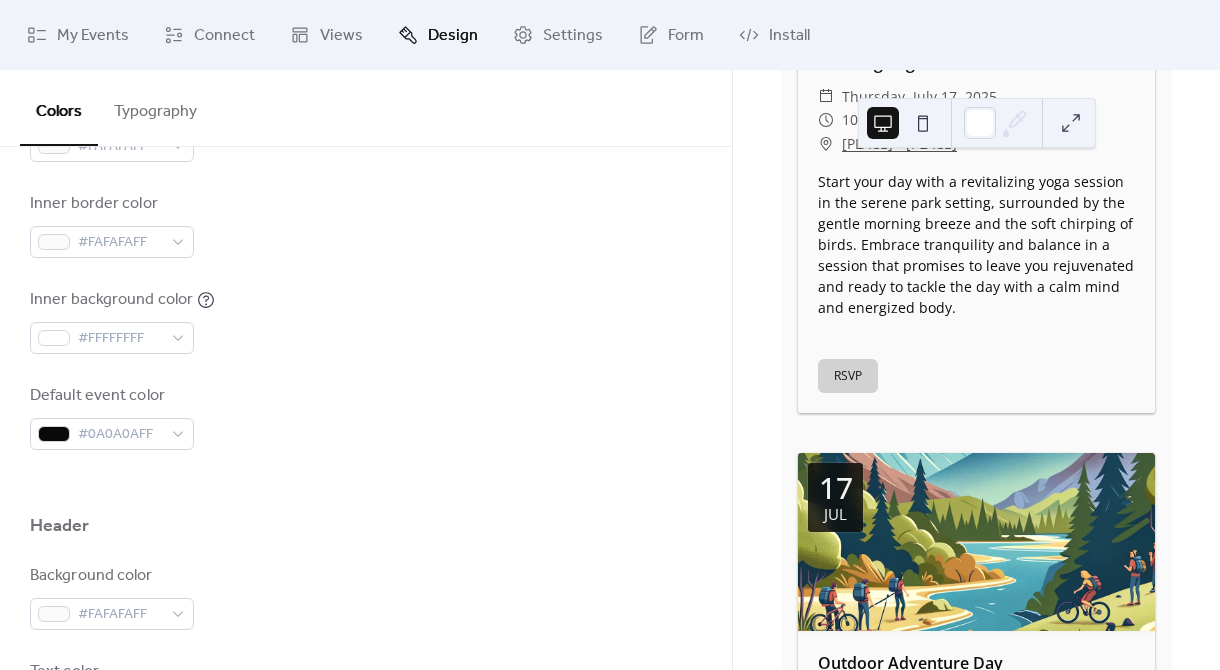 scroll, scrollTop: 0, scrollLeft: 0, axis: both 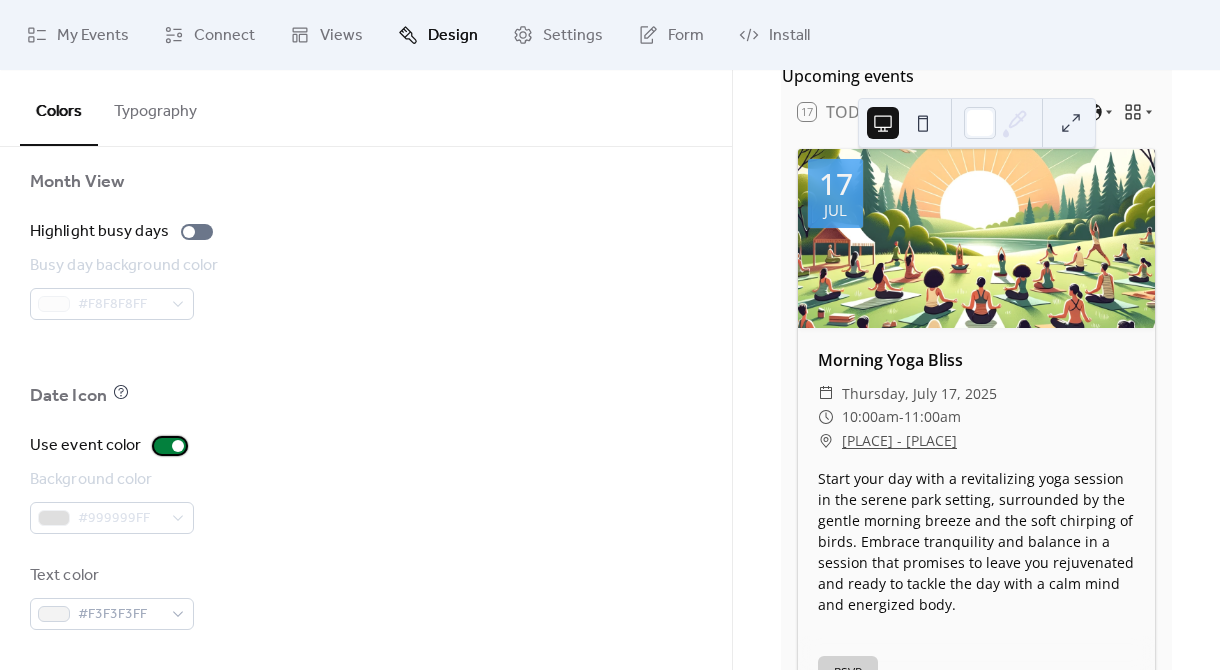 click at bounding box center [170, 446] 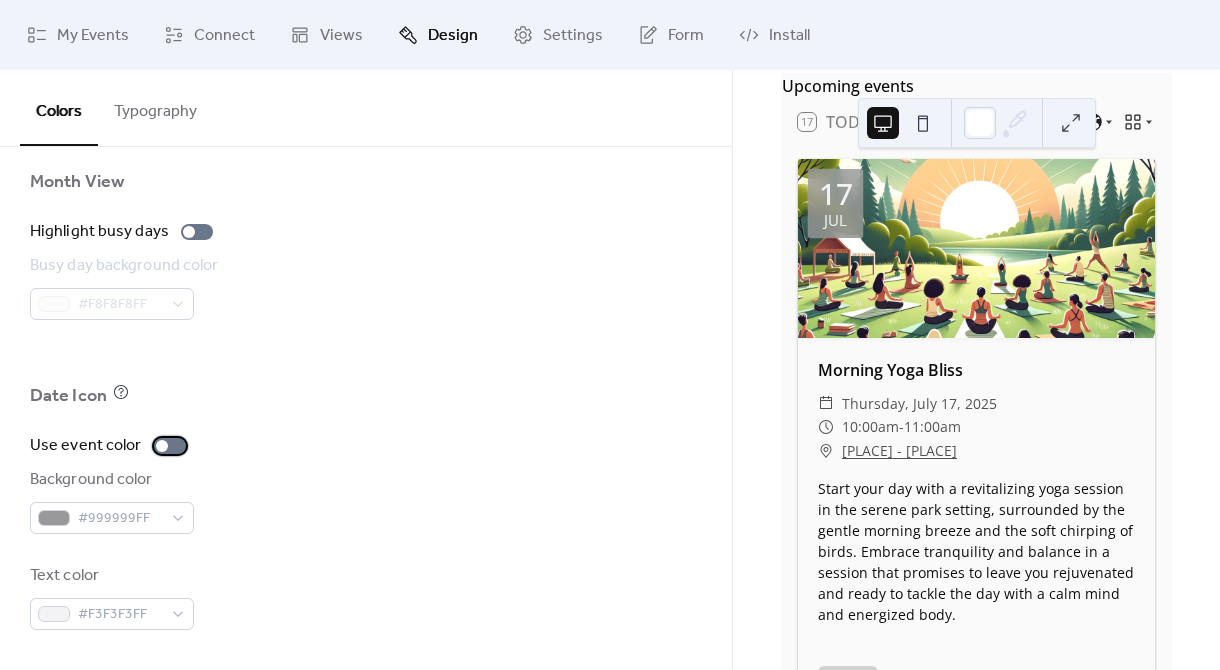 scroll, scrollTop: 0, scrollLeft: 0, axis: both 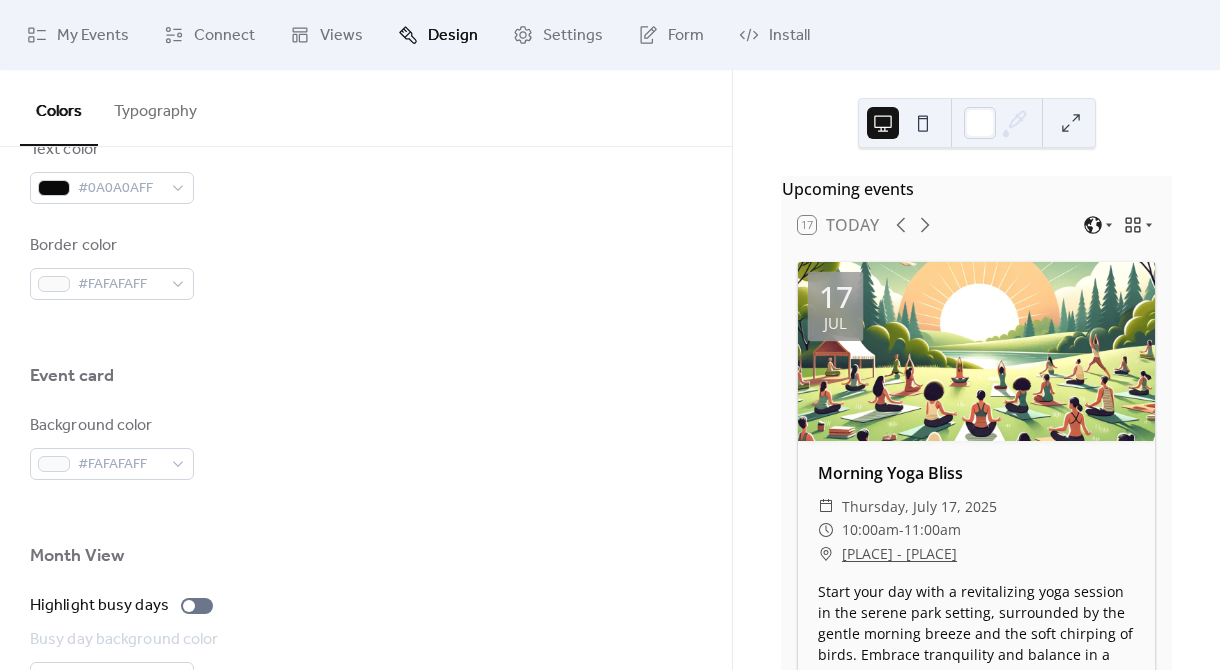 click on "Typography" at bounding box center (155, 107) 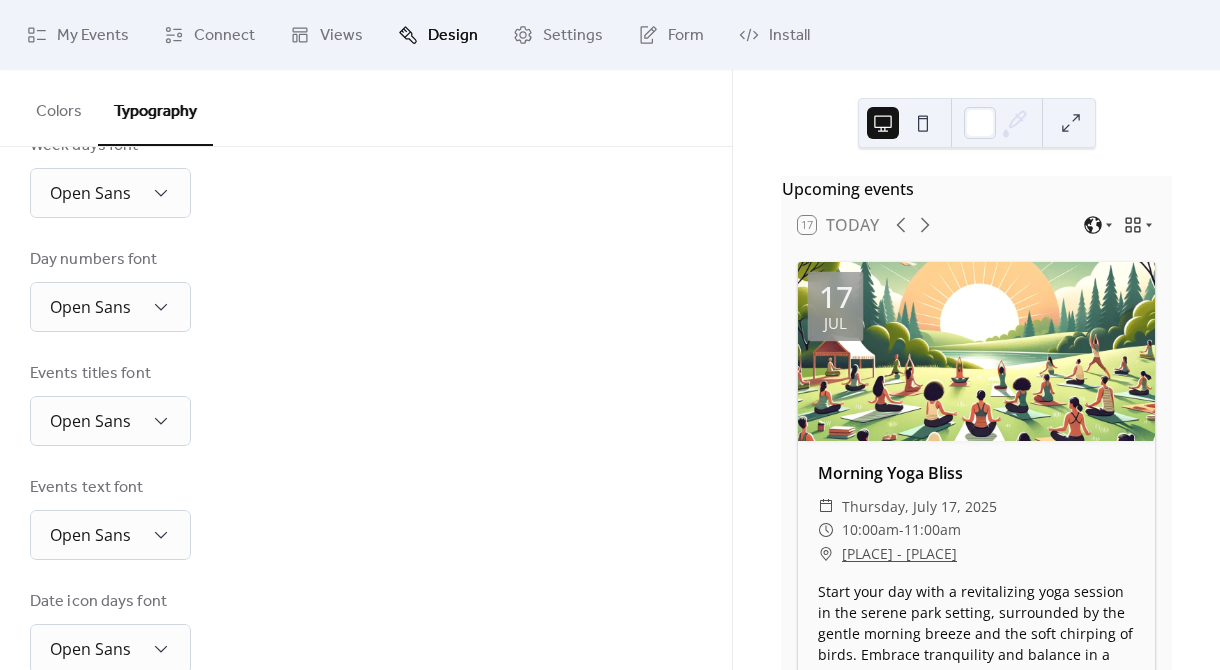 scroll, scrollTop: 0, scrollLeft: 0, axis: both 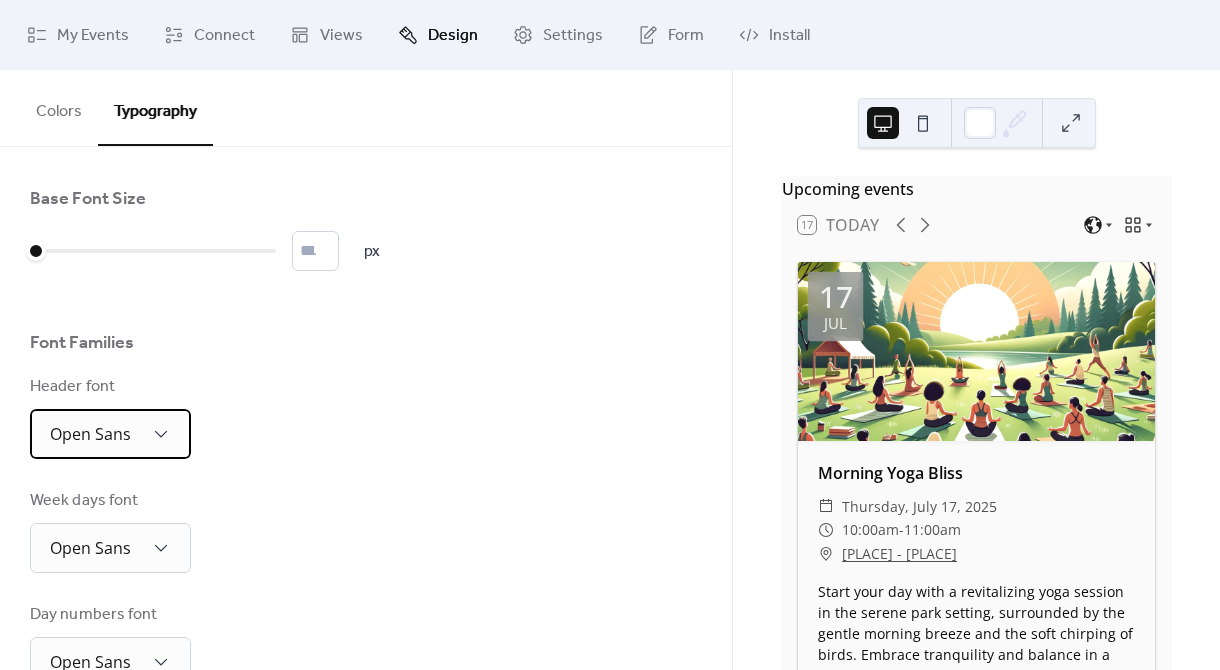 click on "Open Sans" at bounding box center [110, 434] 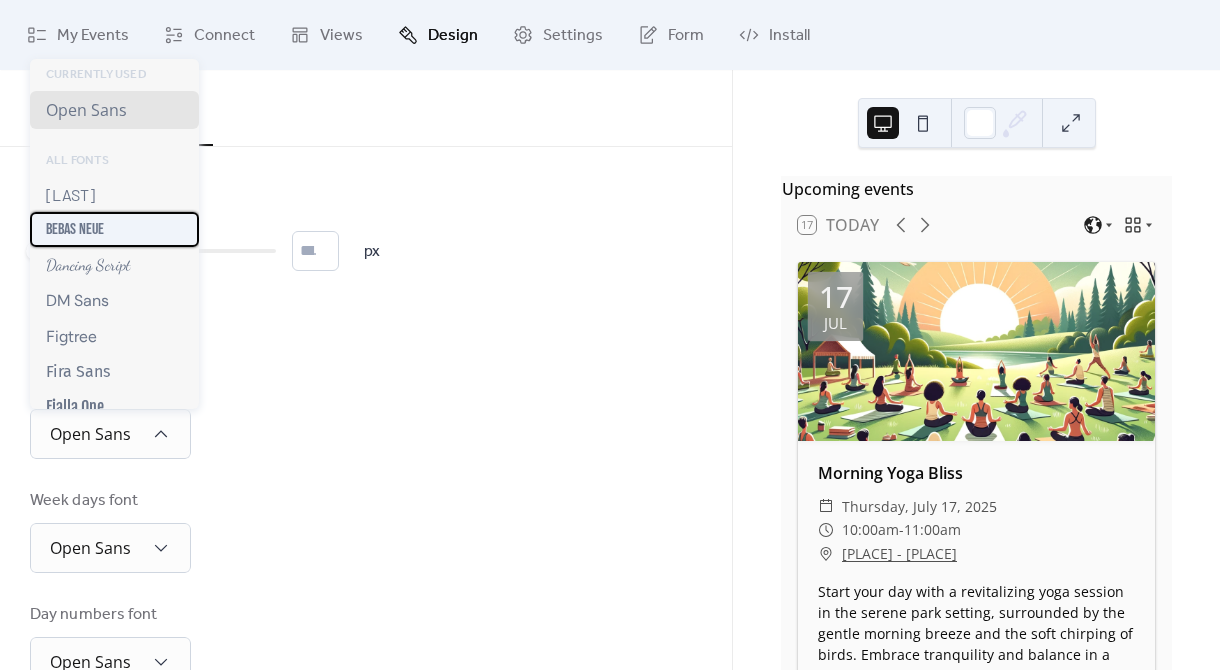 click on "Bebas Neue" at bounding box center [114, 229] 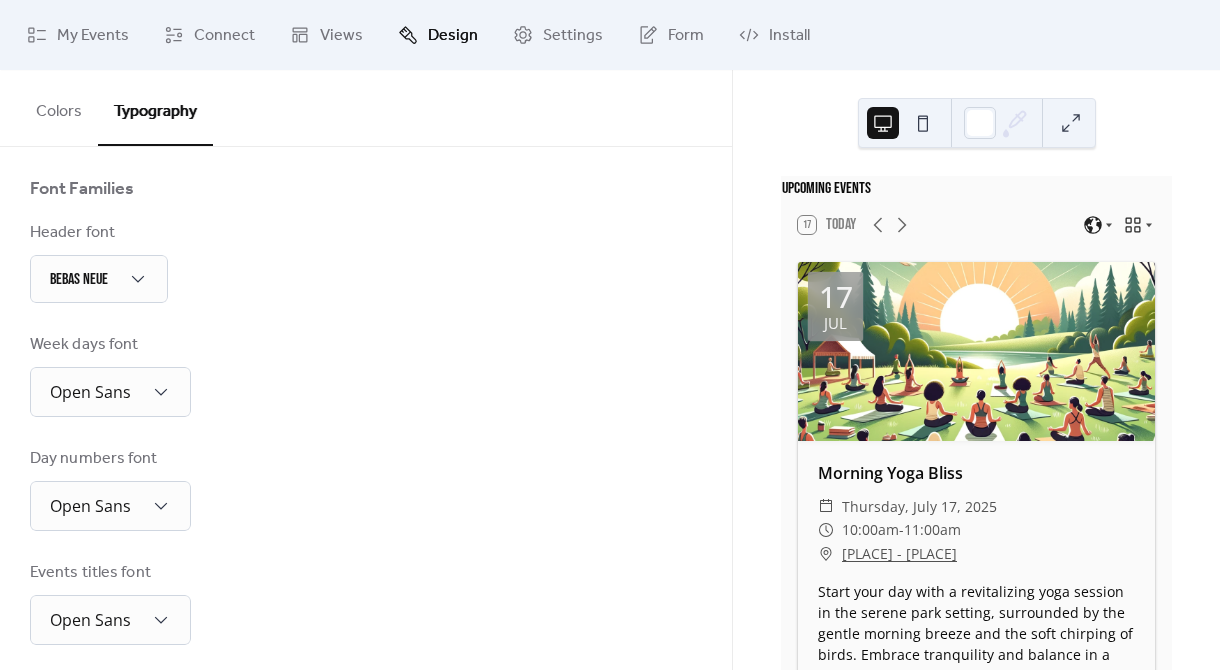 scroll, scrollTop: 158, scrollLeft: 0, axis: vertical 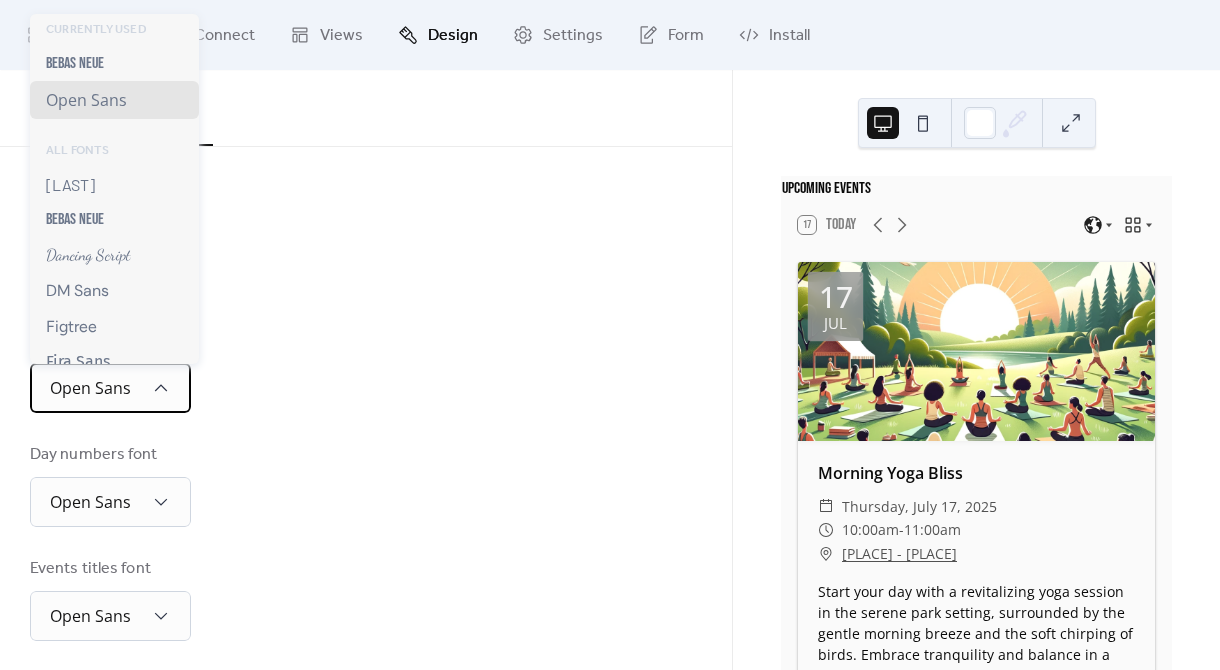 click on "Open Sans" at bounding box center [110, 388] 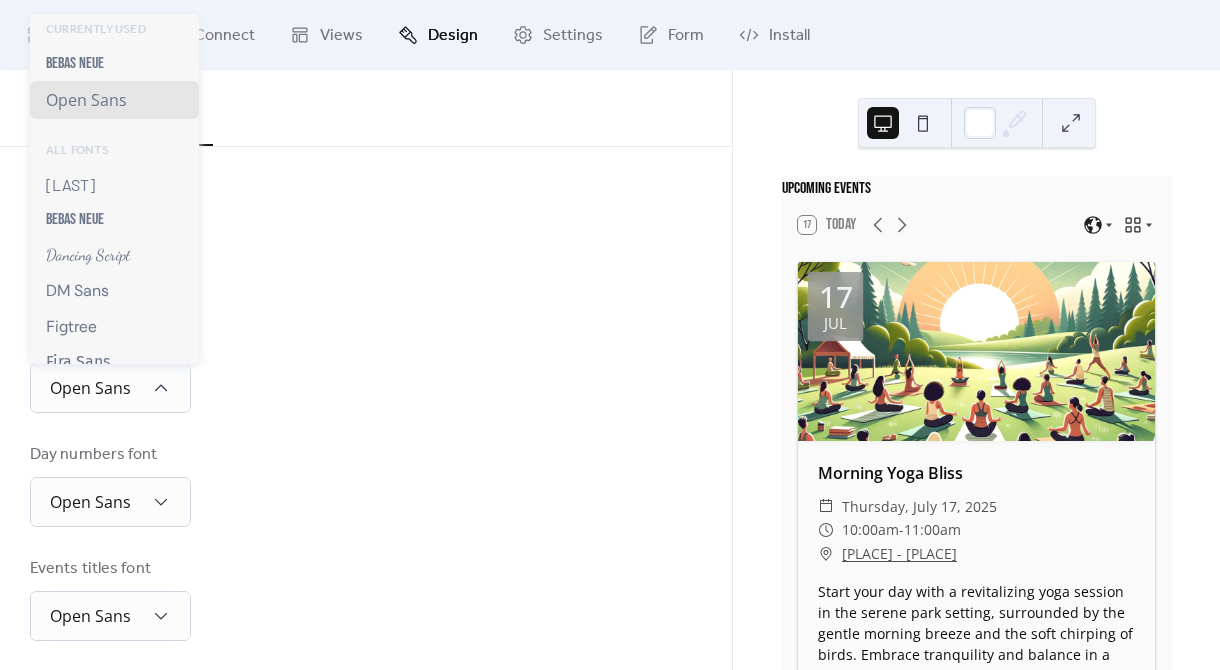 drag, startPoint x: 251, startPoint y: 386, endPoint x: 237, endPoint y: 411, distance: 28.653097 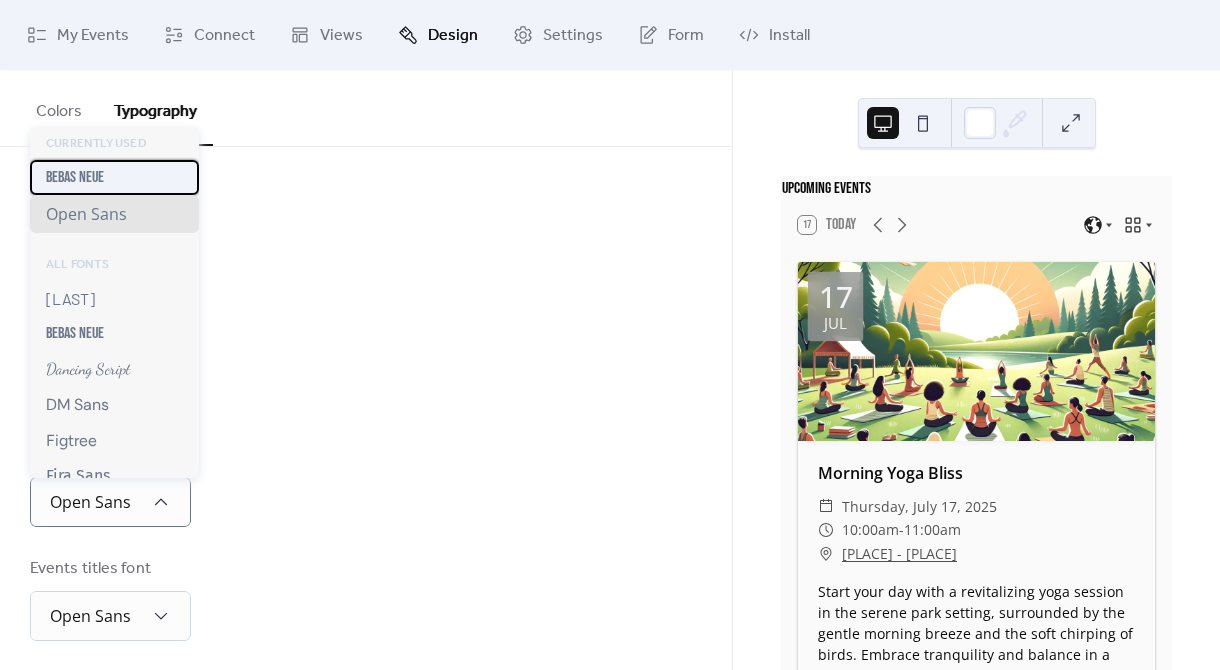 click on "Bebas Neue" at bounding box center [114, 177] 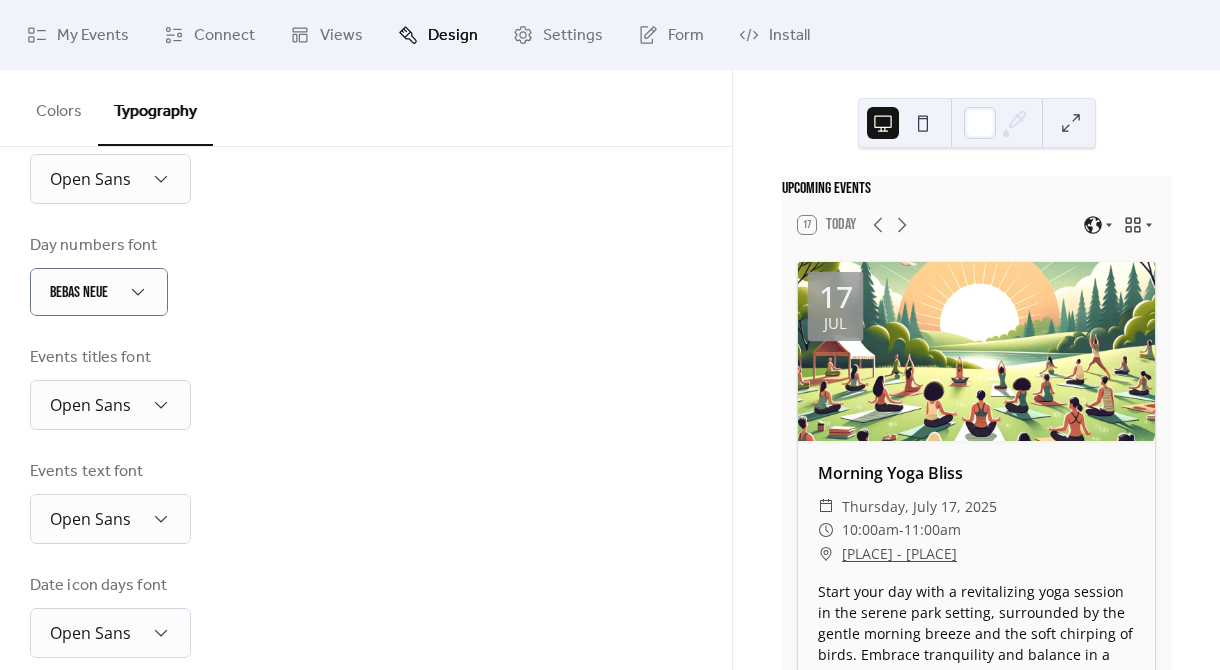scroll, scrollTop: 378, scrollLeft: 0, axis: vertical 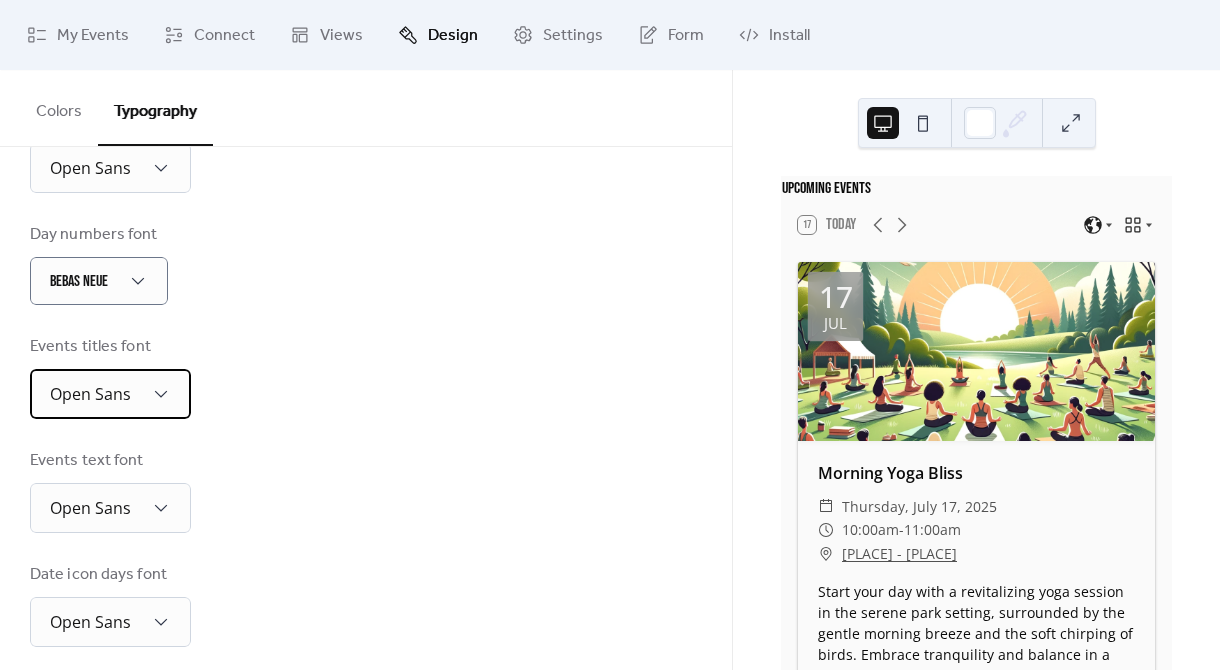 click on "Open Sans" at bounding box center (110, 394) 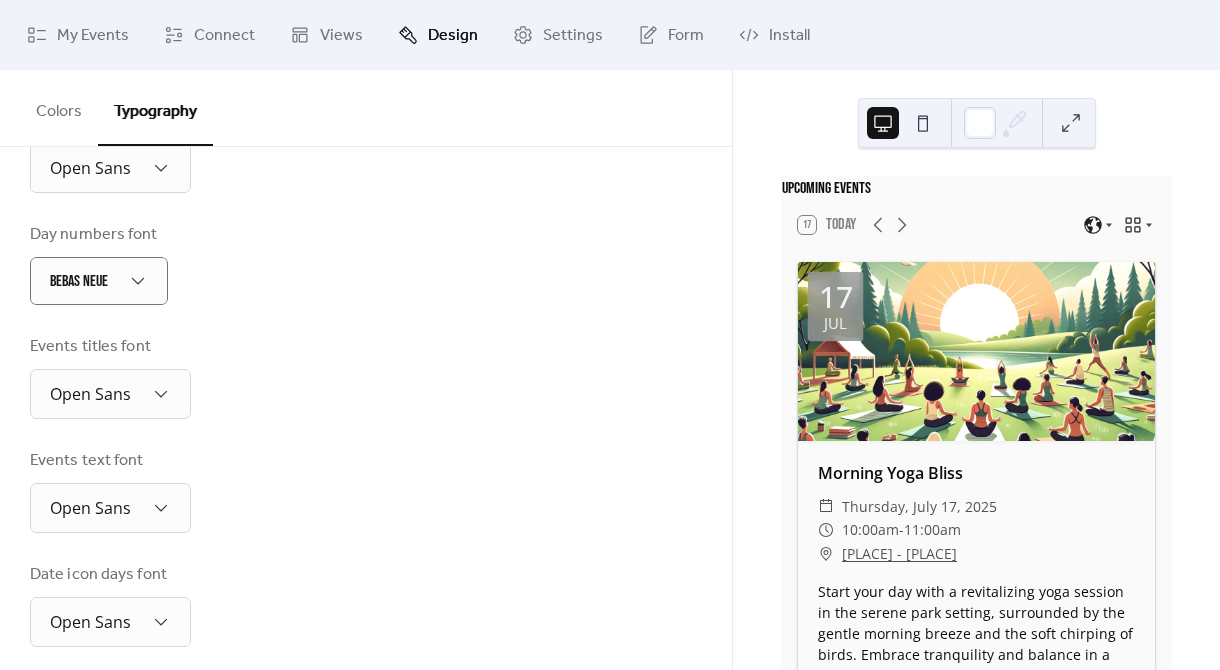 click on "Events titles font Open Sans" at bounding box center [366, 377] 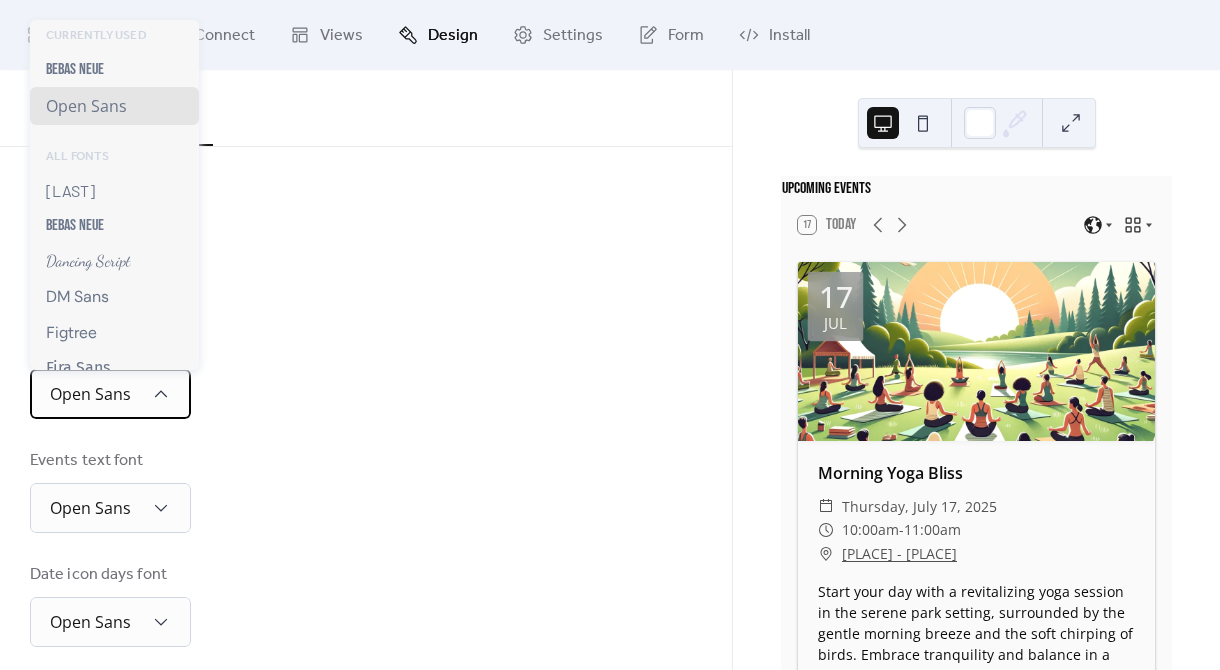 click on "Open Sans" at bounding box center [110, 394] 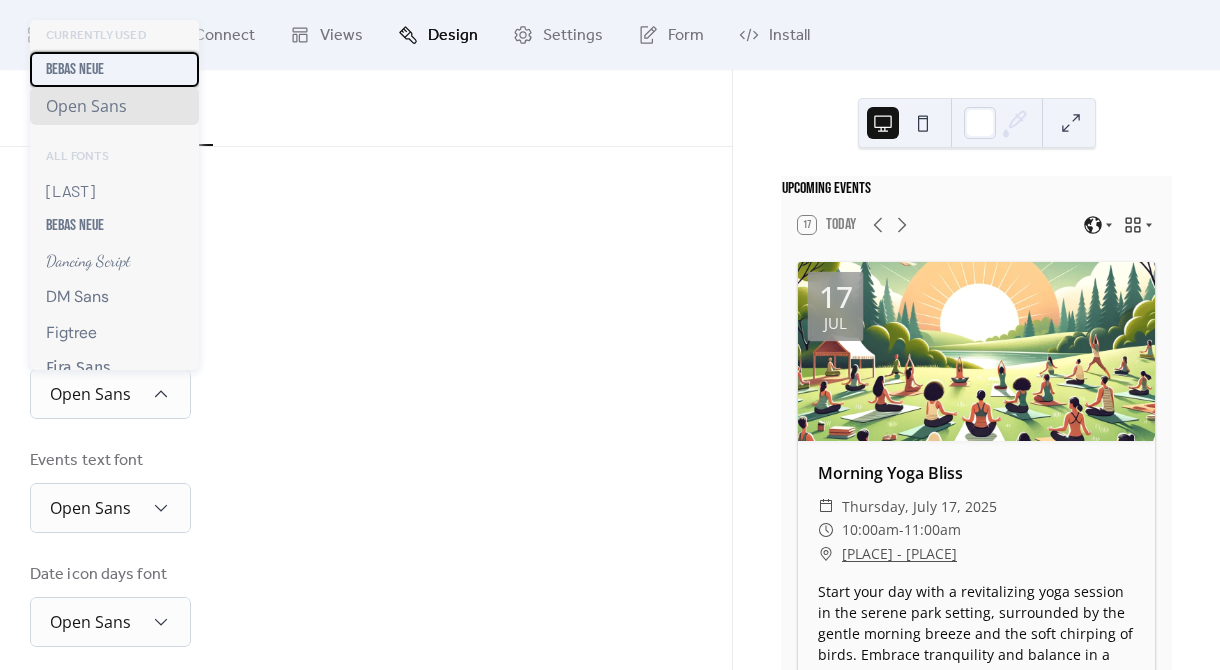 click on "Bebas Neue" at bounding box center [114, 69] 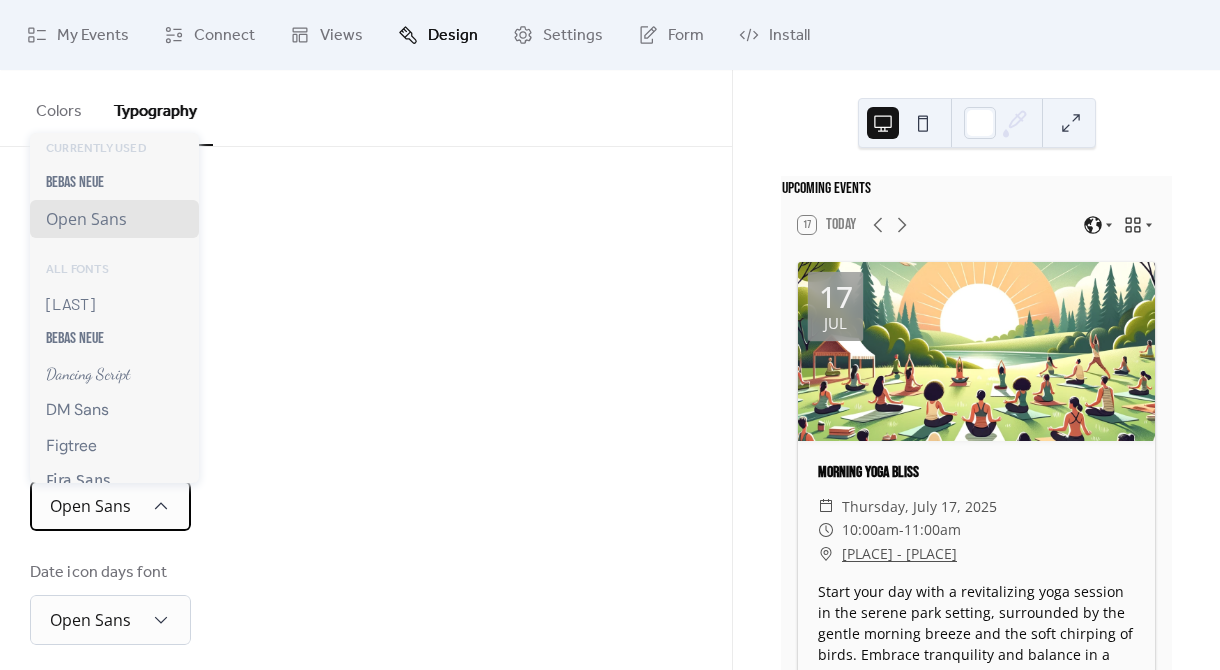 click on "Open Sans" at bounding box center [110, 506] 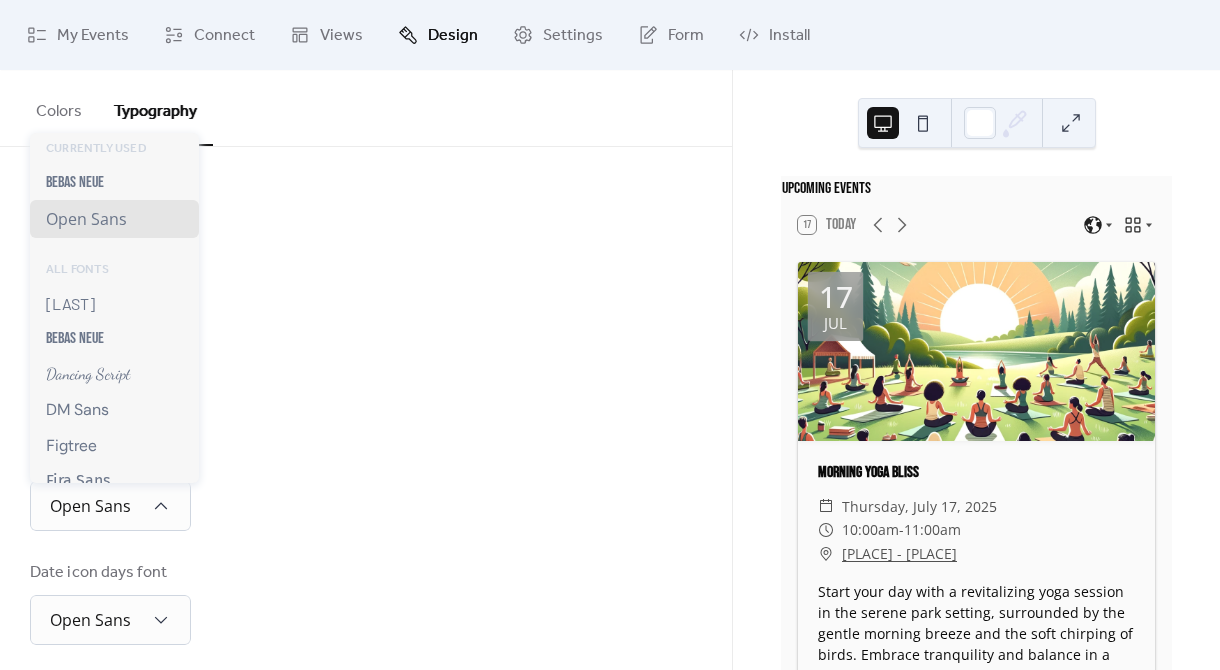 click on "Day numbers font Bebas Neue" at bounding box center [366, 264] 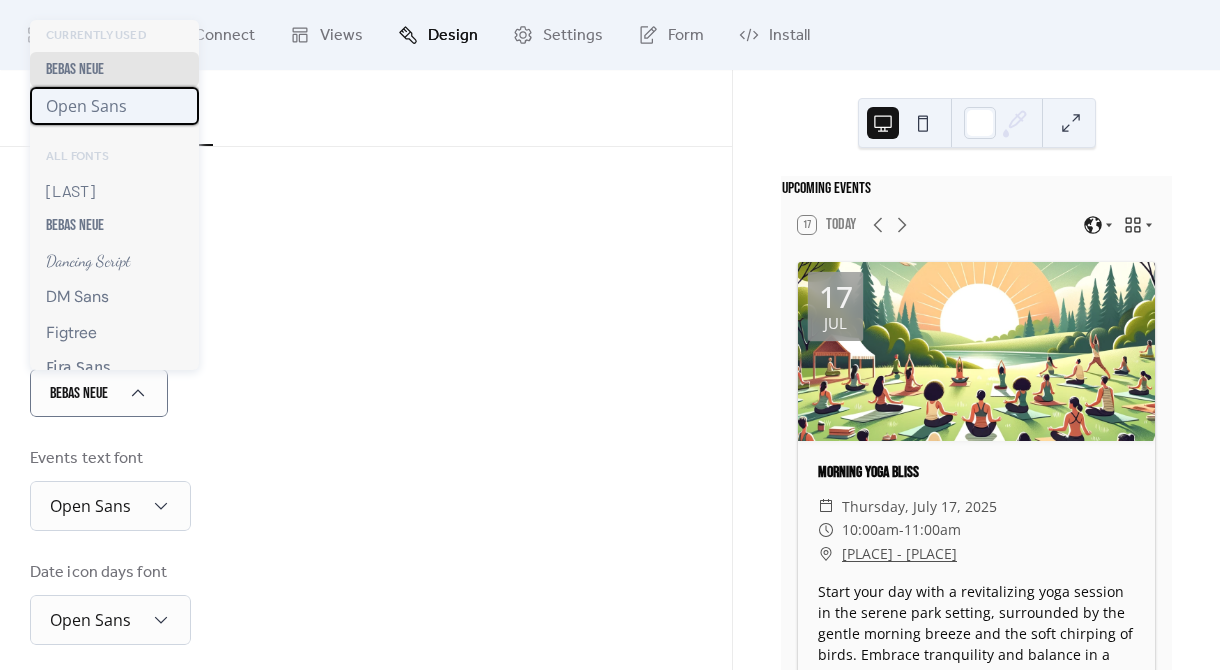 click on "Open Sans" at bounding box center [86, 106] 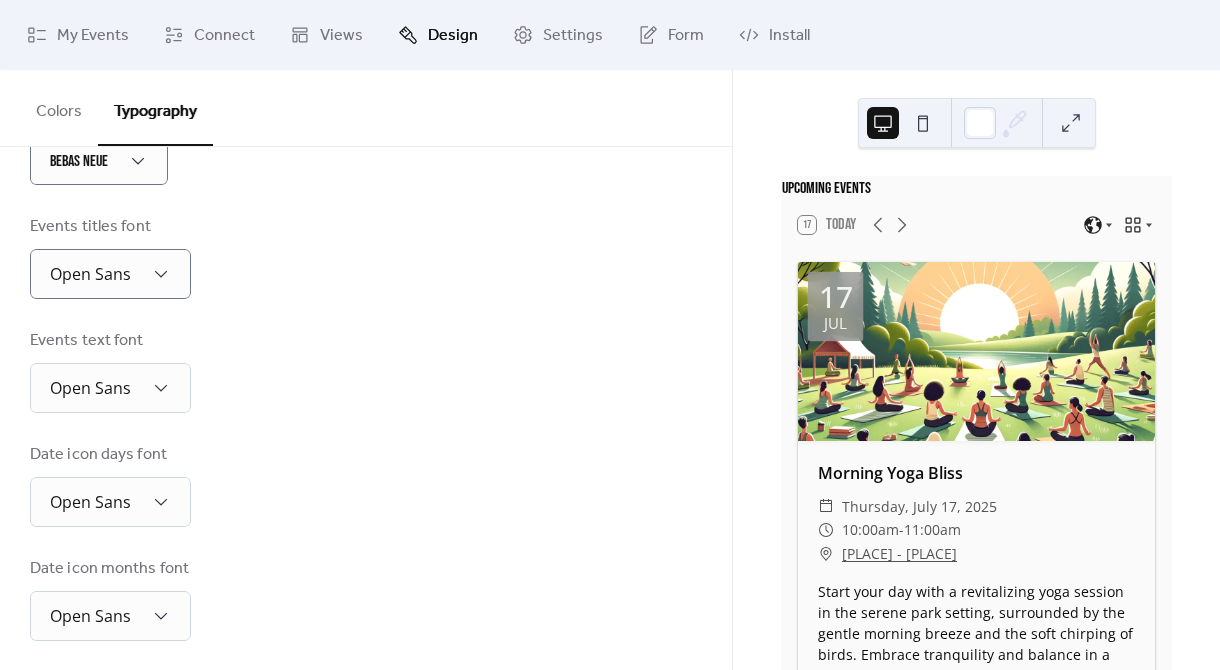 scroll, scrollTop: 509, scrollLeft: 0, axis: vertical 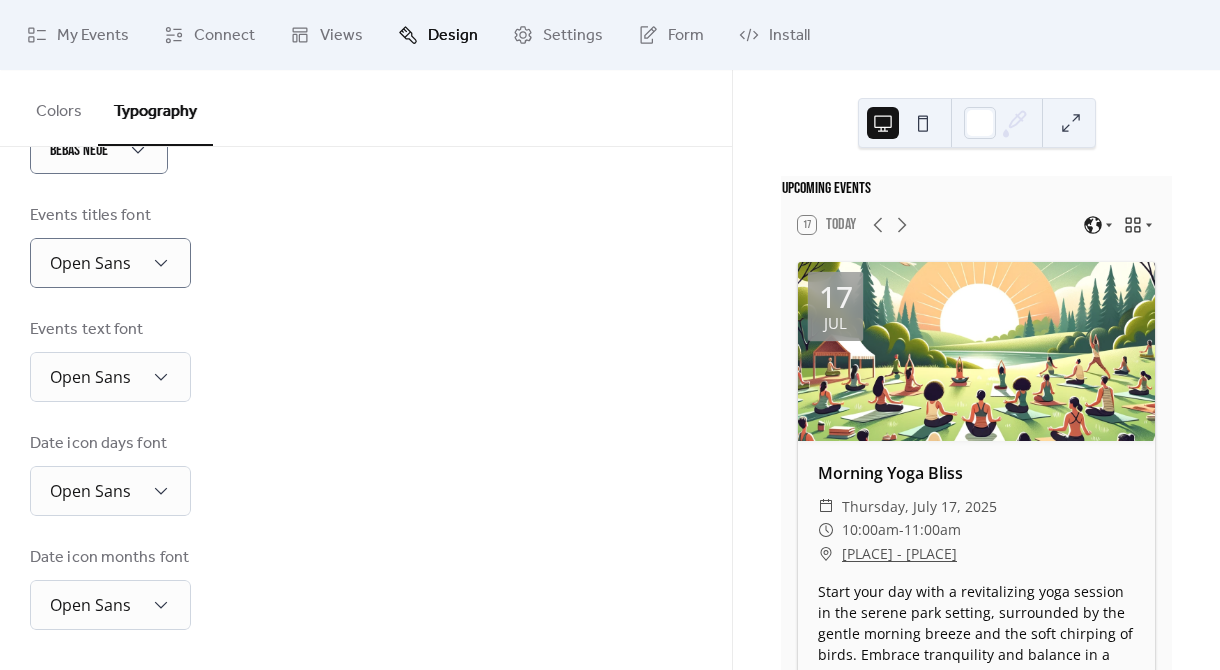 click on "Events text font Open Sans" at bounding box center [110, 360] 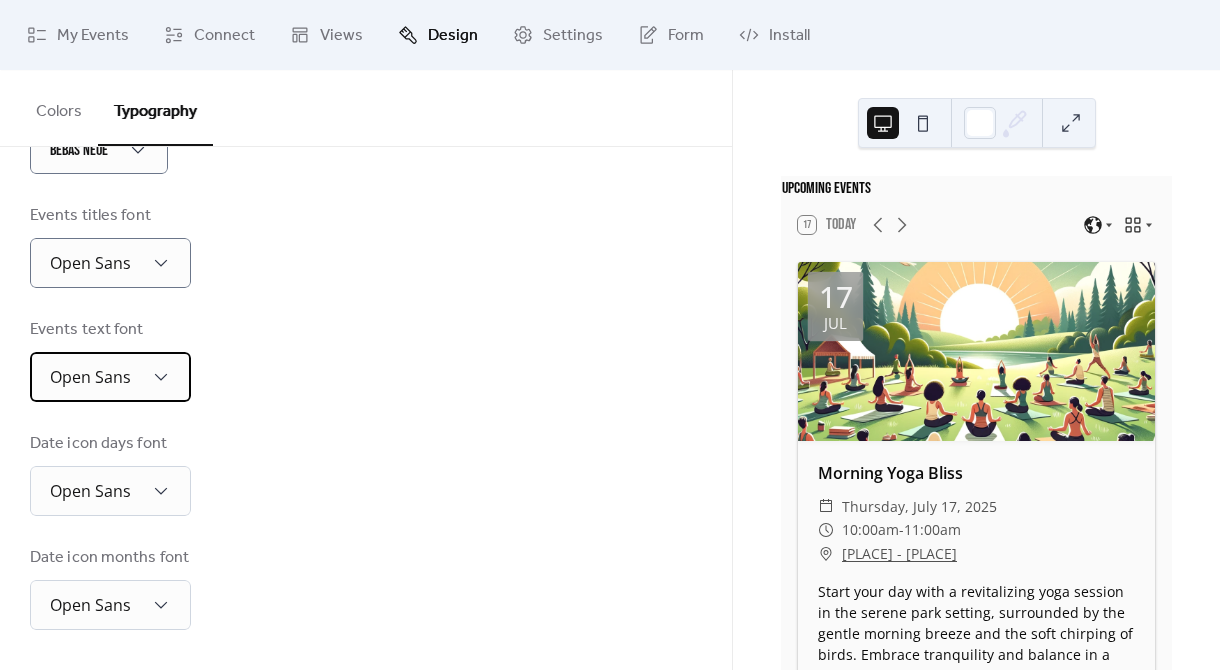 click on "Open Sans" at bounding box center (110, 377) 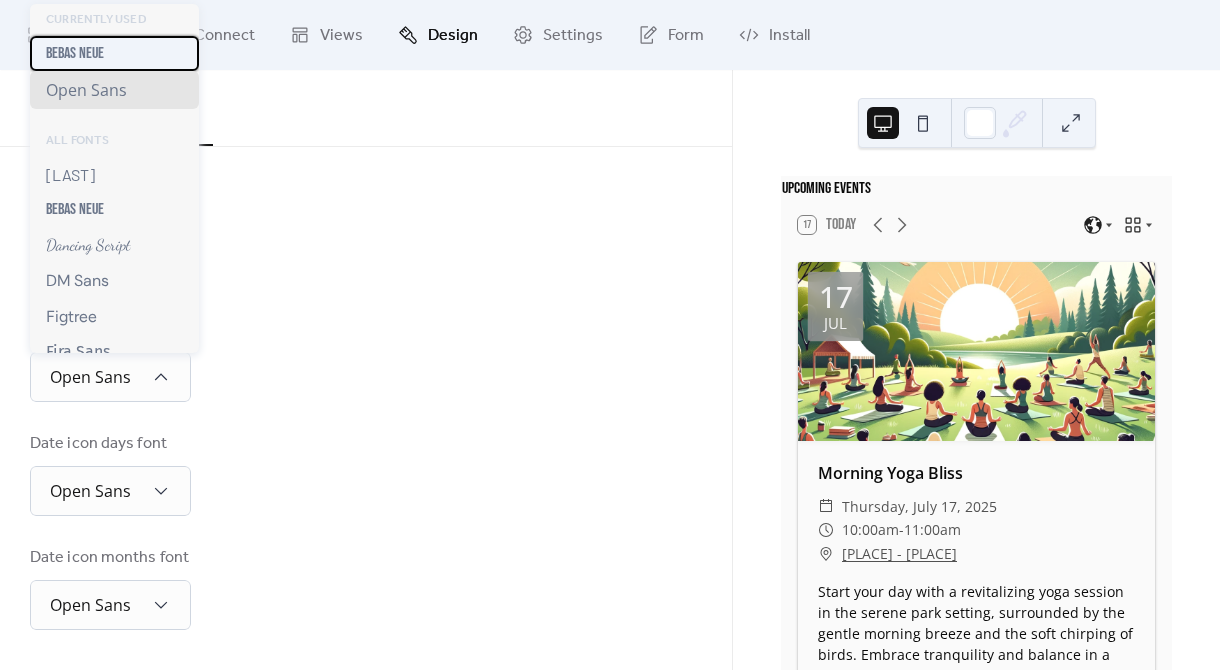 click on "Bebas Neue" at bounding box center [114, 53] 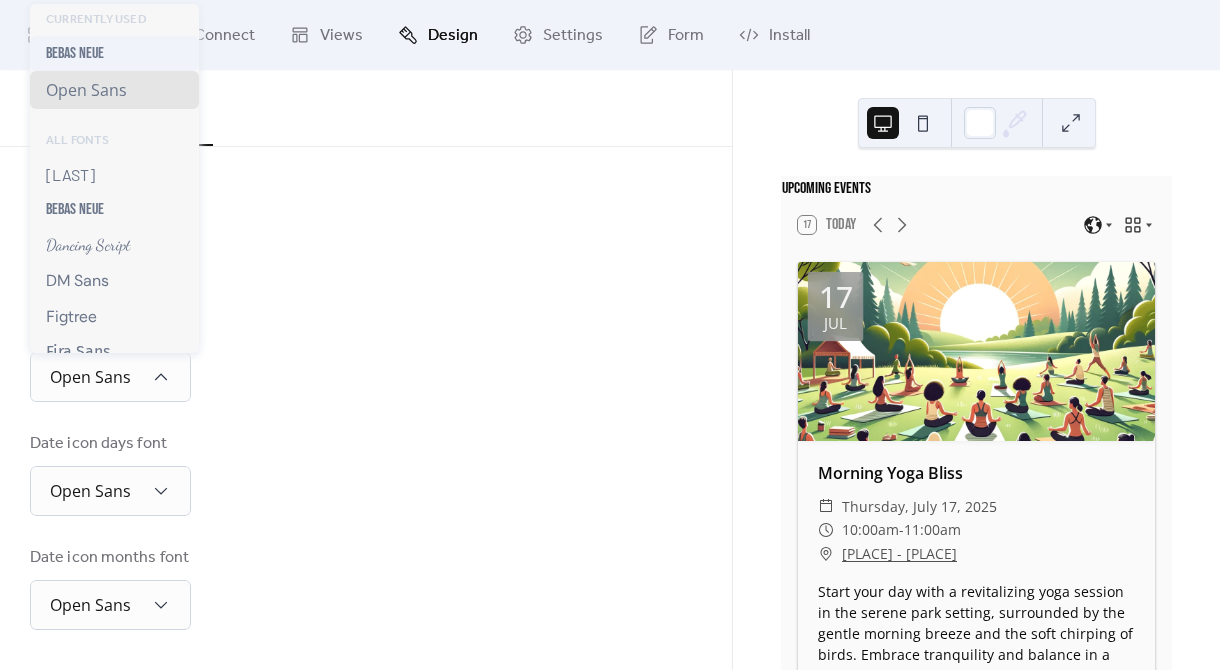scroll, scrollTop: 508, scrollLeft: 0, axis: vertical 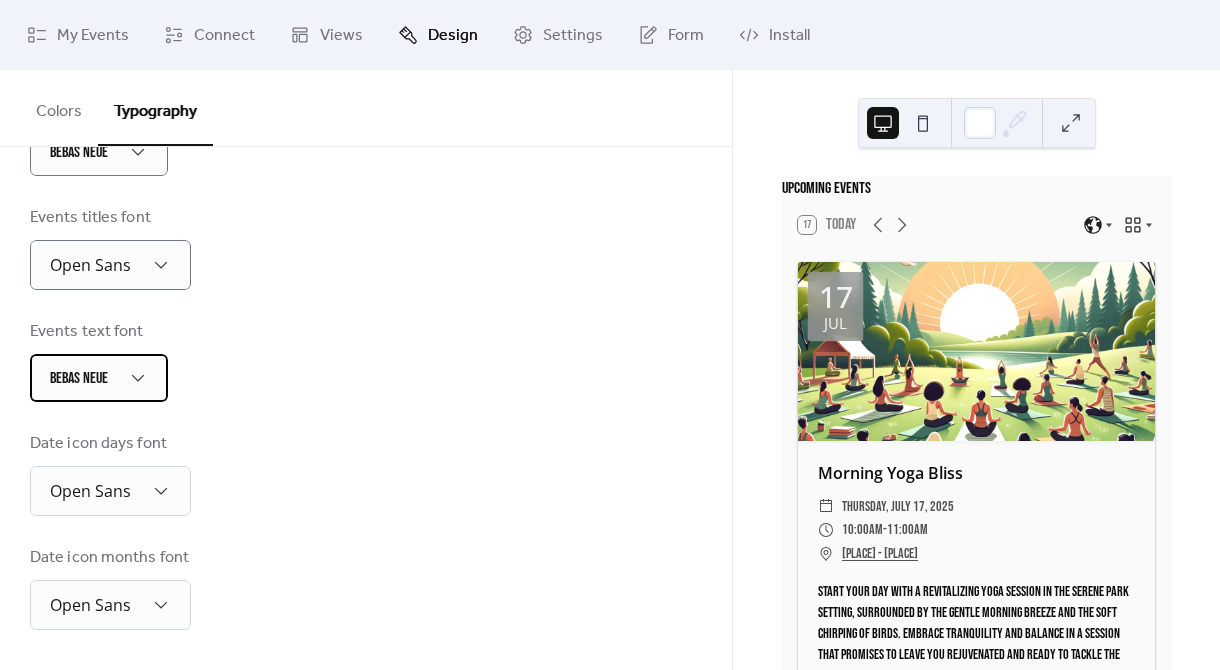 click on "Bebas Neue" at bounding box center (99, 378) 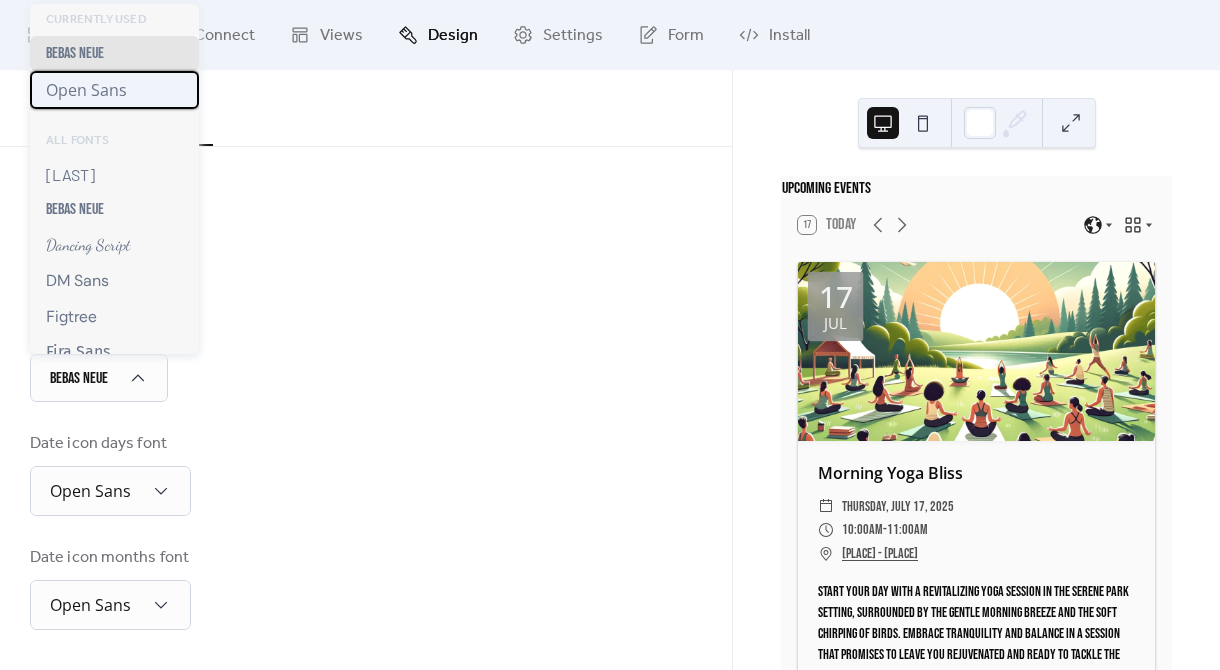 click on "Open Sans" at bounding box center [86, 90] 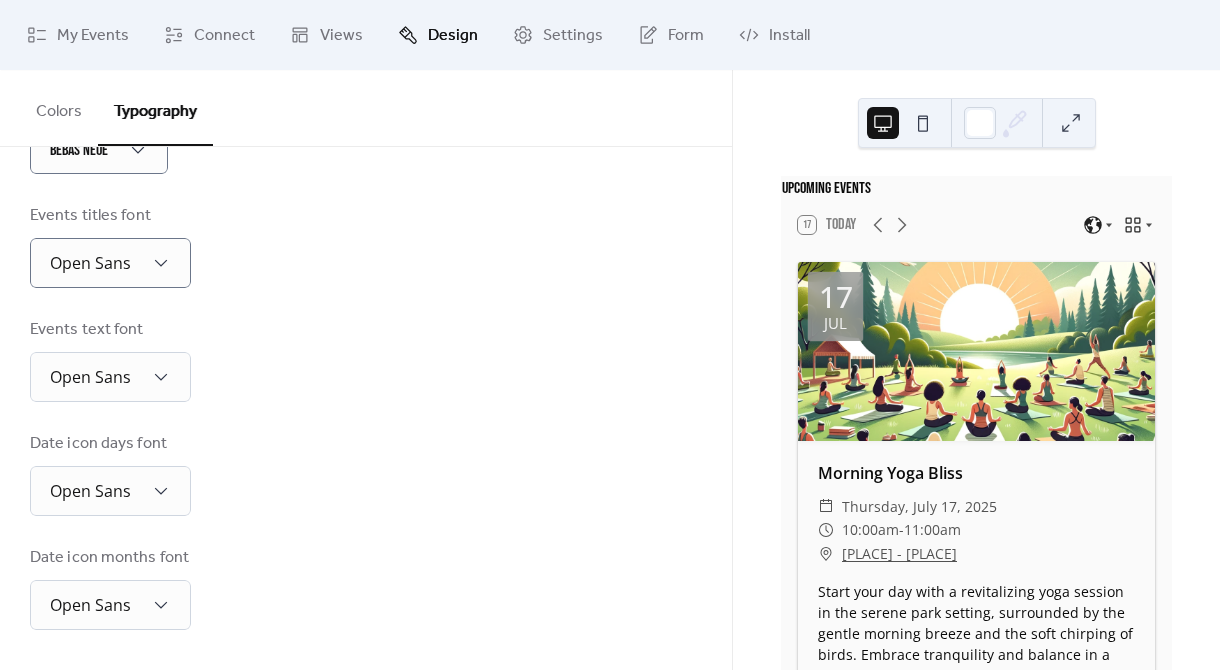 scroll, scrollTop: 508, scrollLeft: 0, axis: vertical 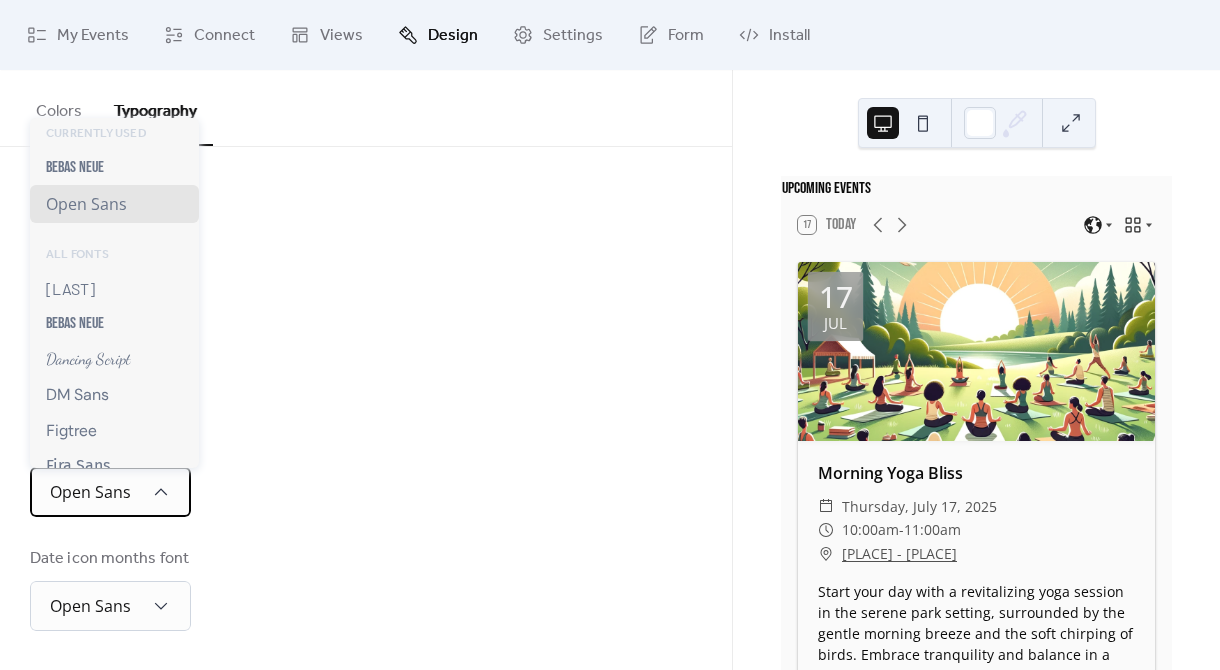 click on "Open Sans" at bounding box center [110, 492] 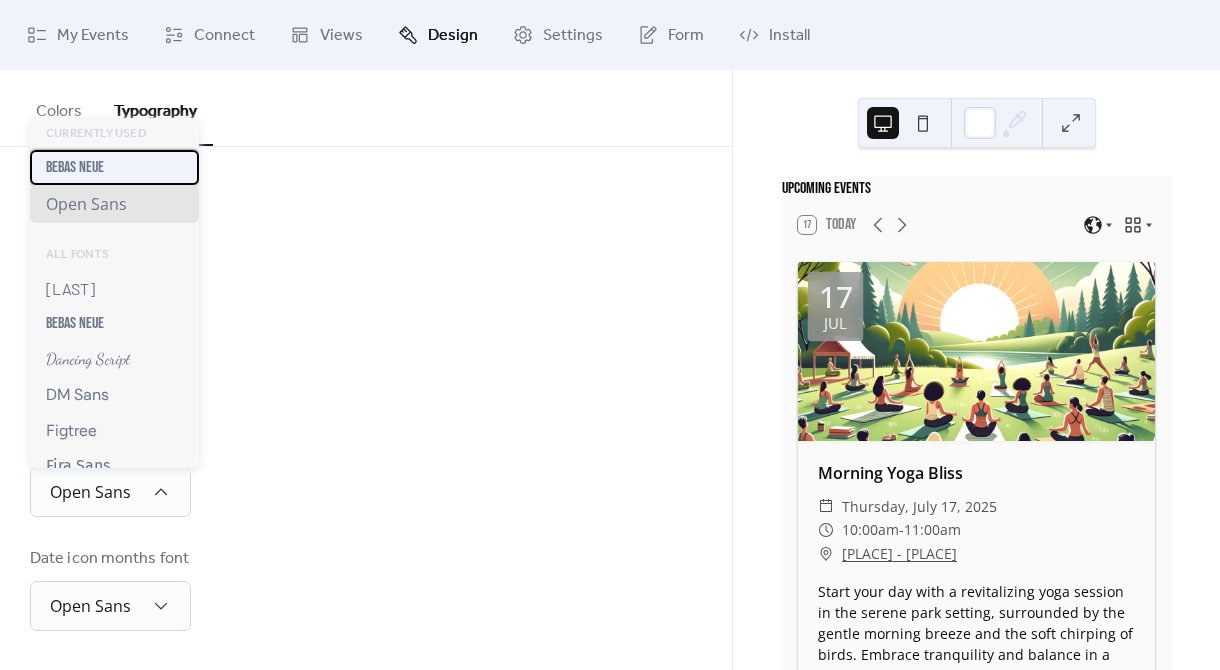click on "Bebas Neue" at bounding box center [114, 167] 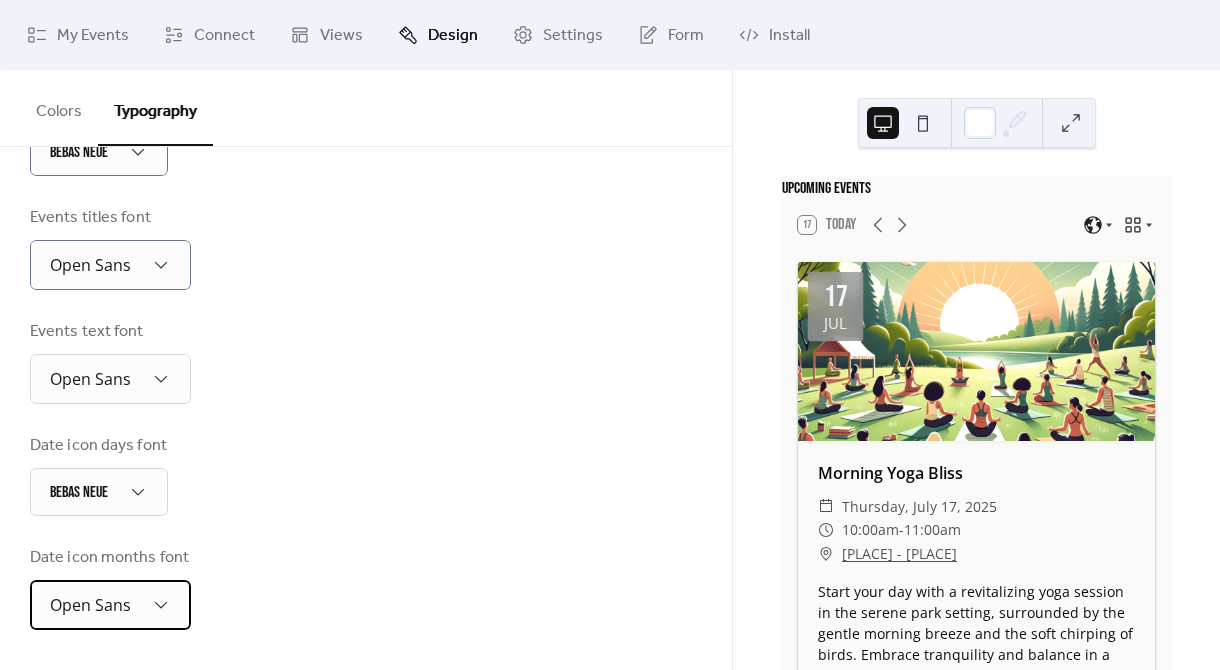 click on "Open Sans" at bounding box center [90, 605] 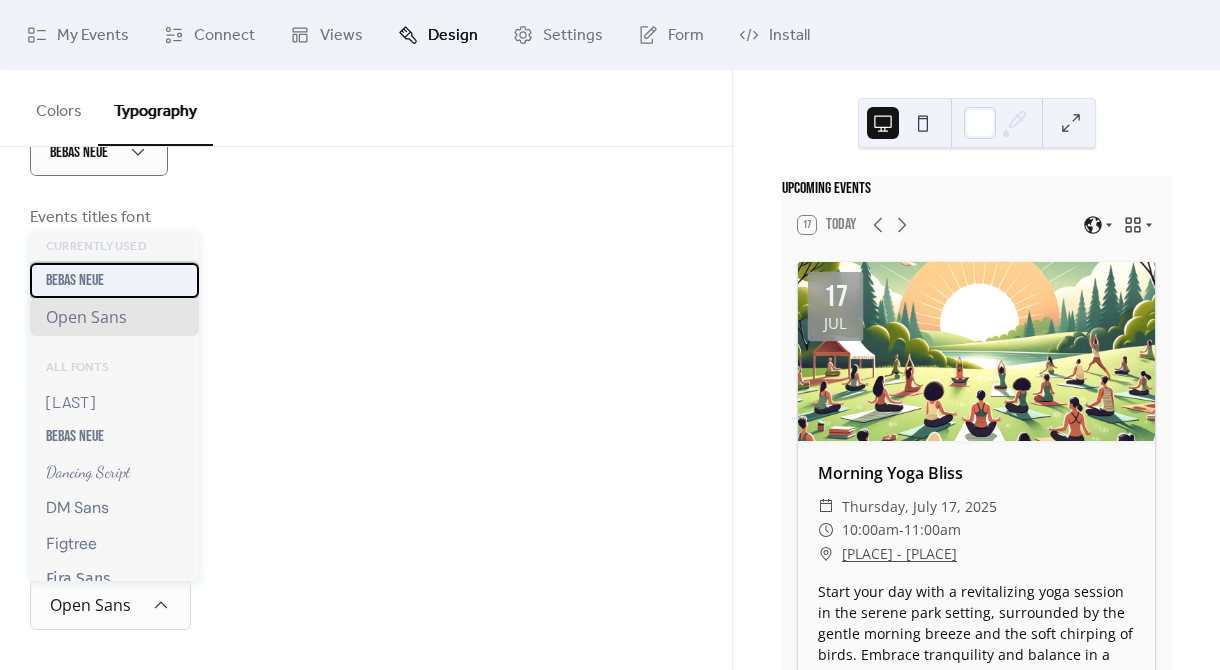 click on "Bebas Neue" at bounding box center [114, 280] 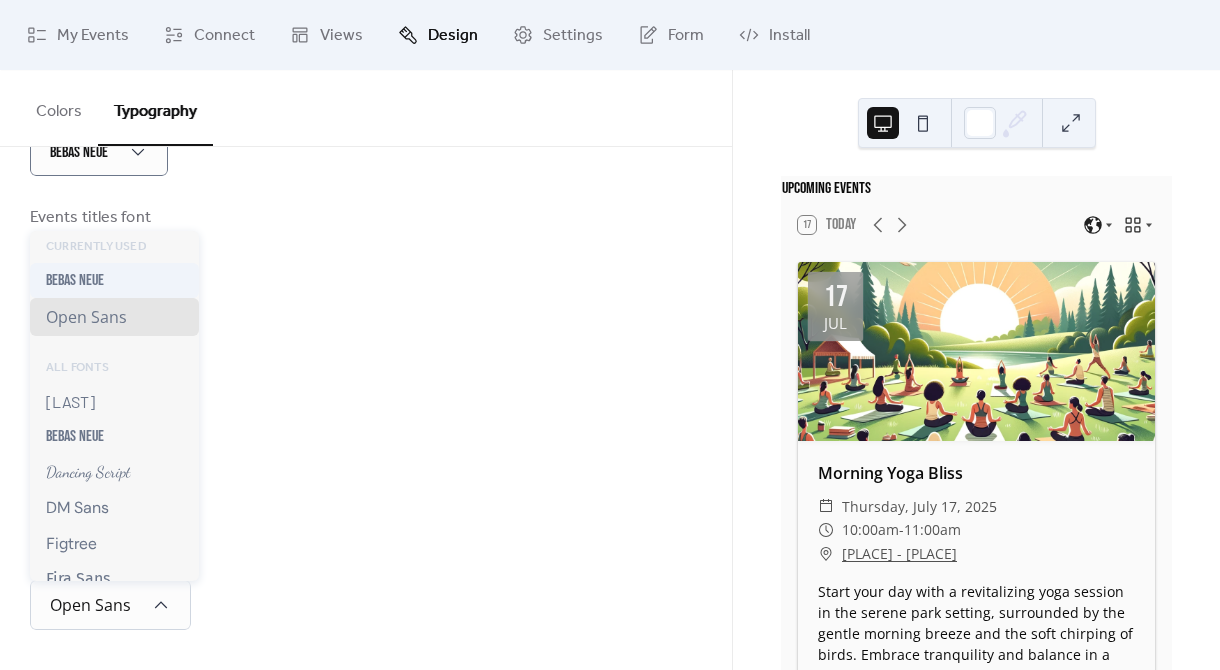 scroll, scrollTop: 507, scrollLeft: 0, axis: vertical 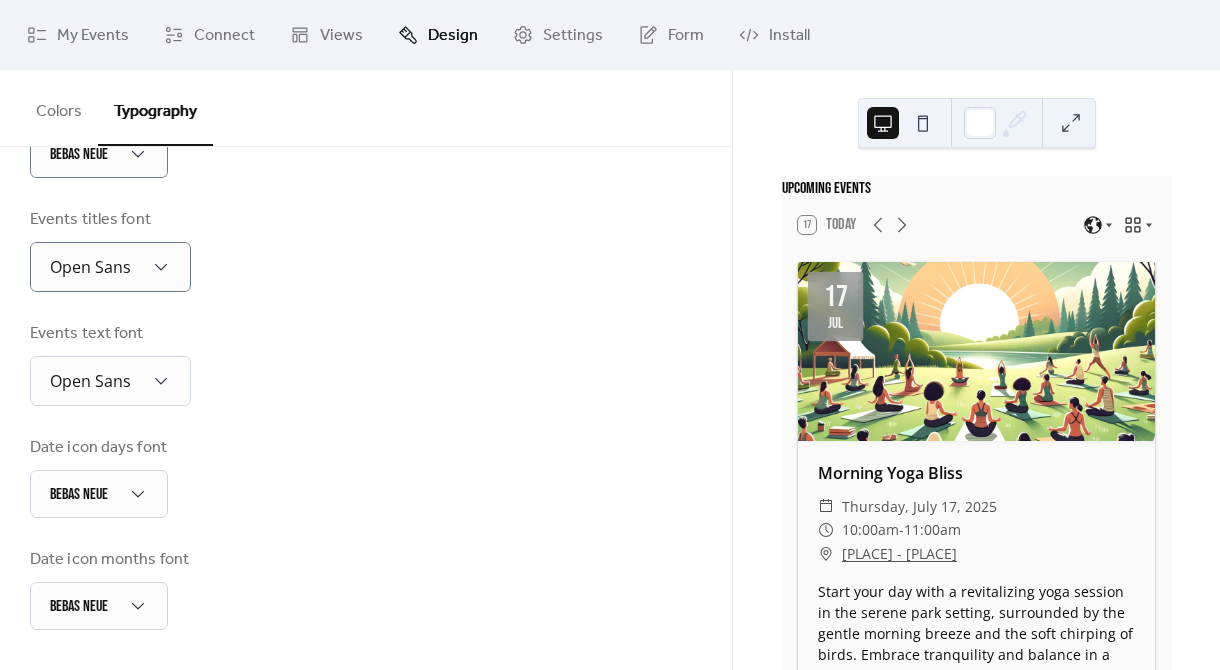 click on "Date icon days font Bebas Neue" at bounding box center (366, 477) 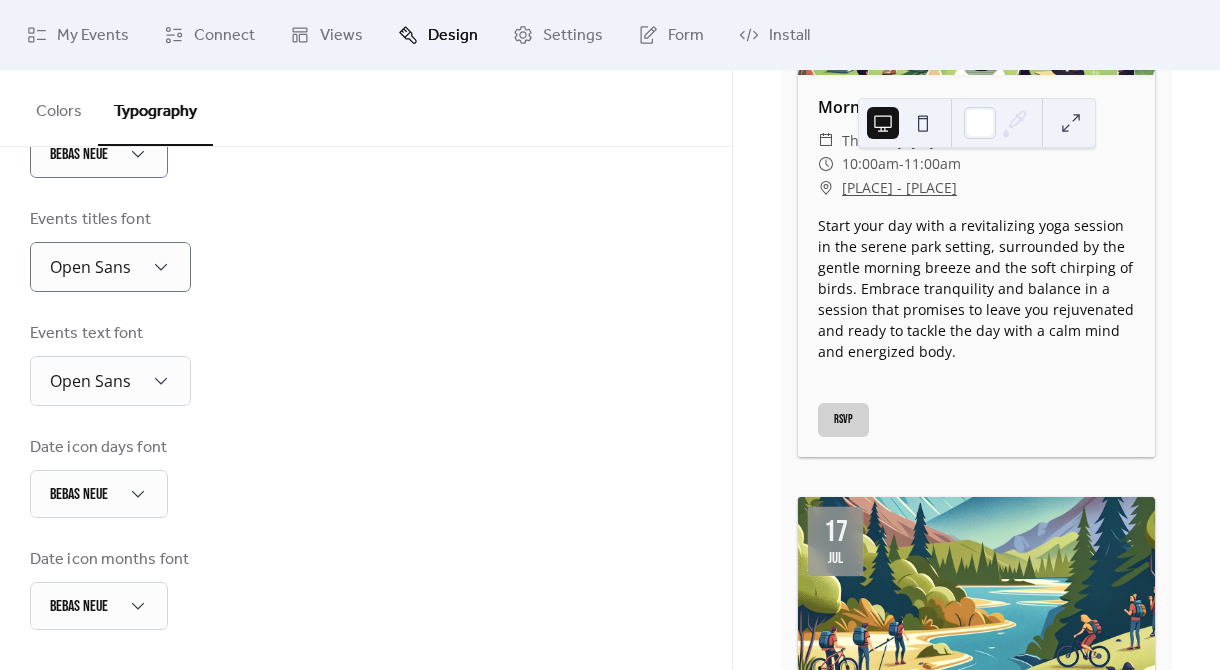 scroll, scrollTop: 0, scrollLeft: 0, axis: both 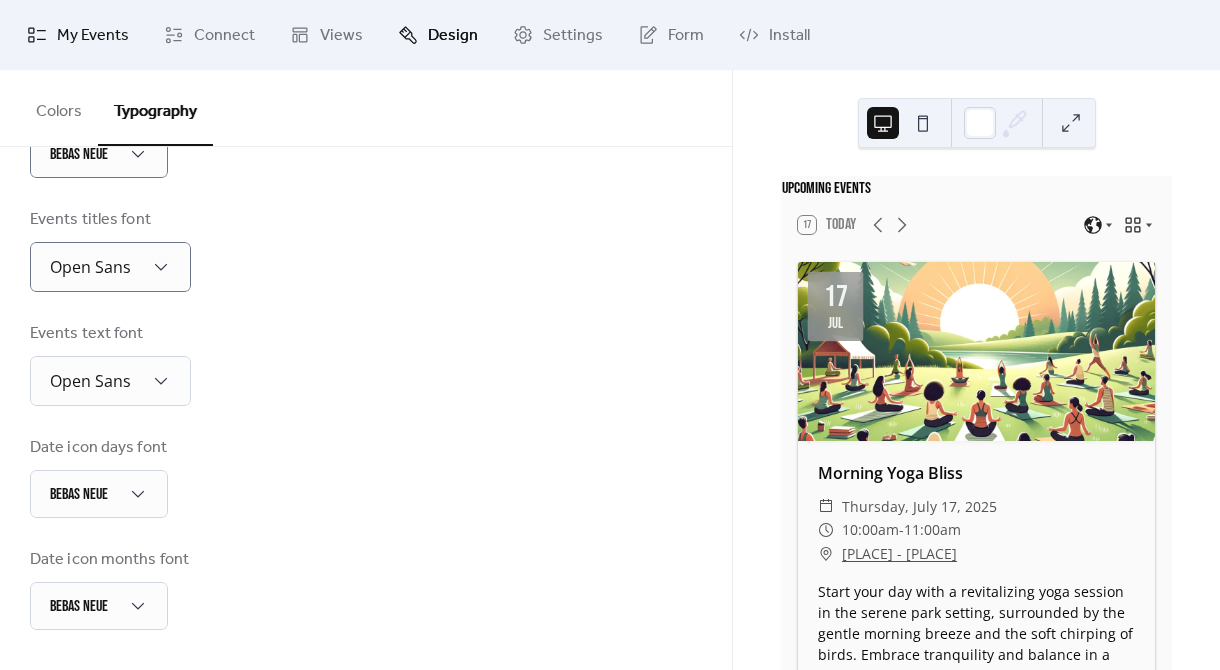 click 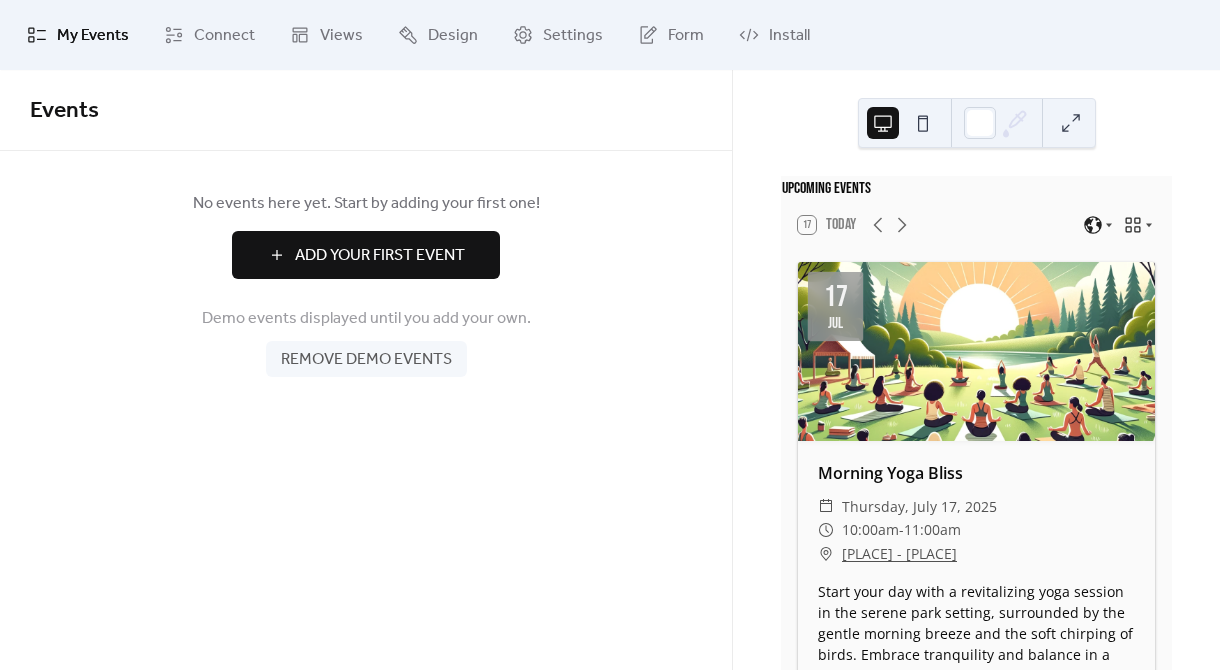 click on "Add Your First Event" at bounding box center (380, 256) 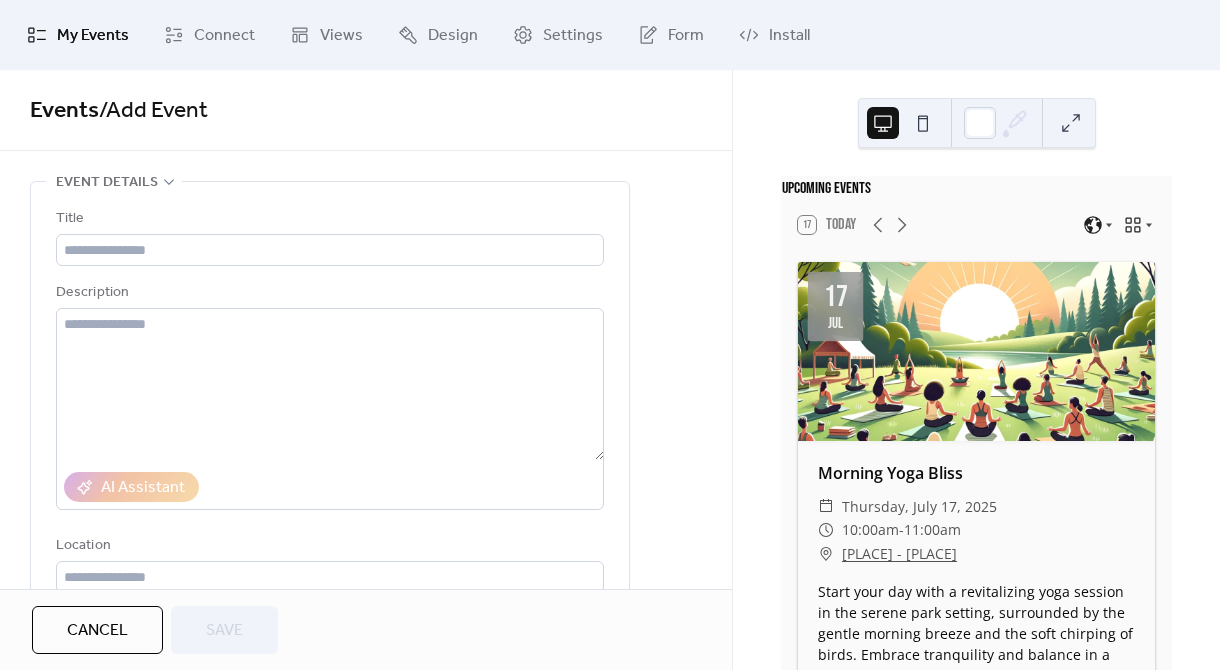 click on "Title" at bounding box center [328, 219] 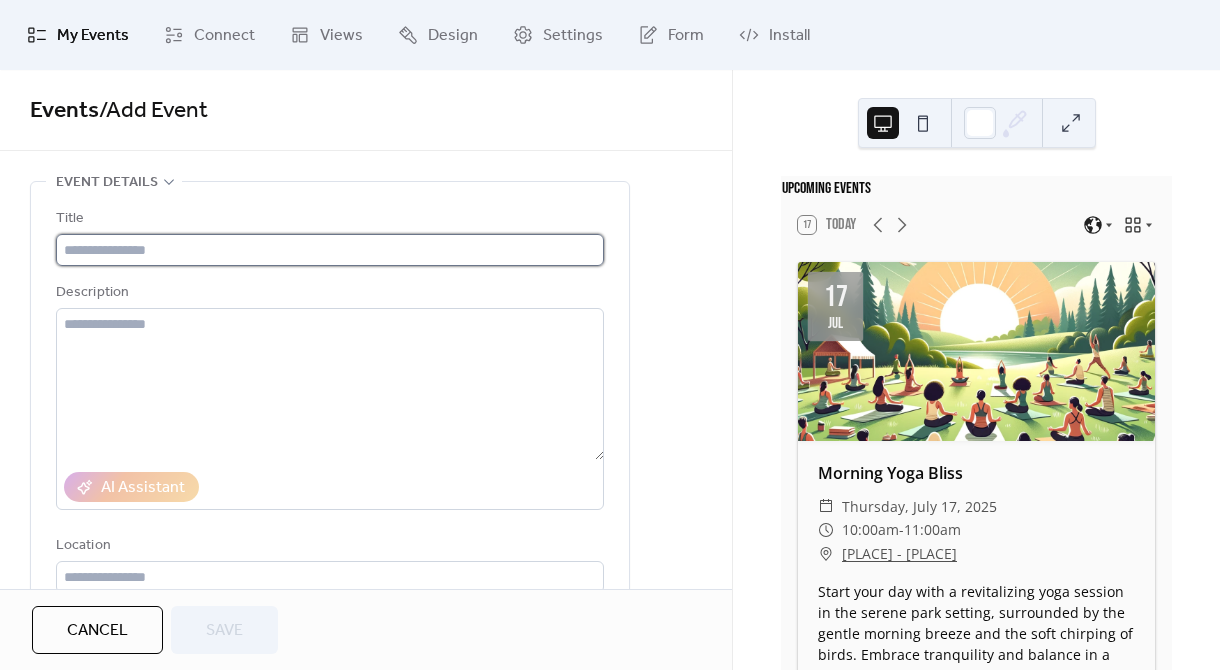click at bounding box center (330, 250) 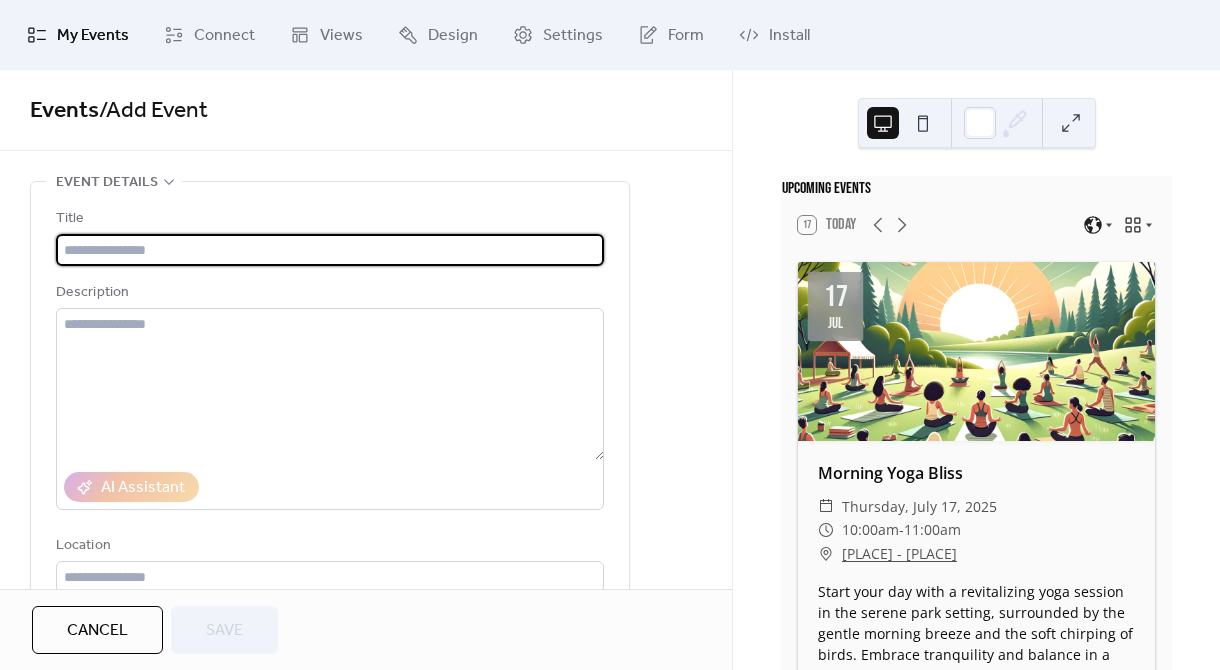 click at bounding box center (330, 250) 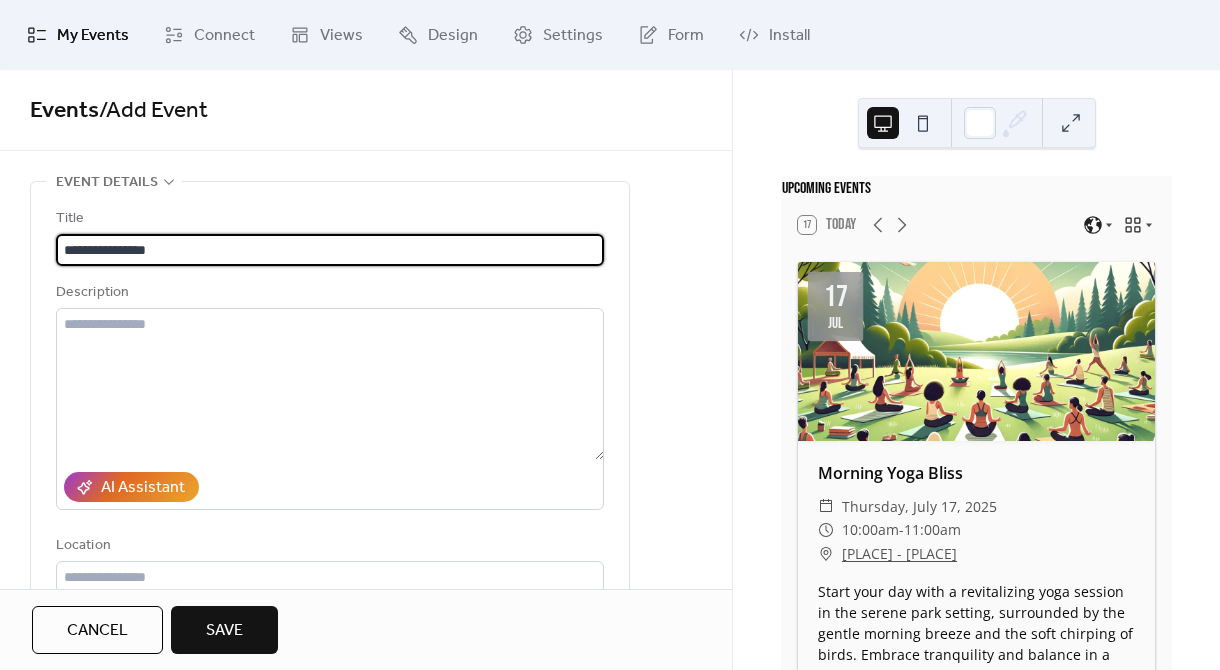 type on "**********" 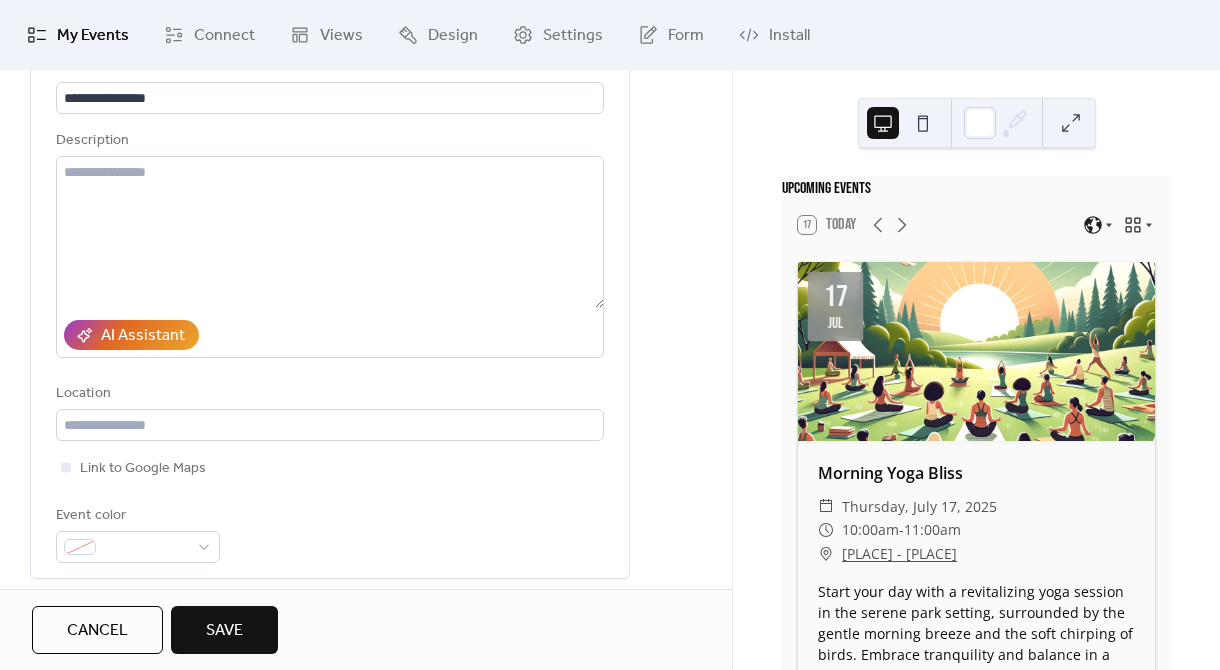 scroll, scrollTop: 153, scrollLeft: 0, axis: vertical 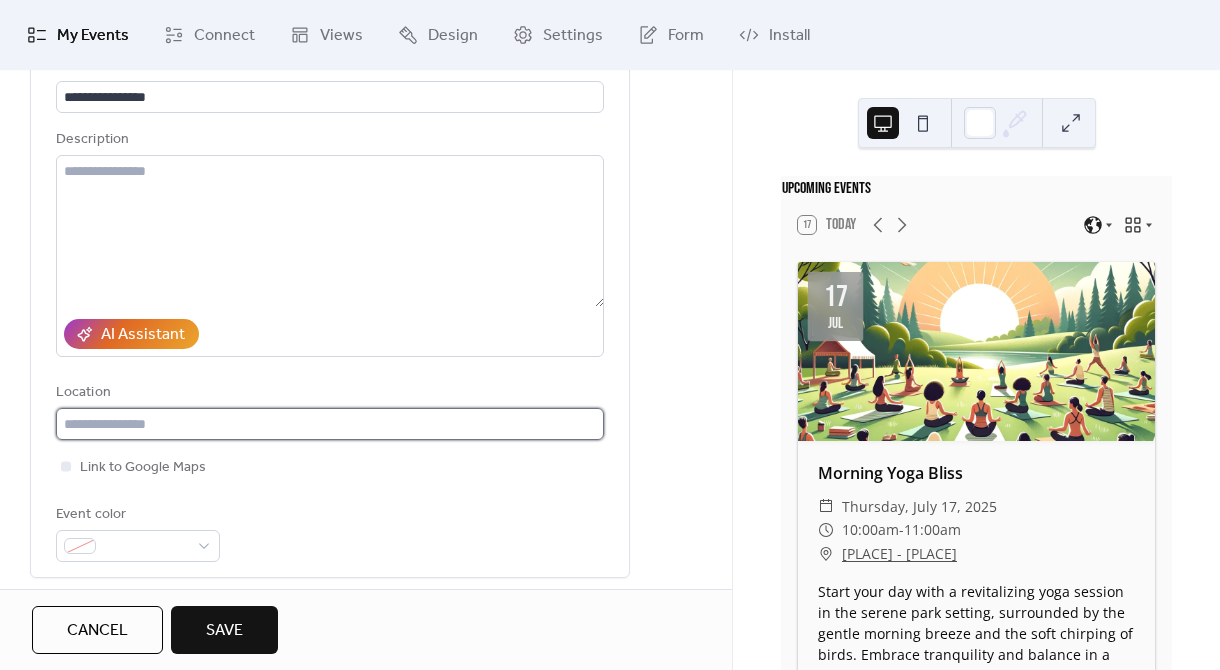 click at bounding box center (330, 424) 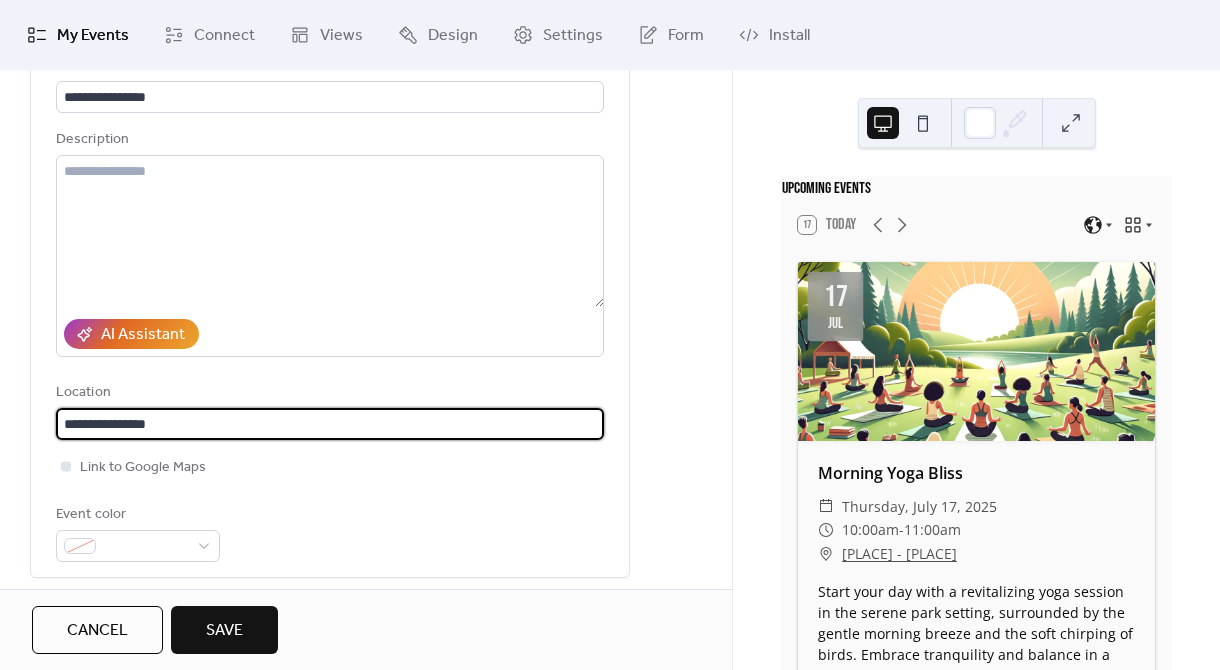 type on "**********" 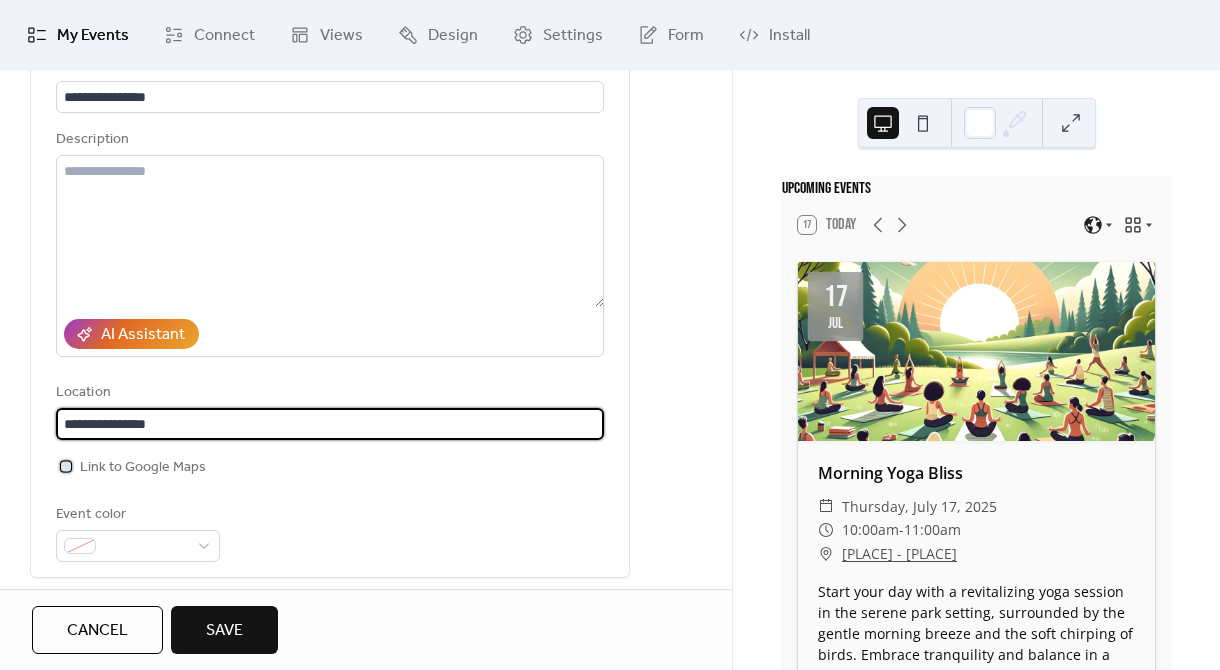 click on "Link to Google Maps" at bounding box center [143, 468] 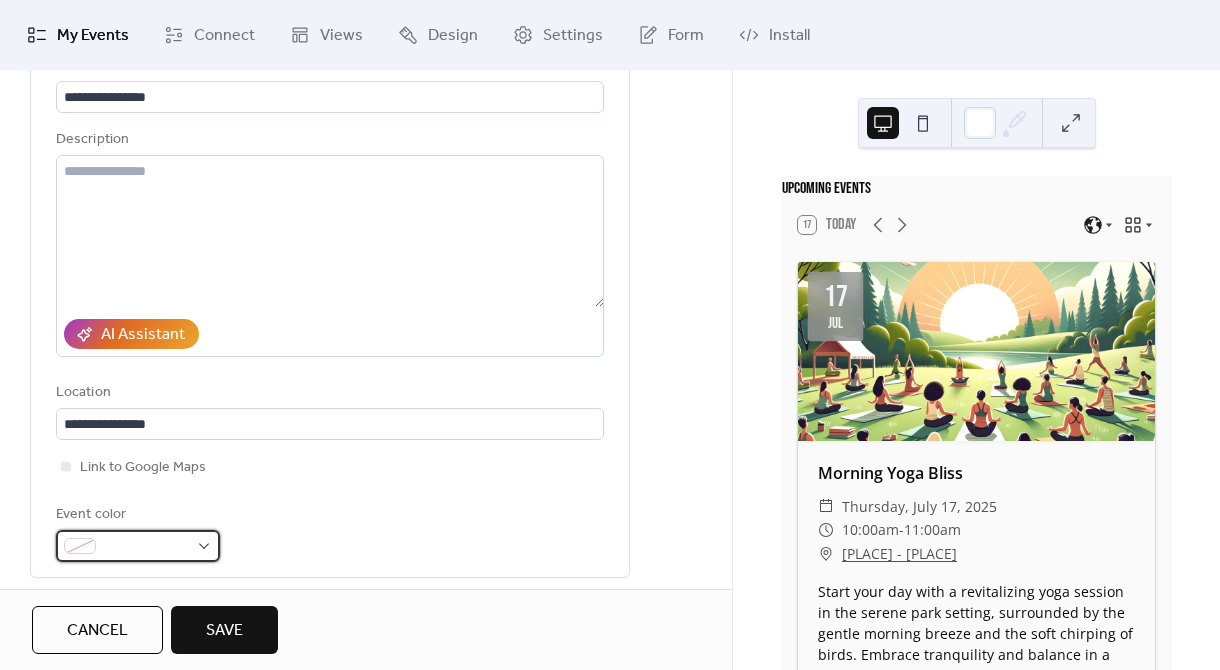 click at bounding box center [138, 546] 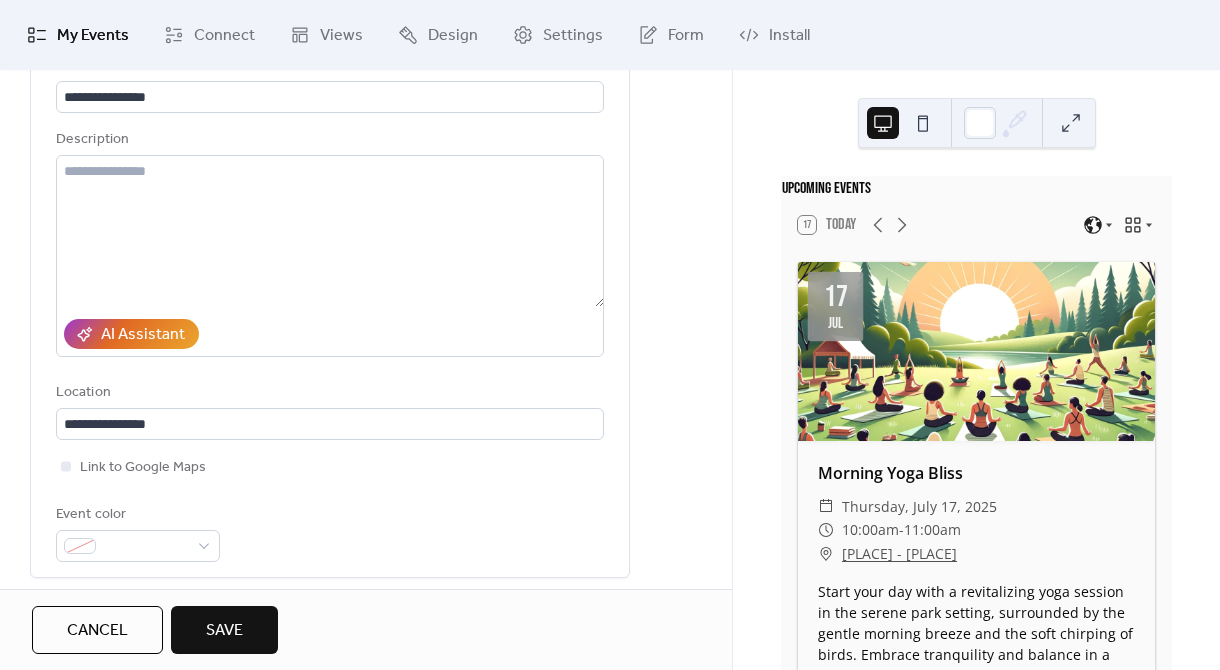click on "Event color" at bounding box center [330, 532] 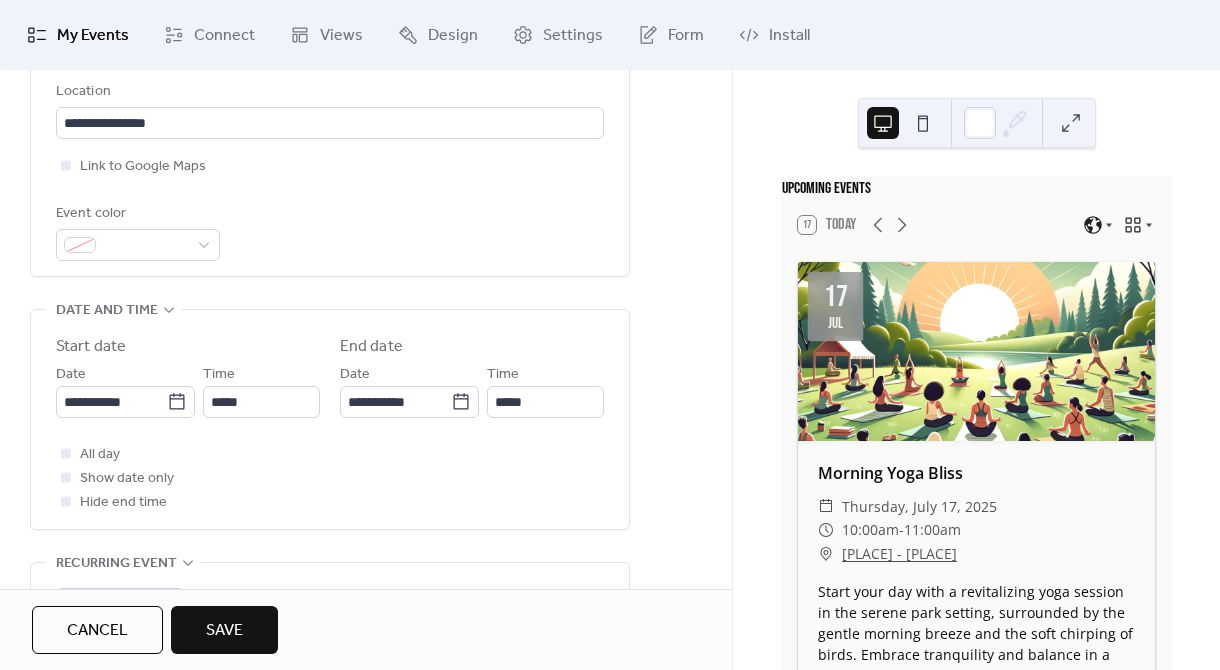 scroll, scrollTop: 468, scrollLeft: 0, axis: vertical 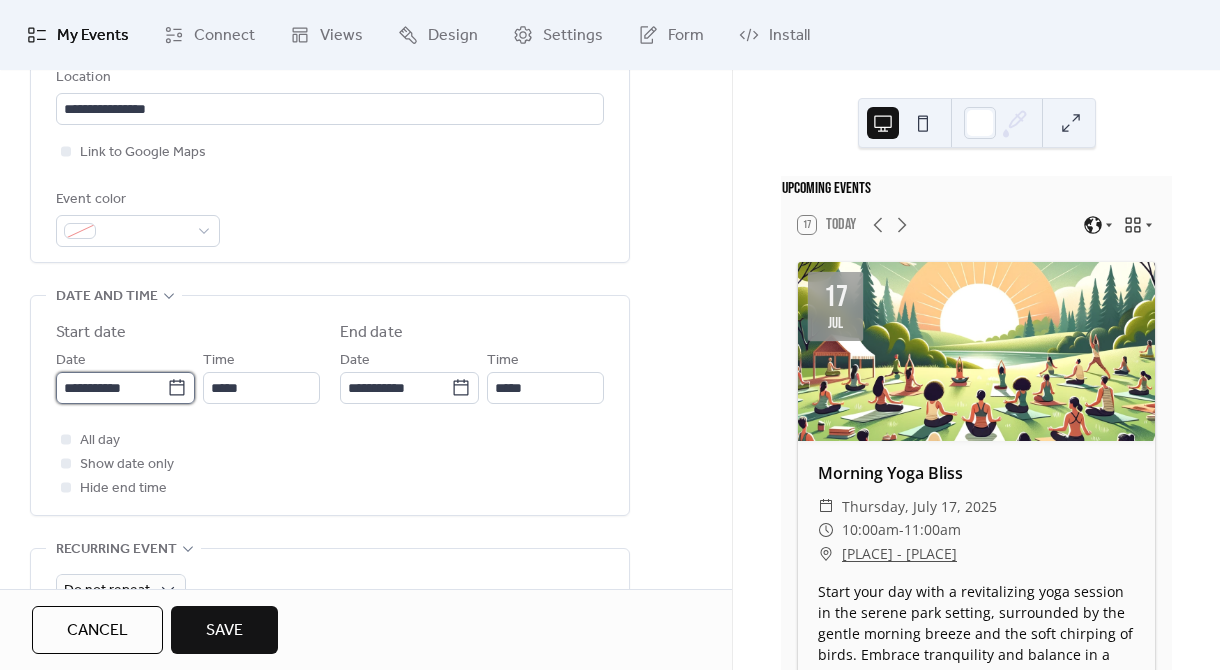click on "**********" at bounding box center [111, 388] 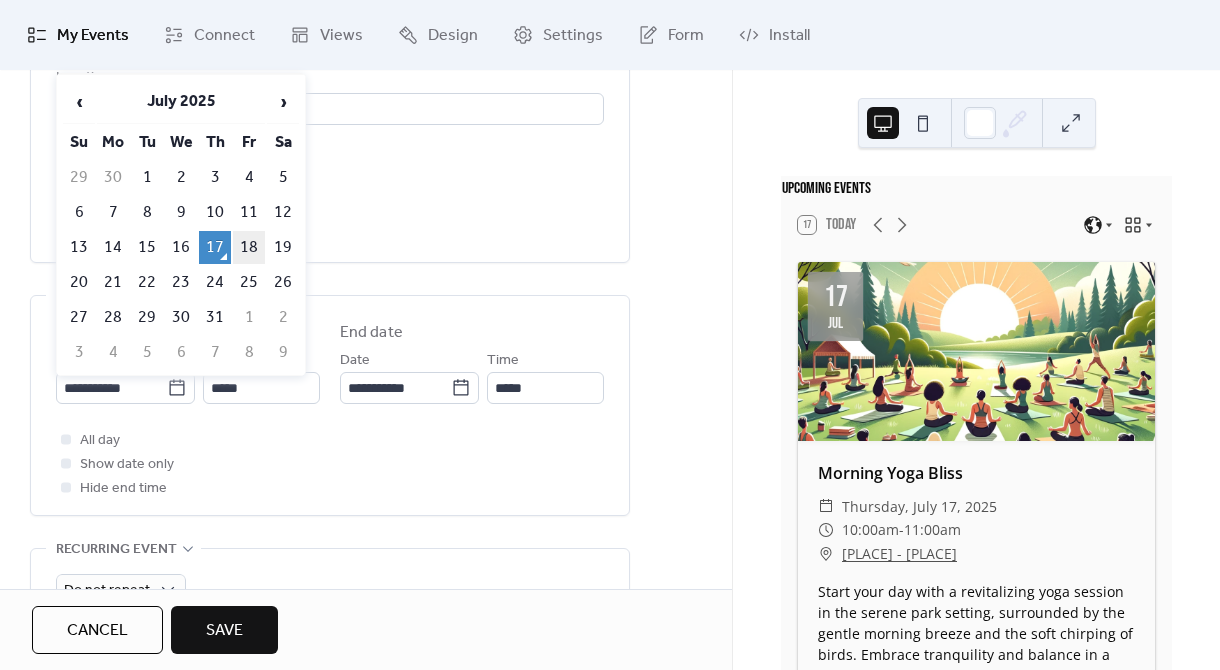 click on "18" at bounding box center [249, 247] 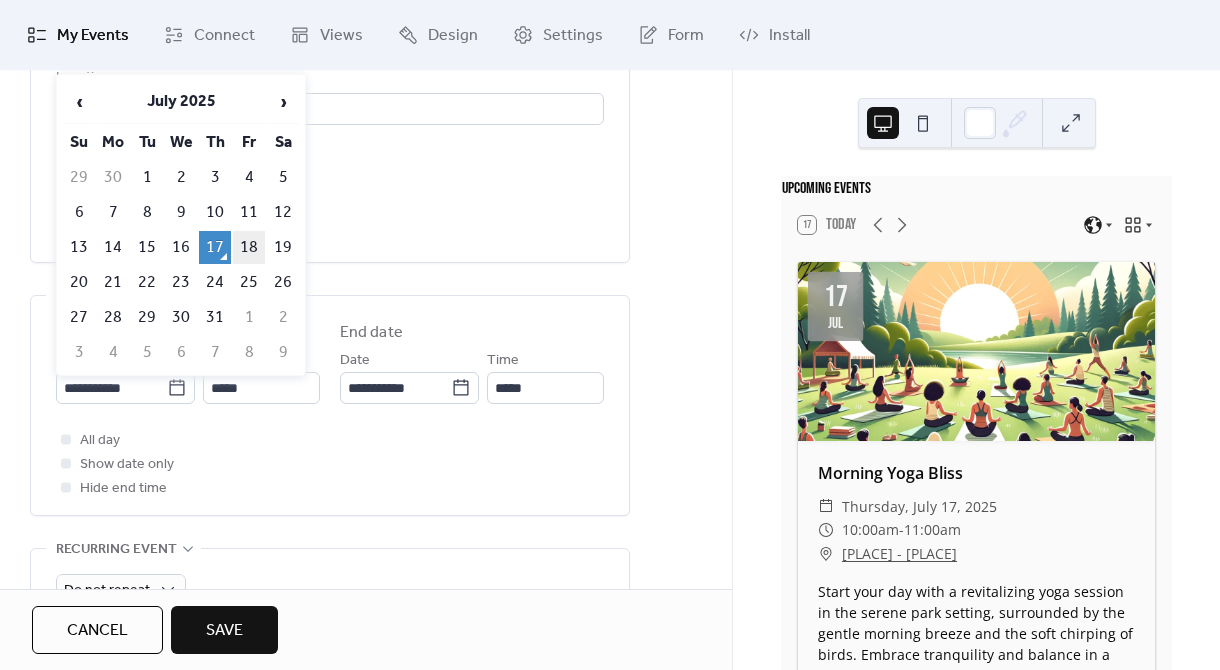 type on "**********" 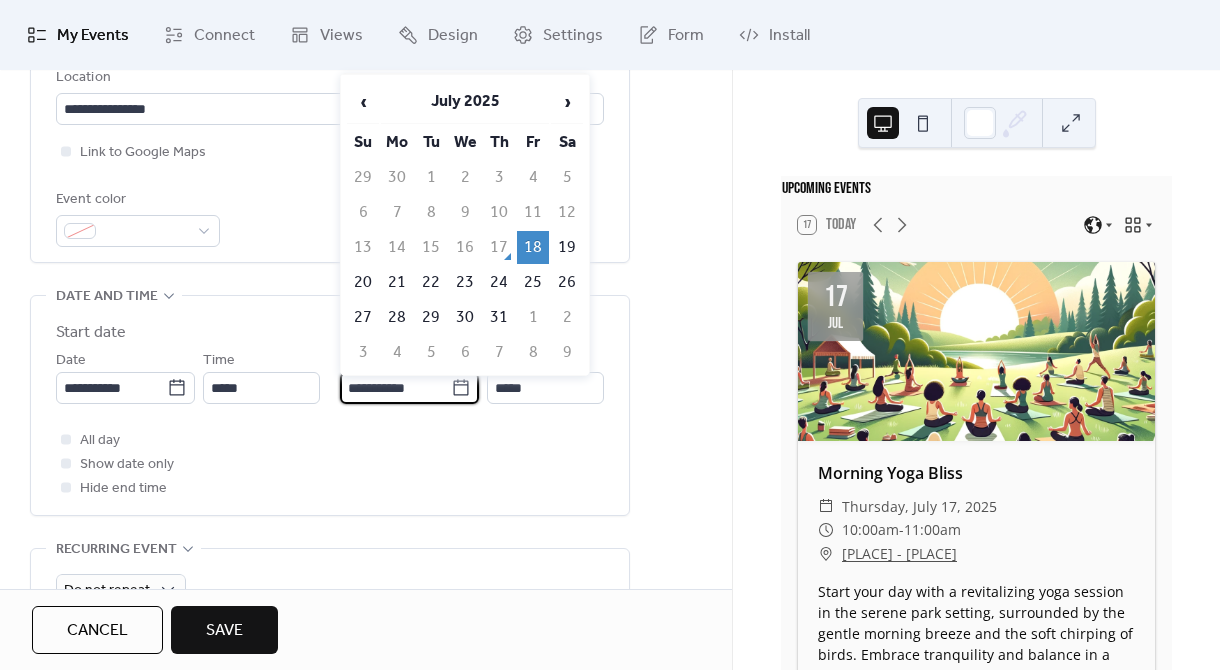 click on "**********" at bounding box center [395, 388] 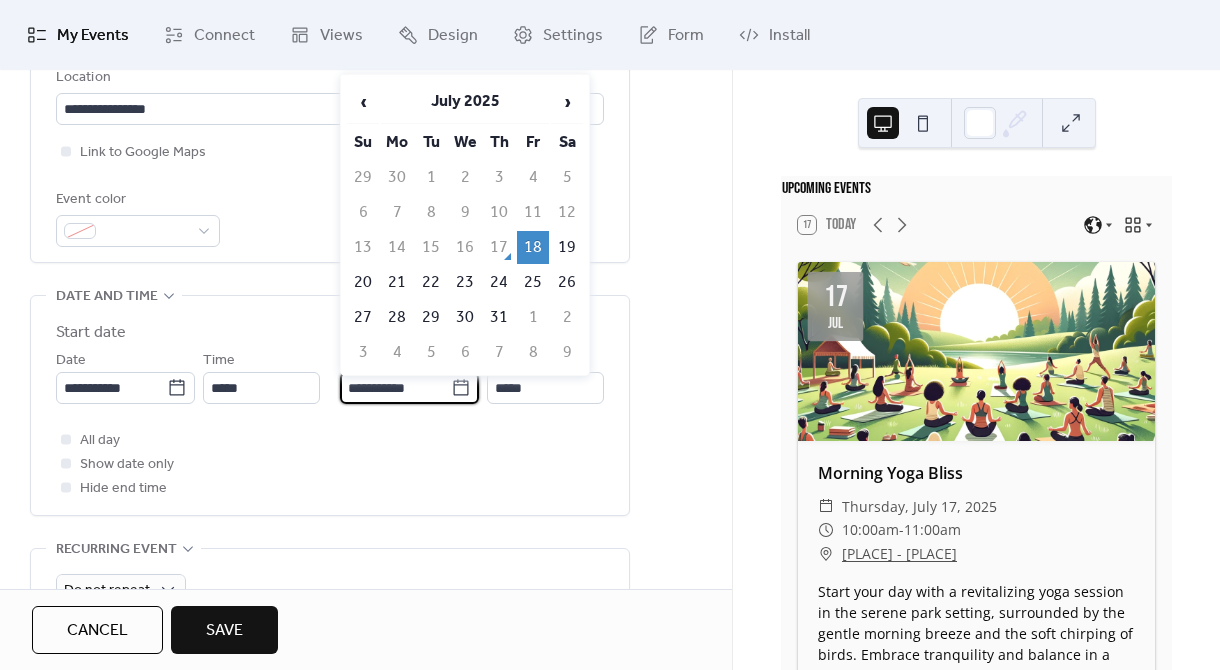click on "All day Show date only Hide end time" at bounding box center (330, 464) 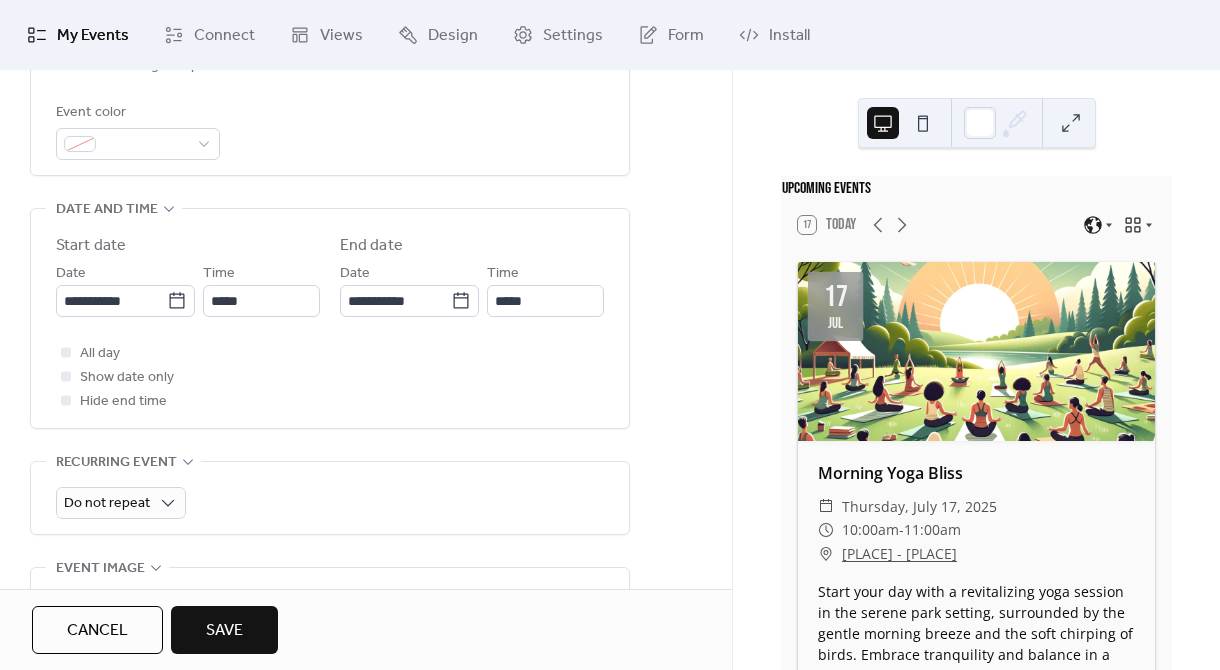 scroll, scrollTop: 557, scrollLeft: 0, axis: vertical 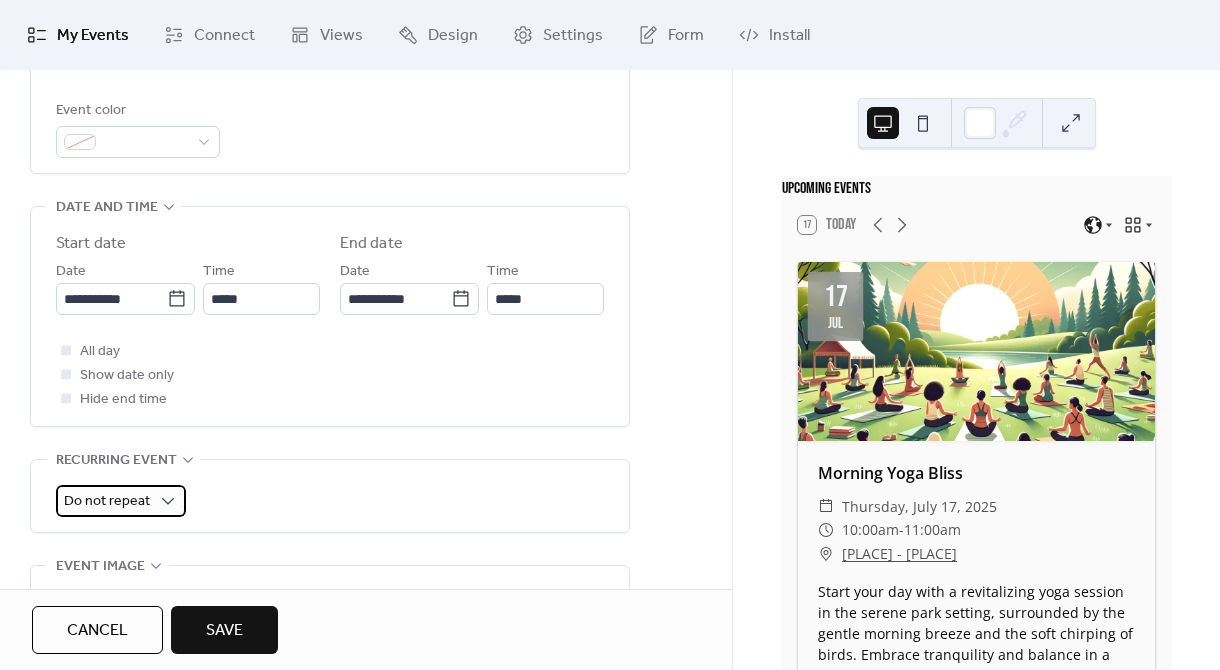 click on "Do not repeat" at bounding box center (107, 501) 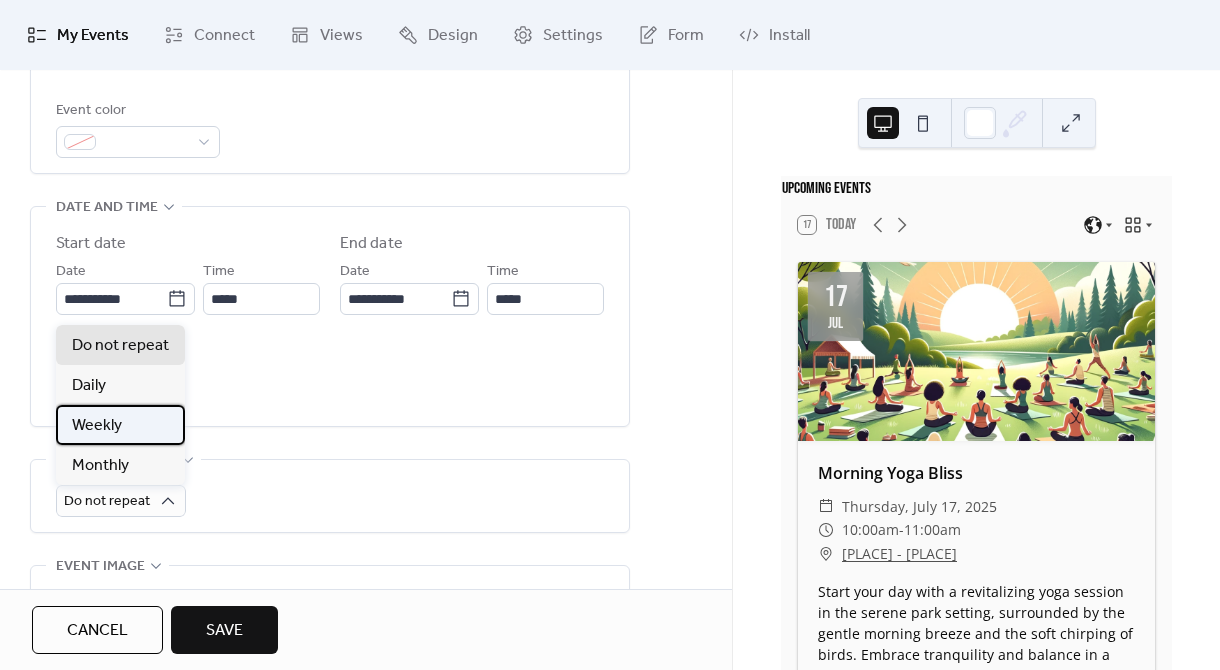 click on "Weekly" at bounding box center [120, 425] 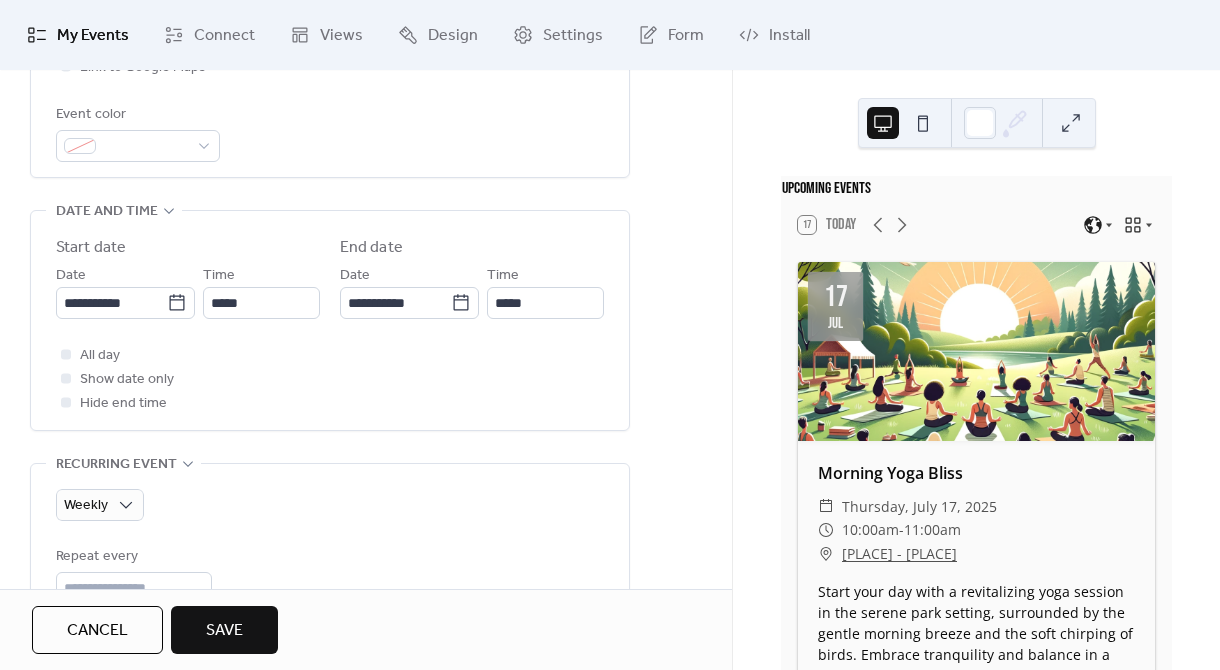 scroll, scrollTop: 540, scrollLeft: 0, axis: vertical 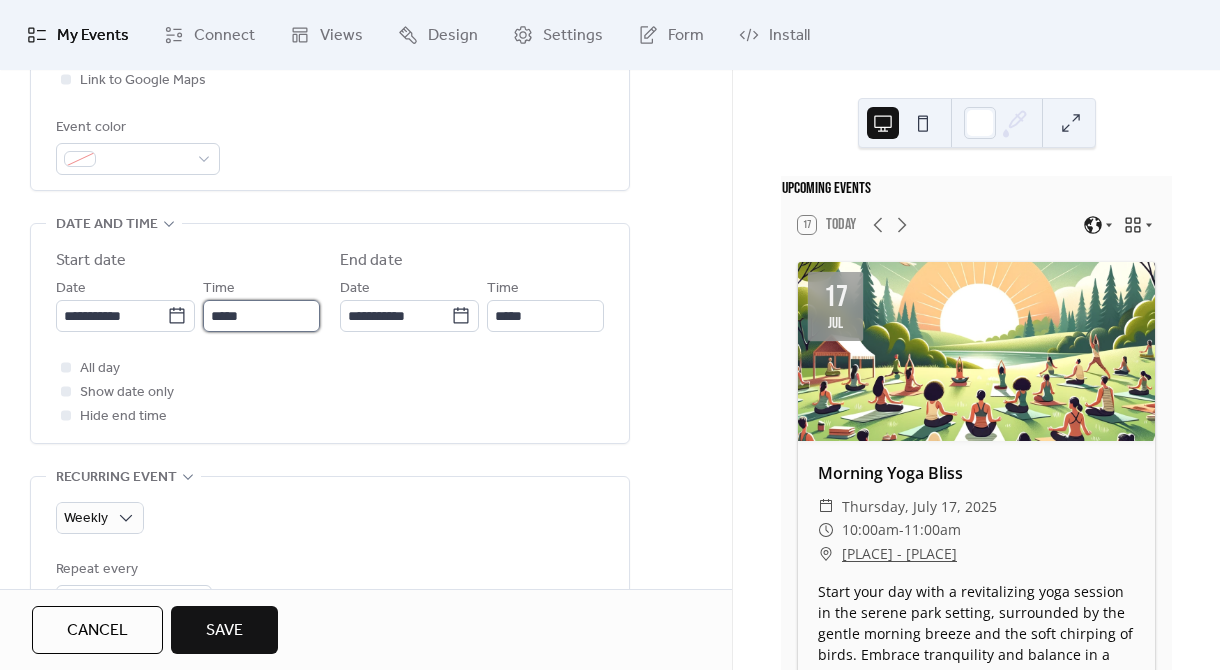 click on "*****" at bounding box center (261, 316) 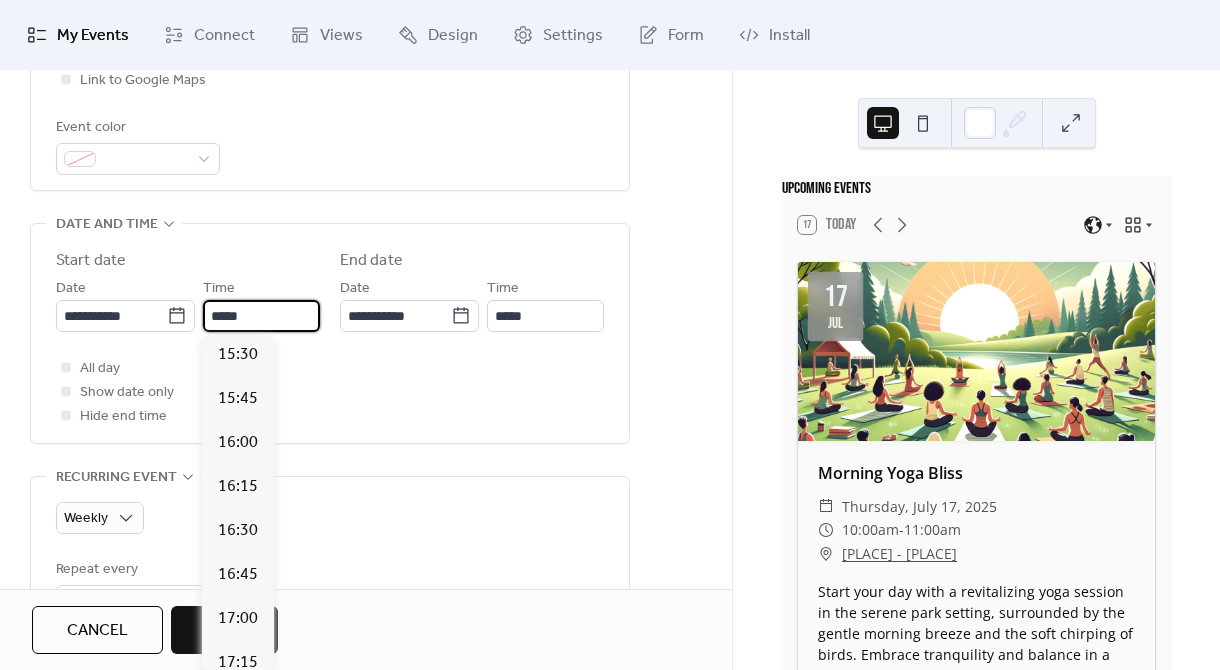 scroll, scrollTop: 2729, scrollLeft: 0, axis: vertical 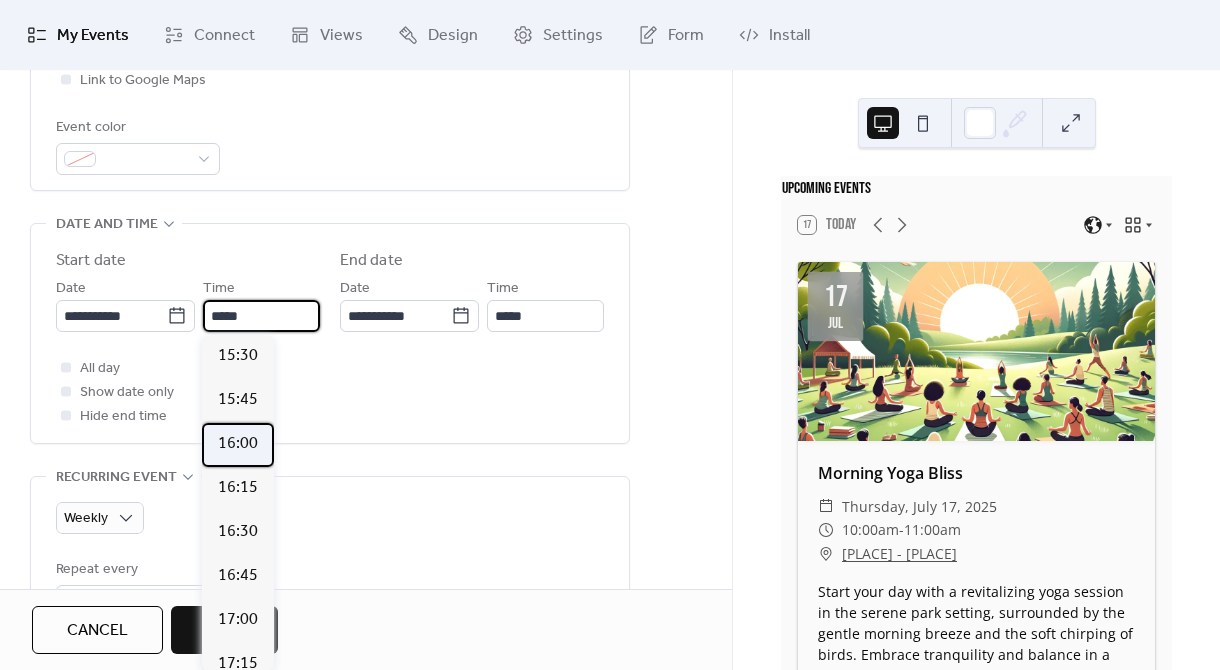 click on "16:00" at bounding box center (238, 444) 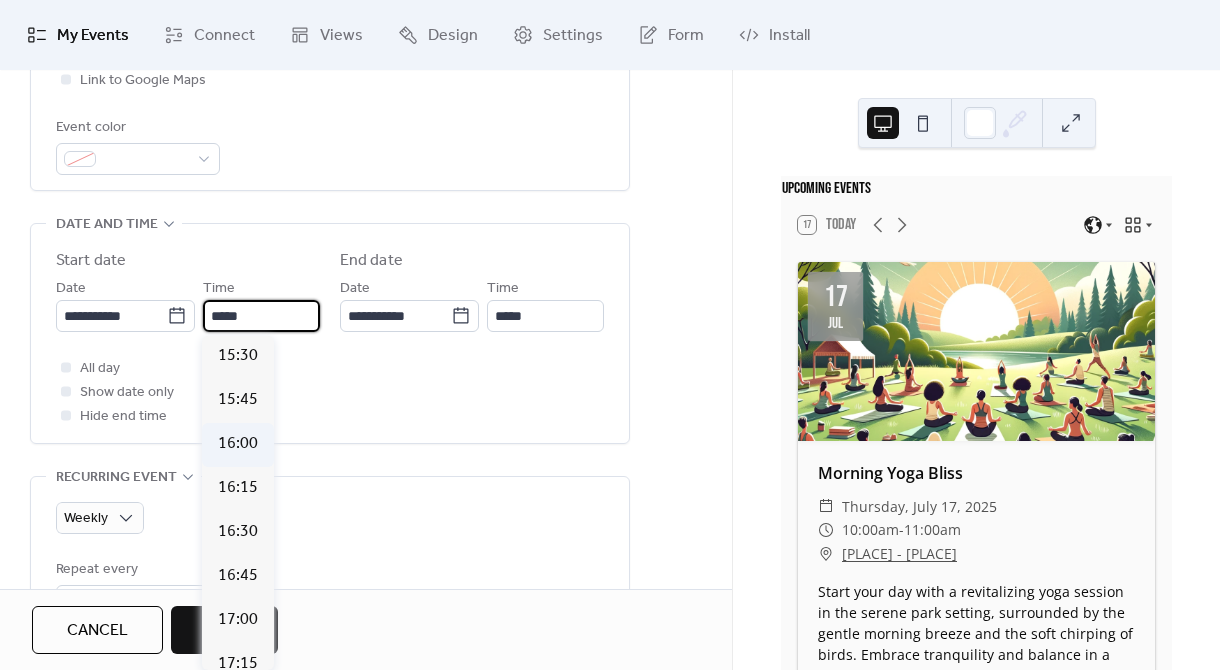 type on "*****" 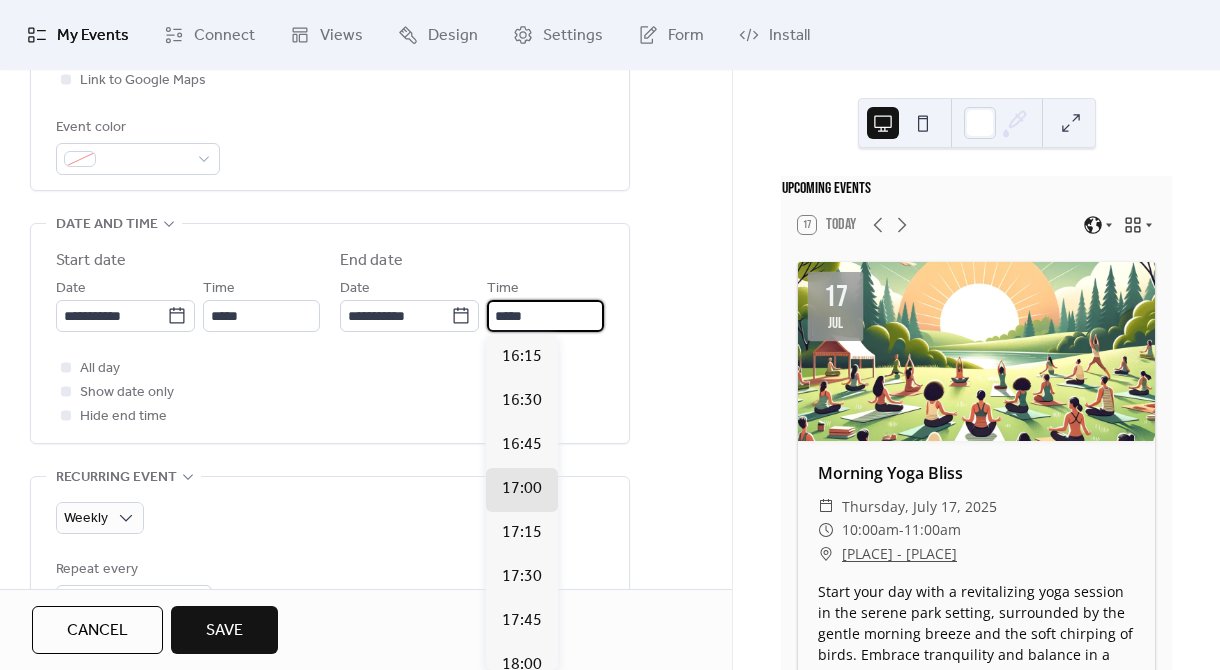 click on "*****" at bounding box center (545, 316) 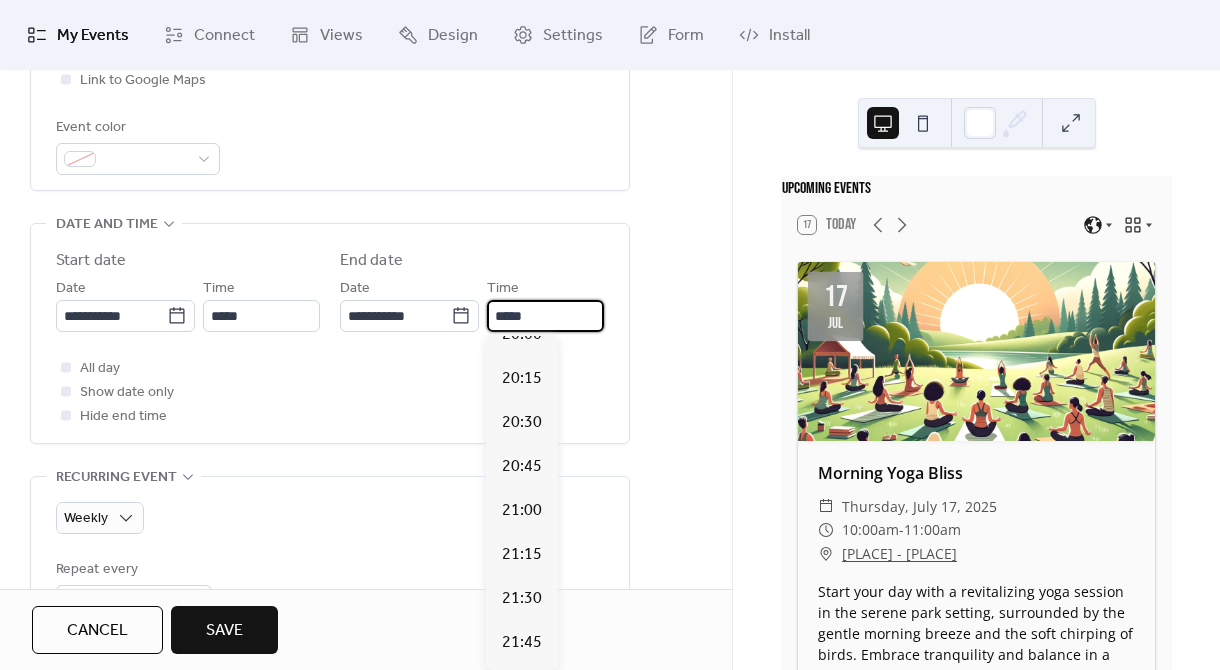 scroll, scrollTop: 685, scrollLeft: 0, axis: vertical 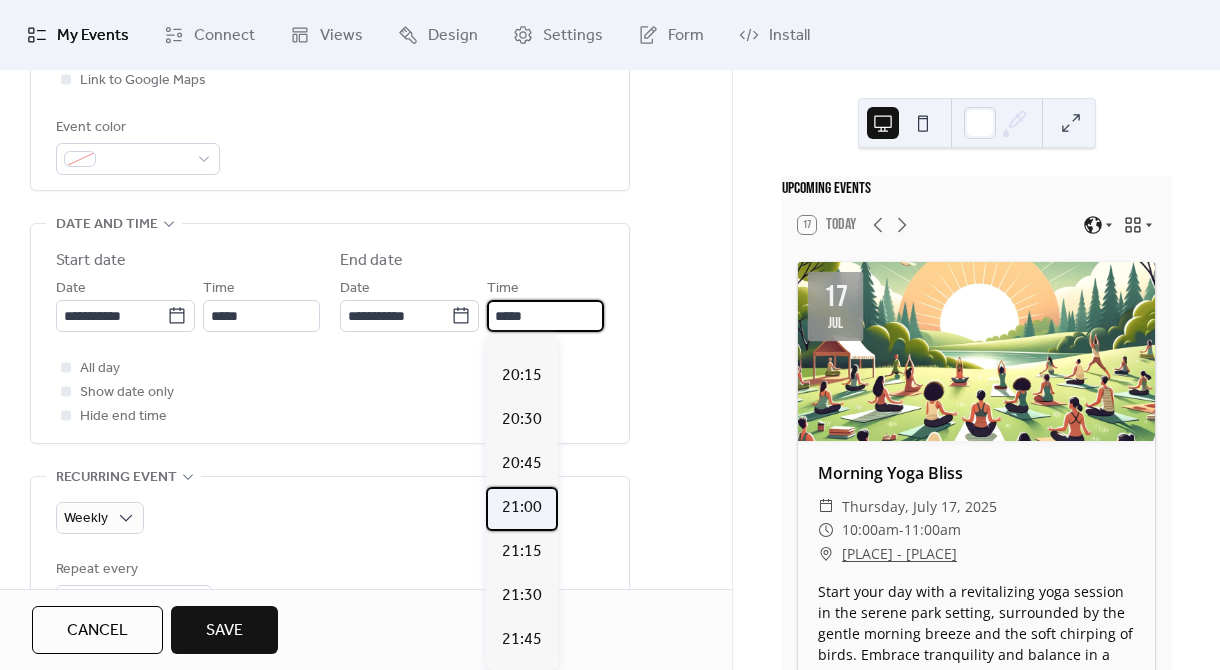 click on "21:00" at bounding box center (522, 508) 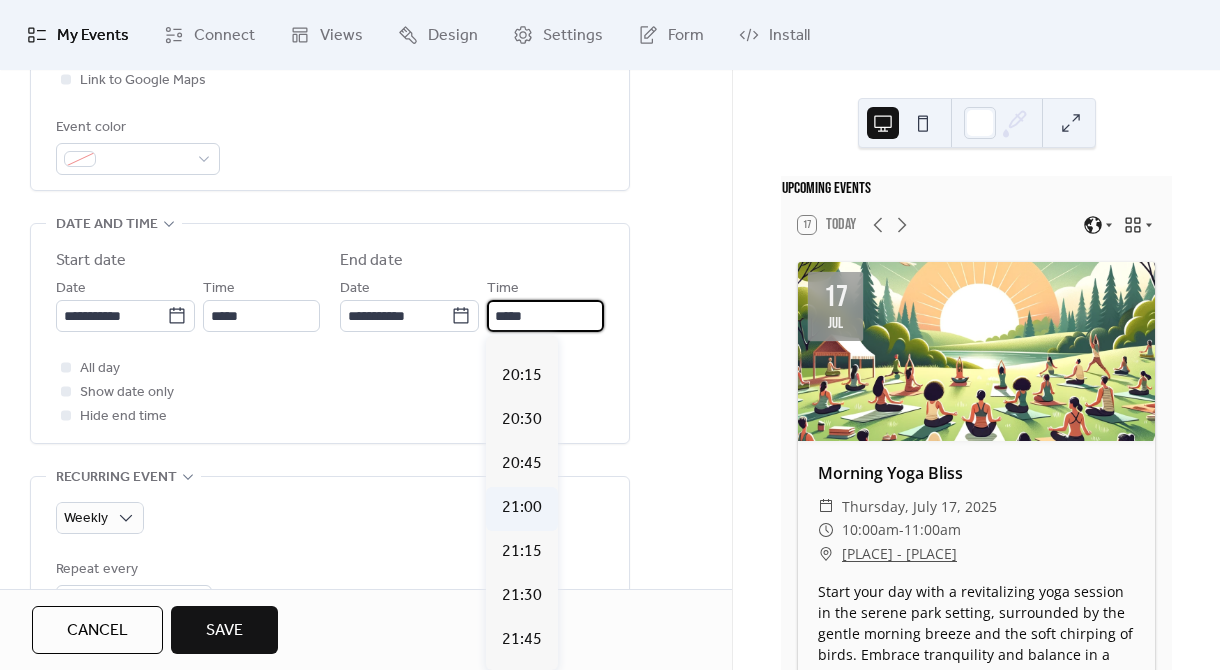 type on "*****" 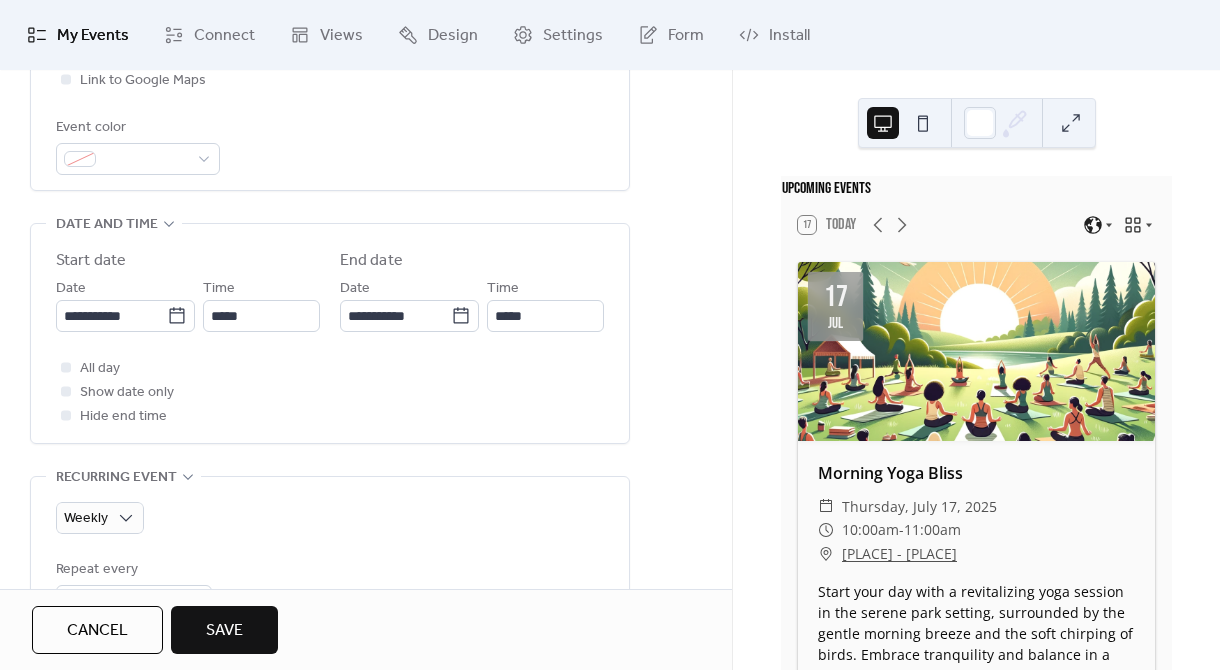 click on "All day Show date only Hide end time" at bounding box center (330, 392) 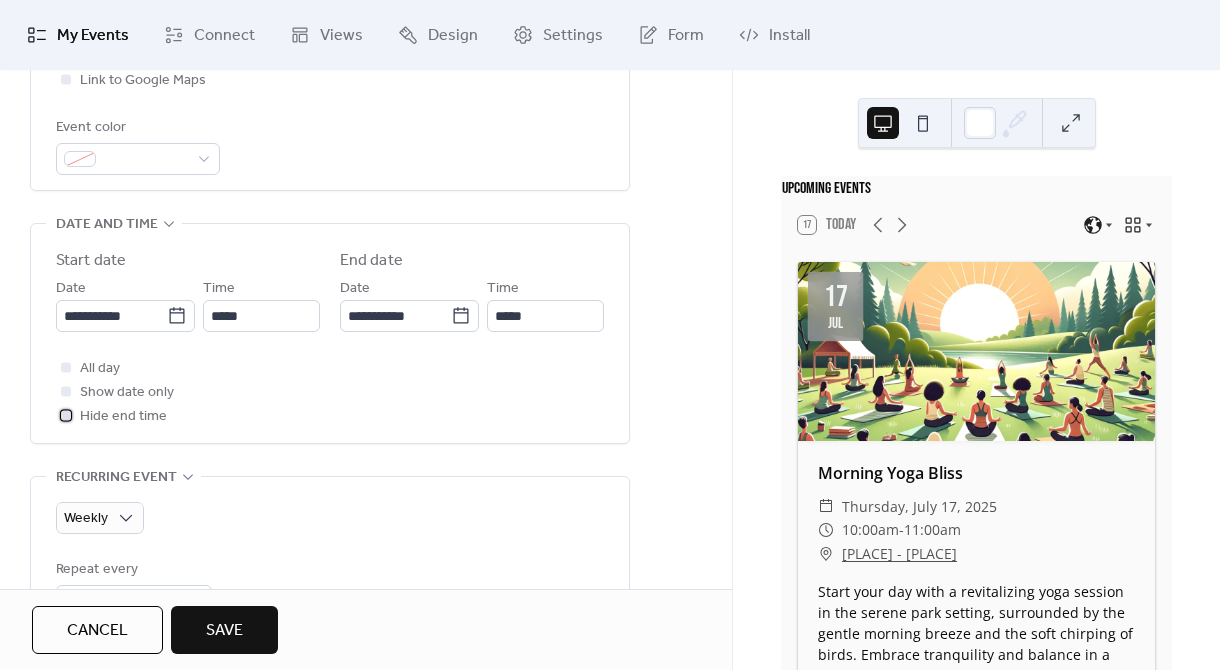 click at bounding box center [66, 415] 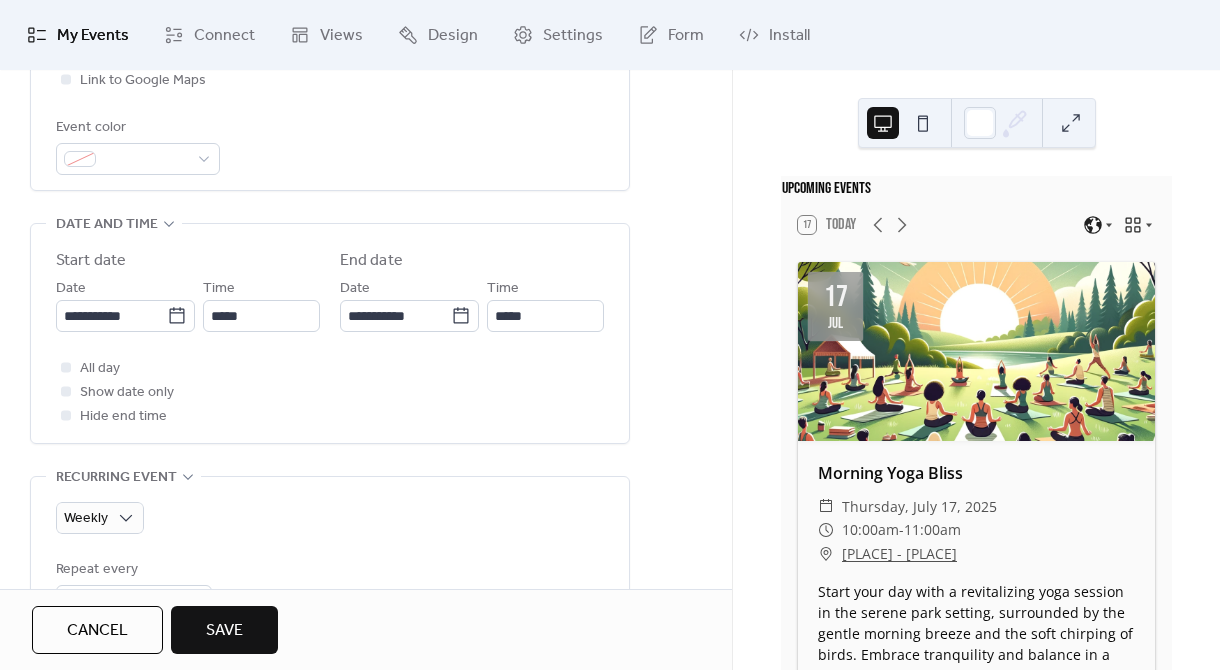 click on "**********" at bounding box center [330, 333] 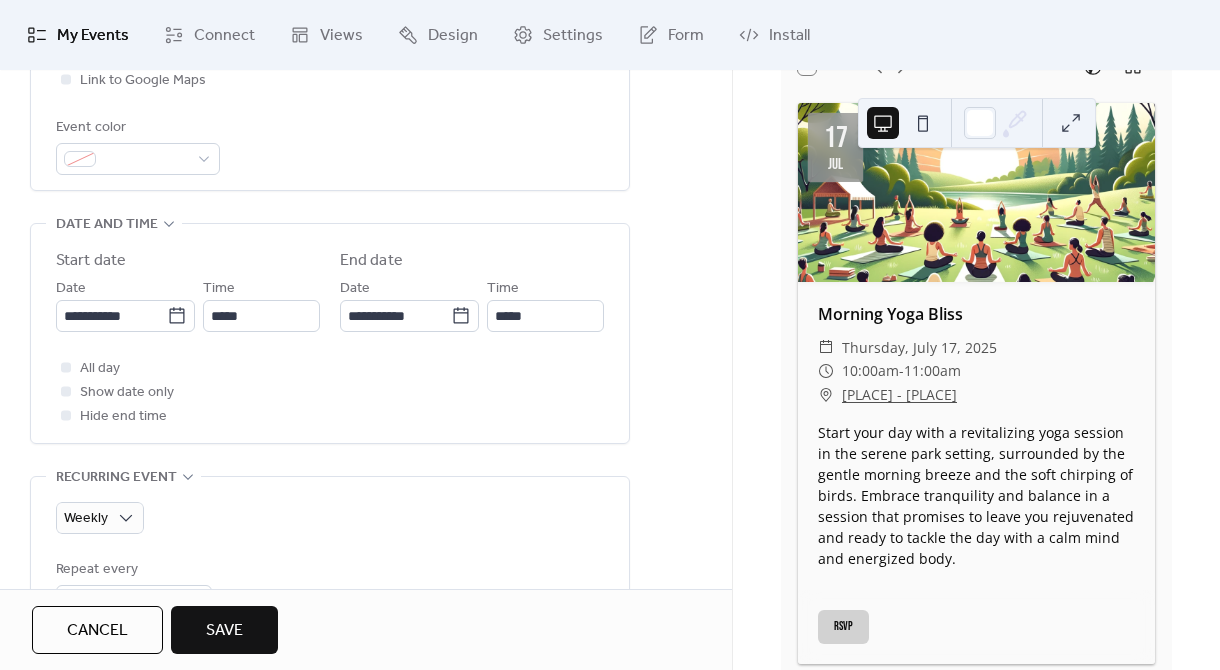 scroll, scrollTop: 0, scrollLeft: 0, axis: both 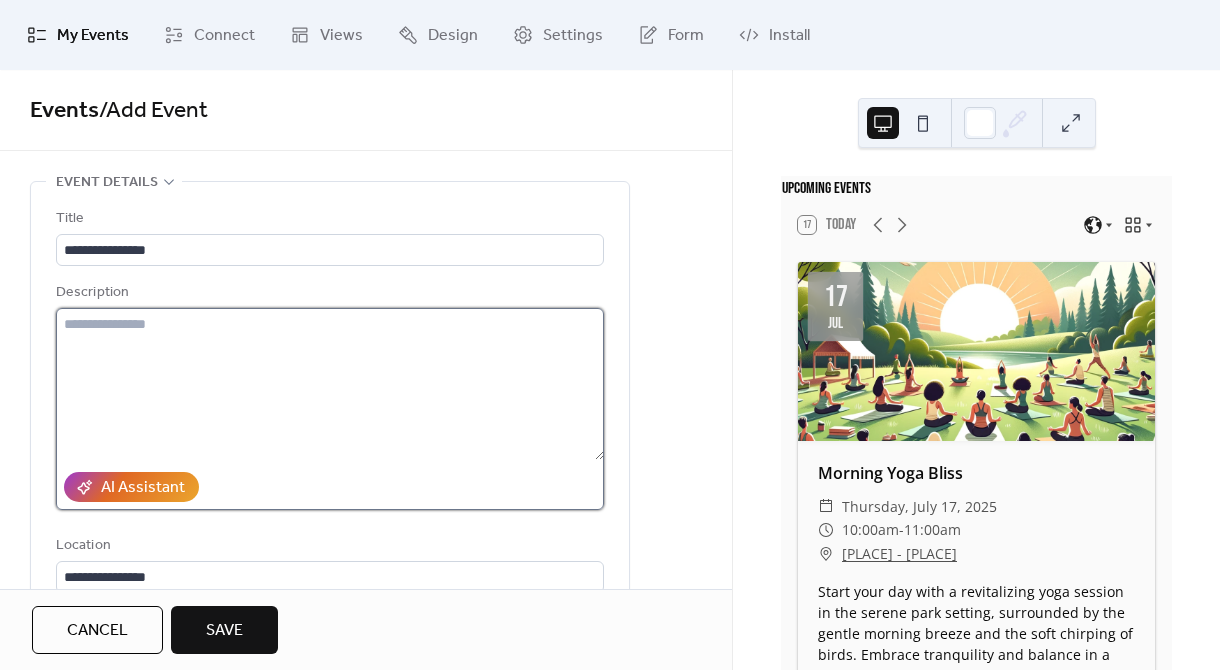 click at bounding box center [330, 384] 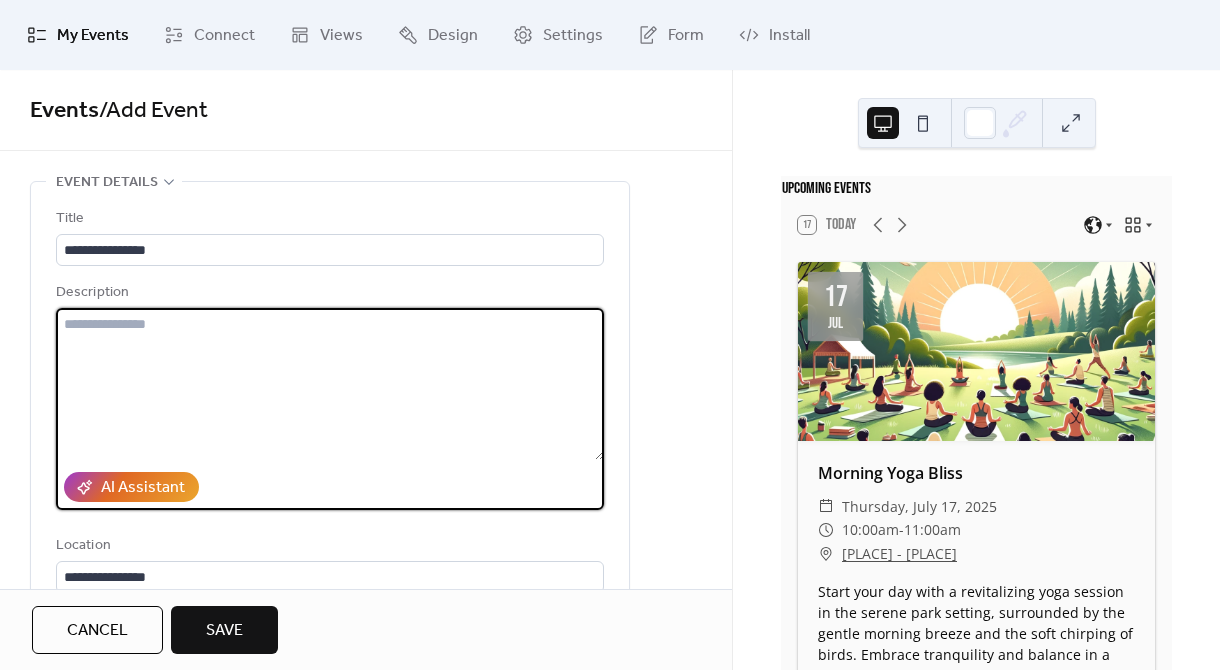 paste on "**********" 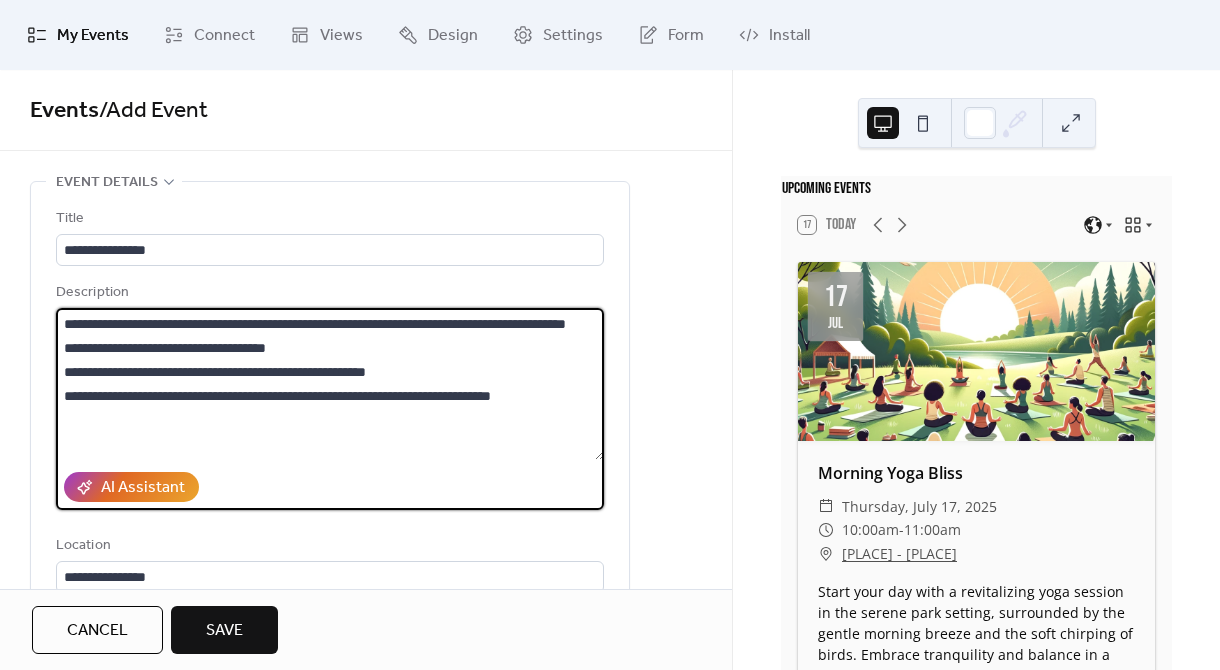 type on "**********" 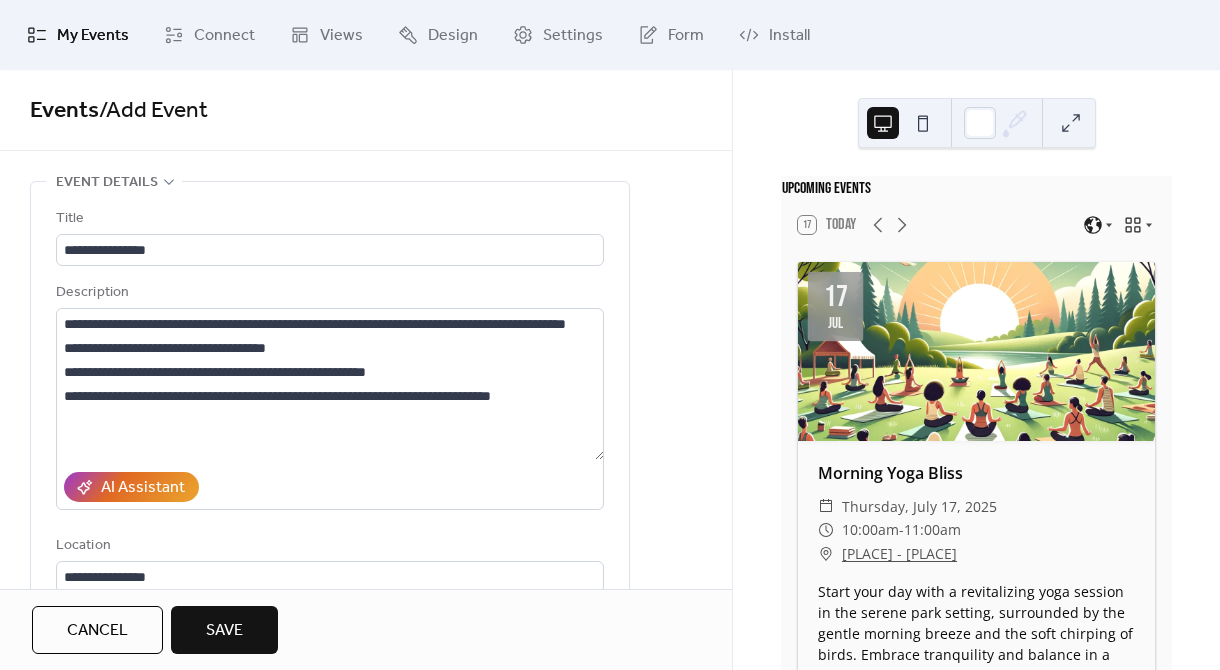 click on "**********" at bounding box center (366, 1177) 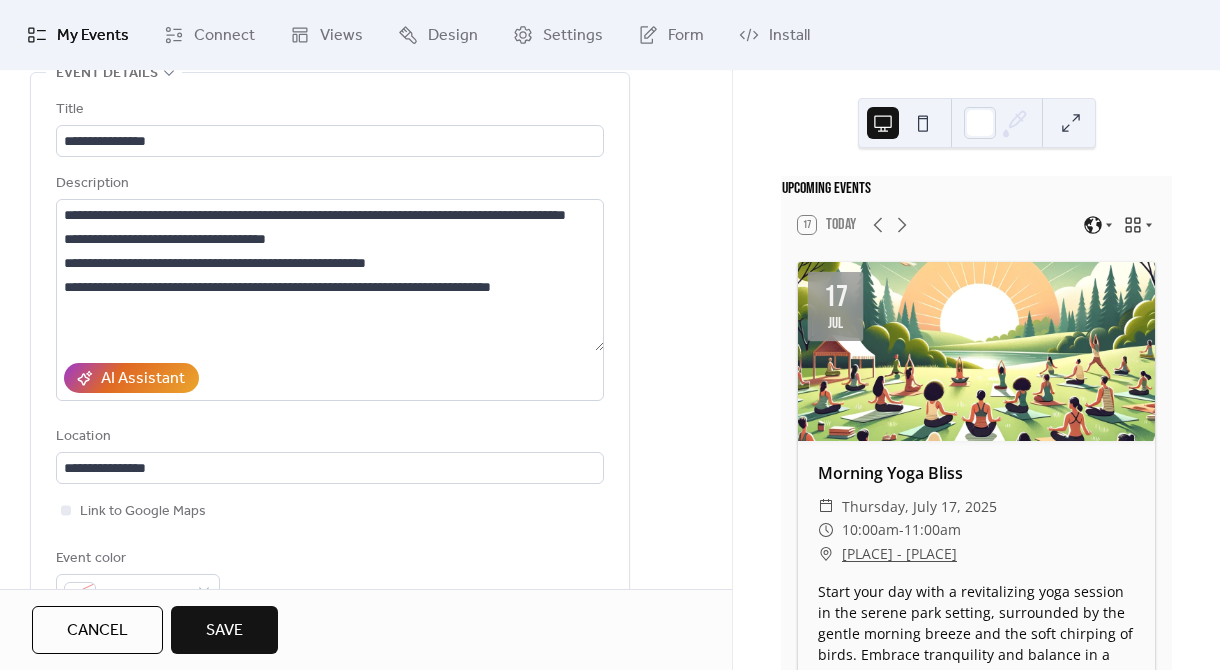 scroll, scrollTop: 110, scrollLeft: 0, axis: vertical 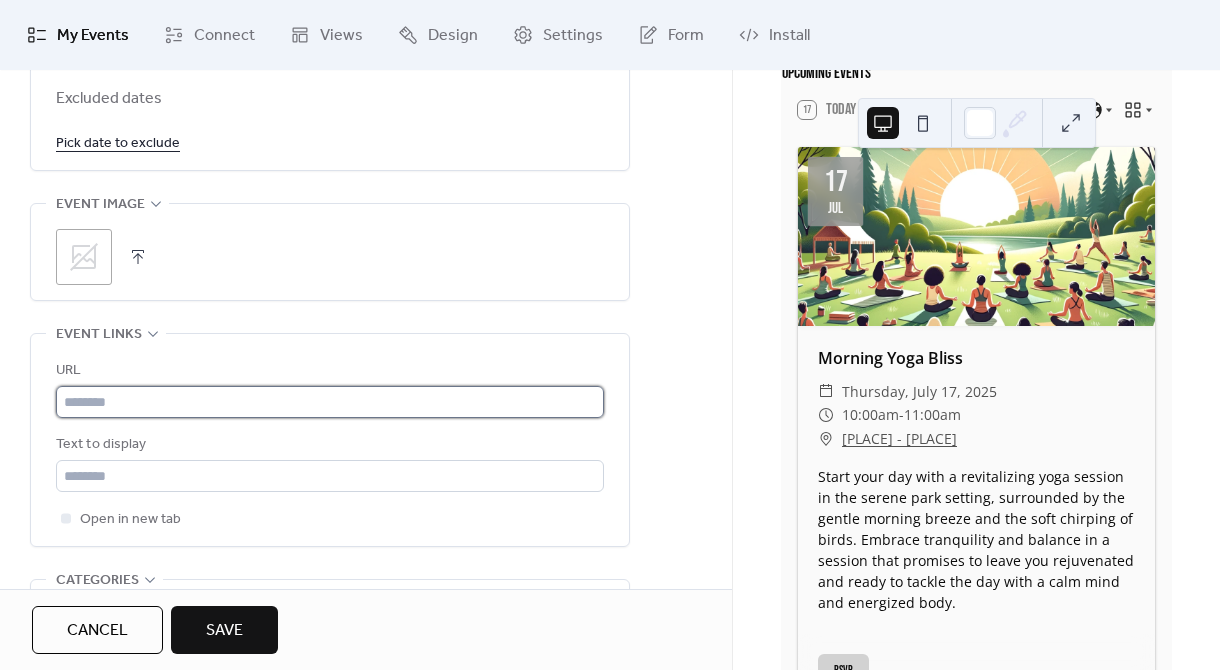 click at bounding box center (330, 402) 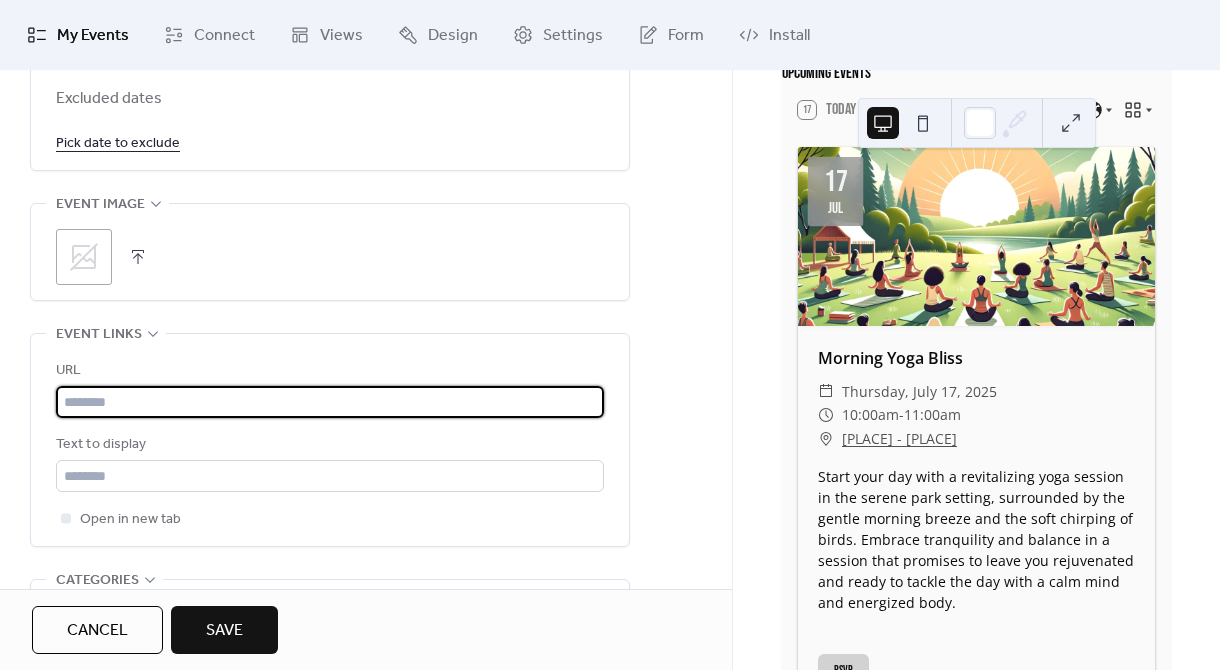 click at bounding box center (330, 402) 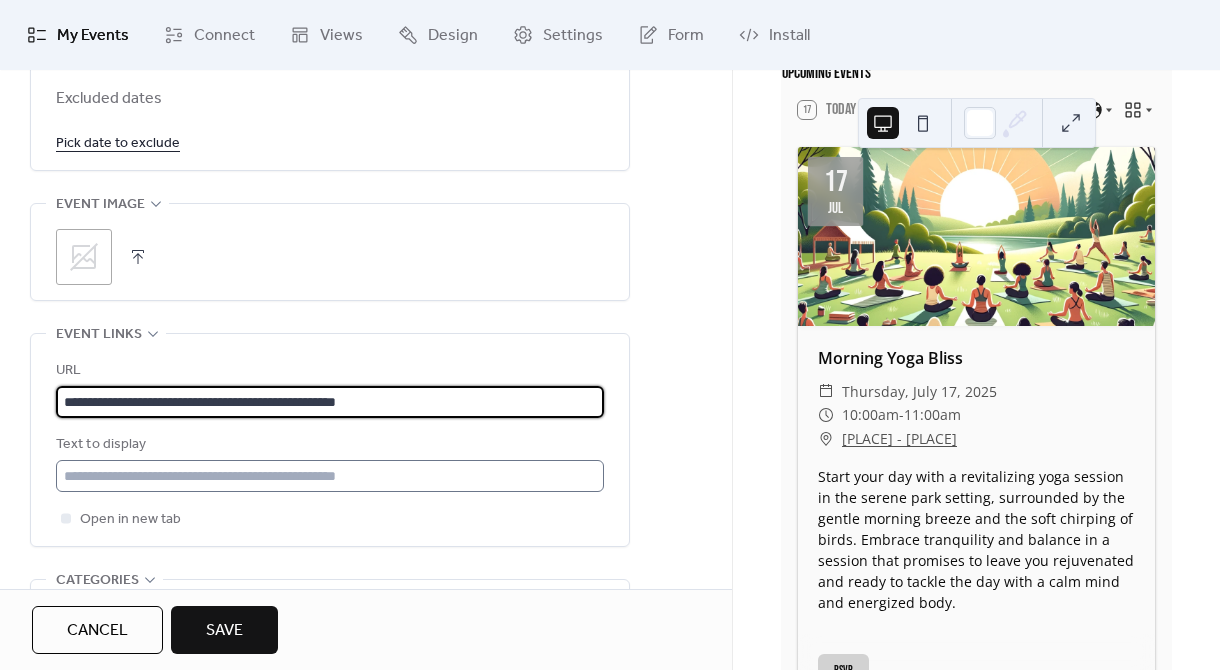 type on "**********" 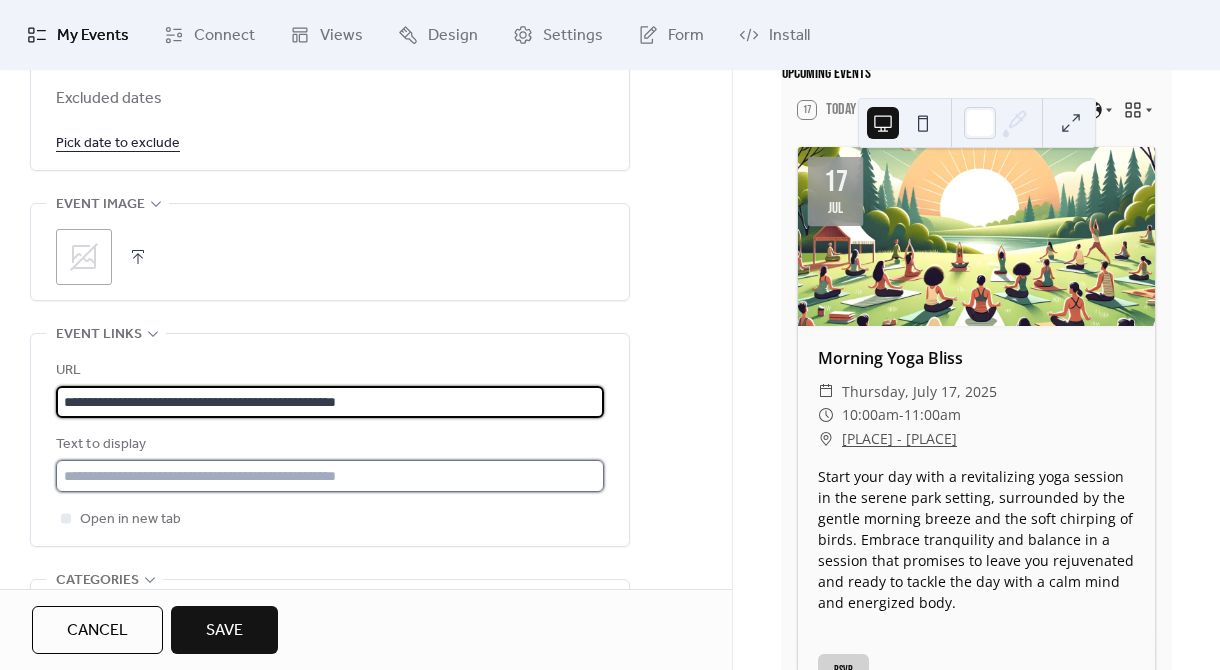 click at bounding box center (330, 476) 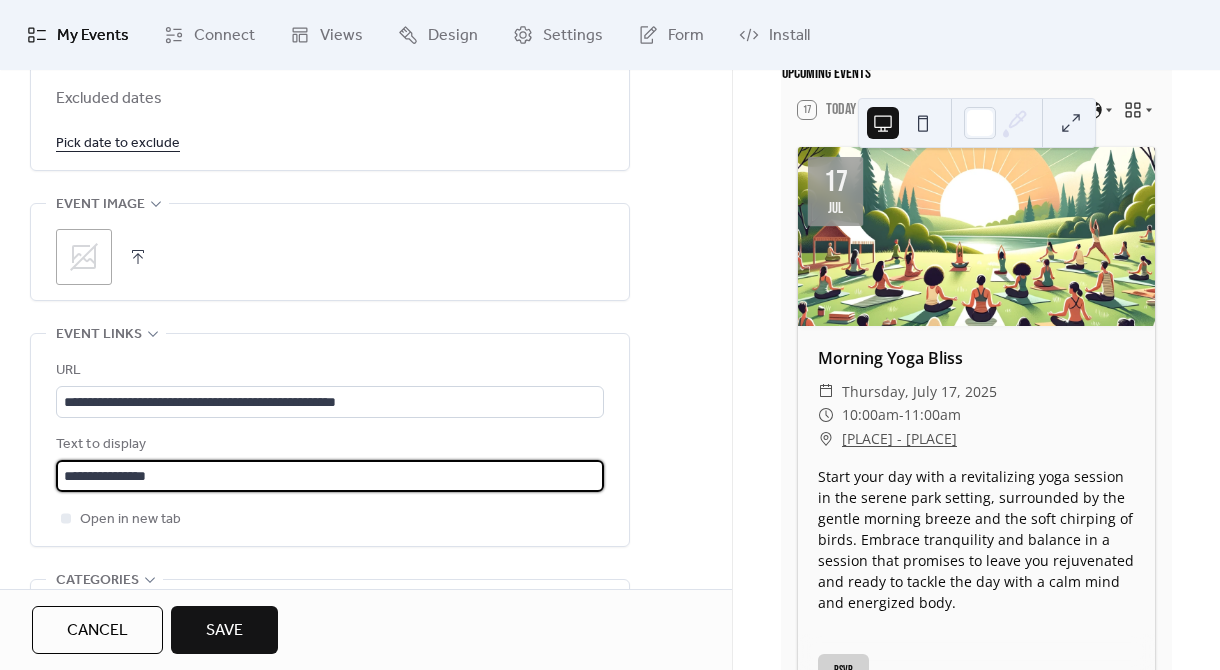 type on "**********" 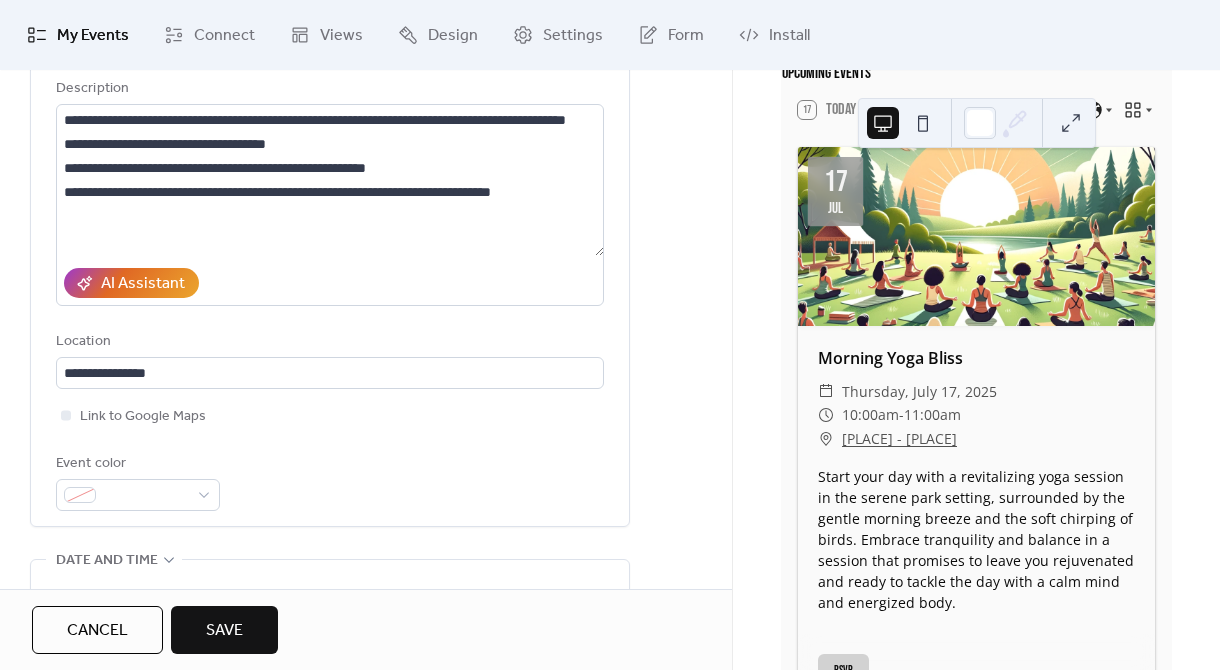scroll, scrollTop: 0, scrollLeft: 0, axis: both 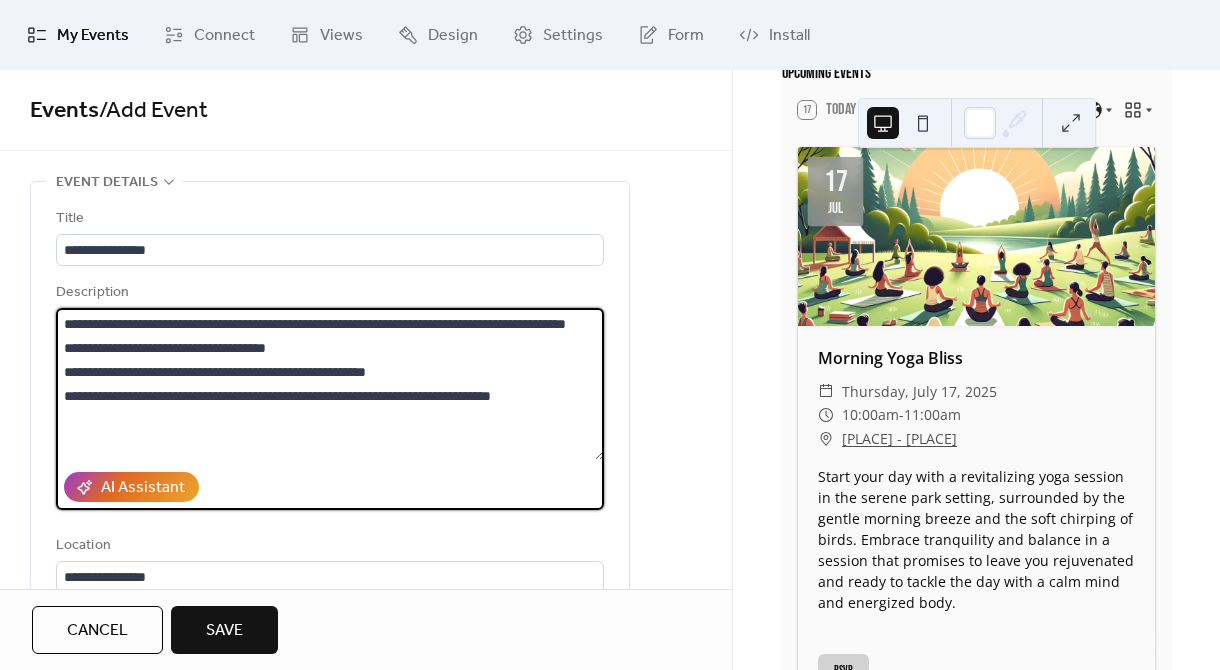 click on "**********" at bounding box center [330, 384] 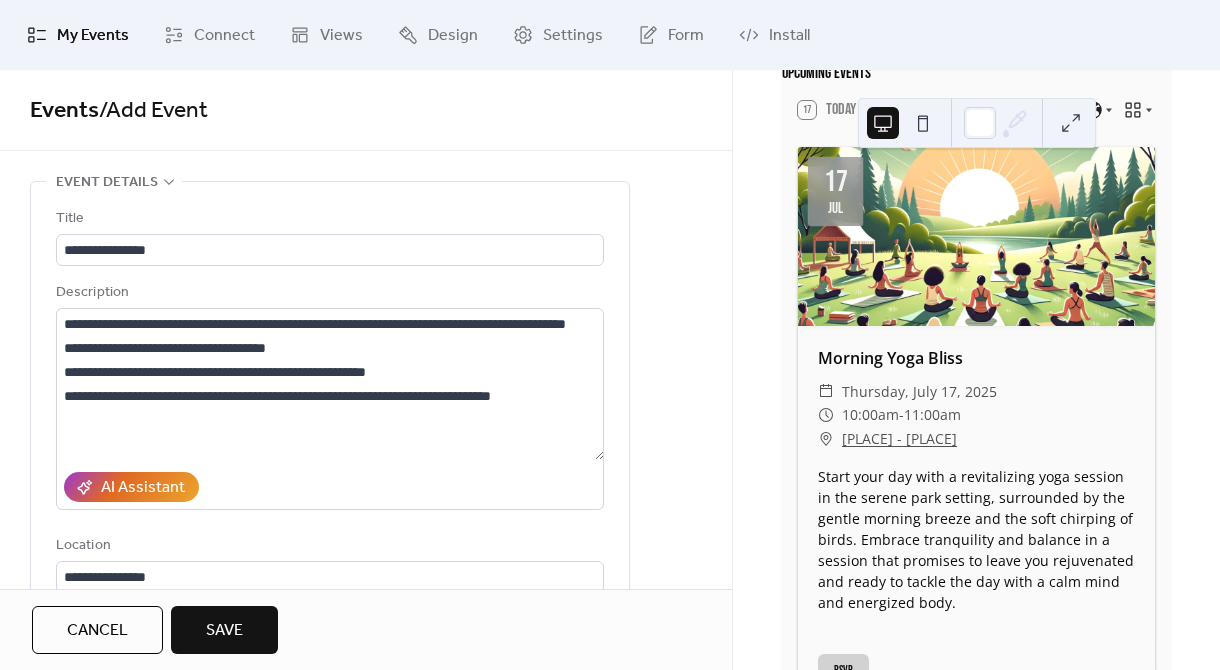 click on "**********" at bounding box center [366, 1177] 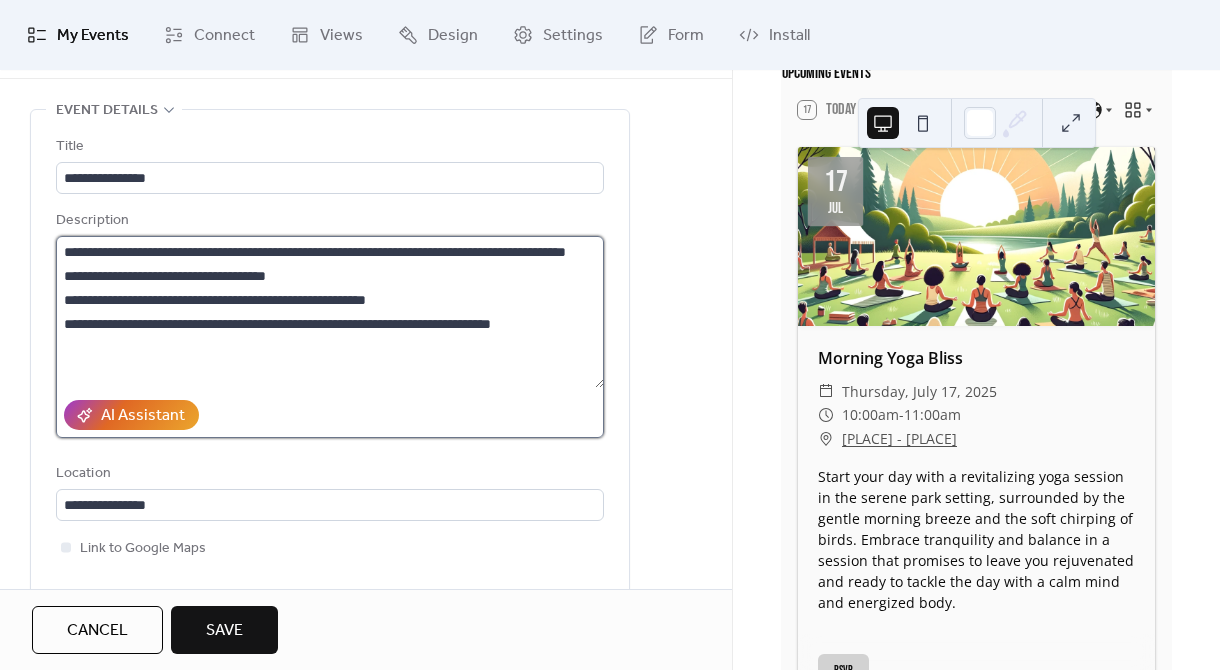 click on "**********" at bounding box center (330, 312) 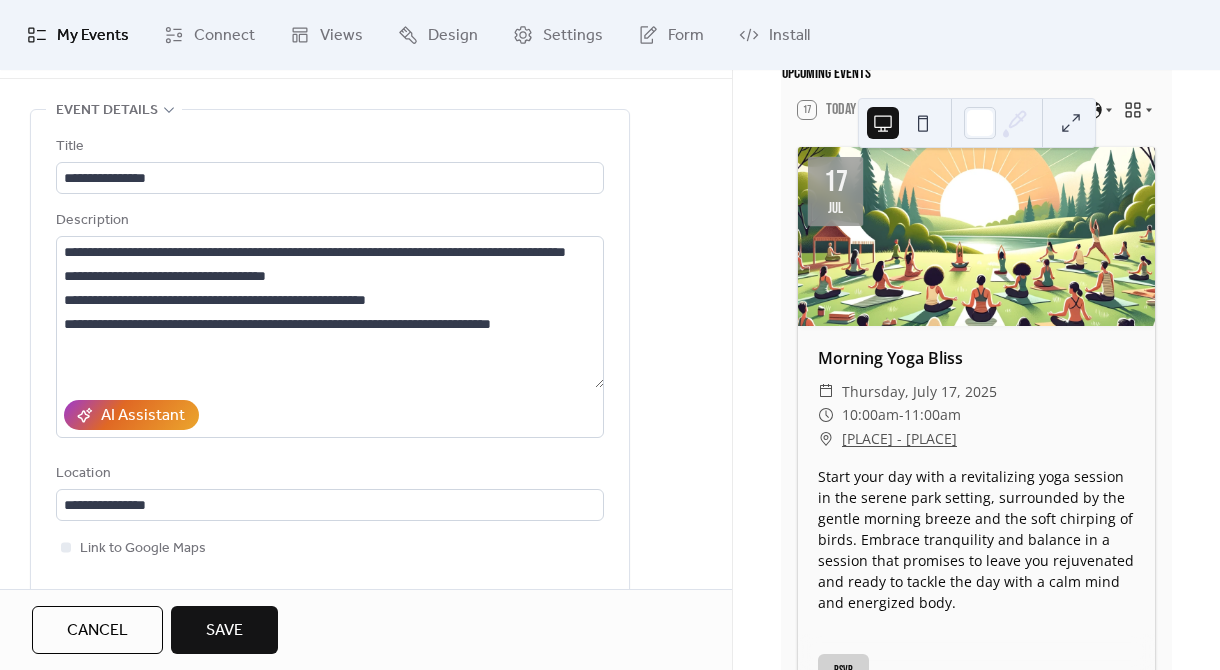 click on "**********" at bounding box center (366, 1105) 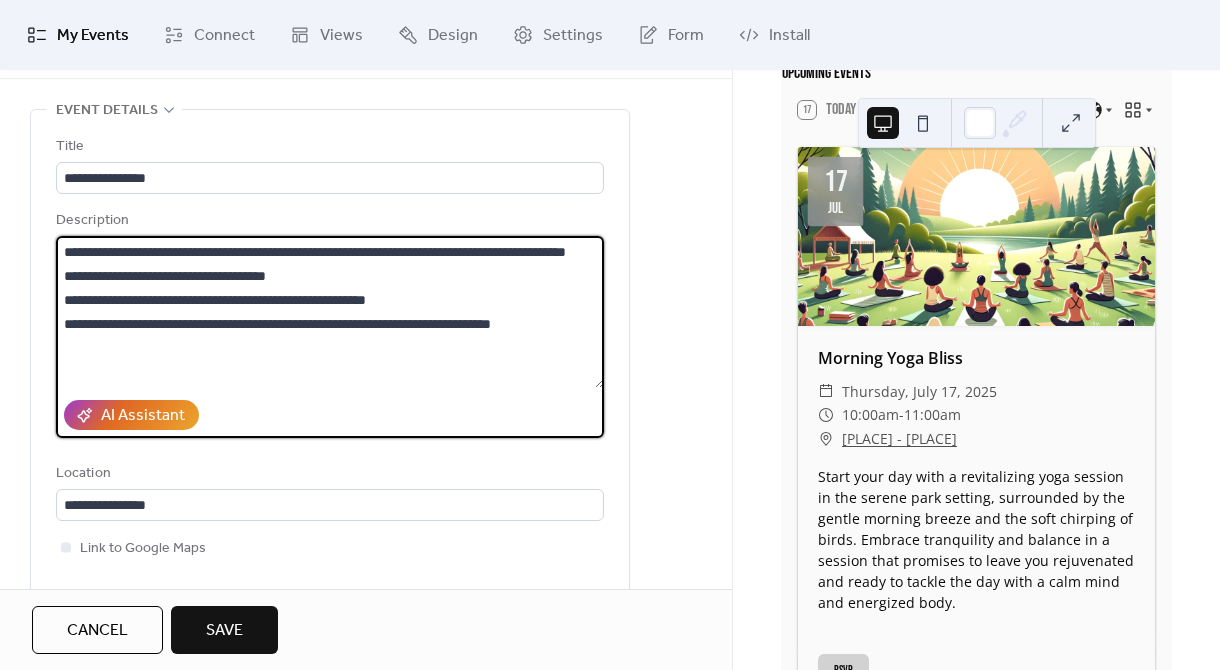 drag, startPoint x: 98, startPoint y: 346, endPoint x: -18, endPoint y: 345, distance: 116.00431 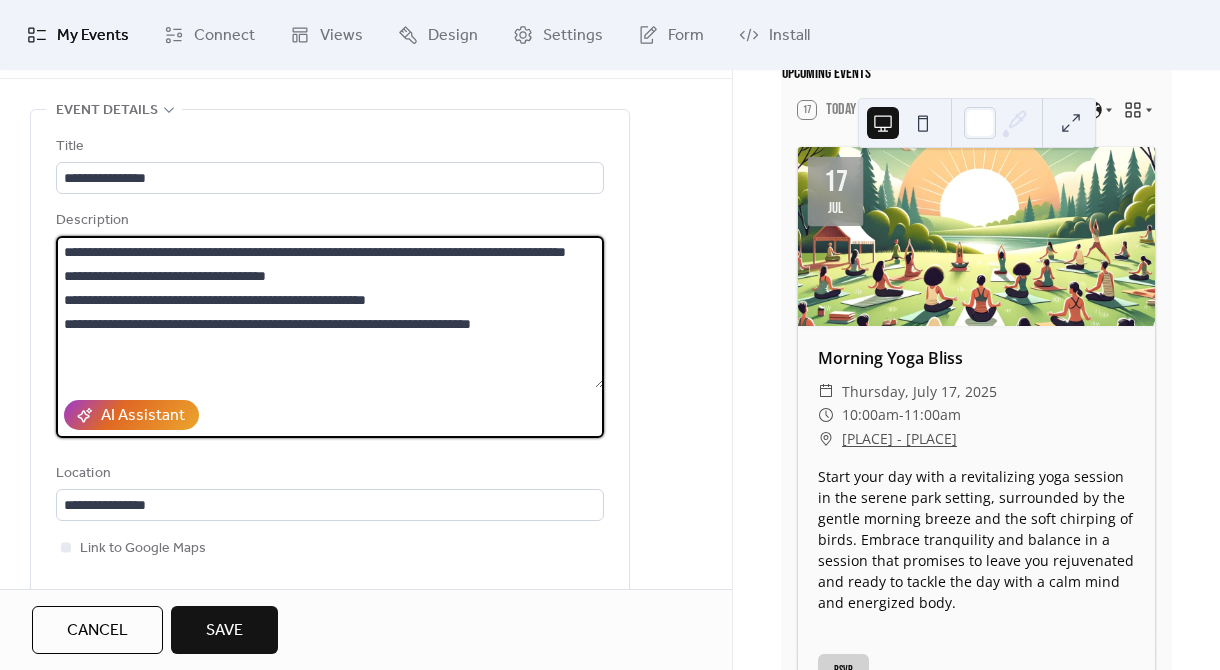 click on "**********" at bounding box center [330, 312] 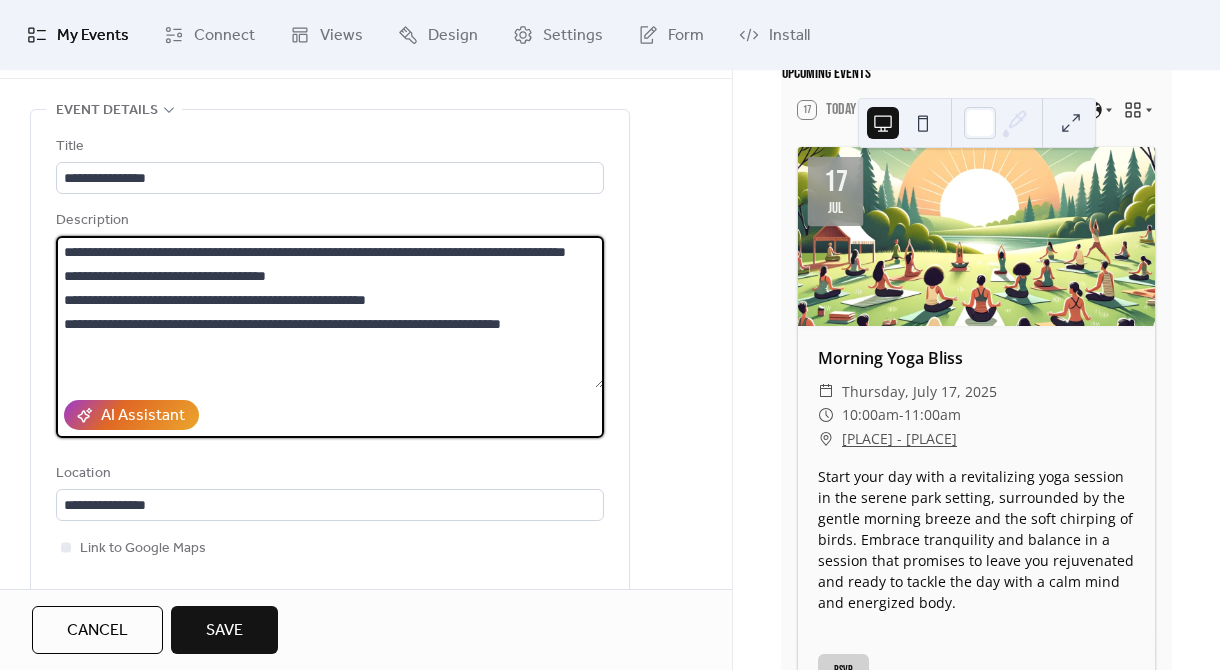 click on "**********" at bounding box center [330, 312] 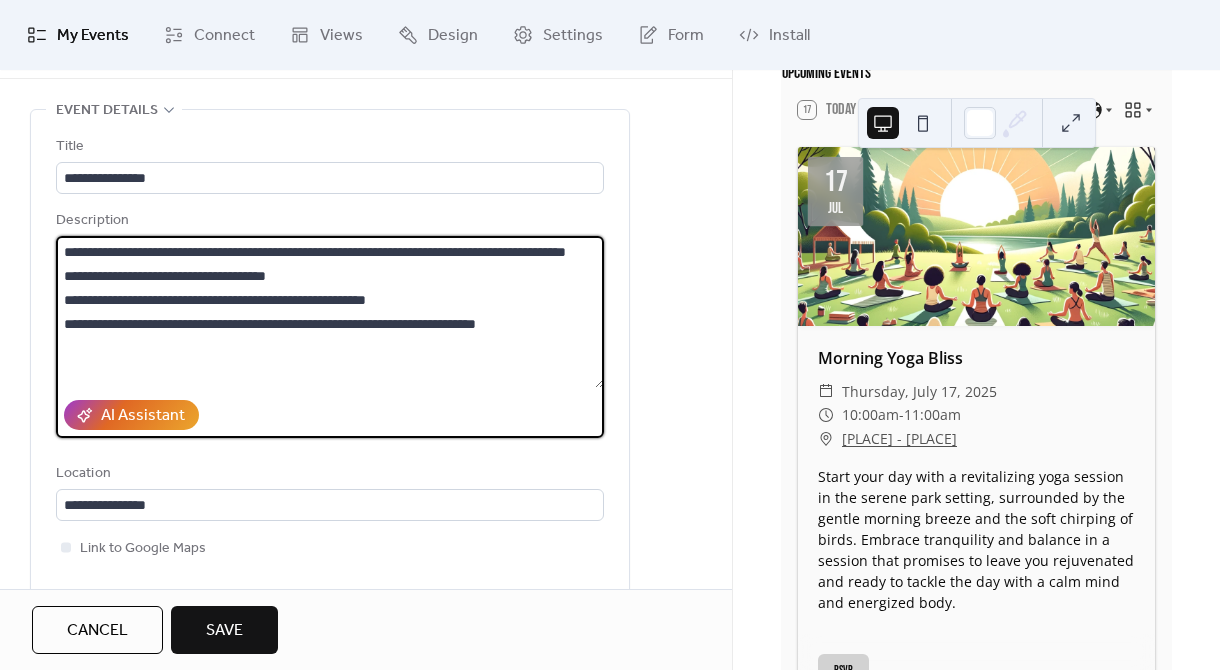 type on "**********" 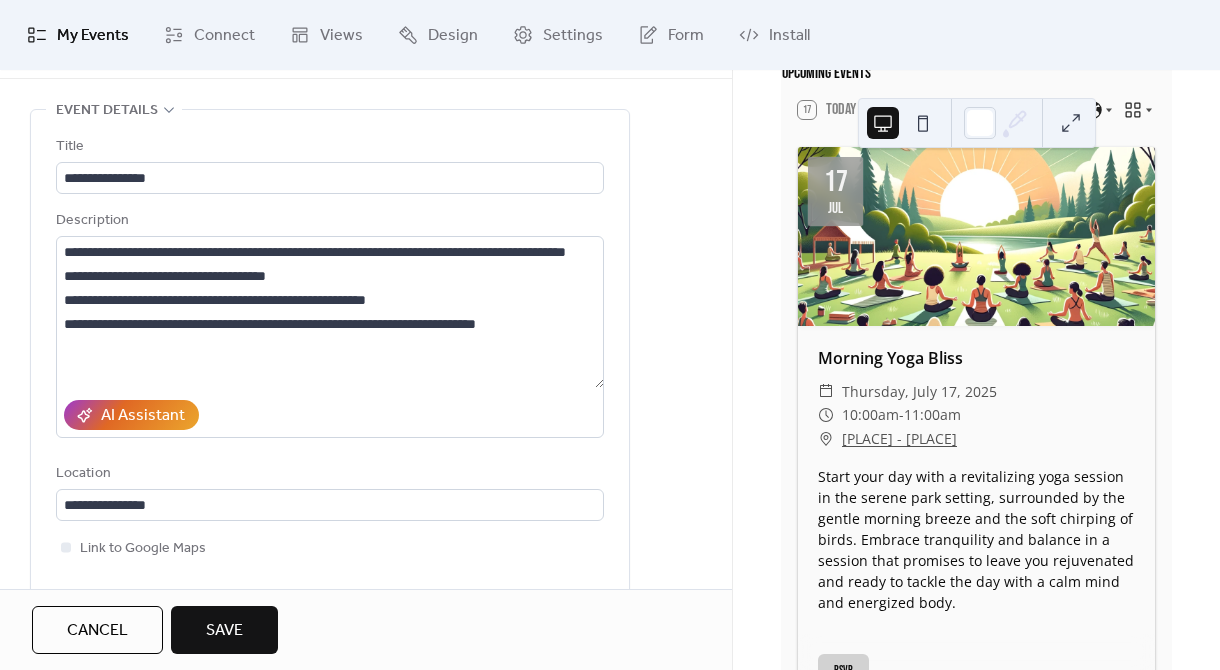 click on "**********" at bounding box center (366, 1105) 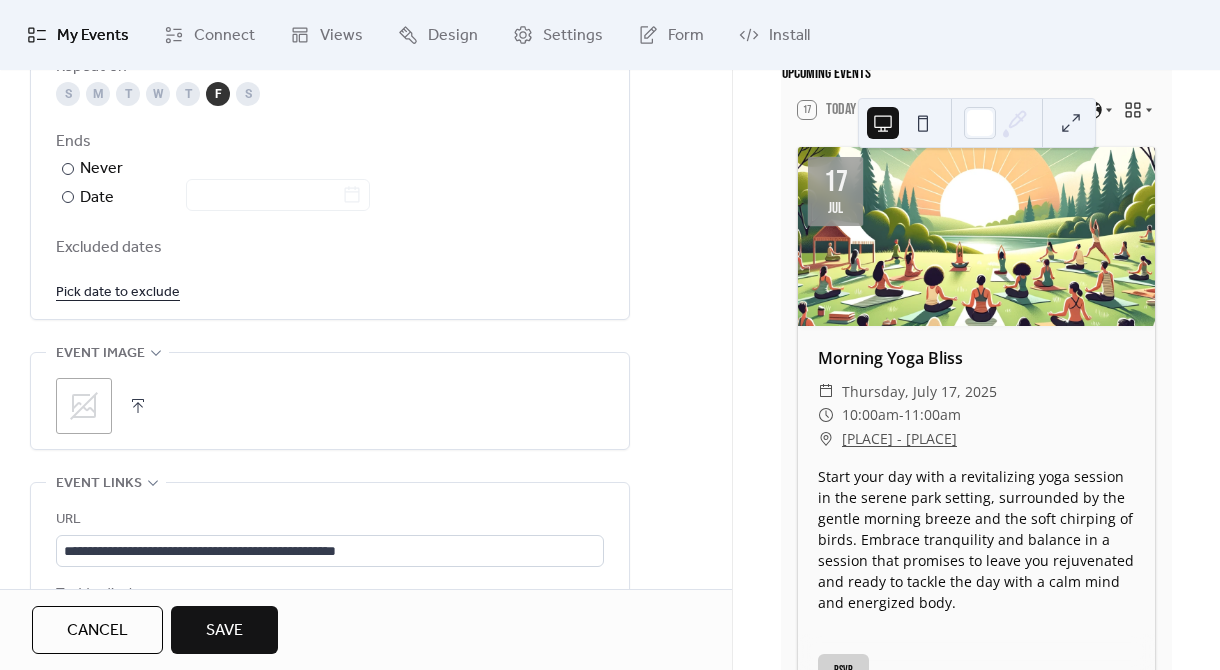 scroll, scrollTop: 1140, scrollLeft: 0, axis: vertical 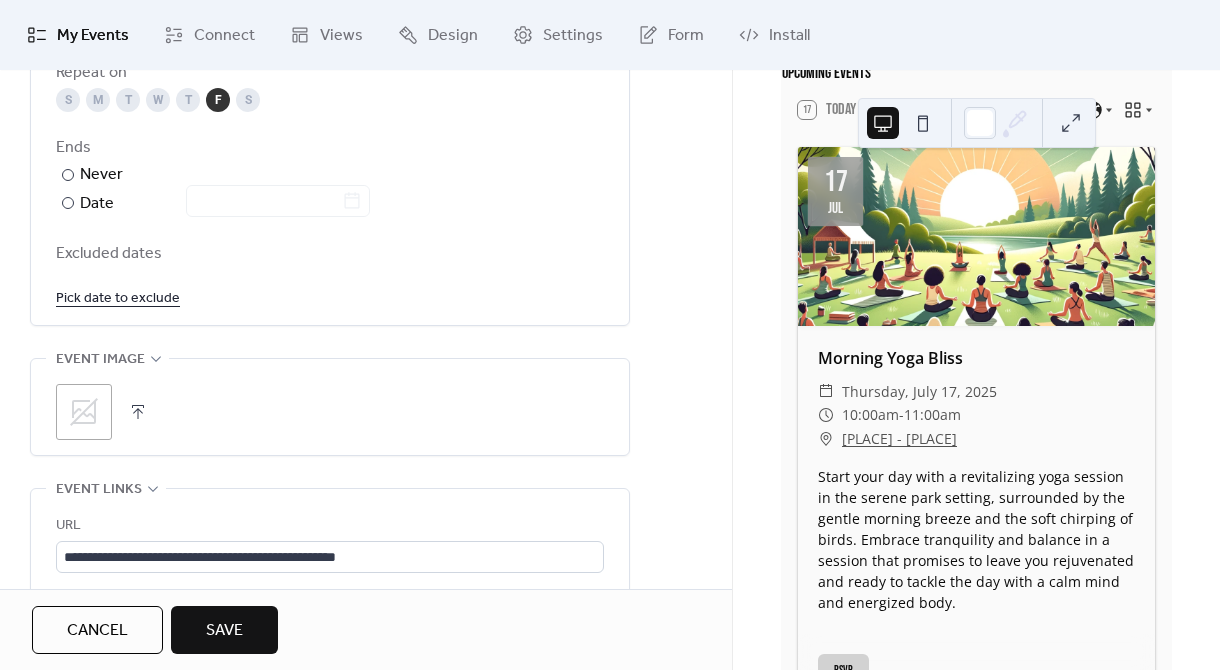 click on ";" at bounding box center (84, 412) 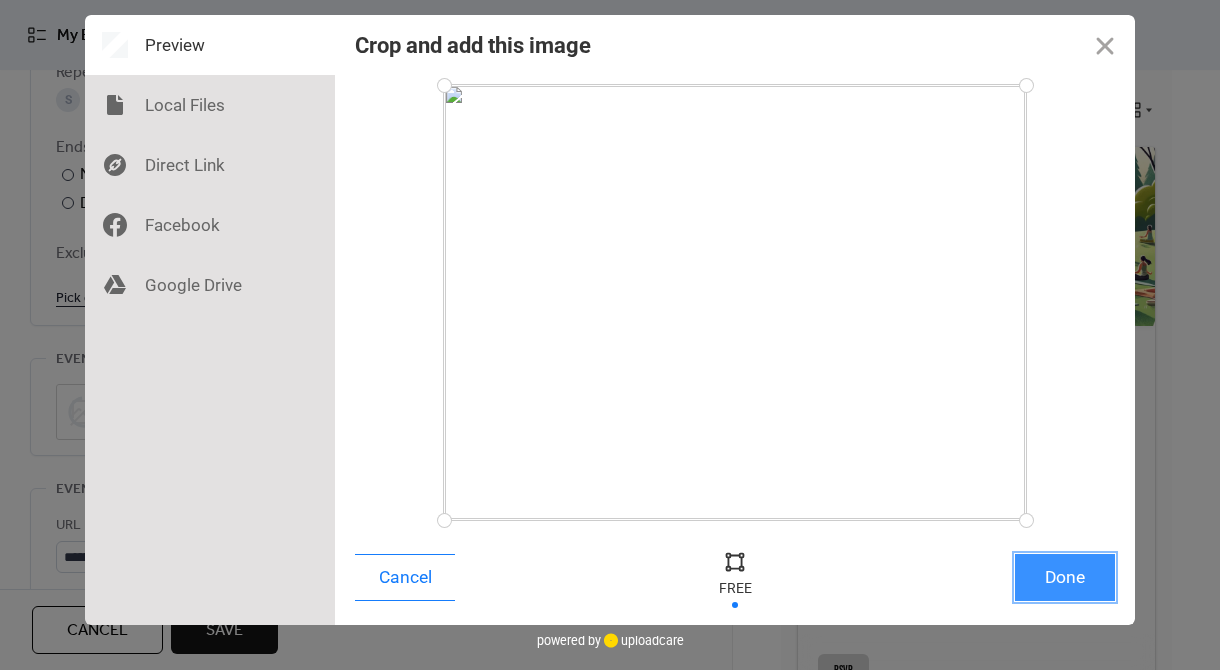 click on "Done" at bounding box center [1065, 577] 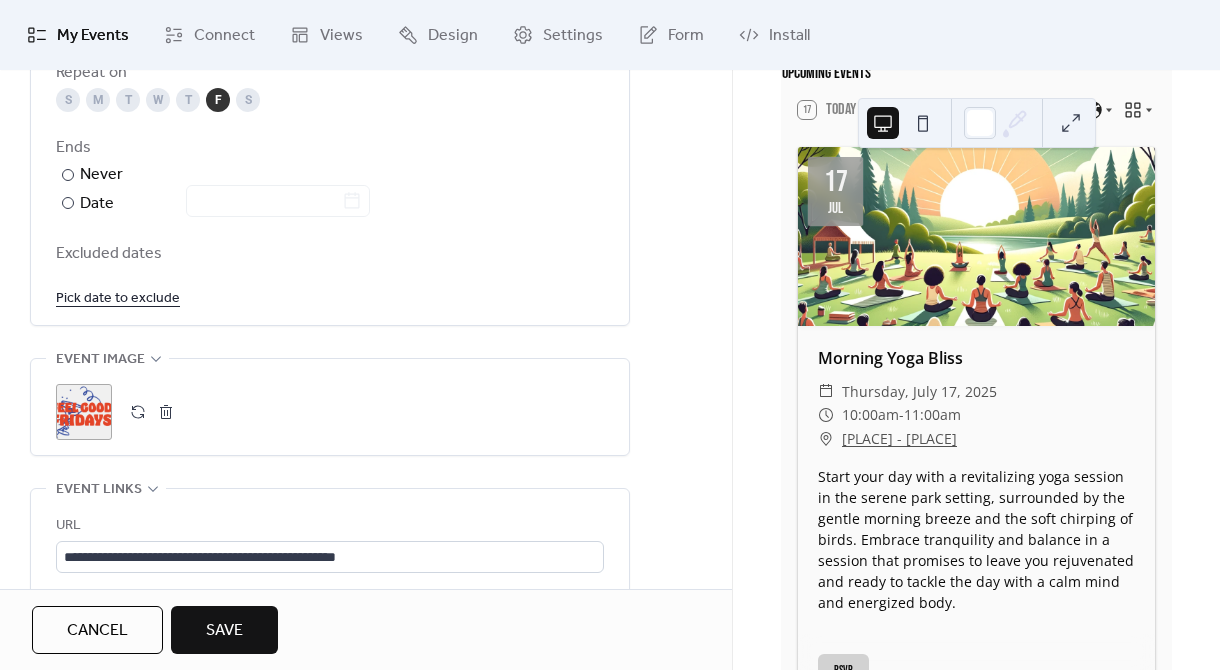 click on "Save" at bounding box center [224, 631] 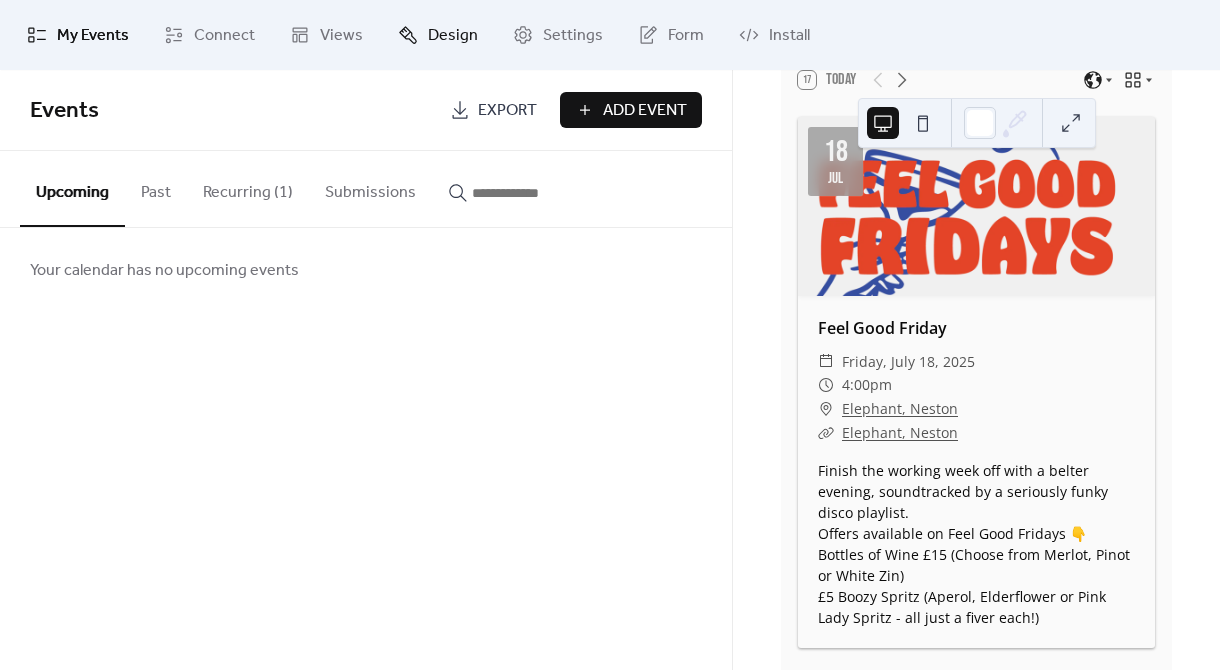 scroll, scrollTop: 0, scrollLeft: 0, axis: both 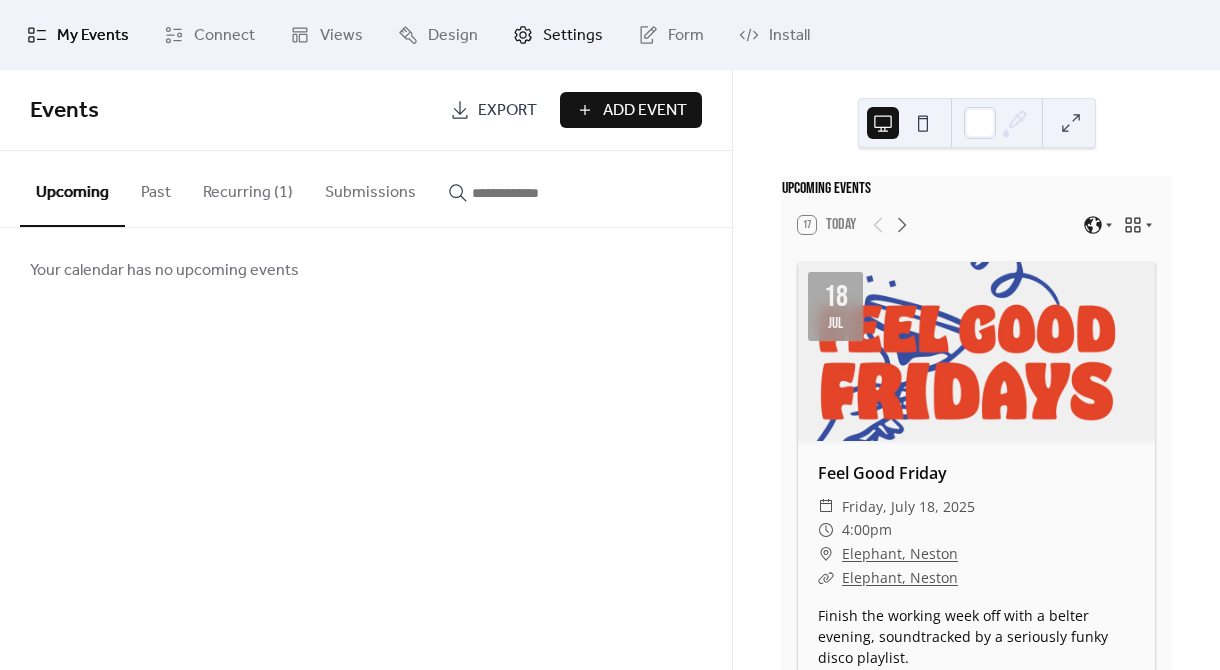 click on "Settings" at bounding box center (573, 36) 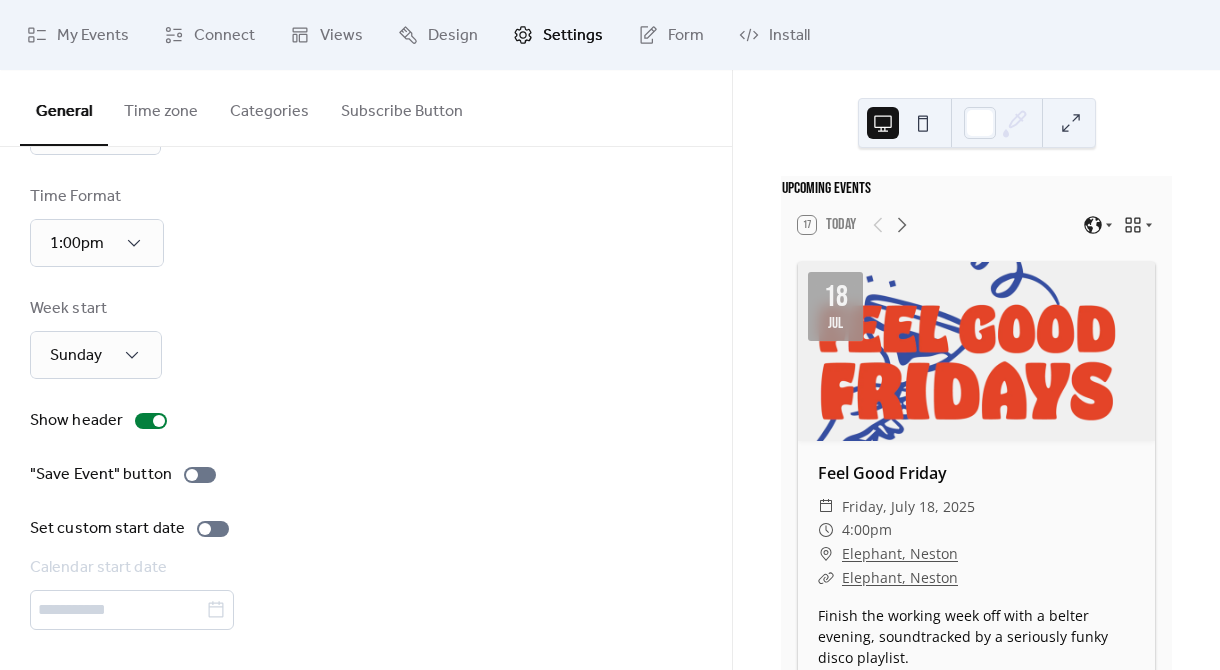 scroll, scrollTop: 0, scrollLeft: 0, axis: both 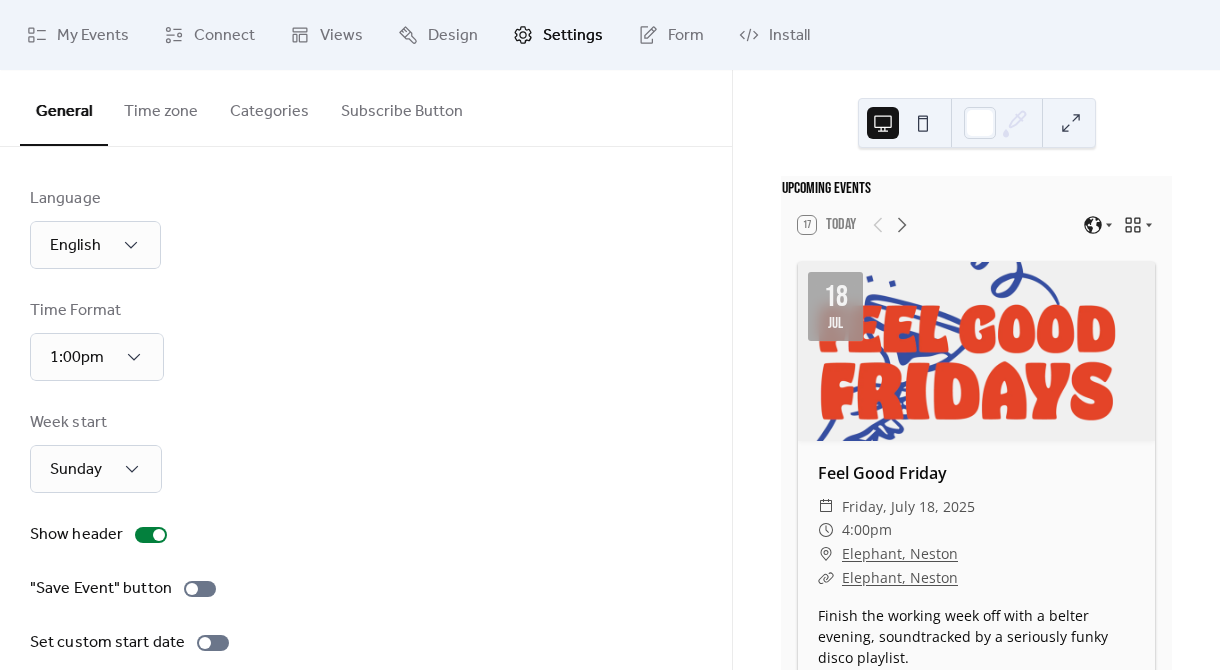 click on "Categories" at bounding box center [269, 107] 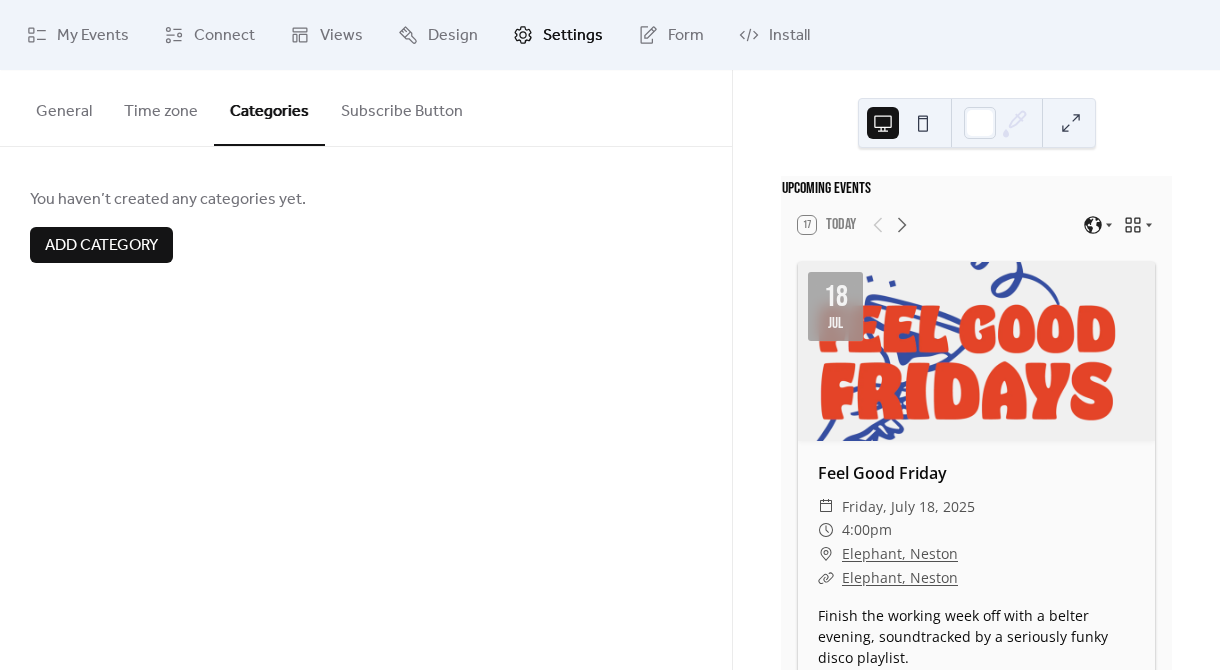 click on "Time zone" at bounding box center (161, 107) 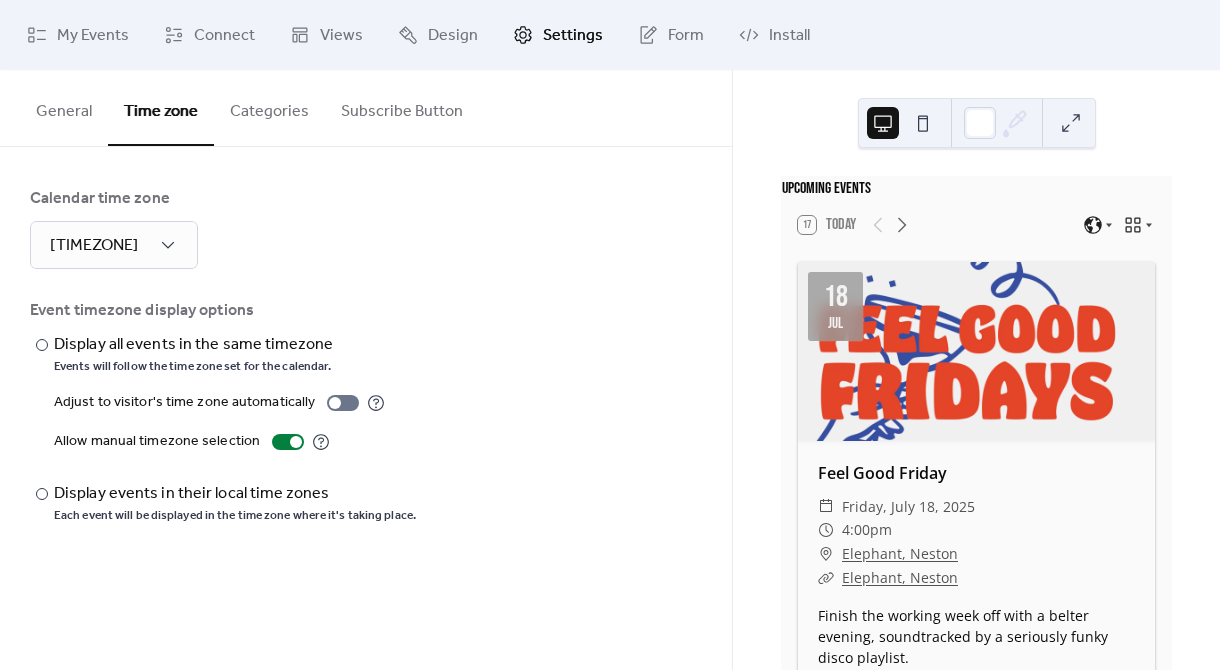 click on "Subscribe Button" at bounding box center (402, 107) 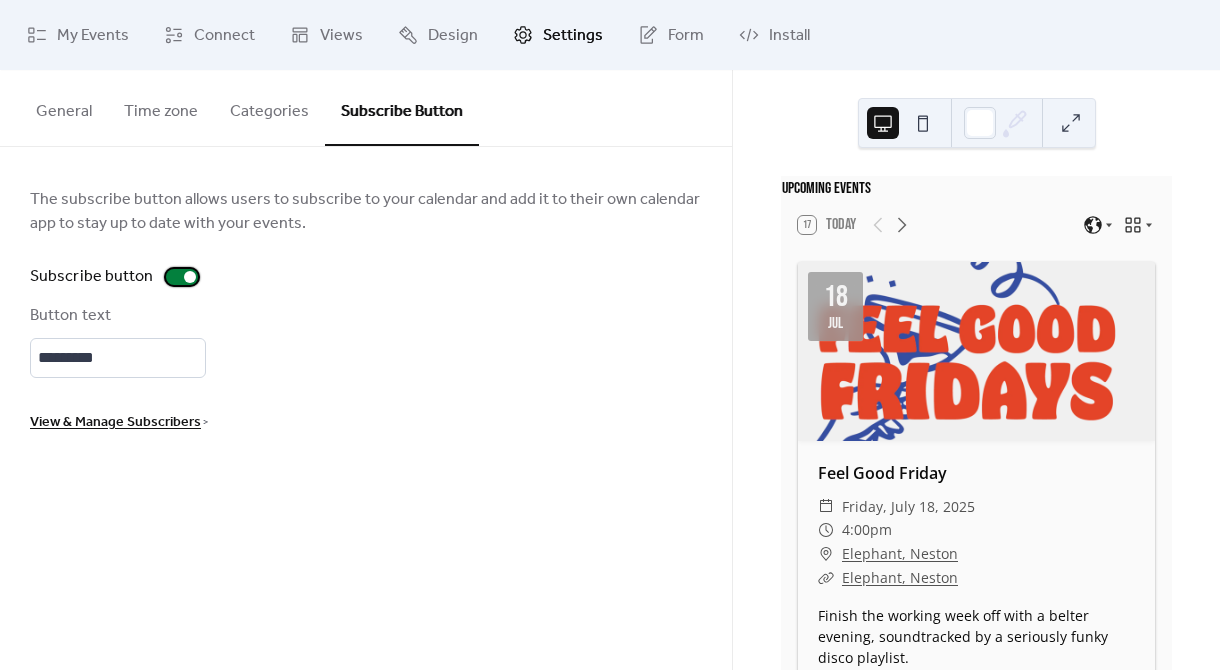 click at bounding box center (190, 277) 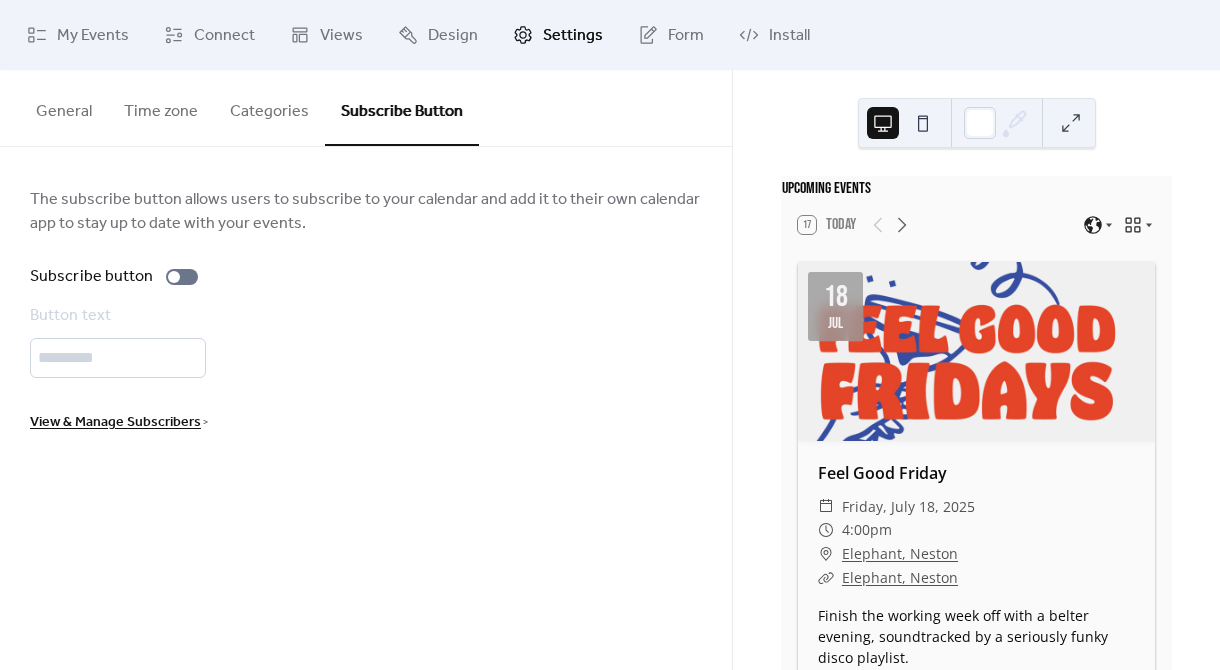 click on "Categories" at bounding box center [269, 107] 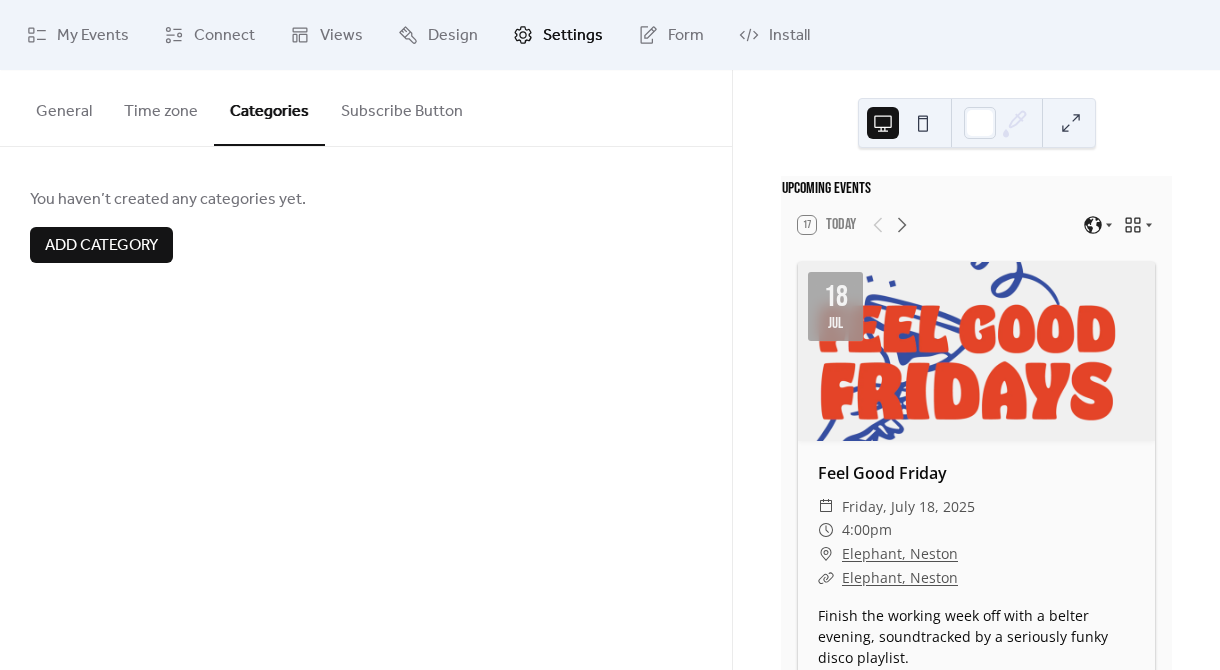 click on "Time zone" at bounding box center (161, 107) 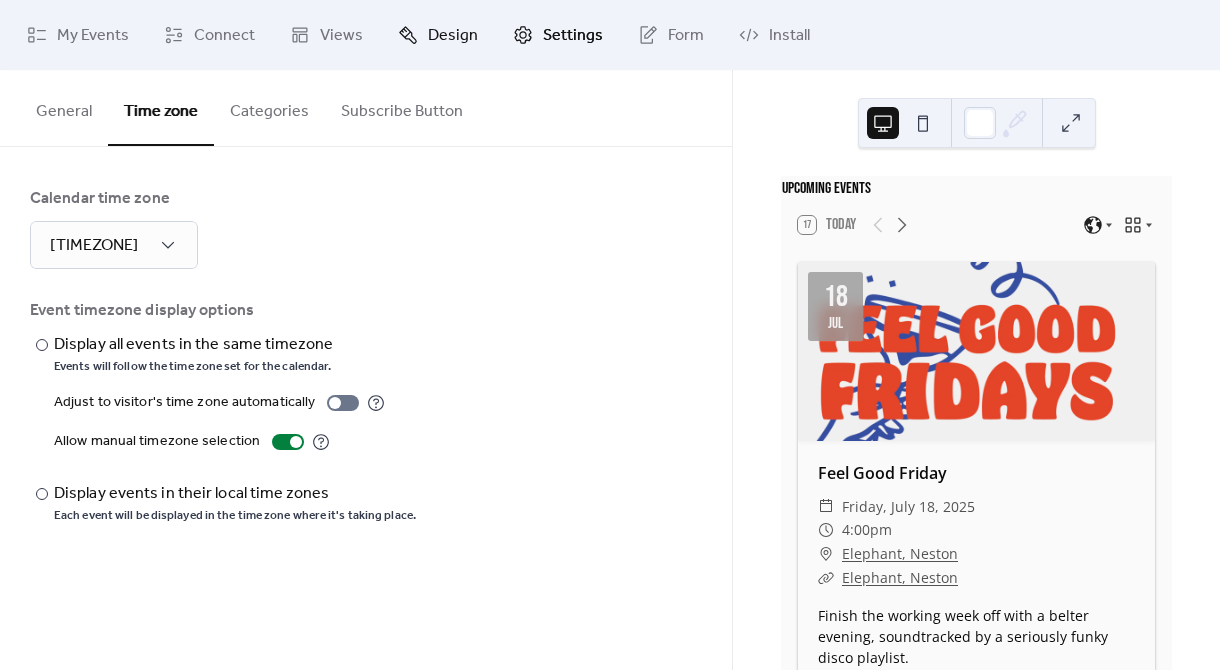 click on "Design" at bounding box center (453, 36) 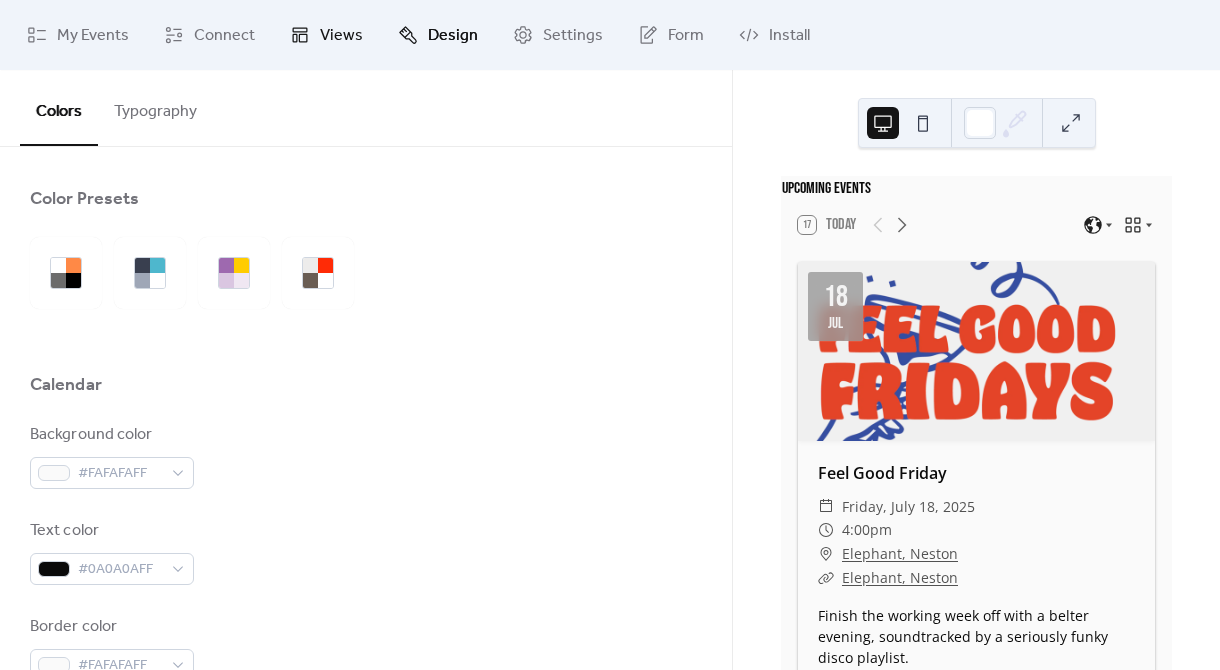 click on "Views" at bounding box center [341, 36] 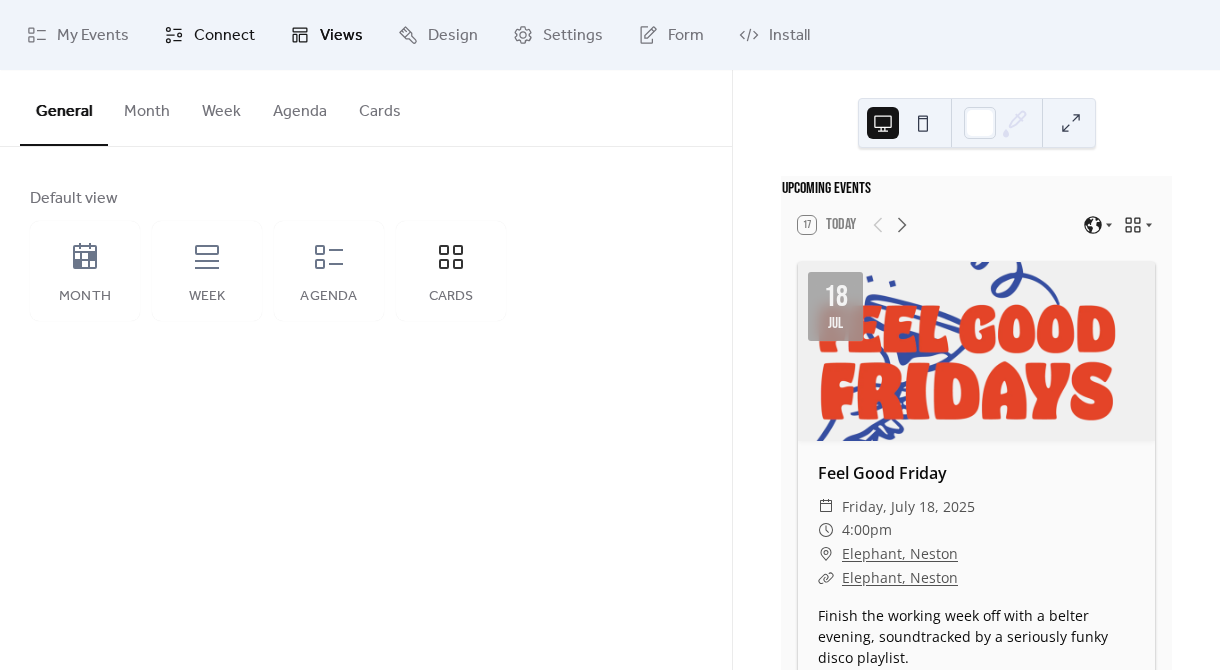 click on "Connect" at bounding box center [209, 35] 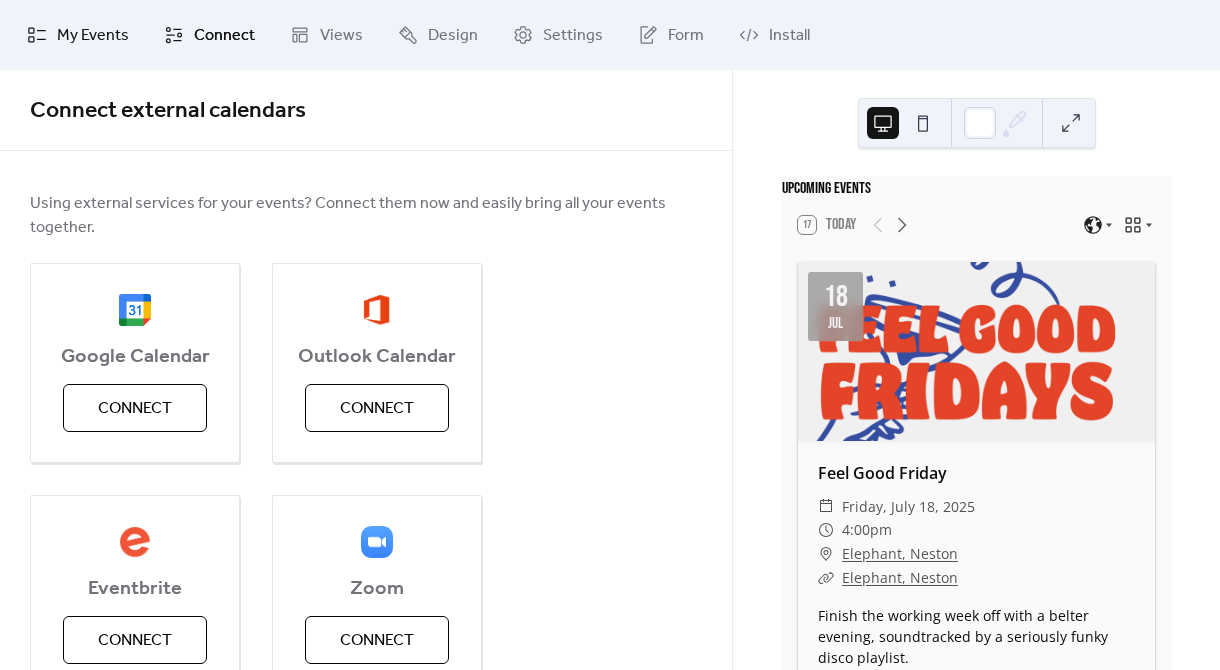 click on "My Events" at bounding box center (93, 36) 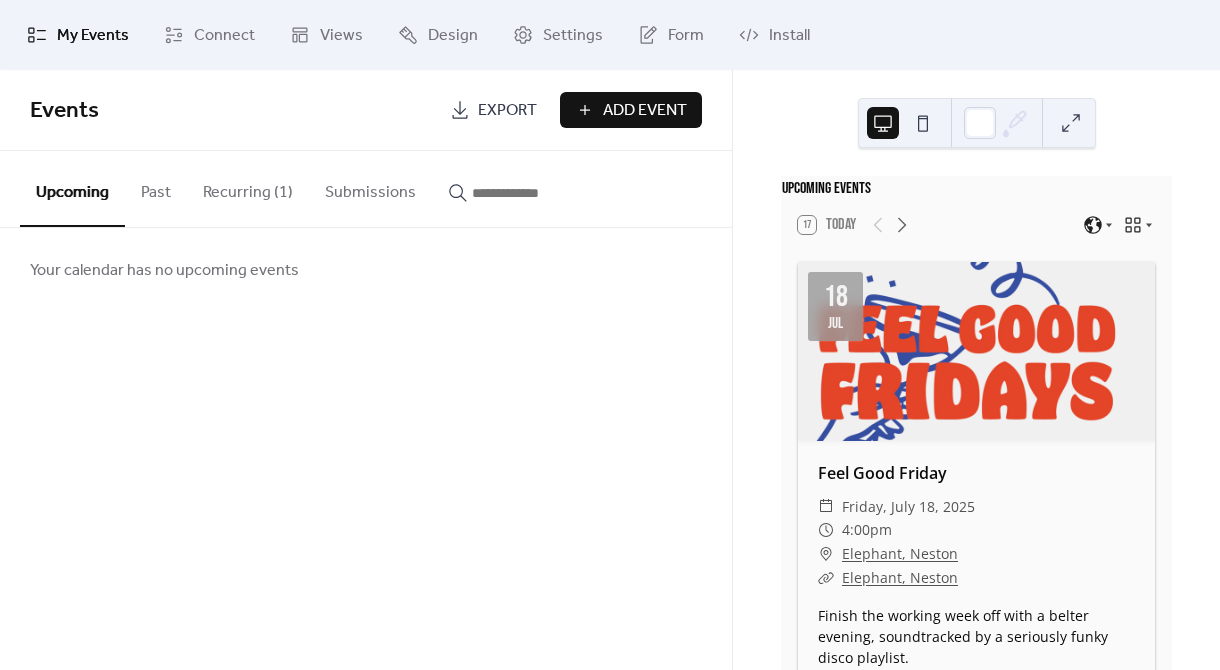click on "Add Event" at bounding box center (645, 111) 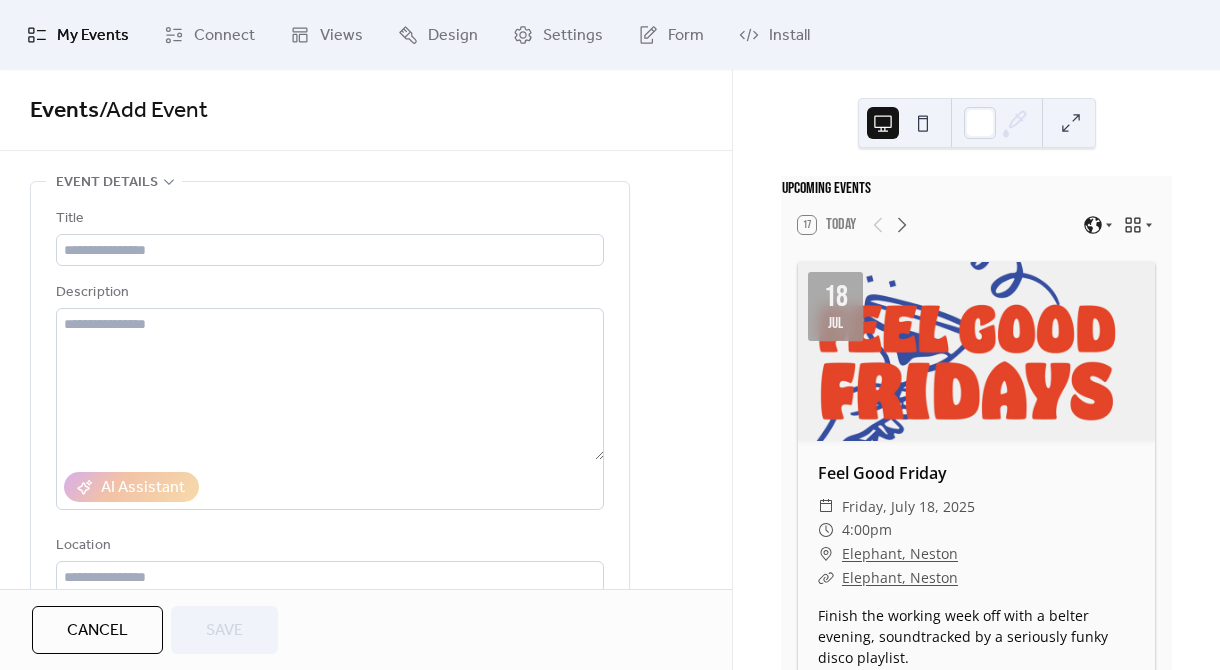 click at bounding box center (923, 123) 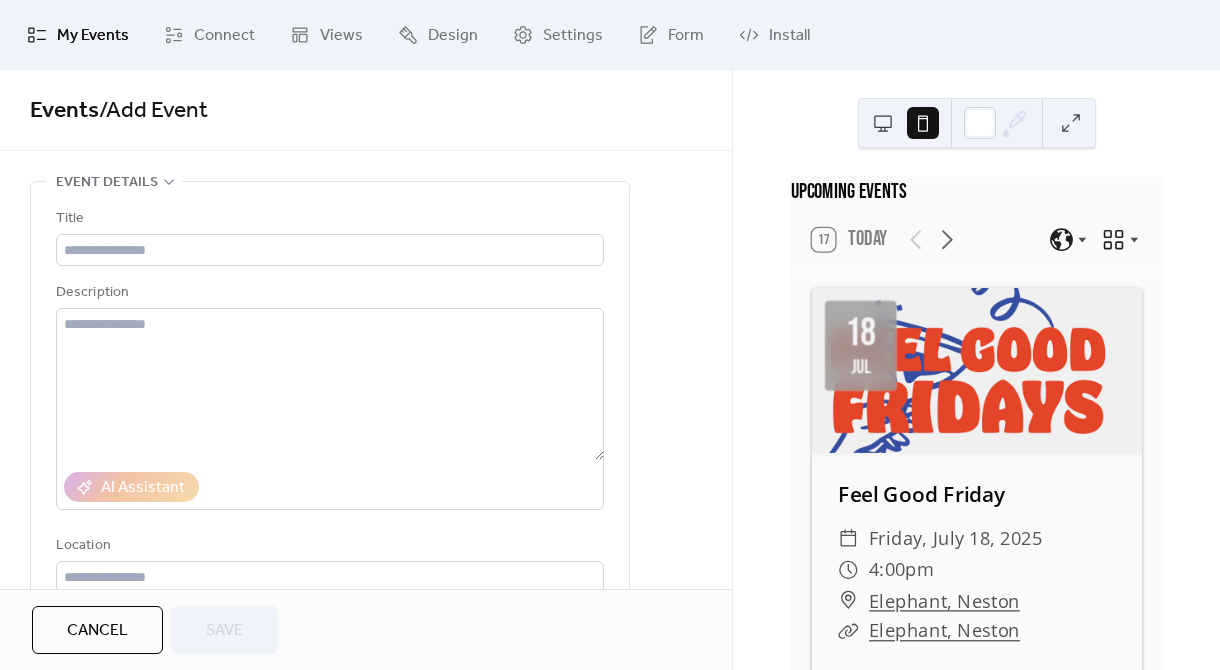click at bounding box center [883, 123] 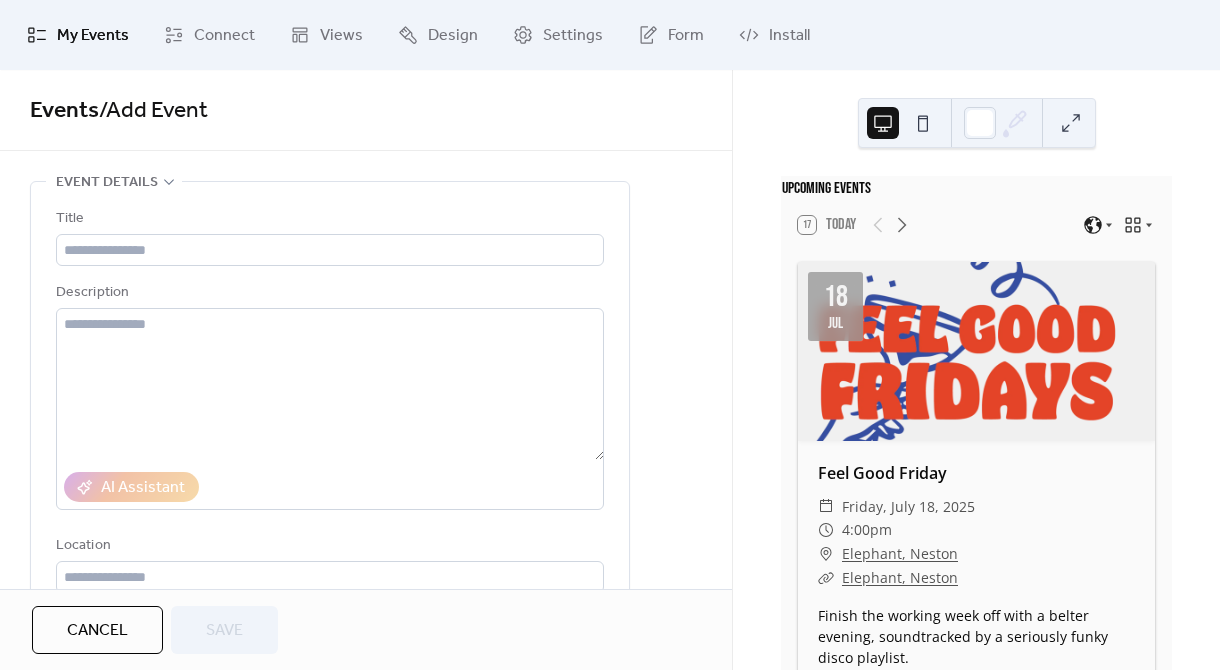 click at bounding box center (923, 123) 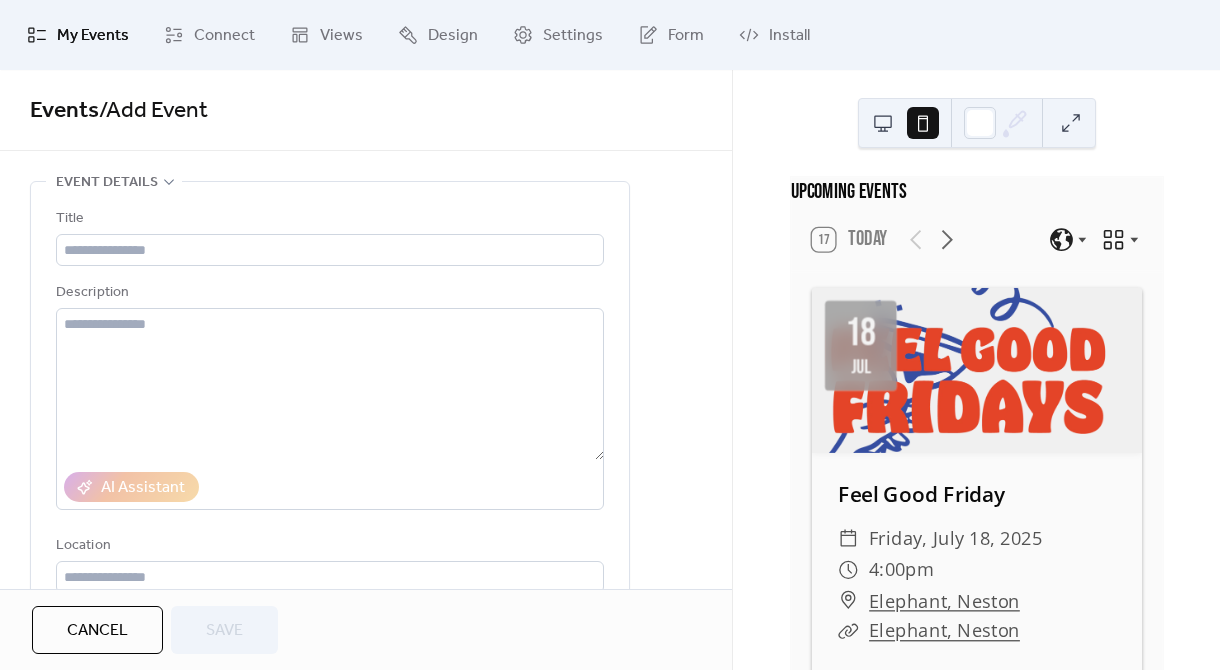 click at bounding box center [883, 123] 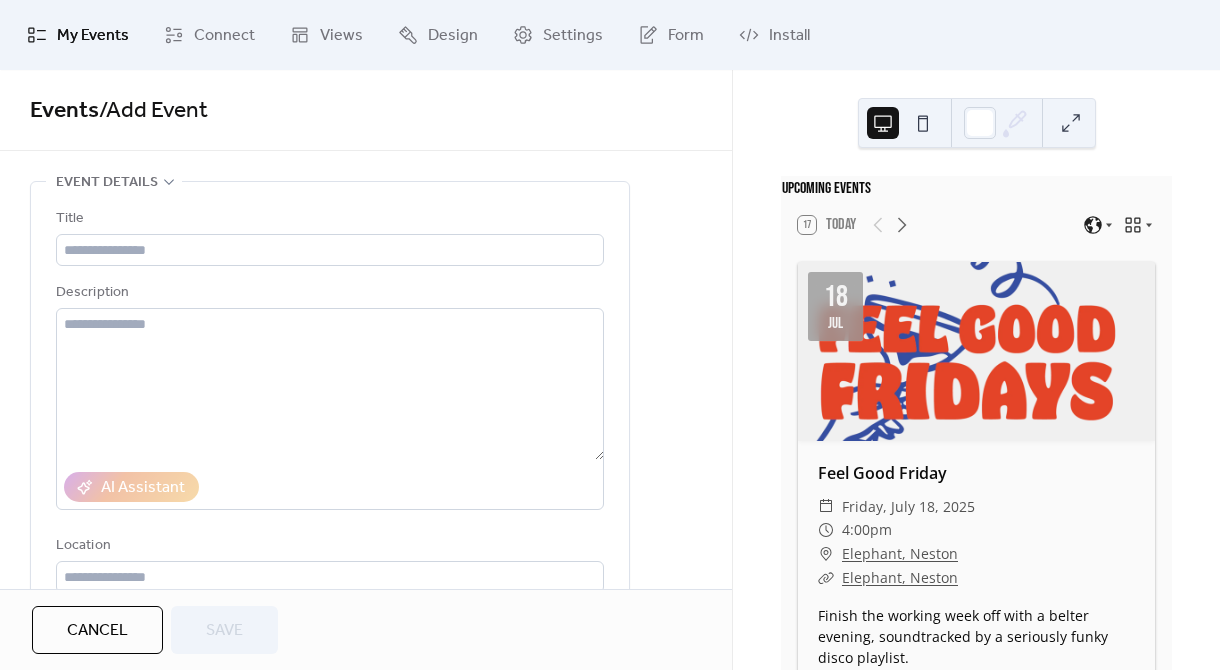 click on "Title Description AI Assistant Location Link to Google Maps Event color" at bounding box center [330, 461] 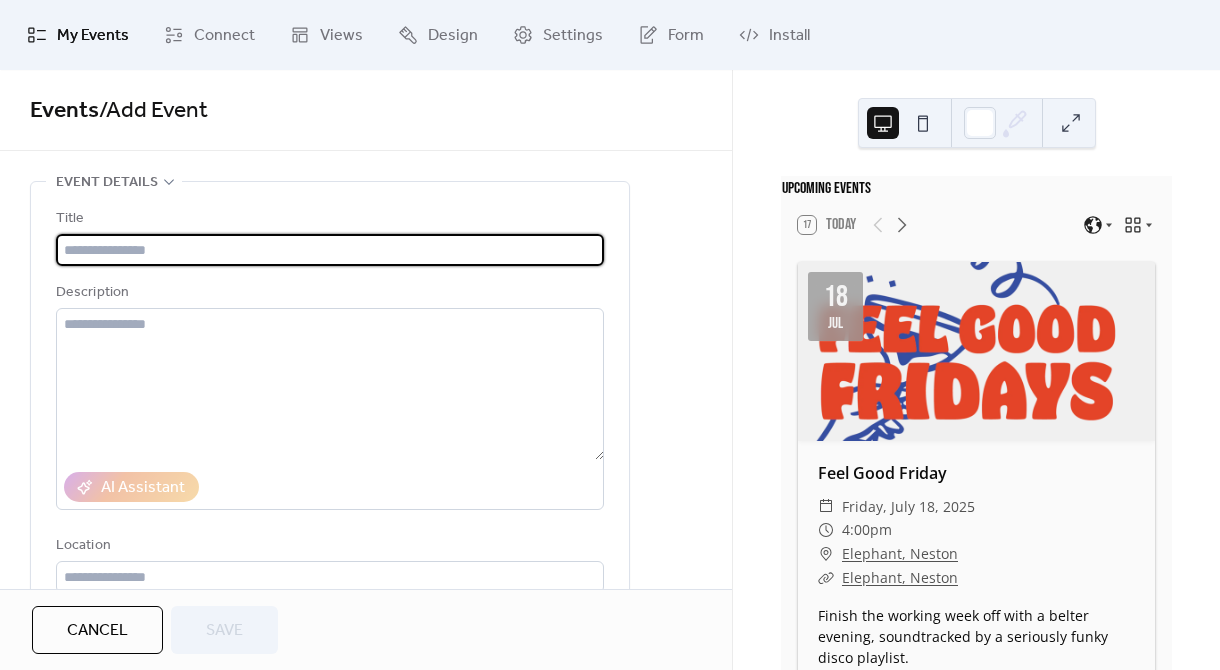 click at bounding box center [330, 250] 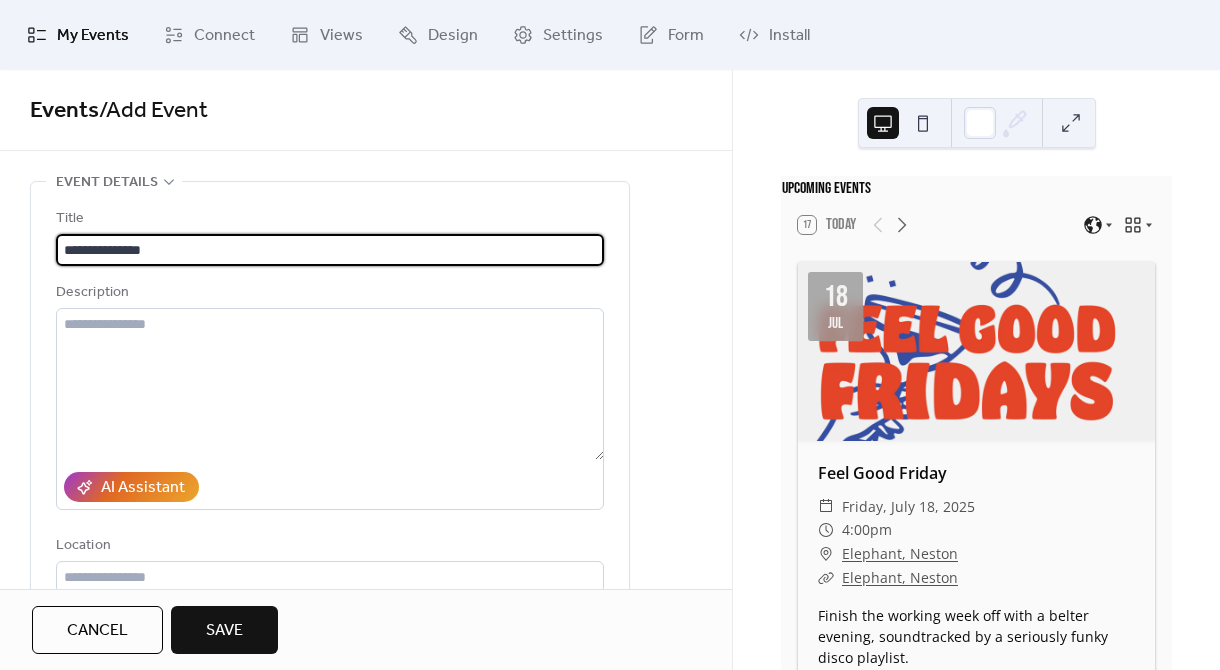 type on "**********" 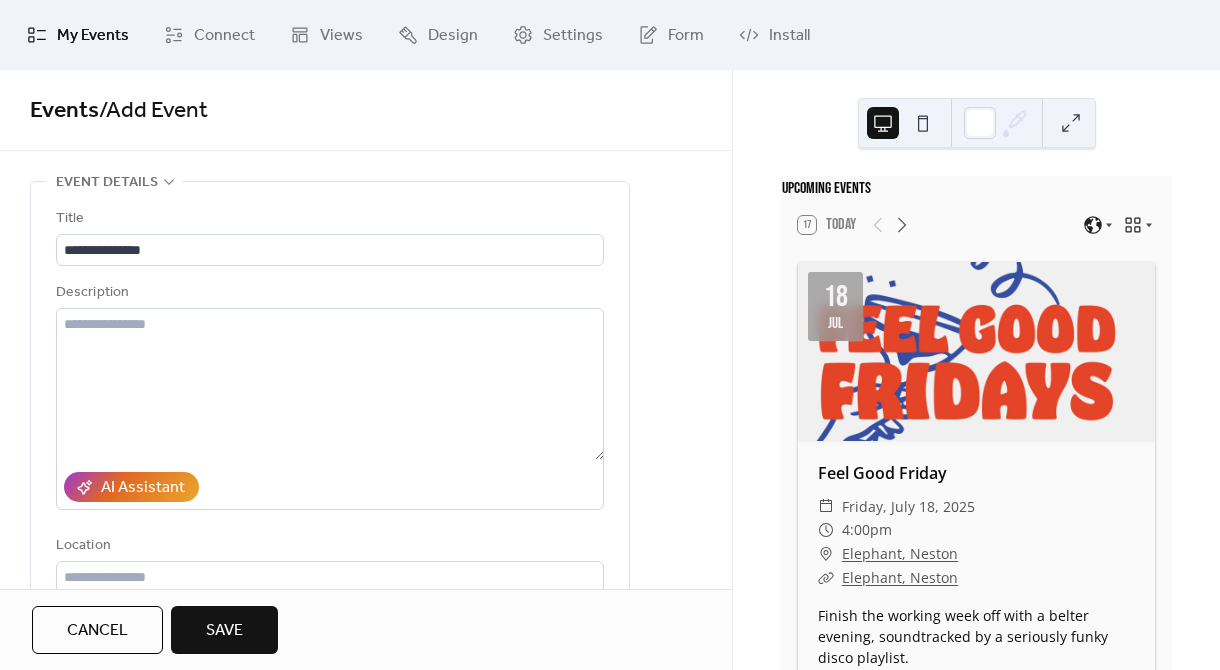 click on "**********" at bounding box center (366, 989) 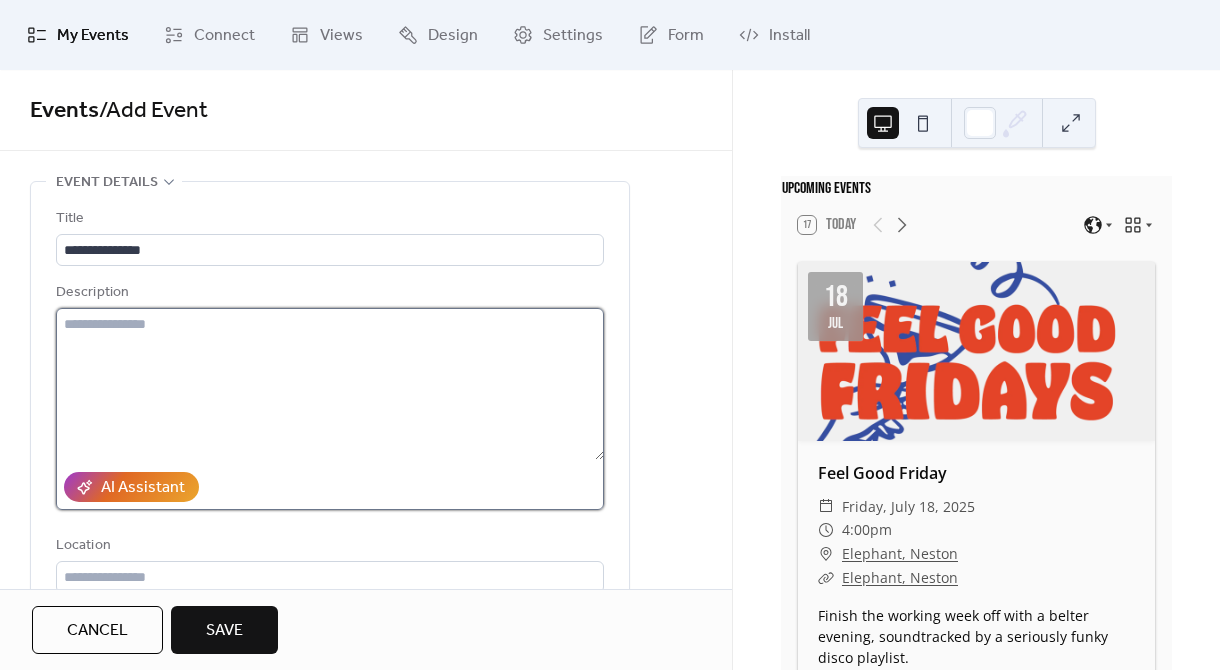 click at bounding box center [330, 384] 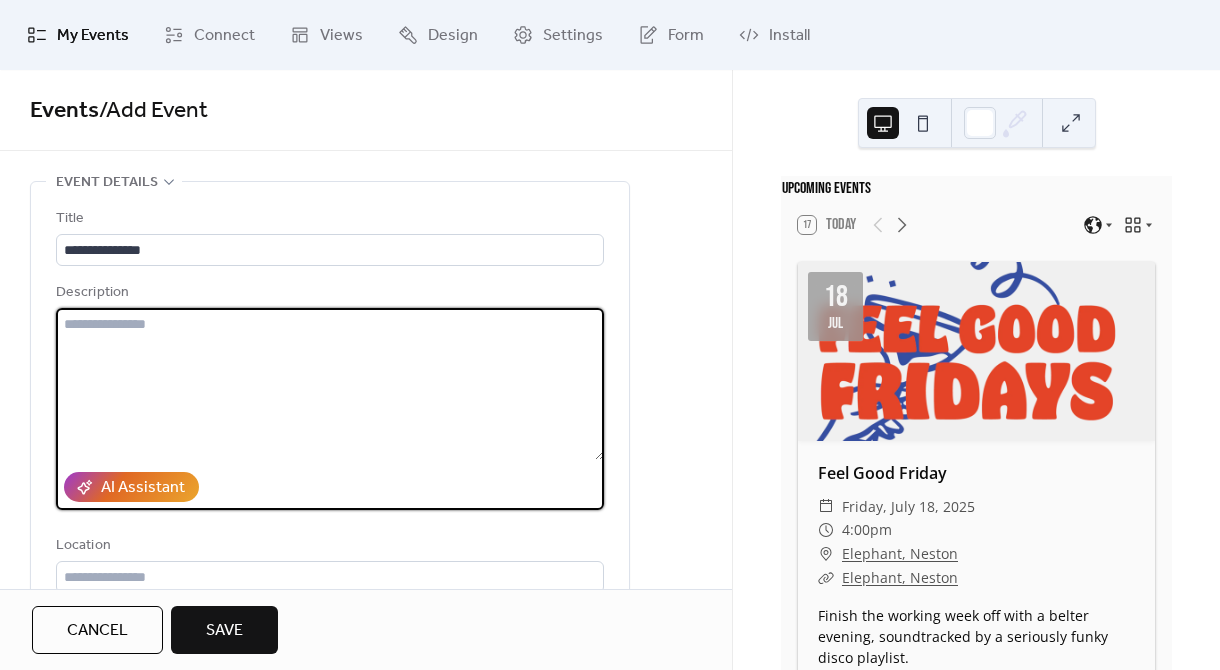 paste on "**********" 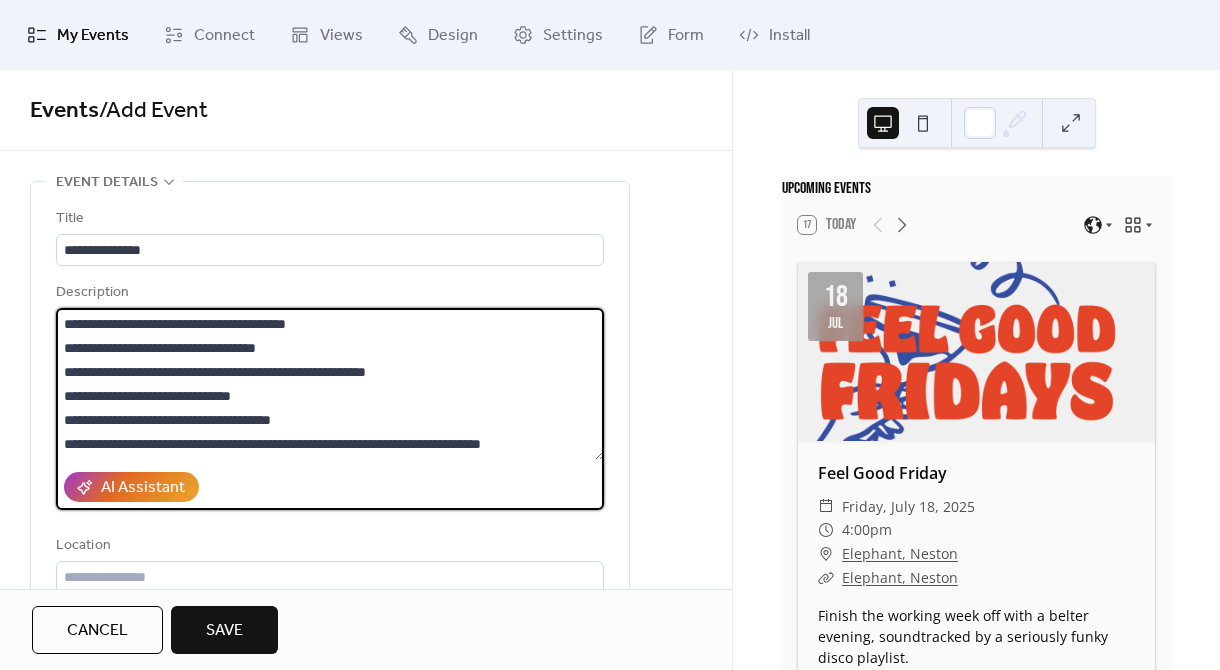 type on "**********" 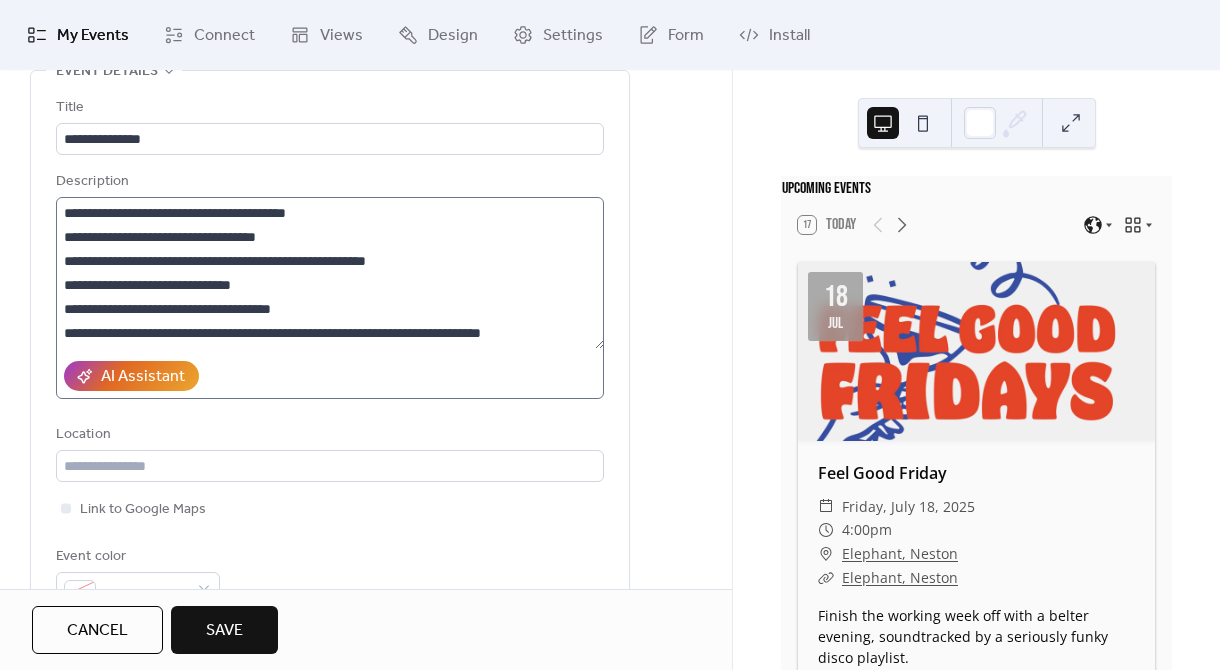 scroll, scrollTop: 140, scrollLeft: 0, axis: vertical 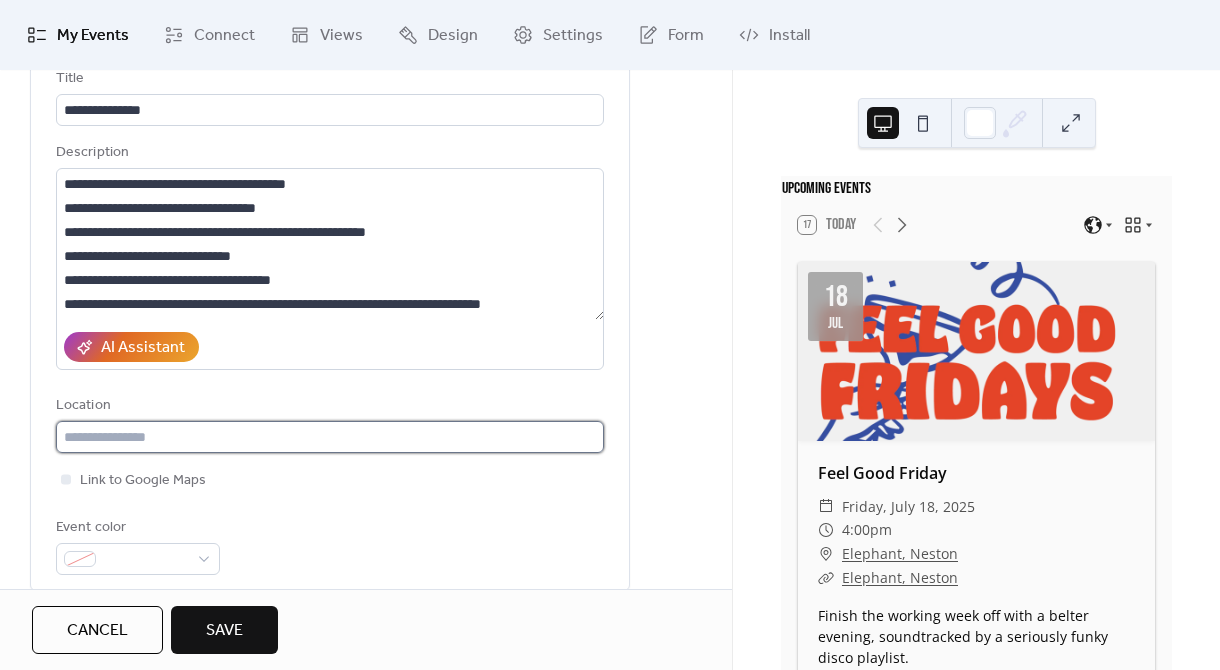 click at bounding box center [330, 437] 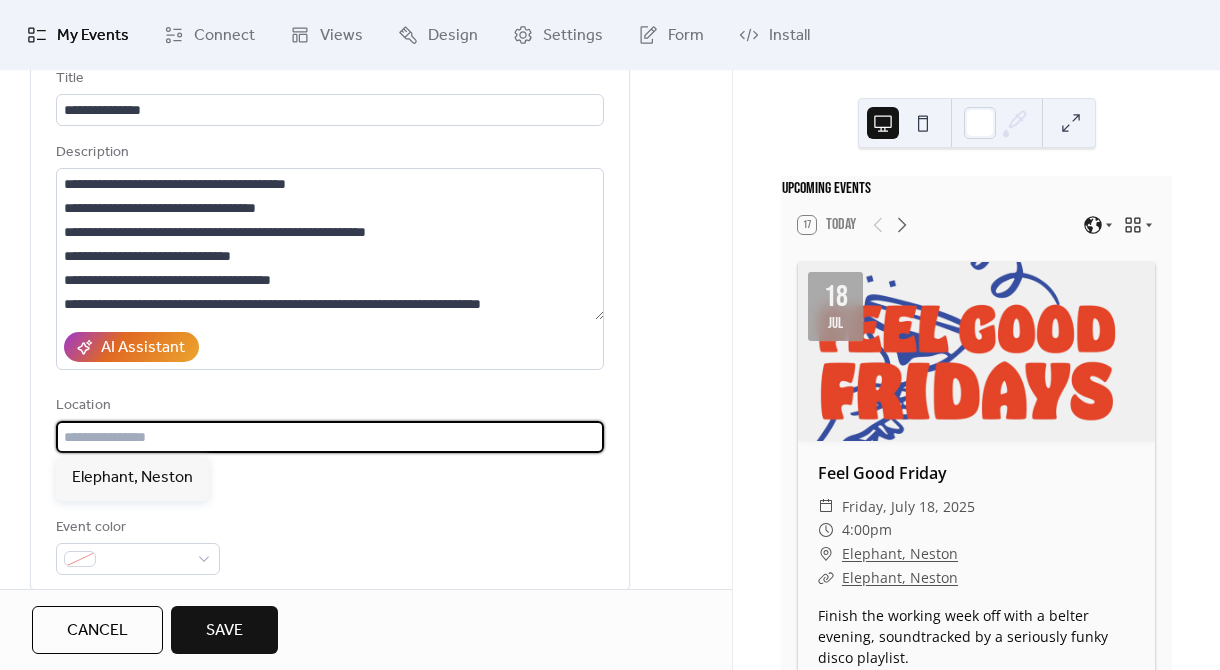 click at bounding box center (330, 437) 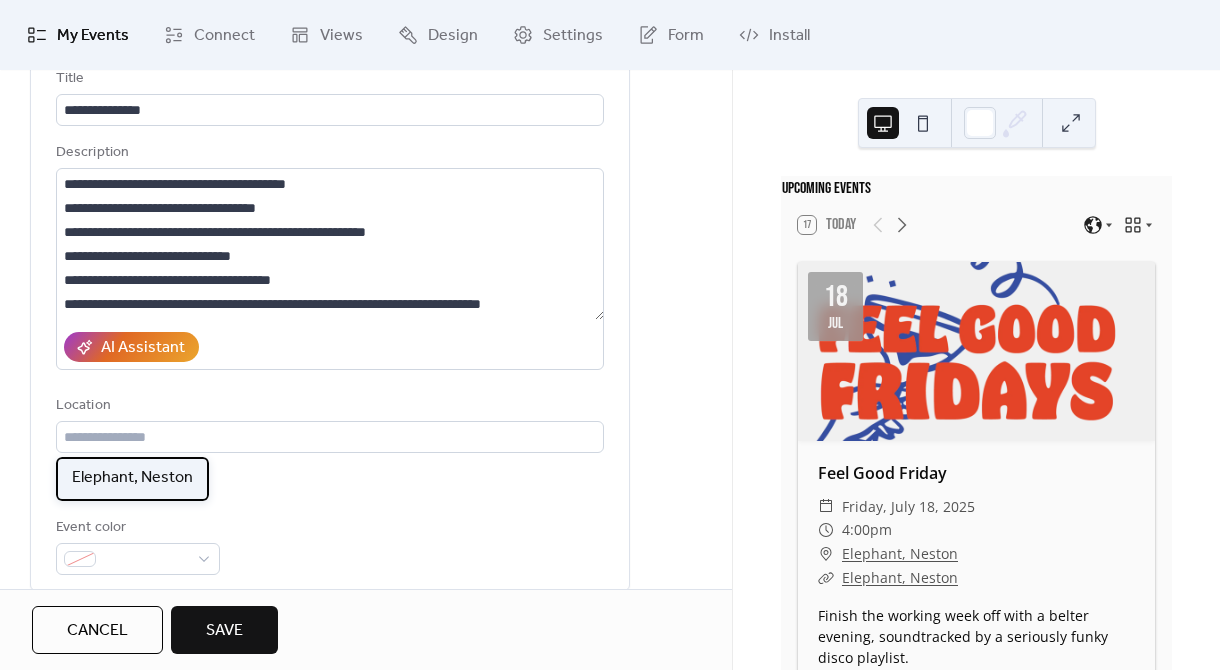 click on "Elephant, Neston" at bounding box center (132, 478) 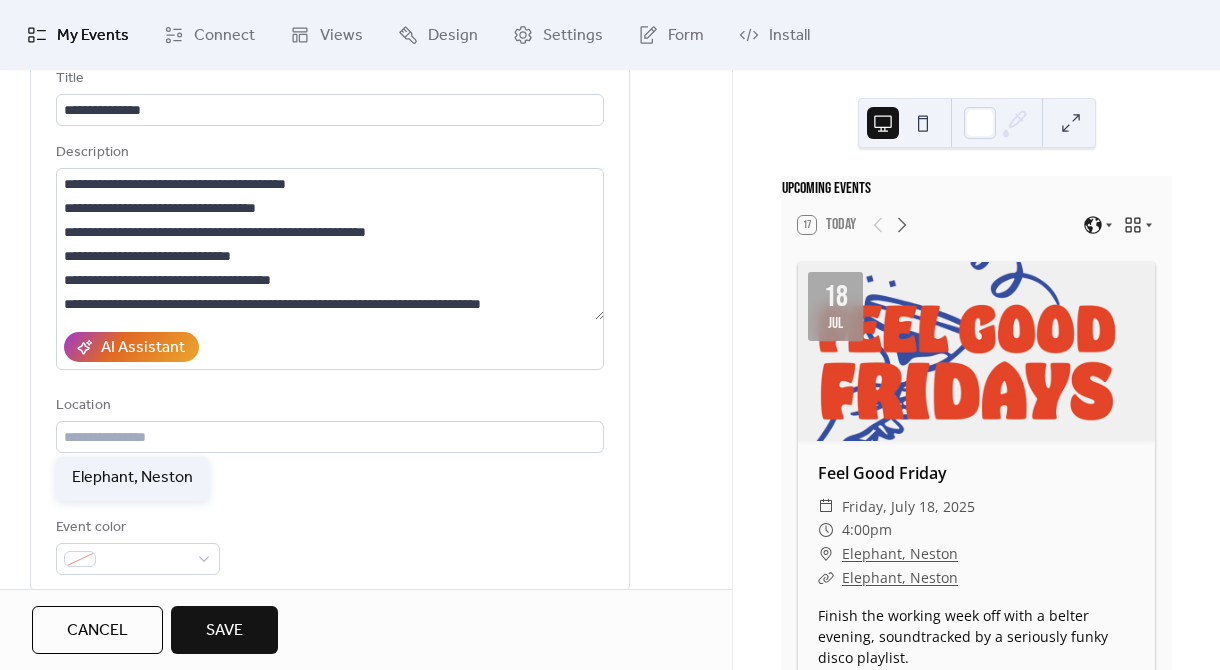 type on "**********" 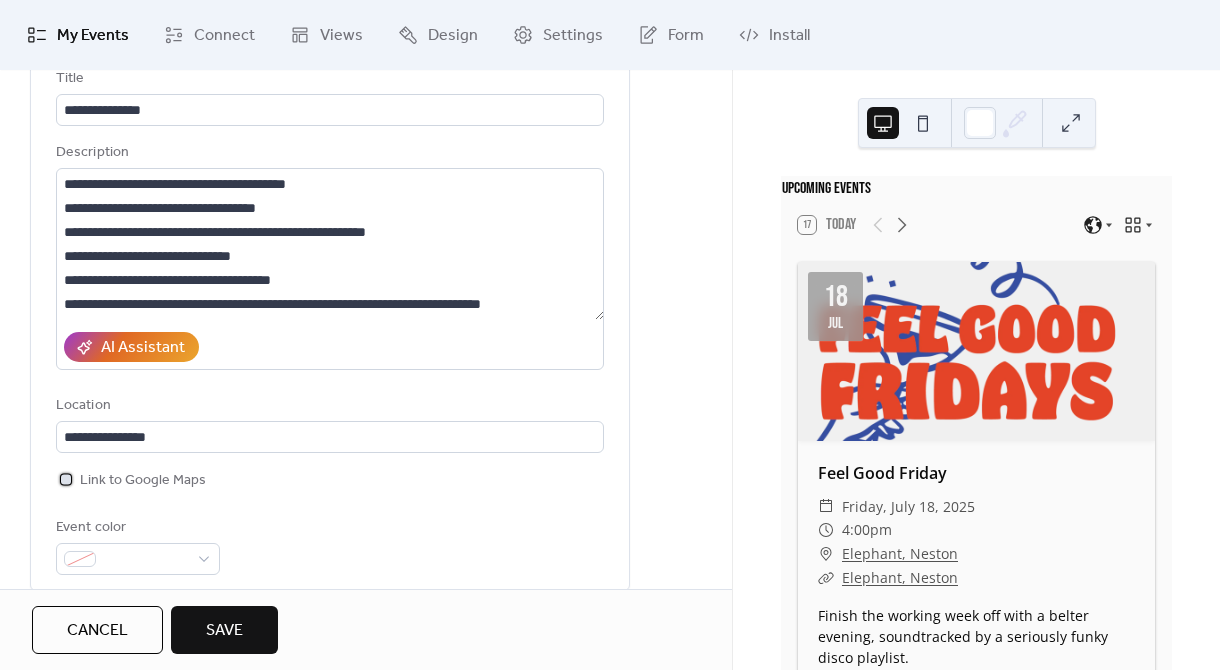 click on "Link to Google Maps" at bounding box center [143, 481] 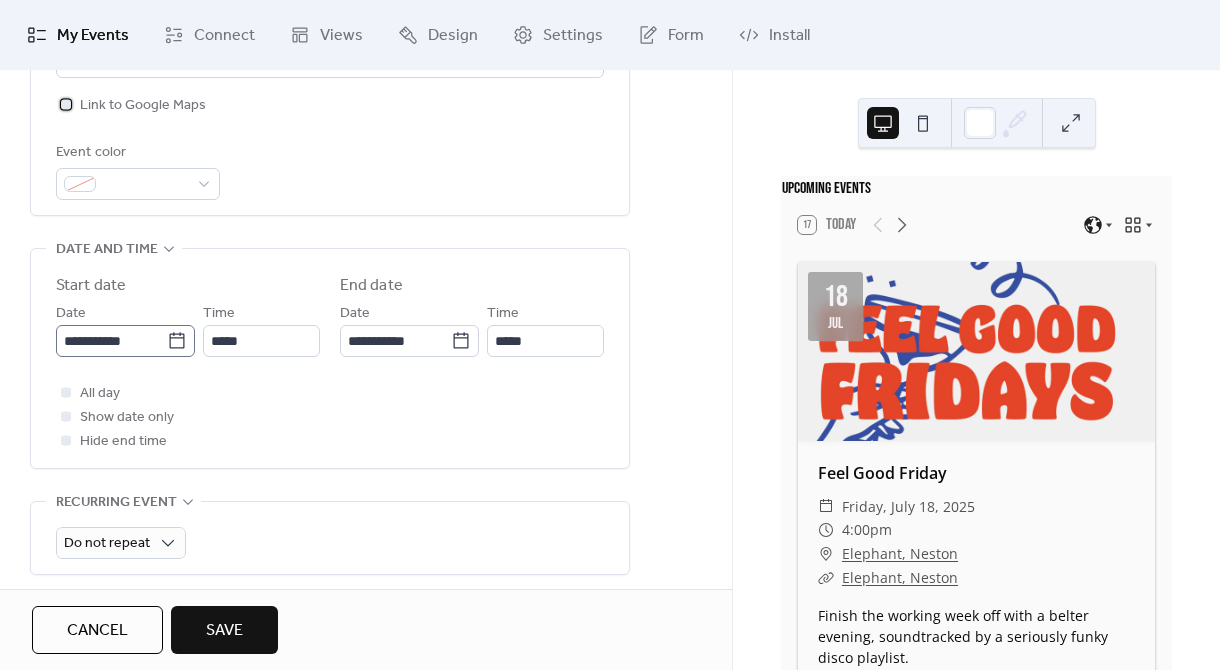 scroll, scrollTop: 530, scrollLeft: 0, axis: vertical 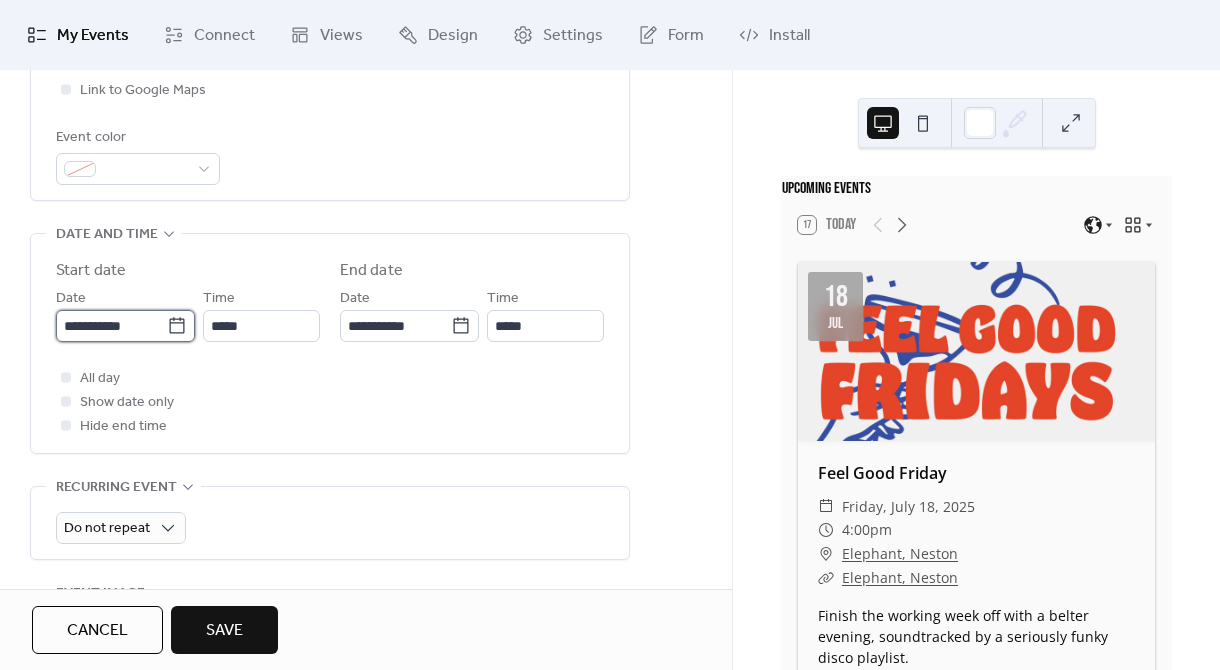 click on "**********" at bounding box center [111, 326] 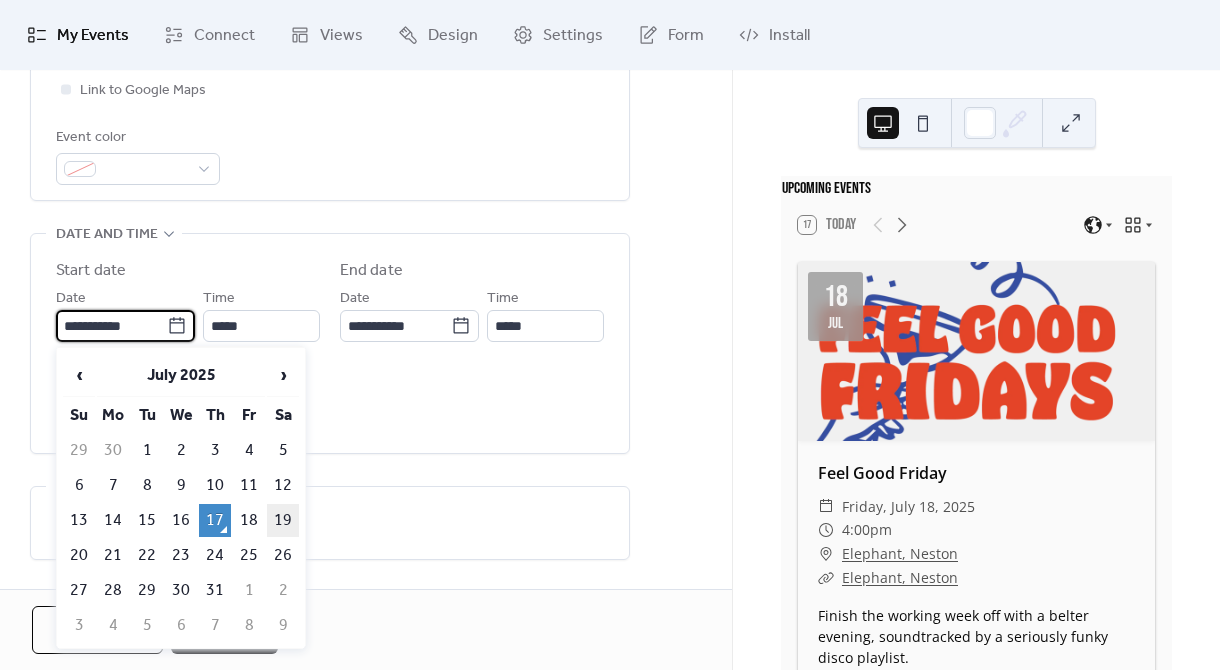 click on "19" at bounding box center (283, 520) 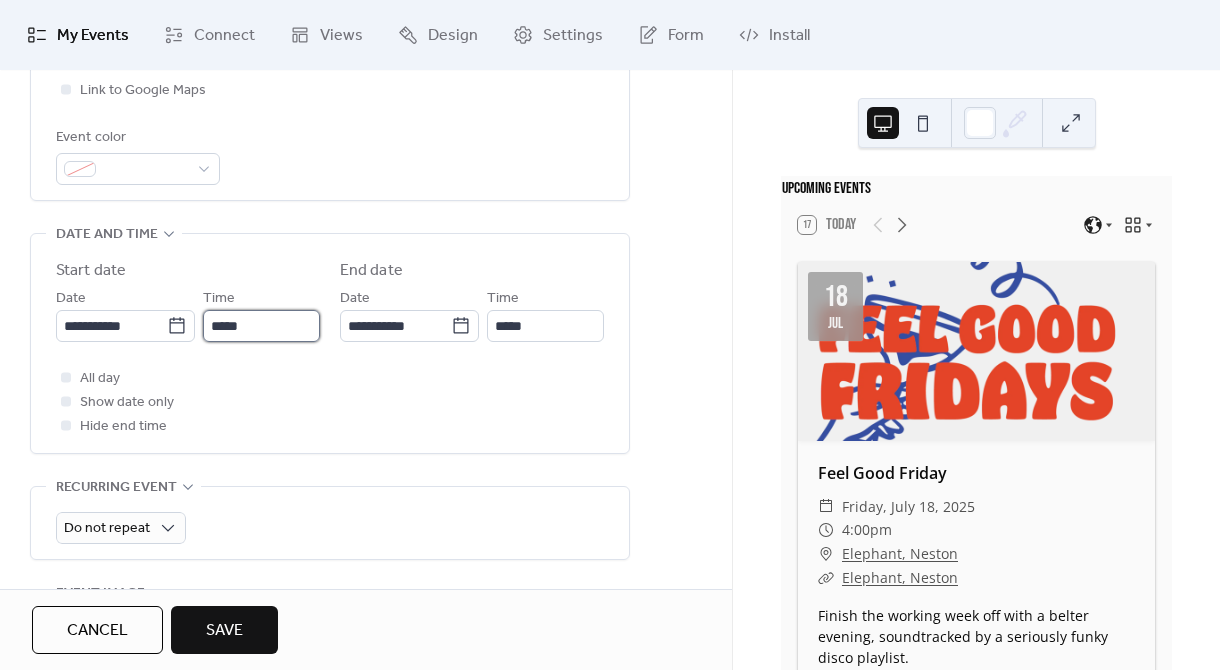 click on "*****" at bounding box center [261, 326] 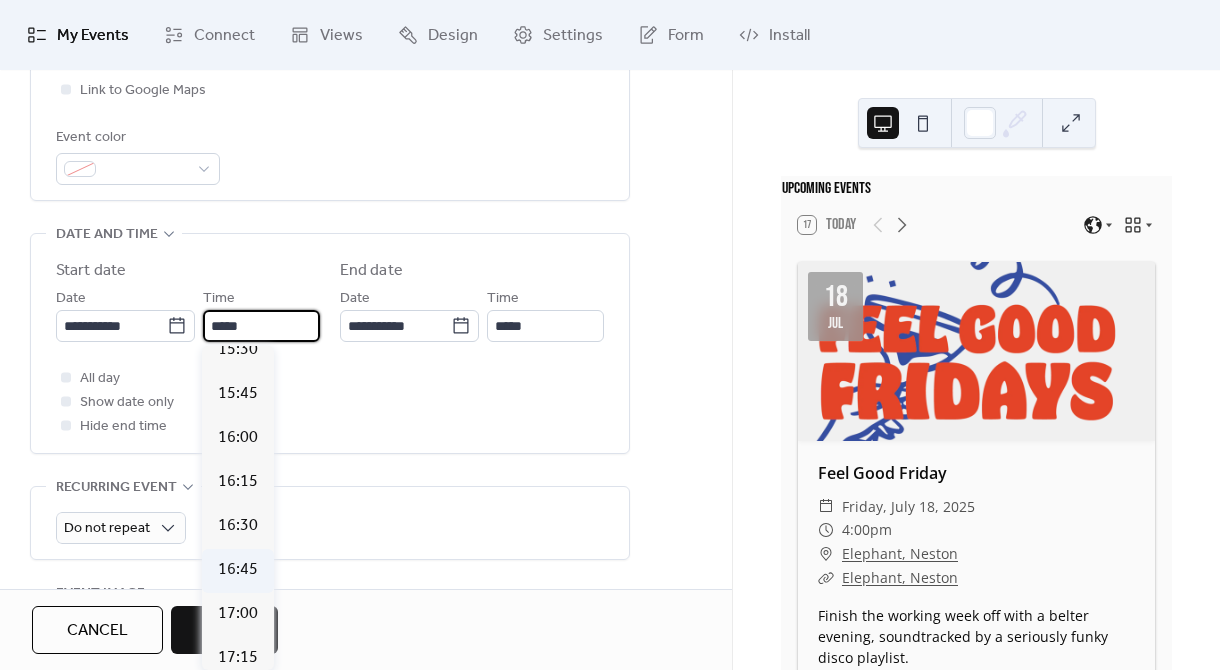 scroll, scrollTop: 2744, scrollLeft: 0, axis: vertical 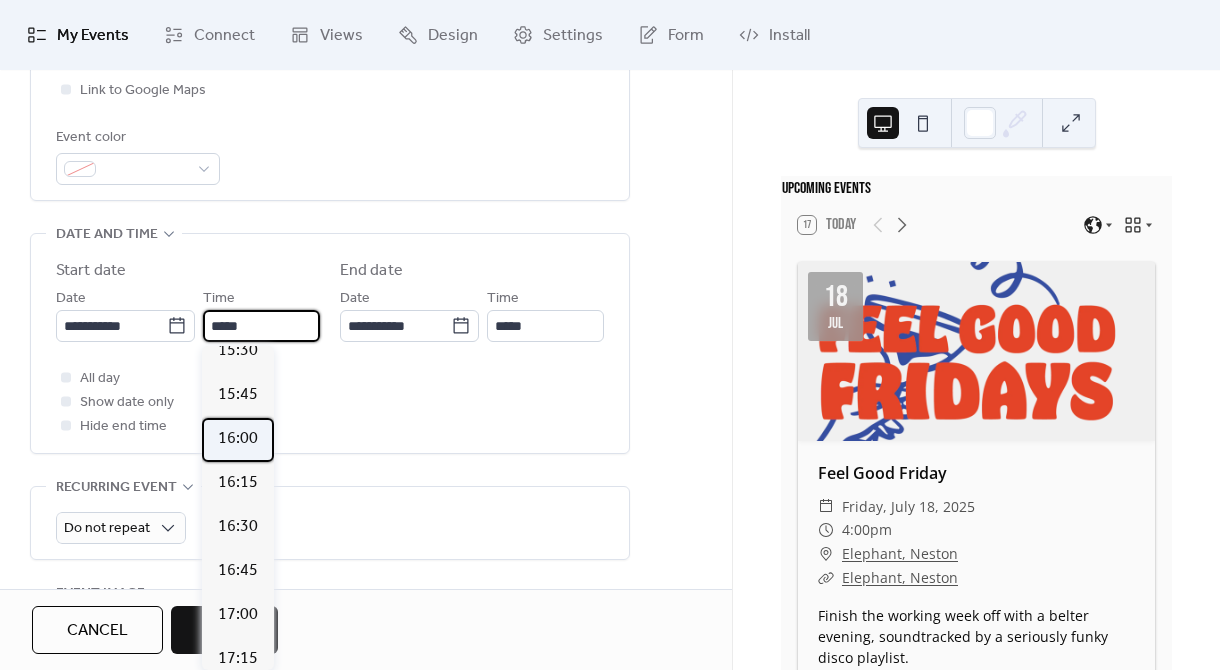 click on "16:00" at bounding box center [238, 439] 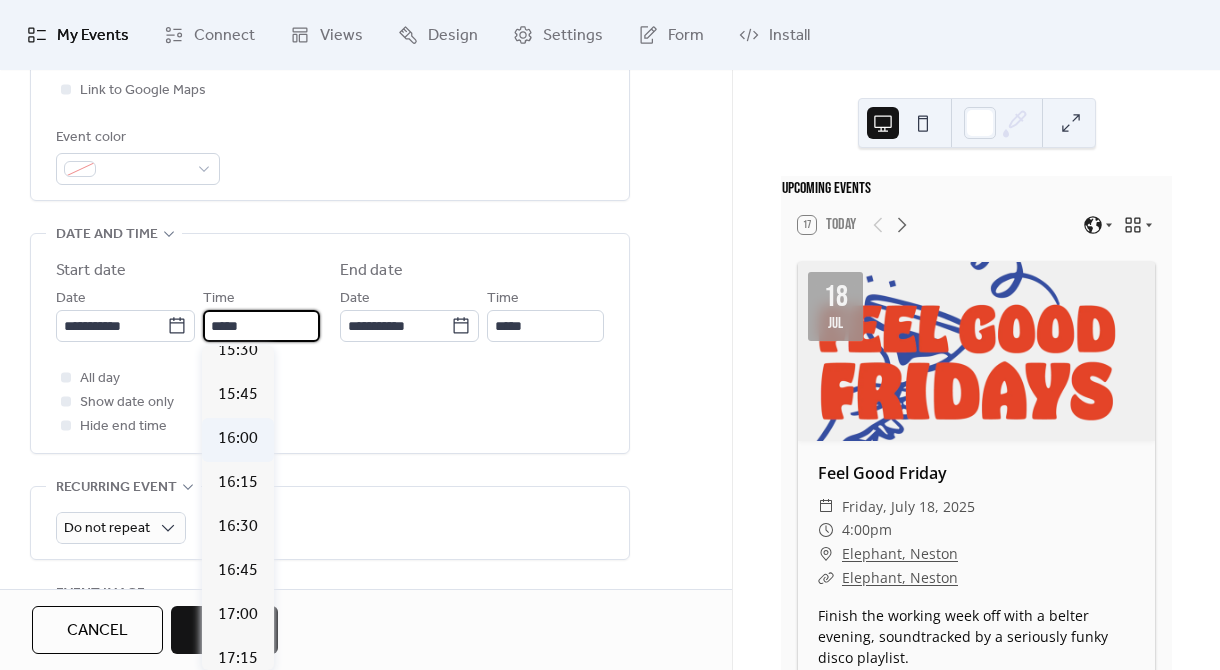 type on "*****" 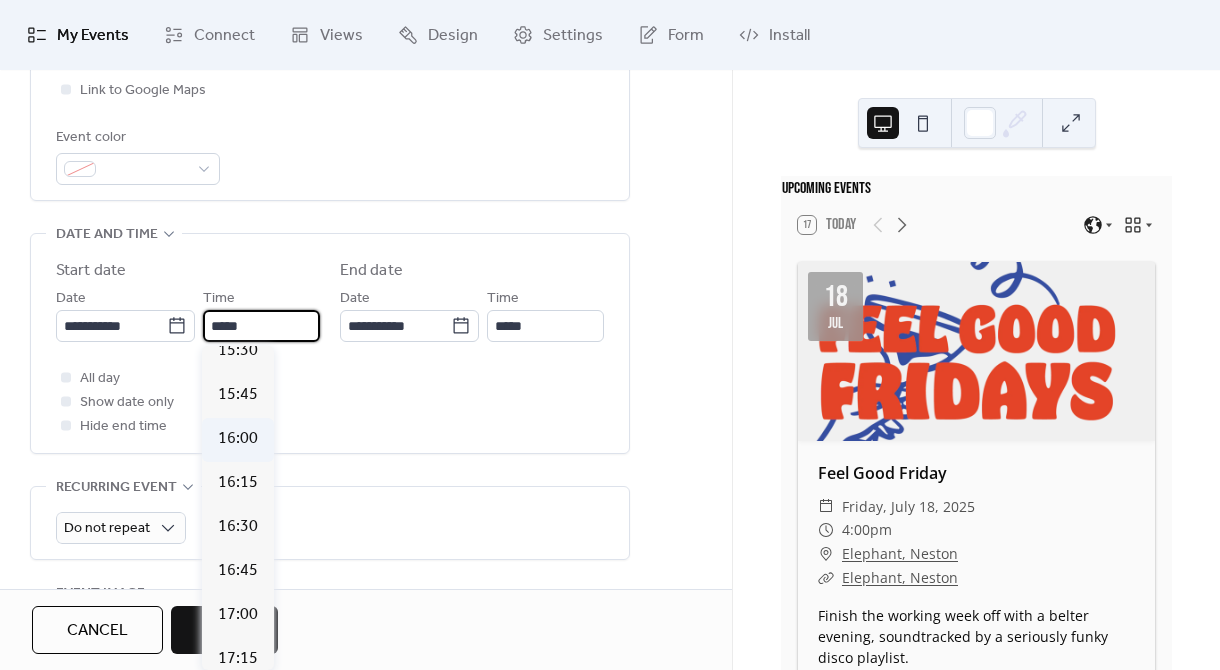 type on "*****" 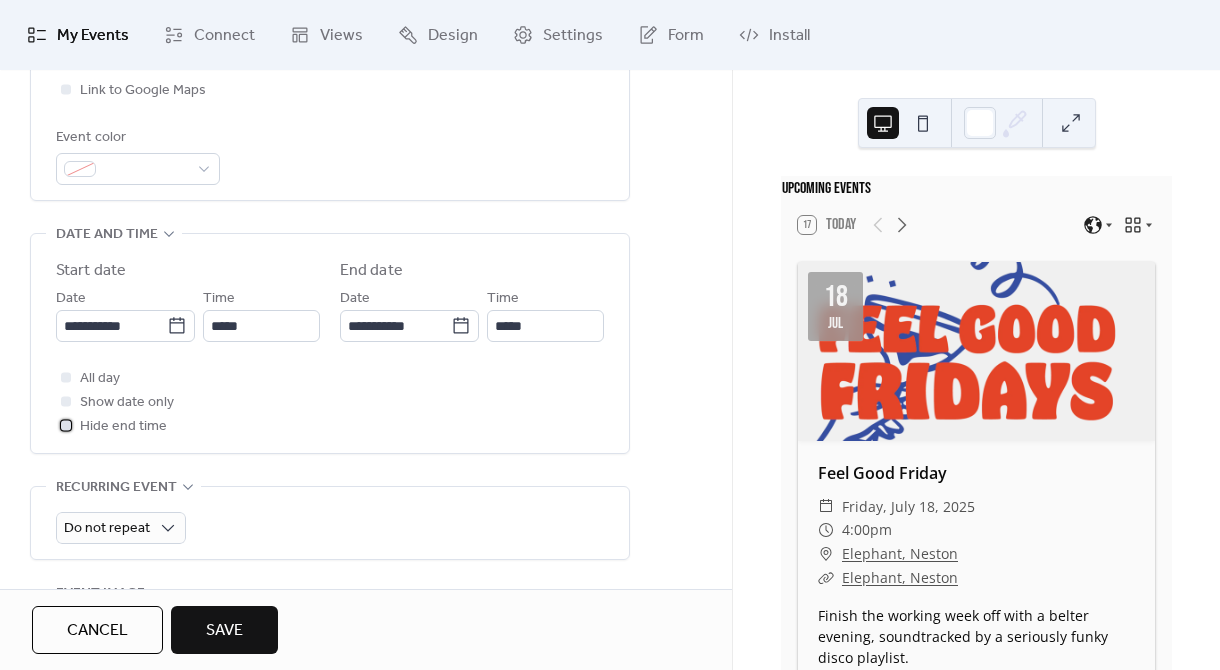 click at bounding box center (66, 425) 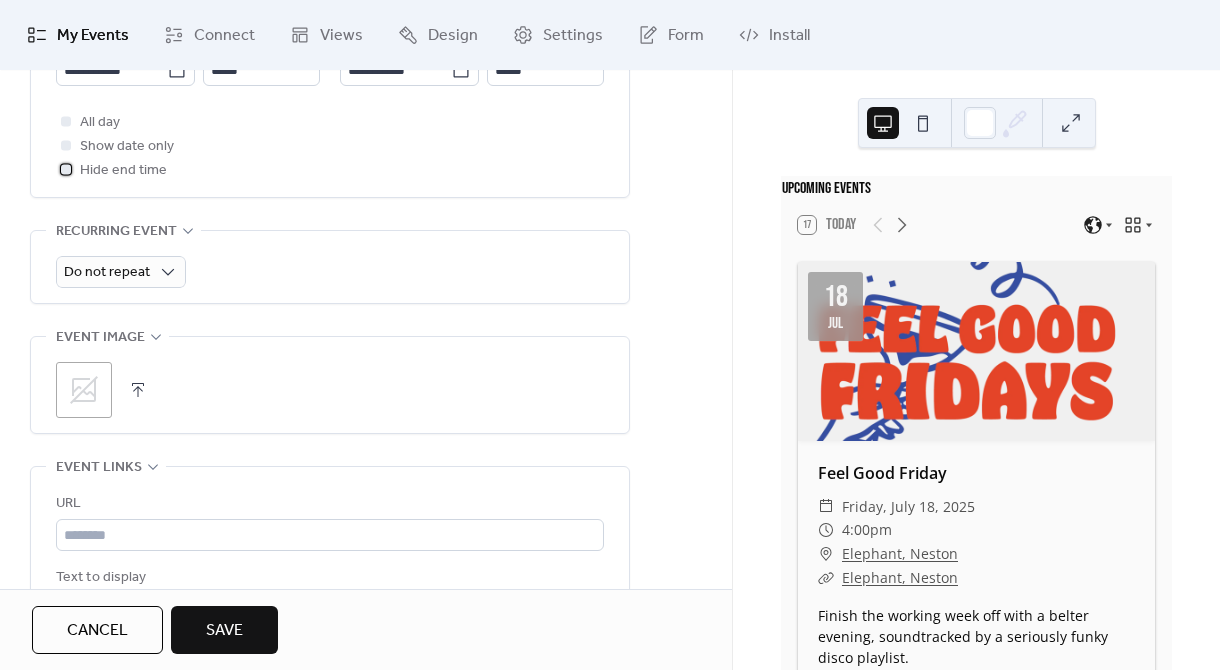 scroll, scrollTop: 787, scrollLeft: 0, axis: vertical 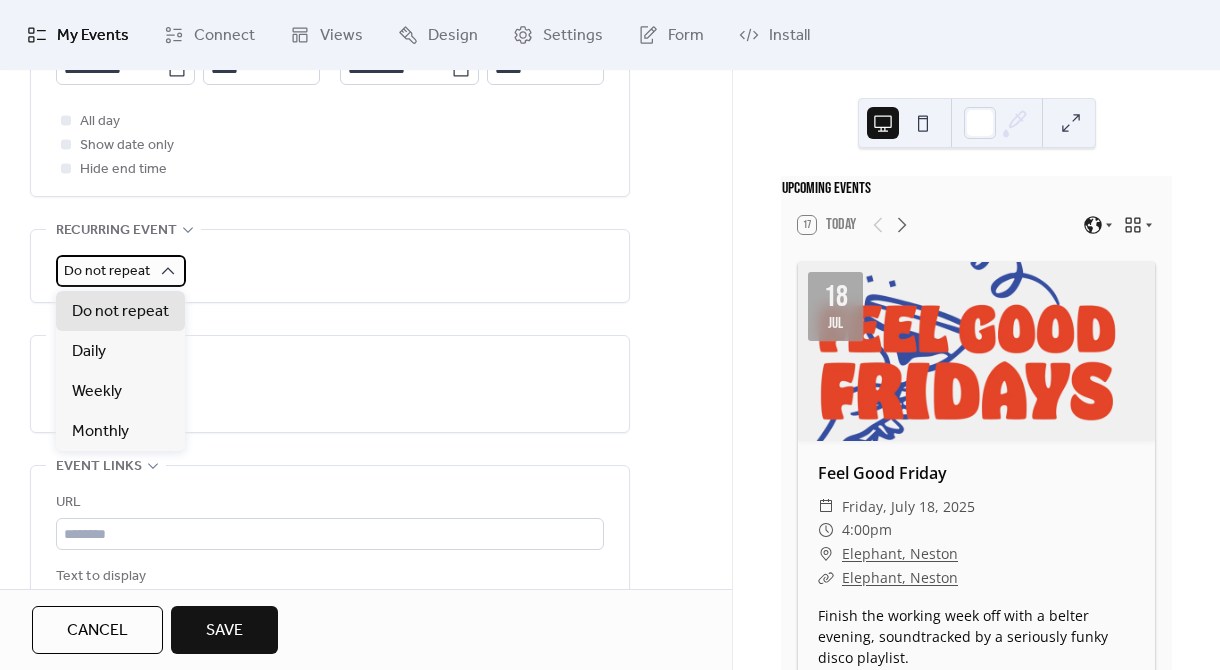 click on "Do not repeat" at bounding box center (121, 271) 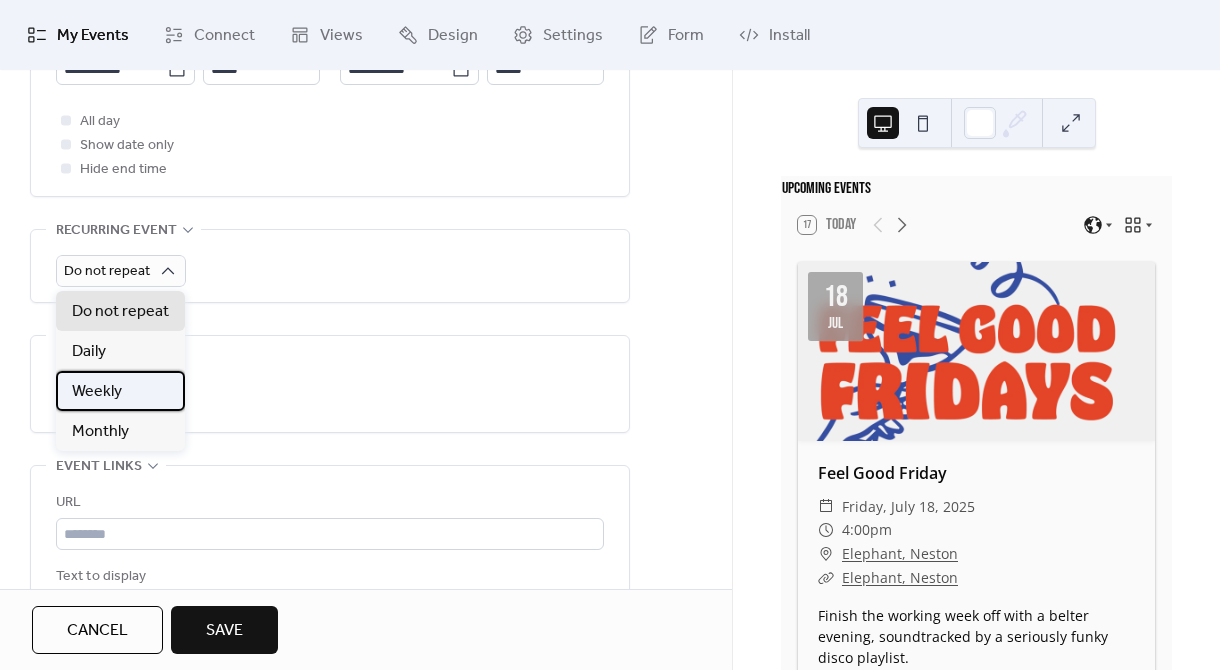 click on "Weekly" at bounding box center [120, 391] 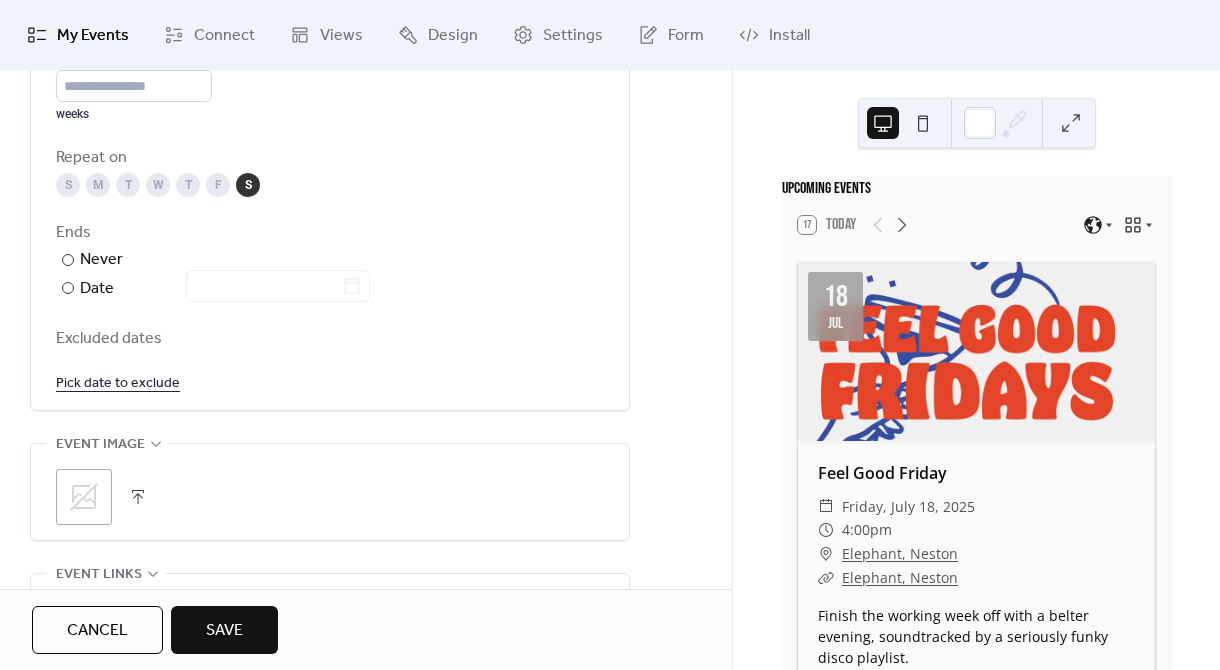 scroll, scrollTop: 1092, scrollLeft: 0, axis: vertical 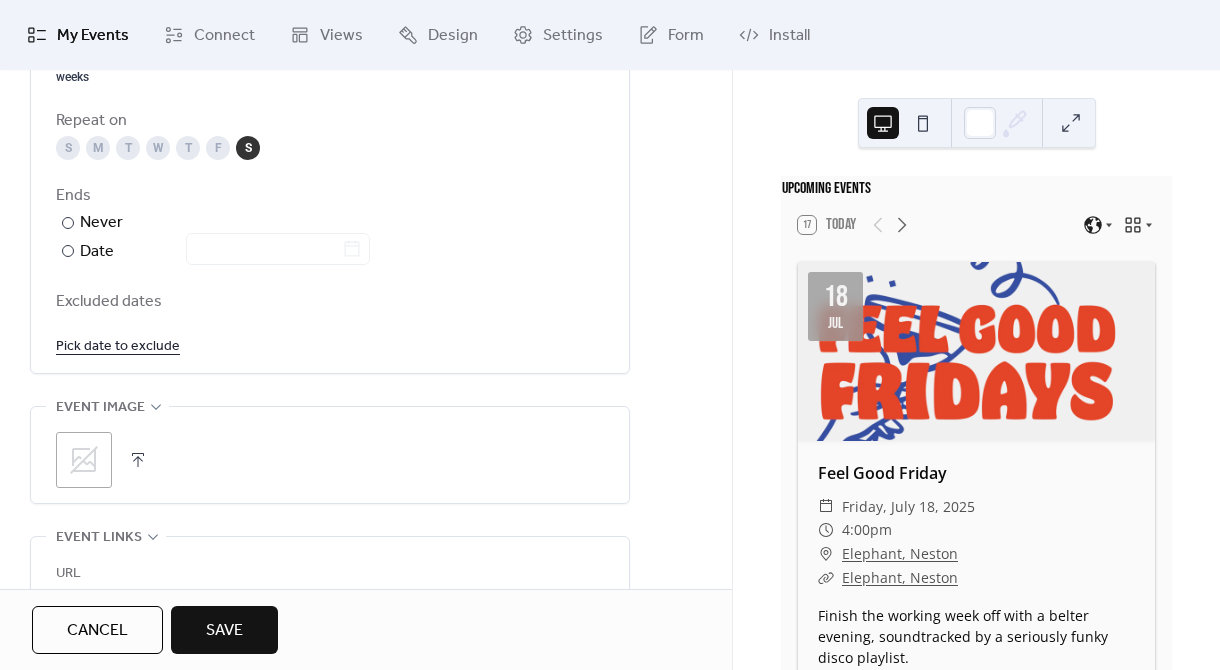 click 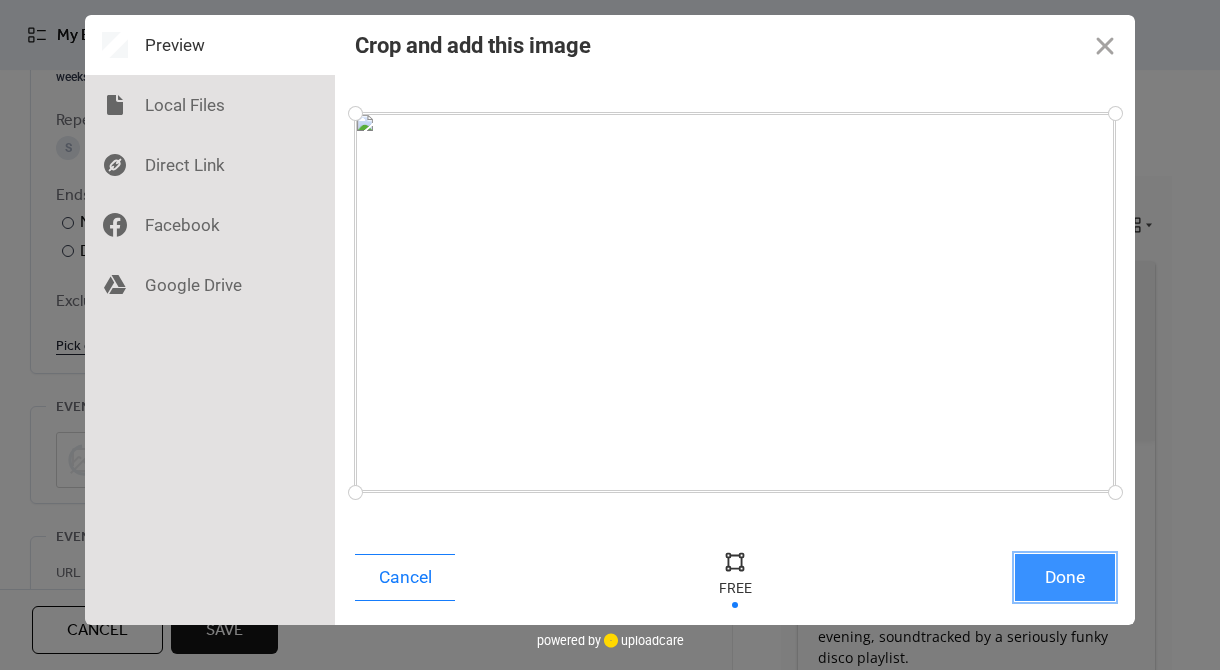 click on "Done" at bounding box center (1065, 577) 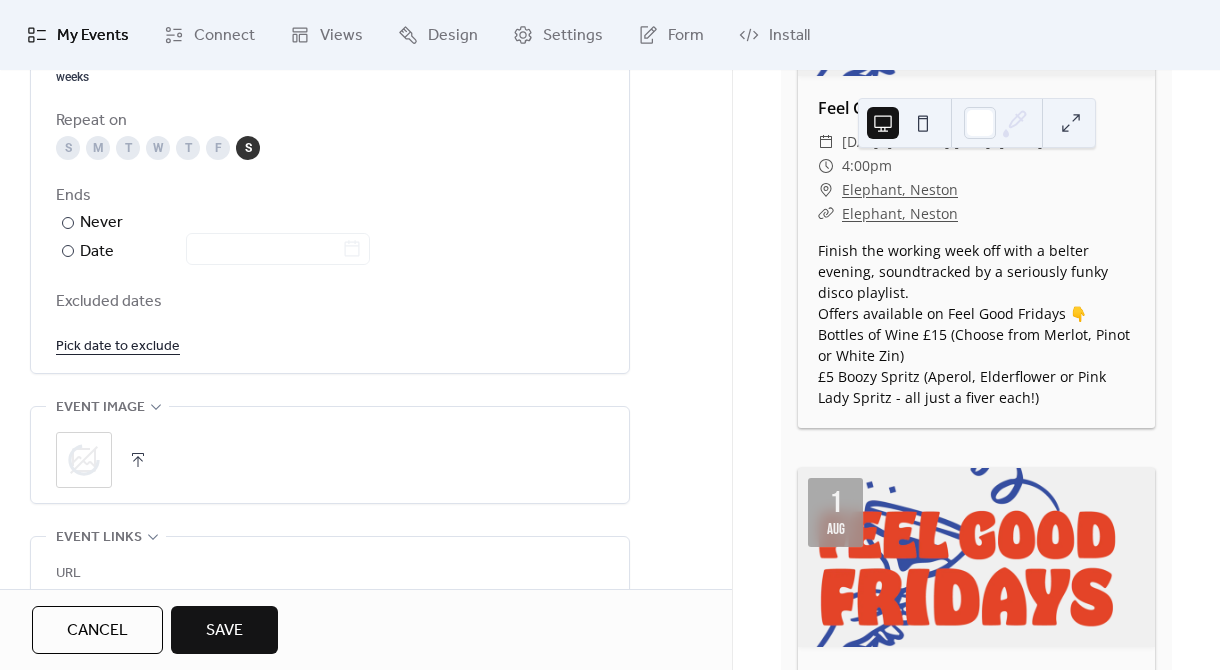 scroll, scrollTop: 1023, scrollLeft: 0, axis: vertical 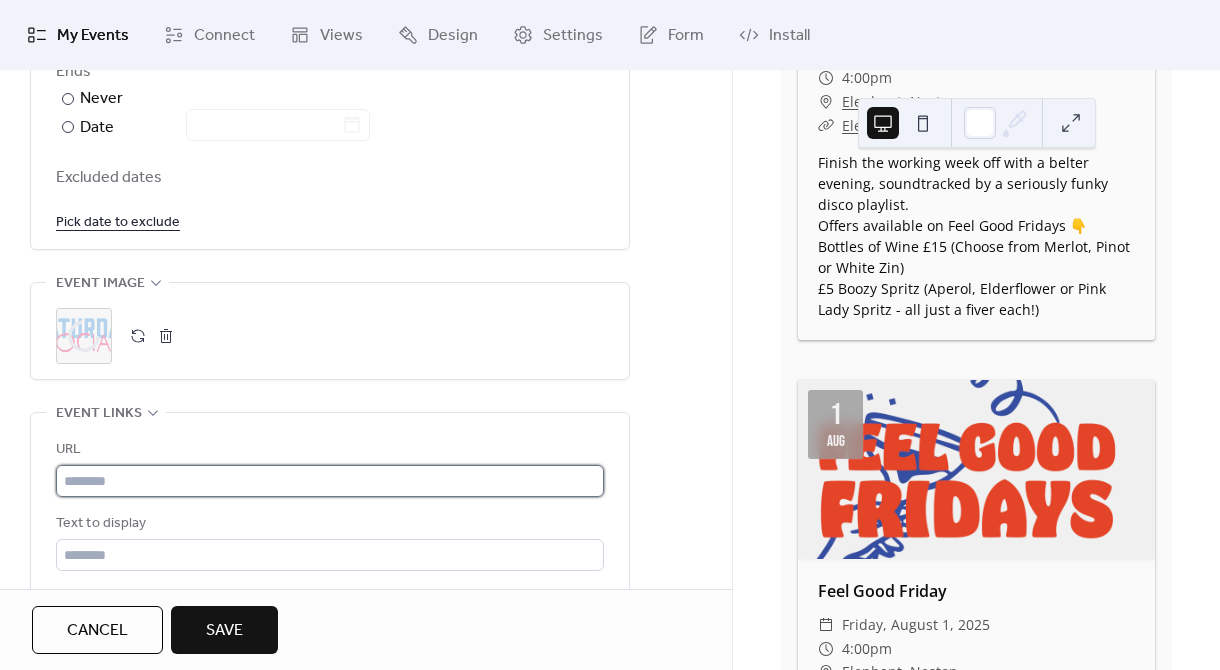 click at bounding box center [330, 481] 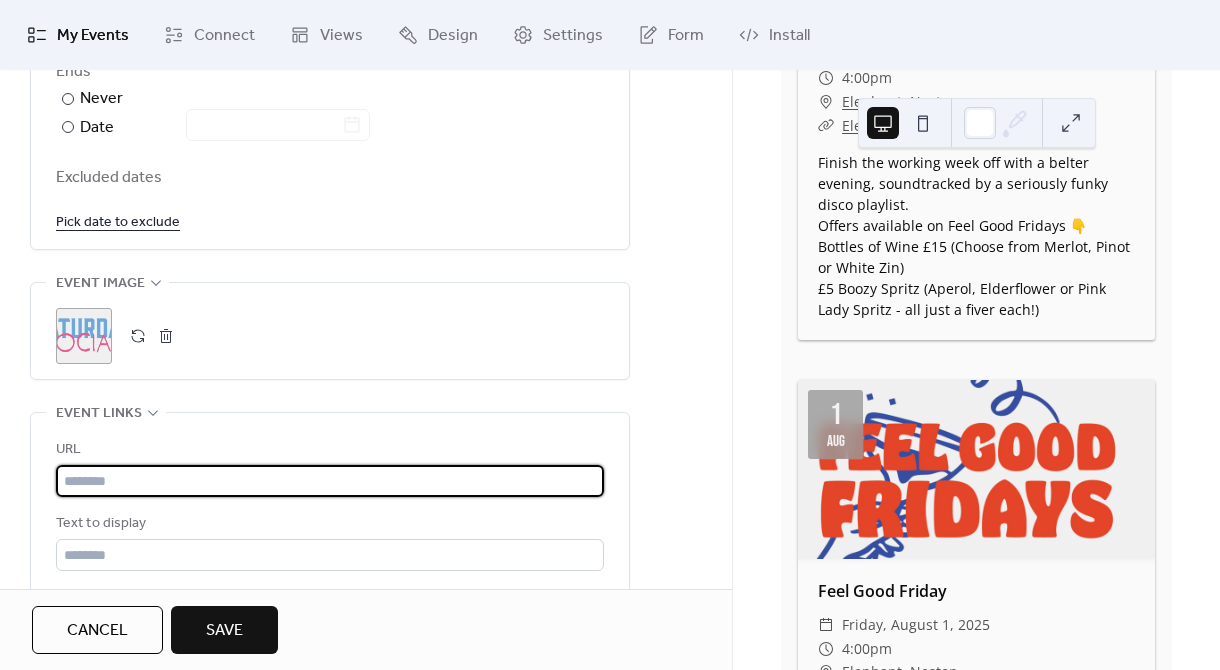 click at bounding box center (330, 481) 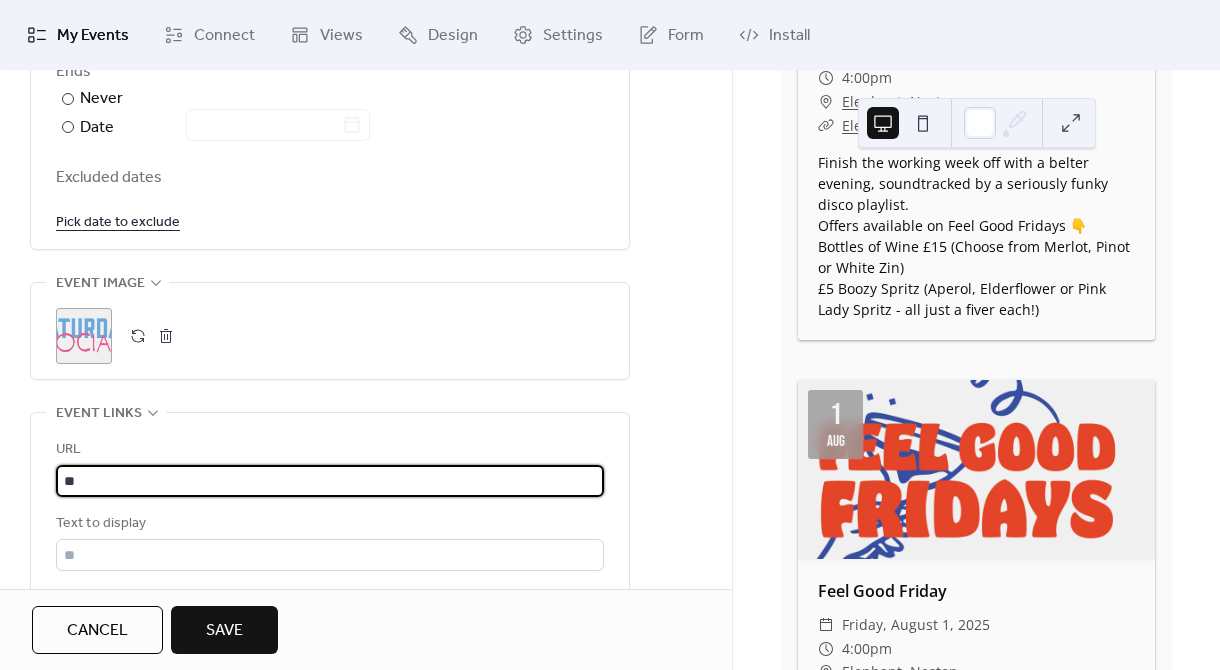 type on "*" 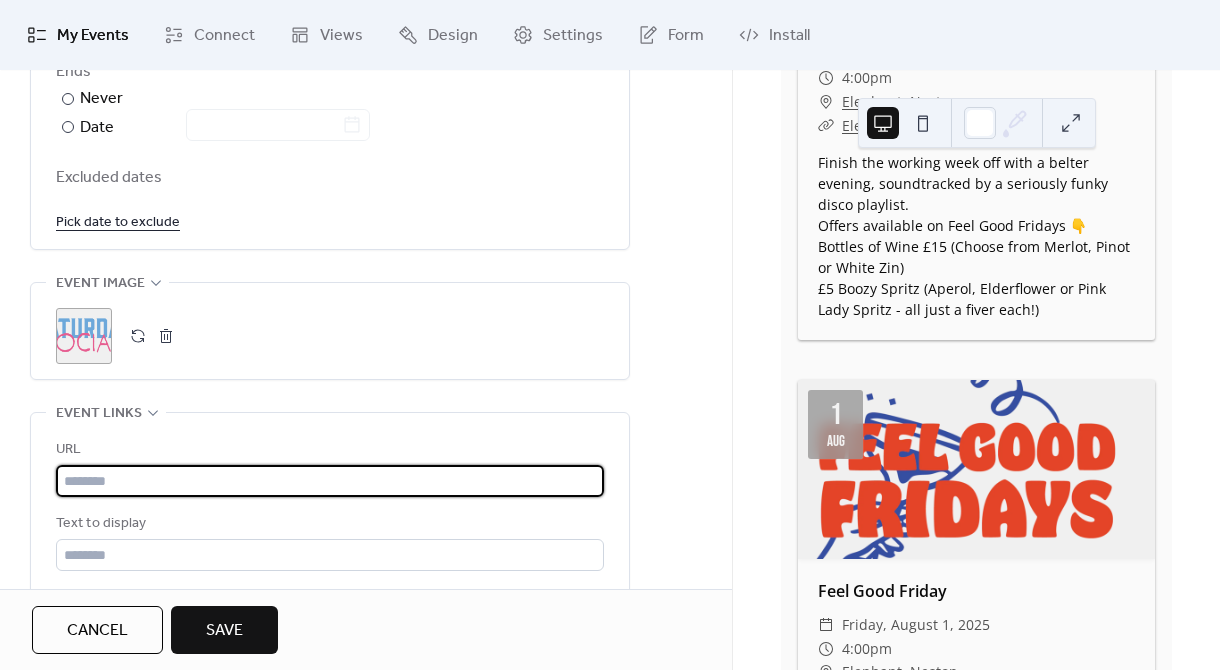 paste on "**********" 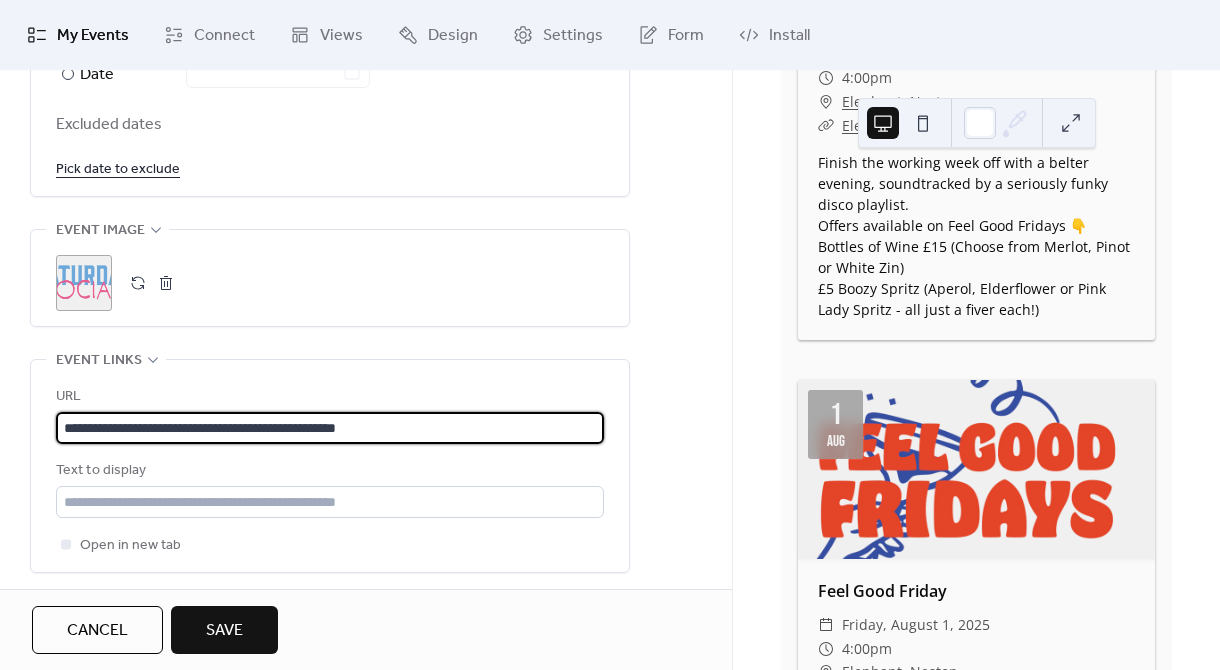 scroll, scrollTop: 1267, scrollLeft: 0, axis: vertical 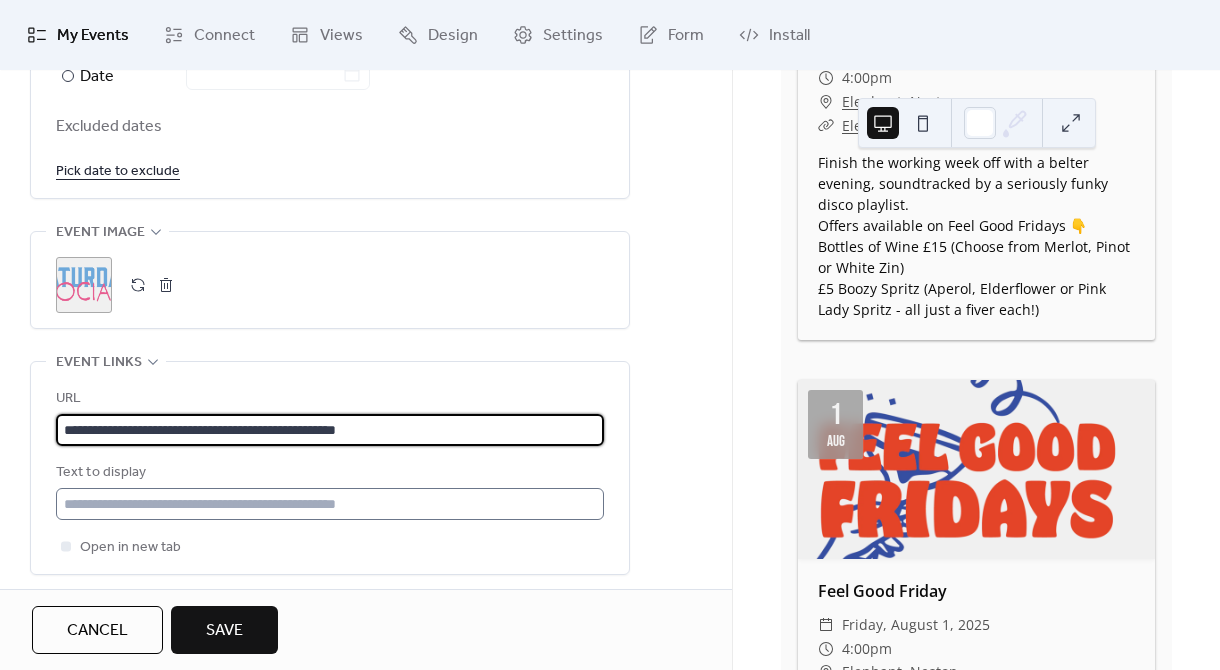 type on "**********" 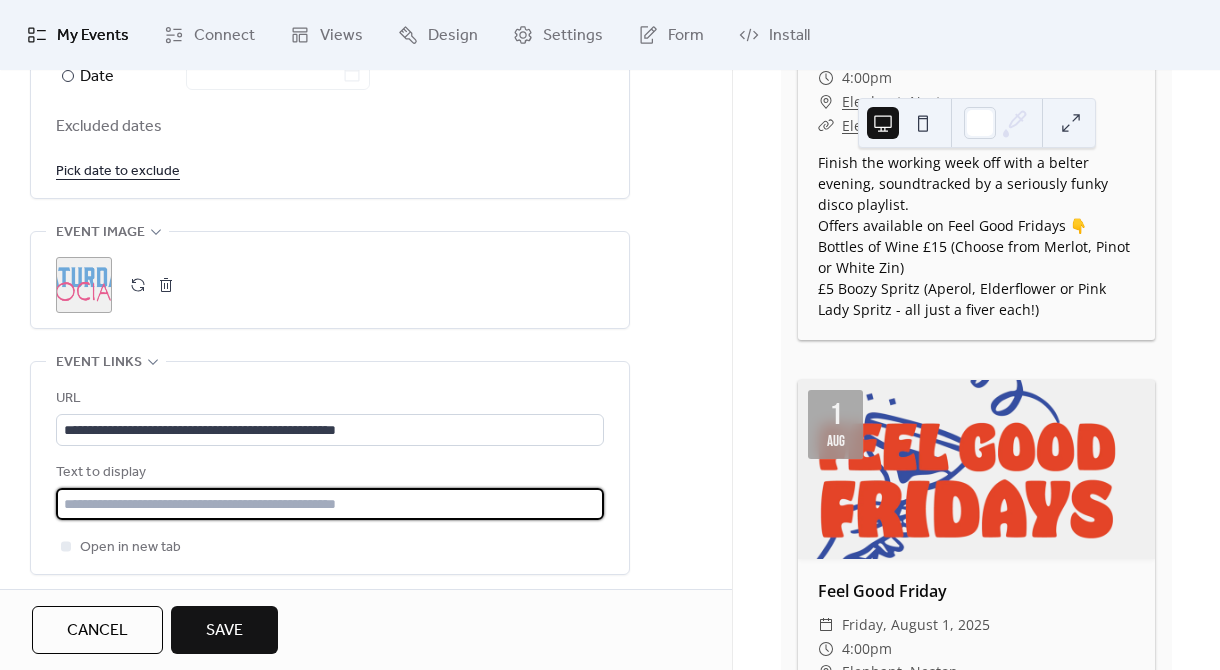 click at bounding box center [330, 504] 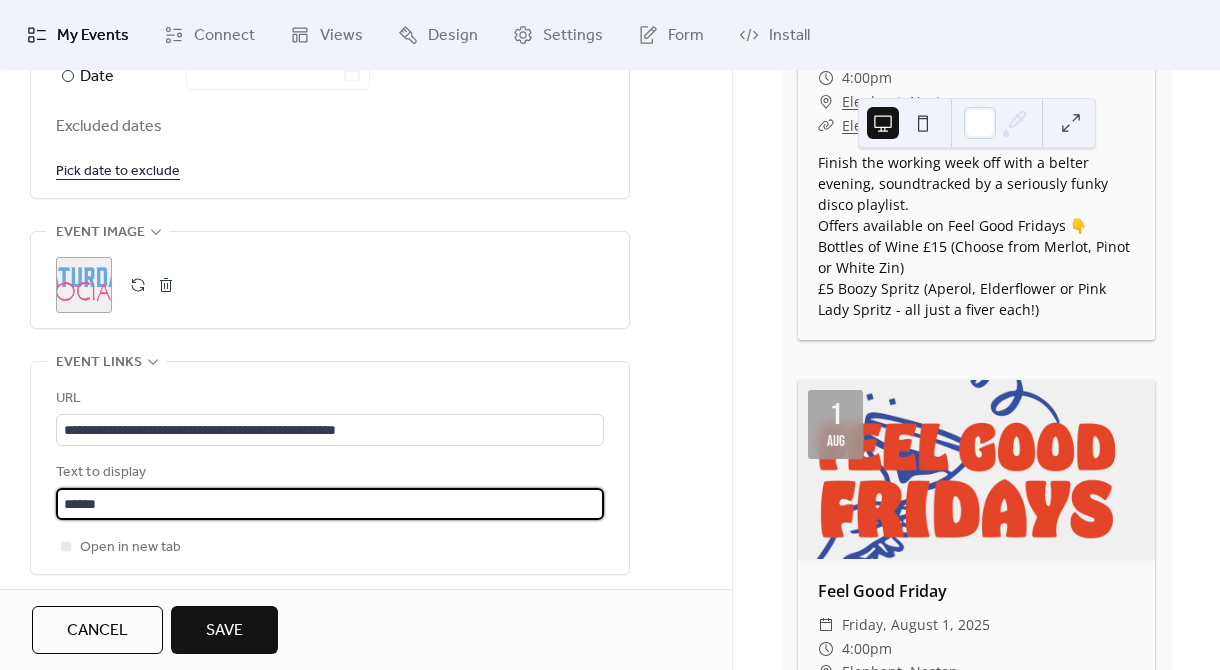 type on "**********" 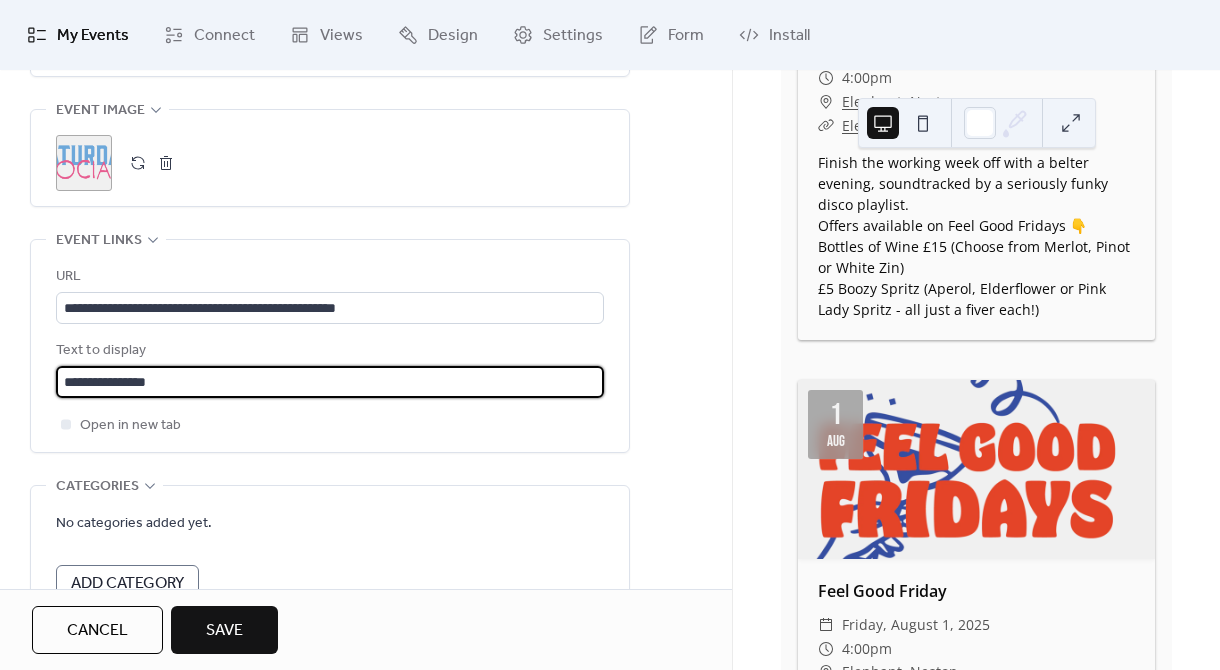 scroll, scrollTop: 1586, scrollLeft: 0, axis: vertical 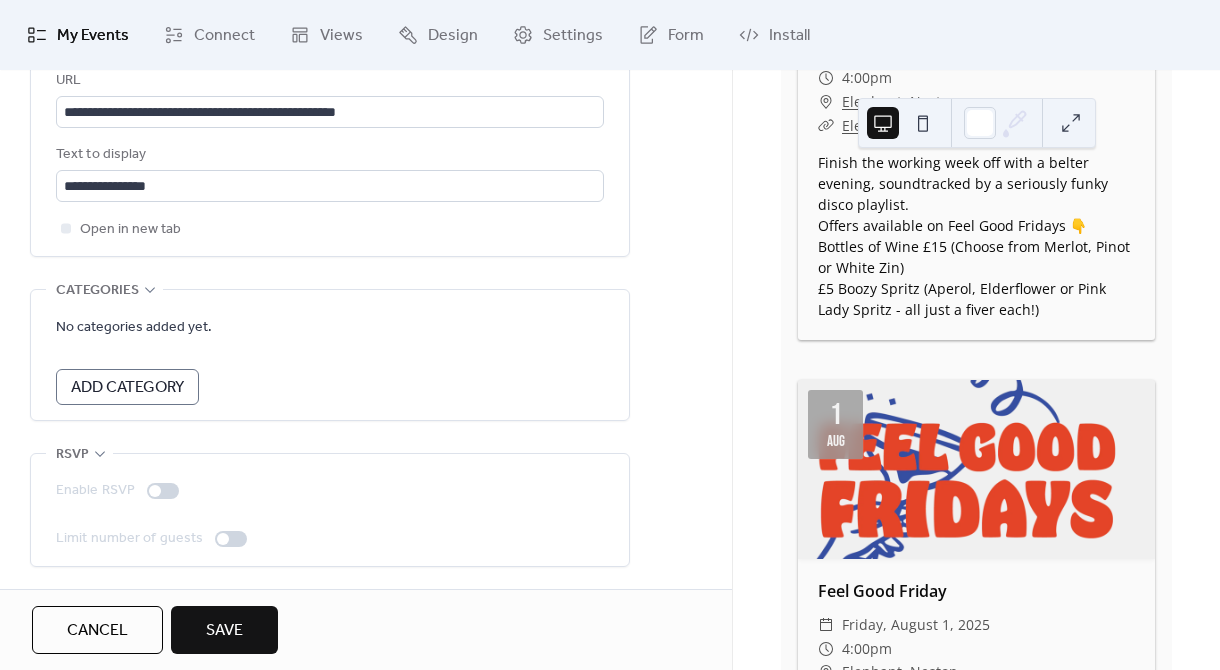 click on "Save" at bounding box center [224, 631] 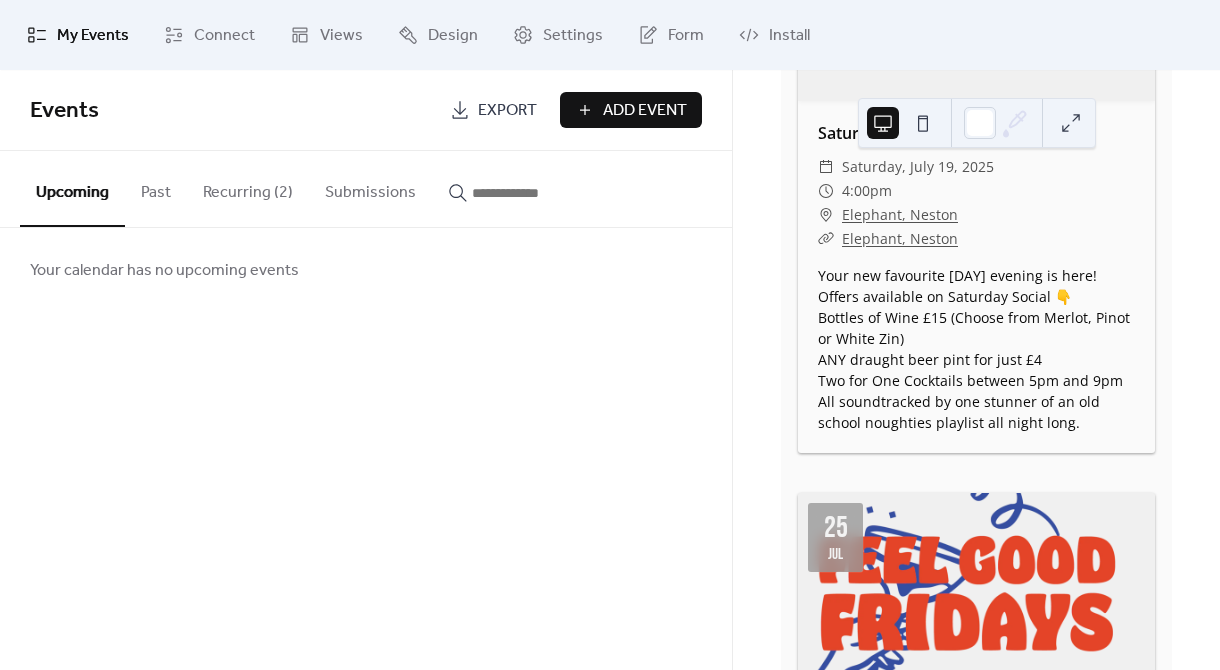 scroll, scrollTop: 0, scrollLeft: 0, axis: both 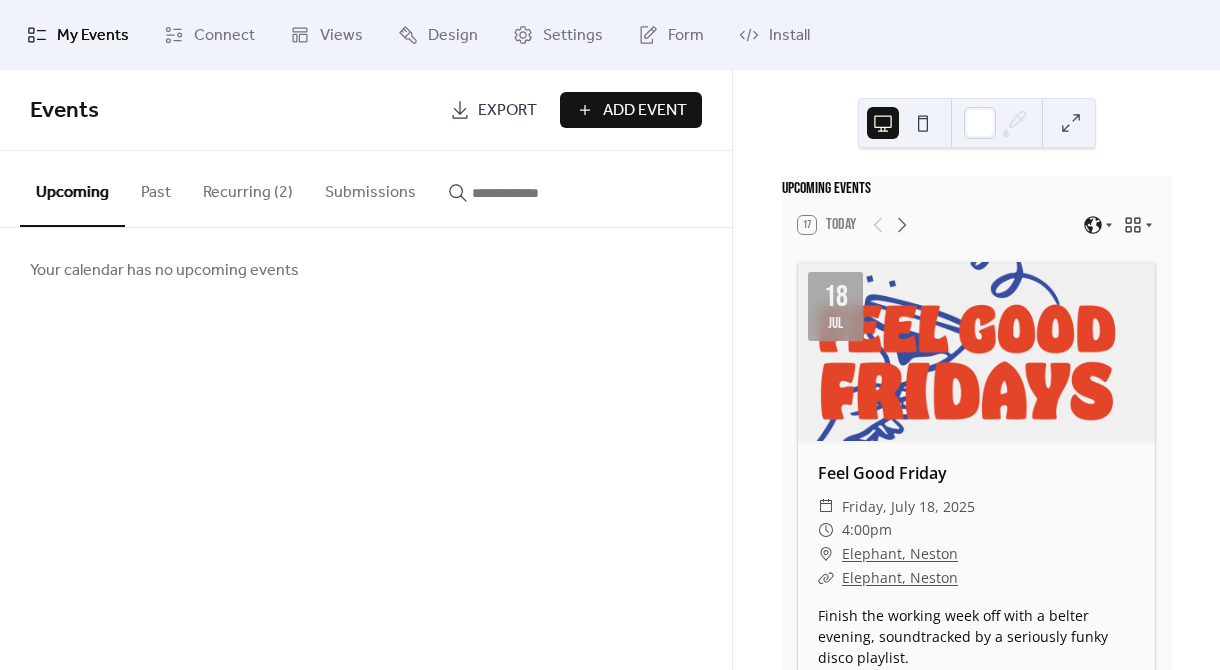 click on "Add Event" at bounding box center [631, 110] 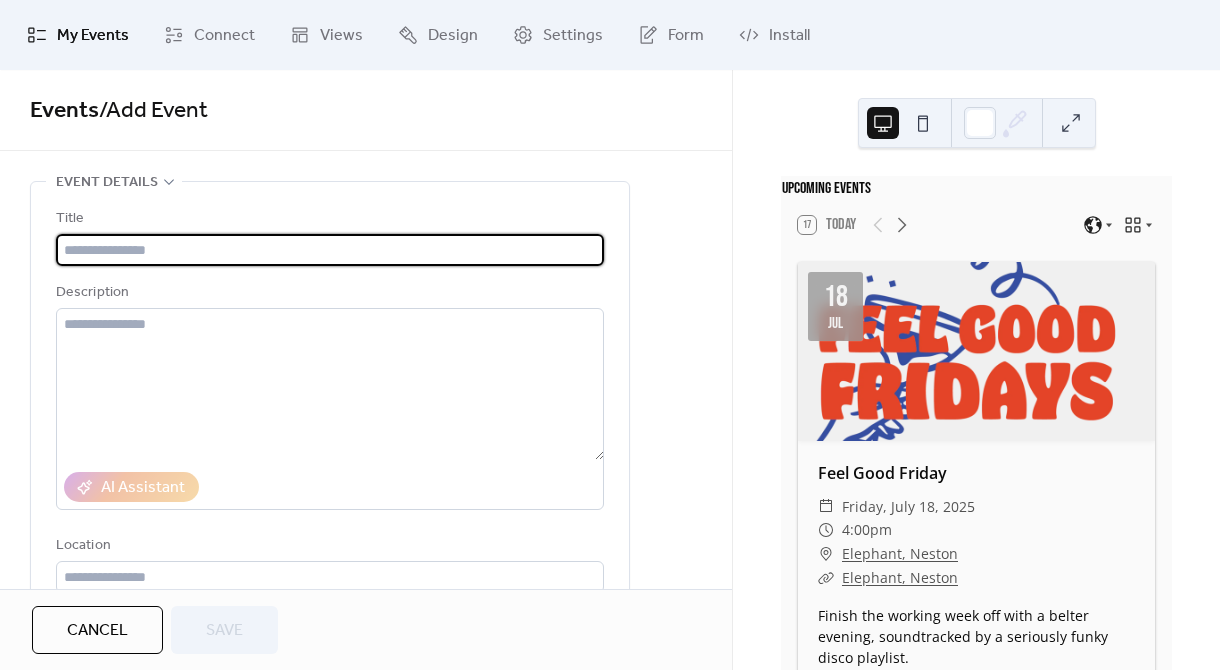 click at bounding box center (330, 250) 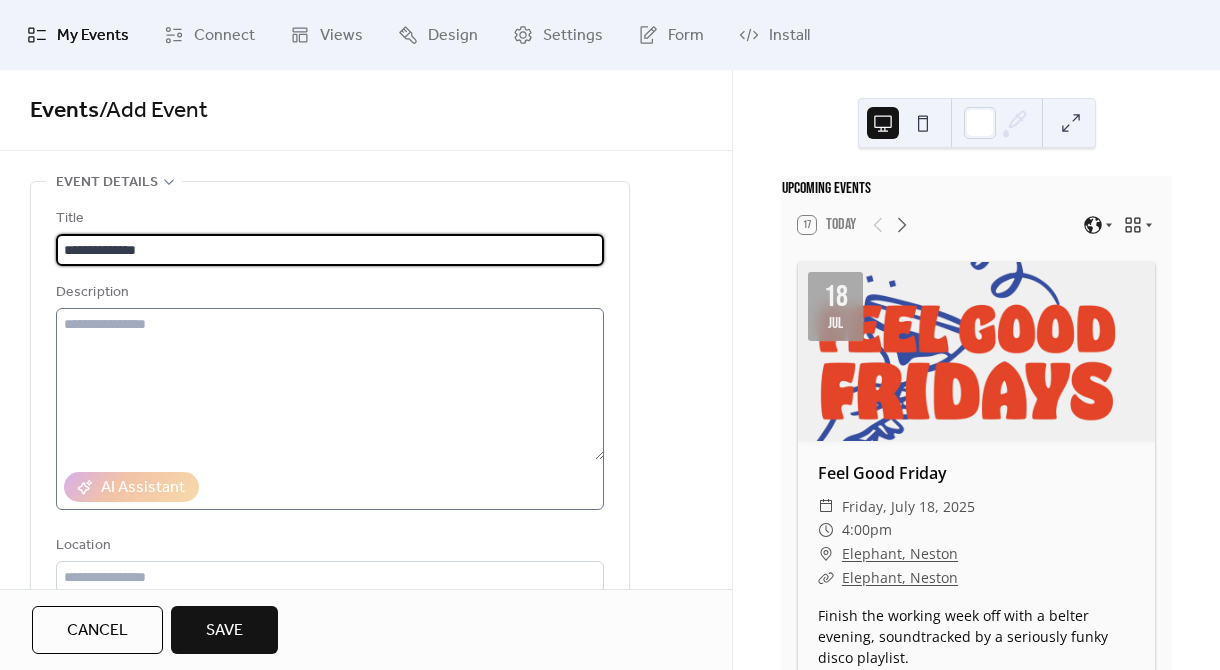 type on "**********" 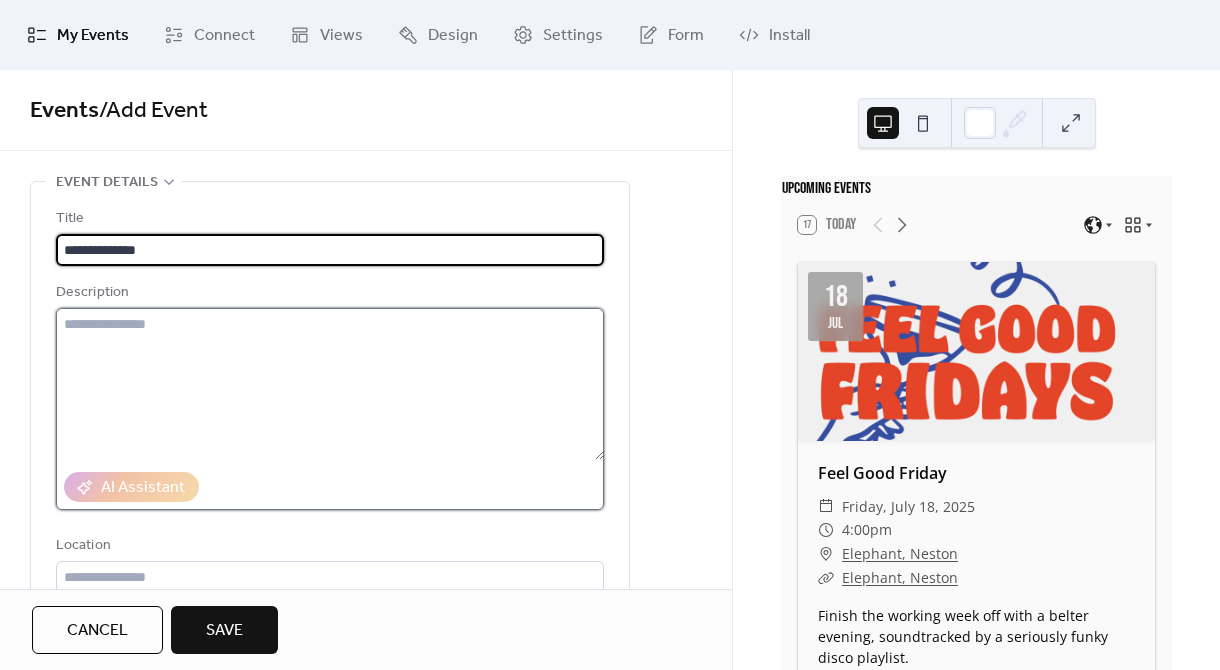 click at bounding box center [330, 384] 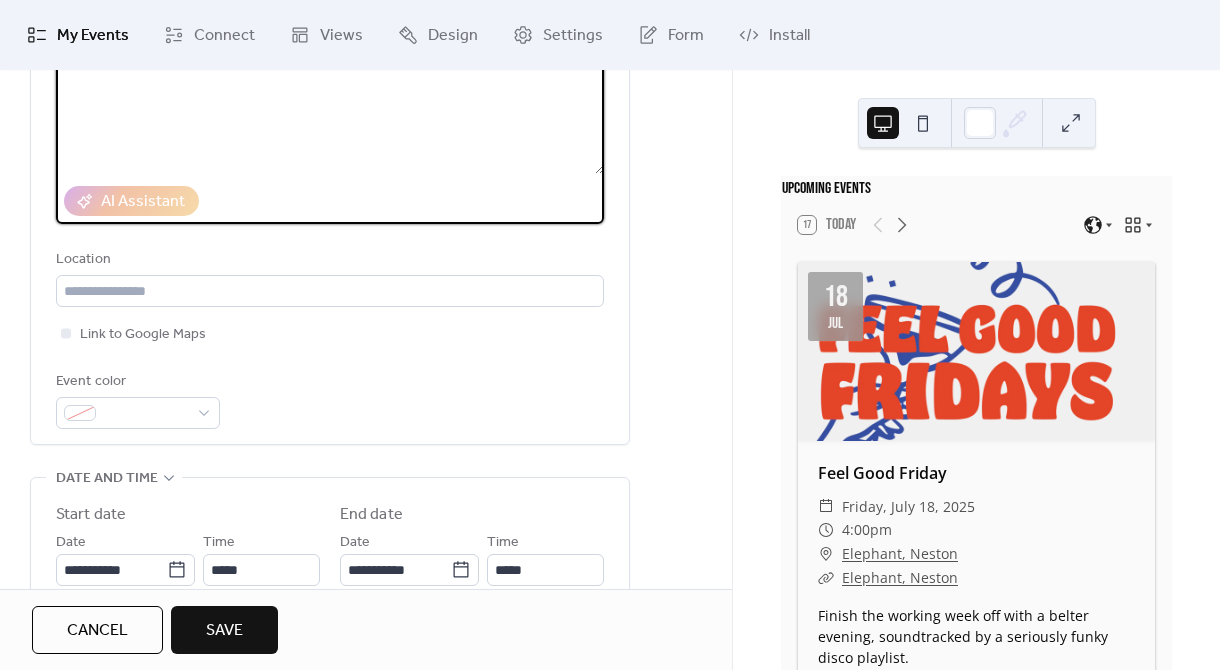 scroll, scrollTop: 292, scrollLeft: 0, axis: vertical 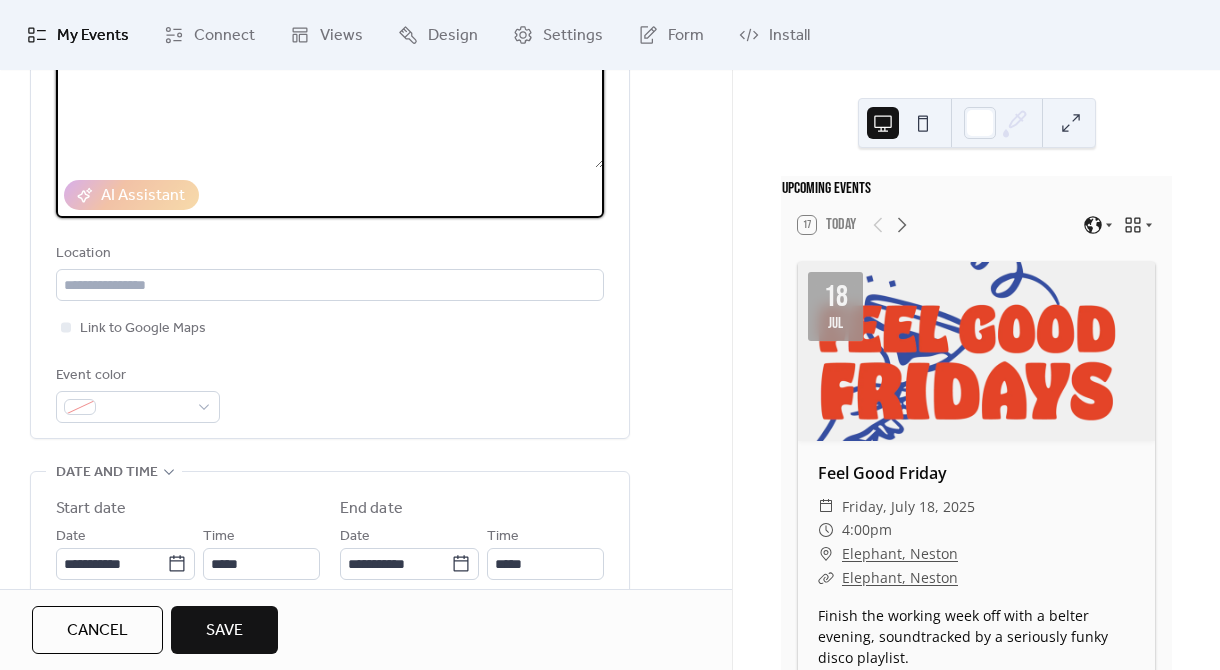click on "**********" at bounding box center (330, 169) 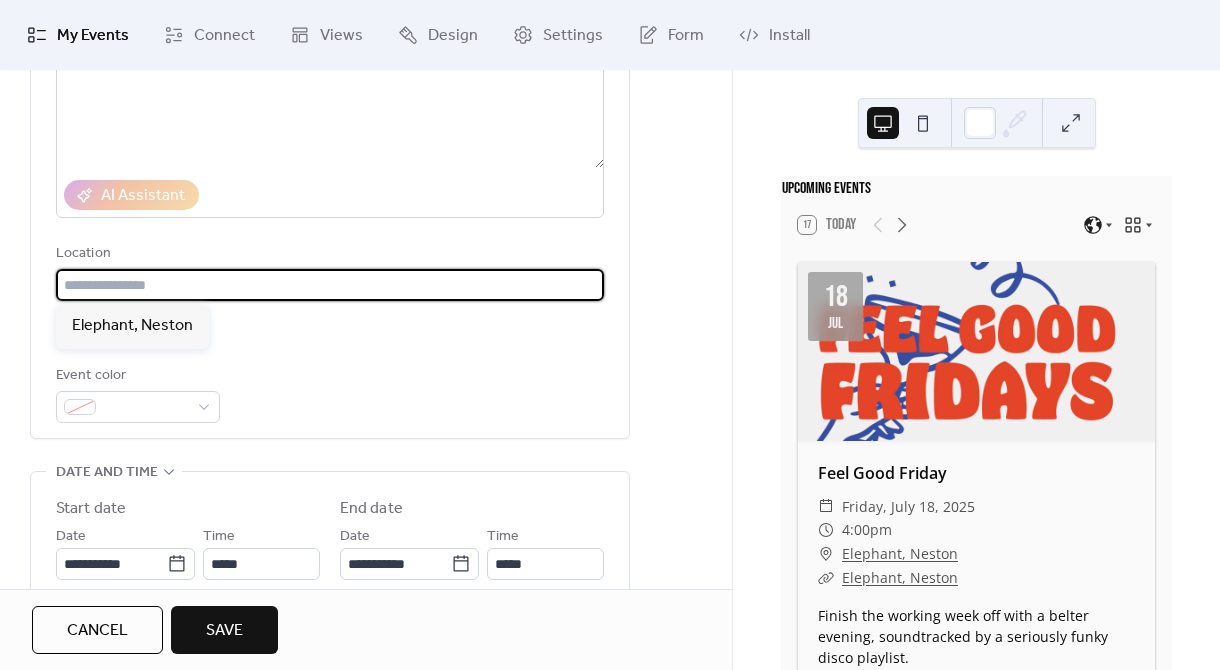 click at bounding box center [330, 285] 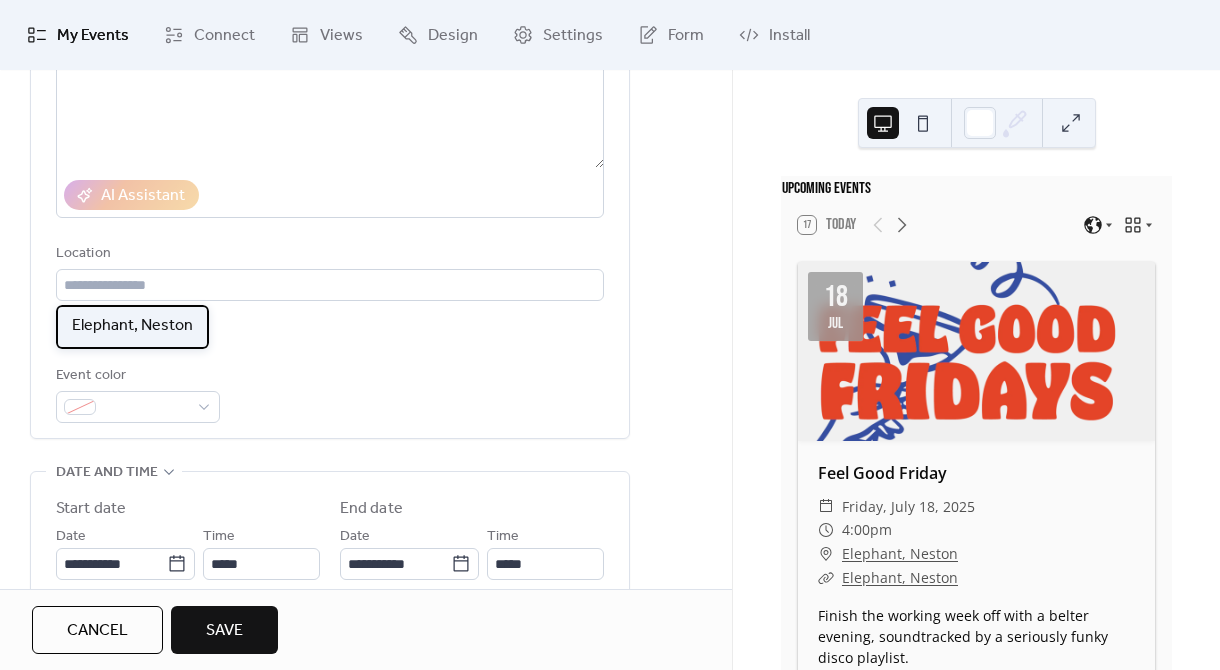 click on "Elephant, Neston" at bounding box center (132, 326) 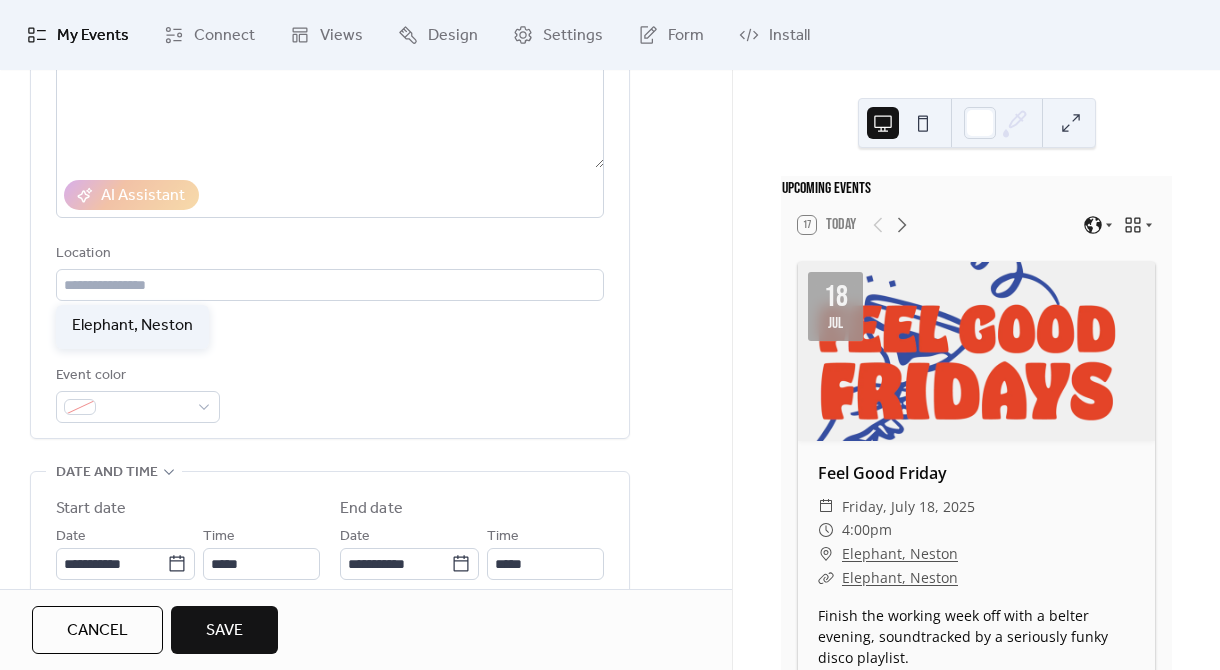 type on "**********" 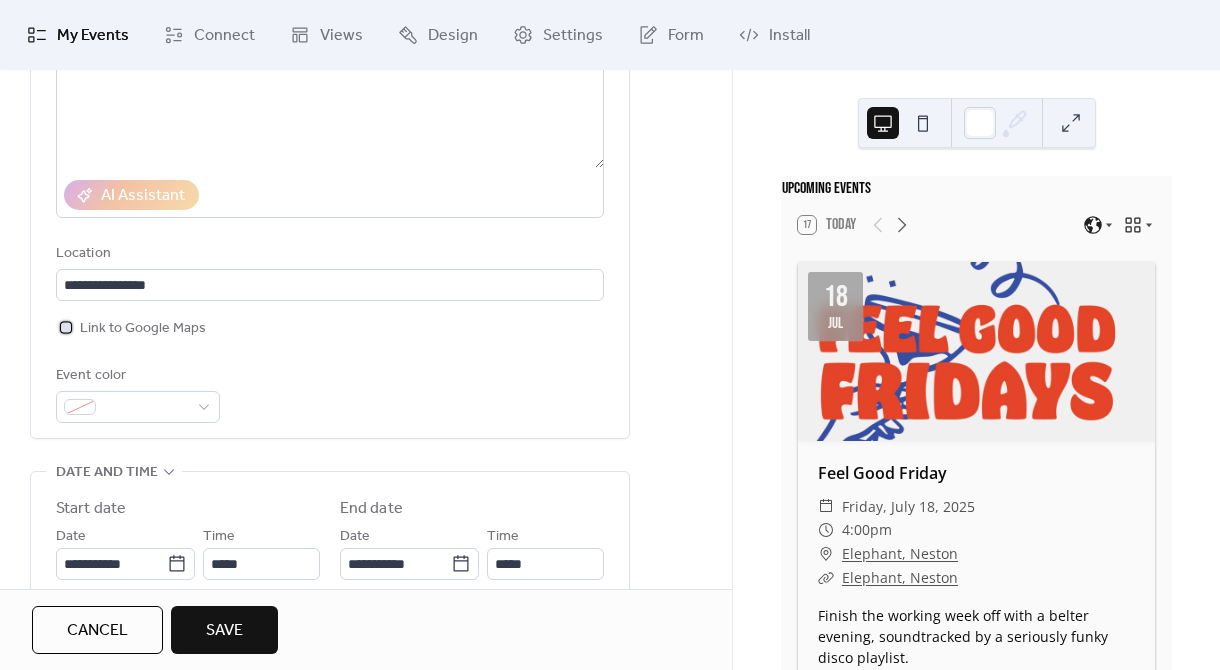 click on "Link to Google Maps" at bounding box center [143, 329] 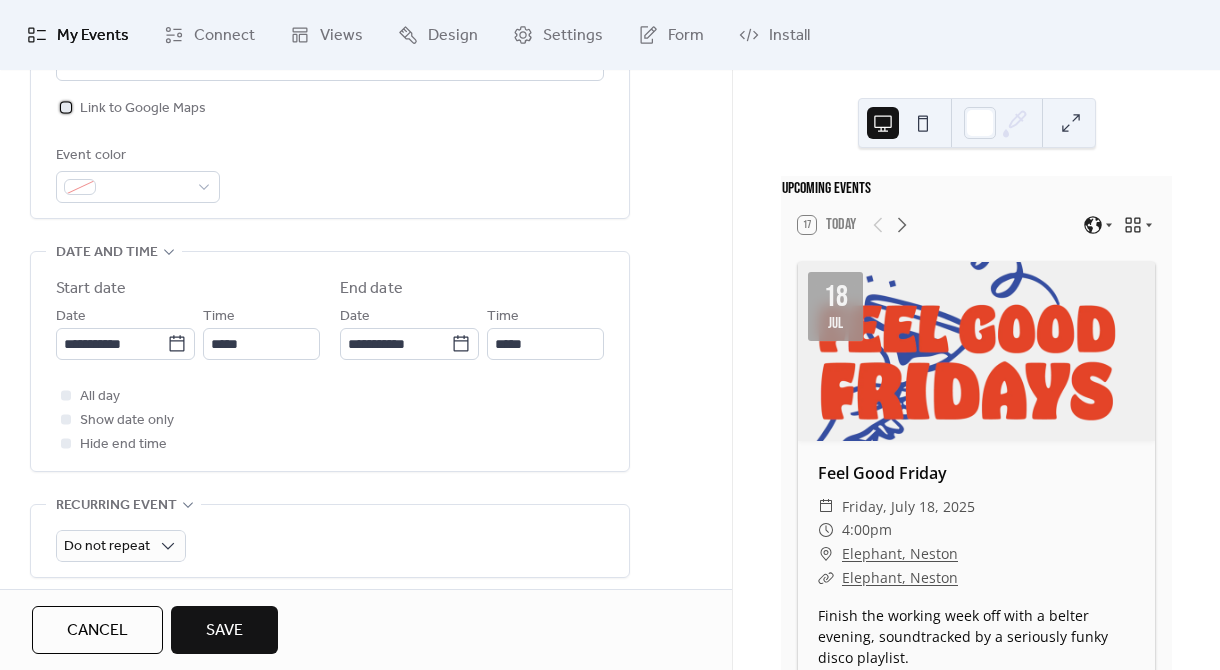 scroll, scrollTop: 525, scrollLeft: 0, axis: vertical 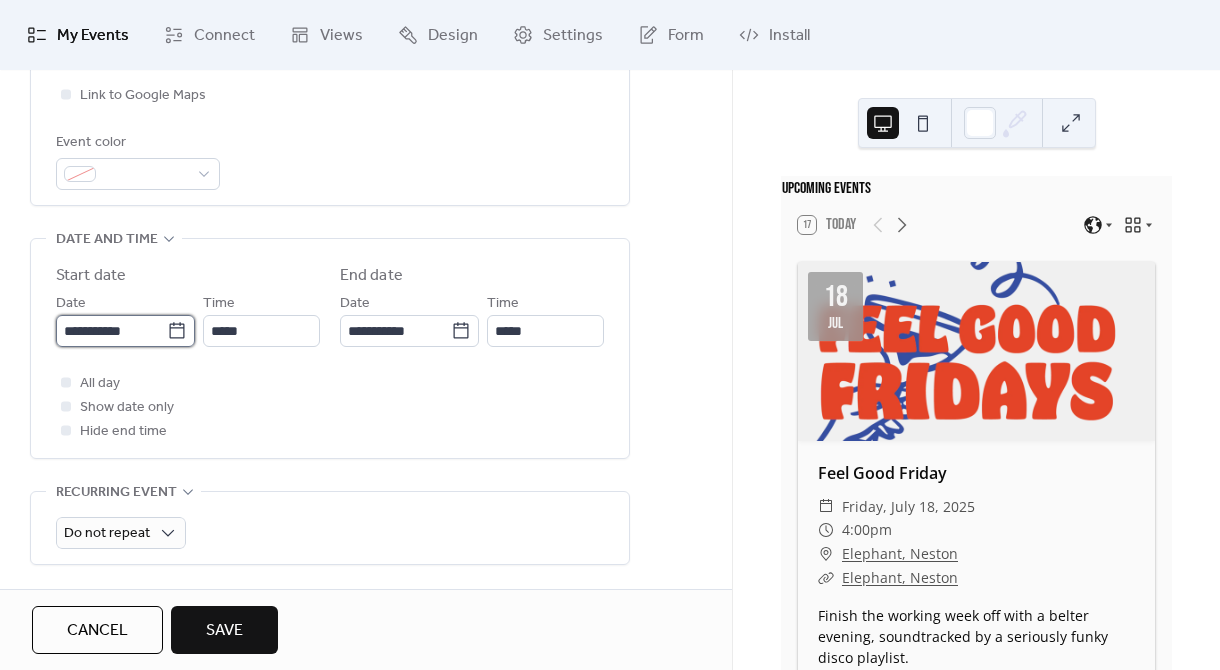 click on "**********" at bounding box center [111, 331] 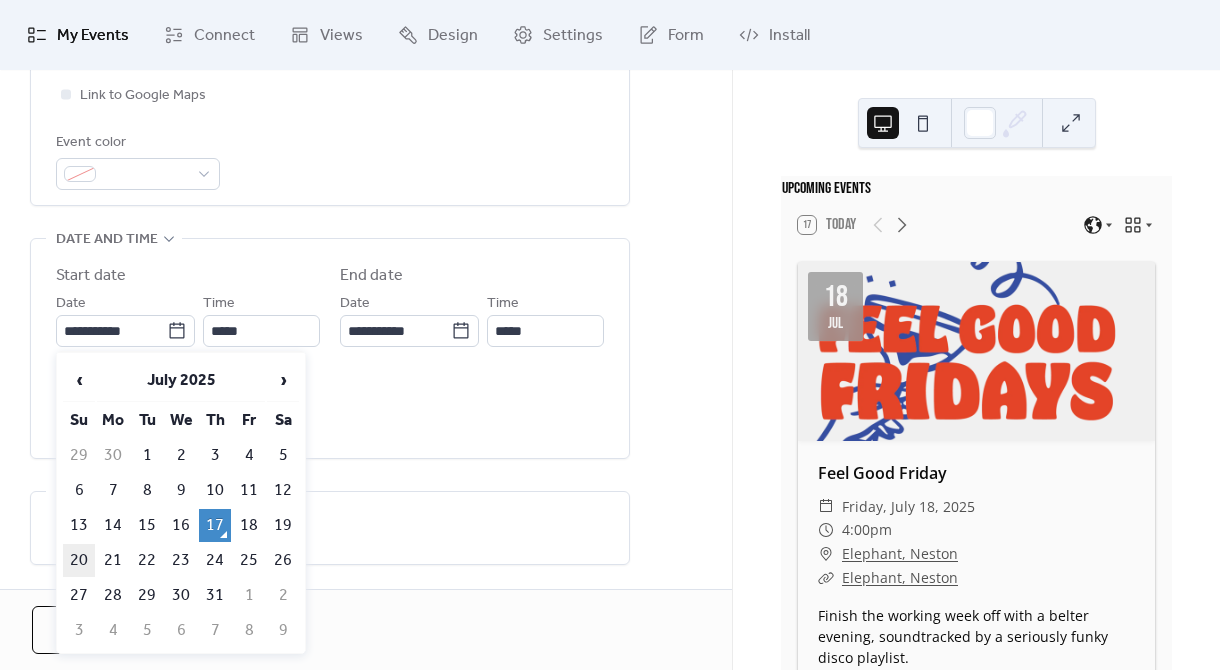 click on "20" at bounding box center (79, 560) 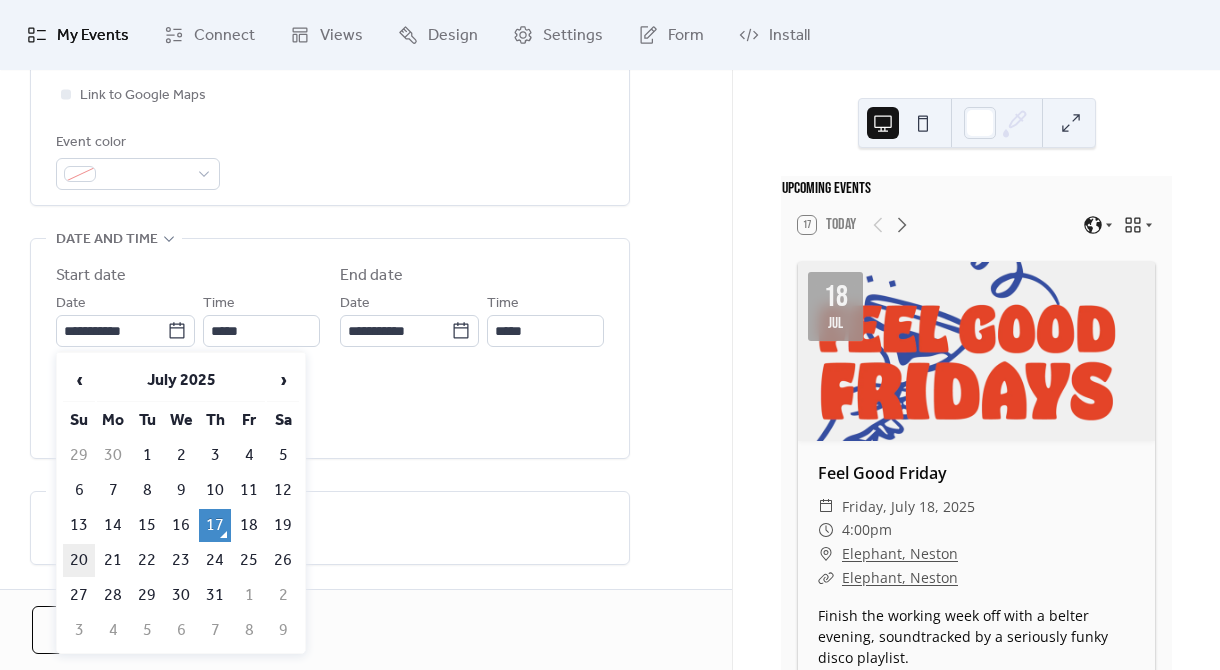 type on "**********" 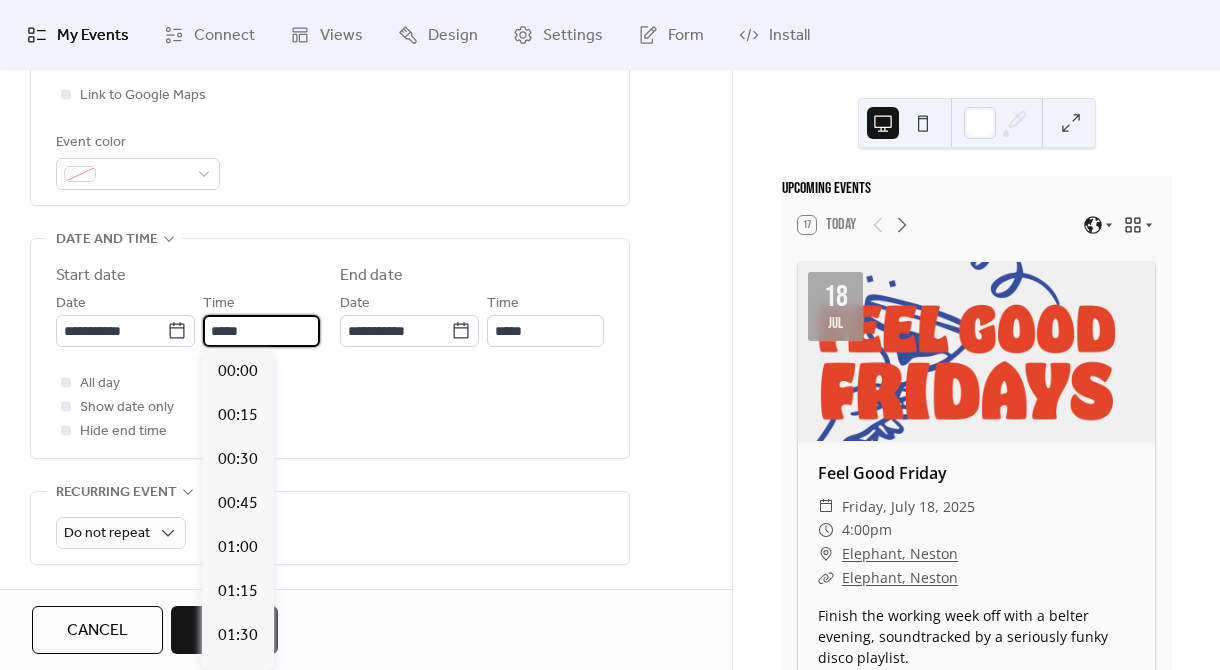 click on "*****" at bounding box center [261, 331] 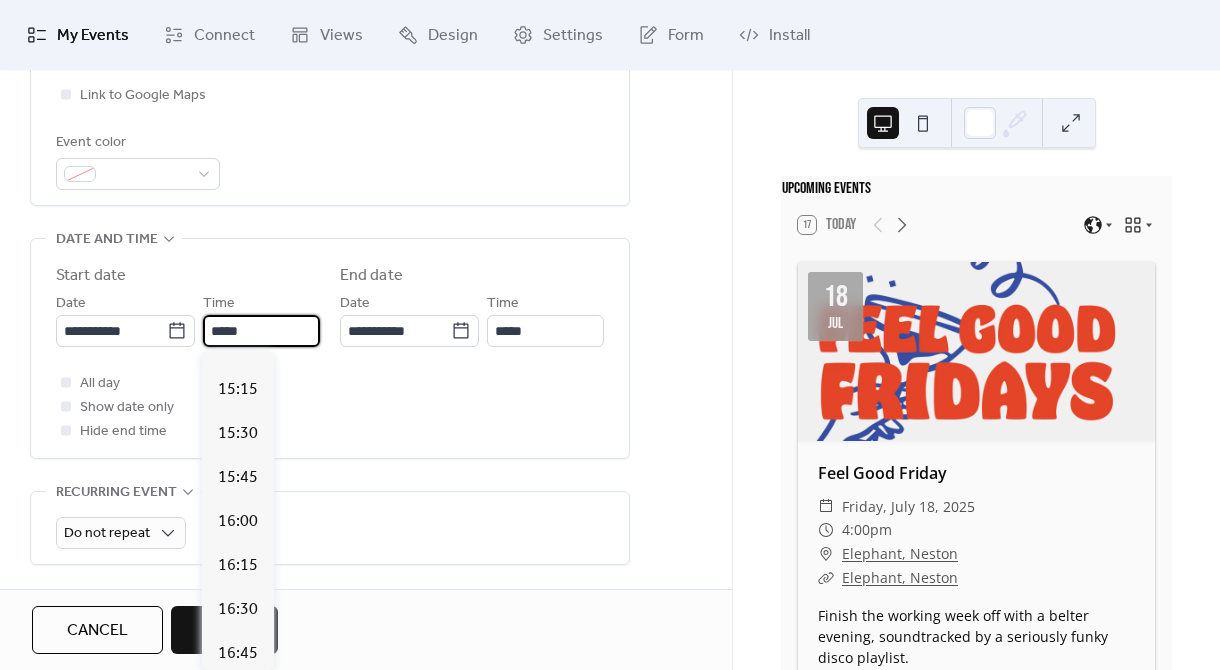 scroll, scrollTop: 2723, scrollLeft: 0, axis: vertical 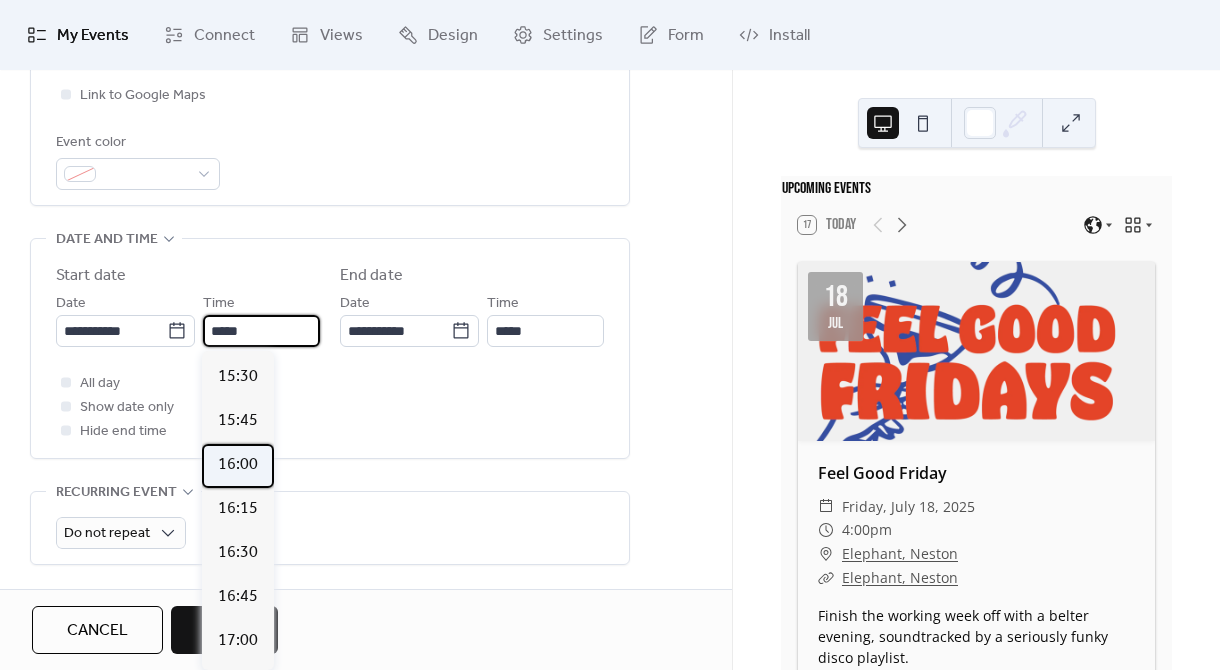 click on "16:00" at bounding box center [238, 466] 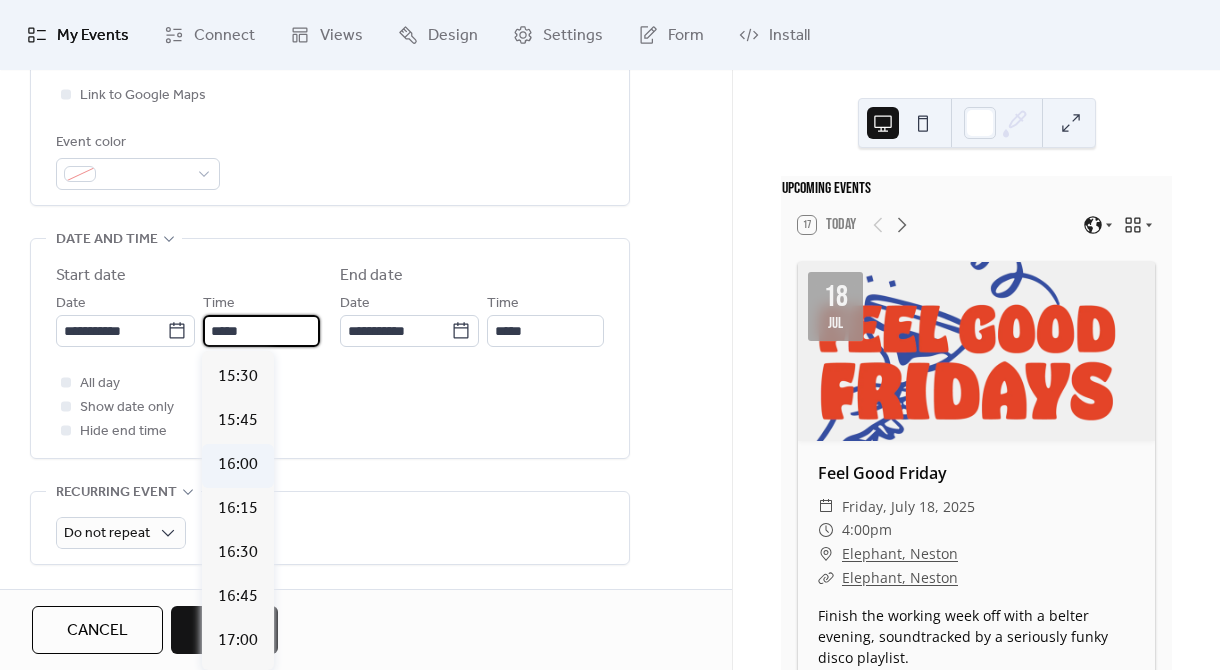 type on "*****" 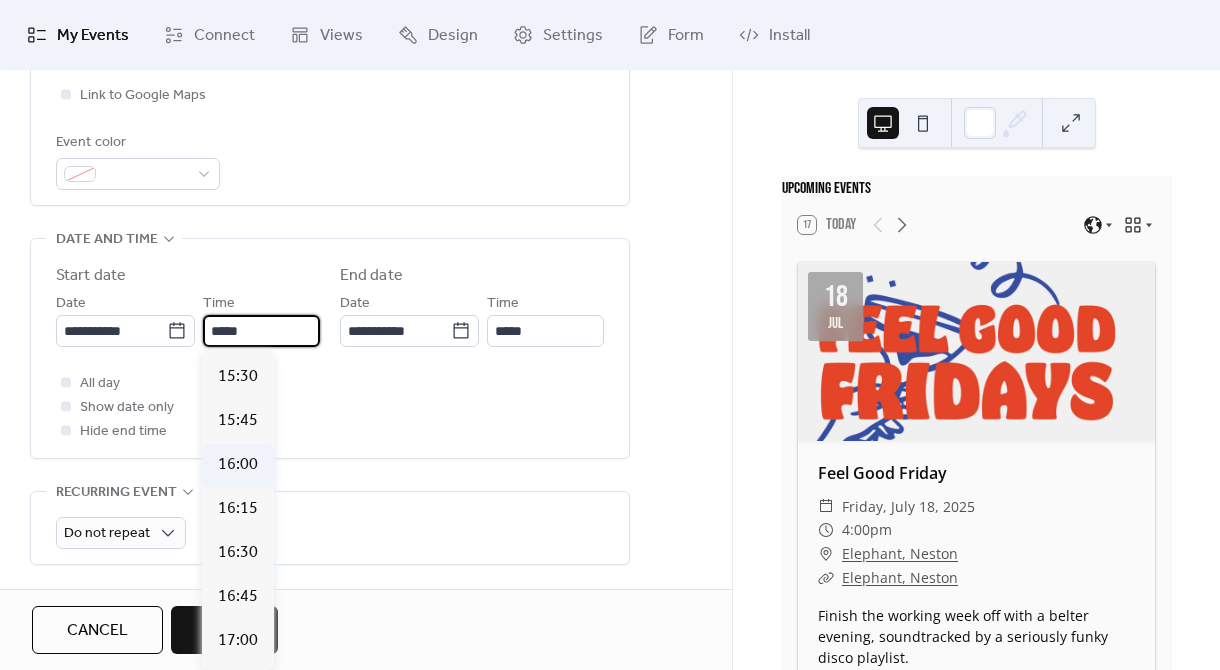 type on "*****" 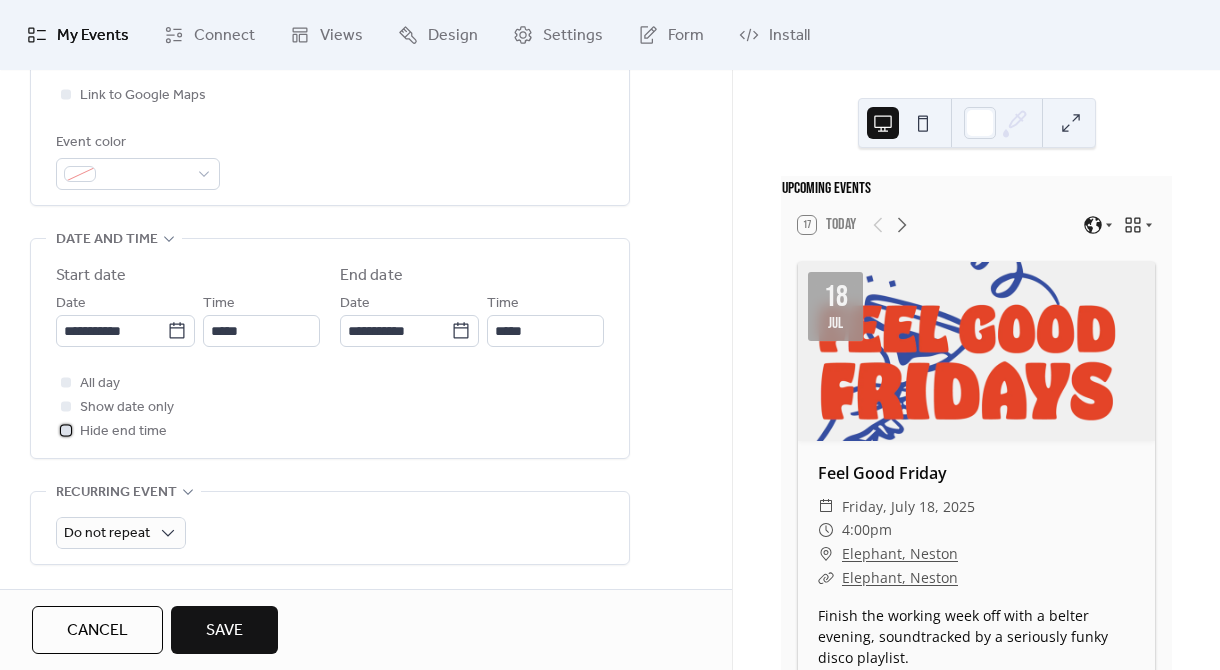 click on "Hide end time" at bounding box center [123, 432] 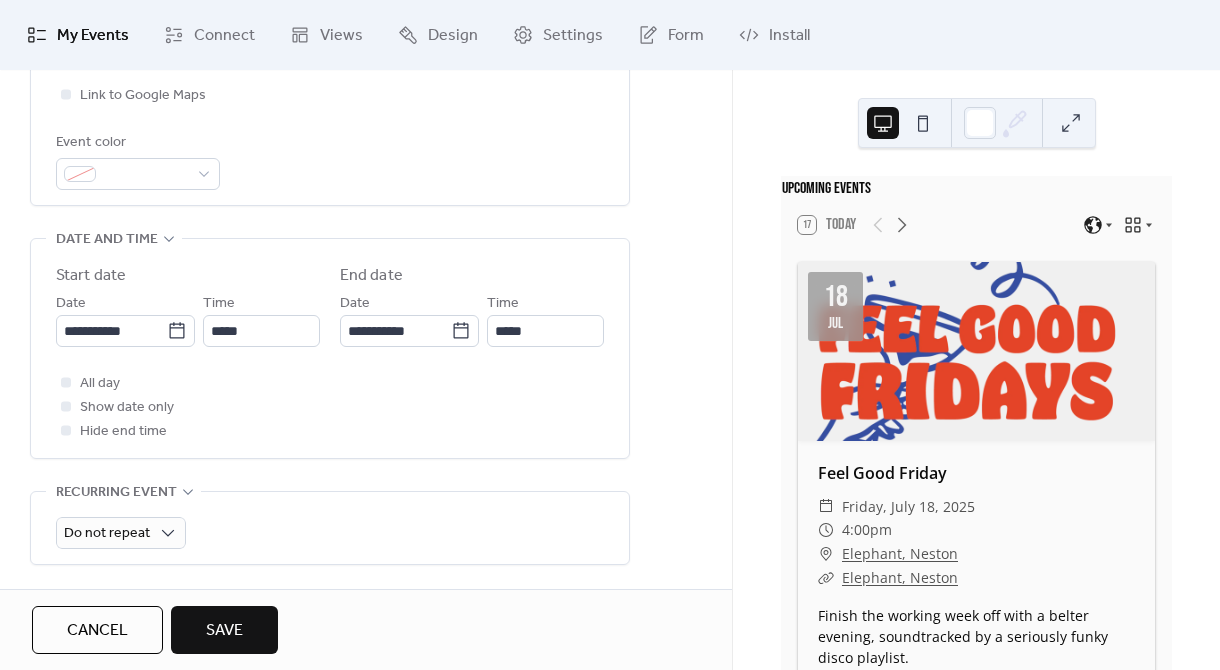 click on "**********" at bounding box center [330, 348] 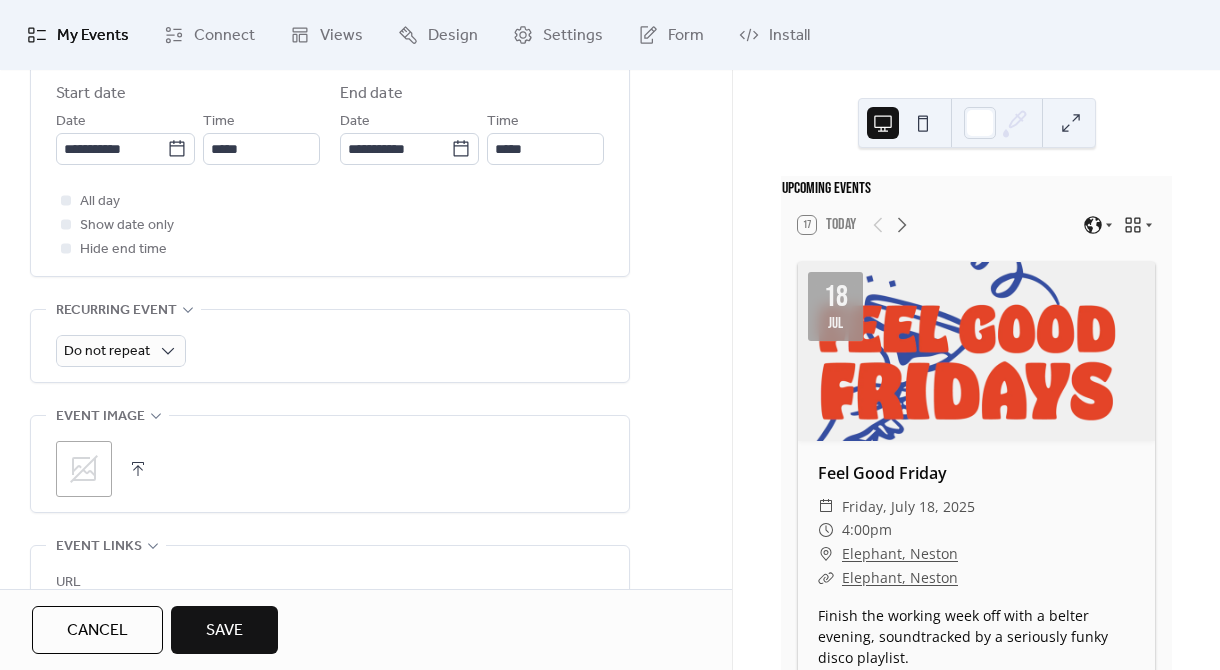 scroll, scrollTop: 711, scrollLeft: 0, axis: vertical 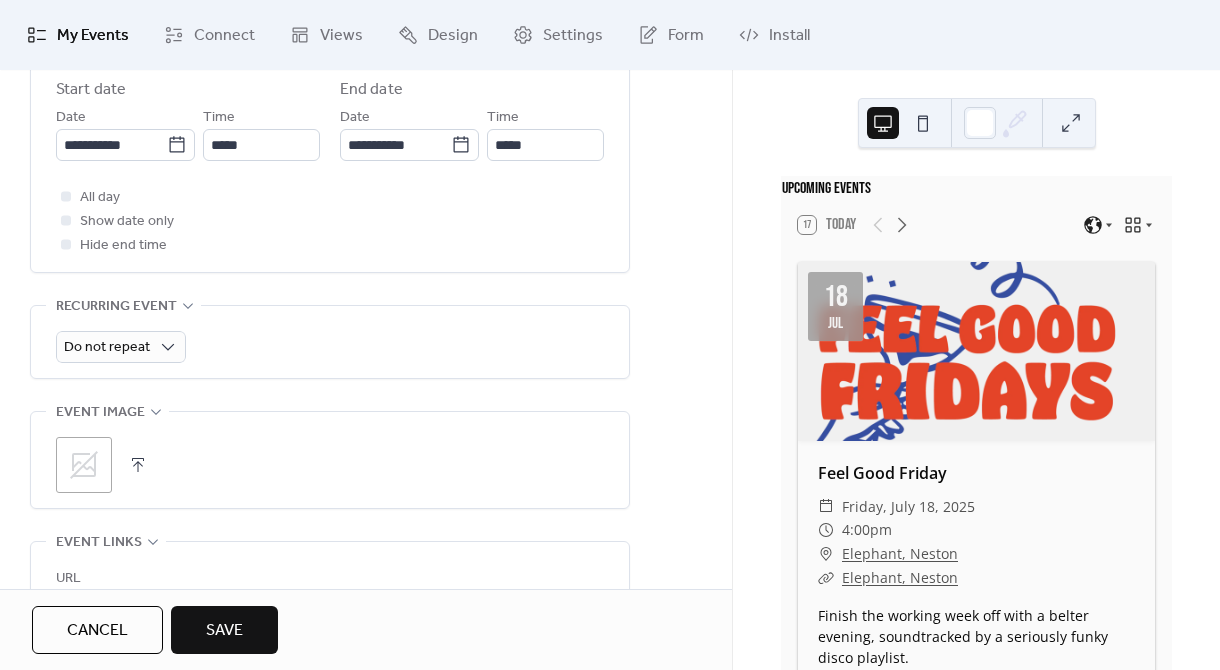 click 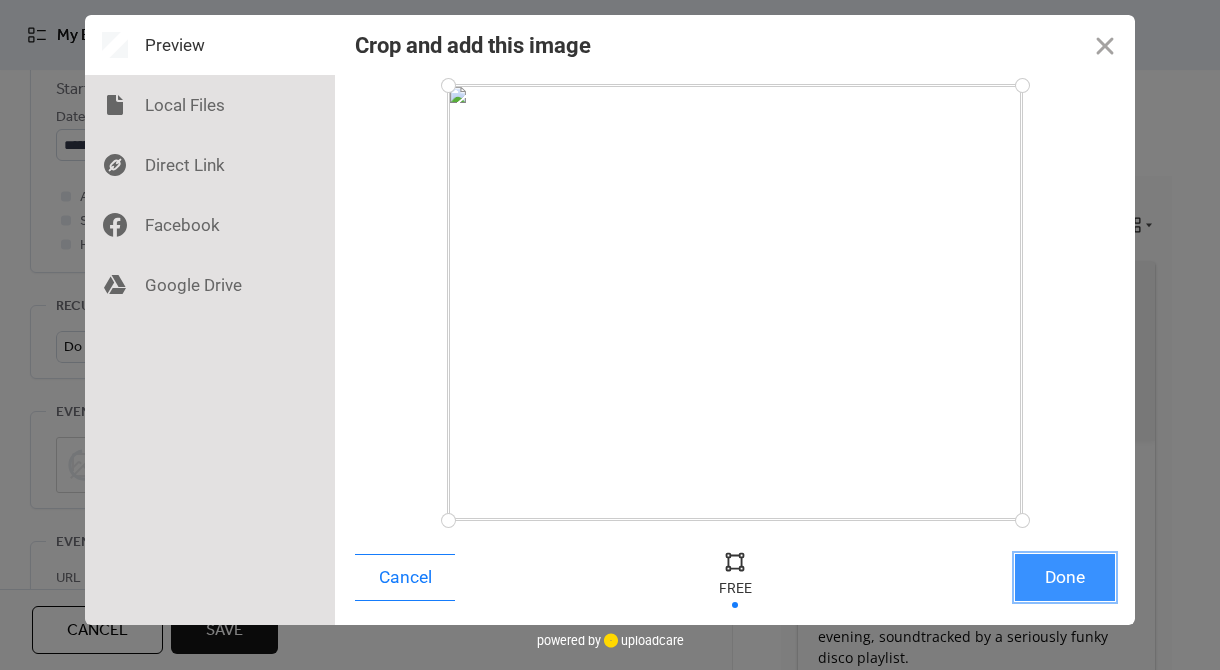 click on "Done" at bounding box center [1065, 577] 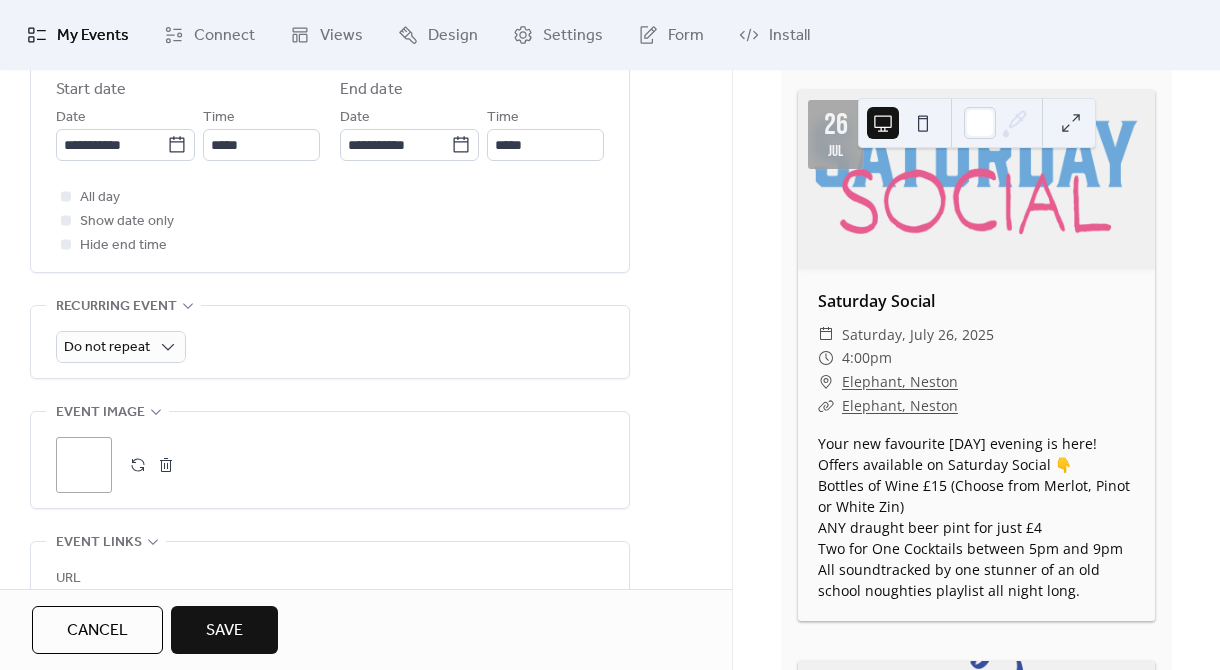 scroll, scrollTop: 2062, scrollLeft: 0, axis: vertical 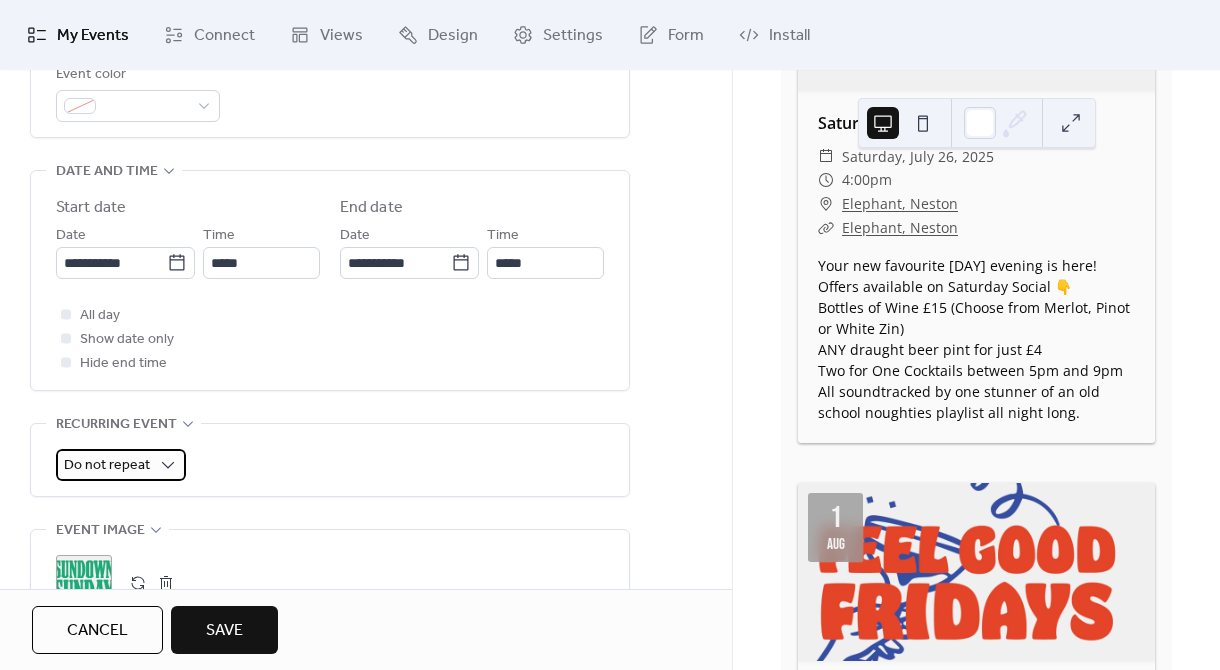 click on "Do not repeat" at bounding box center (107, 465) 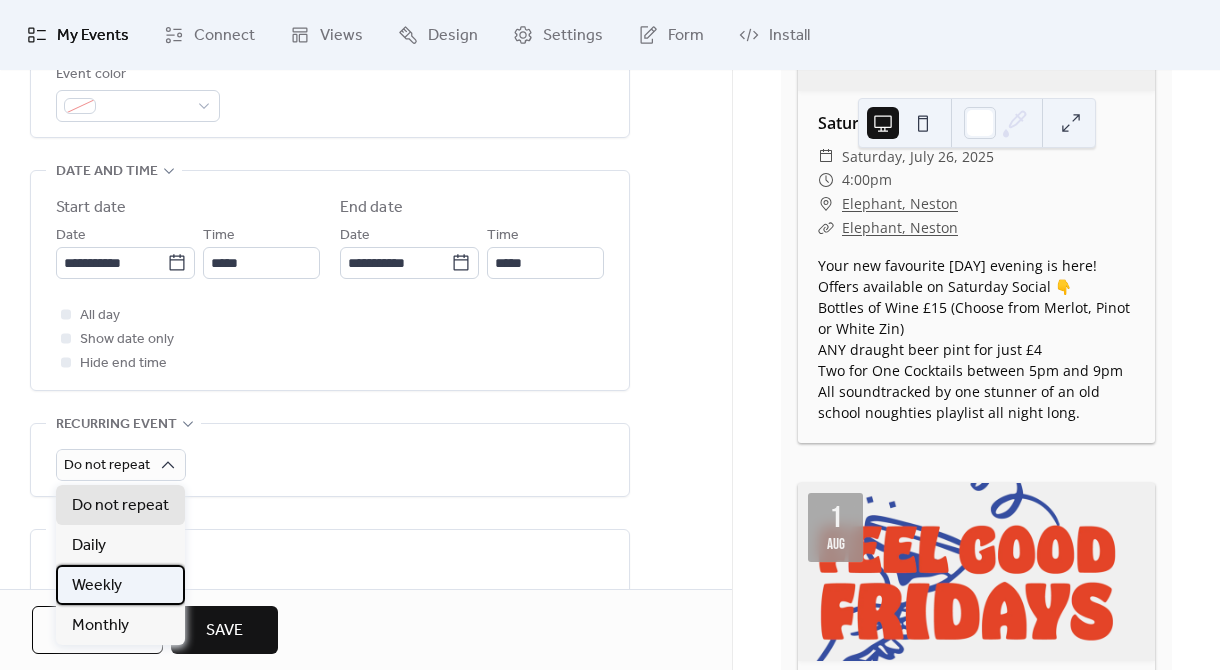 click on "Weekly" at bounding box center (120, 585) 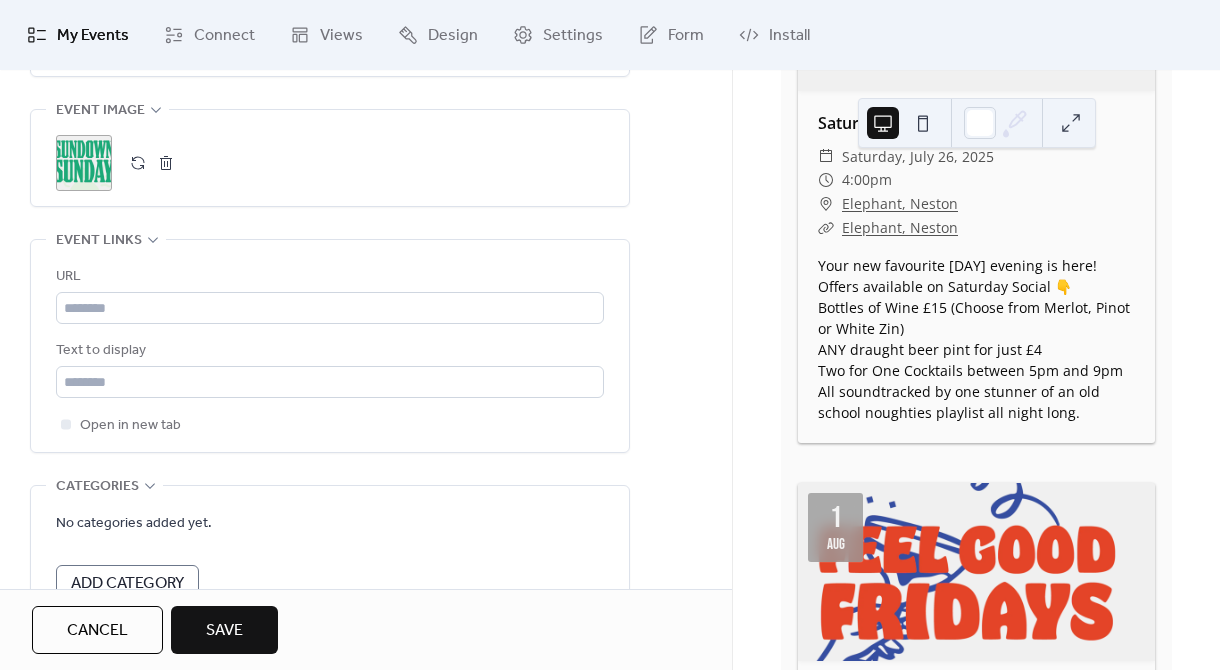 scroll, scrollTop: 1456, scrollLeft: 0, axis: vertical 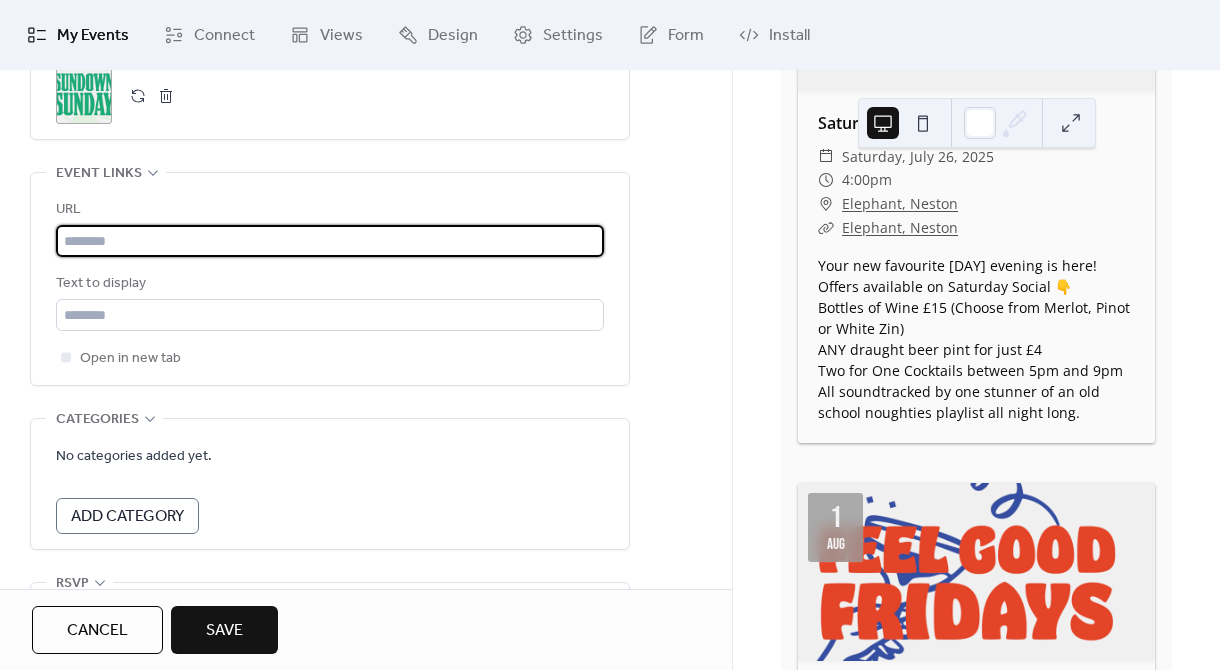 click at bounding box center [330, 241] 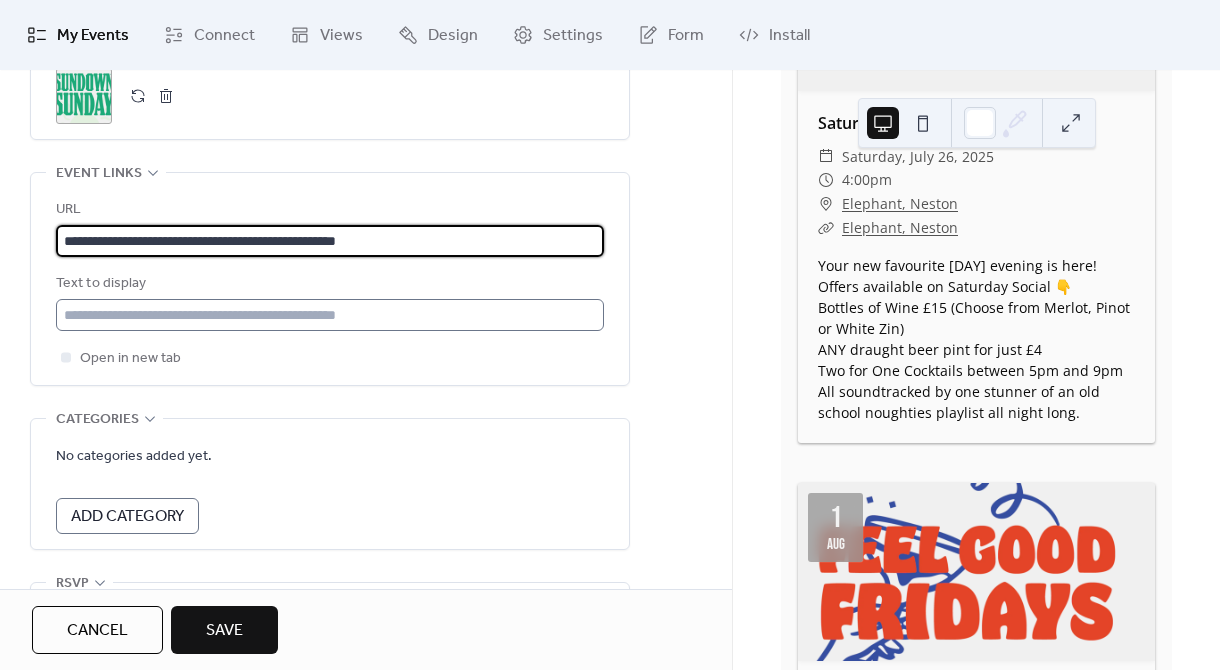 type on "**********" 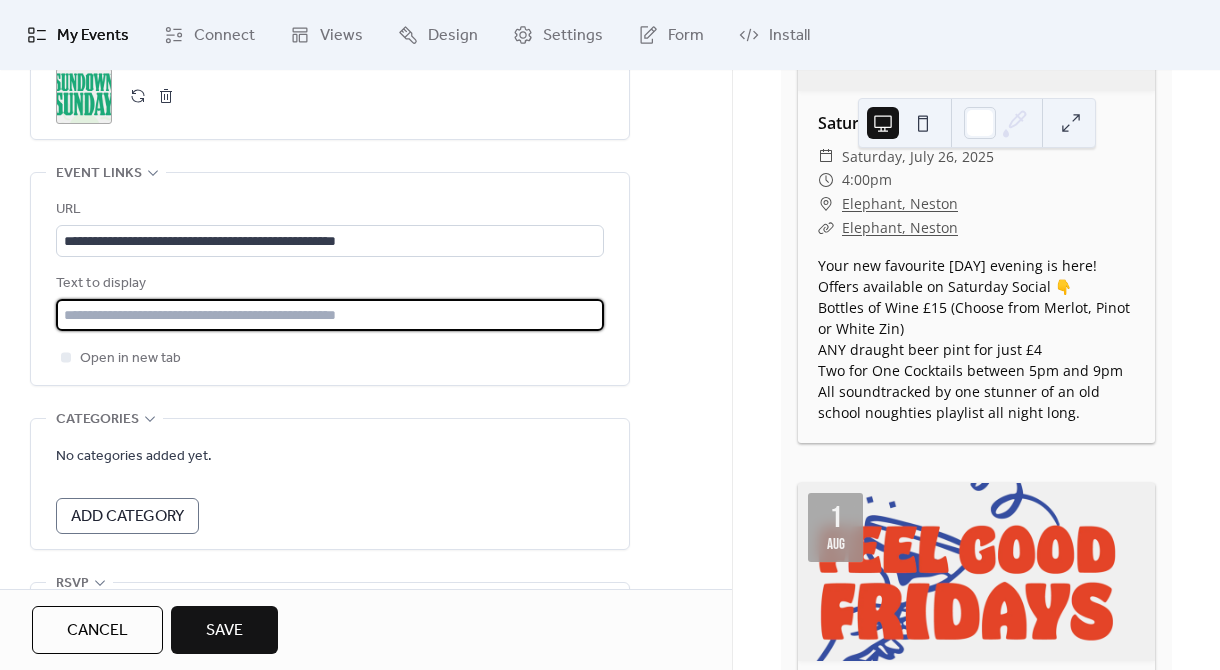 click at bounding box center (330, 315) 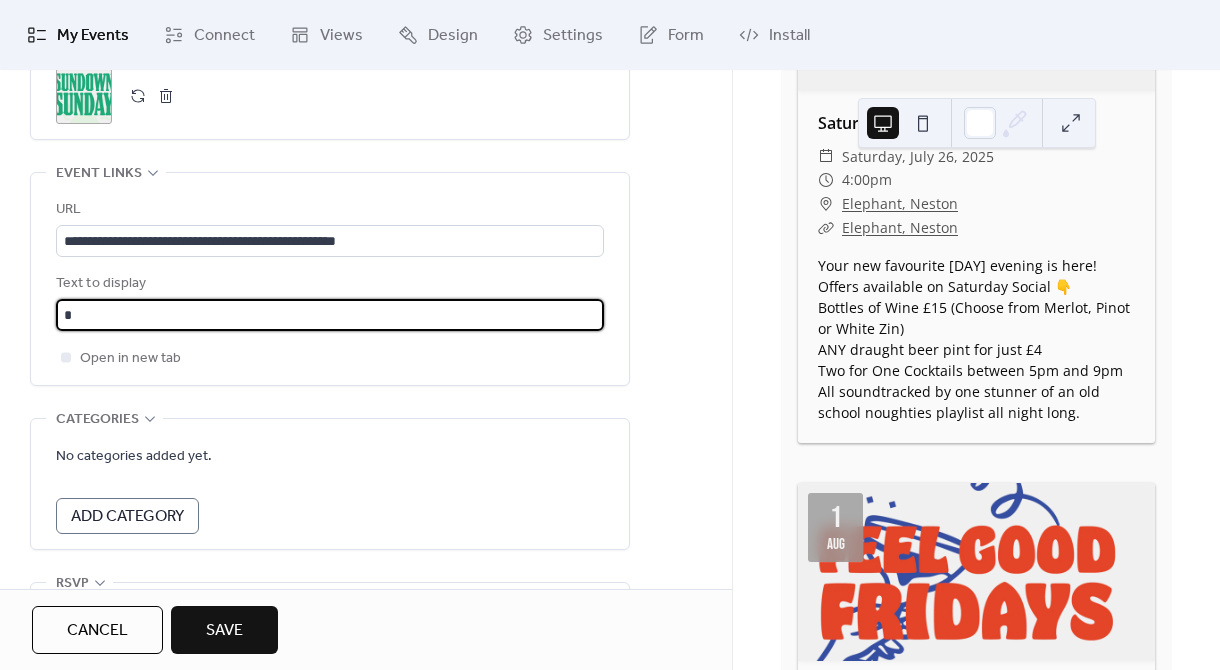type on "**********" 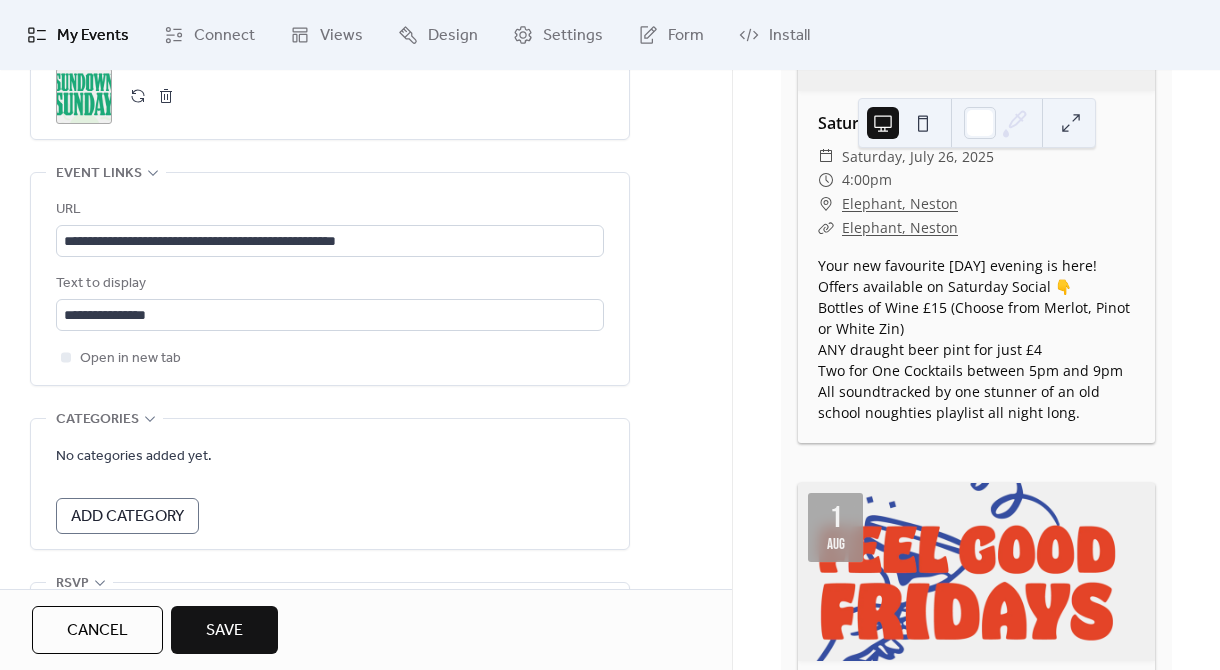 click on "**********" at bounding box center [366, -279] 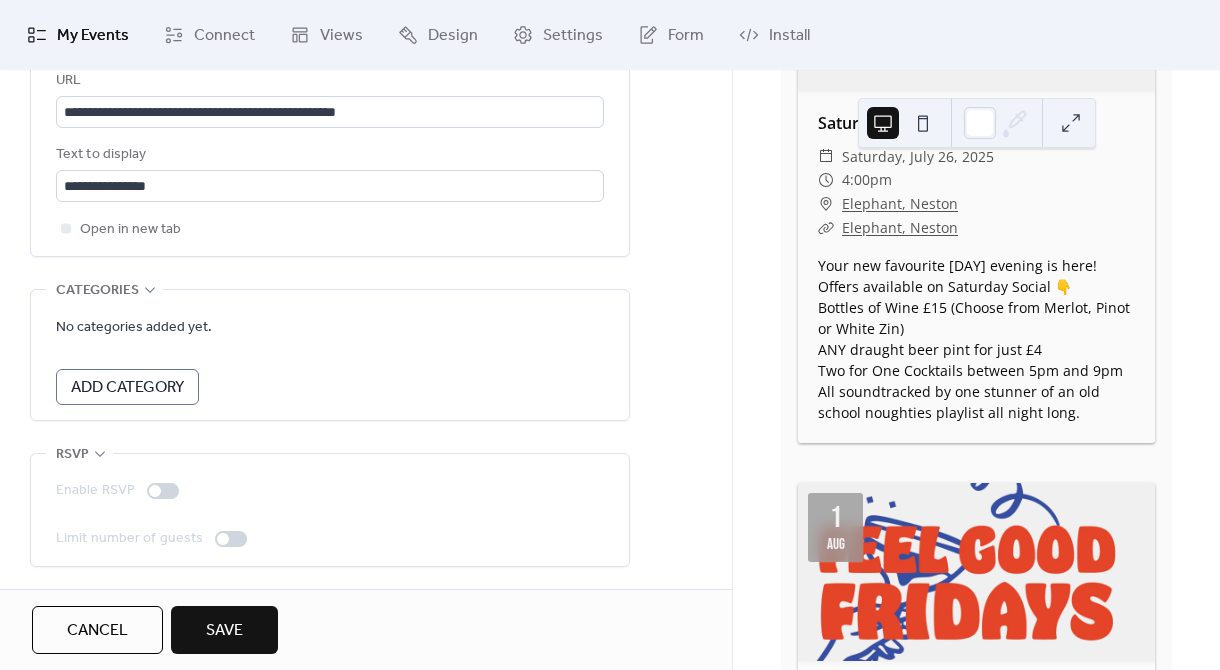 click on "Save" at bounding box center (224, 630) 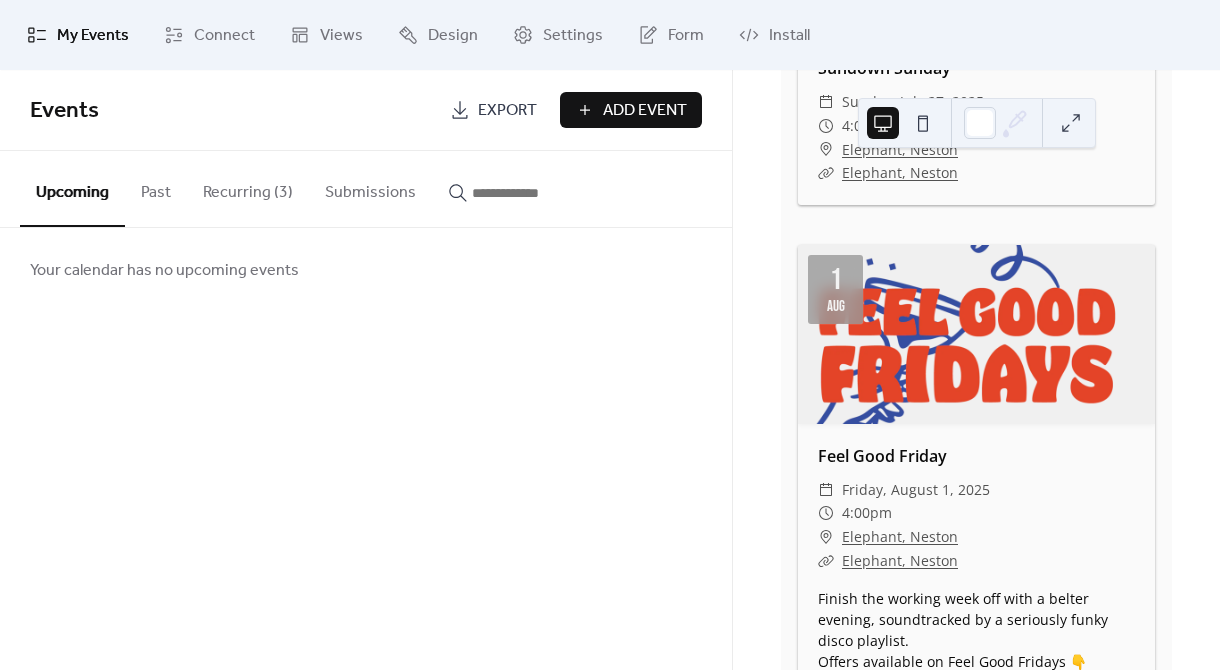 scroll, scrollTop: 2696, scrollLeft: 0, axis: vertical 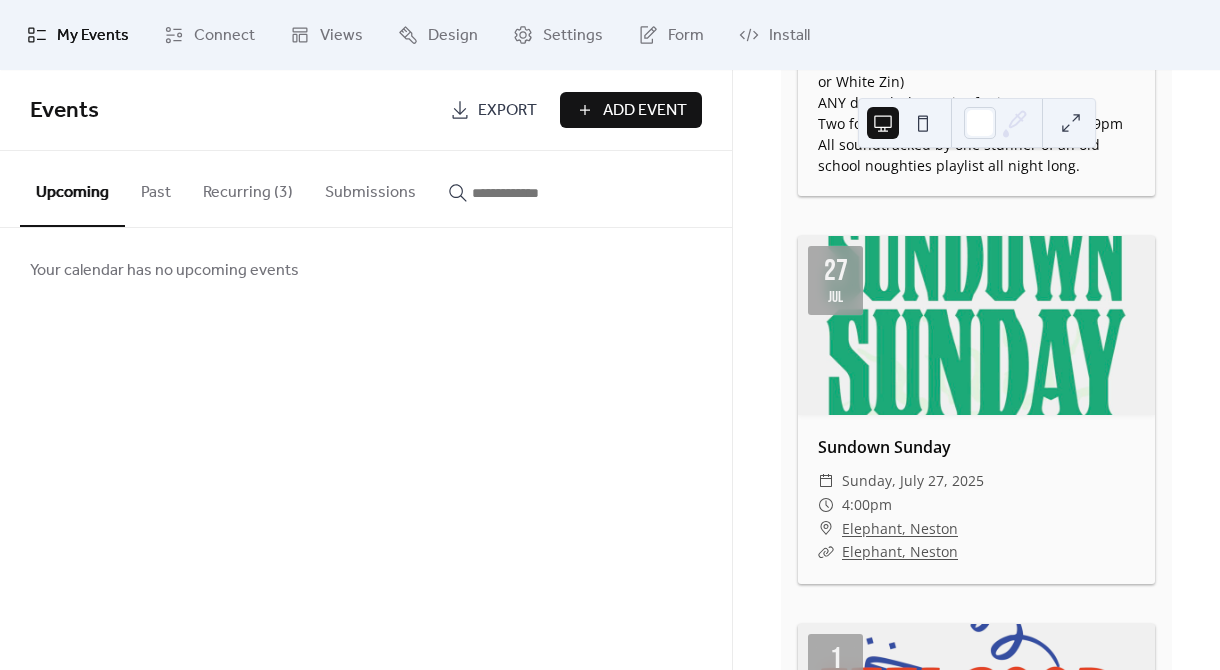 click on "Past" at bounding box center [156, 188] 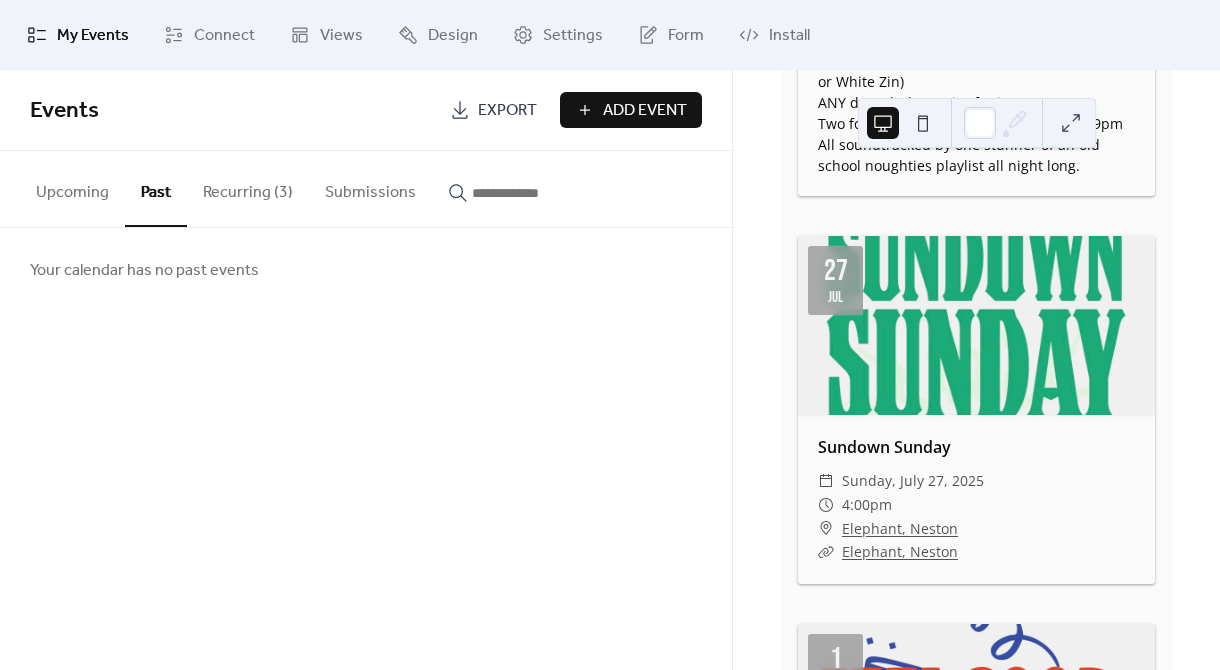 click on "Recurring (3)" at bounding box center [248, 188] 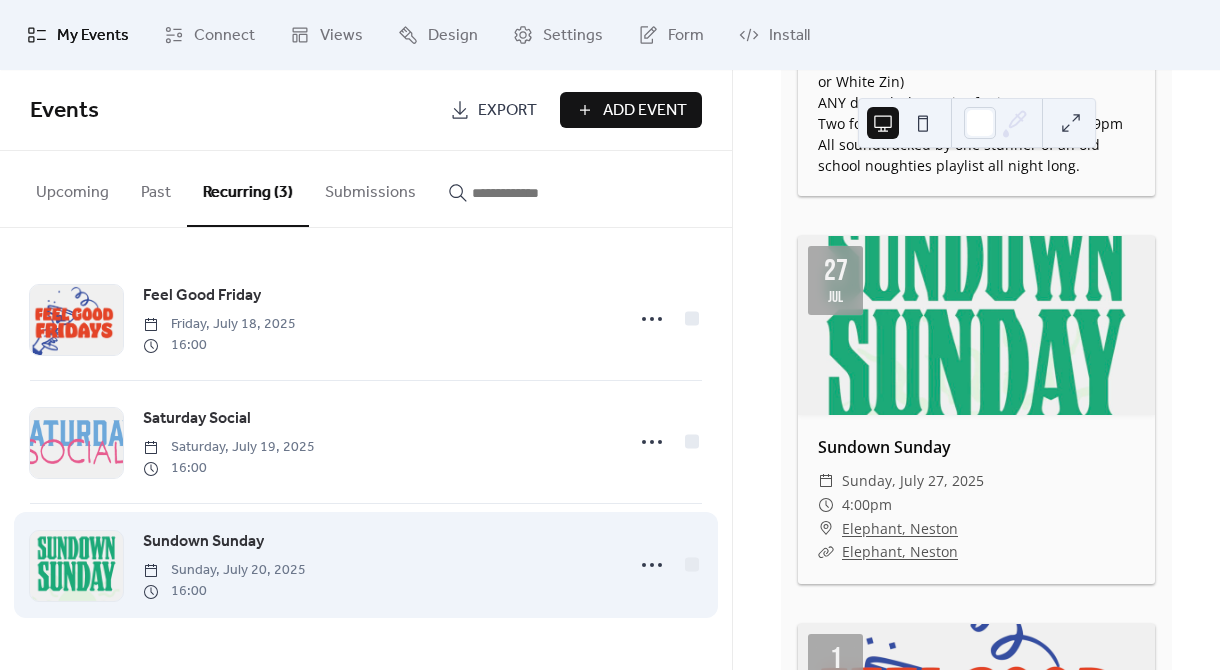 click on "Sundown Sunday" at bounding box center (203, 542) 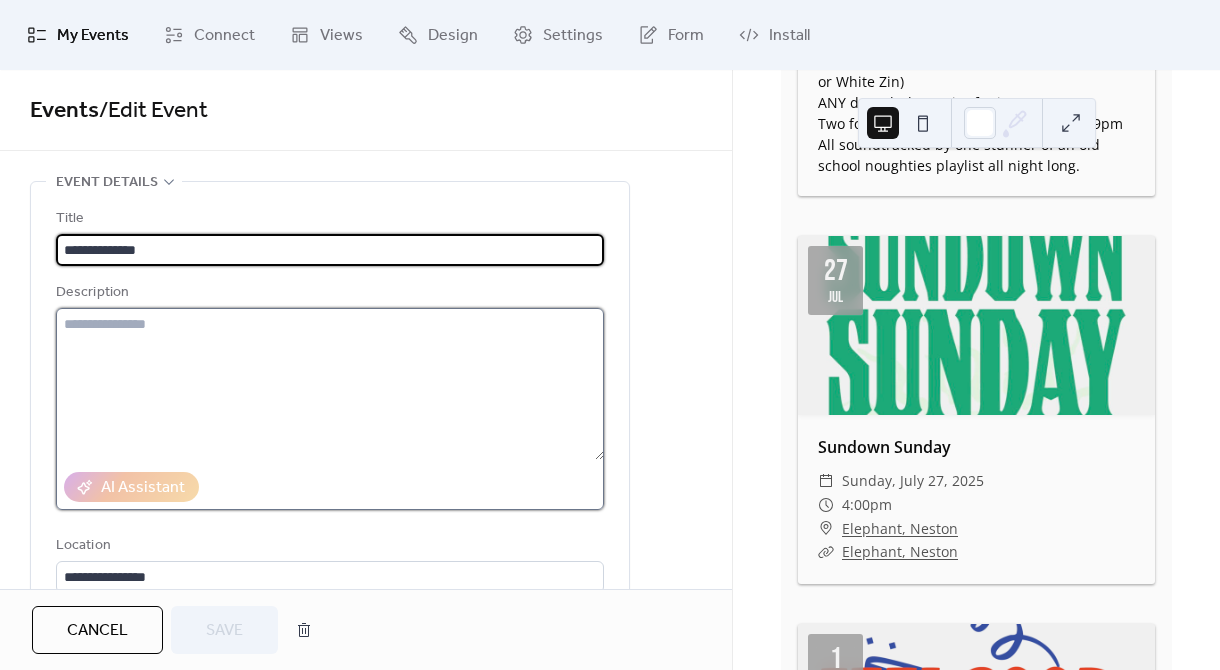 click at bounding box center [330, 384] 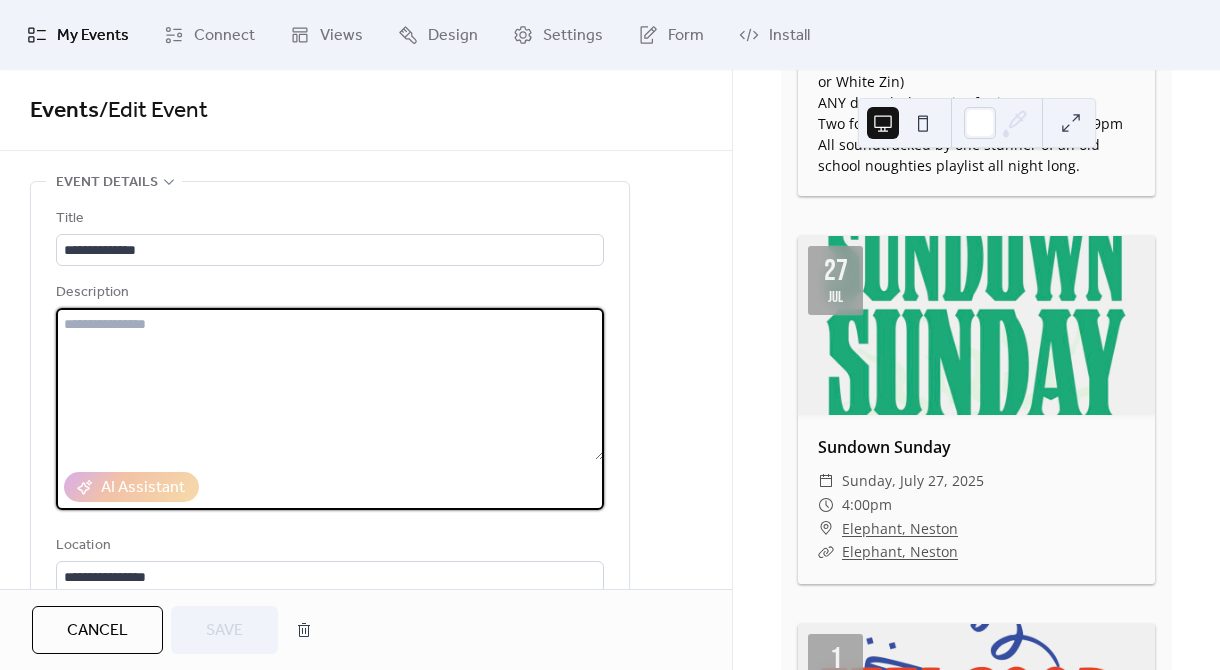 paste on "**********" 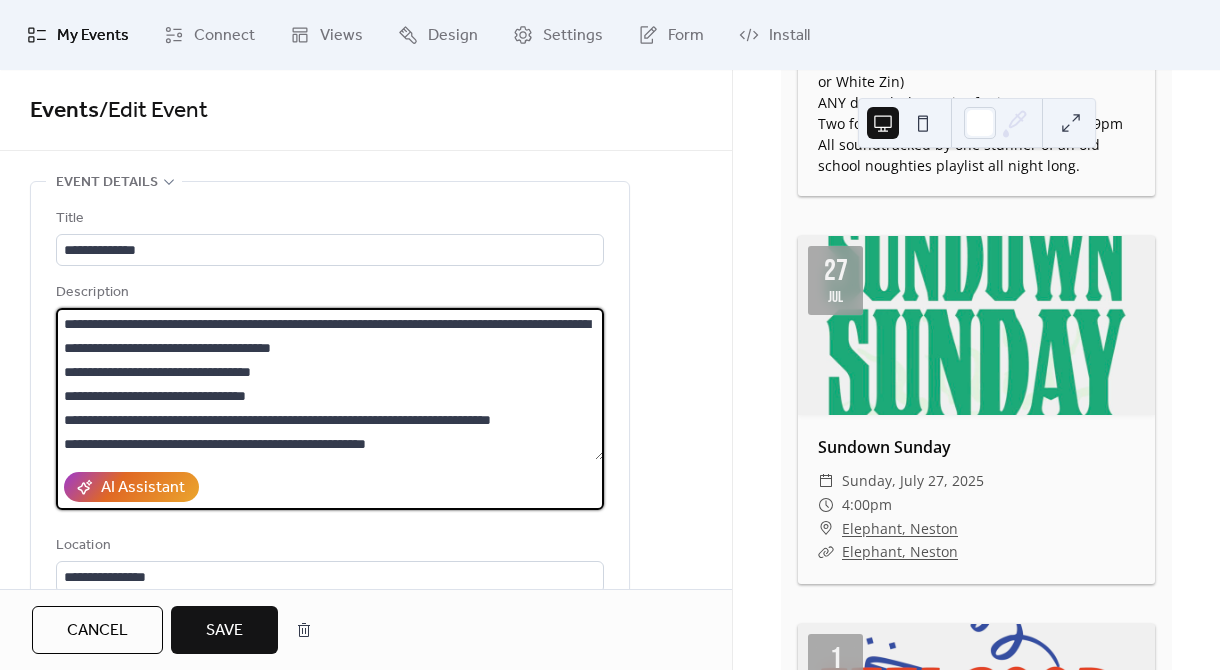 type on "**********" 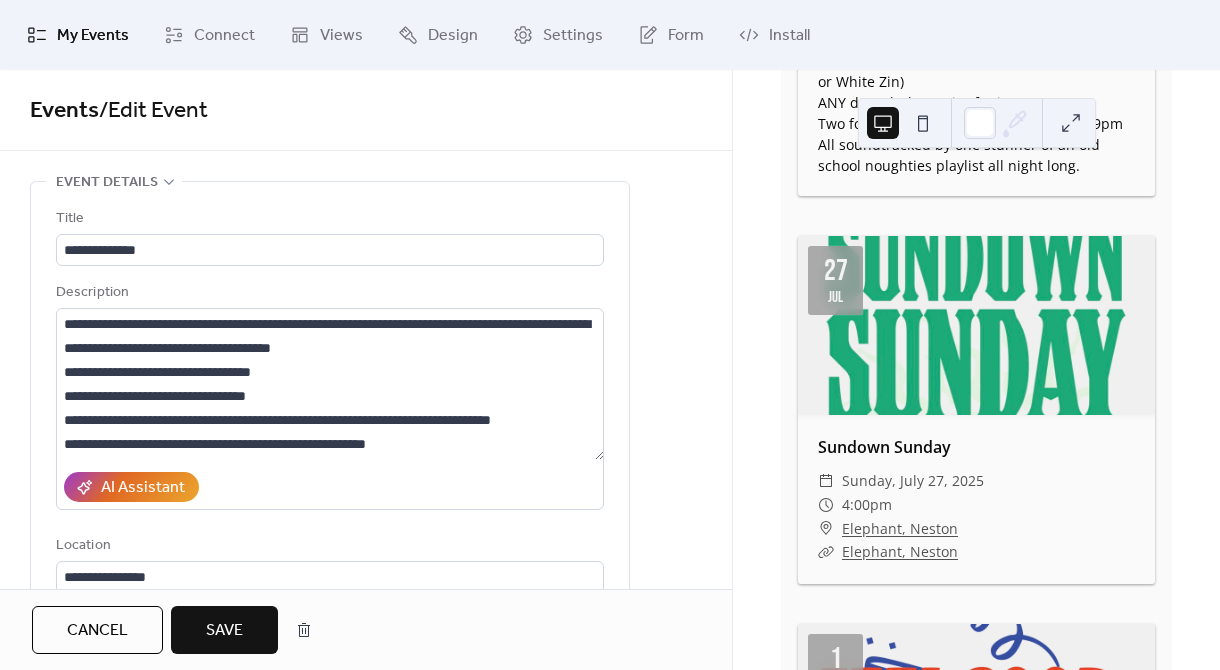click on "**********" at bounding box center (366, 1177) 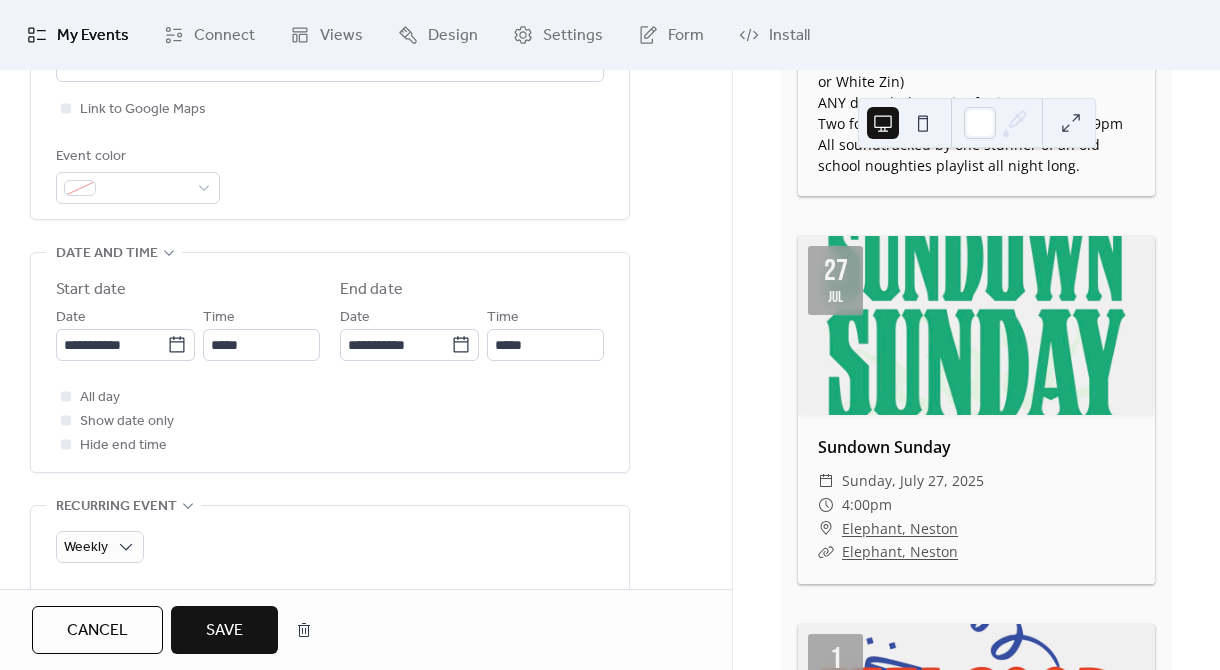scroll, scrollTop: 938, scrollLeft: 0, axis: vertical 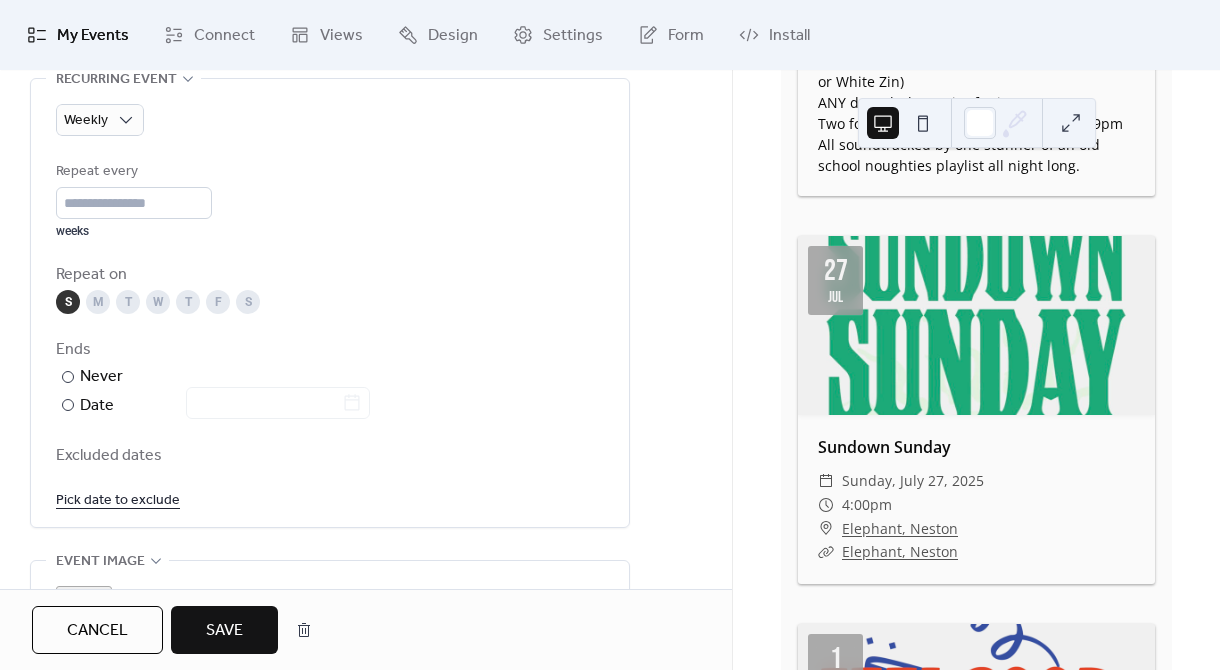click on "Save" at bounding box center (224, 631) 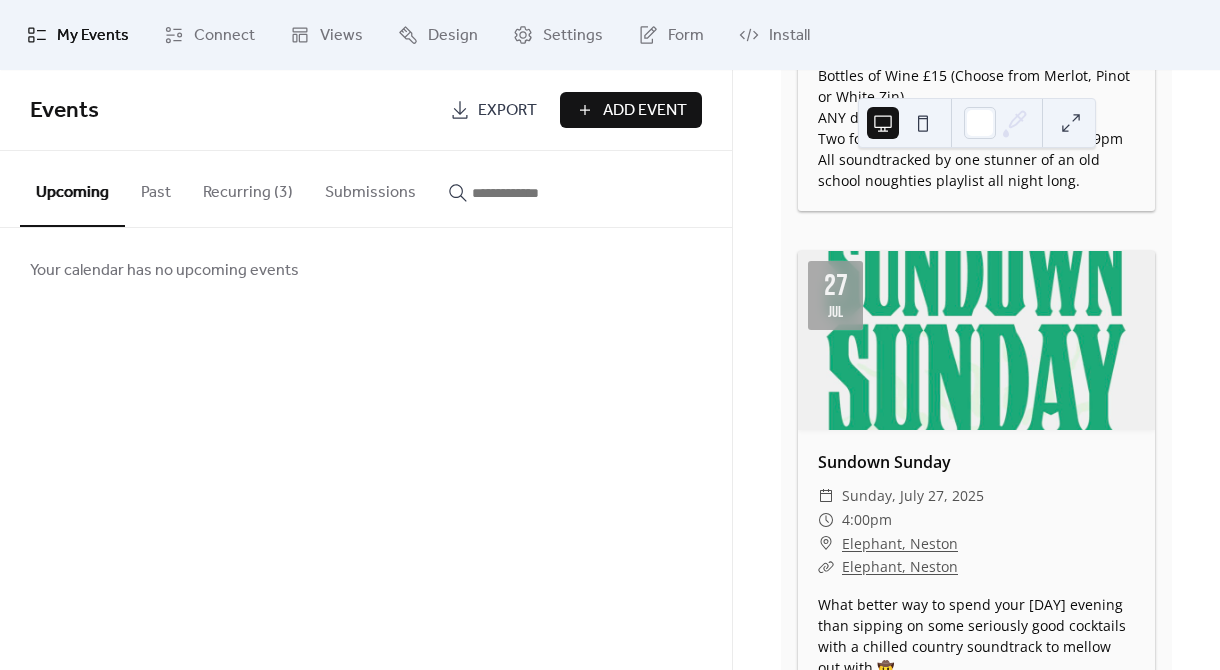 scroll, scrollTop: 2904, scrollLeft: 0, axis: vertical 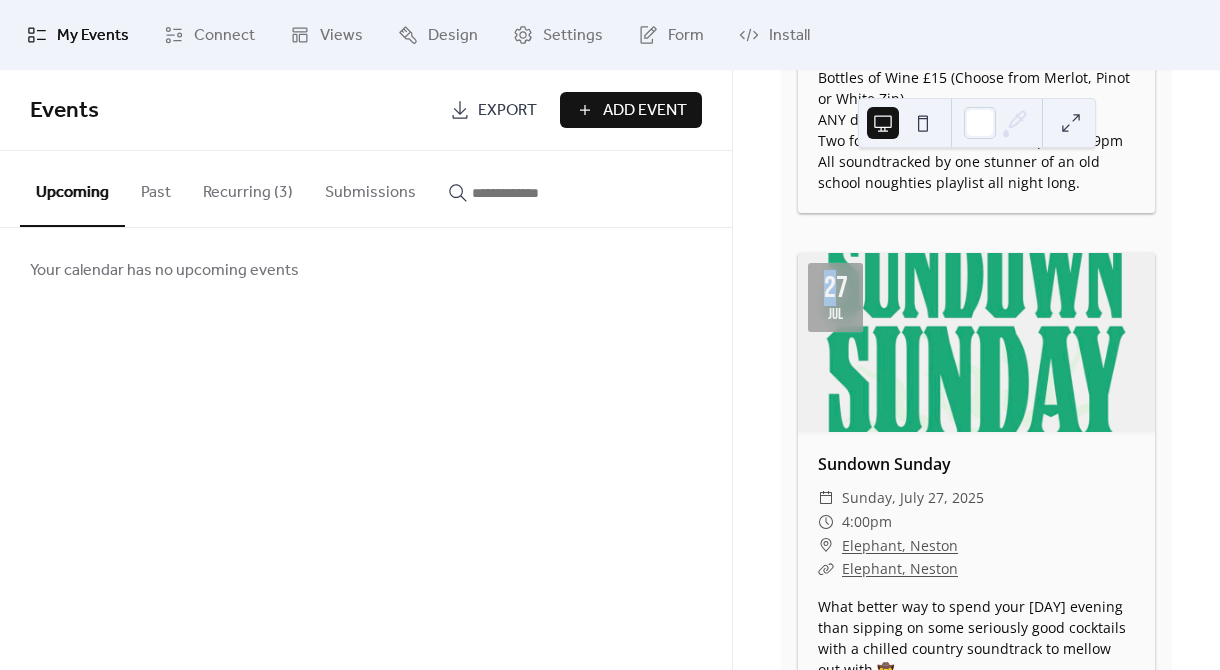 drag, startPoint x: 837, startPoint y: 287, endPoint x: 907, endPoint y: 354, distance: 96.89685 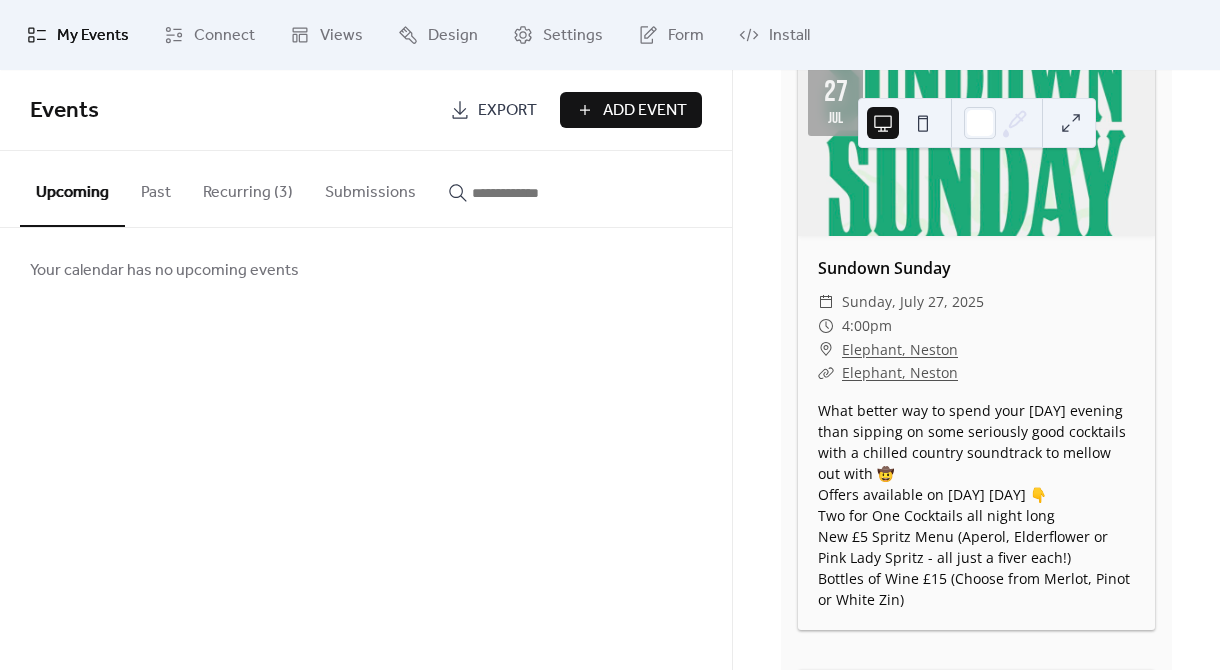 scroll, scrollTop: 3103, scrollLeft: 0, axis: vertical 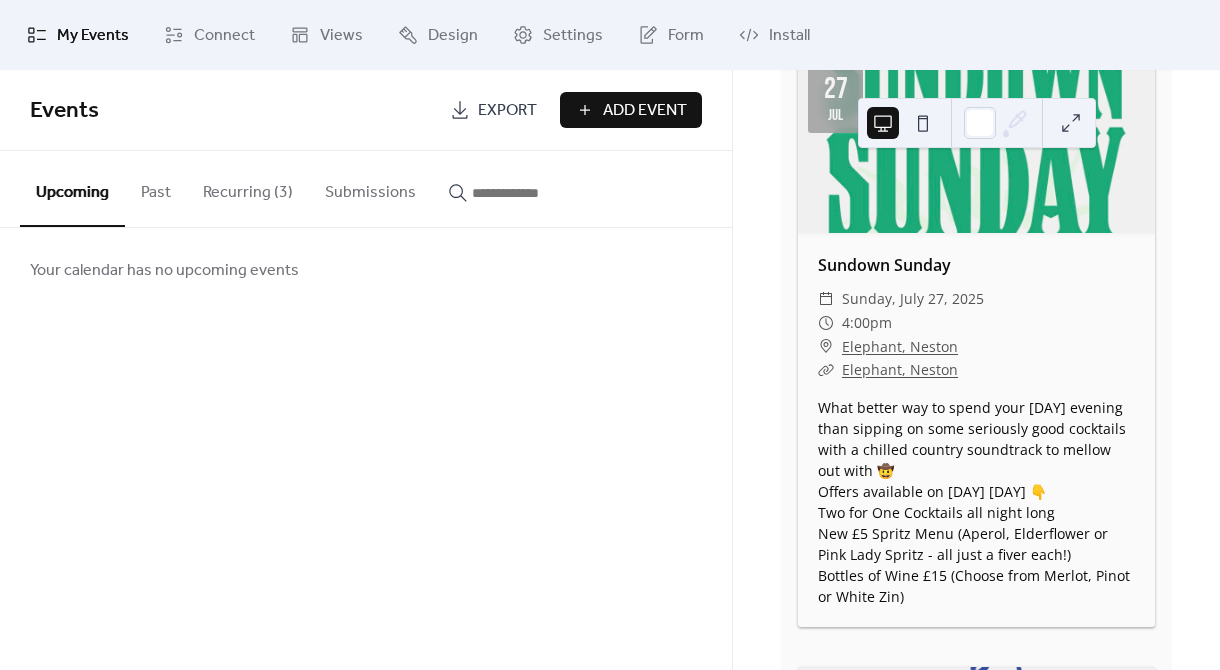 click on "Recurring (3)" at bounding box center (248, 188) 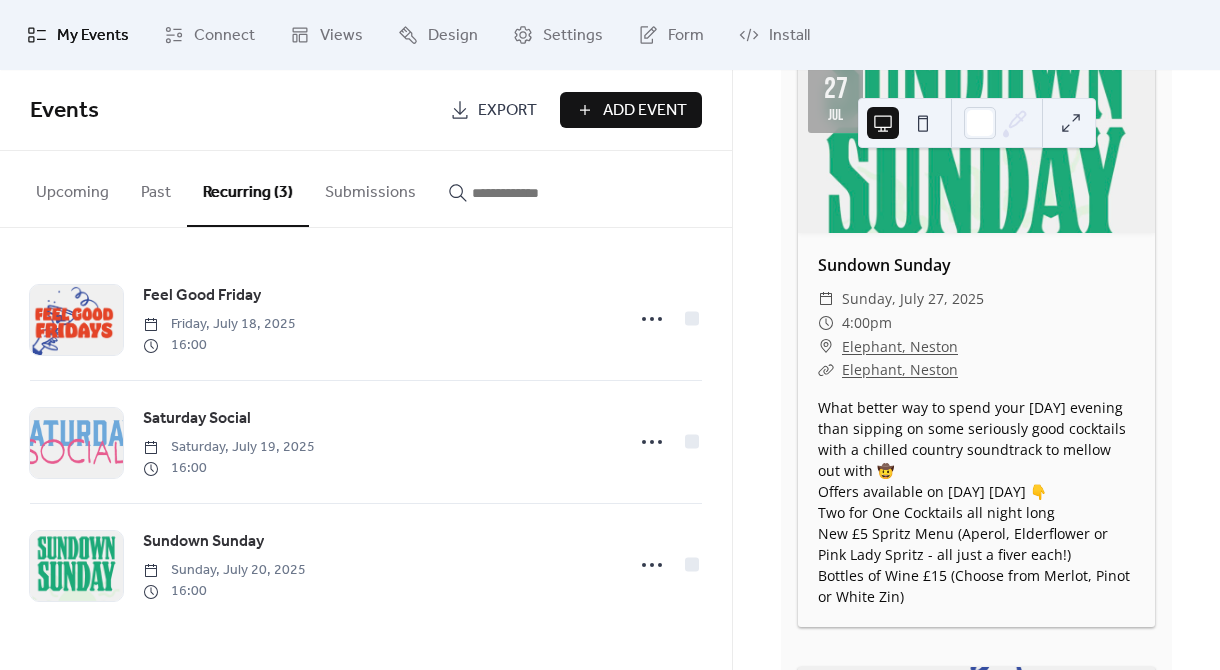click on "Upcoming events 17 Today 18 Jul Feel Good Friday ​ Friday, July 18, 2025 ​ 4:00pm ​ Elephant, Neston ​ Elephant, Neston Finish the working week off with a belter evening, soundtracked by a seriously funky disco playlist. Offers available on Feel Good Fridays 👇 Bottles of Wine £15 (Choose from Merlot, Pinot or White Zin) £5 Boozy Spritz (Aperol, Elderflower or Pink Lady Spritz - all just a fiver each!) 19 Jul Saturday Social ​ Saturday, July 19, 2025 ​ 4:00pm ​ Elephant, Neston ​ Elephant, Neston Your new favourite Saturday evening is here! Offers available on Saturday Social 👇 Bottles of Wine £15 (Choose from Merlot, Pinot or White Zin) ANY draught beer pint for just £4 Two for One Cocktails between 5pm and 9pm All soundtracked by one stunner of an old school noughties playlist all night long. 20 Jul Sundown Sunday ​ Sunday, July 20, 2025 ​ 4:00pm ​ Elephant, Neston ​ Elephant, Neston Offers available on Sundown Sunday 👇 Two for One Cocktails all night long 25 Jul ​ ​" at bounding box center [976, 370] 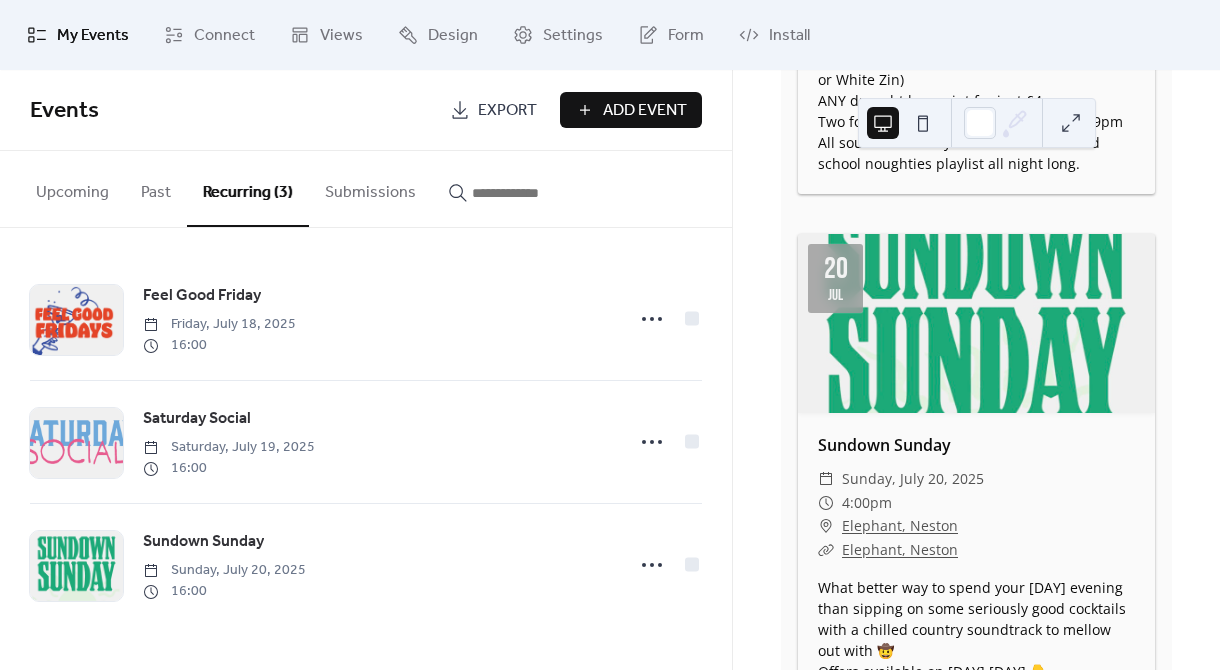 scroll, scrollTop: 1161, scrollLeft: 0, axis: vertical 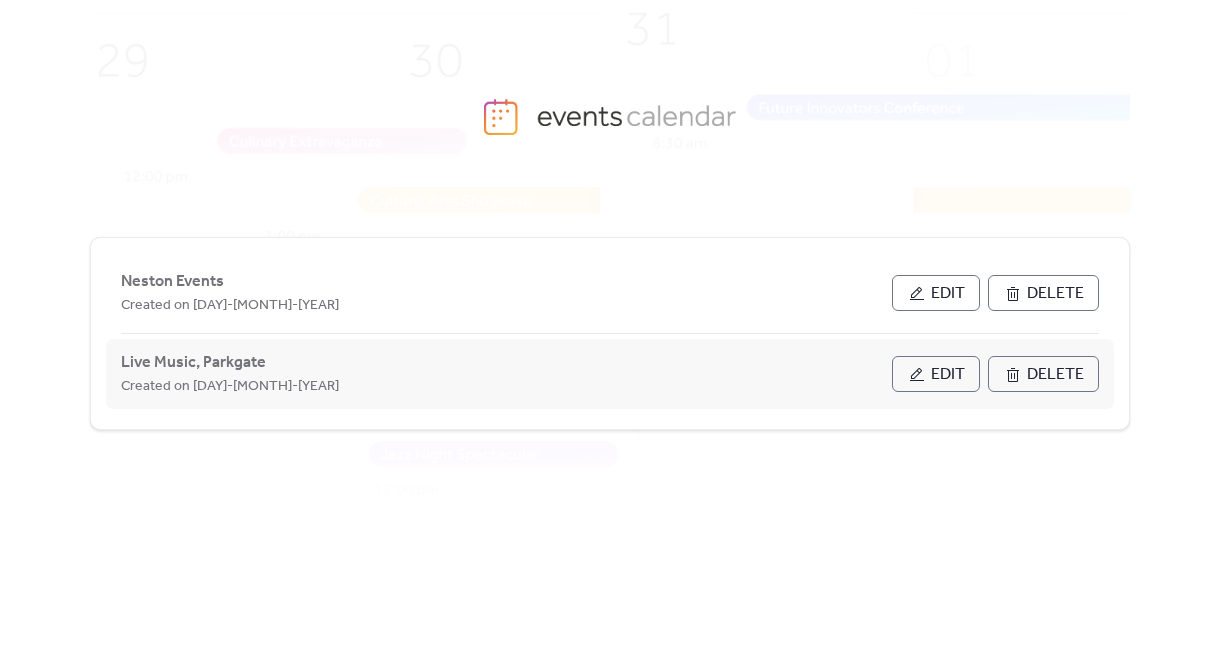 click on "Edit" at bounding box center (948, 375) 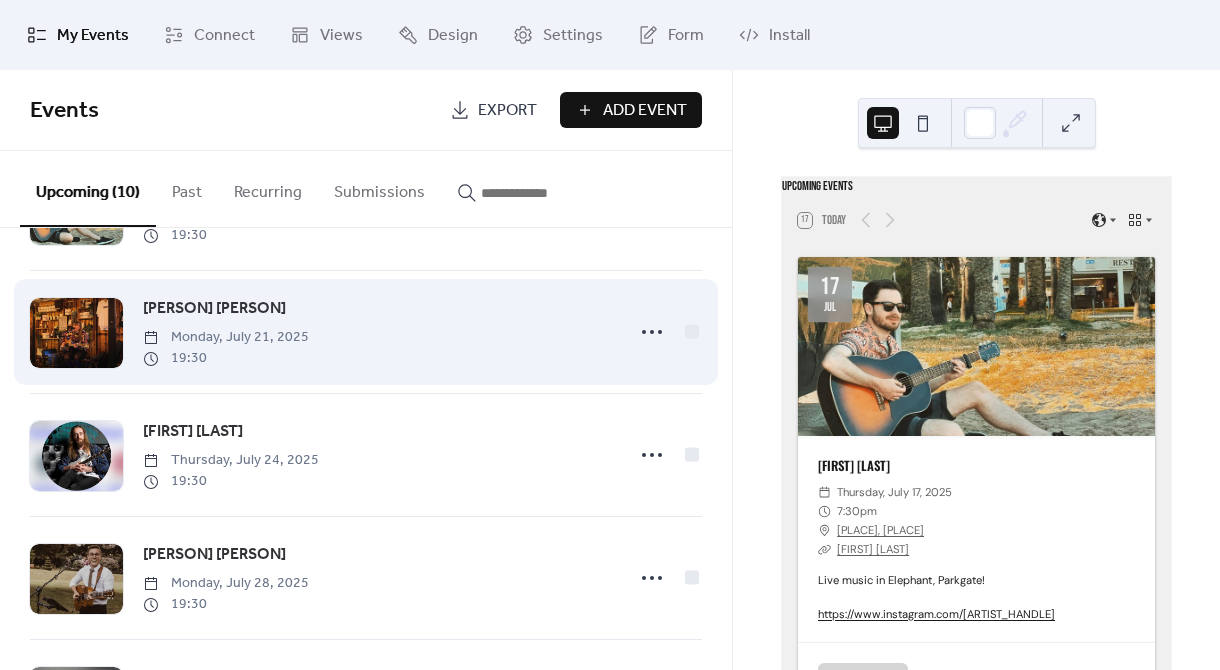 scroll, scrollTop: 852, scrollLeft: 0, axis: vertical 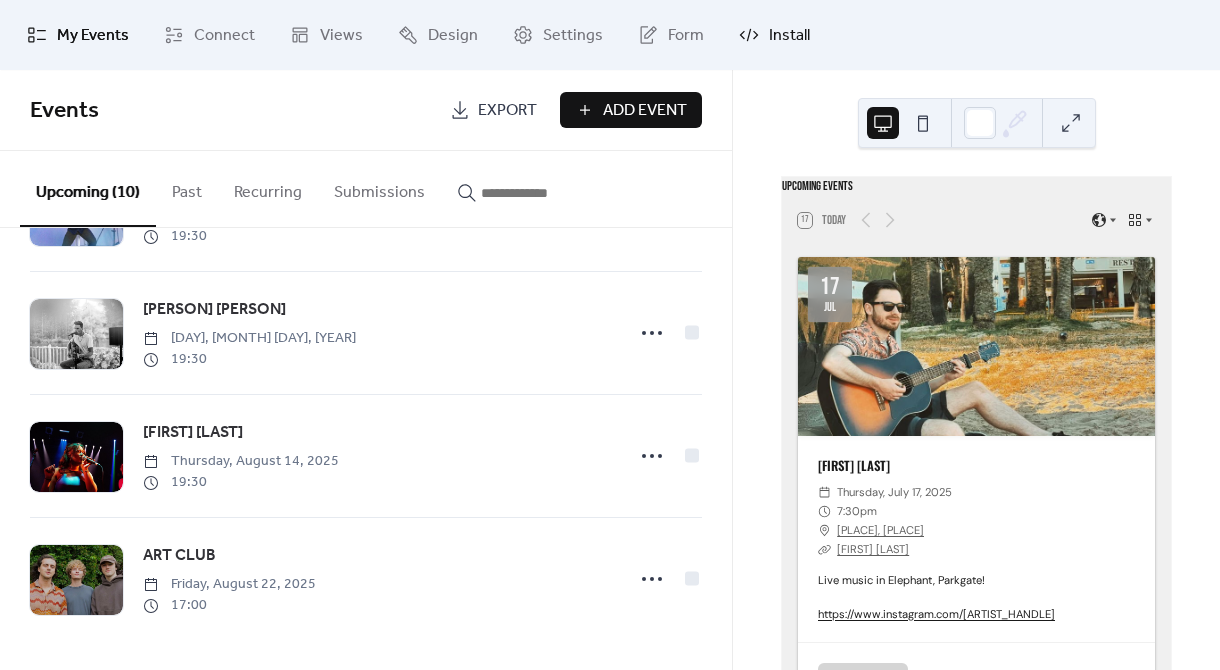 click on "Install" at bounding box center (789, 36) 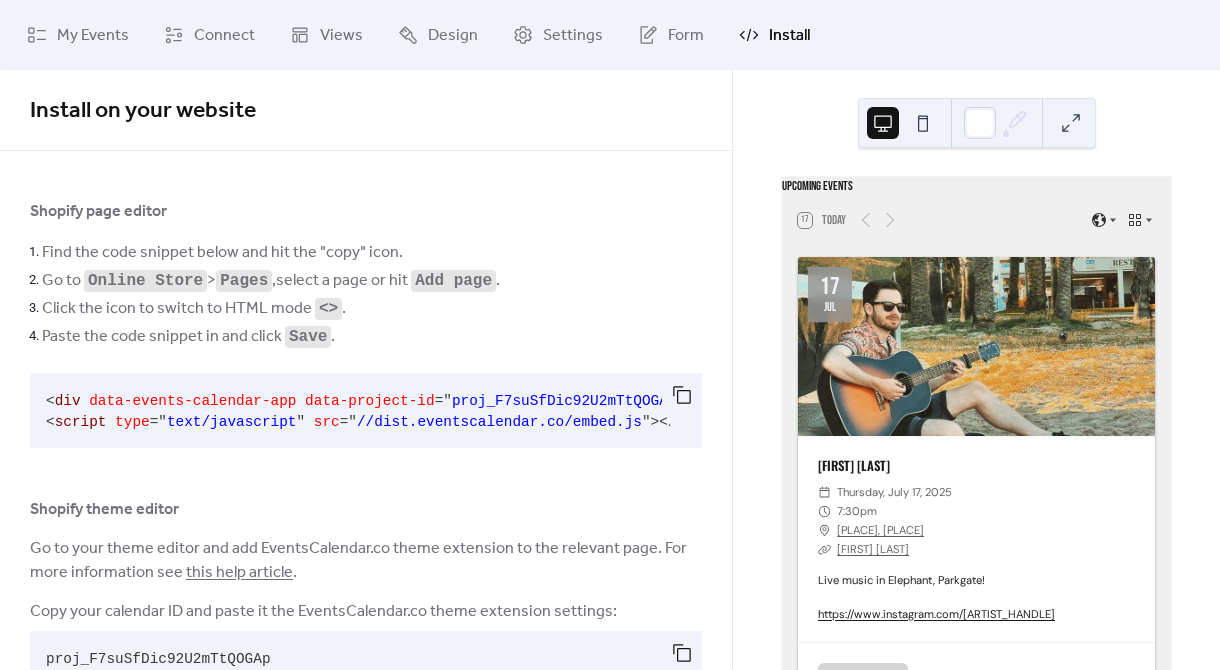 scroll, scrollTop: 67, scrollLeft: 0, axis: vertical 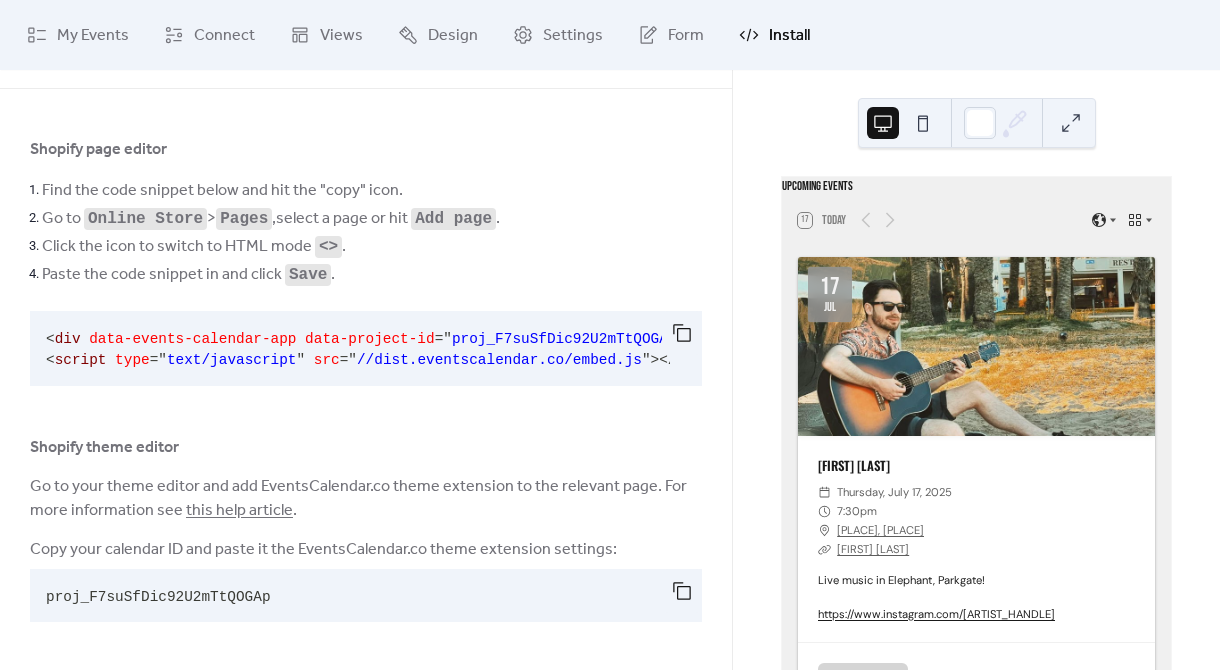 click on "data-project-id" at bounding box center [370, 339] 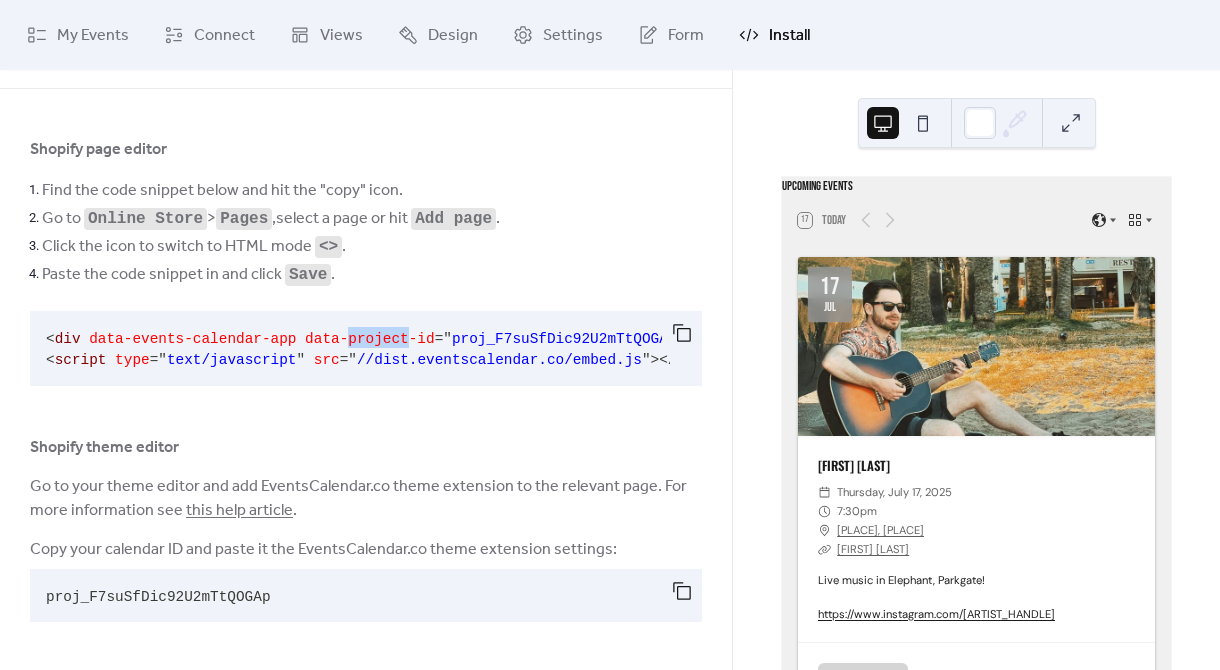 click on "data-project-id" at bounding box center (370, 339) 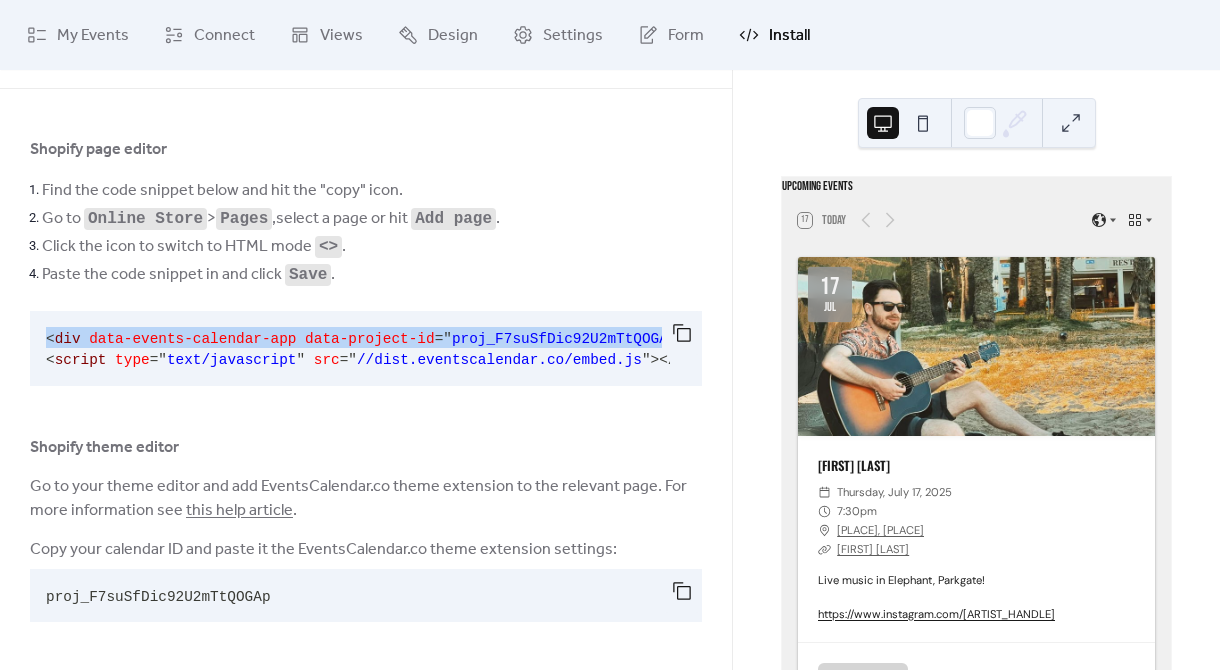 click on "data-project-id" at bounding box center [370, 339] 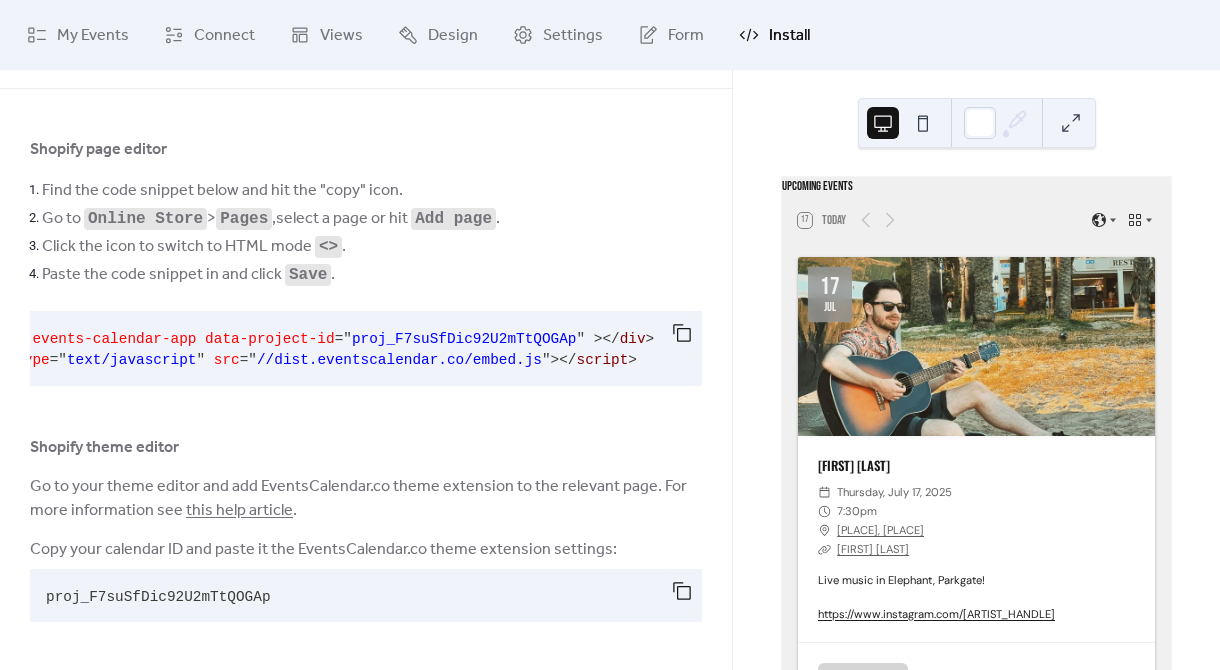 scroll, scrollTop: 0, scrollLeft: 0, axis: both 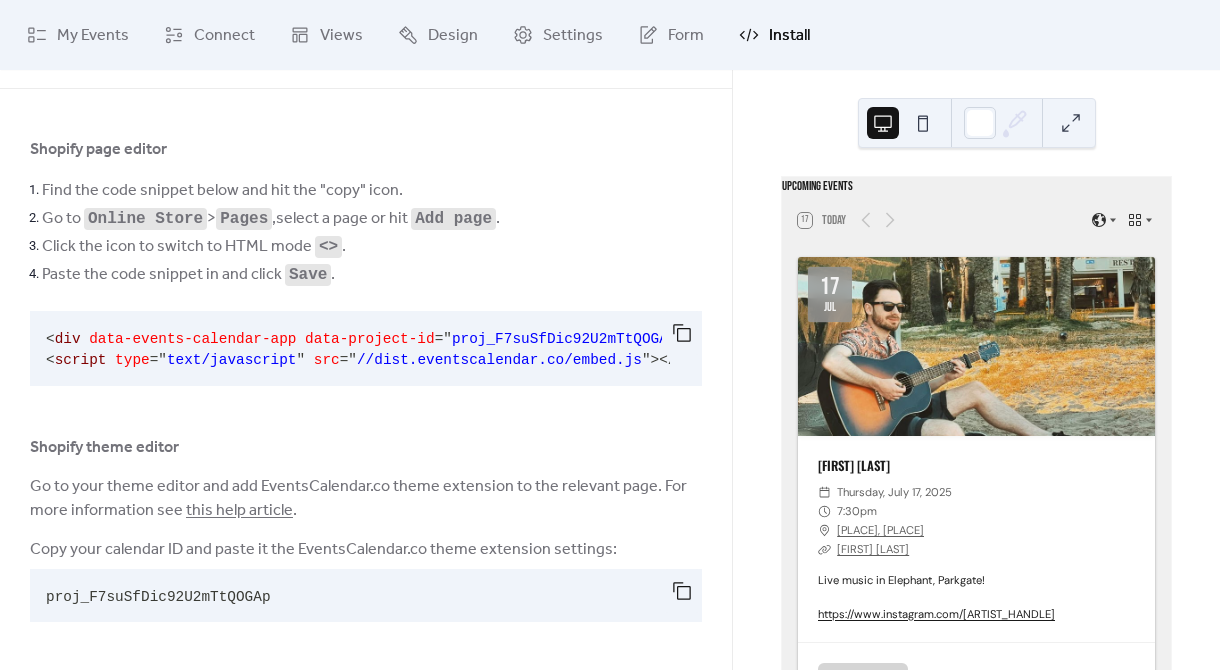 click on "proj_F7suSfDic92U2mTtQOGAp" at bounding box center [350, 595] 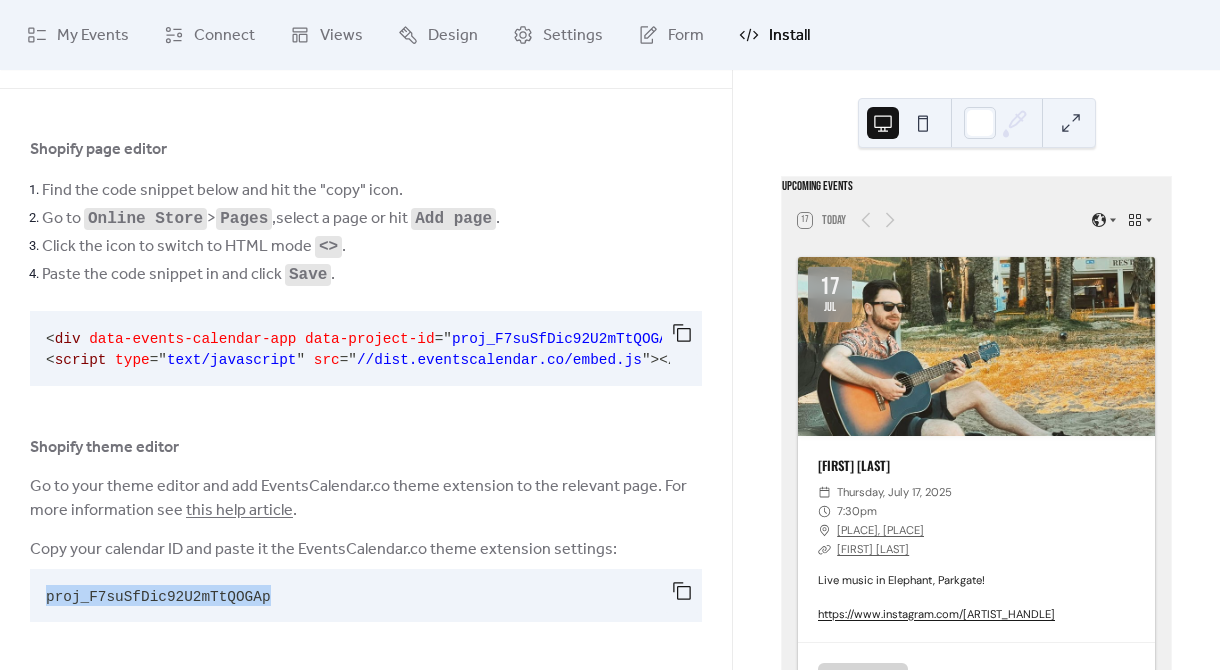 click on "proj_F7suSfDic92U2mTtQOGAp" at bounding box center [350, 595] 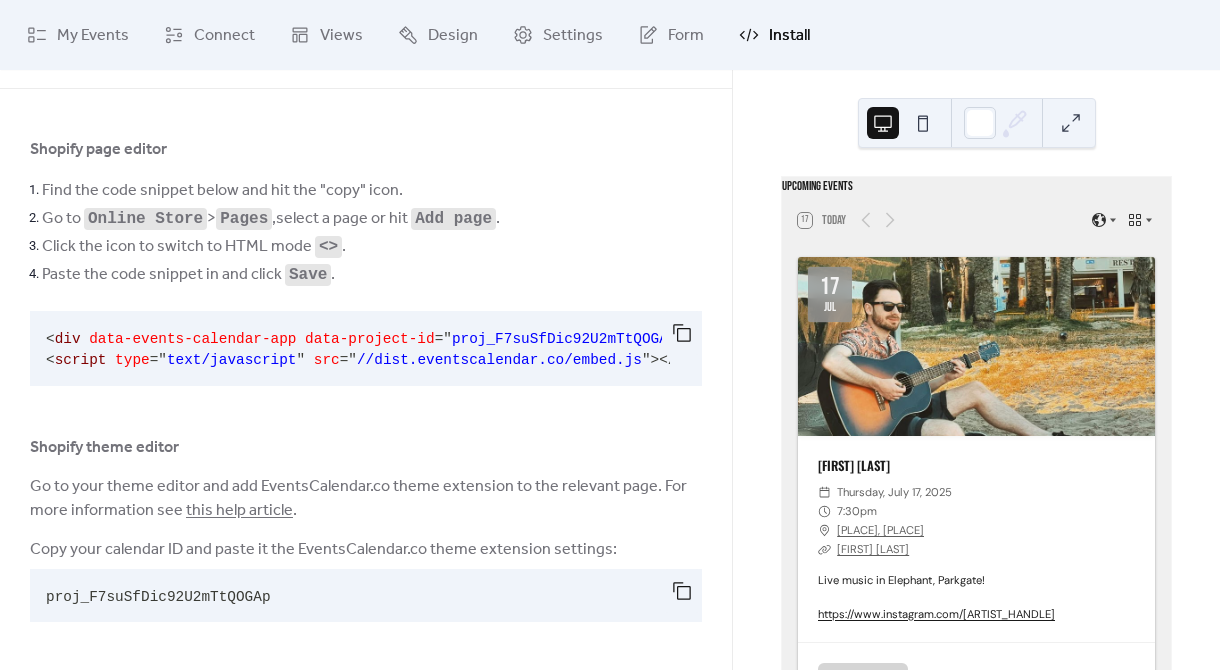 click on "Shopify theme editor" at bounding box center (366, 447) 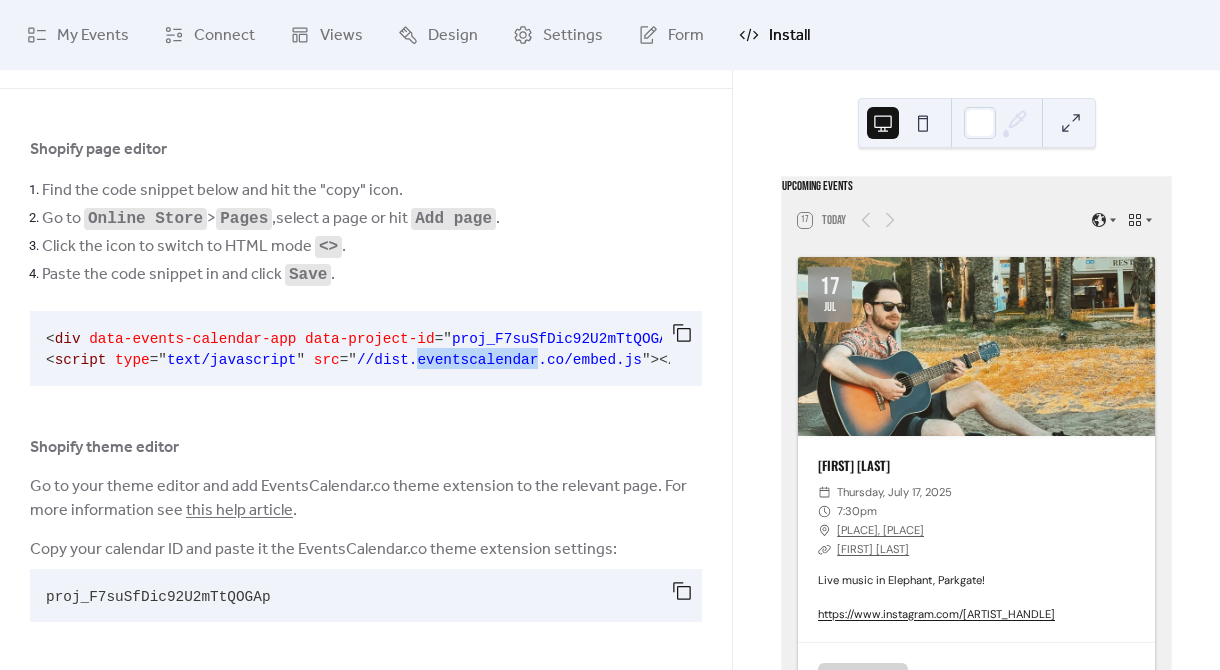 click on "//dist.eventscalendar.co/embed.js" at bounding box center (499, 360) 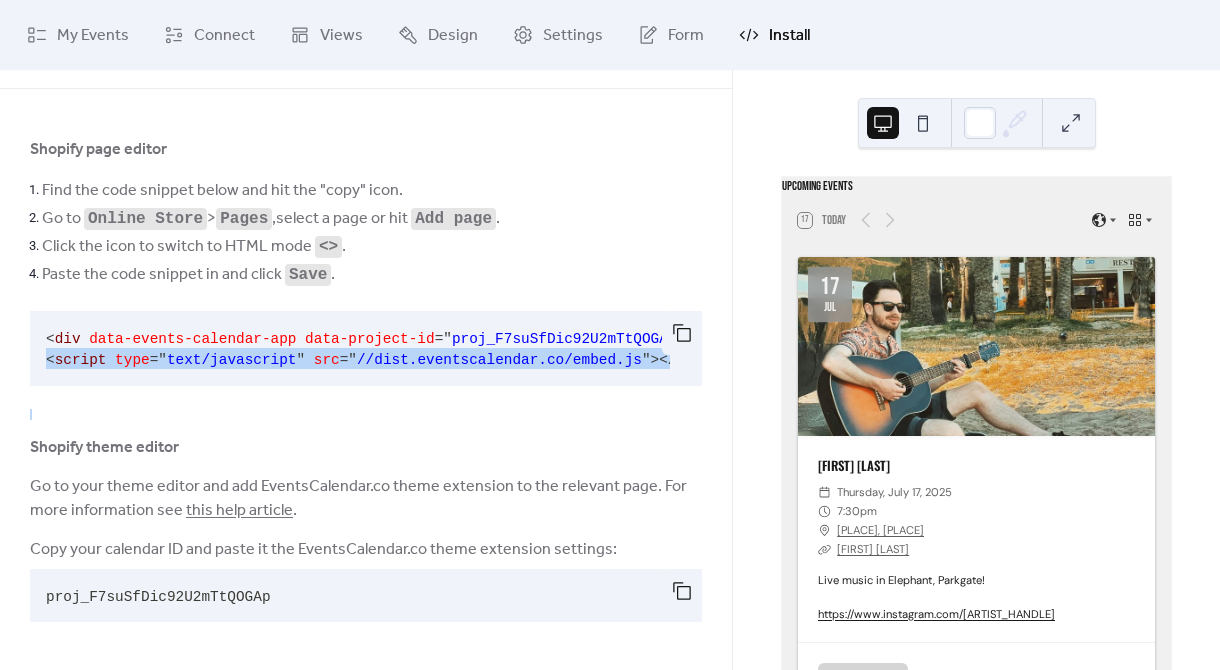 click on "//dist.eventscalendar.co/embed.js" at bounding box center (499, 360) 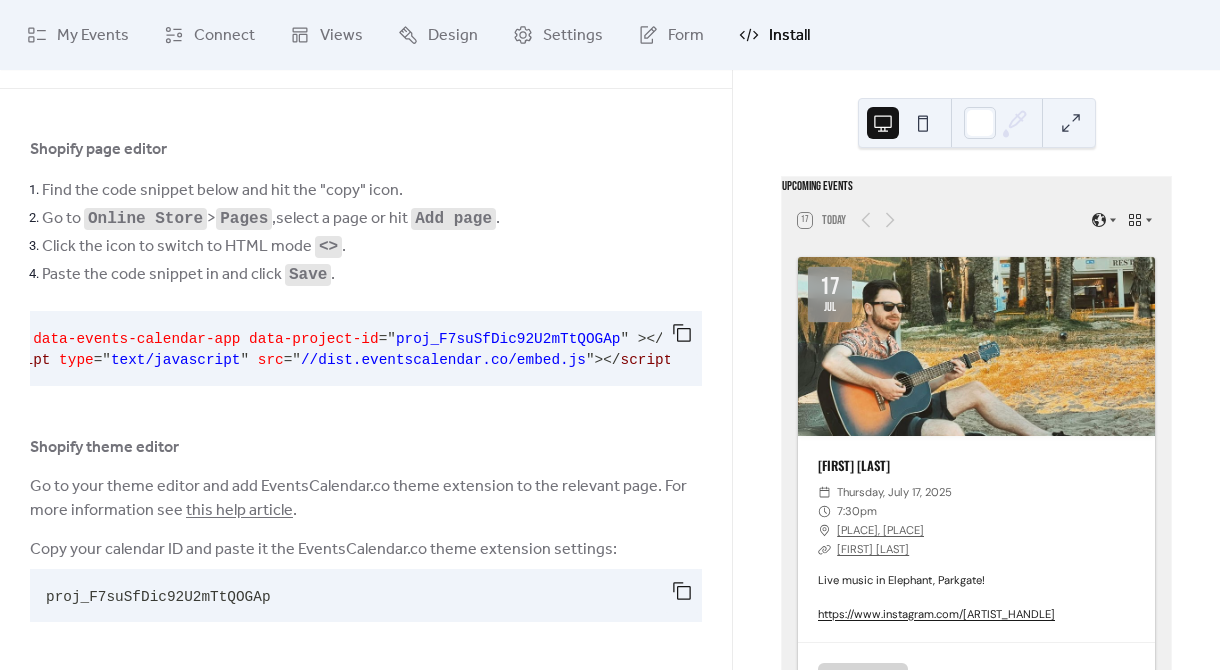 scroll, scrollTop: 0, scrollLeft: 106, axis: horizontal 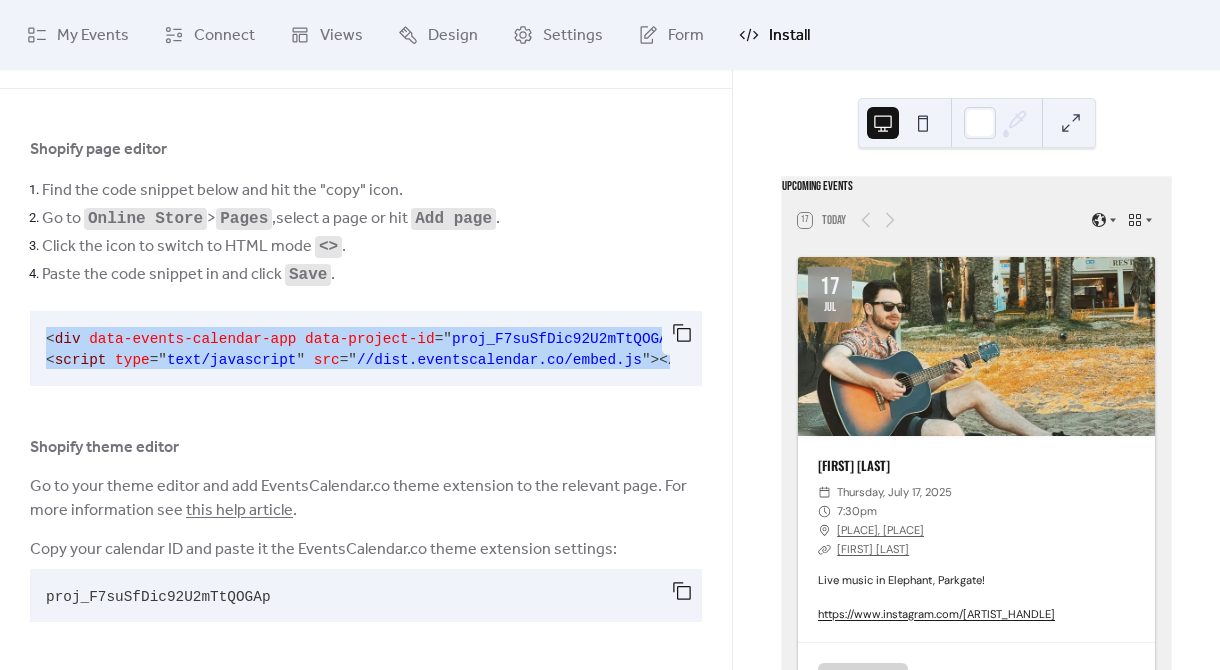 drag, startPoint x: 642, startPoint y: 356, endPoint x: -38, endPoint y: 282, distance: 684.01465 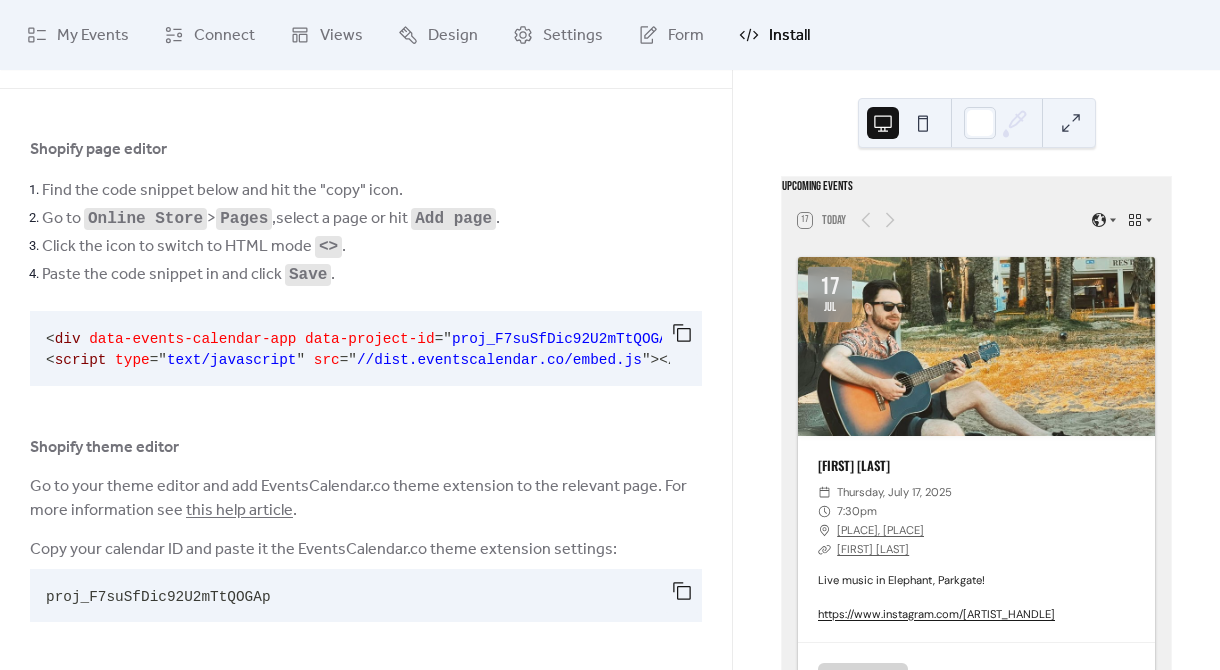click on "Shopify page editor Find the code snippet below and hit the "copy" icon. Go to   Online Store  >  Pages ,  select a page or hit   Add page . Click the icon to switch to HTML mode   <> . Paste the code snippet in and click   Save . < div   data-events-calendar-app   data-project-id = " proj_F7suSfDic92U2mTtQOGAp "   > </ div >
< script   type = " text/javascript "   src = " //dist.eventscalendar.co/embed.js " > </ script > Shopify theme editor Go to your theme editor and add EventsCalendar.co theme extension to the relevant page. For more information see   this help article . Copy your calendar ID and paste it the EventsCalendar.co theme extension settings: proj_F7suSfDic92U2mTtQOGAp" at bounding box center [366, 383] 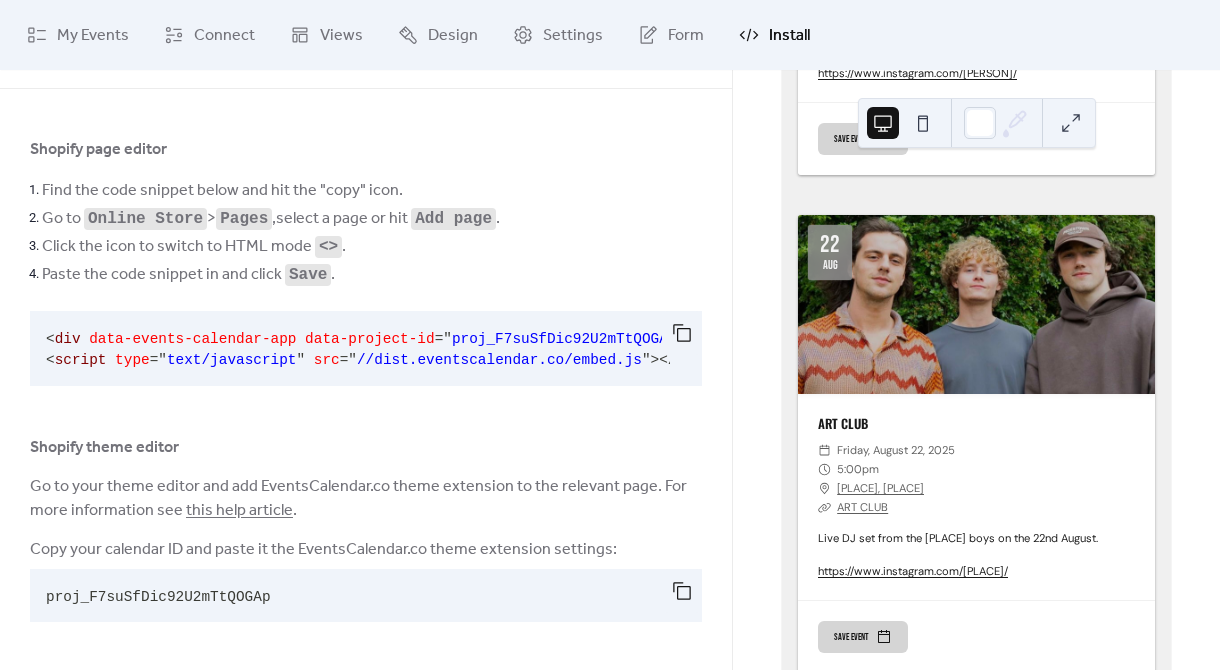 scroll, scrollTop: 4515, scrollLeft: 0, axis: vertical 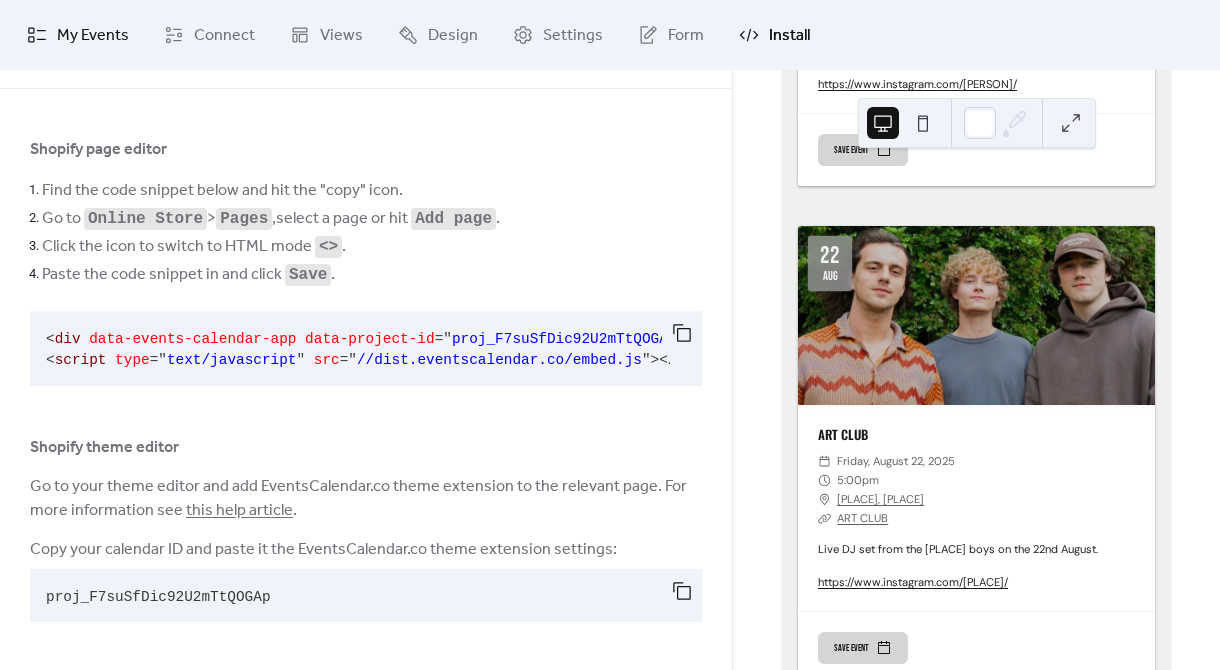 click on "My Events" at bounding box center (78, 35) 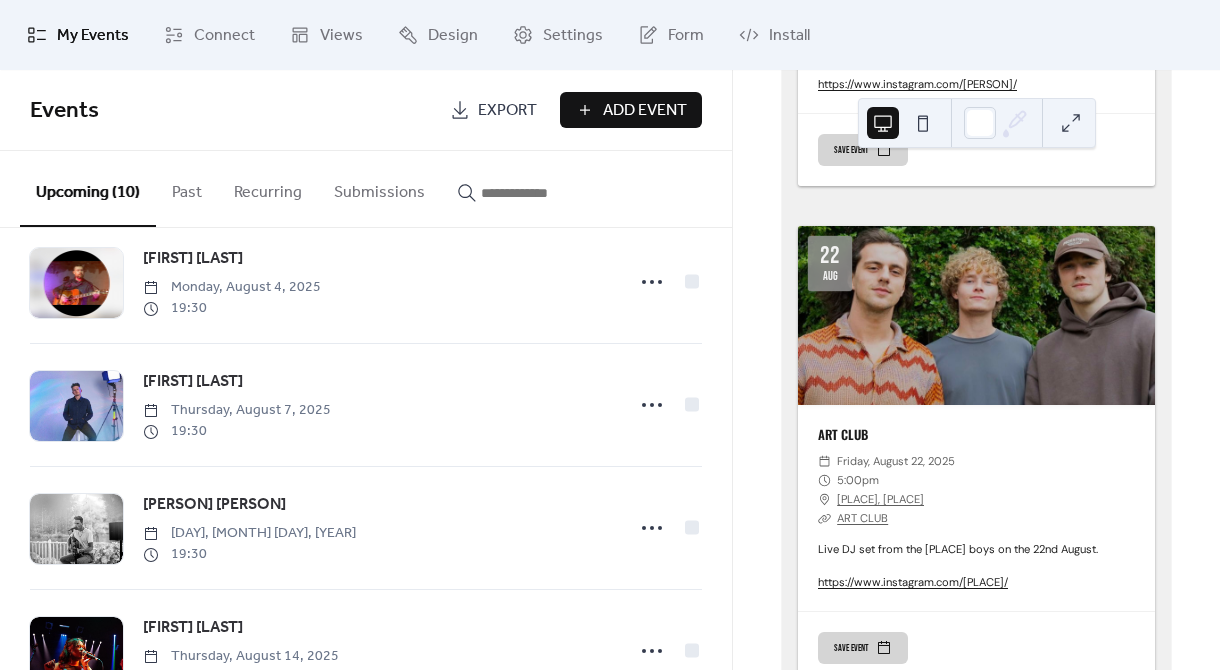 scroll, scrollTop: 852, scrollLeft: 0, axis: vertical 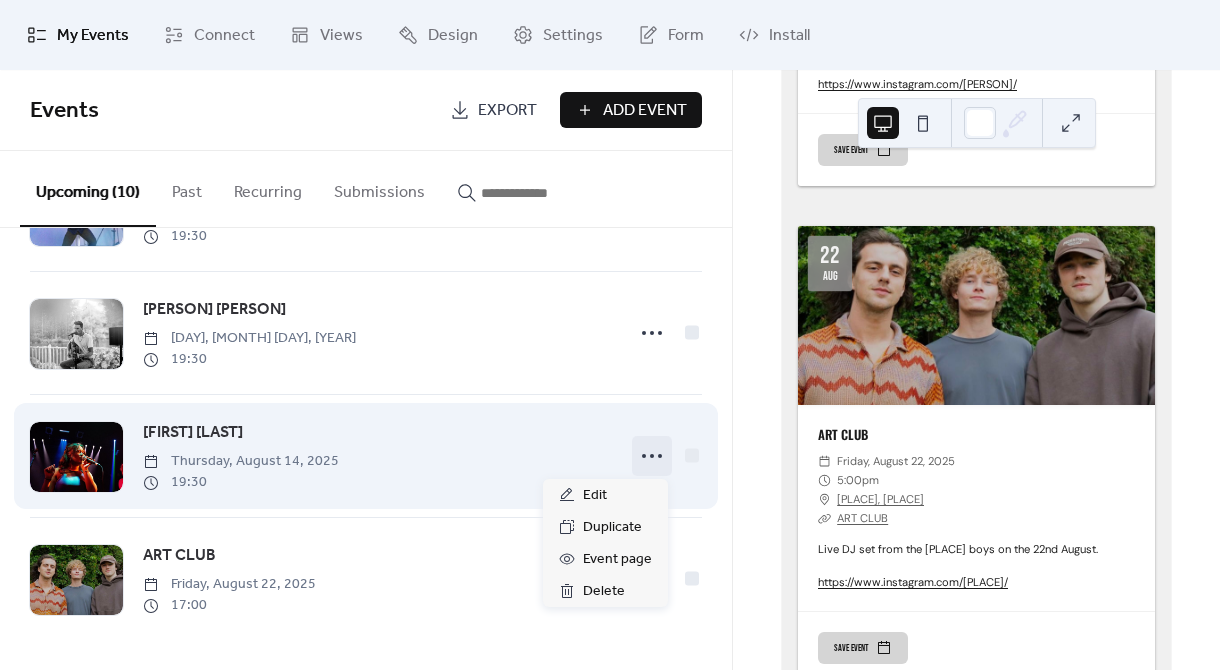 click 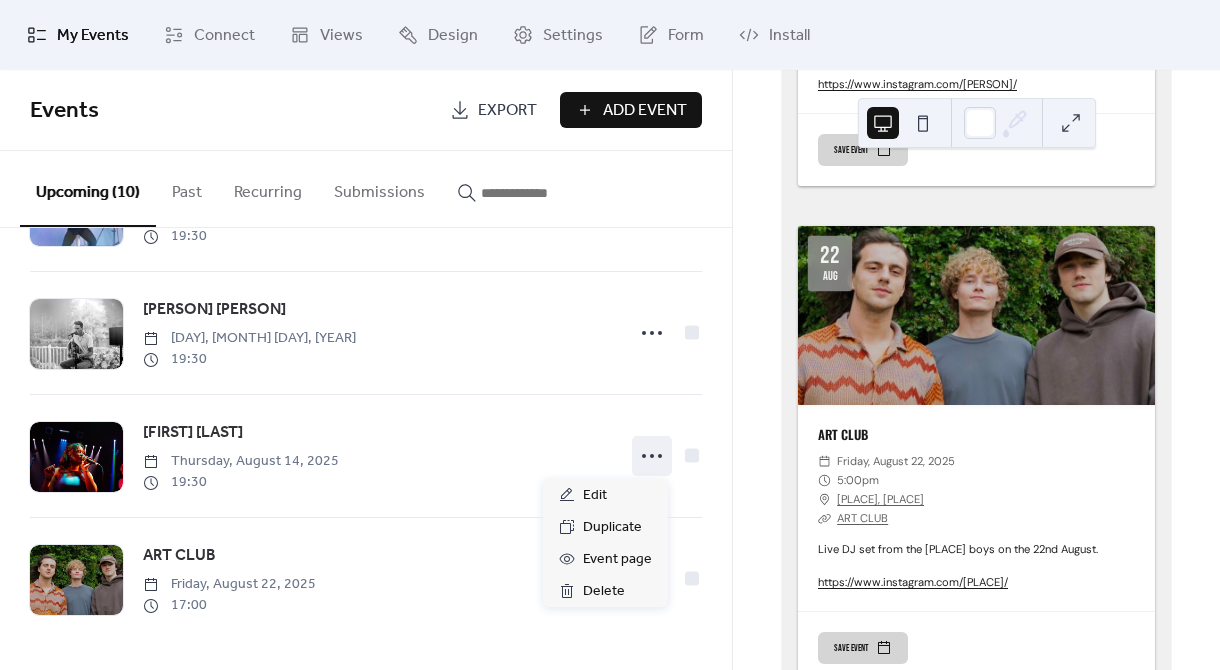 click on "Upcoming events 17 Today 17 Jul [PERSON] ​ Thursday, July 17, 2025 ​ 7:30pm ​ Elephant, Parkgate ​ [PERSON] Live music in Elephant, Parkgate!  https://www.instagram.com/connorfarrellmusic Save event 21 Jul [PERSON] ​ Monday, July 21, 2025 ​ 7:30pm ​ Elephant, Parkgate ​ [PERSON] Music Live music in Elephant, Parkgate!  https://www.instagram.com/rachellucymusic/ Save event 24 Jul [PERSON] ​ Thursday, July 24, 2025 ​ 7:30pm ​ Elephant, Parkgate ​ [PERSON] Live music in Elephant, Parkgate!  https://www.instagram.com/joebennettmusic/ Save event 28 Jul [PERSON] ​ Monday, July 28, 2025 ​ 7:30pm ​ Elephant, Parkgate ​ [PERSON] Live music in Elephant, Parkgate!  https://www.instagram.com/dannyjonesmusic/ Save event 31 Jul [PERSON] ​ Thursday, July 31, 2025 ​ 7:30pm ​ Elephant, Parkgate ​ [PERSON] Live music in Elephant, Parkgate!  https://www.instagram.com/carlosgrassot/ Save event 4 Aug [PERSON] ​ Monday, August 4, 2025 ​ 7:30pm" at bounding box center [976, 370] 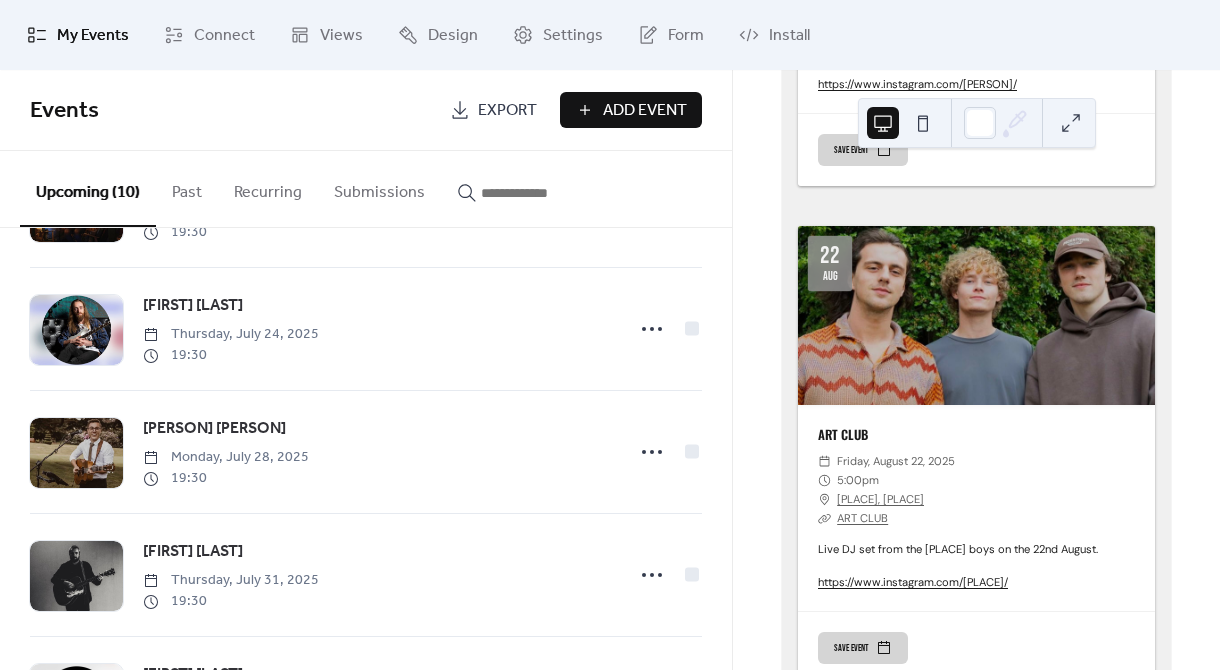 scroll, scrollTop: 0, scrollLeft: 0, axis: both 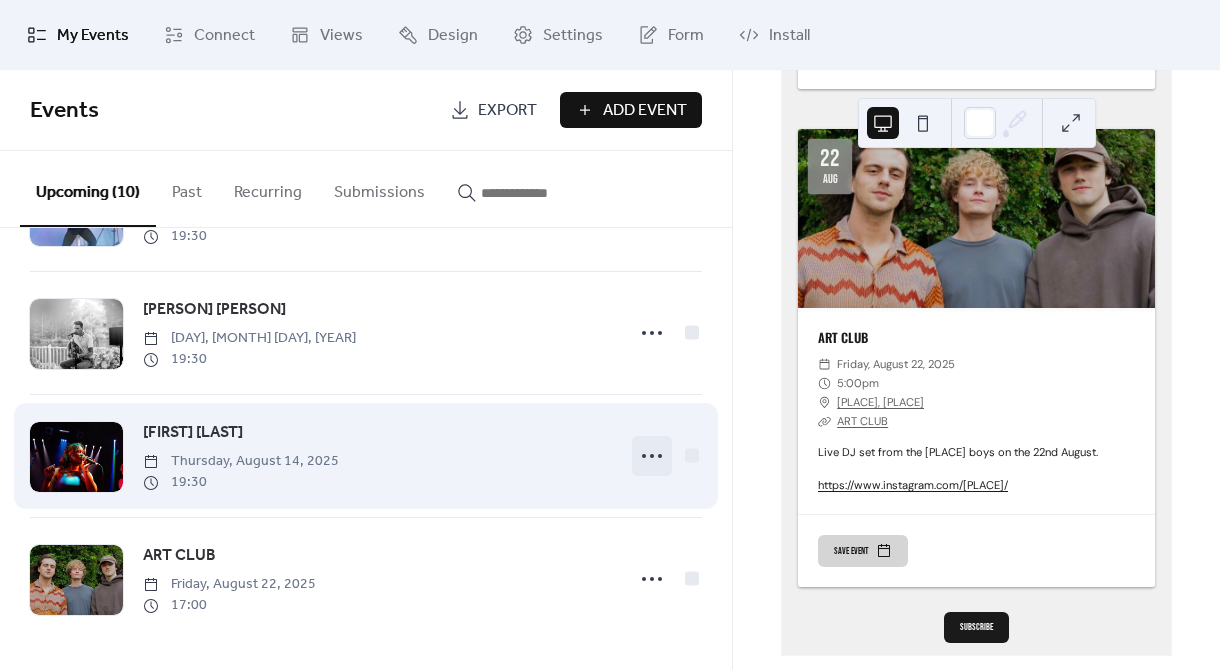 click 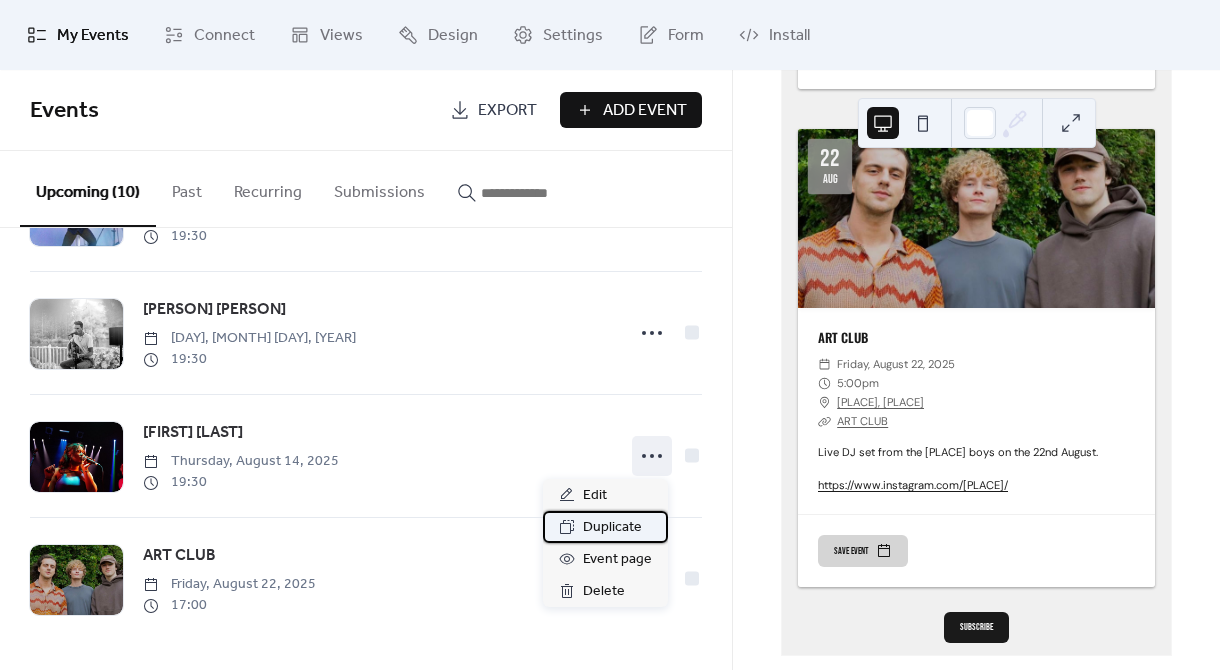 click on "Duplicate" at bounding box center [612, 528] 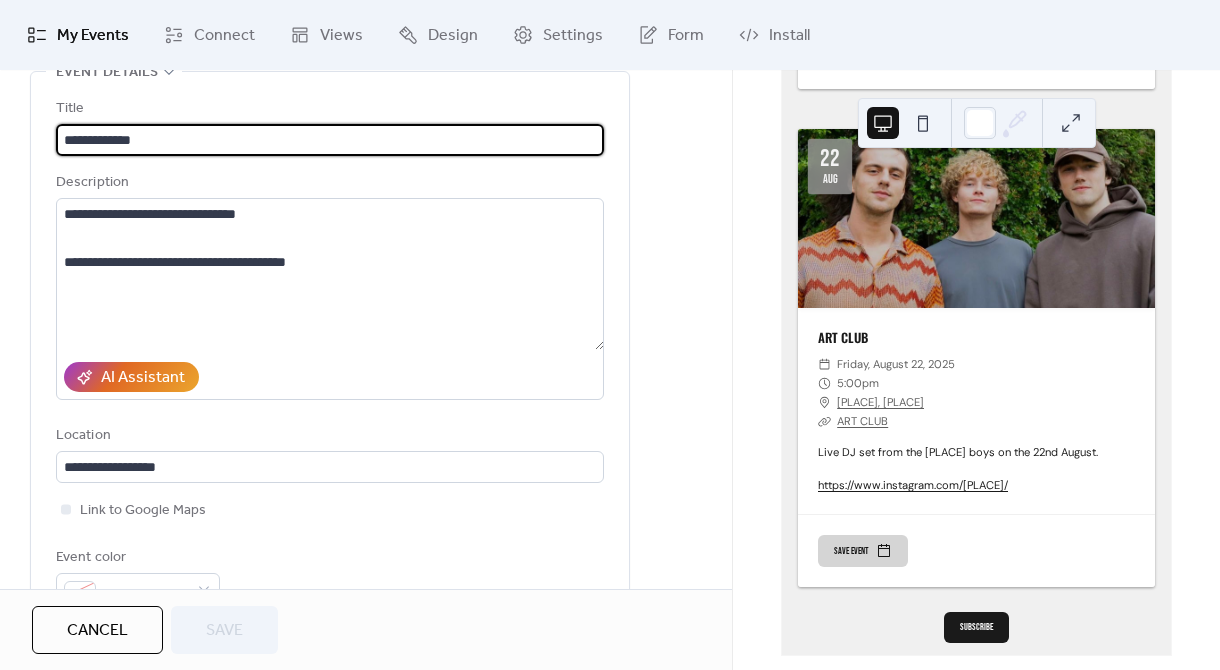 scroll, scrollTop: 137, scrollLeft: 0, axis: vertical 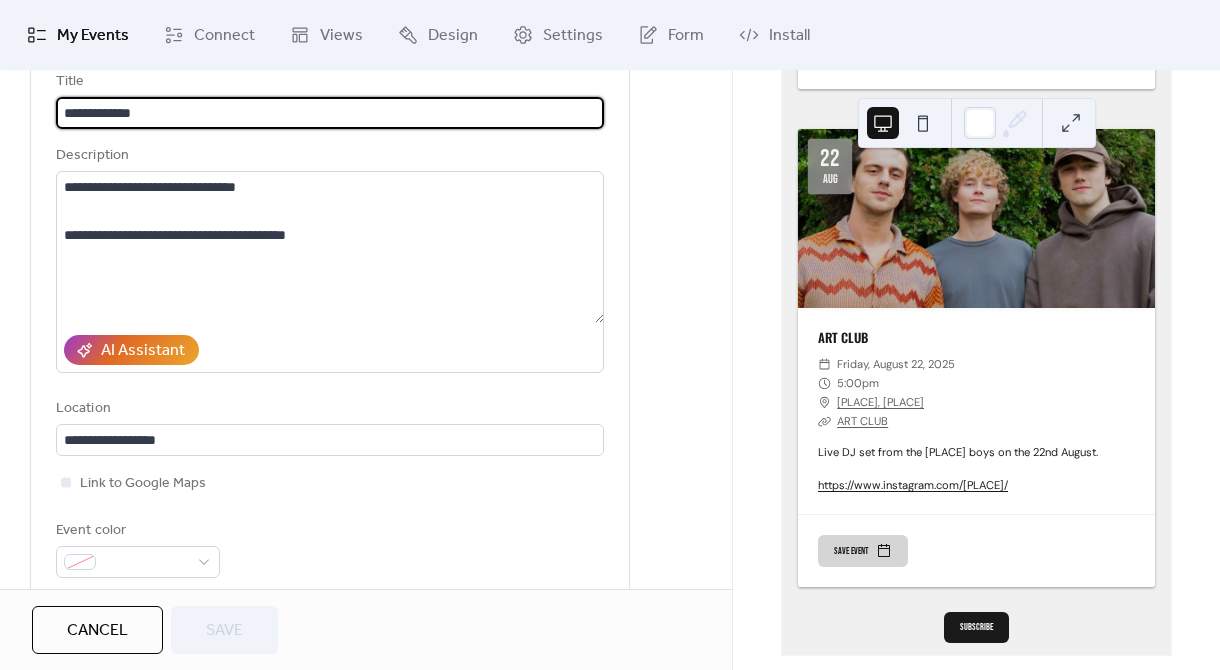 click on "**********" at bounding box center [330, 113] 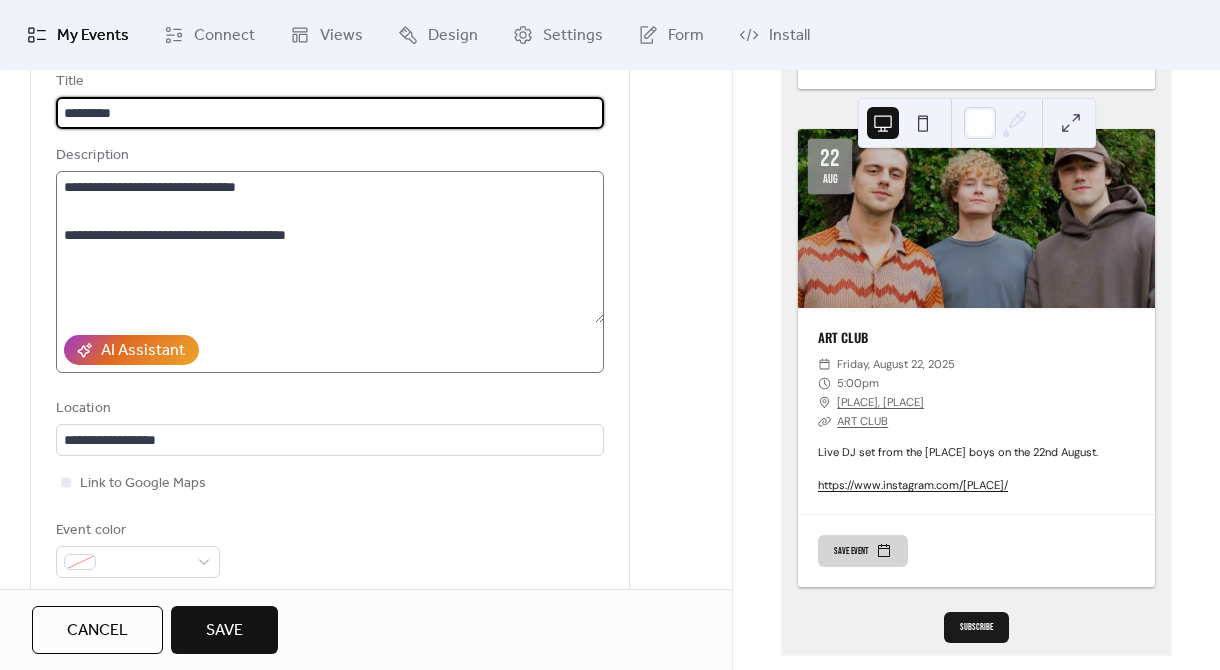 scroll, scrollTop: 166, scrollLeft: 0, axis: vertical 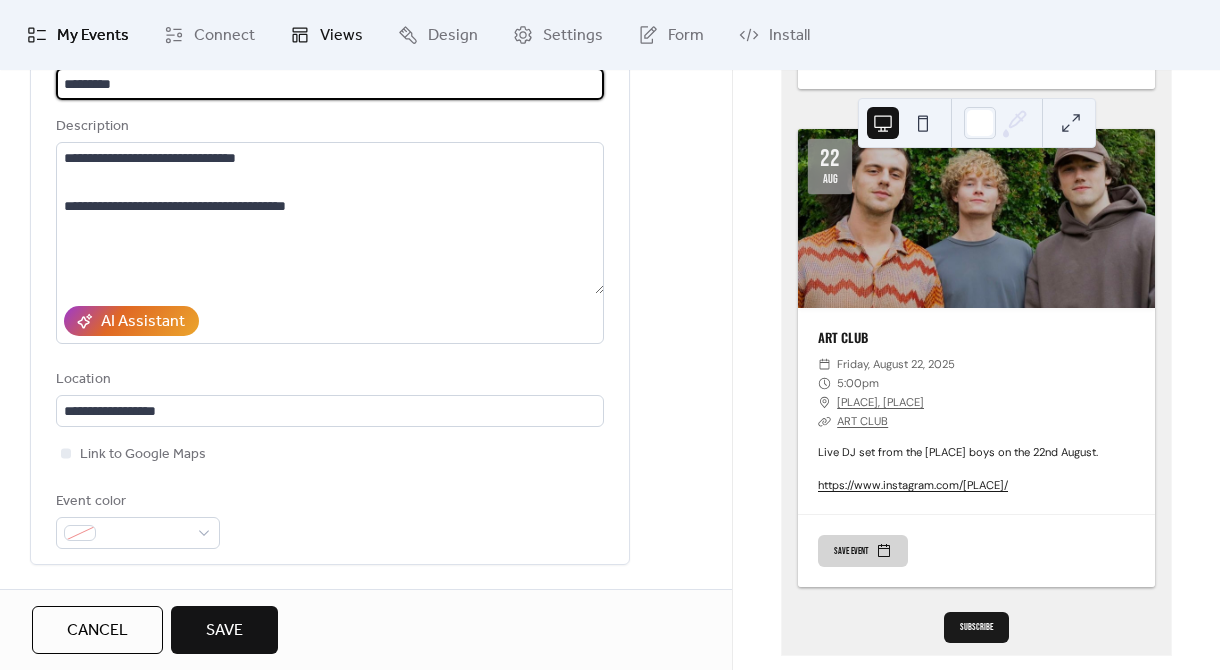 type on "*********" 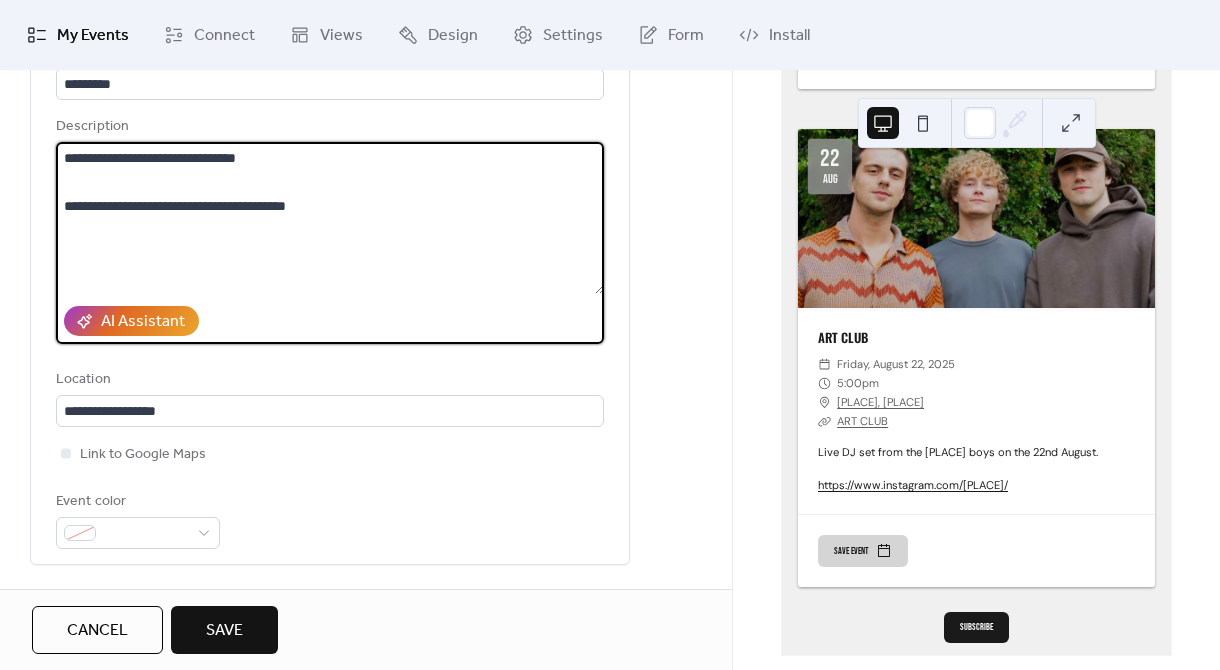 drag, startPoint x: 414, startPoint y: 204, endPoint x: 20, endPoint y: 204, distance: 394 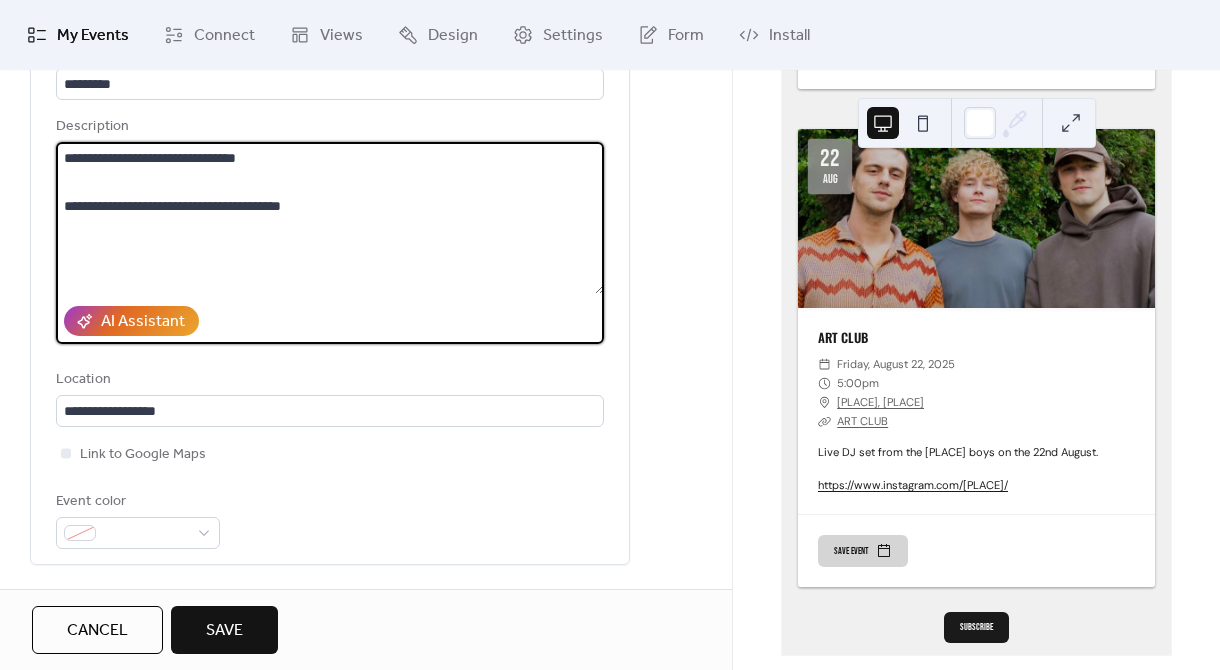 type on "**********" 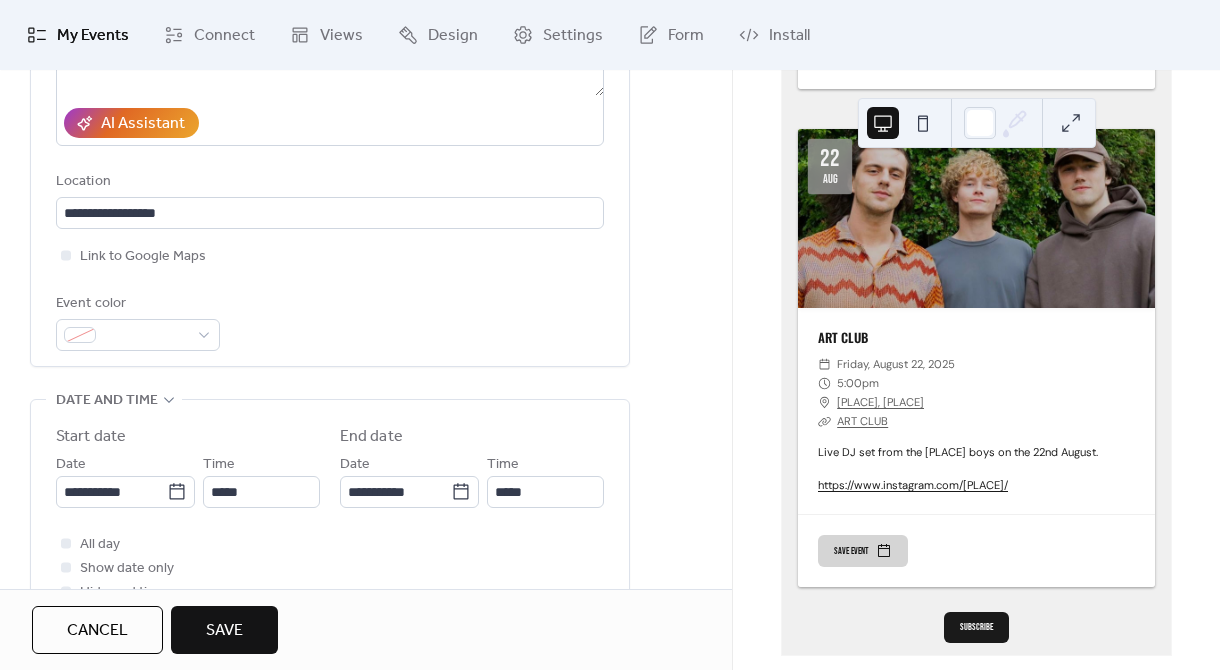 scroll, scrollTop: 419, scrollLeft: 0, axis: vertical 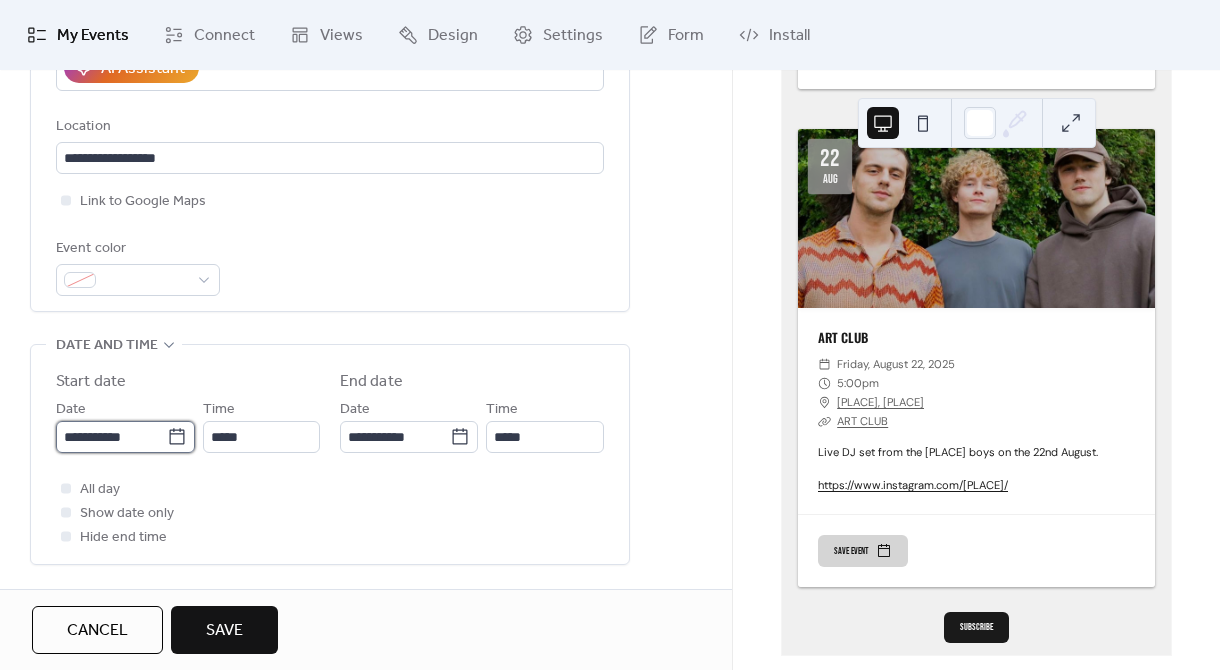 click on "**********" at bounding box center (111, 437) 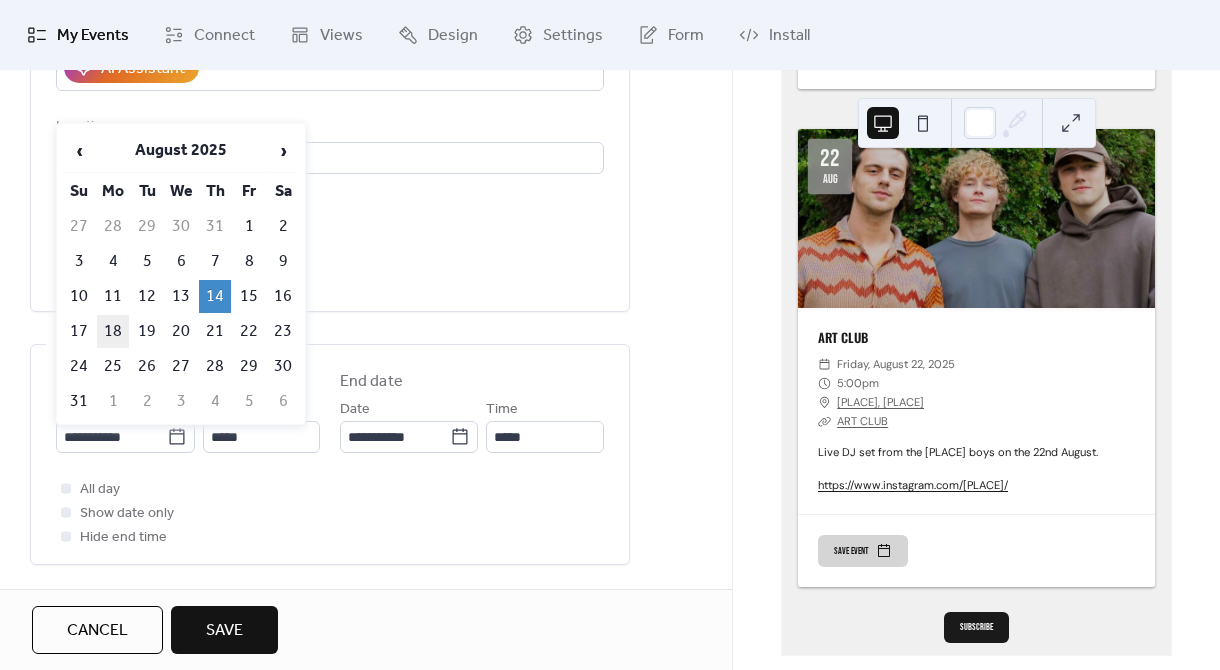 click on "18" at bounding box center (113, 331) 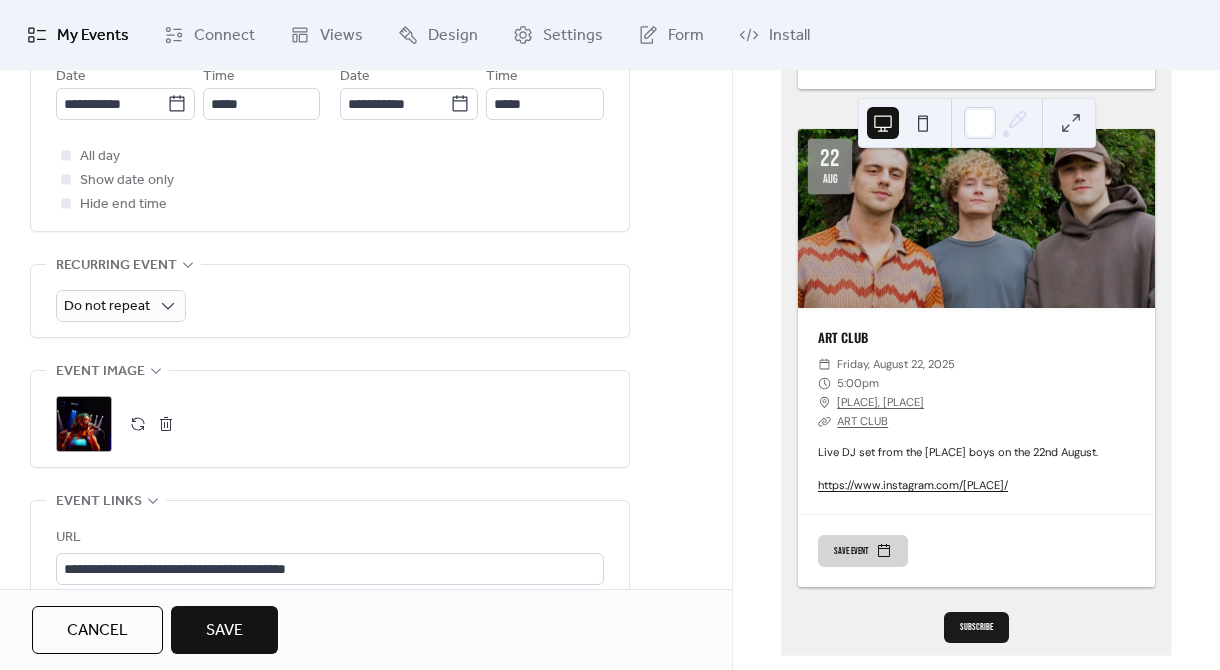 scroll, scrollTop: 781, scrollLeft: 0, axis: vertical 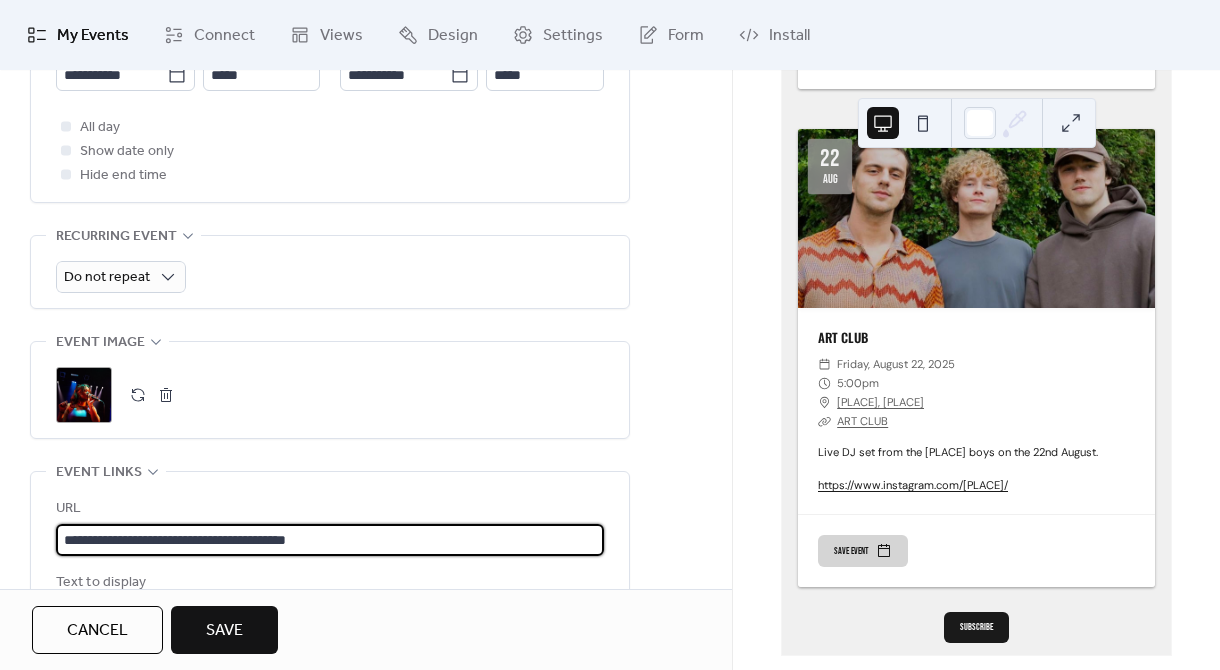 click on "**********" at bounding box center [330, 540] 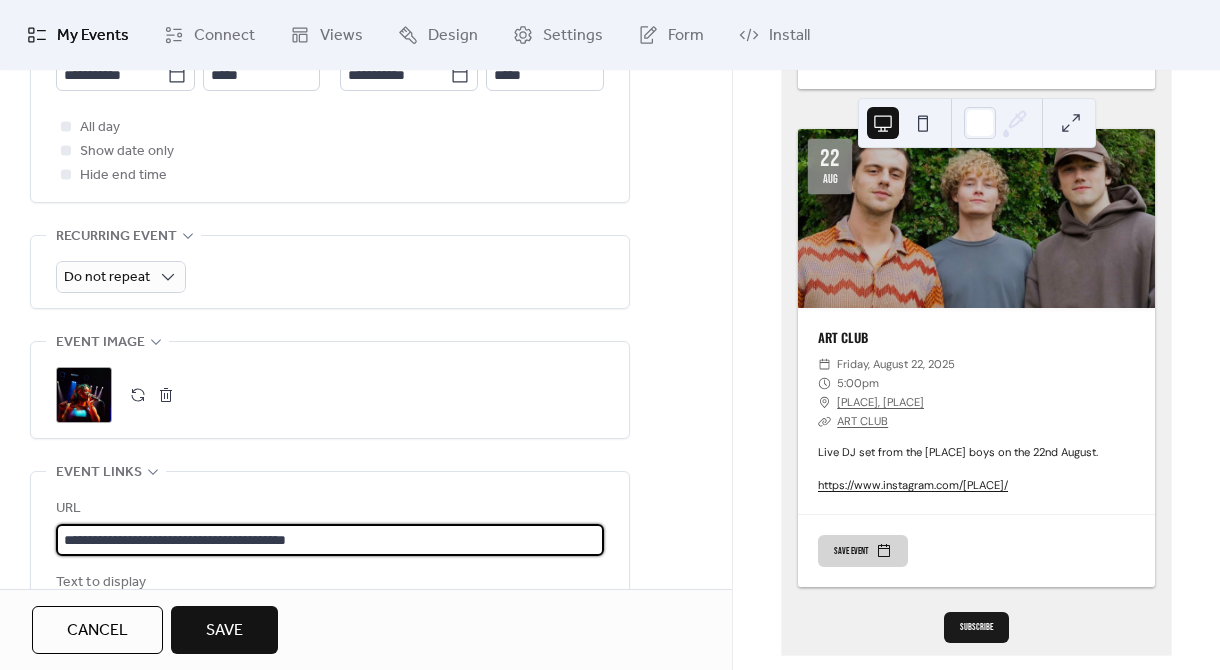paste 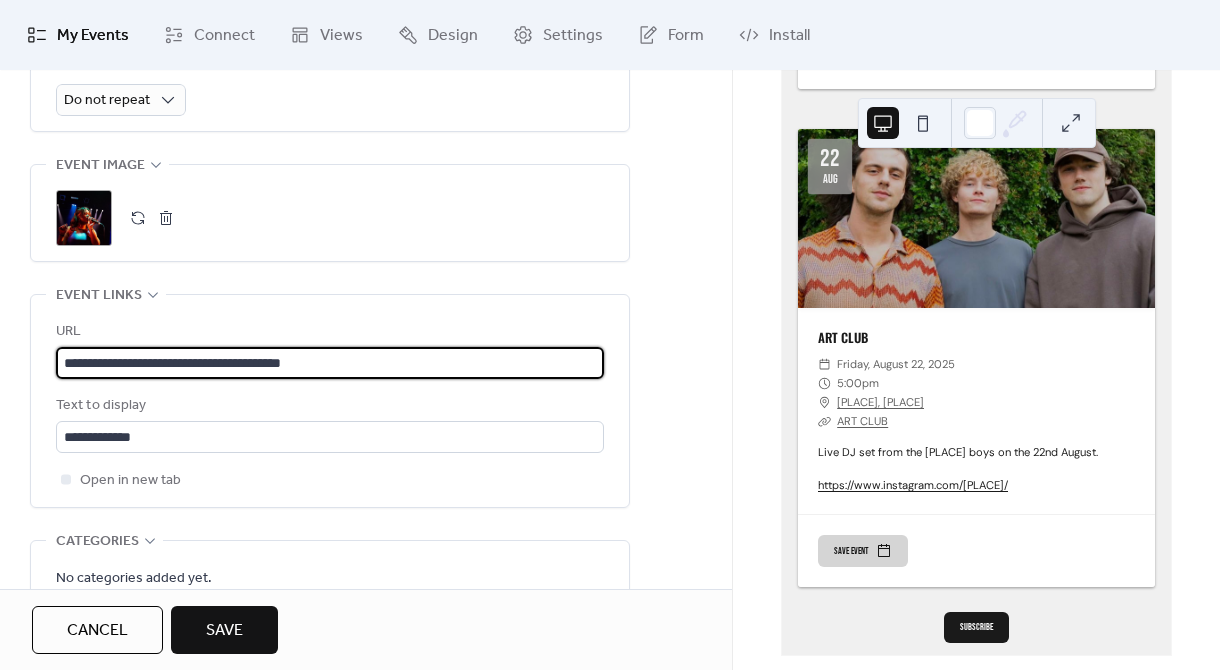 scroll, scrollTop: 964, scrollLeft: 0, axis: vertical 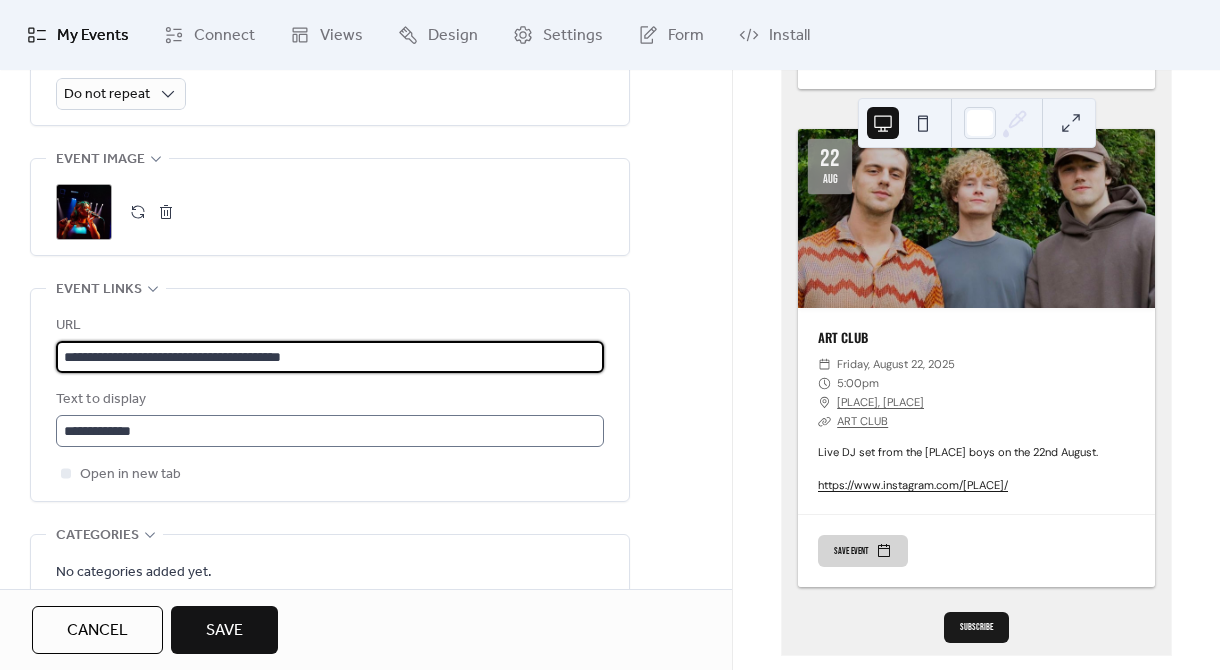 type on "**********" 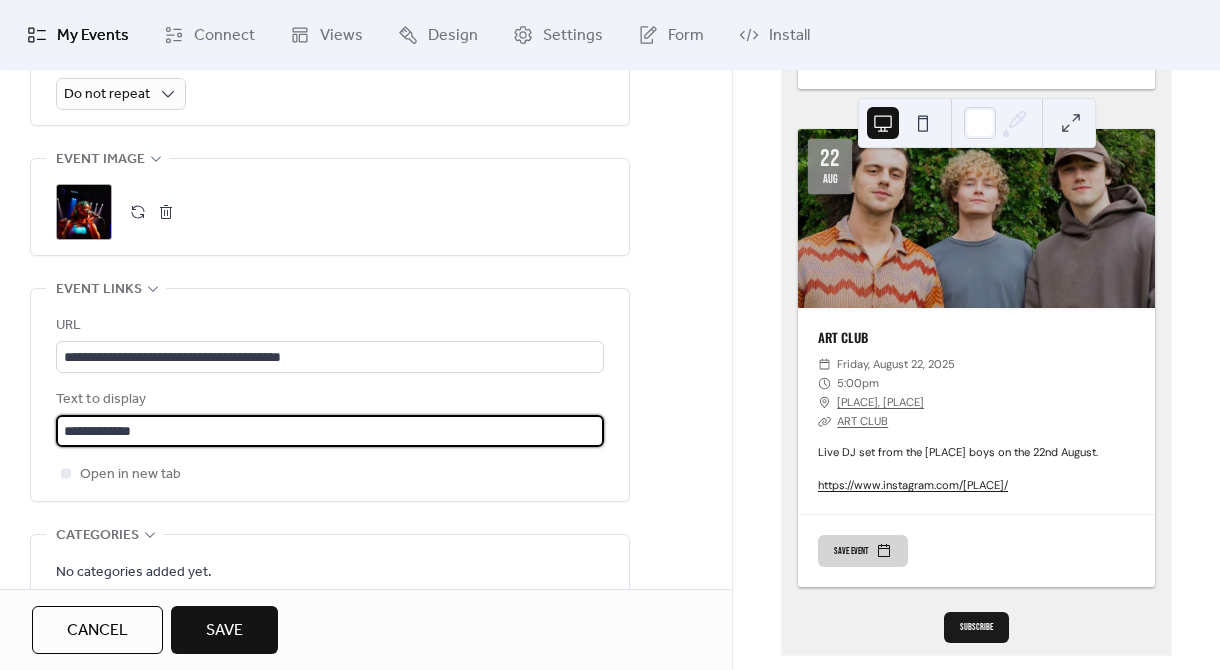 click on "**********" at bounding box center [330, 431] 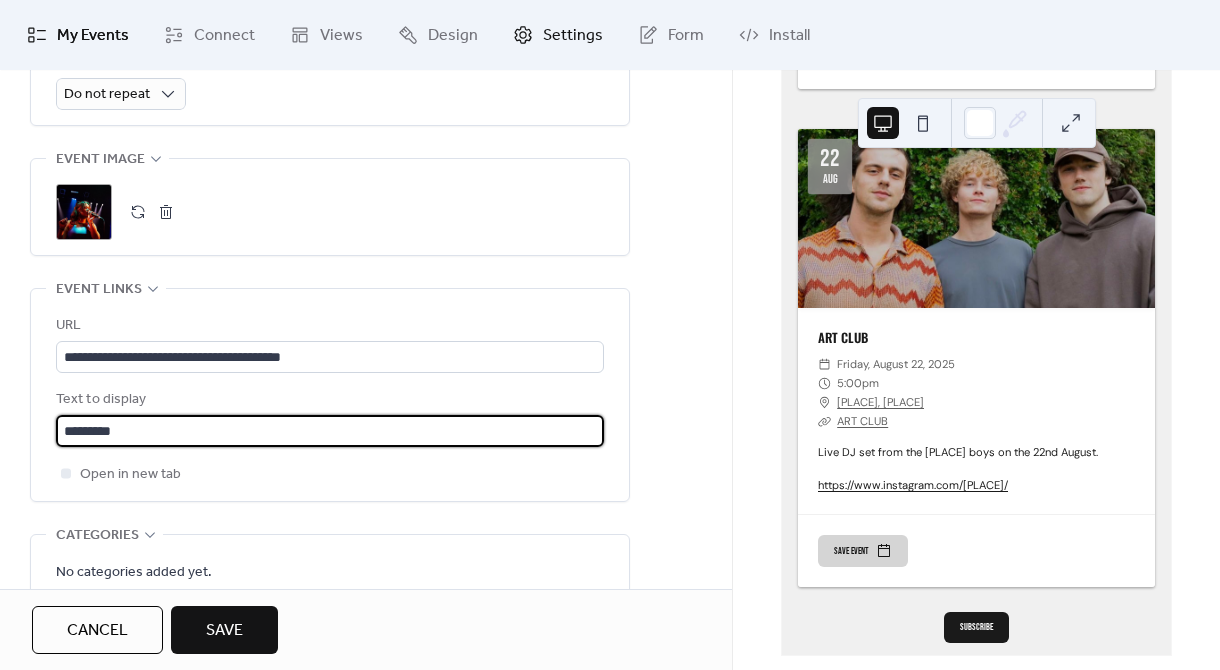 type on "*********" 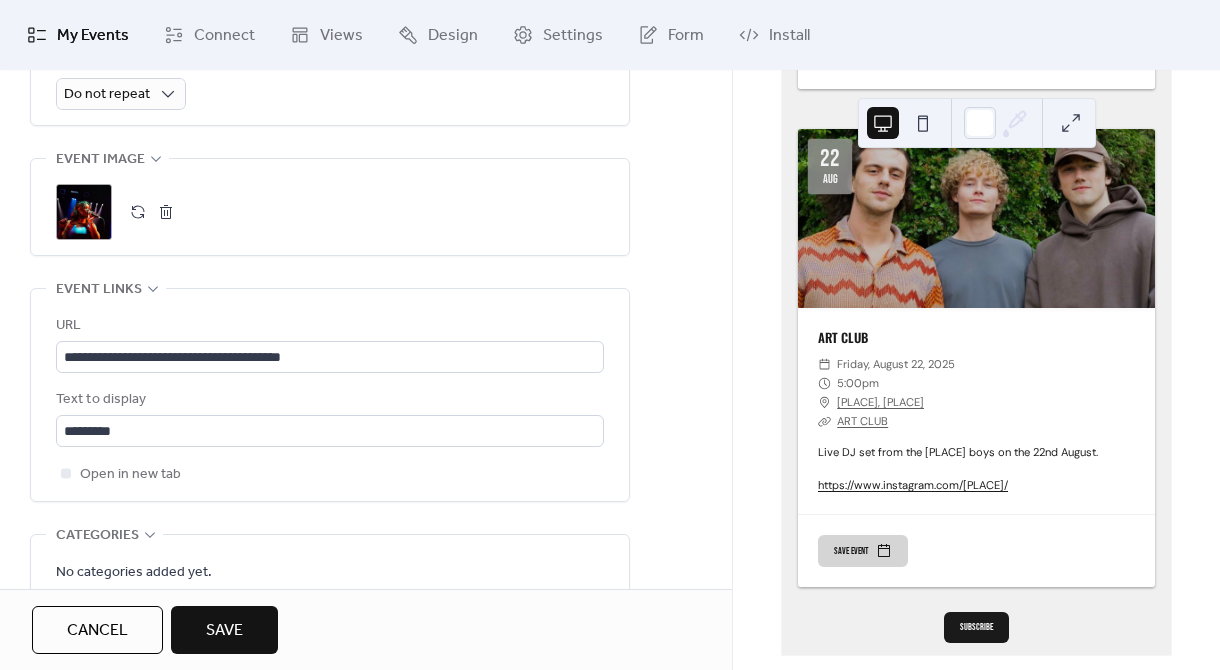 click at bounding box center (166, 212) 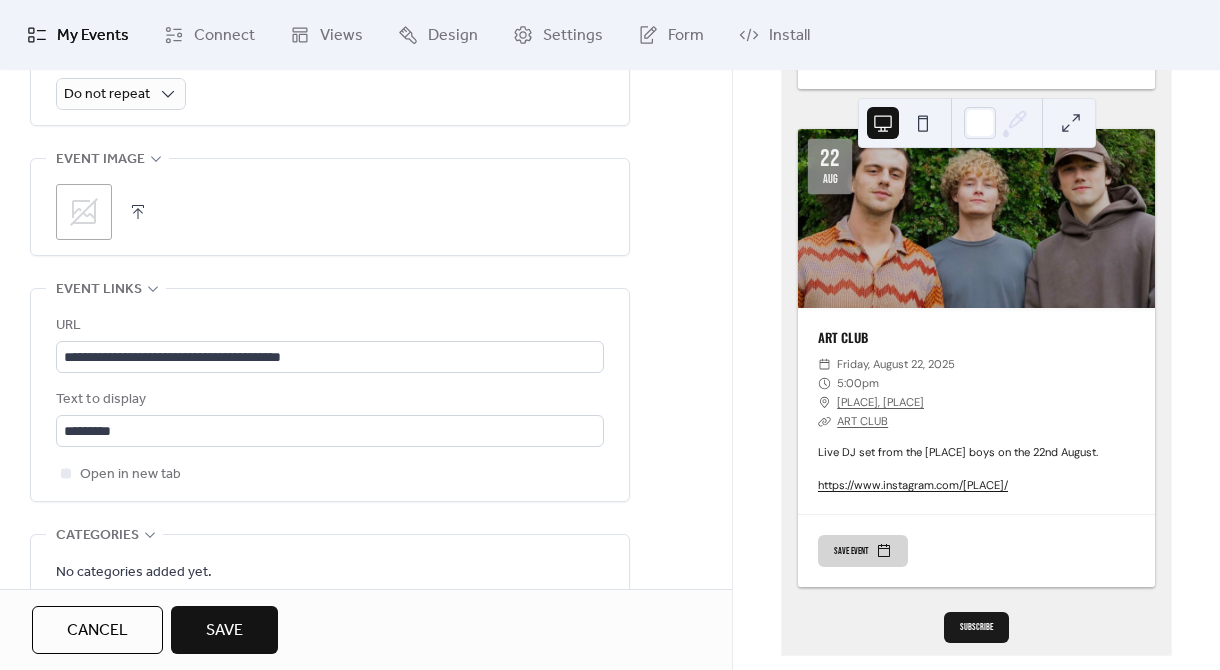 click 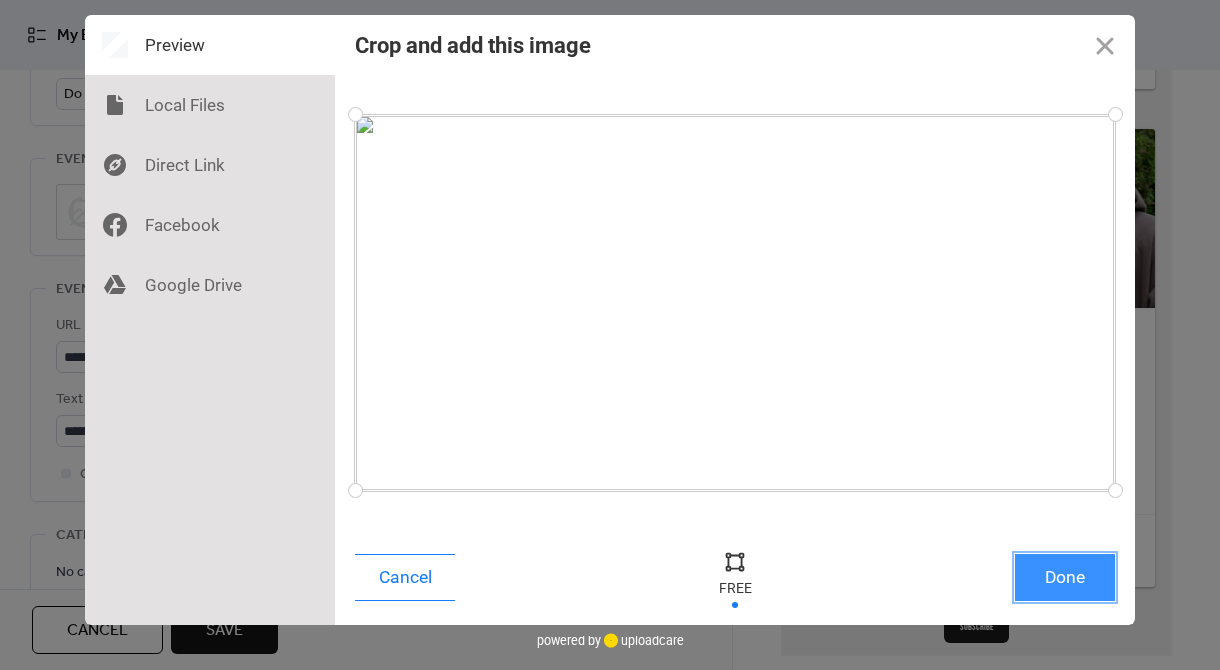 click on "Done" at bounding box center [1065, 577] 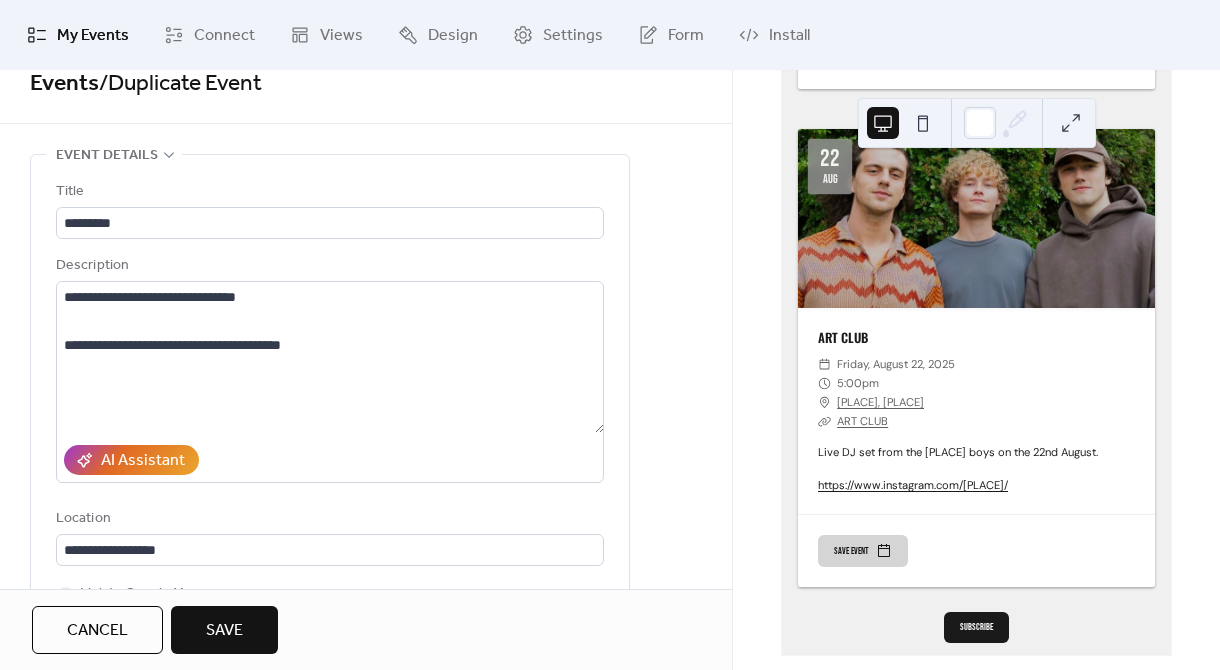 scroll, scrollTop: 0, scrollLeft: 0, axis: both 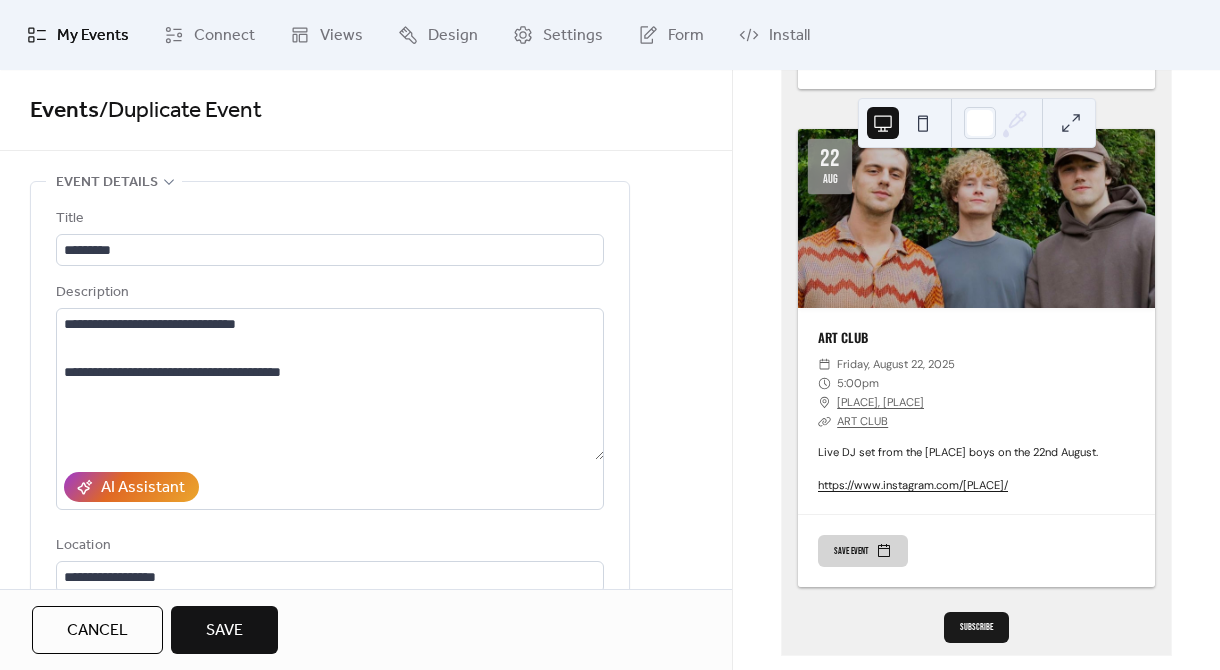 click on "Save" at bounding box center (224, 631) 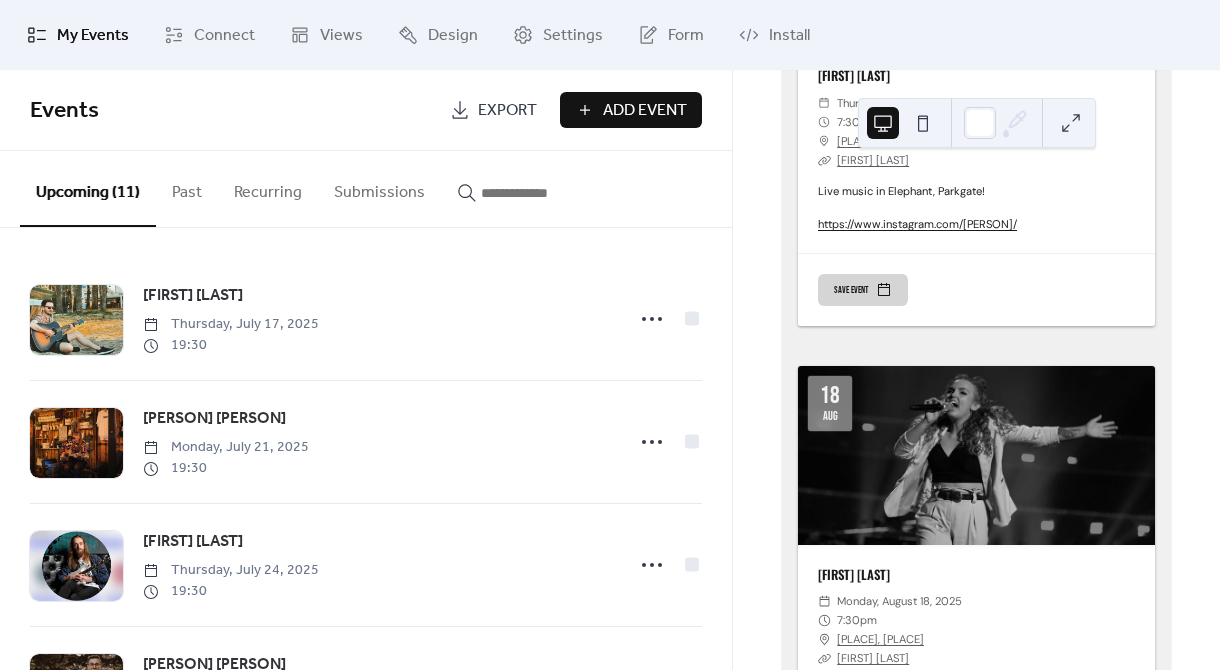 scroll, scrollTop: 4580, scrollLeft: 0, axis: vertical 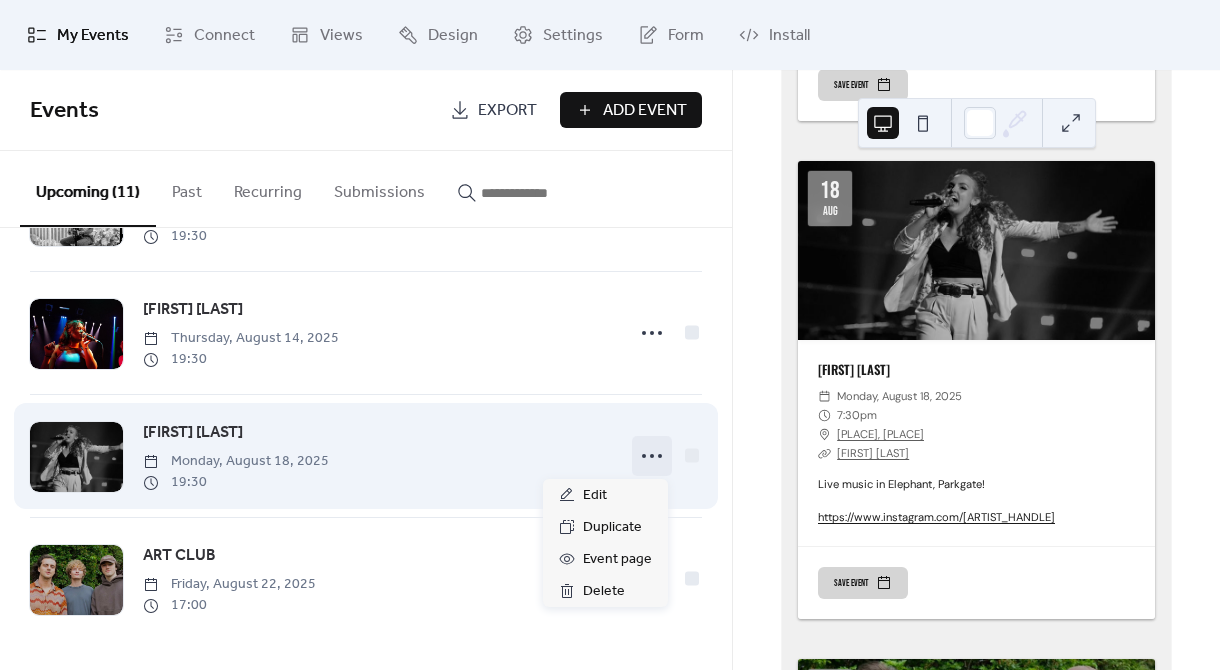 click 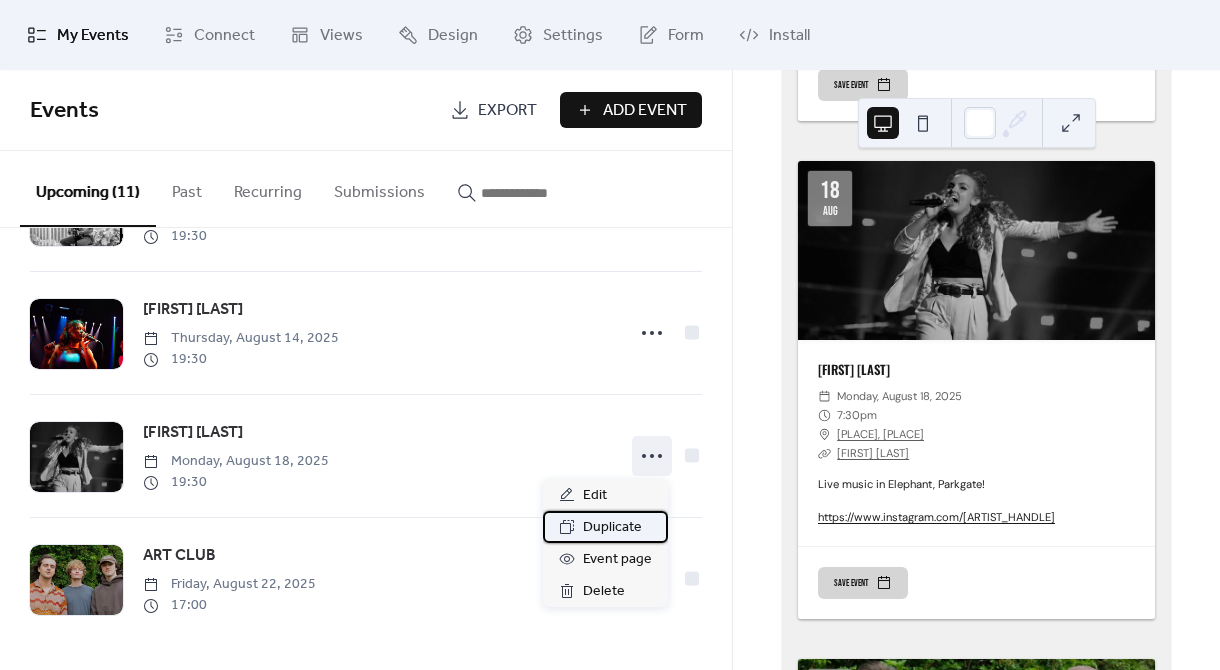 click on "Duplicate" at bounding box center [612, 528] 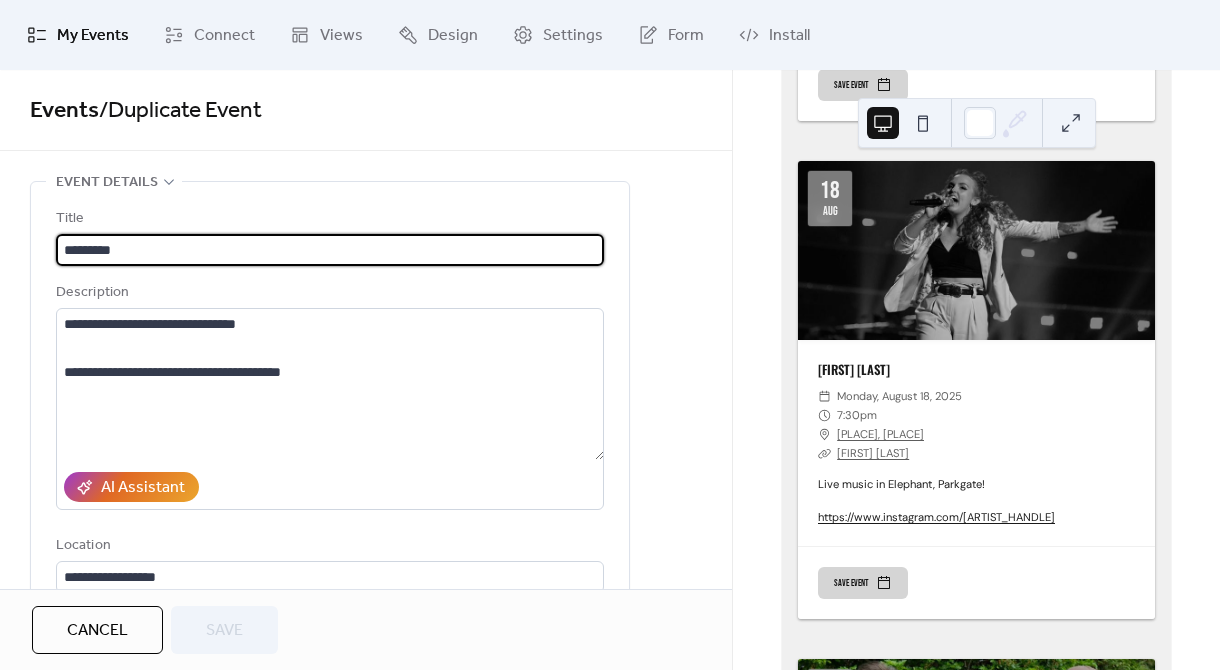 click on "*********" at bounding box center (330, 250) 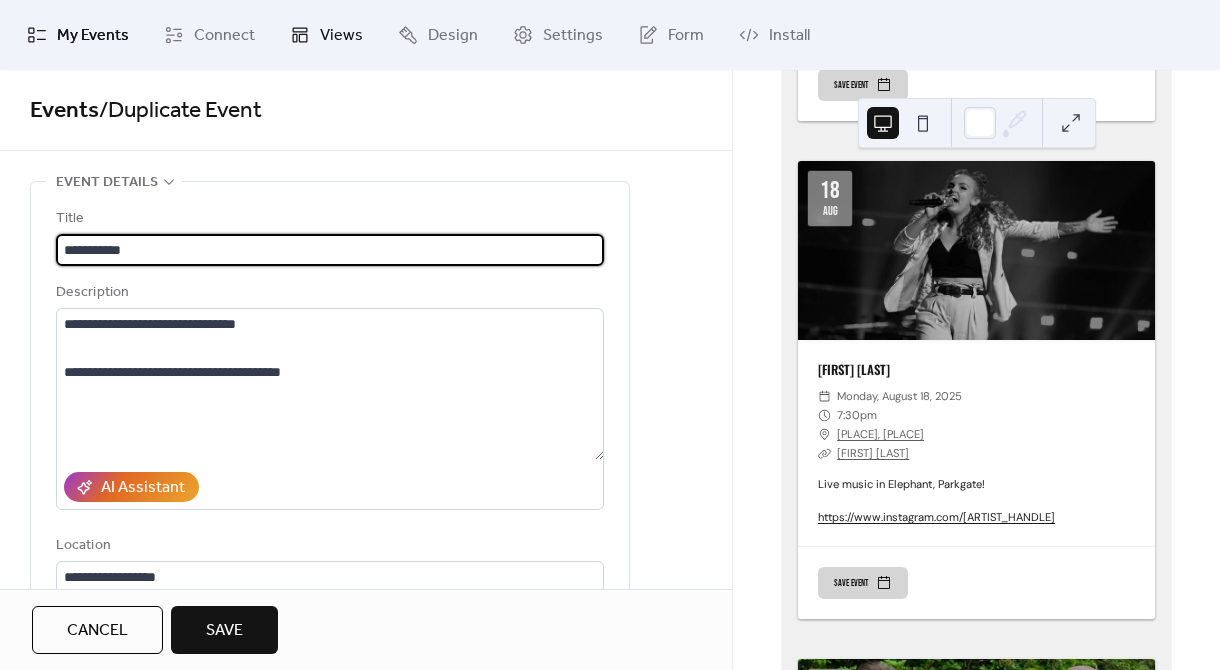 type on "**********" 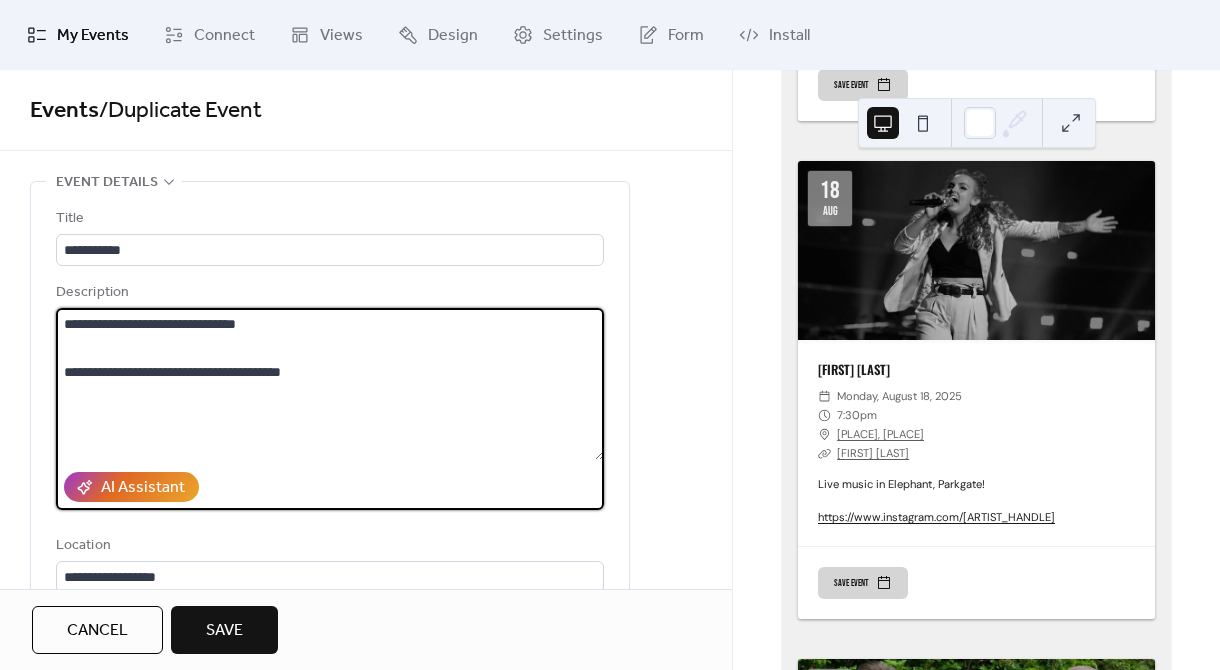 click on "**********" at bounding box center (330, 384) 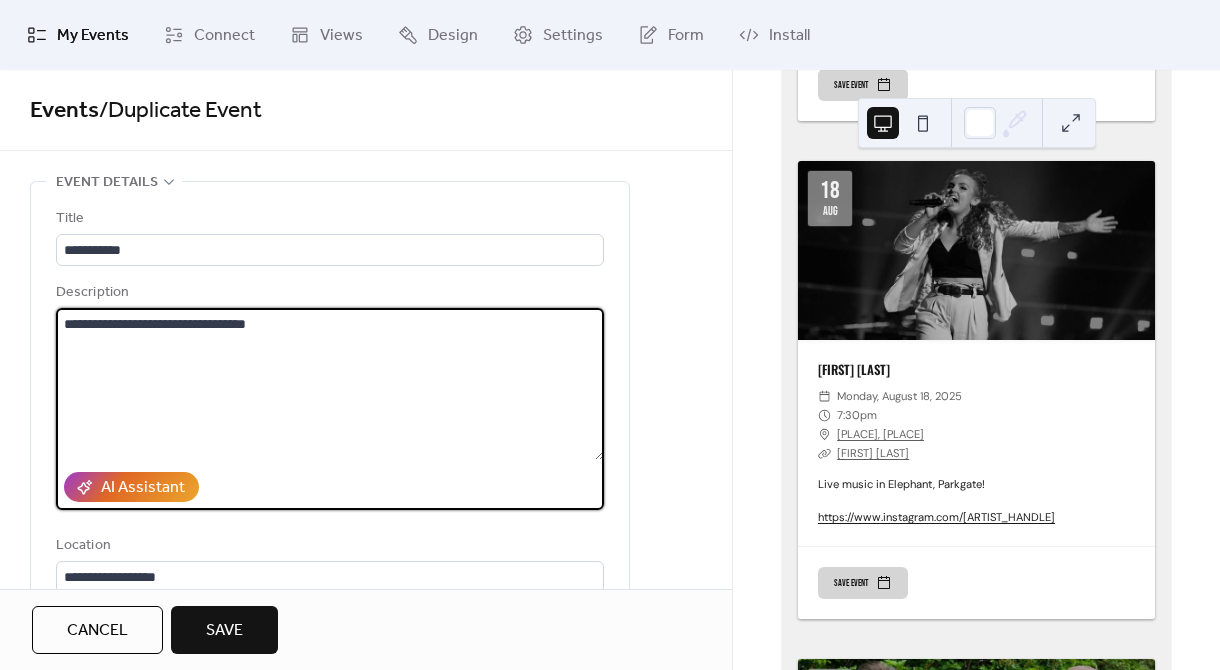 click on "**********" at bounding box center (330, 384) 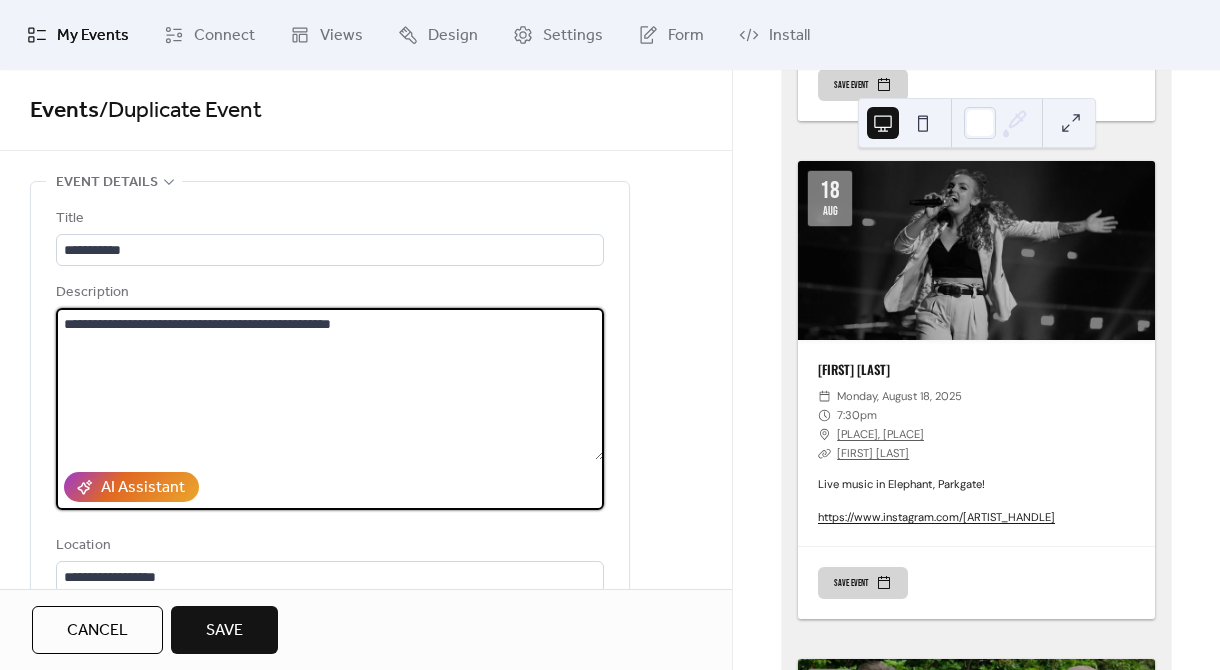 type on "**********" 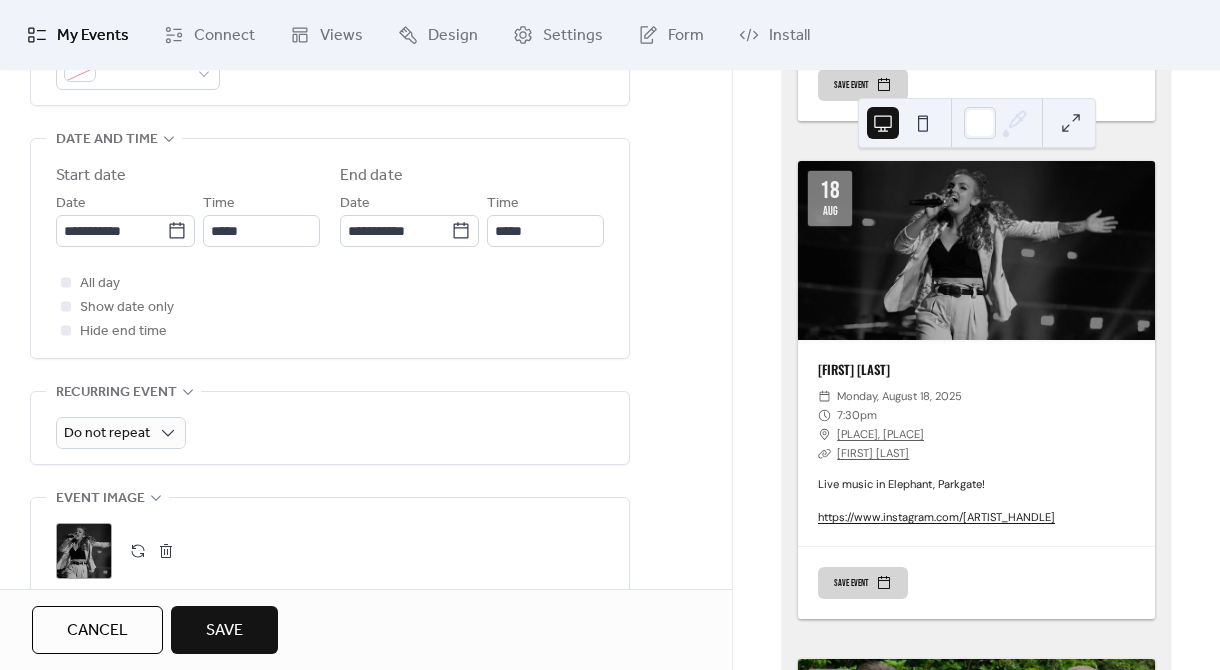 scroll, scrollTop: 665, scrollLeft: 0, axis: vertical 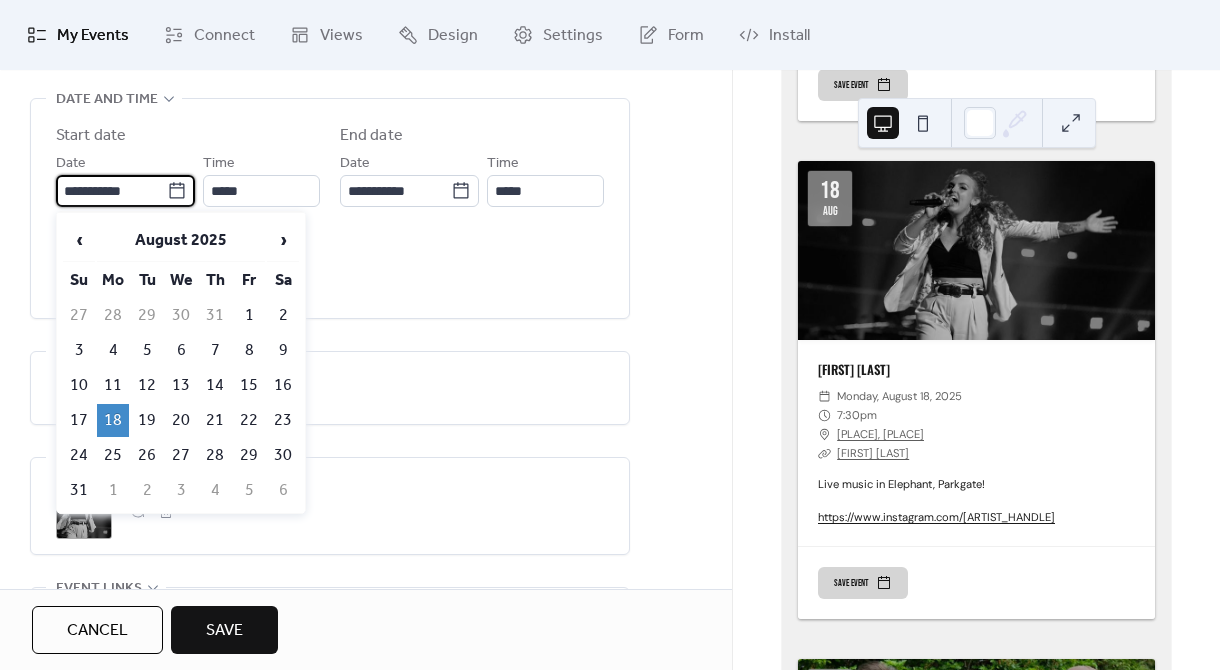 click on "**********" at bounding box center [111, 191] 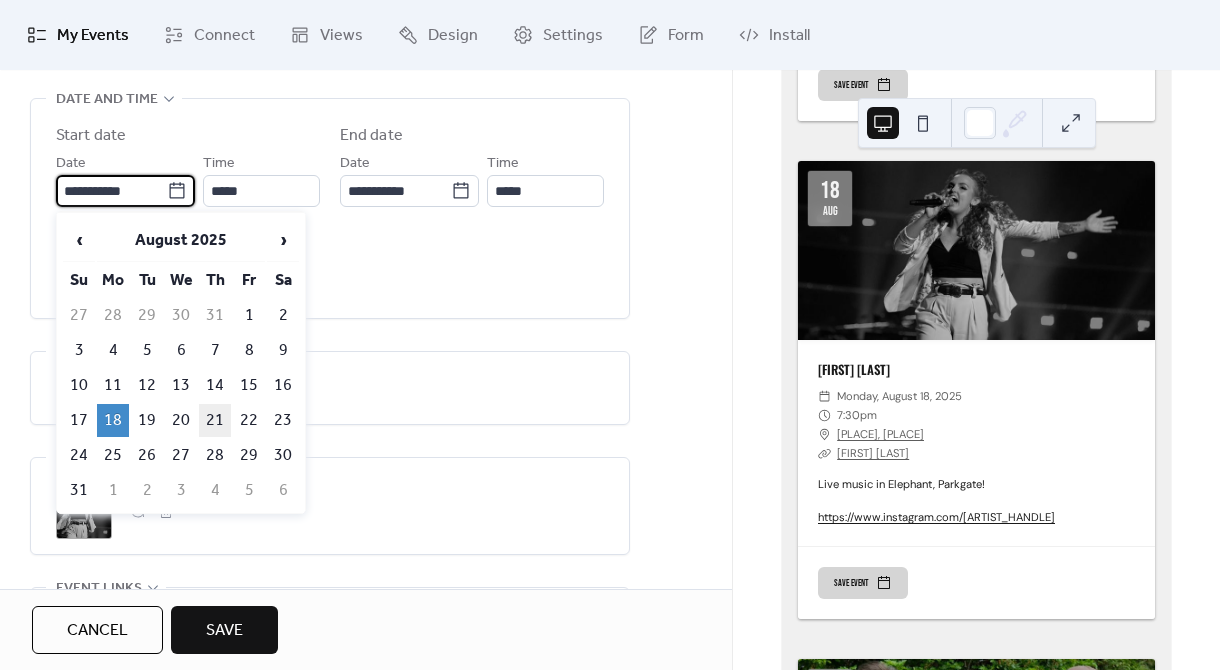 click on "21" at bounding box center (215, 420) 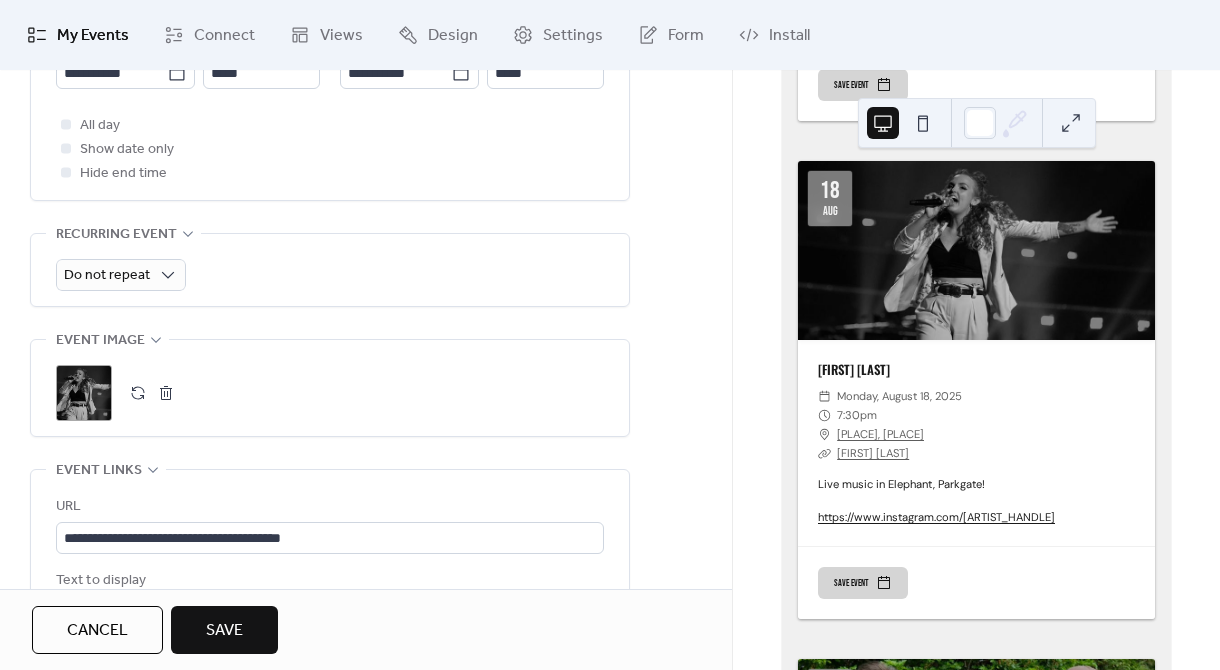 scroll, scrollTop: 786, scrollLeft: 0, axis: vertical 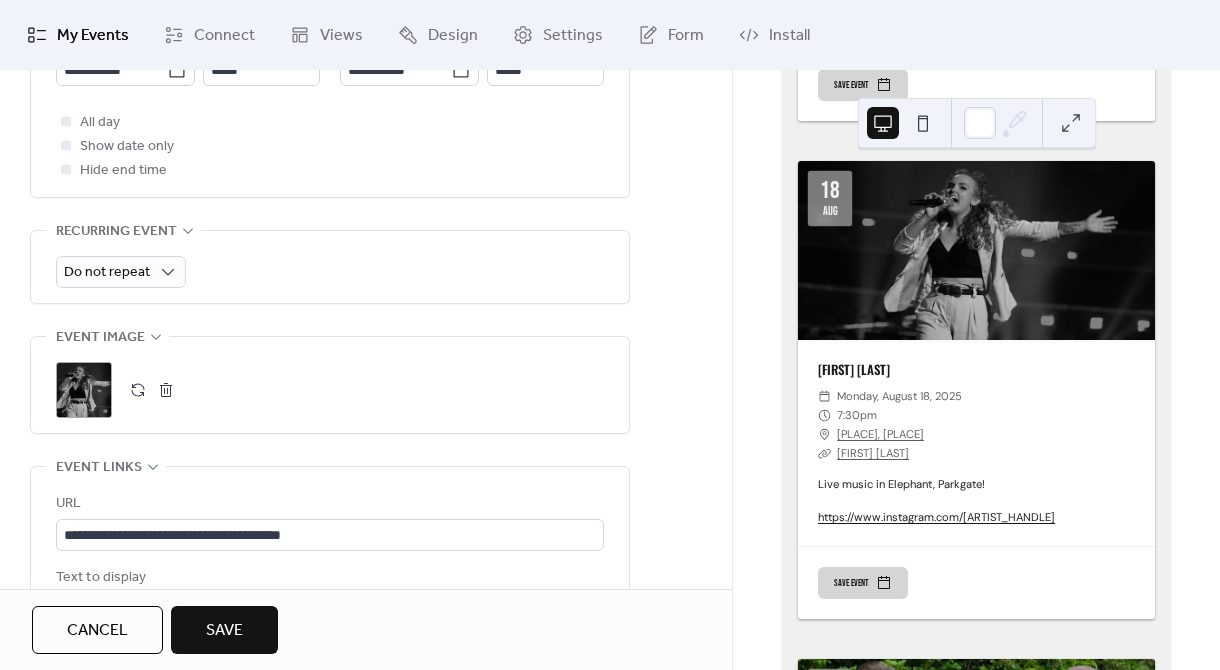 click at bounding box center [166, 390] 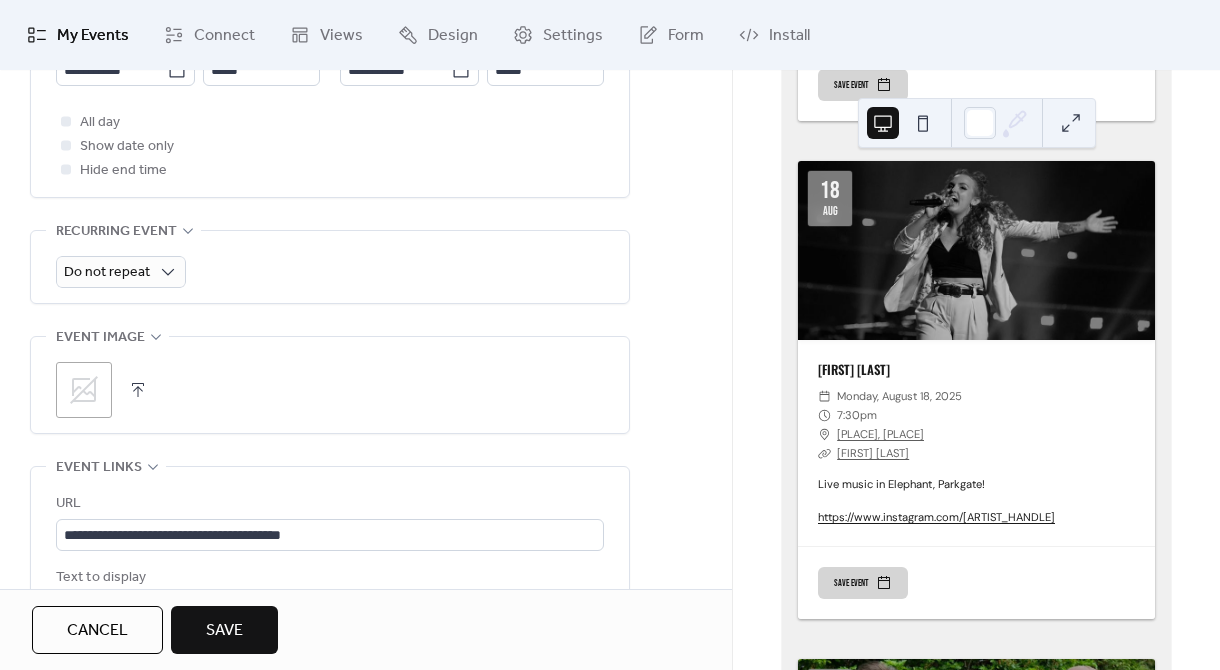click 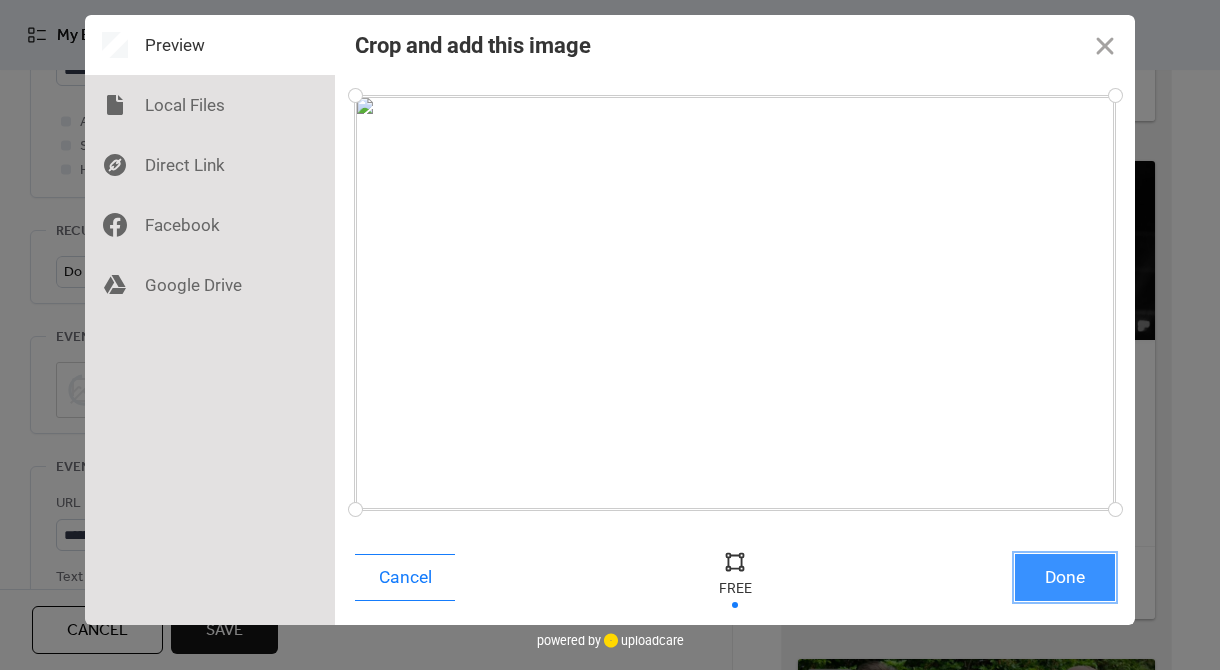 click on "Done" at bounding box center (1065, 577) 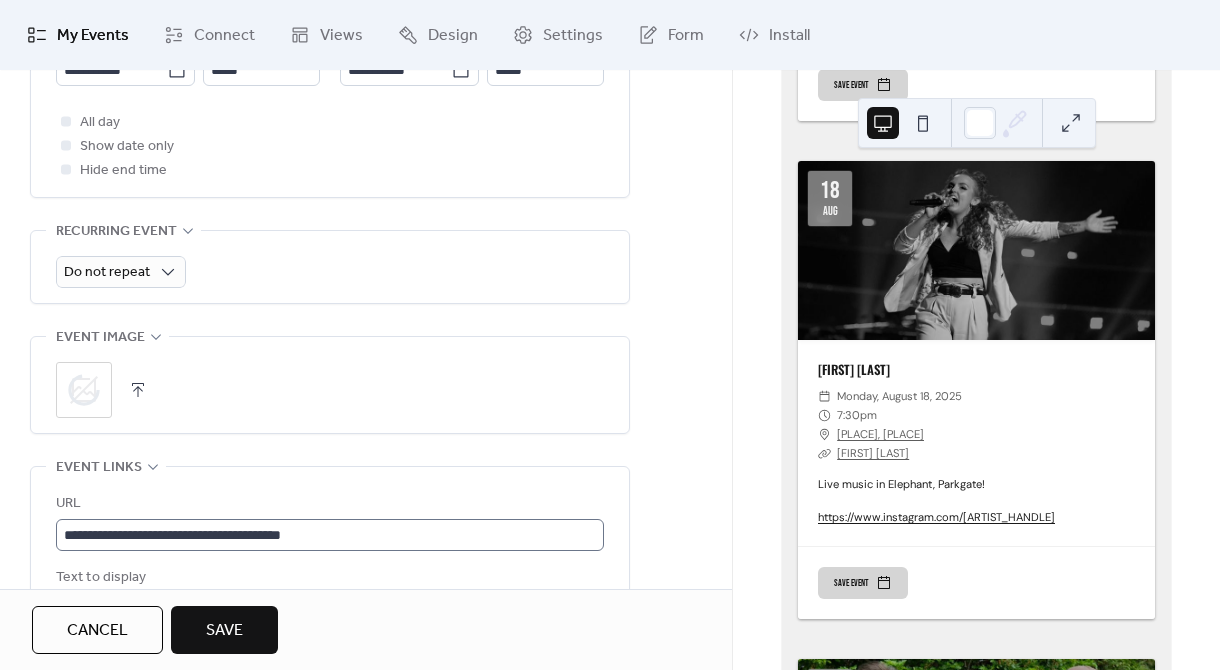 scroll, scrollTop: 1, scrollLeft: 0, axis: vertical 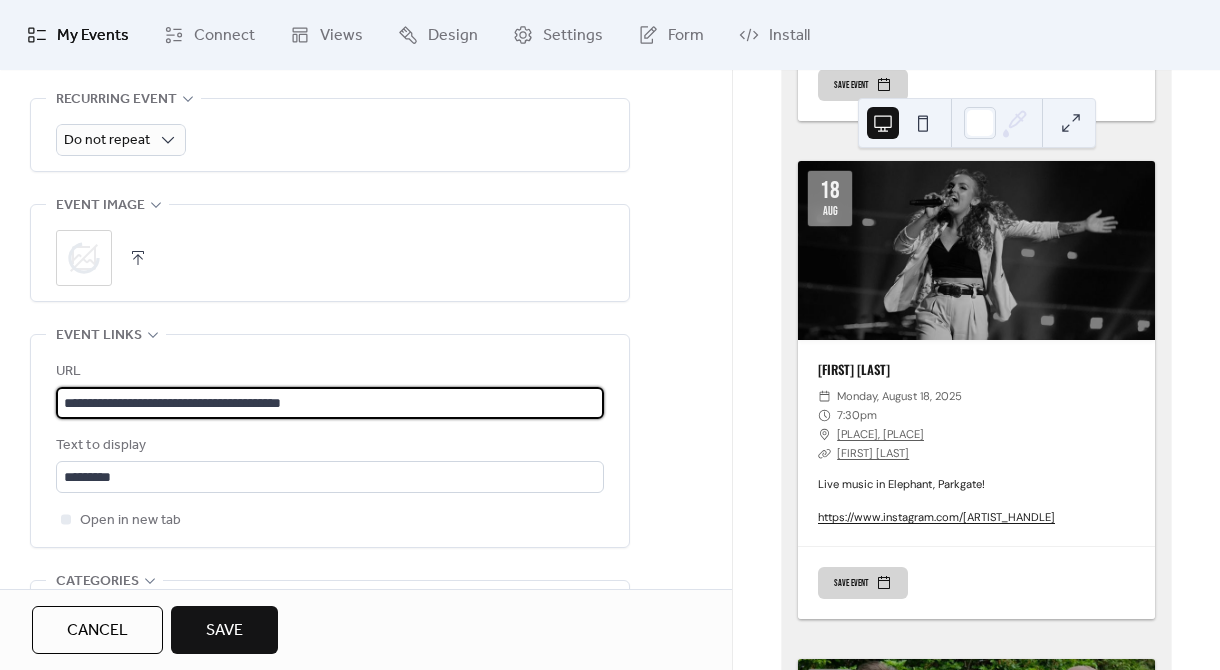 click on "**********" at bounding box center (330, 403) 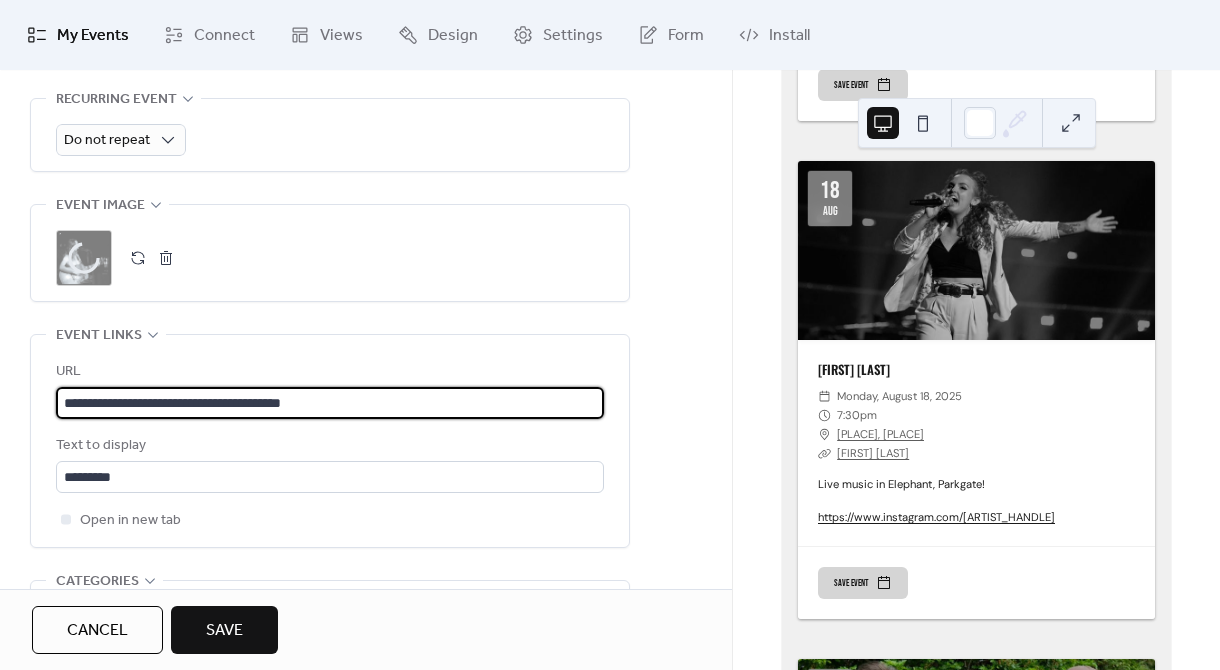 click on "**********" at bounding box center (330, 403) 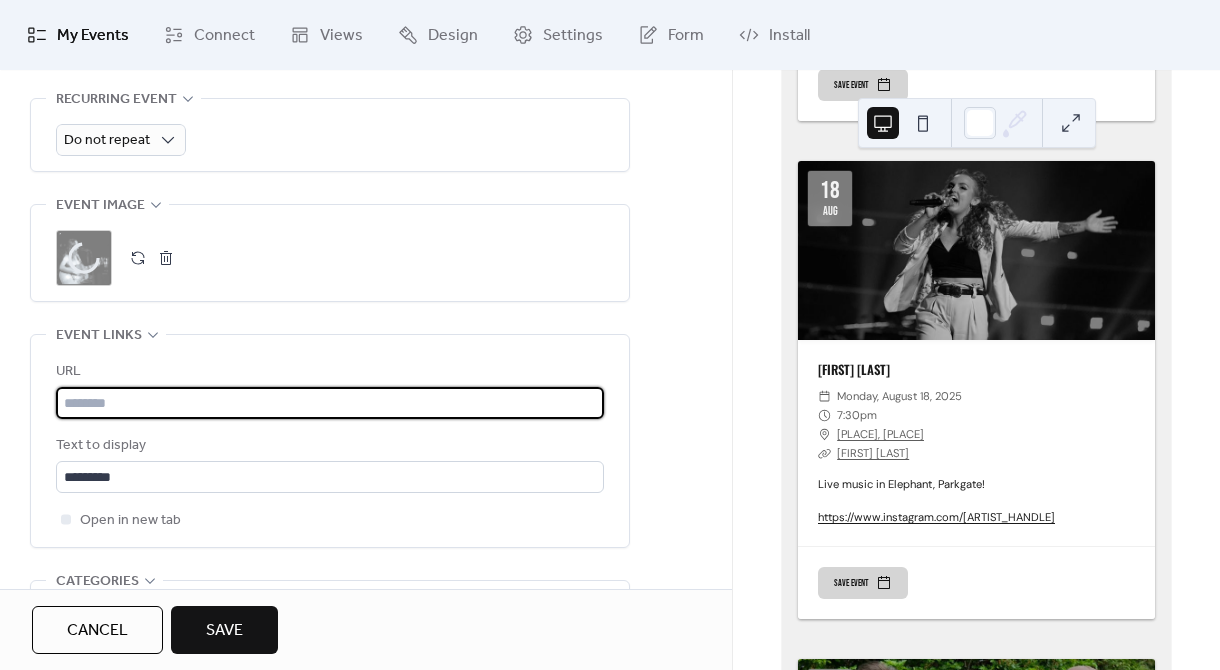scroll, scrollTop: 0, scrollLeft: 0, axis: both 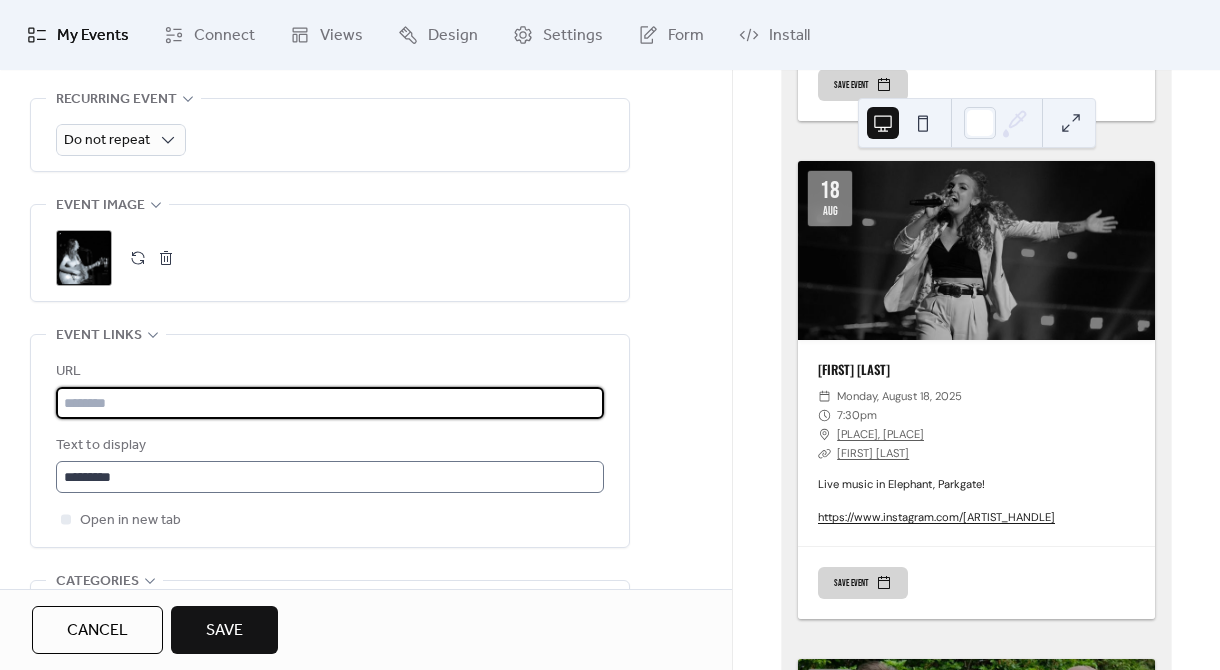 type 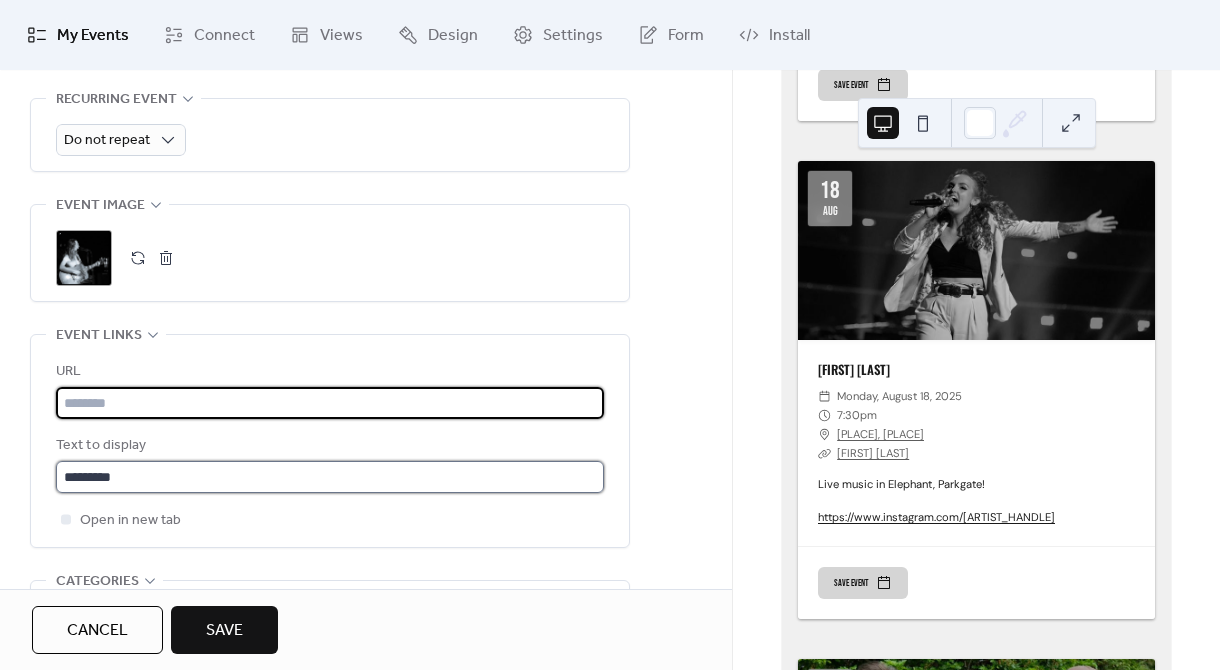 click on "*********" at bounding box center [330, 477] 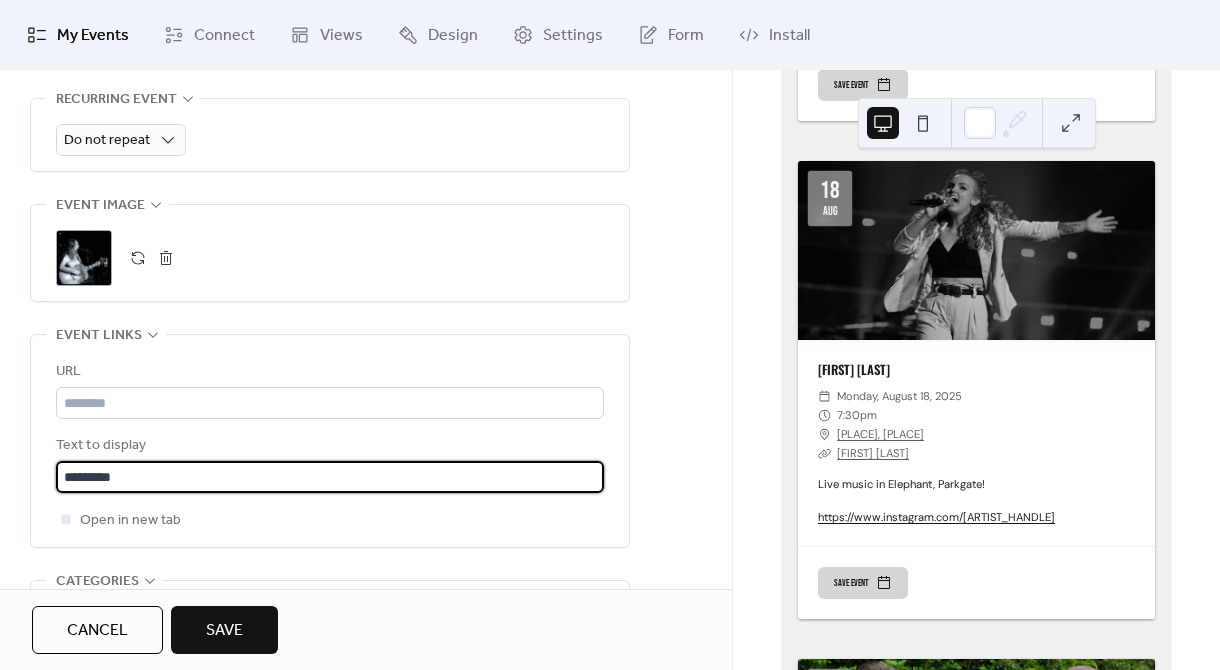 click on "*********" at bounding box center [330, 477] 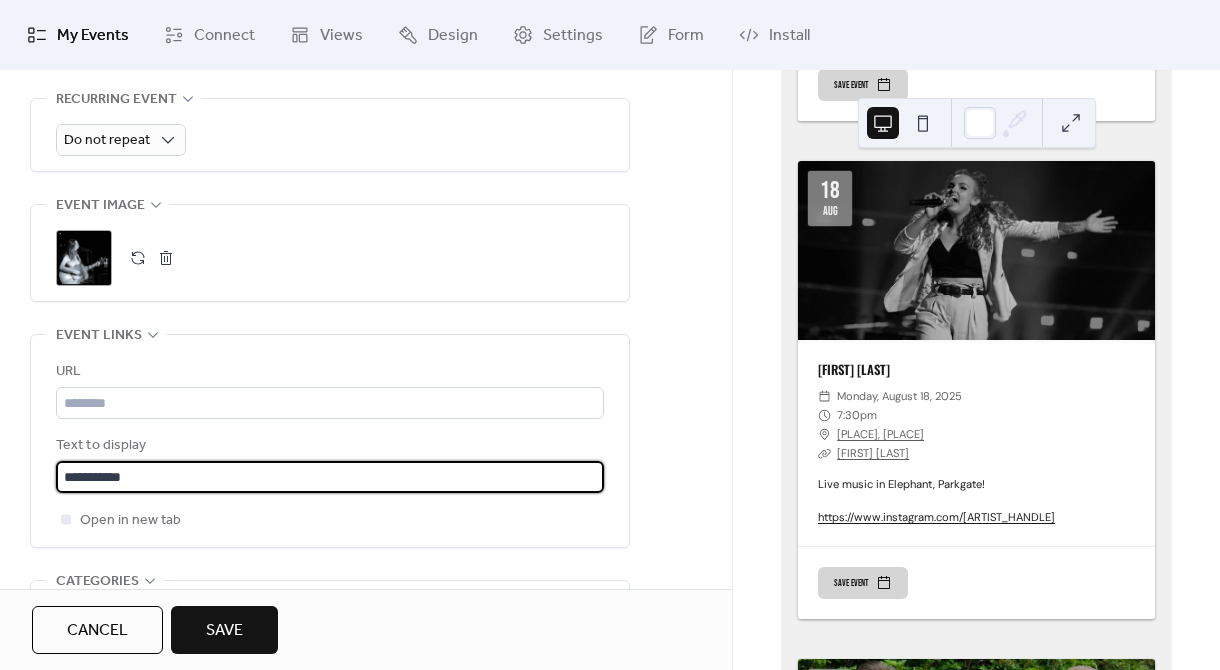 type on "**********" 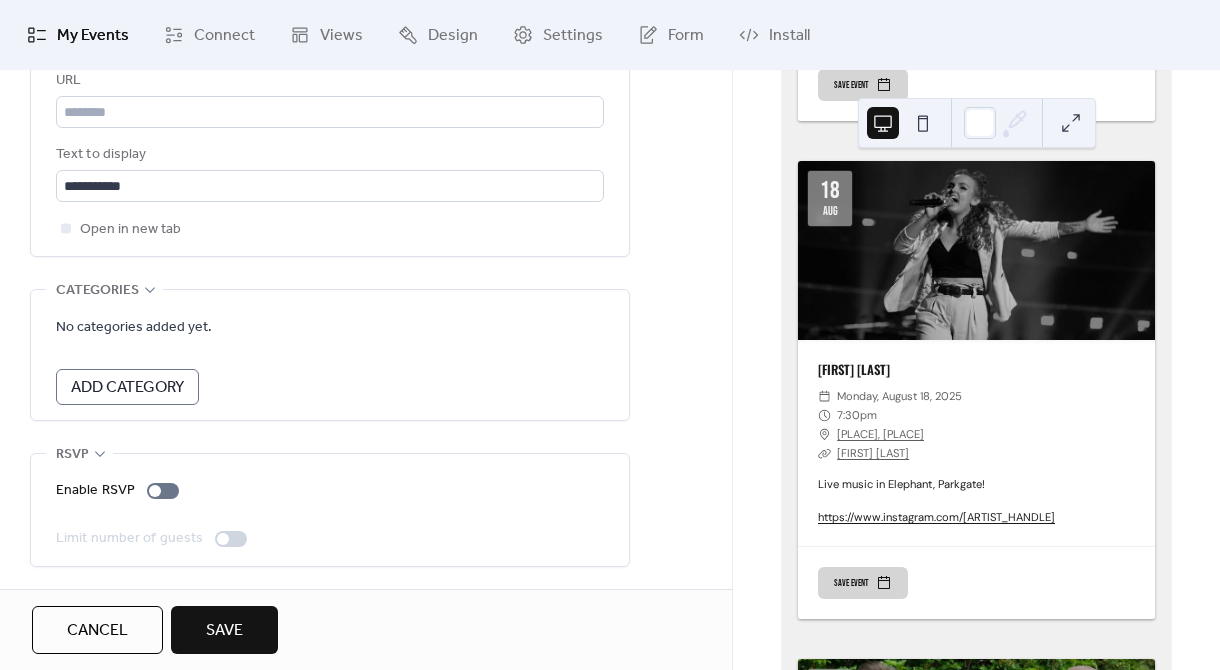 scroll, scrollTop: 0, scrollLeft: 0, axis: both 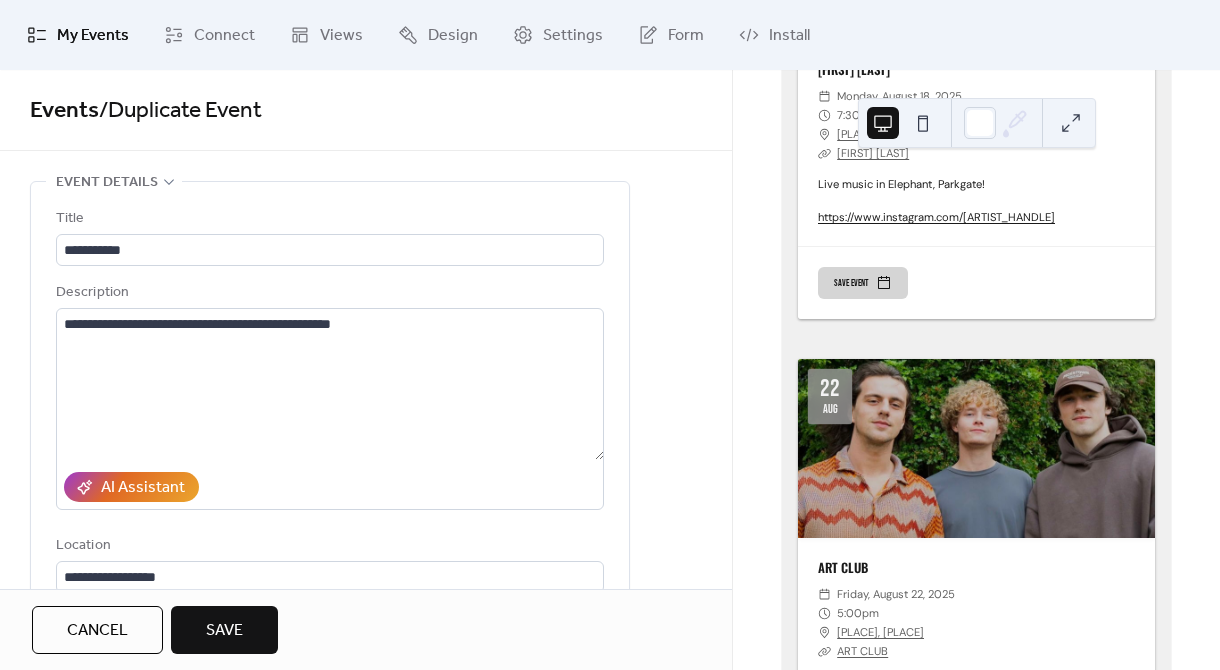 click on "Save" at bounding box center [224, 630] 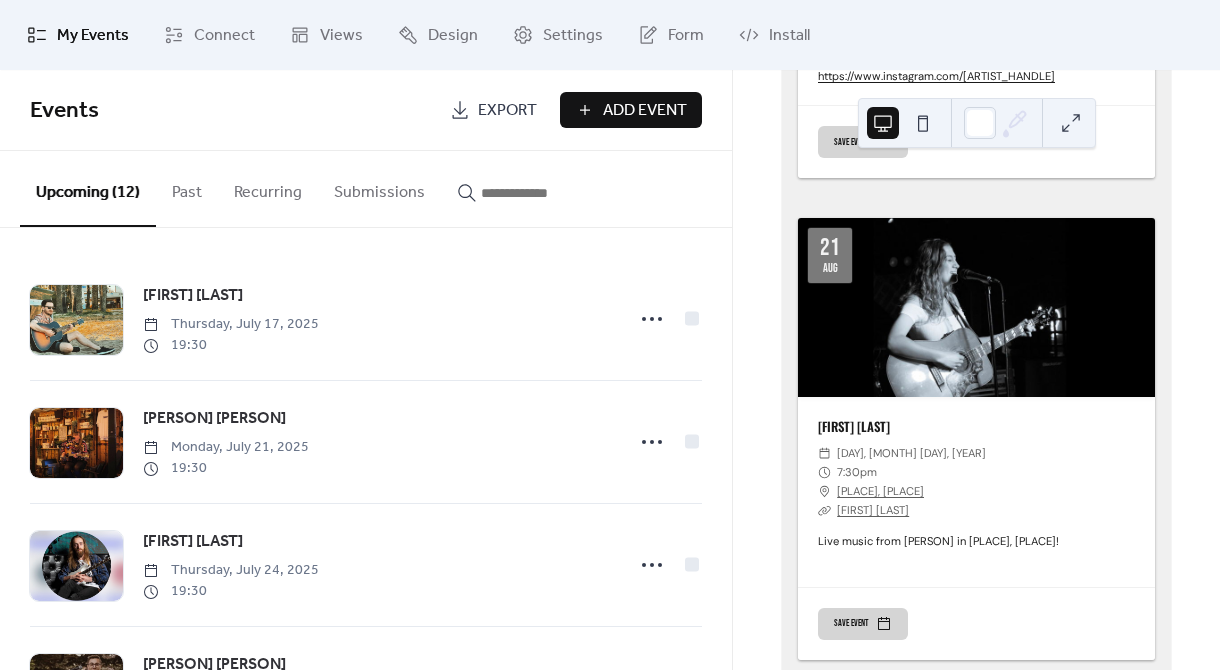 scroll, scrollTop: 5022, scrollLeft: 0, axis: vertical 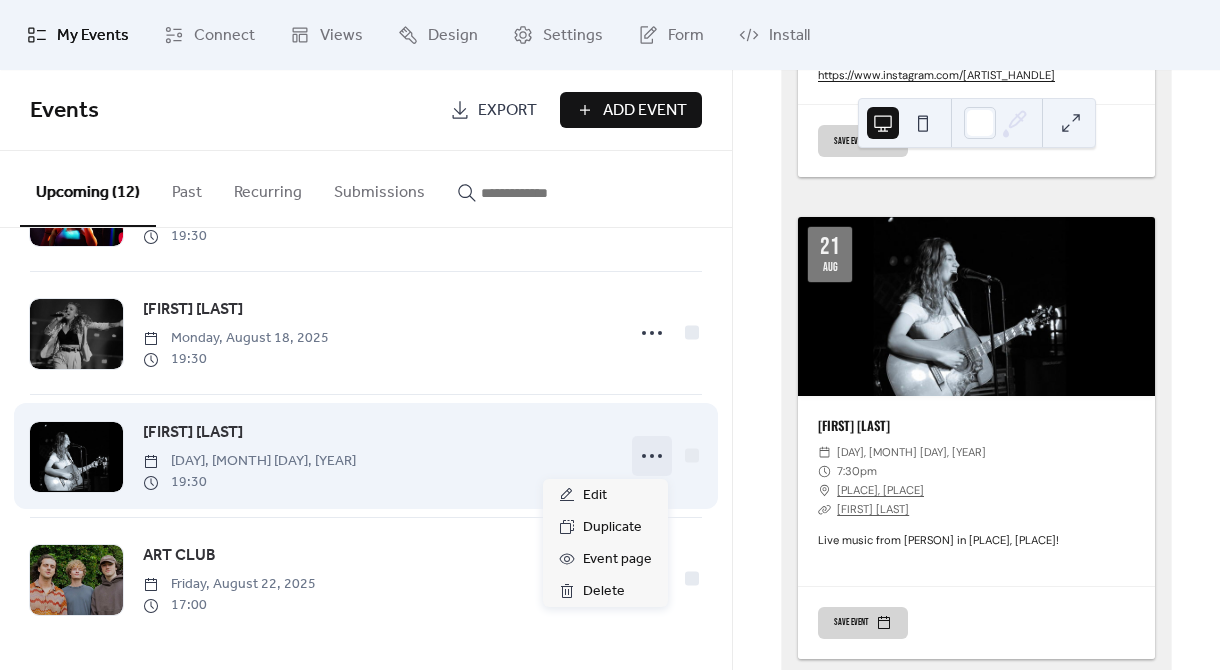 click 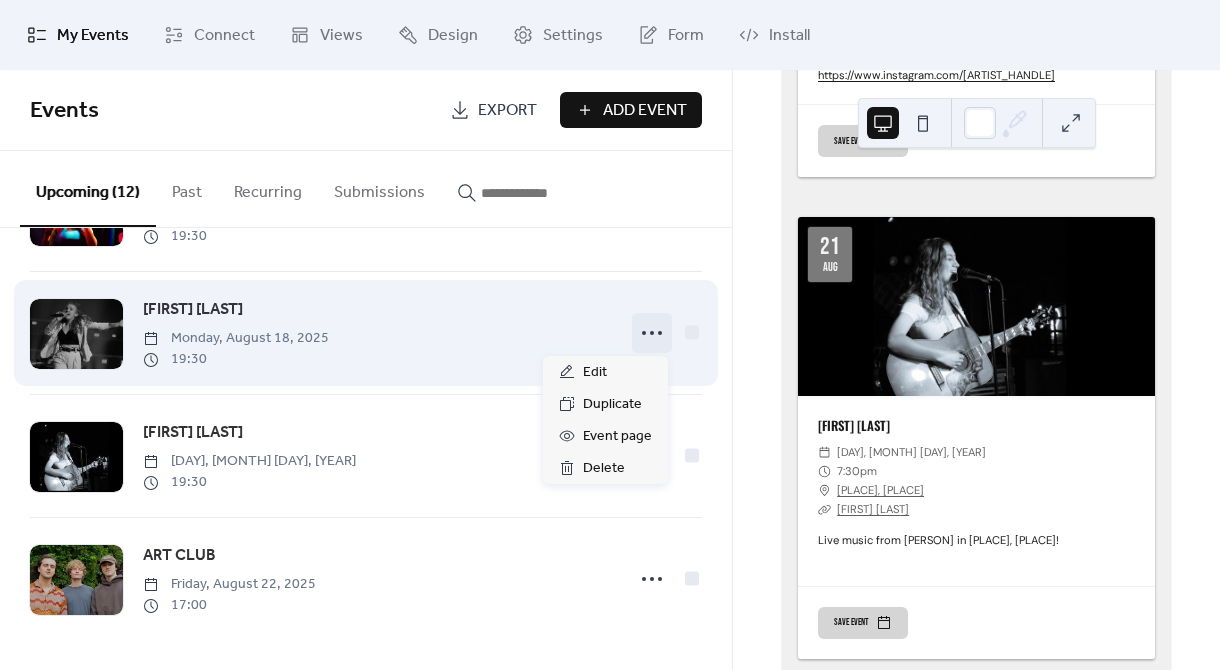 click 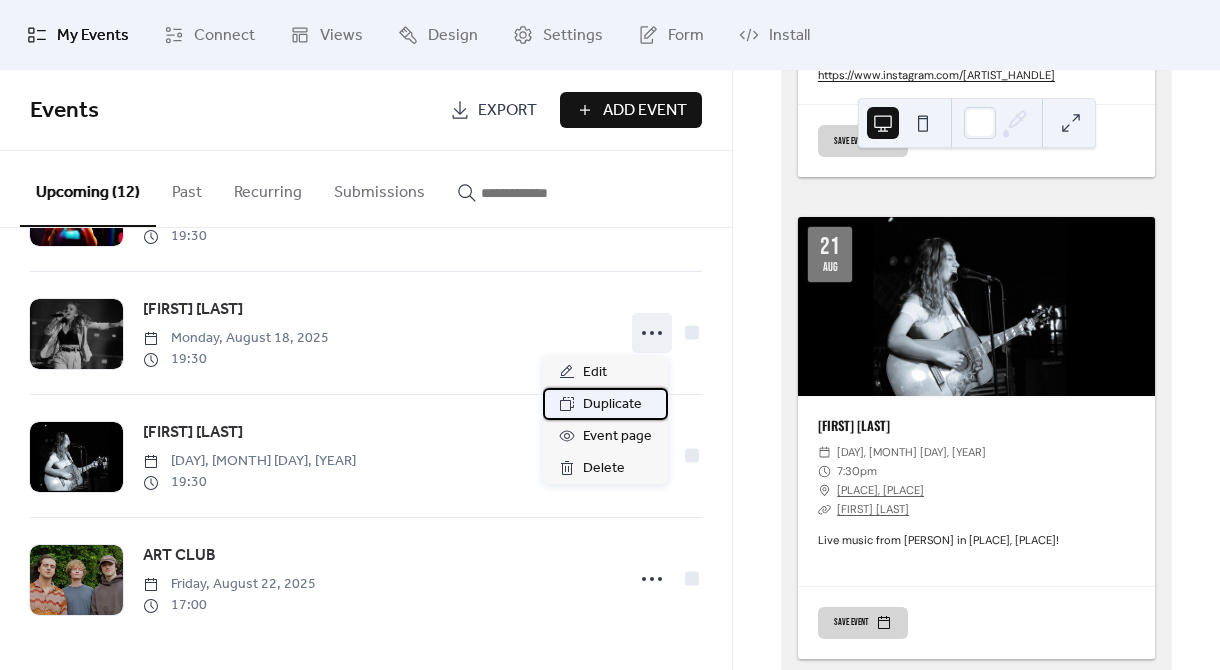 click on "Duplicate" at bounding box center (612, 405) 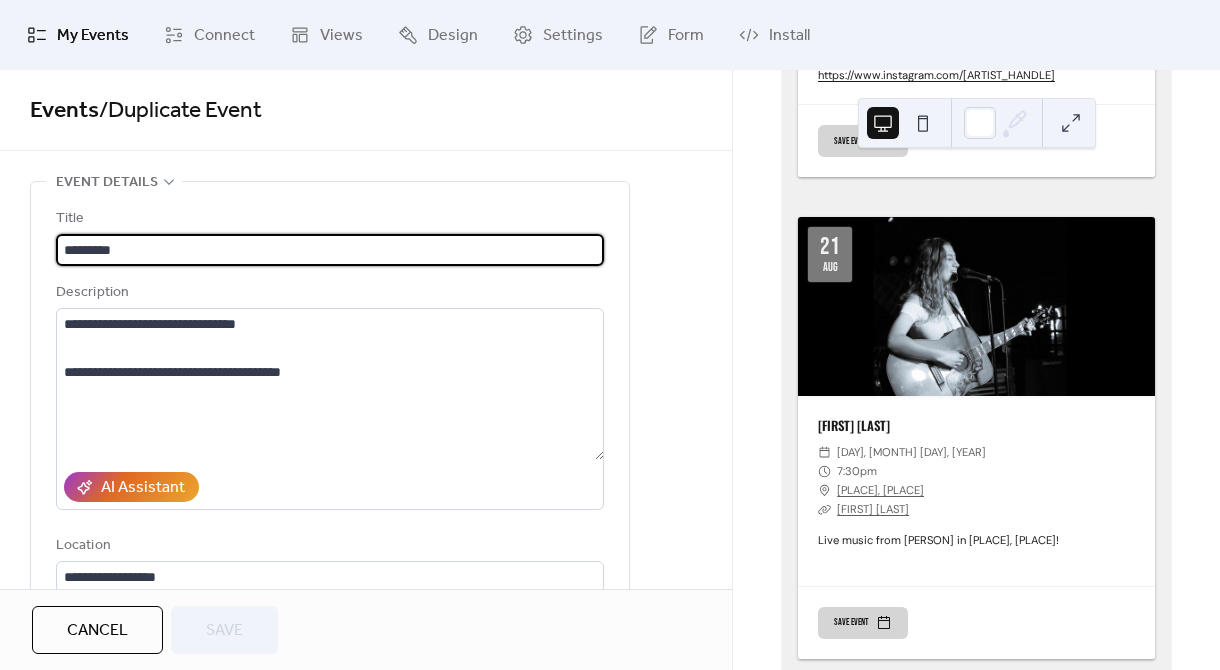 click on "*********" at bounding box center (330, 250) 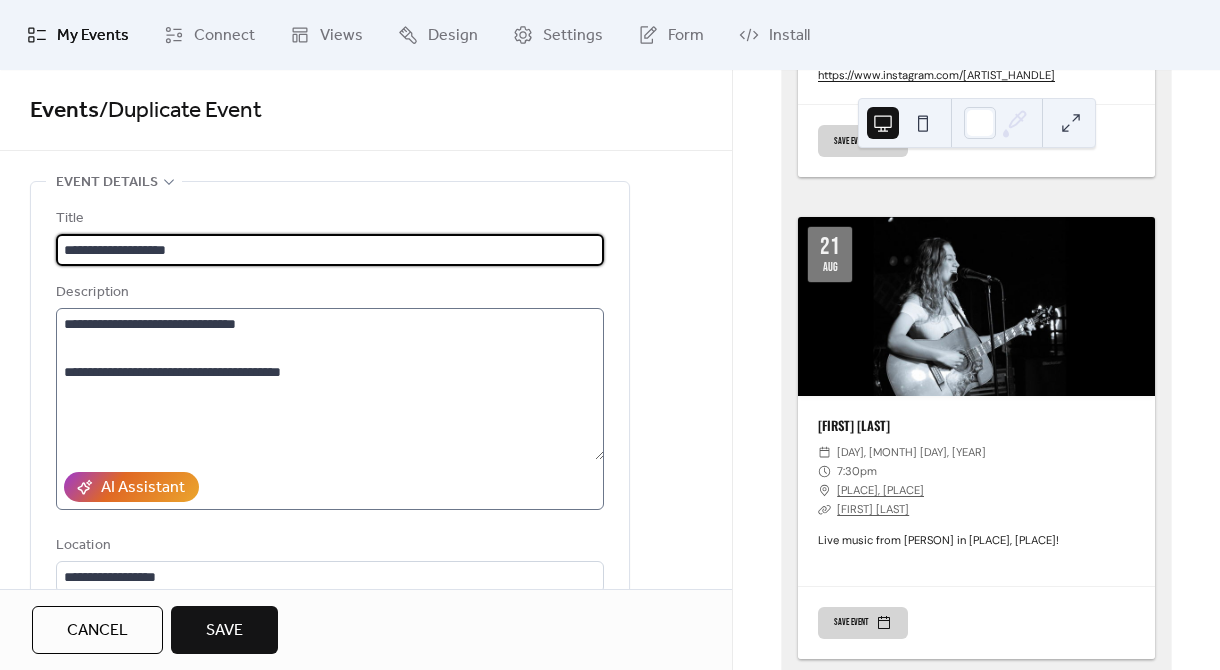 type on "**********" 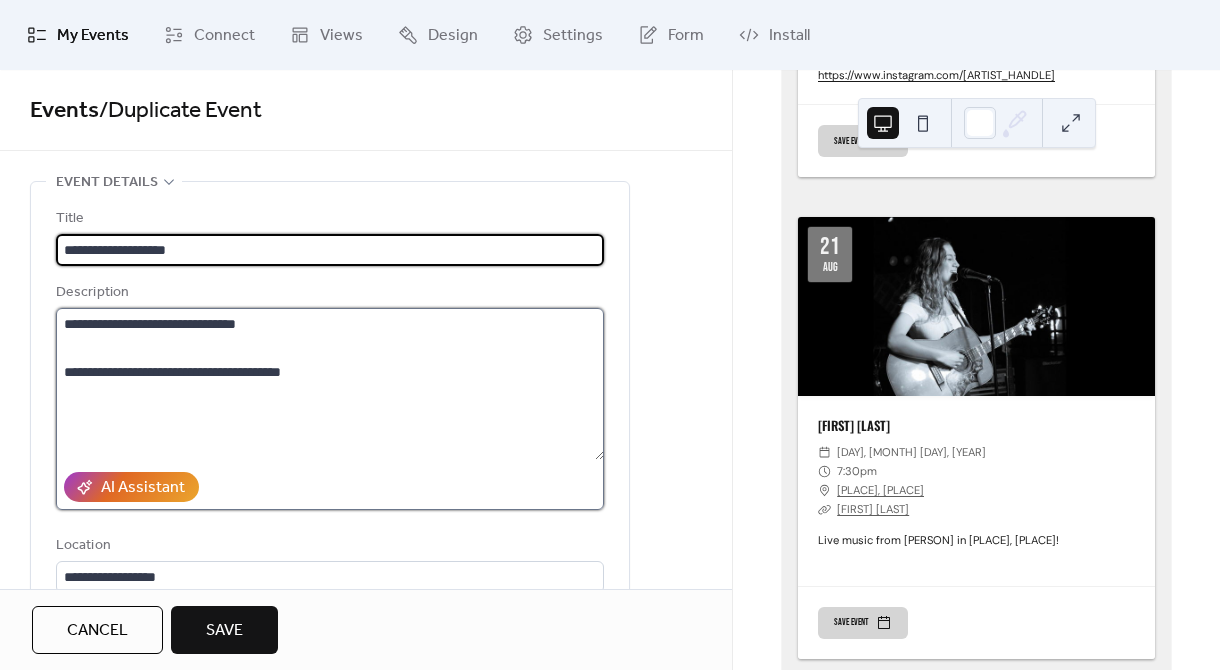 click on "**********" at bounding box center [330, 384] 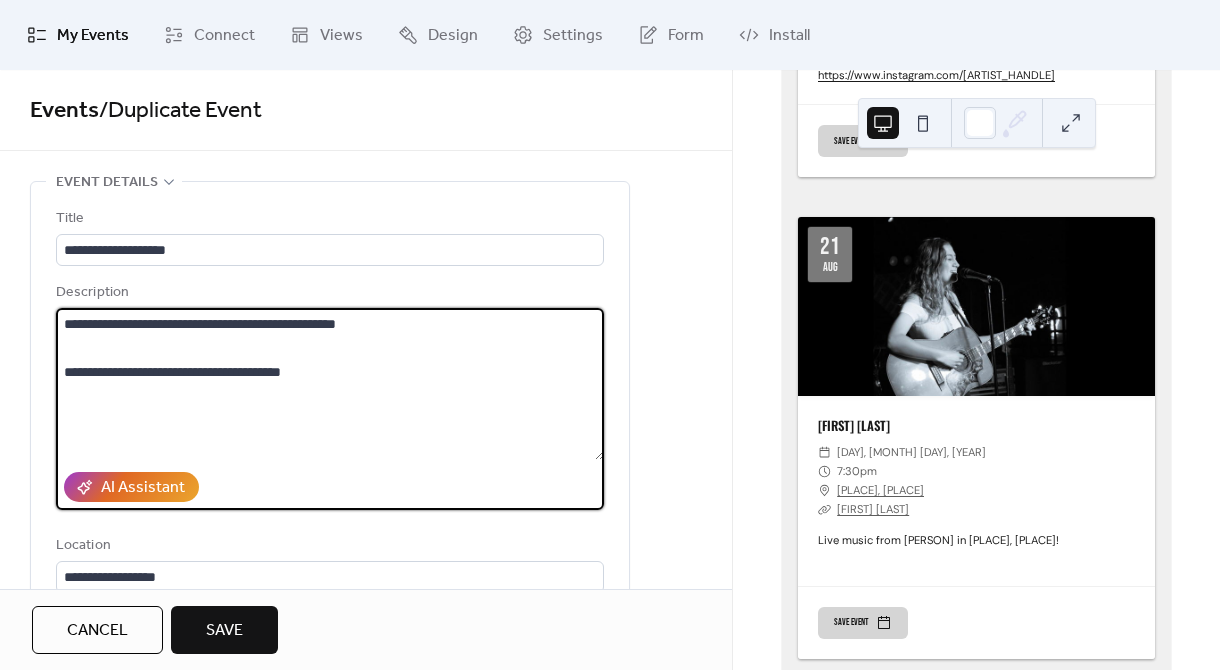 click on "**********" at bounding box center [330, 384] 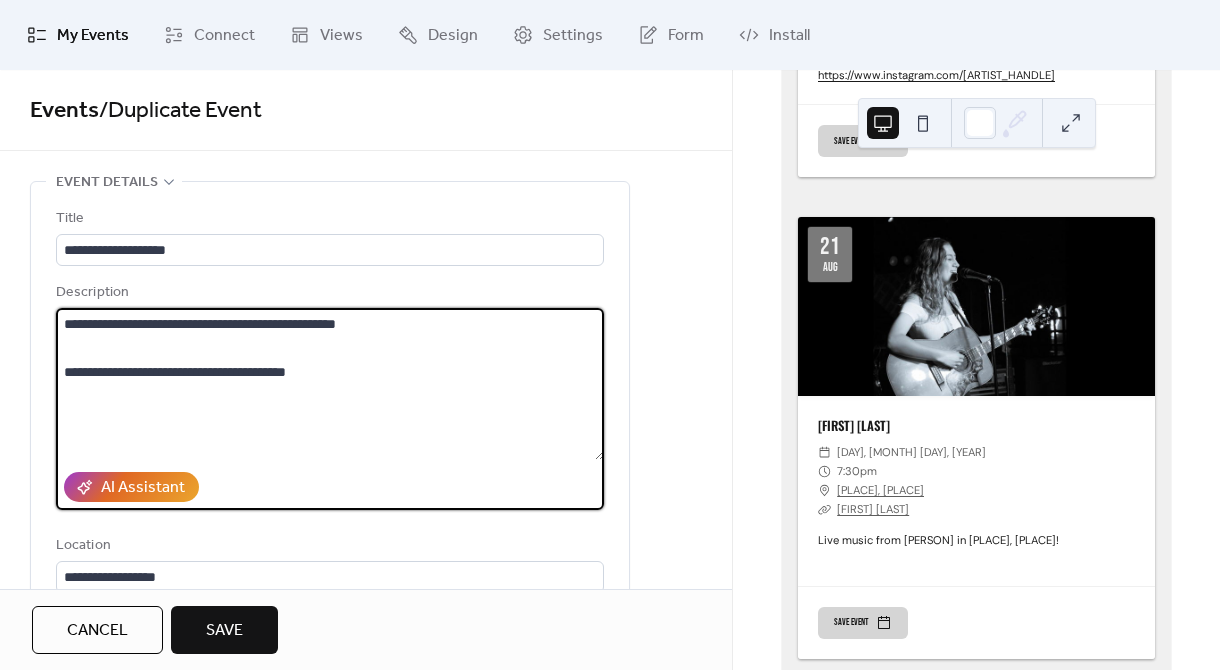 click on "**********" at bounding box center (330, 384) 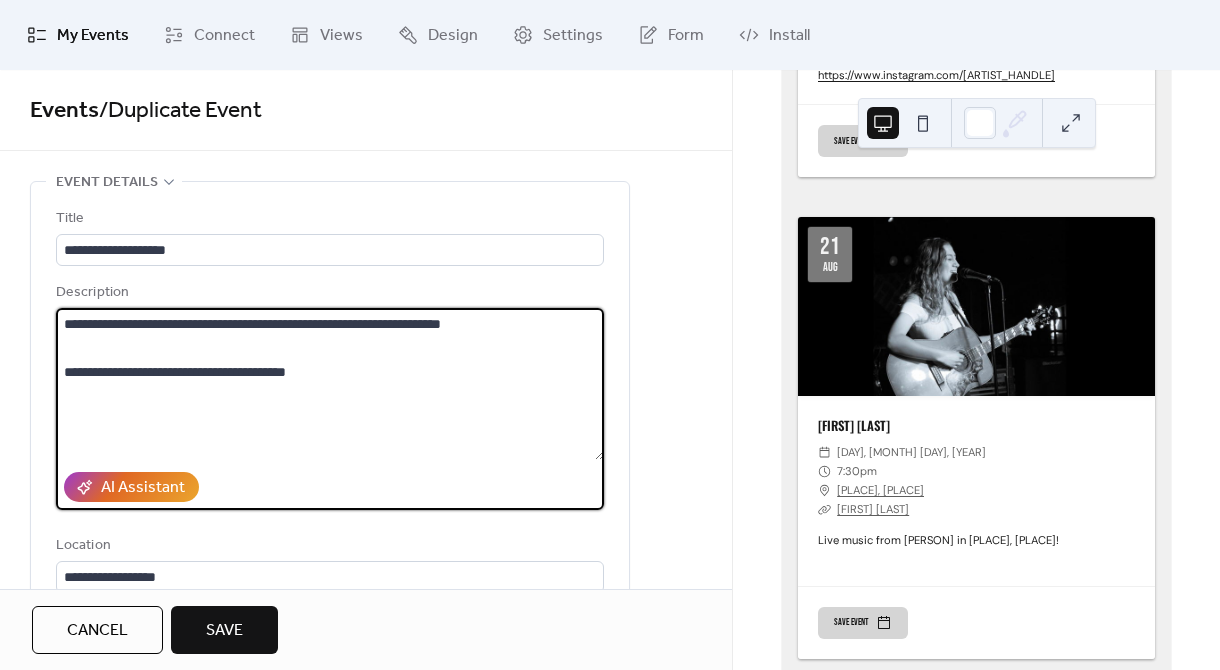 click on "**********" at bounding box center (330, 384) 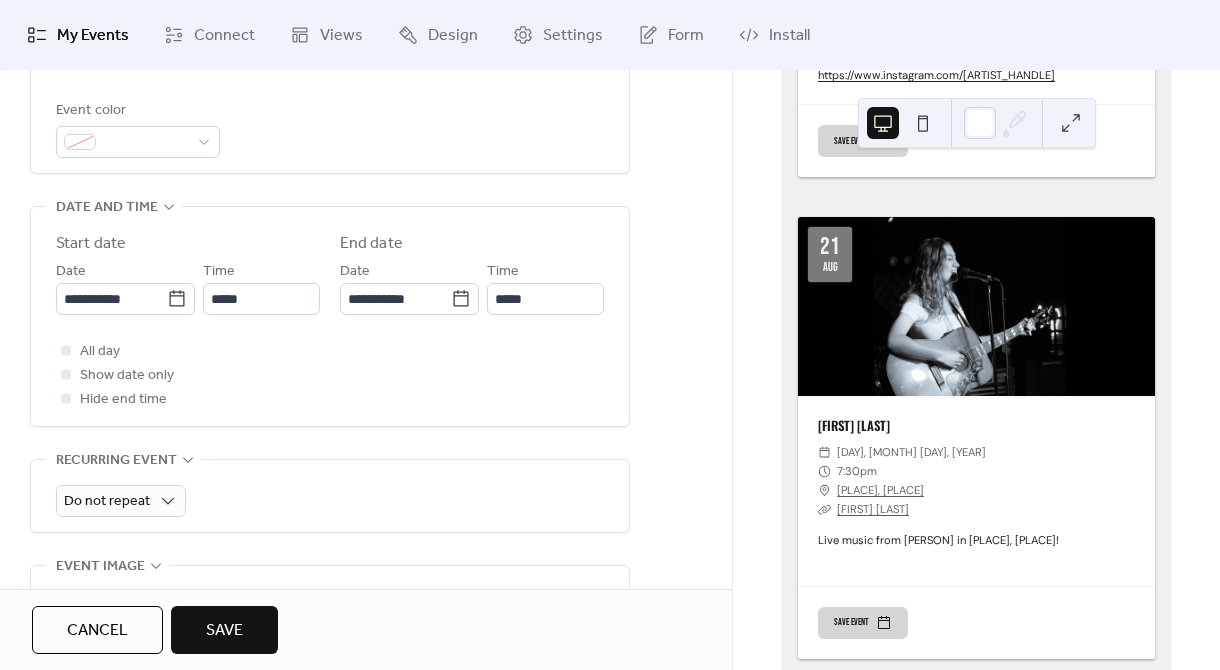 scroll, scrollTop: 618, scrollLeft: 0, axis: vertical 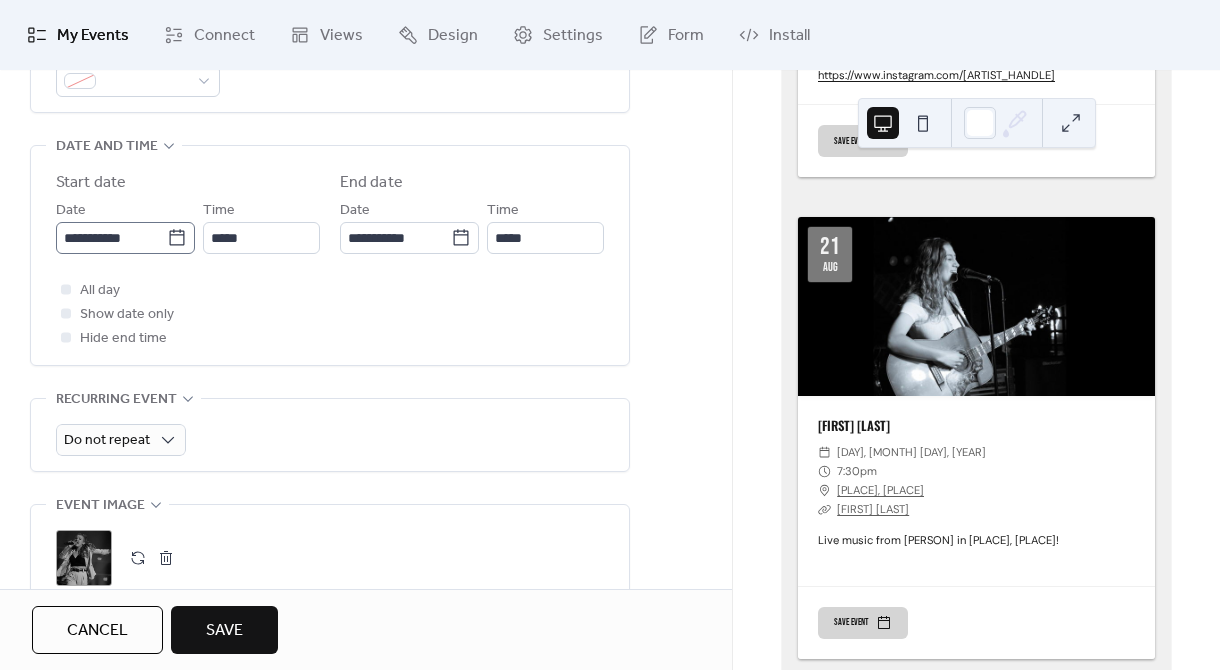 type on "**********" 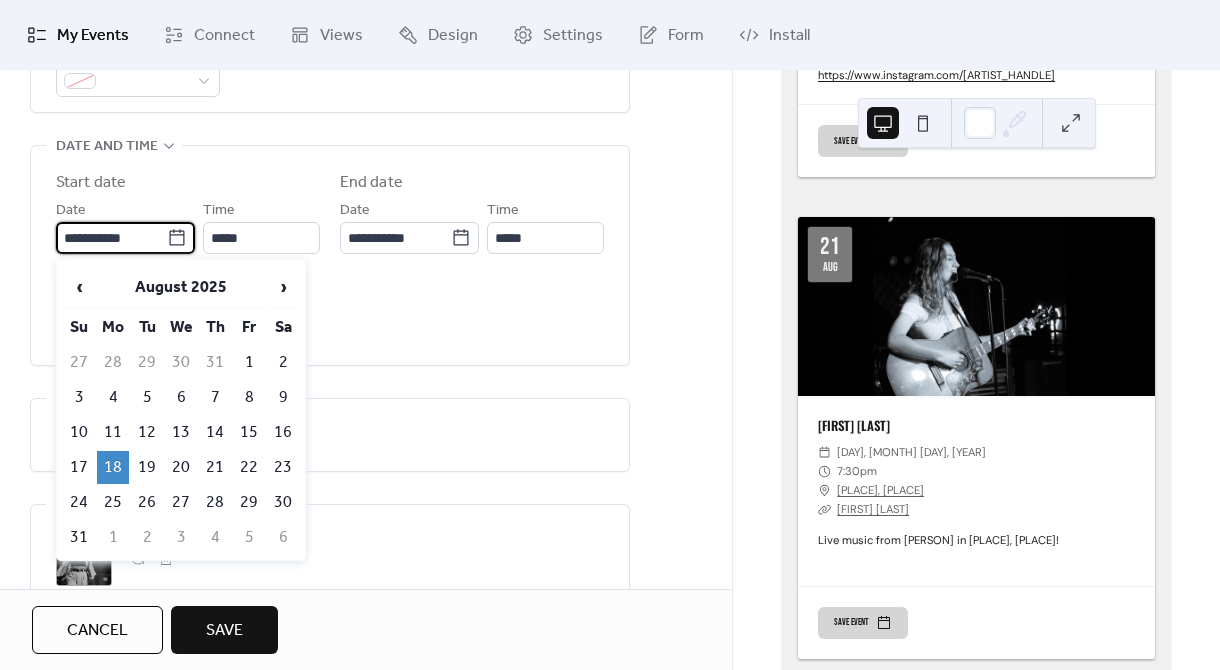 click on "**********" at bounding box center [111, 238] 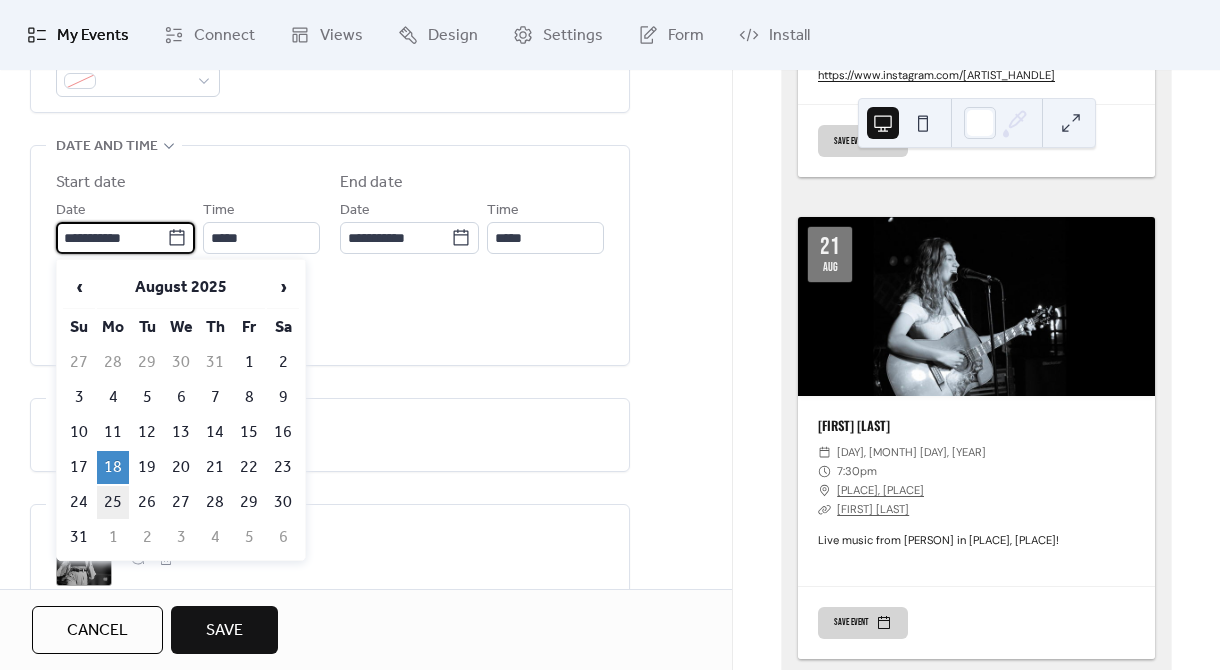 click on "25" at bounding box center [113, 502] 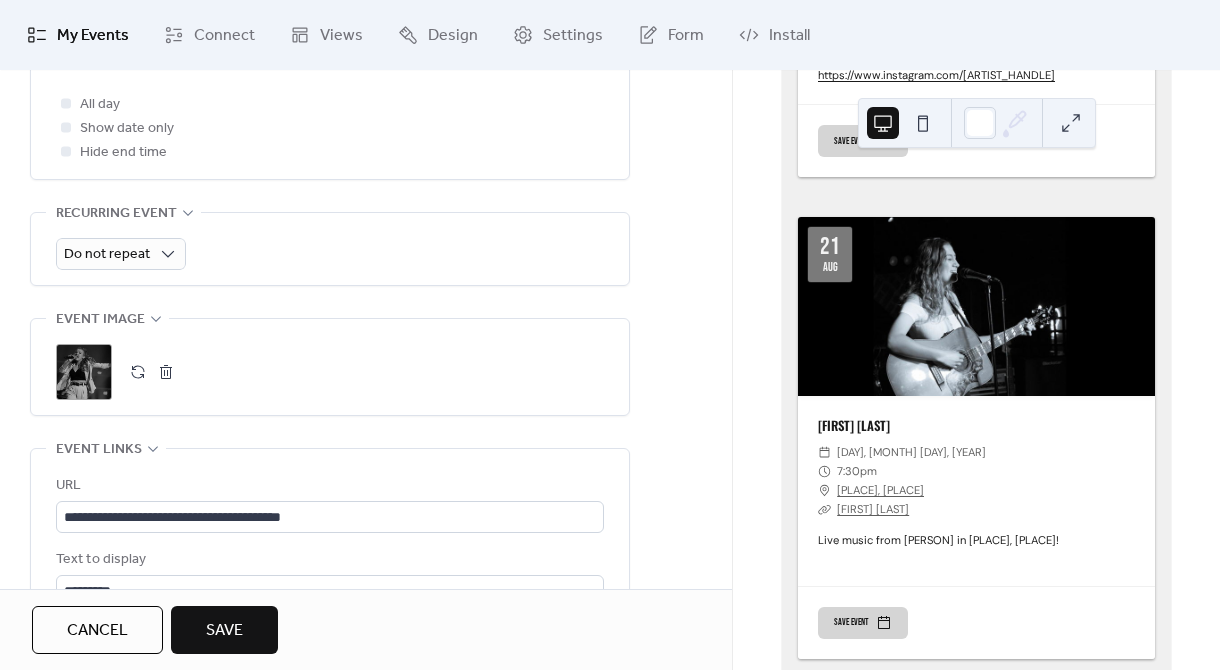 scroll, scrollTop: 883, scrollLeft: 0, axis: vertical 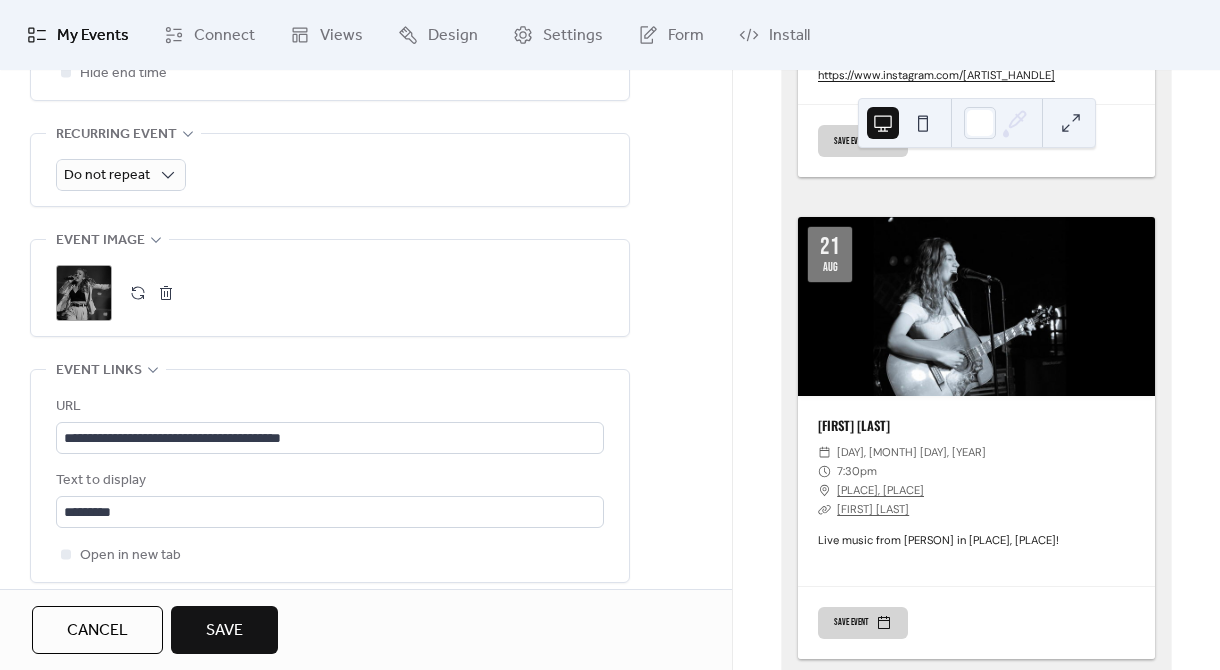 click at bounding box center (166, 293) 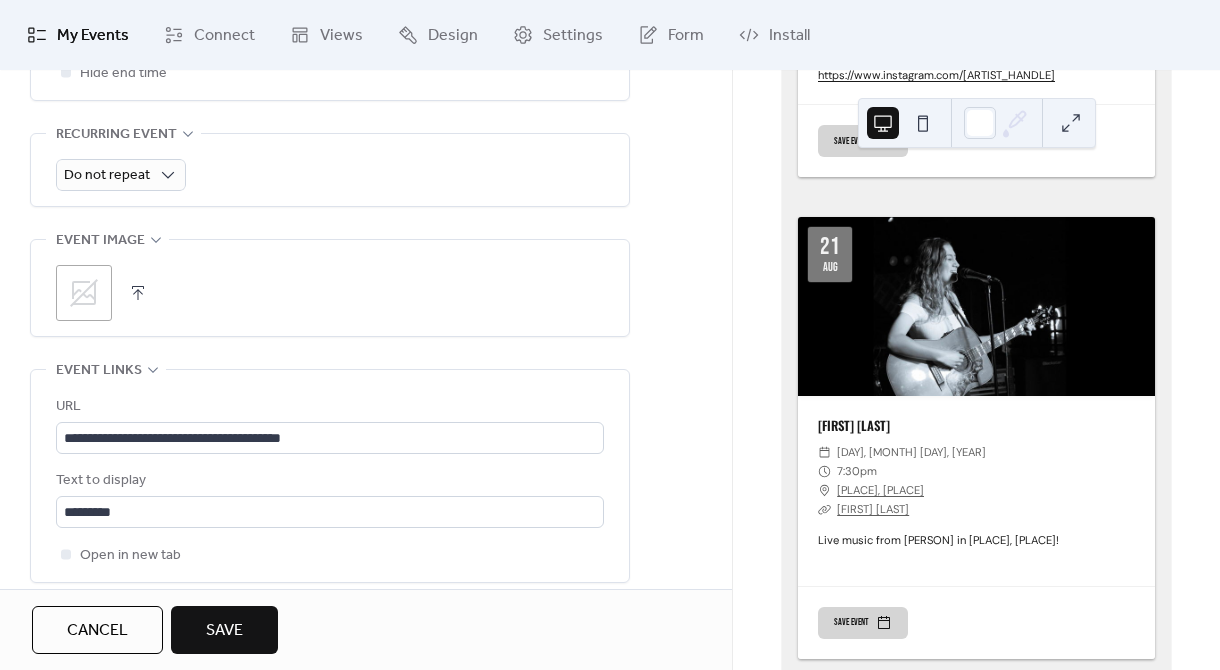 click on "Text to display" at bounding box center (328, 481) 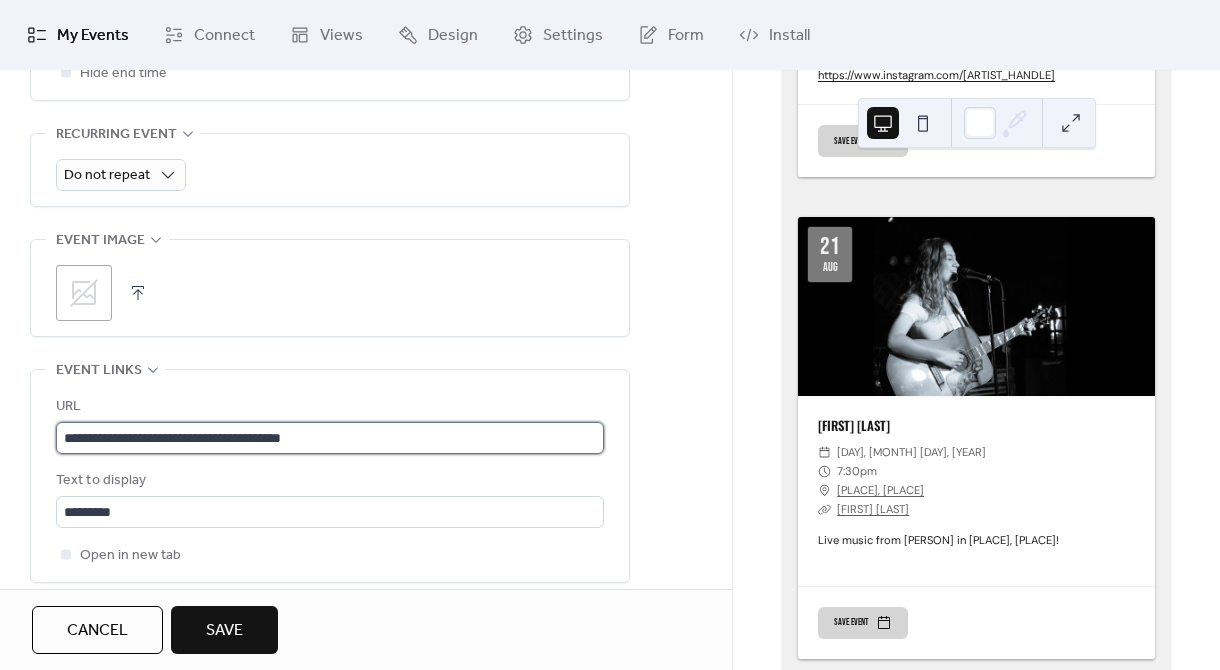 click on "**********" at bounding box center (330, 438) 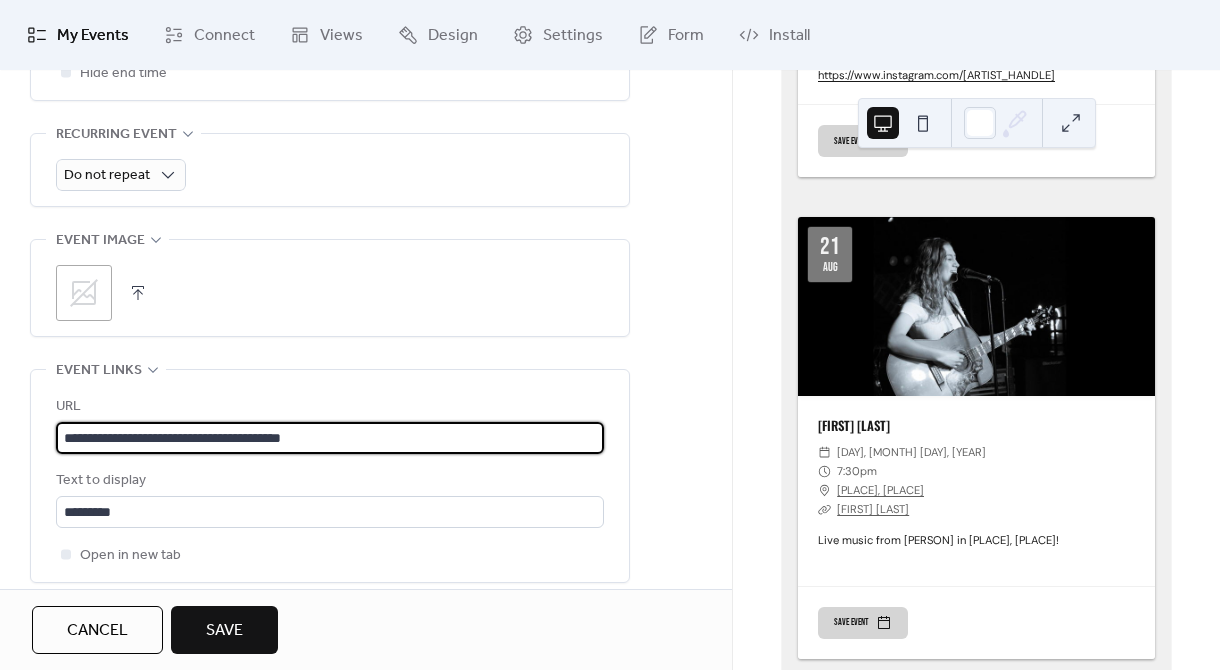 click on "**********" at bounding box center [330, 438] 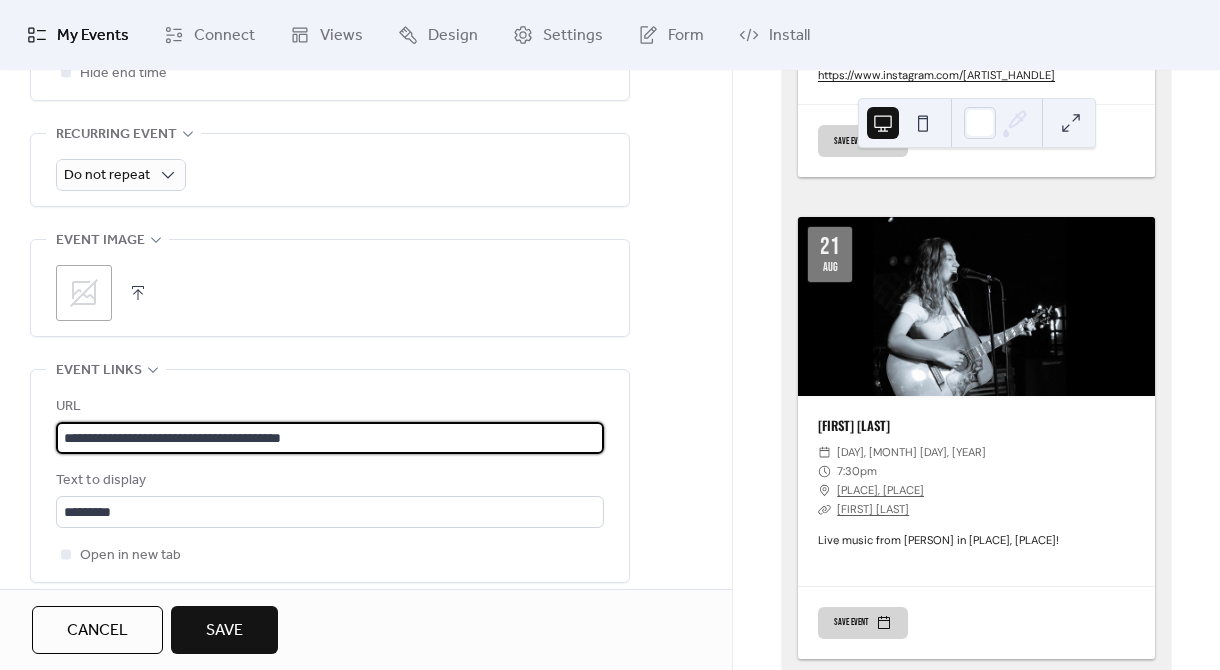 paste on "*" 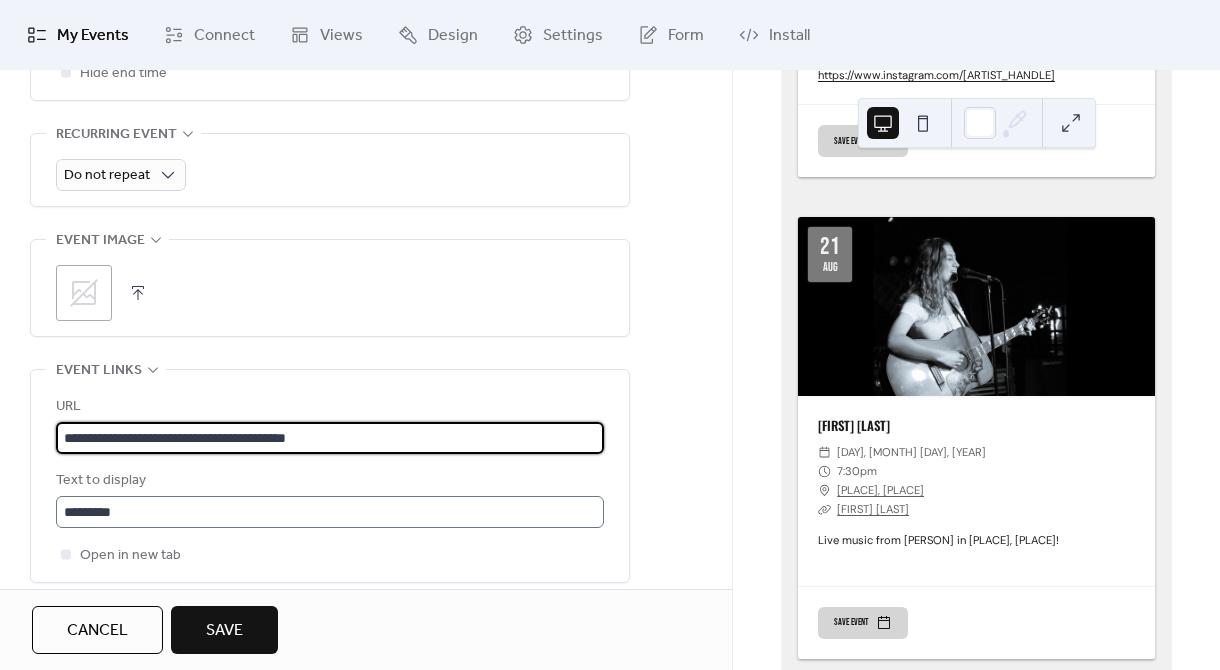 type on "**********" 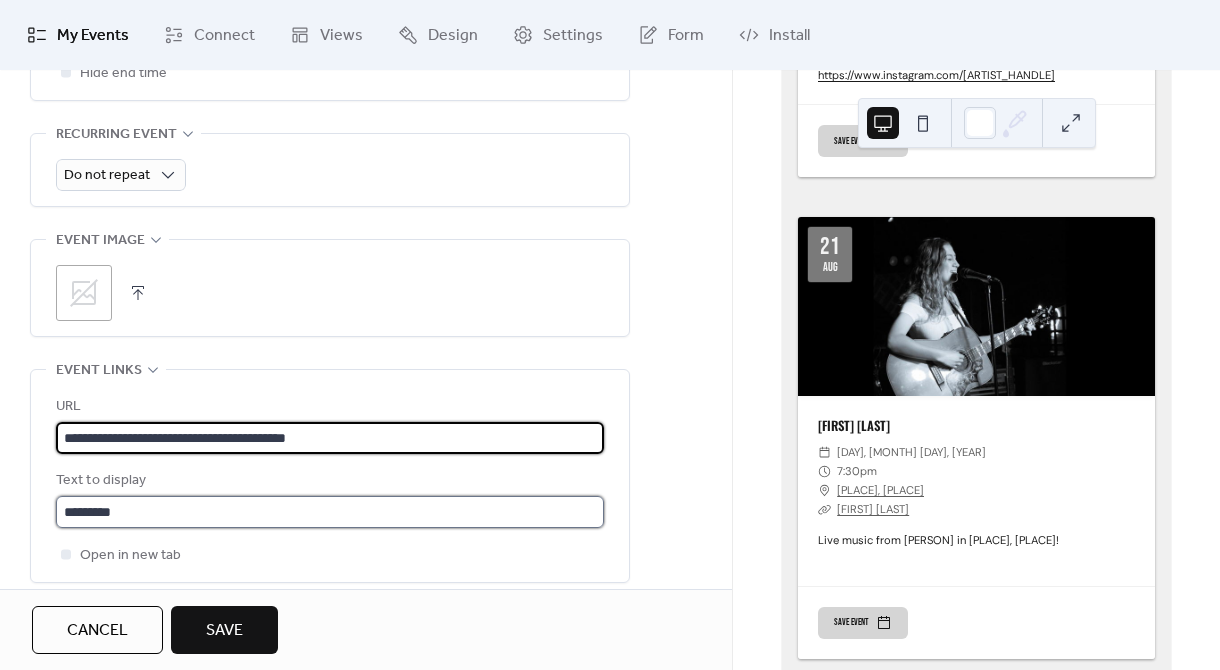 click on "*********" at bounding box center (330, 512) 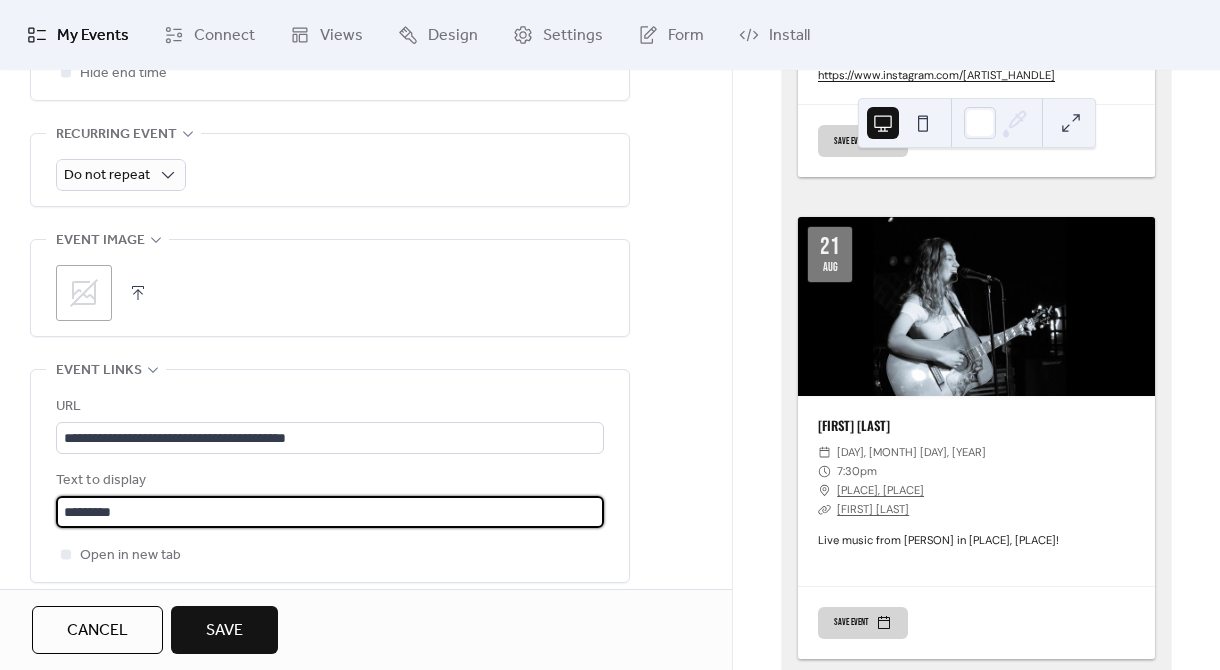 click on "*********" at bounding box center (330, 512) 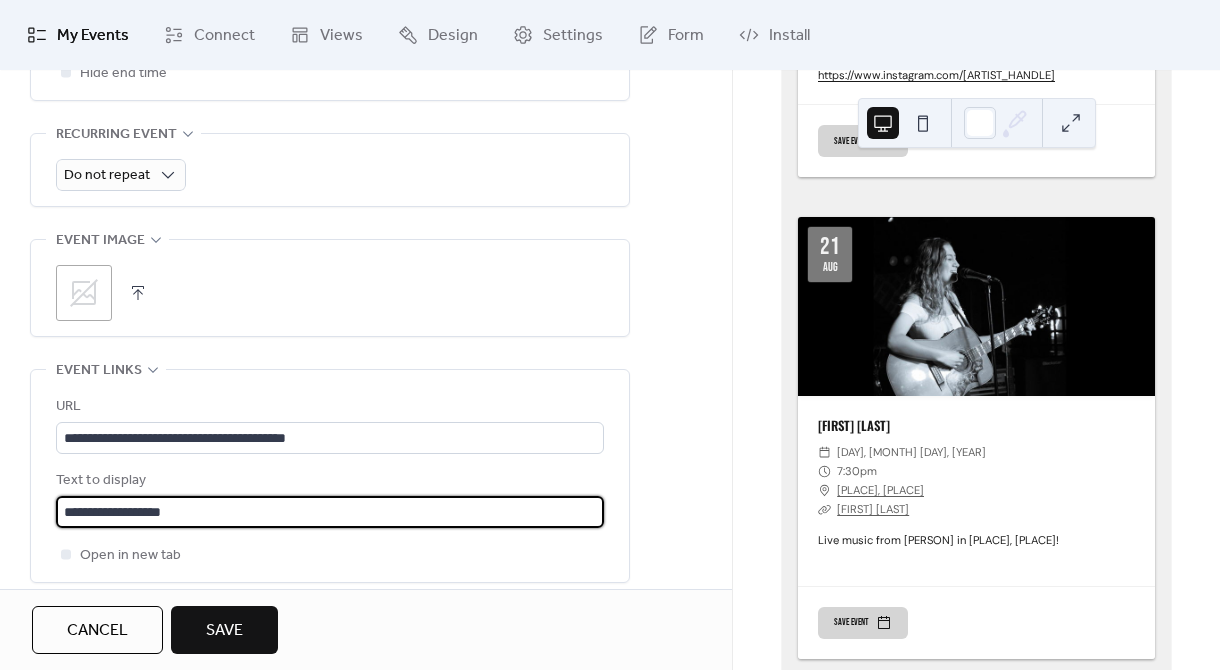 type on "**********" 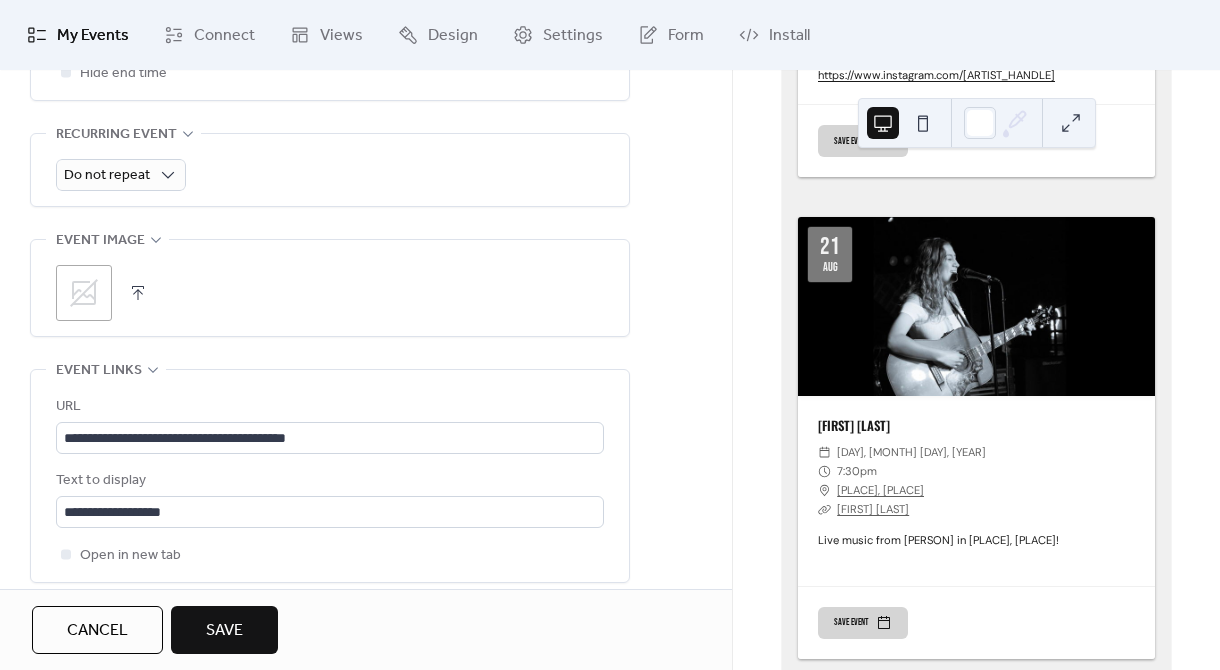 click on "**********" at bounding box center [366, 106] 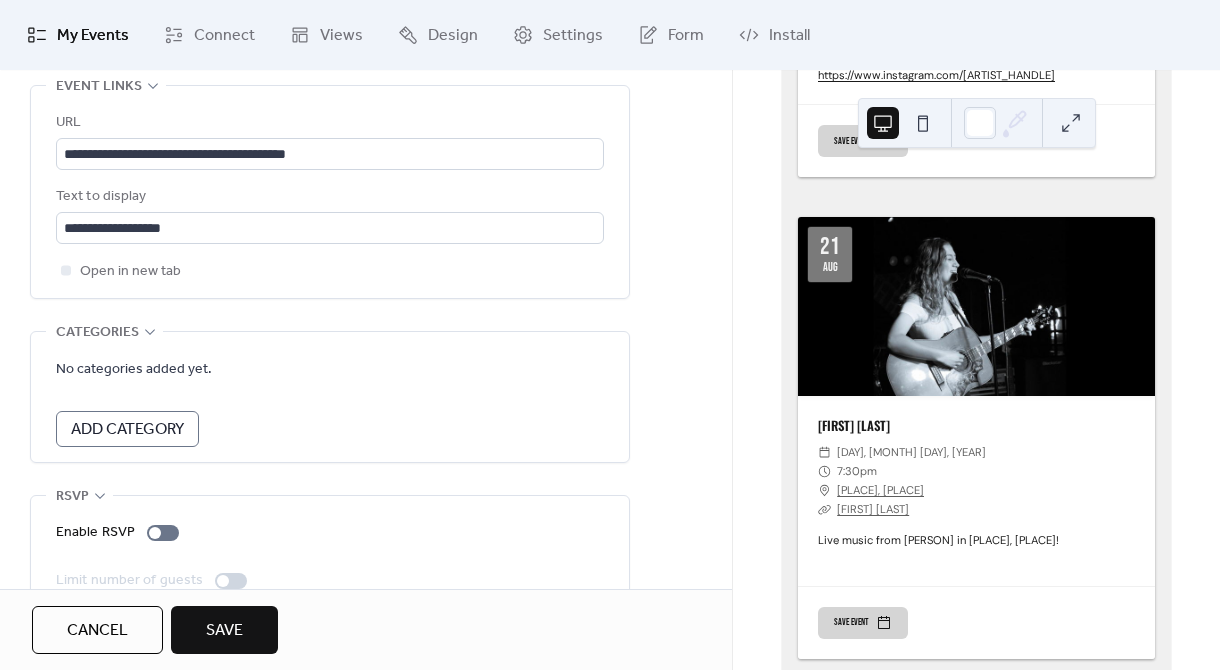 scroll, scrollTop: 770, scrollLeft: 0, axis: vertical 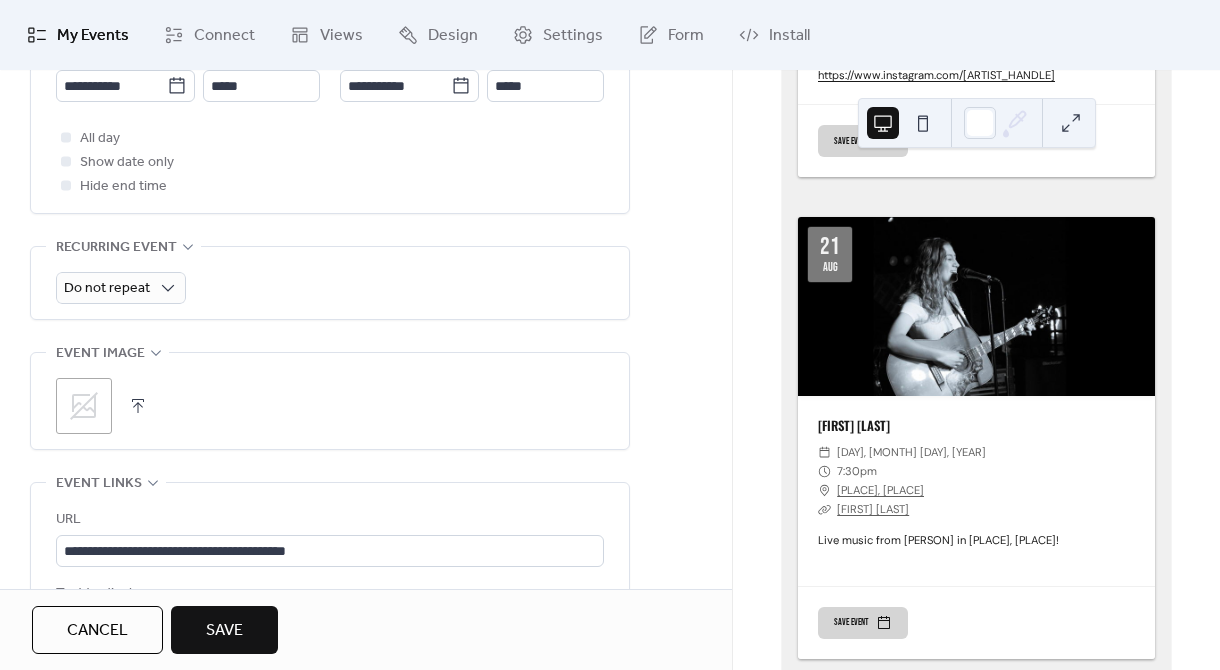 click on ";" at bounding box center [330, 401] 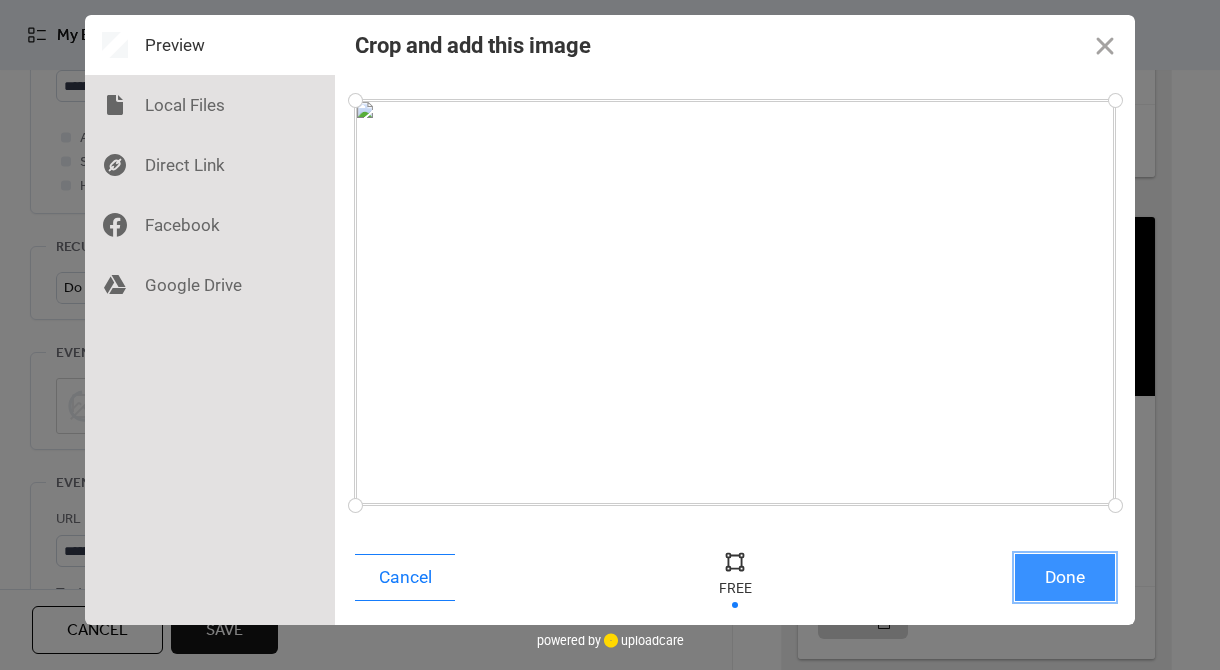 click on "Done" at bounding box center [1065, 577] 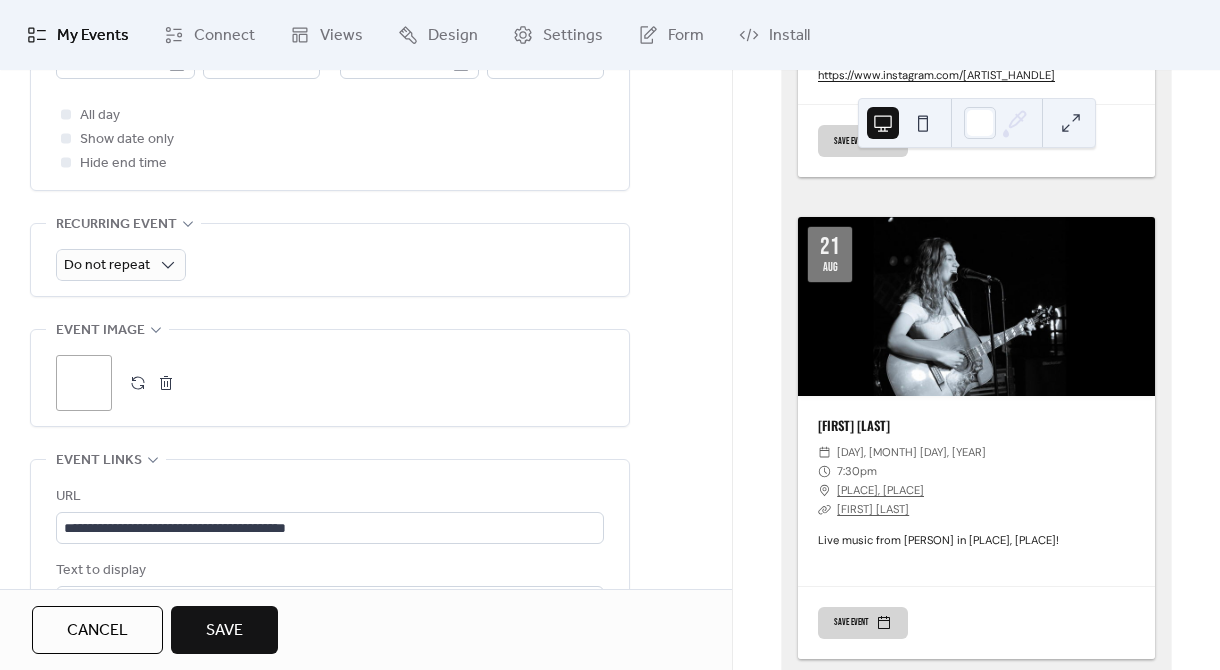 scroll, scrollTop: 777, scrollLeft: 0, axis: vertical 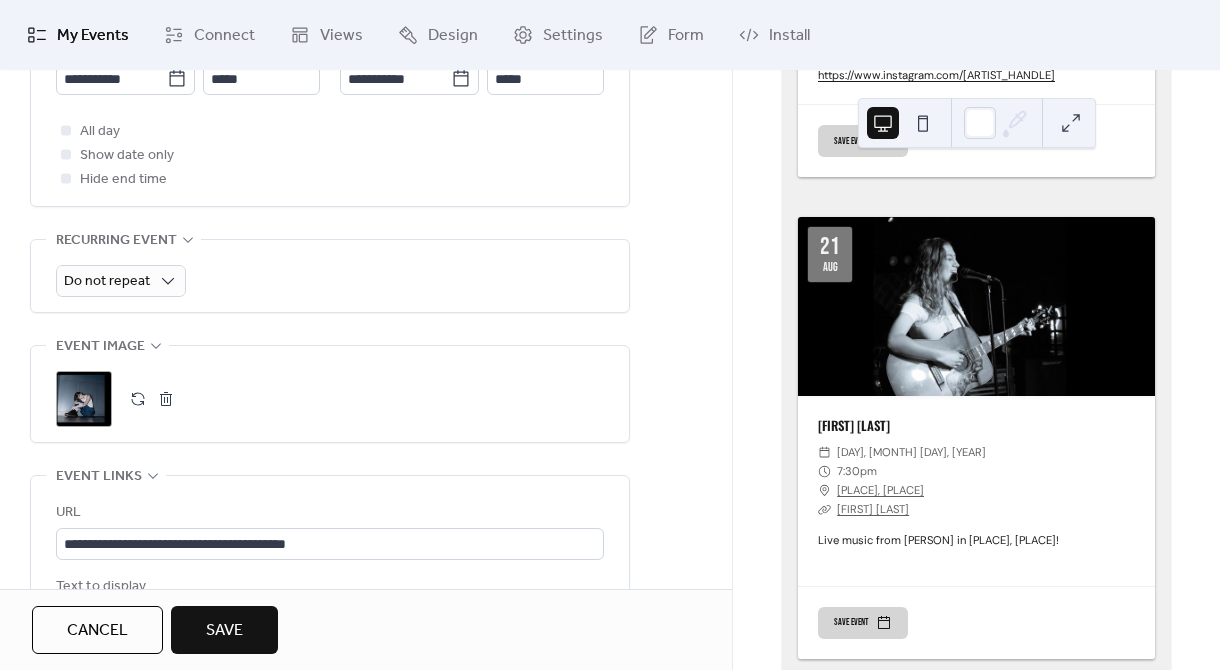 click on "Save" at bounding box center (224, 631) 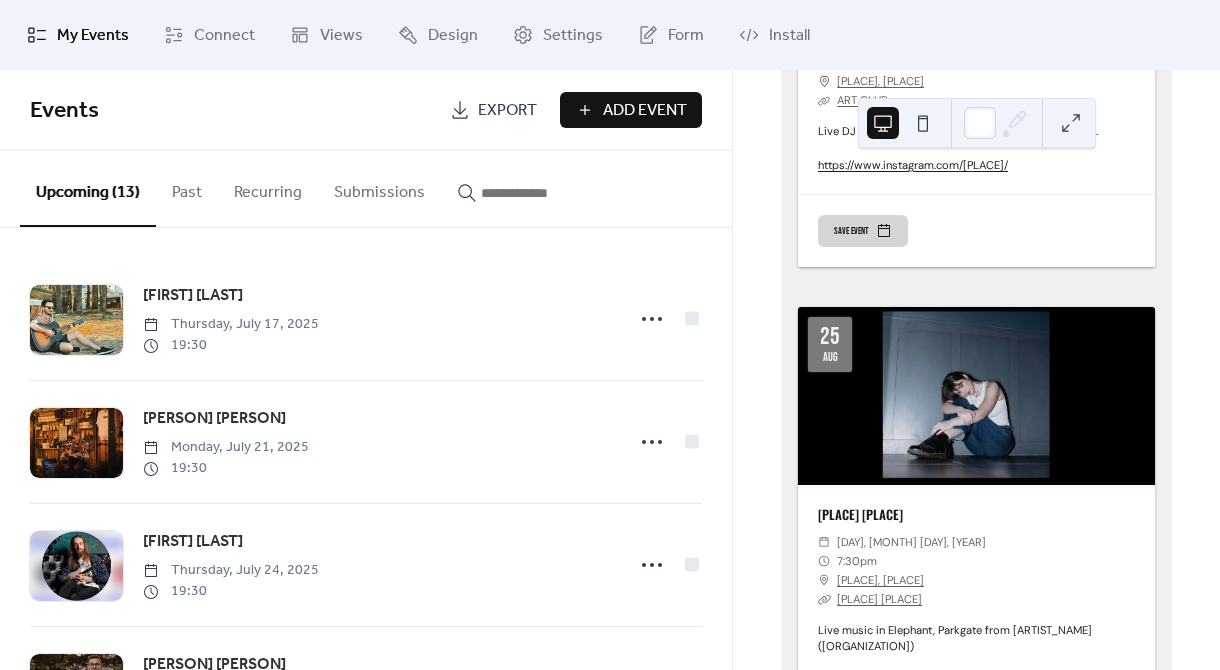 scroll, scrollTop: 5547, scrollLeft: 0, axis: vertical 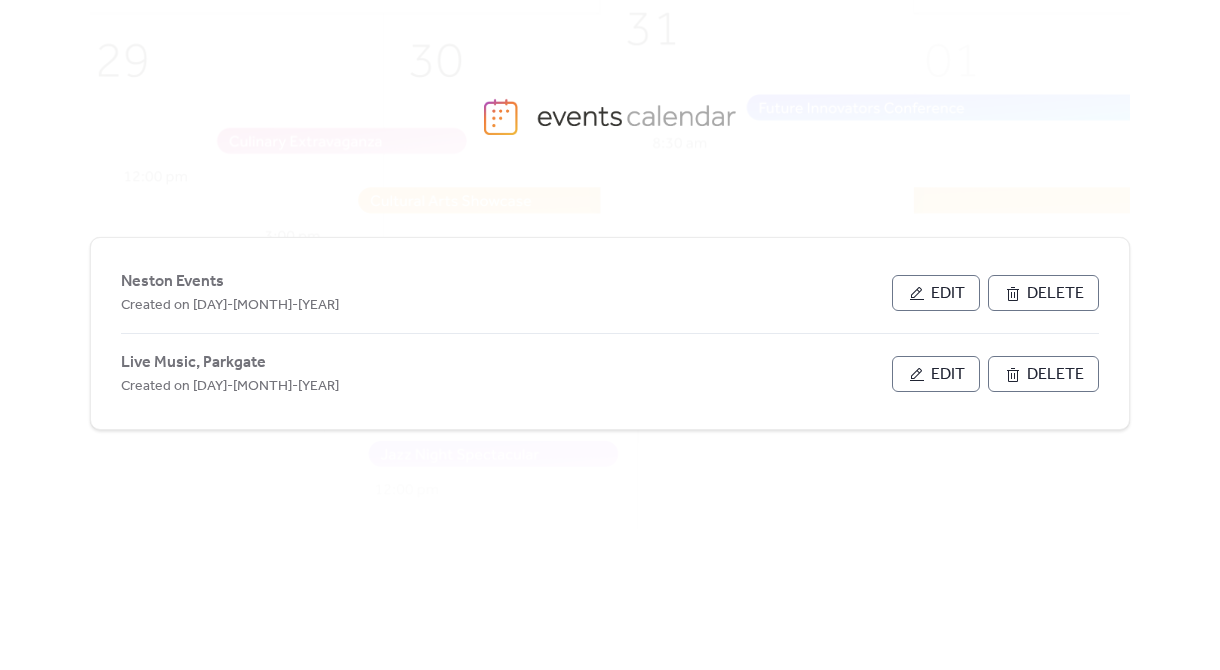 click at bounding box center [639, 305] 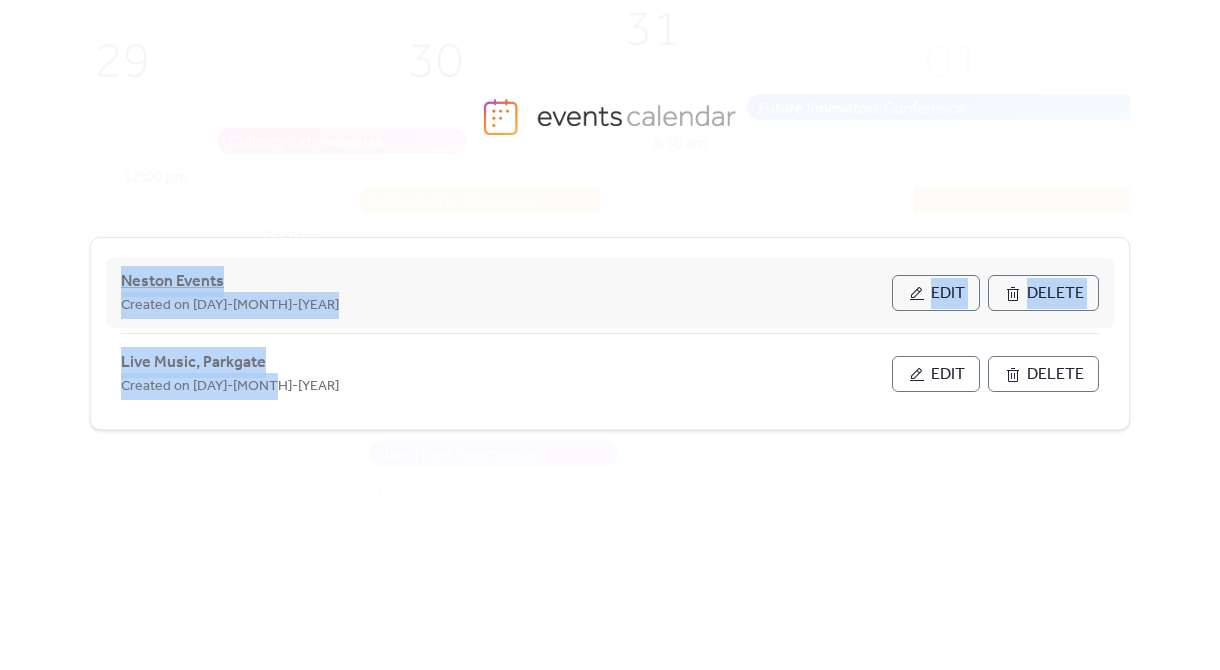 drag, startPoint x: 302, startPoint y: 392, endPoint x: 122, endPoint y: 266, distance: 219.718 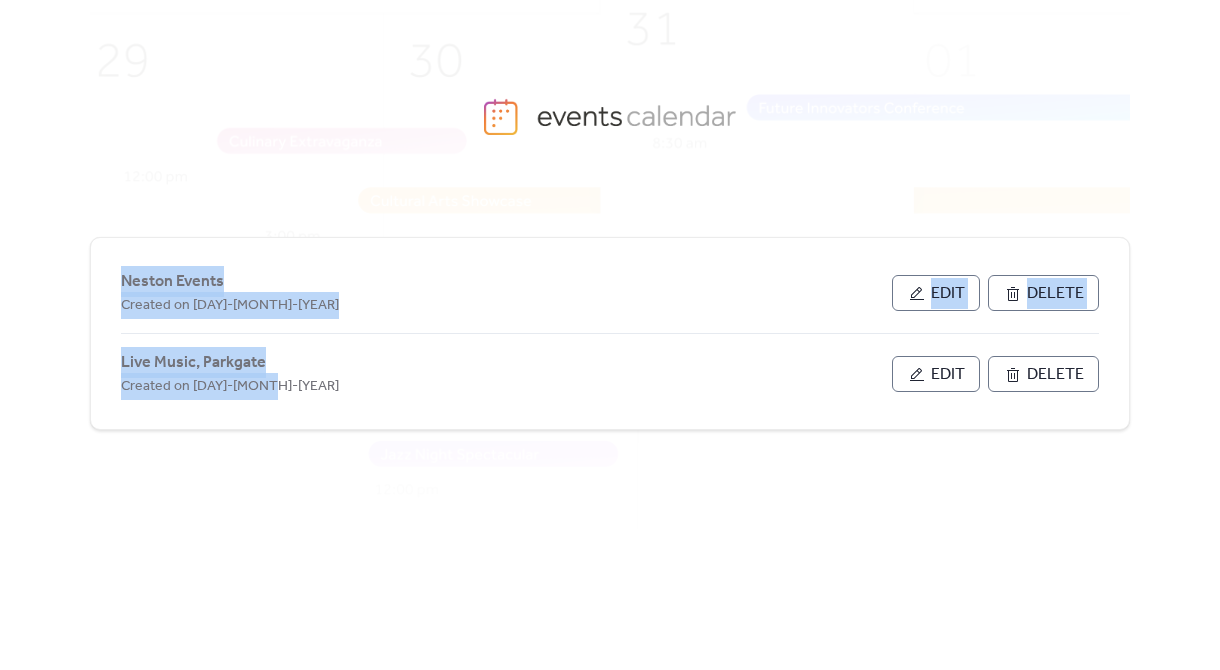click at bounding box center (639, 305) 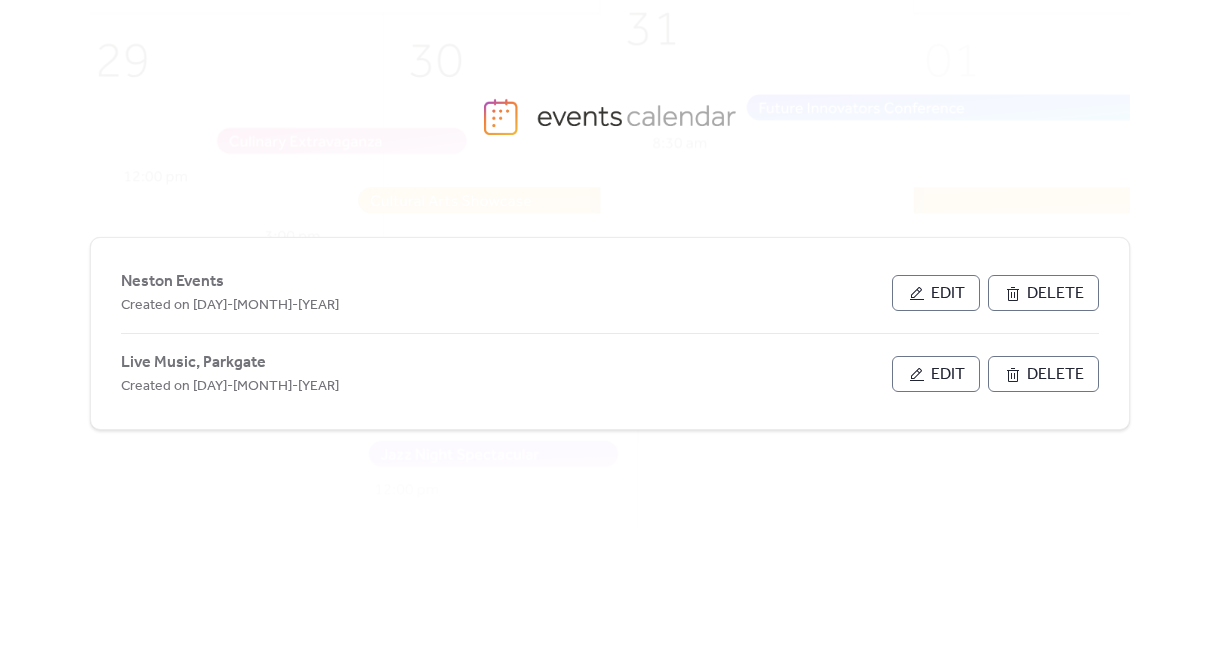 click on "Neston Events Created on 17-Jul-2025 Edit Delete Live Music, Parkgate Created on 16-Jul-2025 Edit Delete" at bounding box center [610, 333] 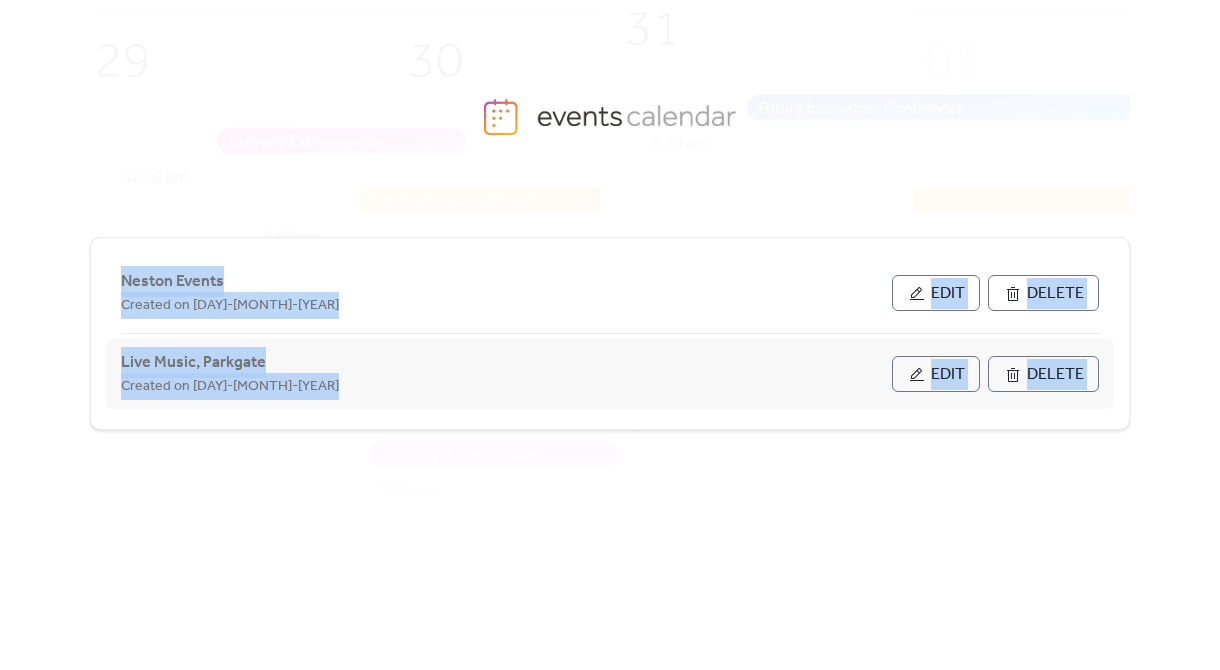 drag, startPoint x: 107, startPoint y: 267, endPoint x: 1083, endPoint y: 411, distance: 986.56573 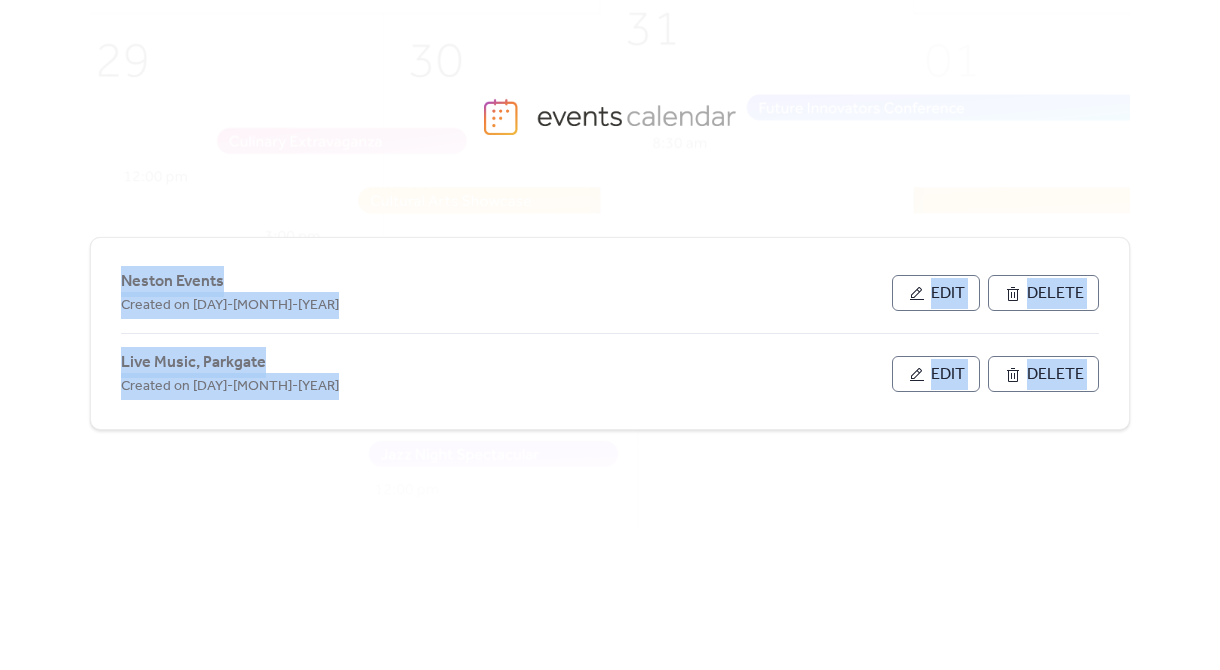 click at bounding box center [639, 305] 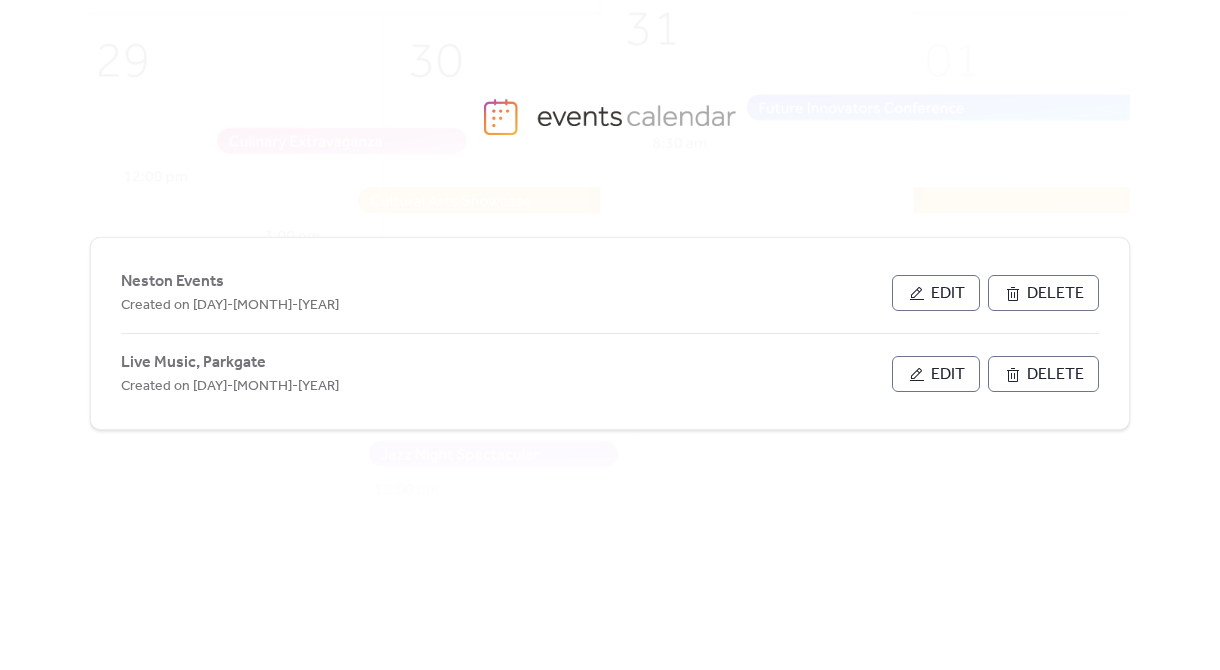 click on "Neston Events Created on 17-Jul-2025 Edit Delete Live Music, Parkgate Created on 16-Jul-2025 Edit Delete" at bounding box center [610, 333] 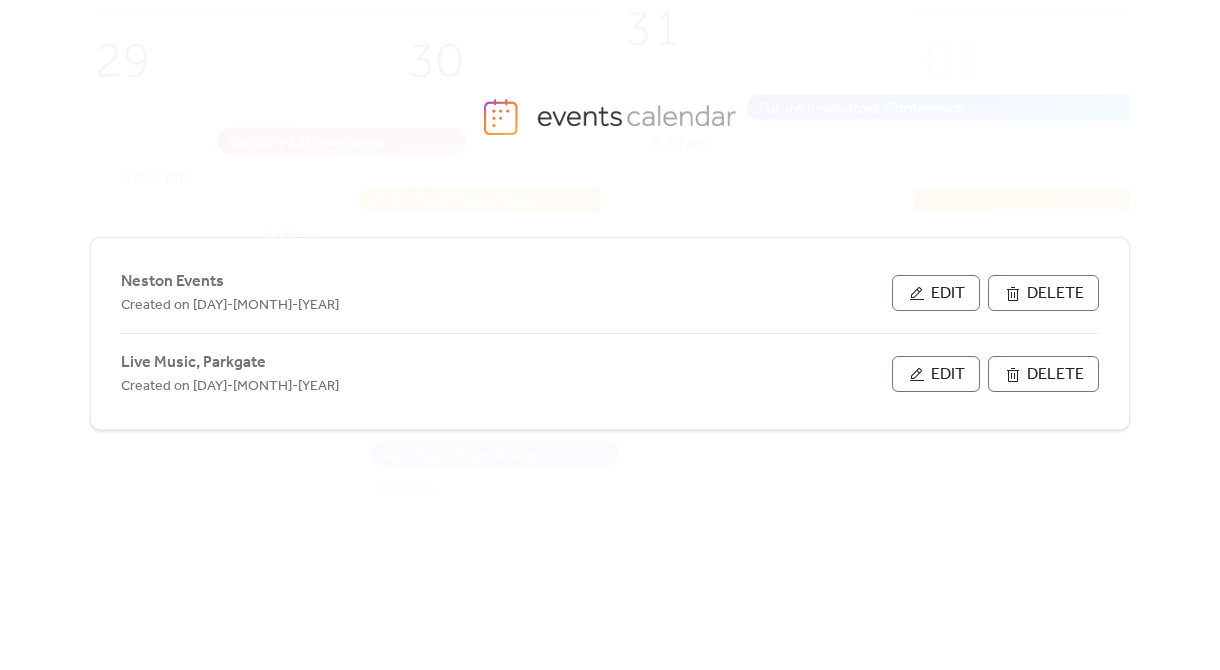 scroll, scrollTop: 0, scrollLeft: 0, axis: both 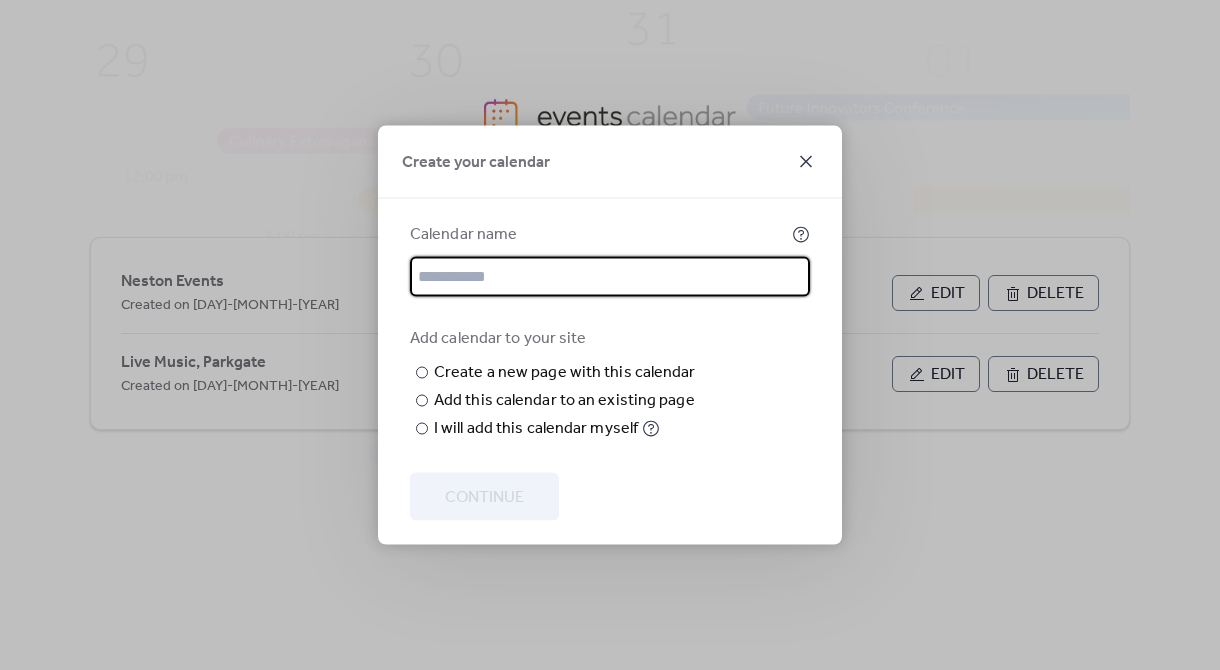 click 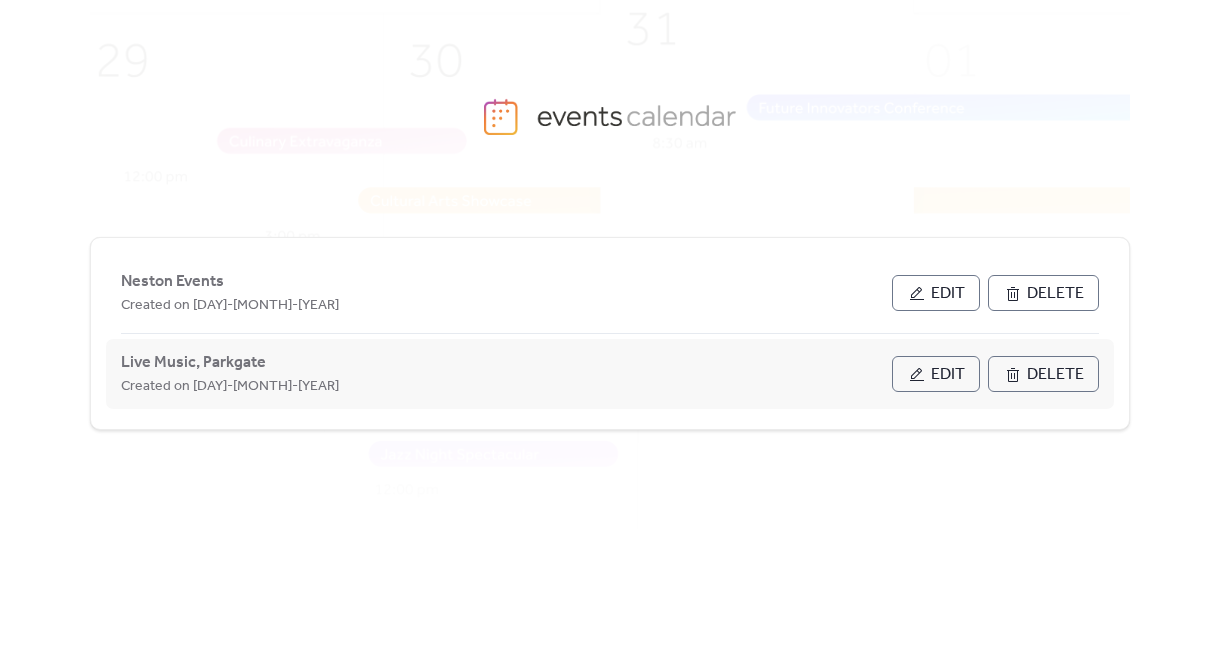 click on "Edit" at bounding box center (936, 374) 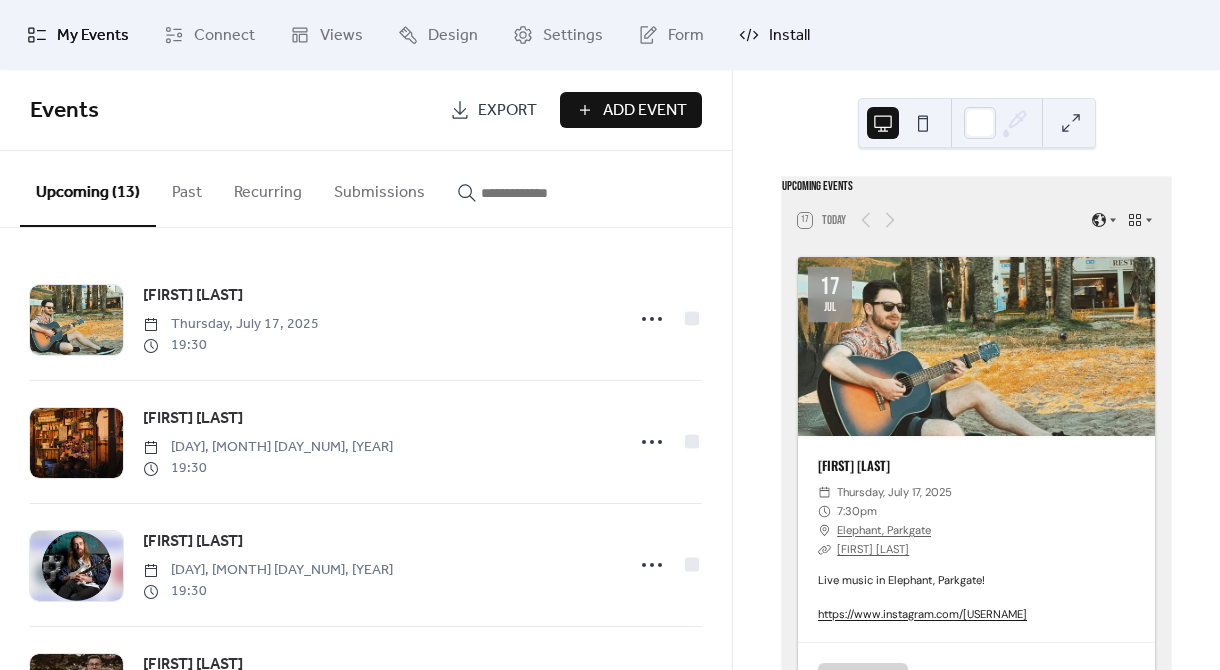 click on "Install" at bounding box center [789, 36] 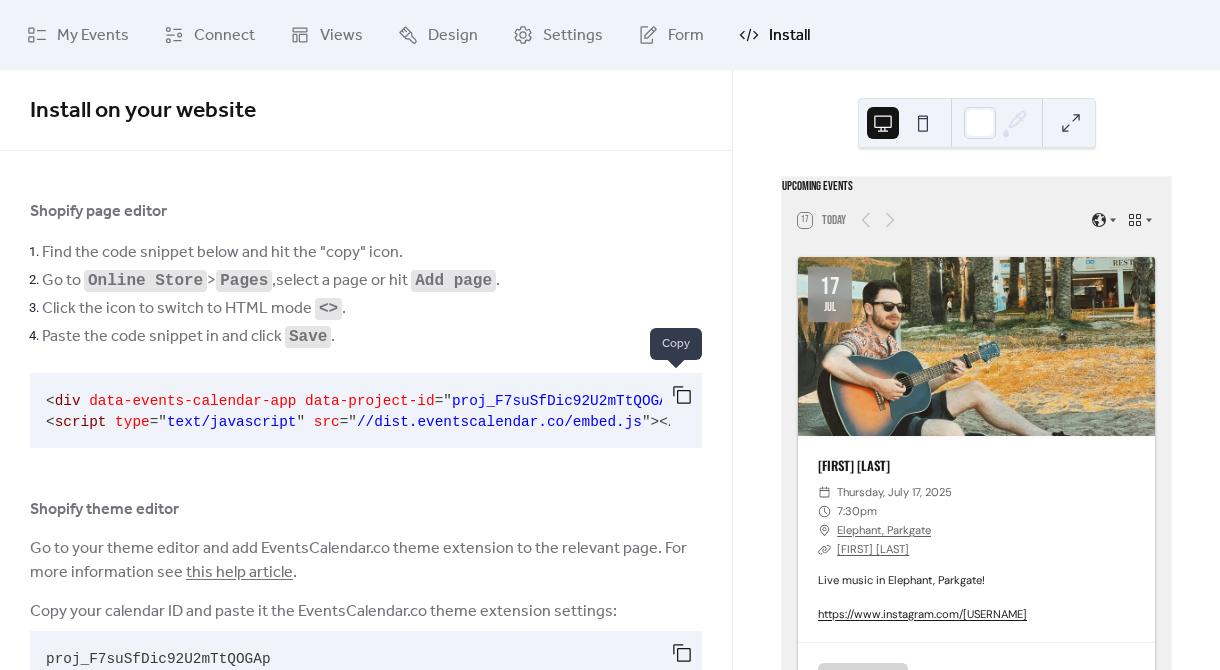 click at bounding box center [682, 395] 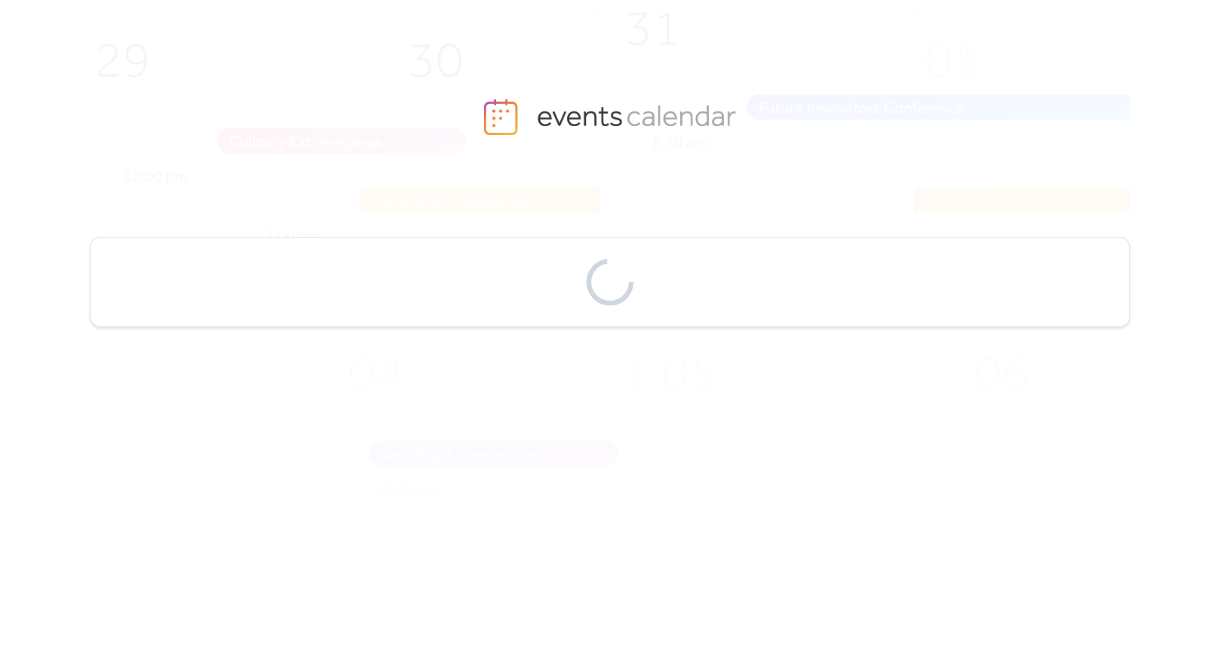 scroll, scrollTop: 0, scrollLeft: 0, axis: both 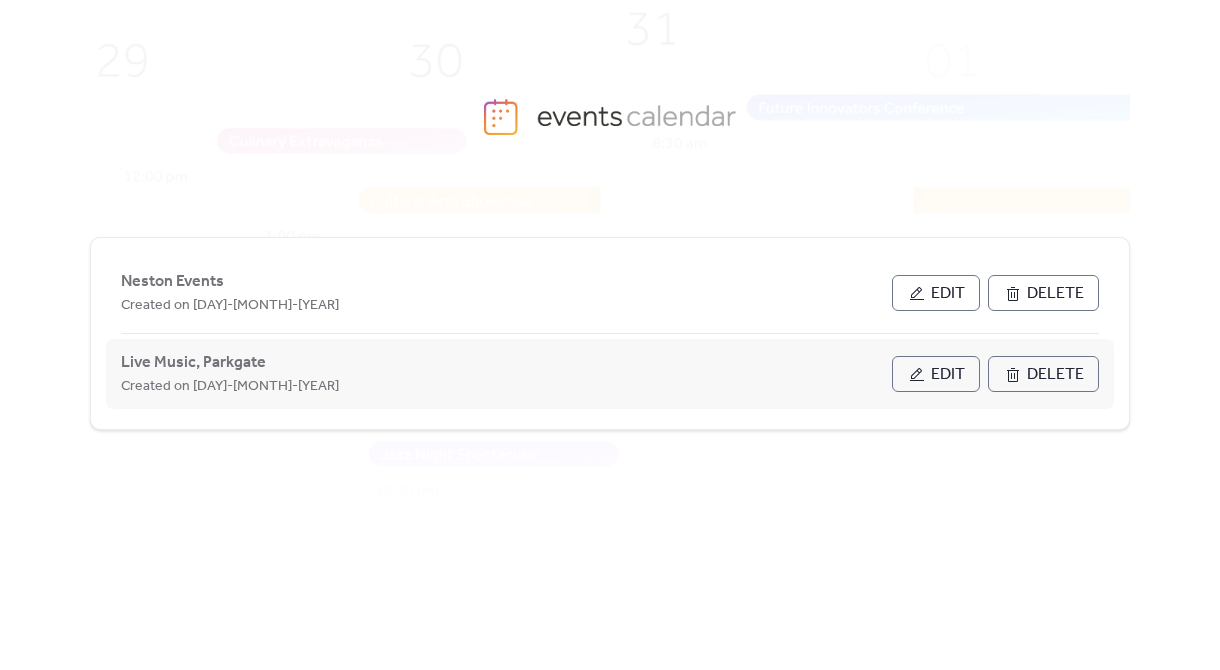 click on "Edit" at bounding box center (948, 375) 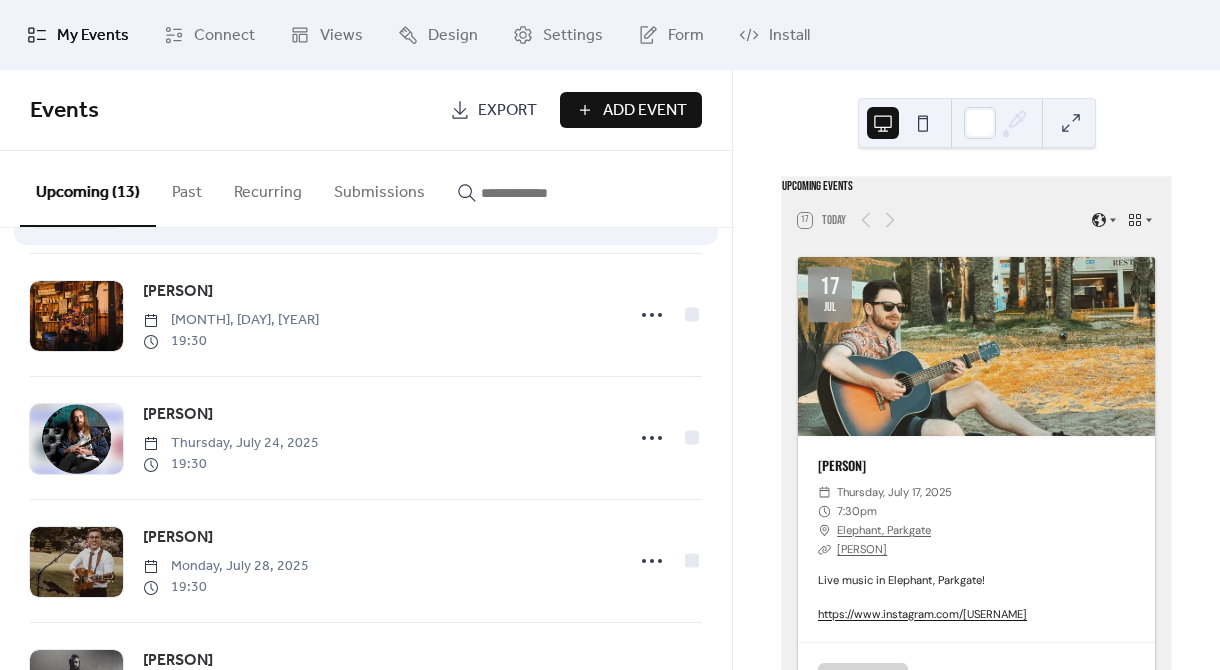scroll, scrollTop: 128, scrollLeft: 0, axis: vertical 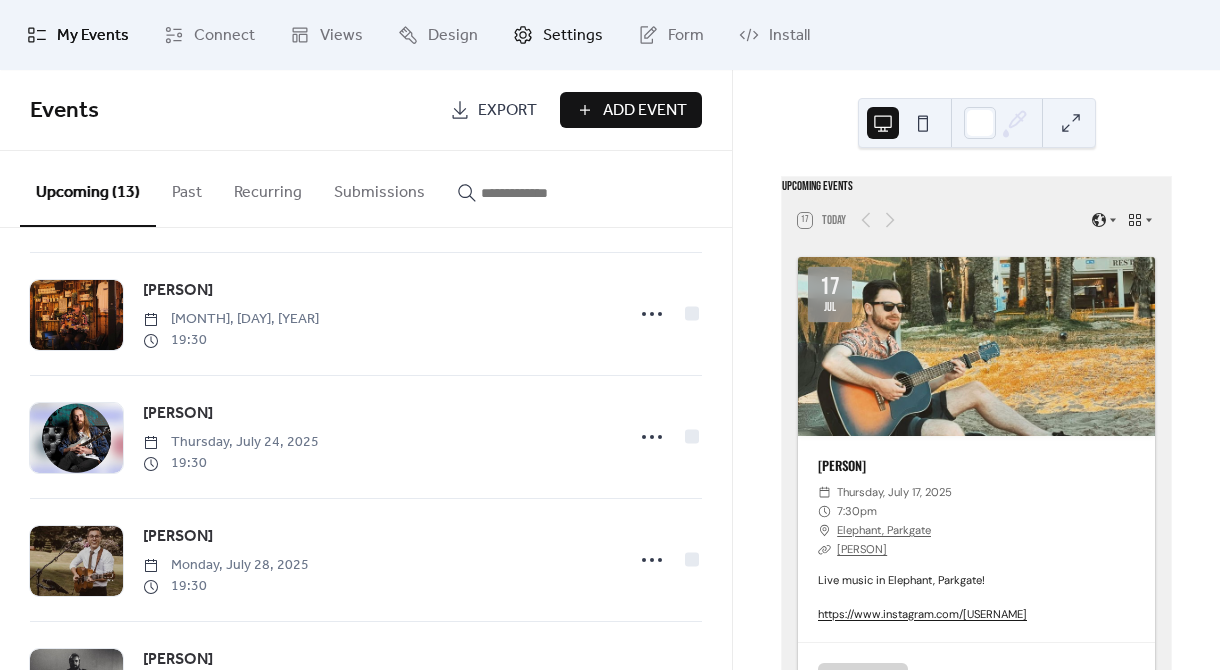 click on "Settings" at bounding box center [573, 36] 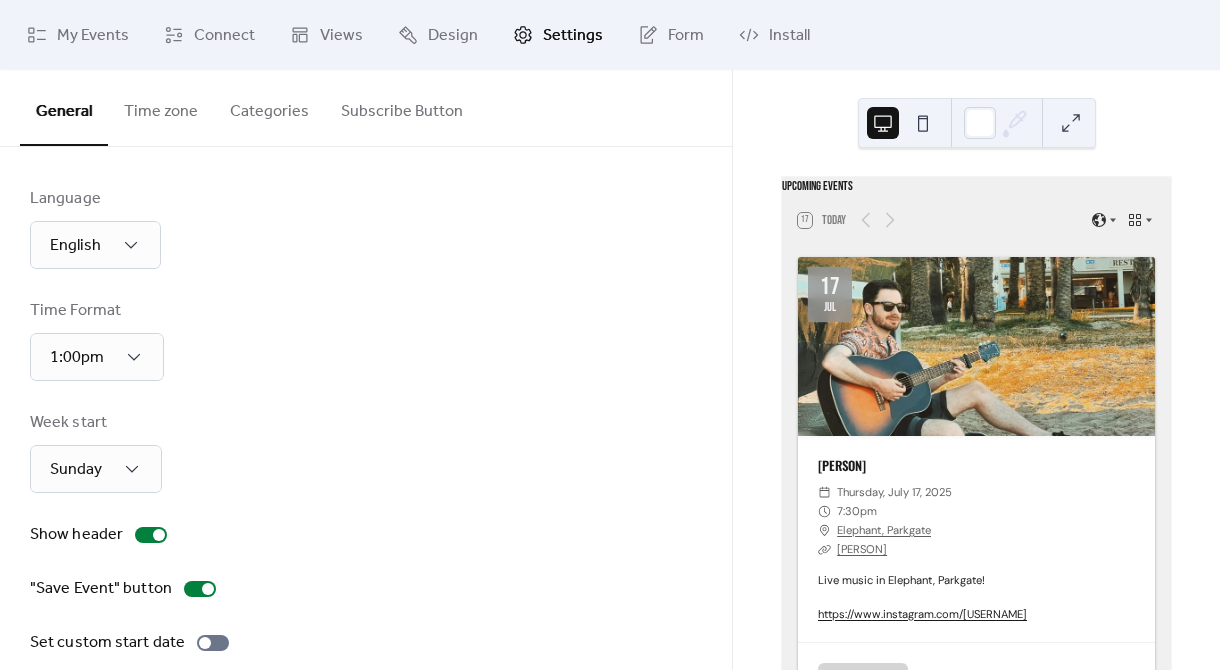 scroll, scrollTop: 114, scrollLeft: 0, axis: vertical 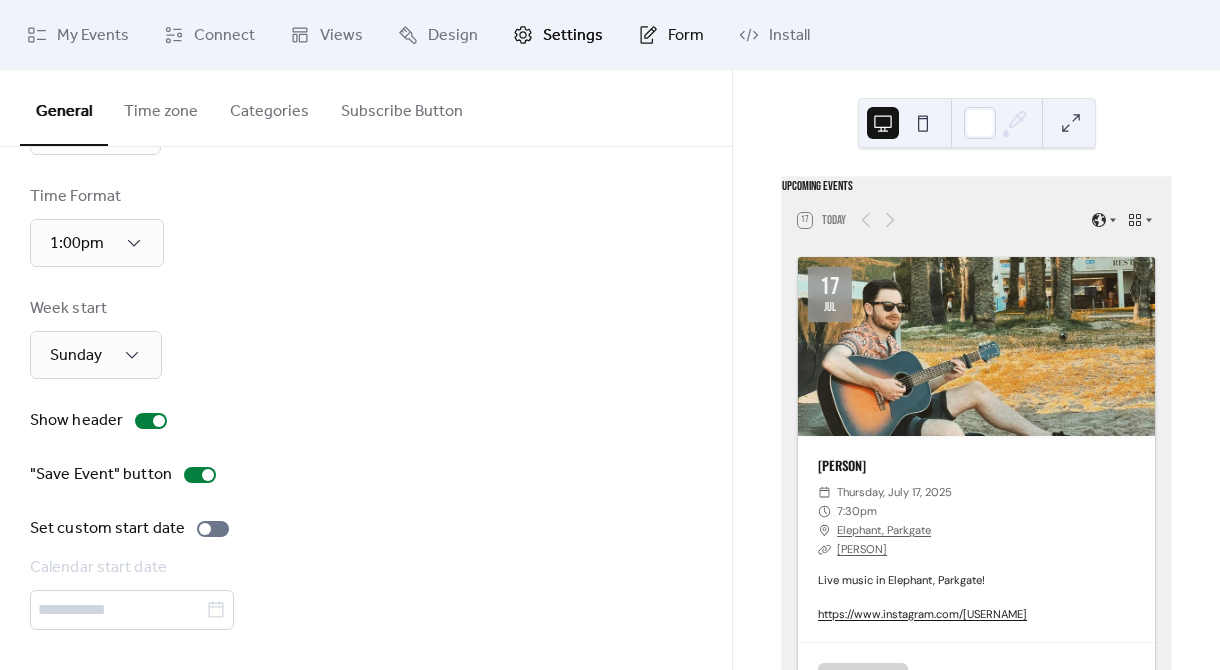 click on "Form" at bounding box center [686, 36] 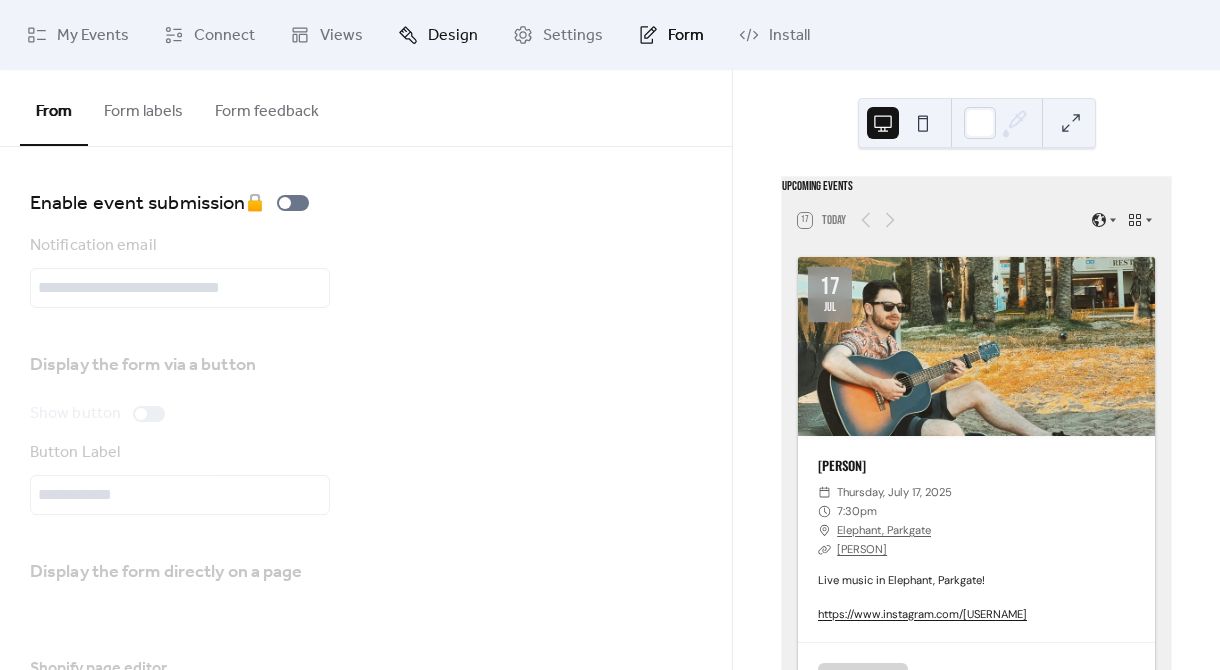 click on "Design" at bounding box center [453, 36] 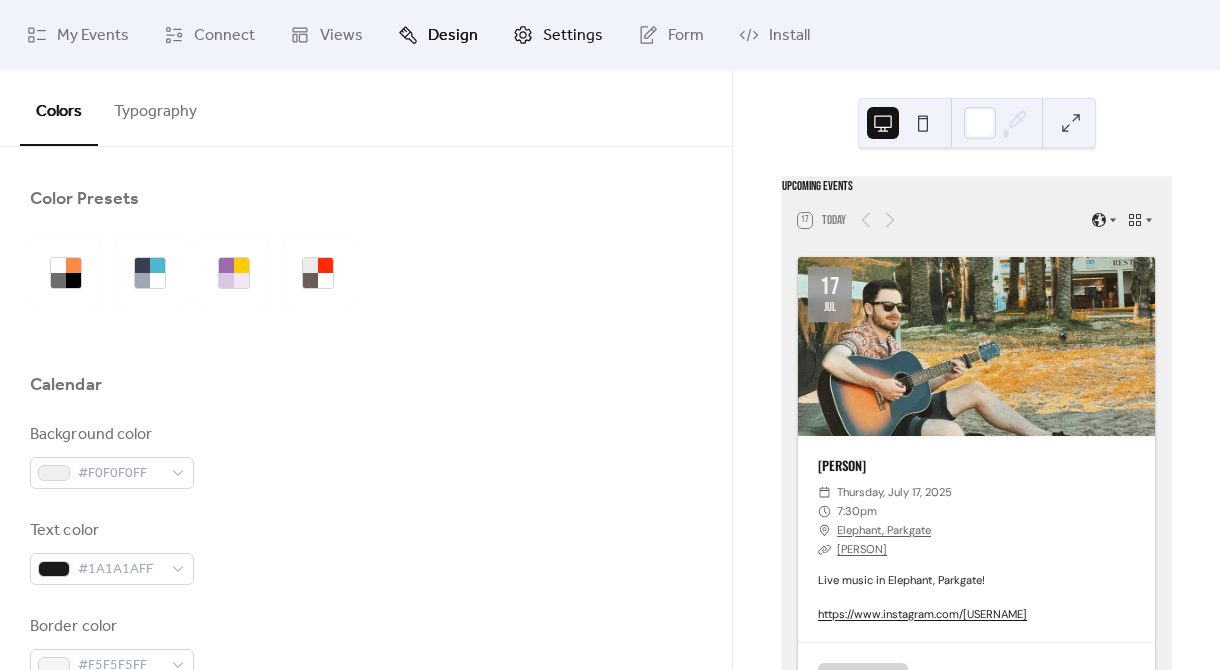 click on "Settings" at bounding box center [573, 36] 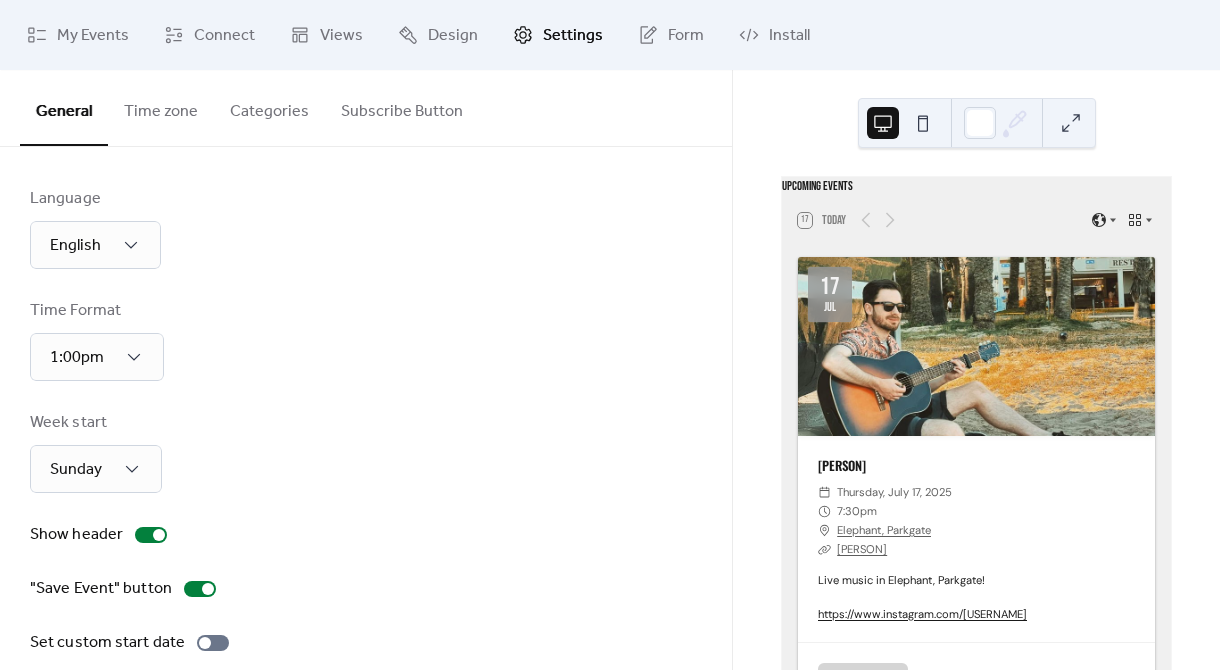 click on "Time zone" at bounding box center (161, 107) 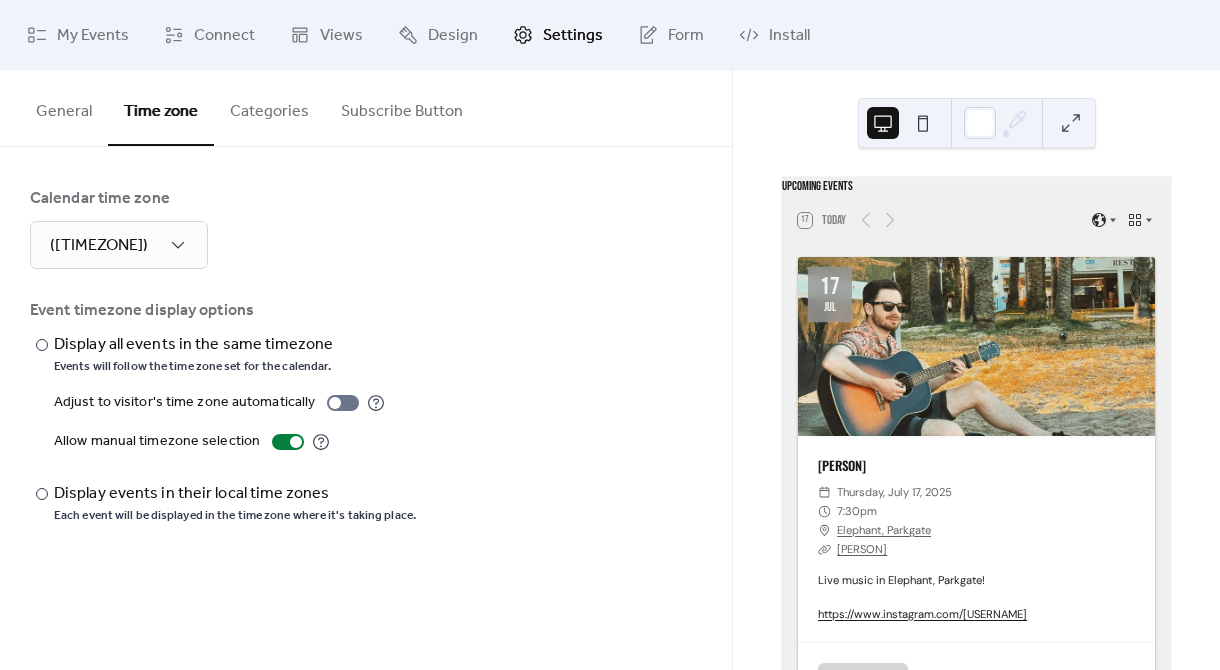 click on "Subscribe Button" at bounding box center [402, 107] 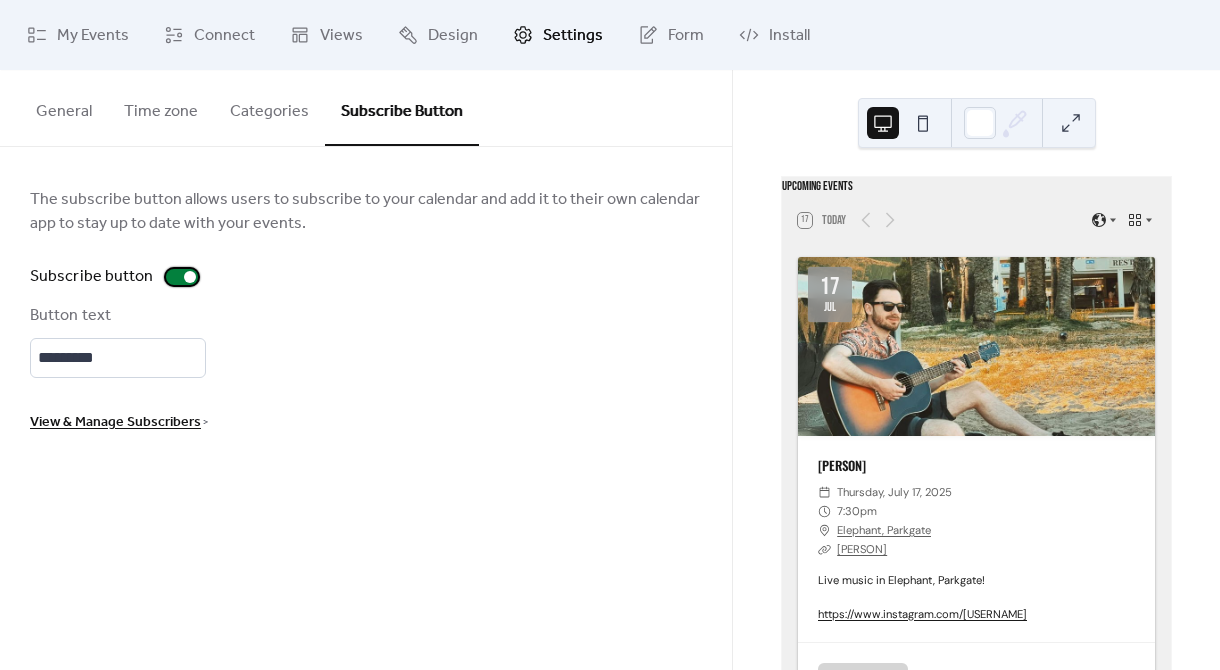 click at bounding box center [182, 277] 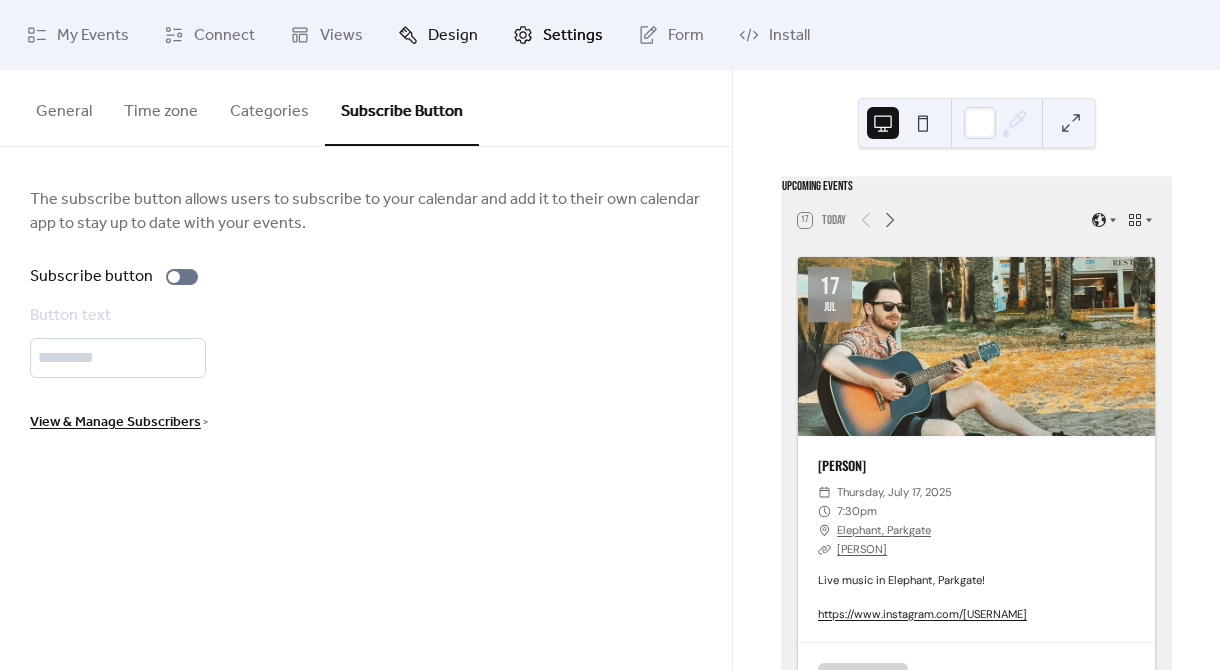 click on "Design" at bounding box center (453, 36) 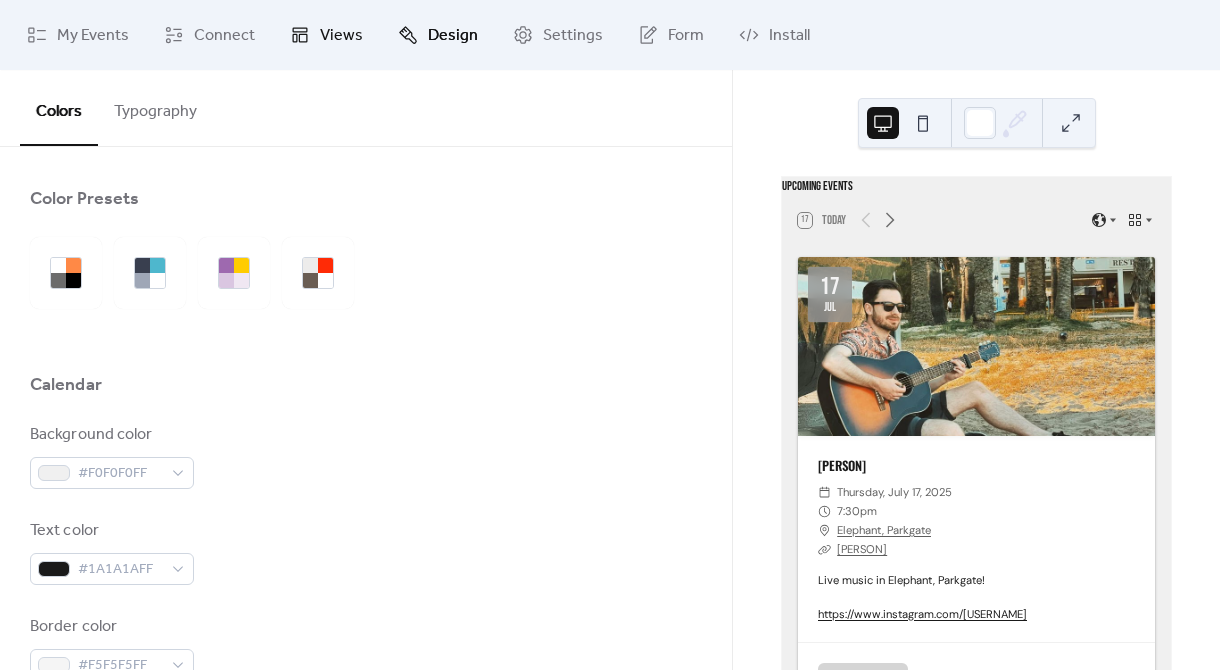 click on "Views" at bounding box center [326, 35] 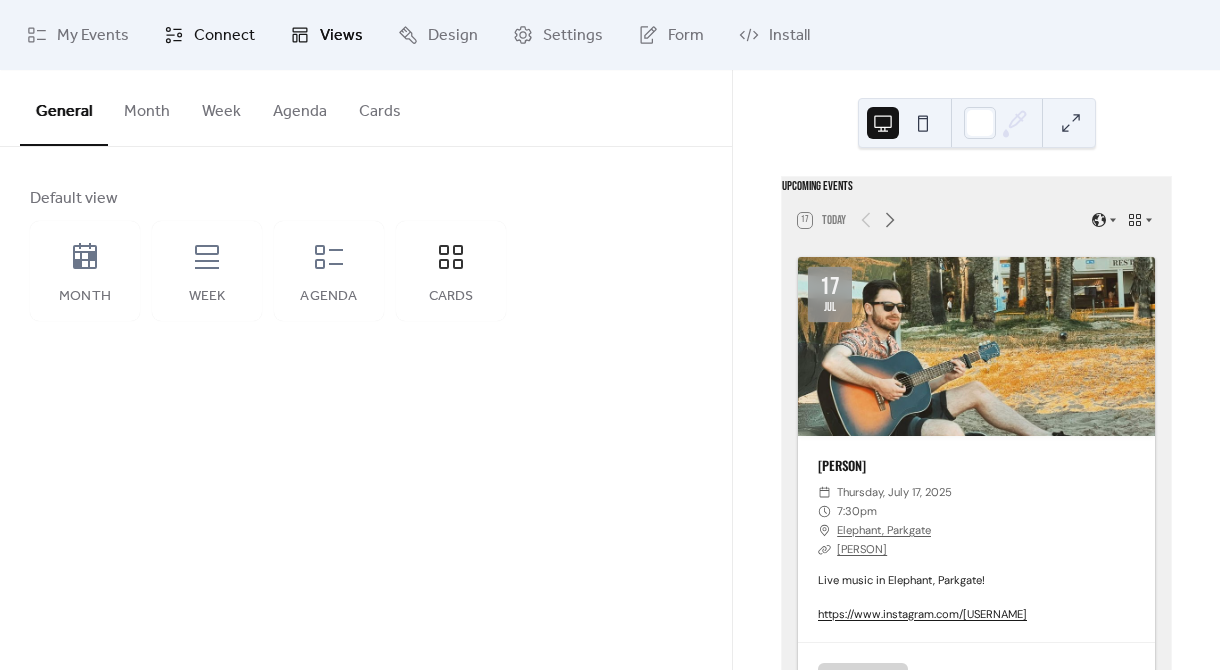 click on "Connect" at bounding box center [224, 36] 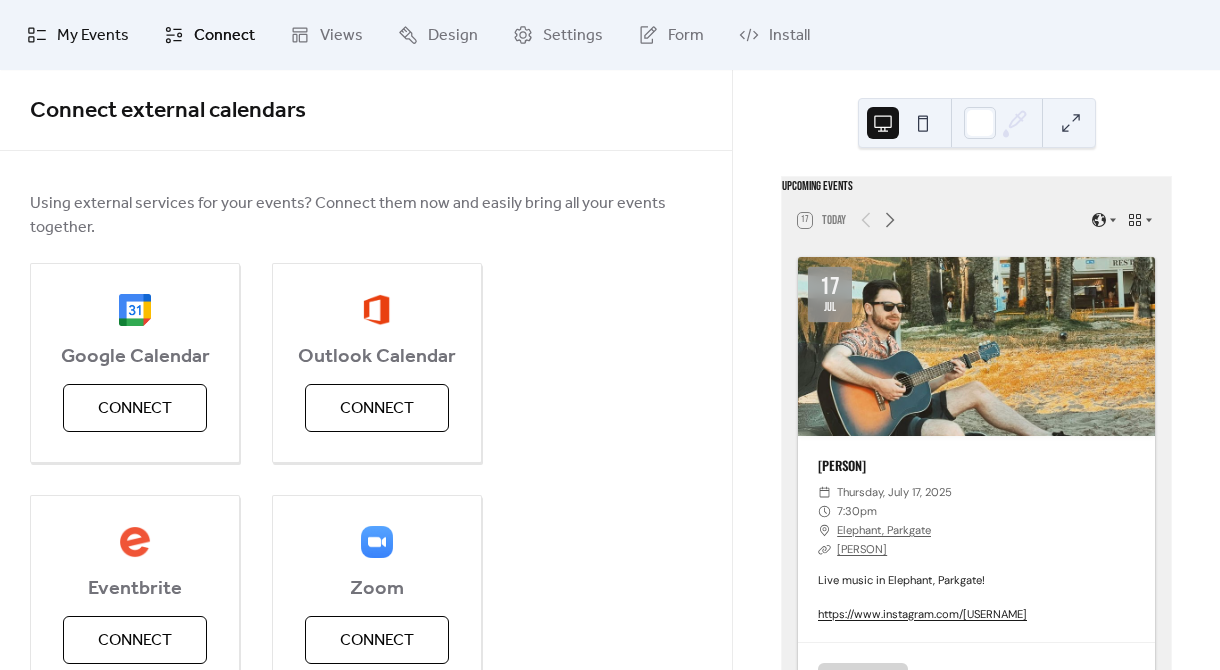 click on "My Events" at bounding box center [93, 36] 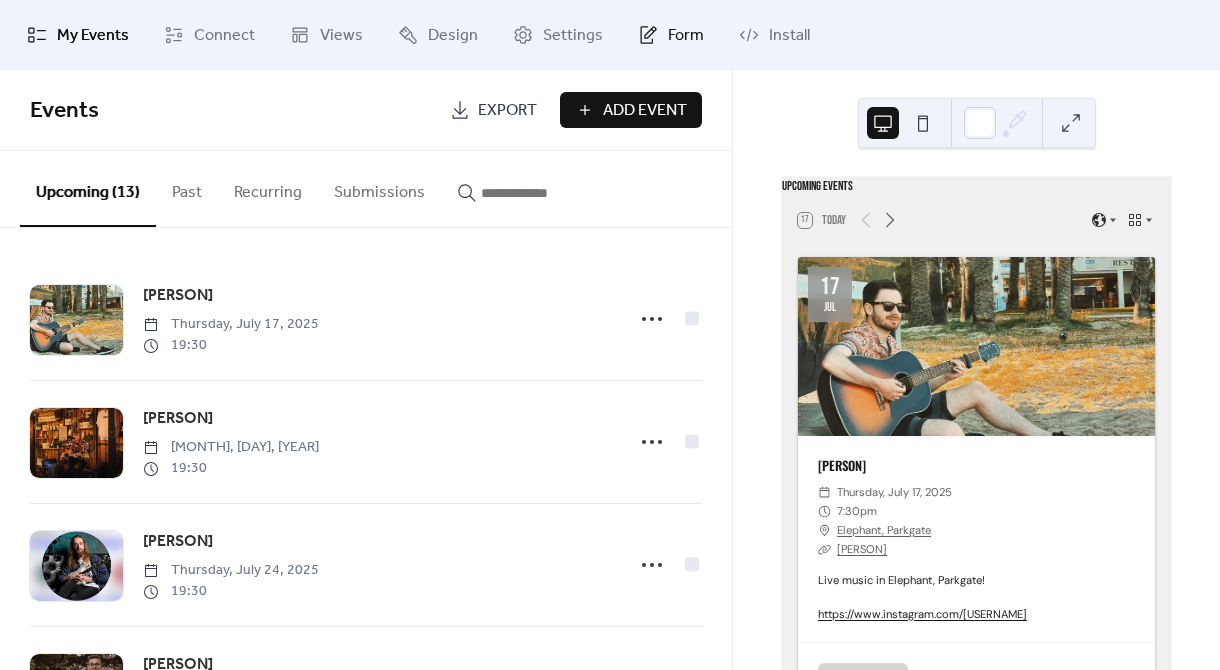 click on "Form" at bounding box center [671, 35] 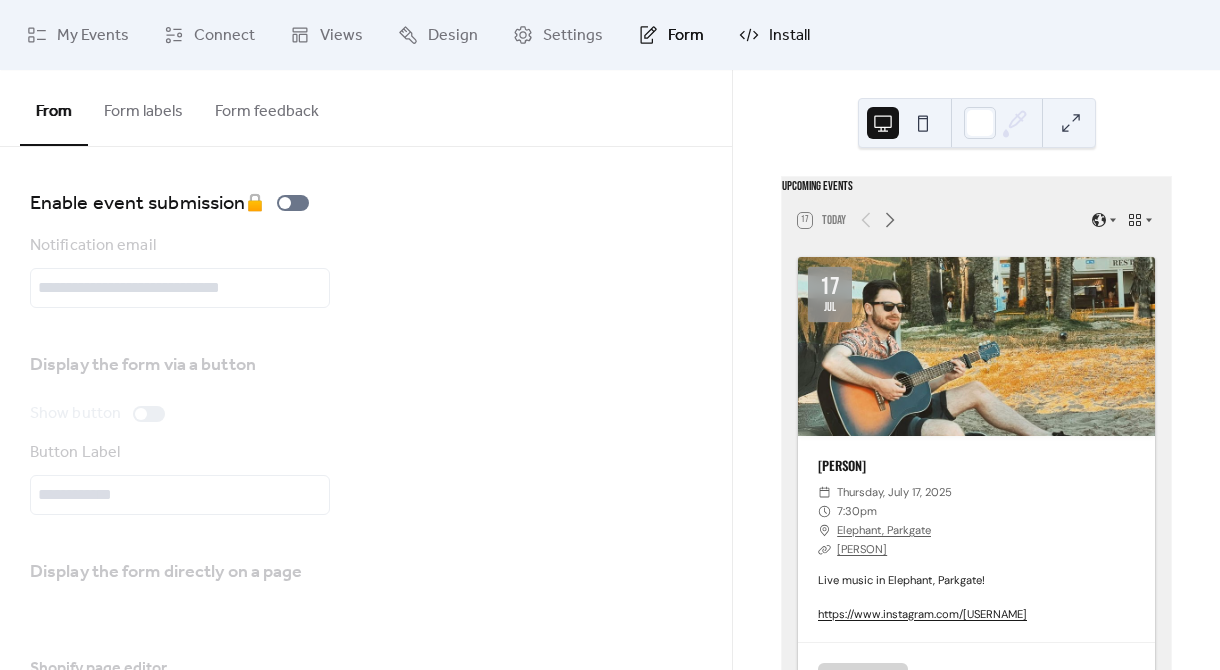 click on "Install" at bounding box center [789, 36] 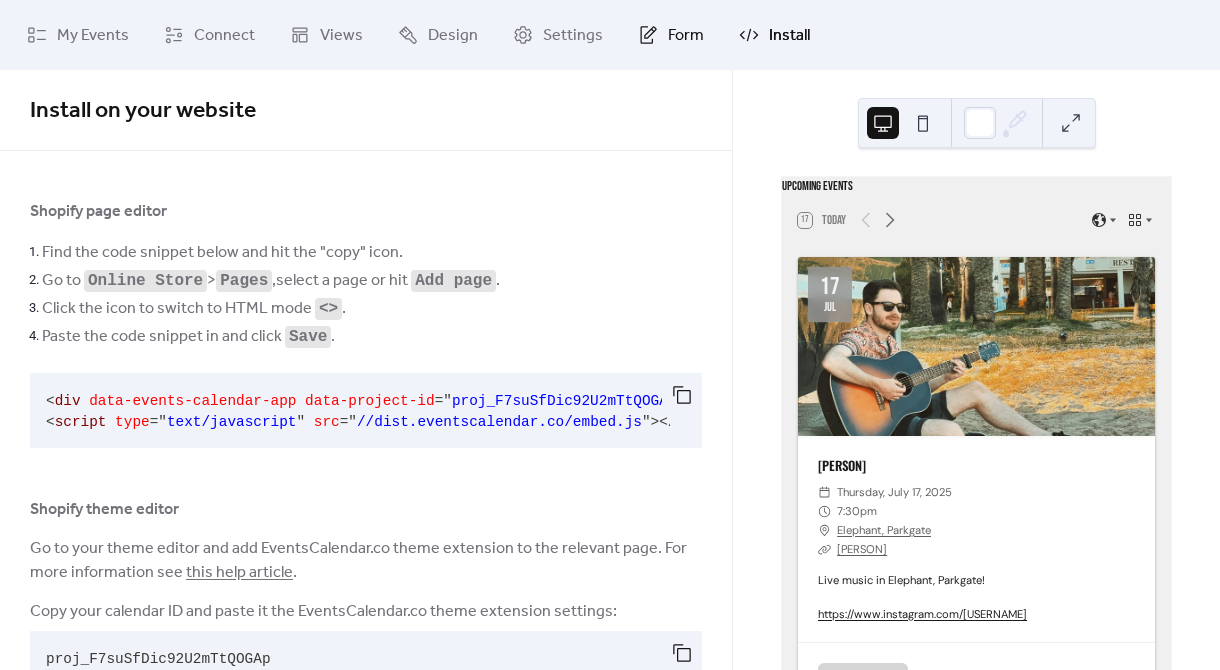 click on "Form" at bounding box center (671, 35) 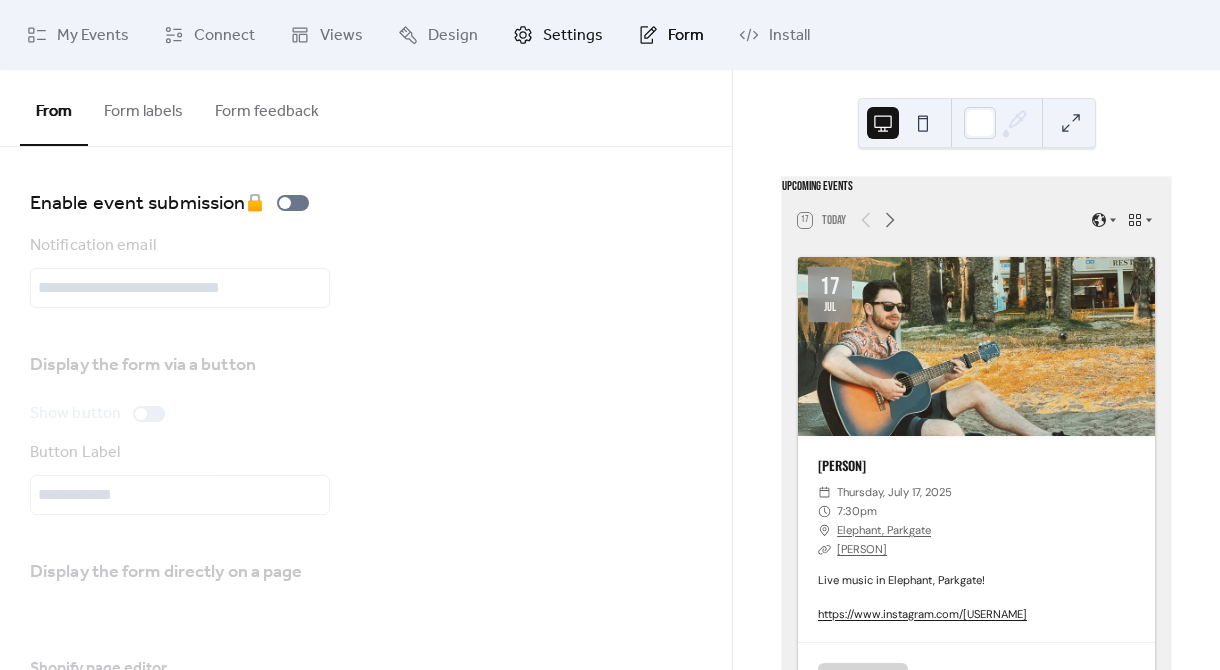 click on "Settings" at bounding box center (573, 36) 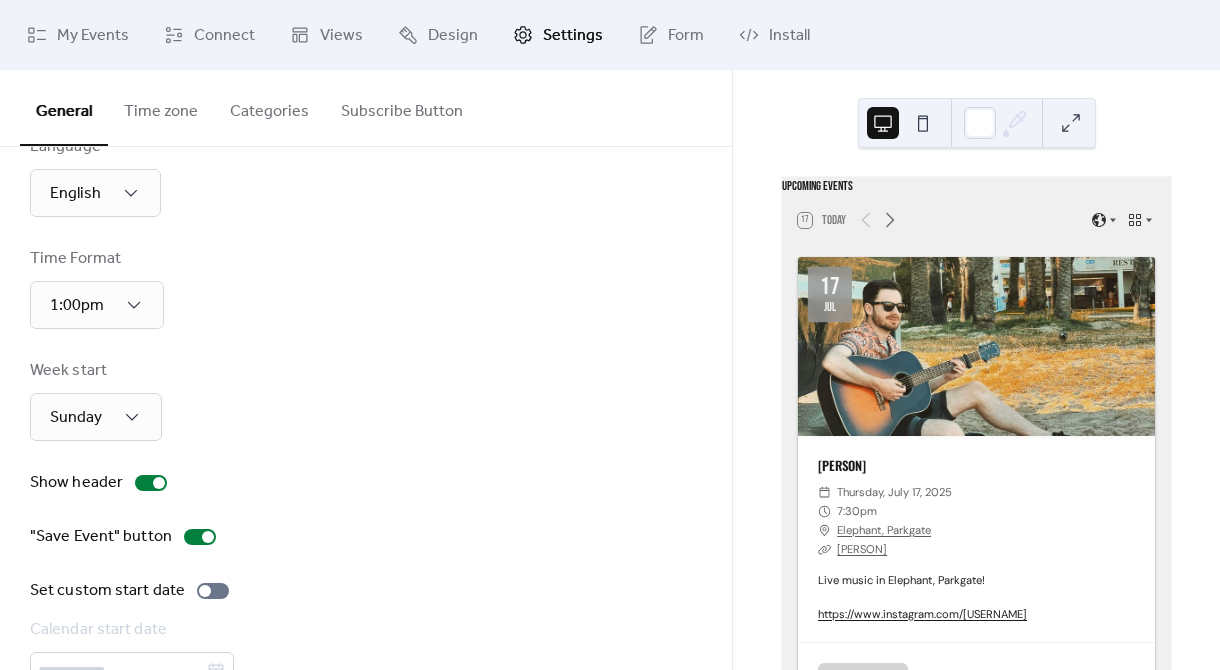 scroll, scrollTop: 114, scrollLeft: 0, axis: vertical 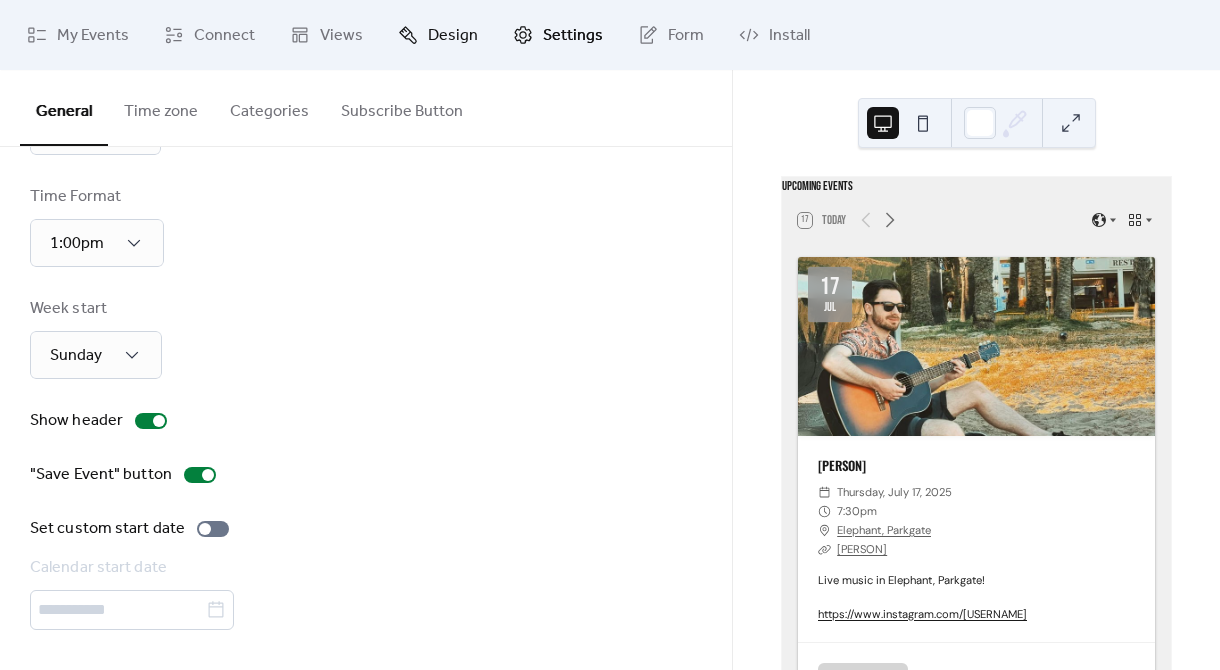 click on "Design" at bounding box center [453, 36] 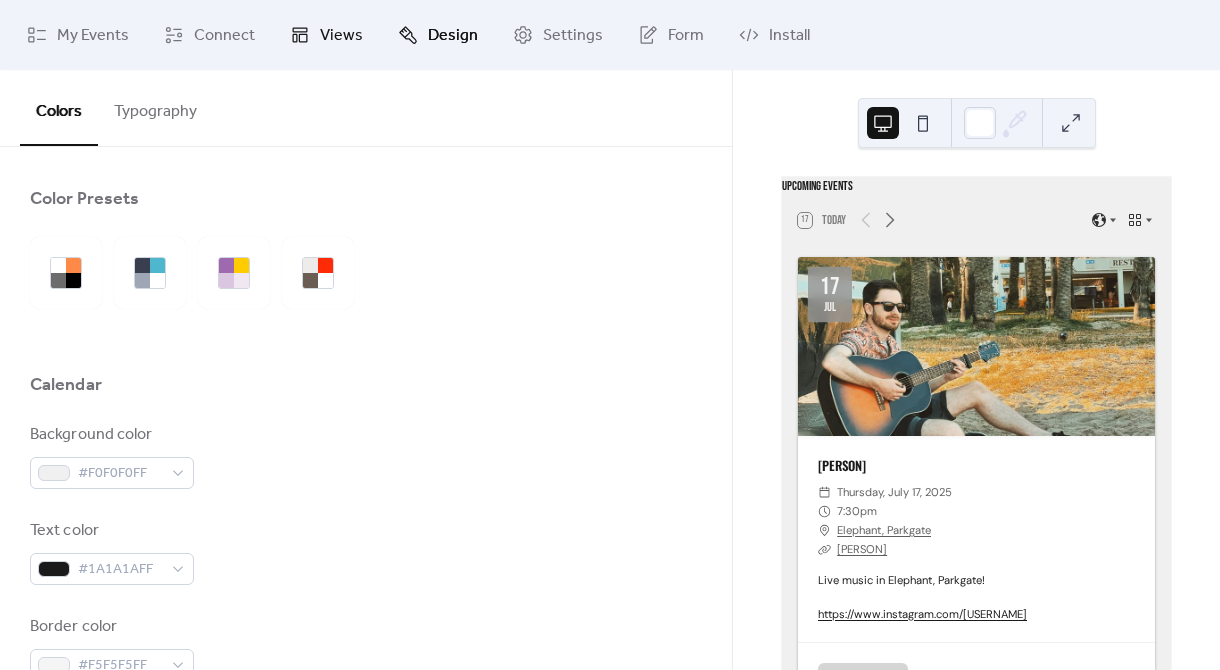 click on "Views" at bounding box center [326, 35] 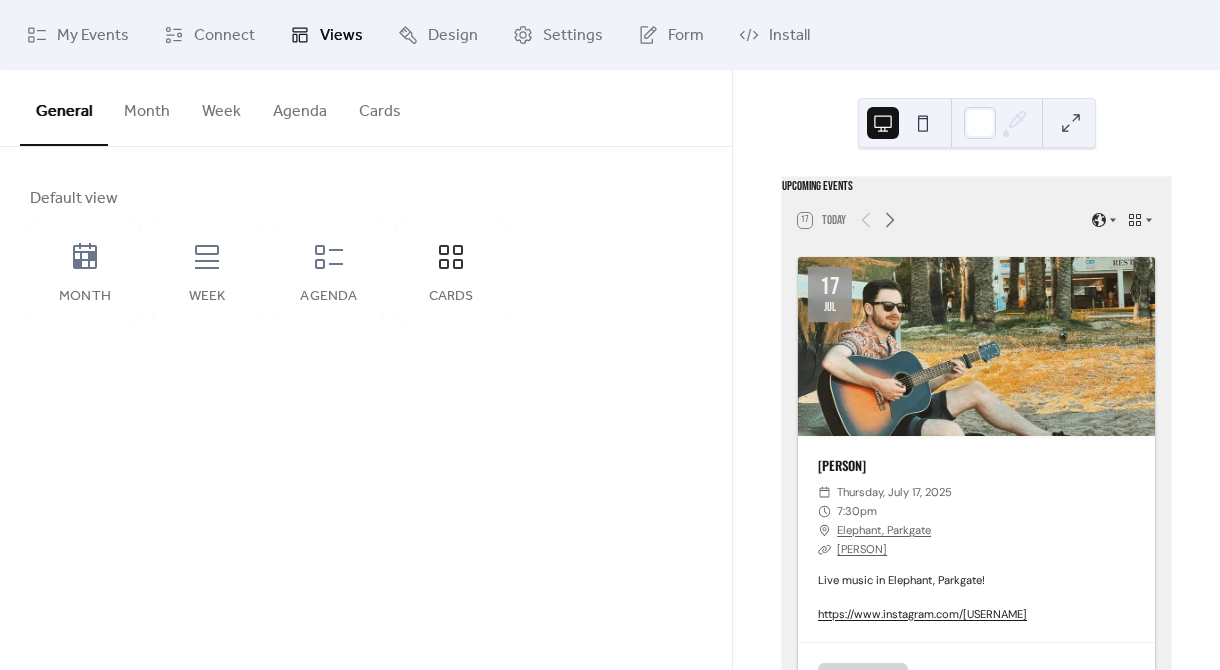 click on "Month" at bounding box center (147, 107) 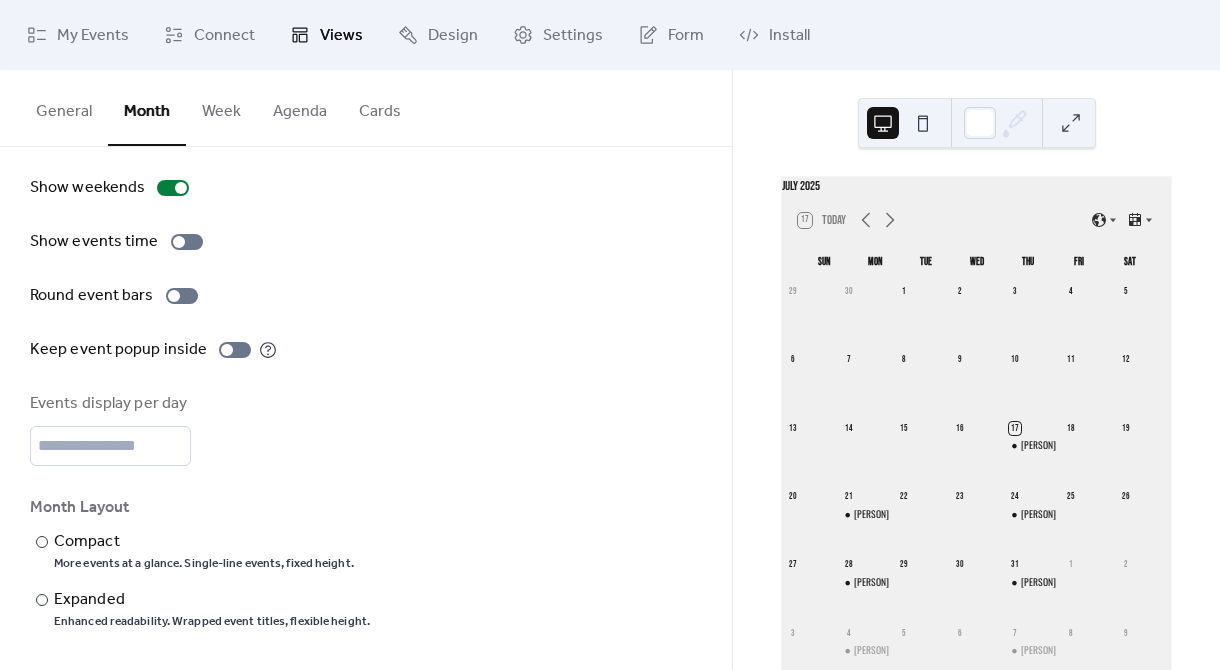 scroll, scrollTop: 0, scrollLeft: 0, axis: both 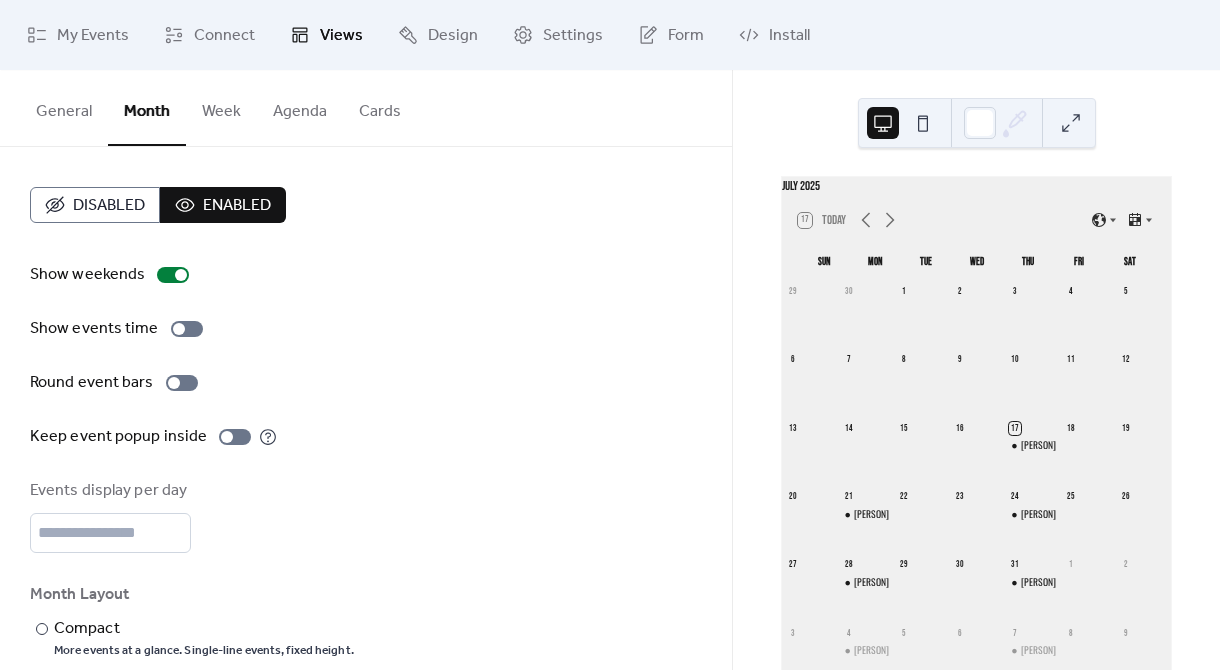 click on "Week" at bounding box center (221, 107) 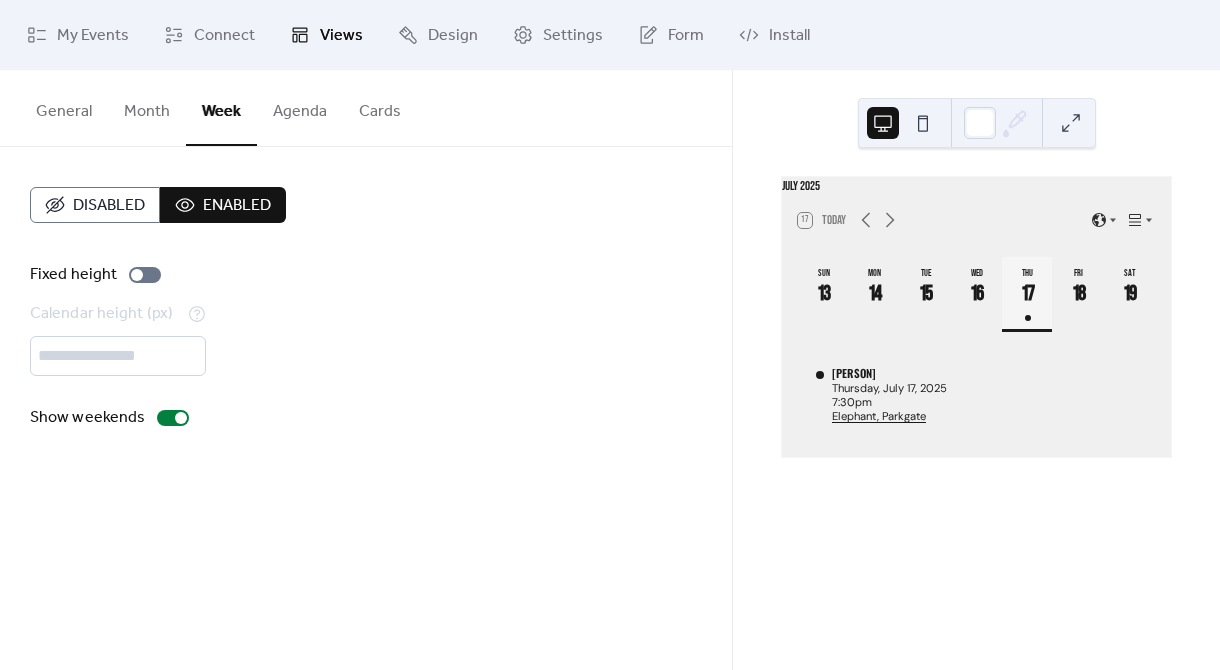click on "Agenda" at bounding box center [300, 107] 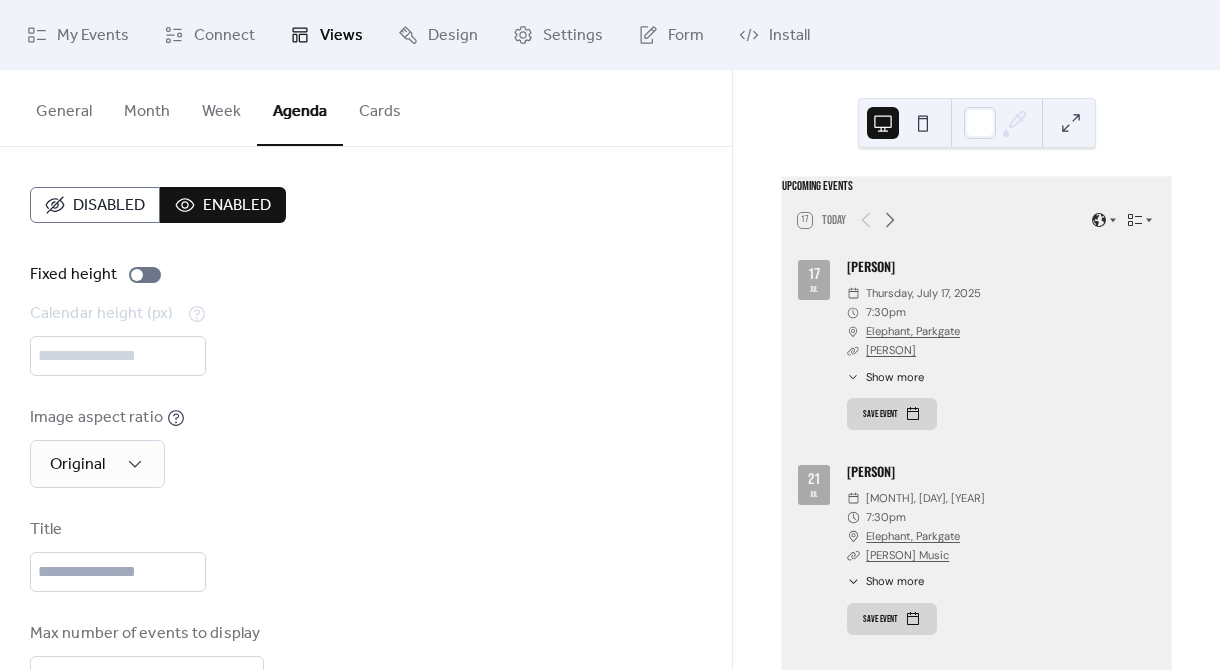 click on "Cards" at bounding box center (380, 107) 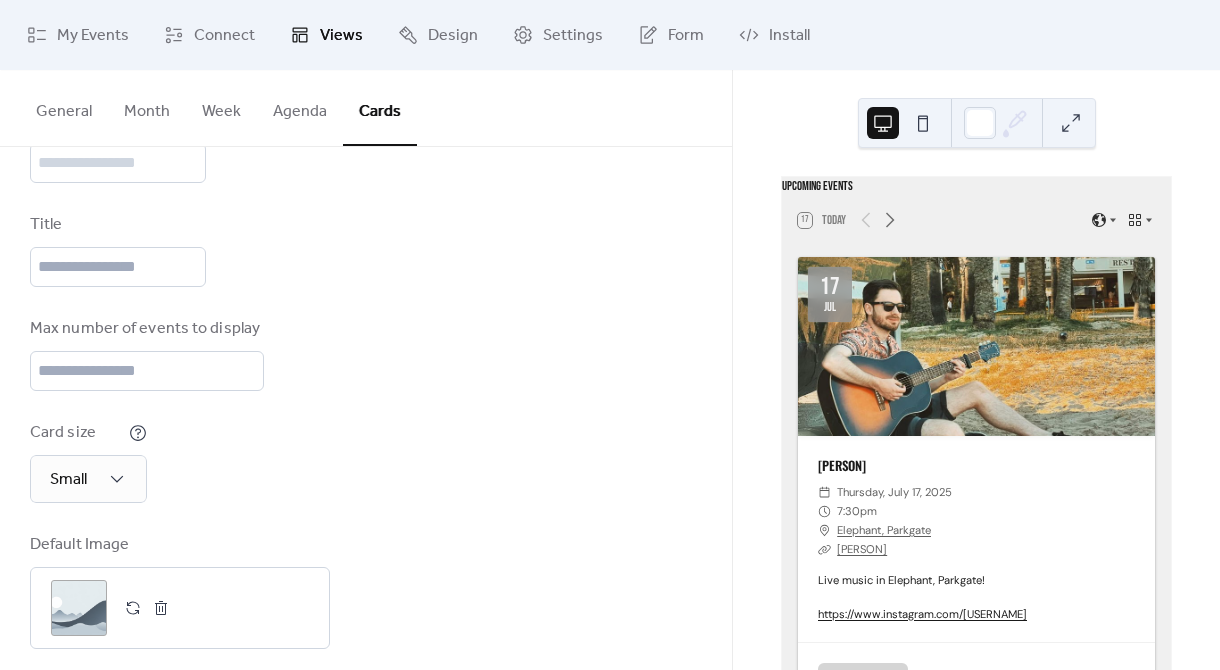 scroll, scrollTop: 195, scrollLeft: 0, axis: vertical 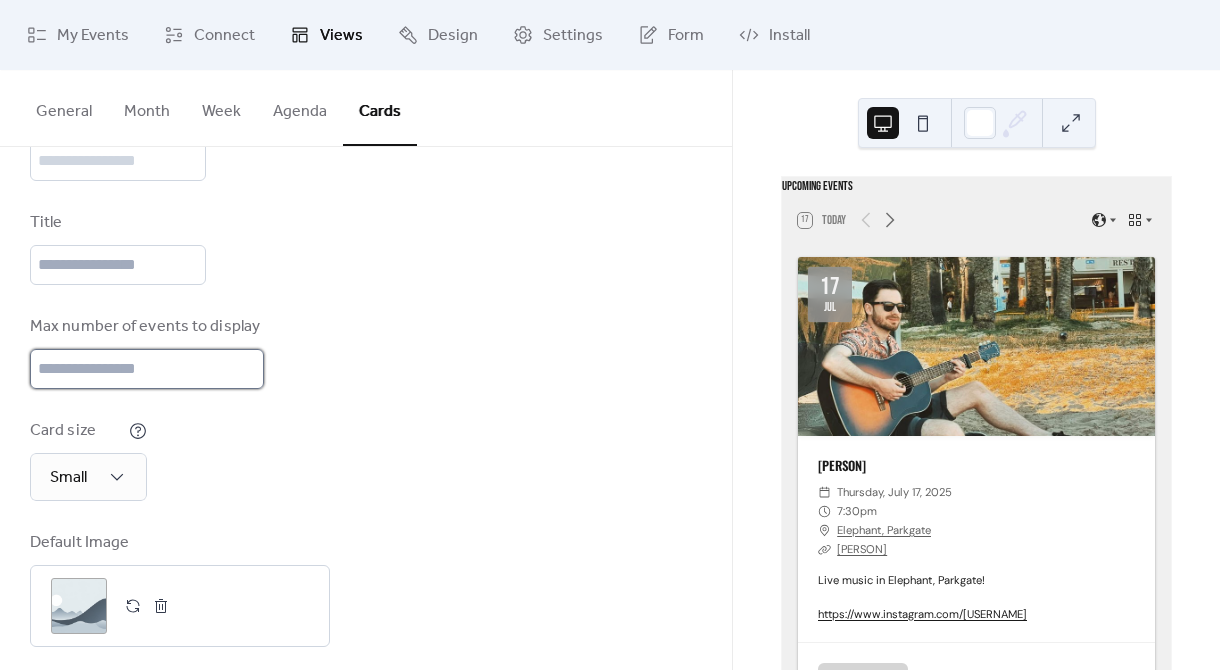 click on "**" at bounding box center (147, 369) 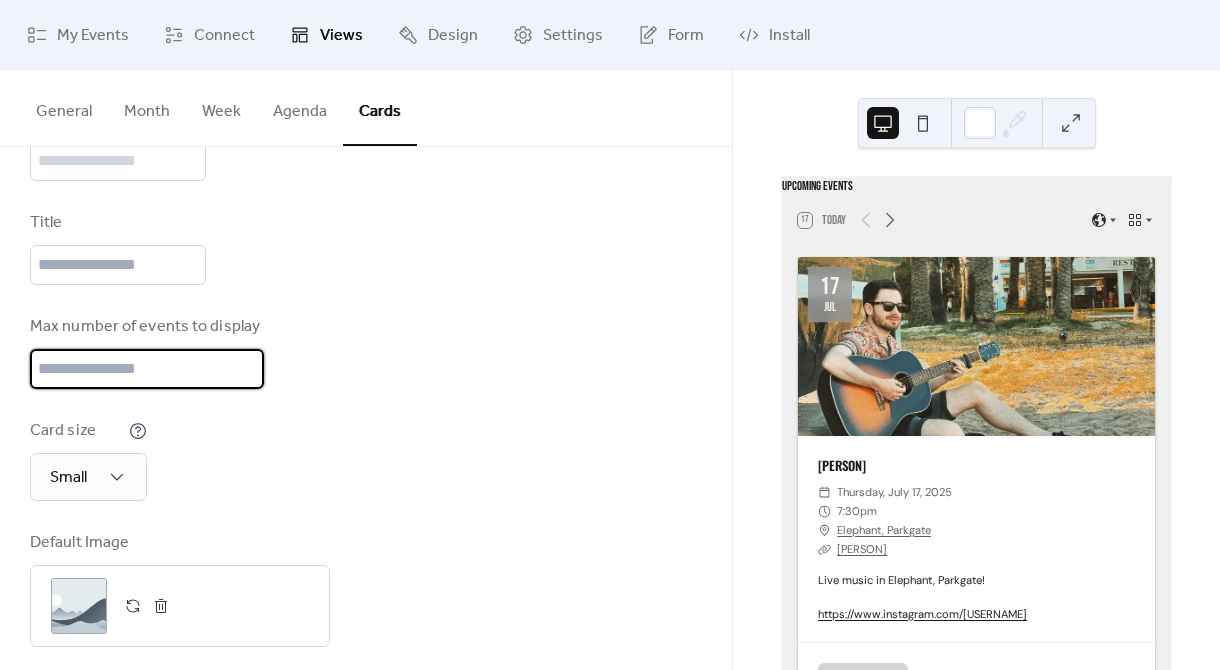 drag, startPoint x: 174, startPoint y: 369, endPoint x: -83, endPoint y: 369, distance: 257 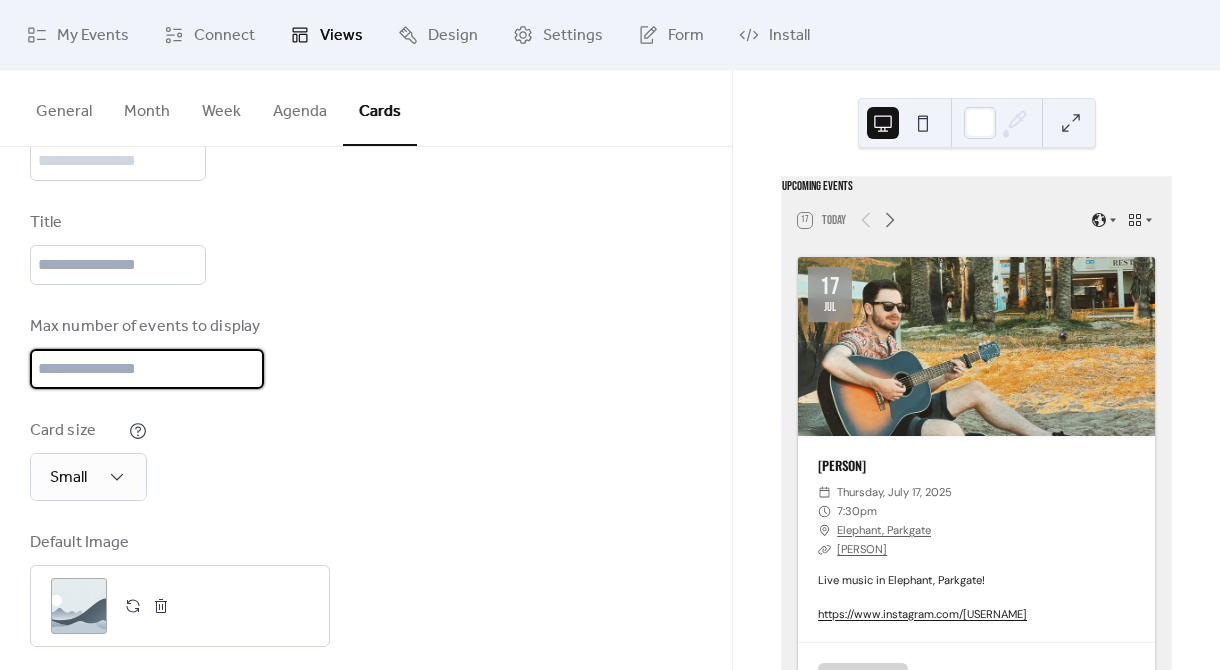 type on "*" 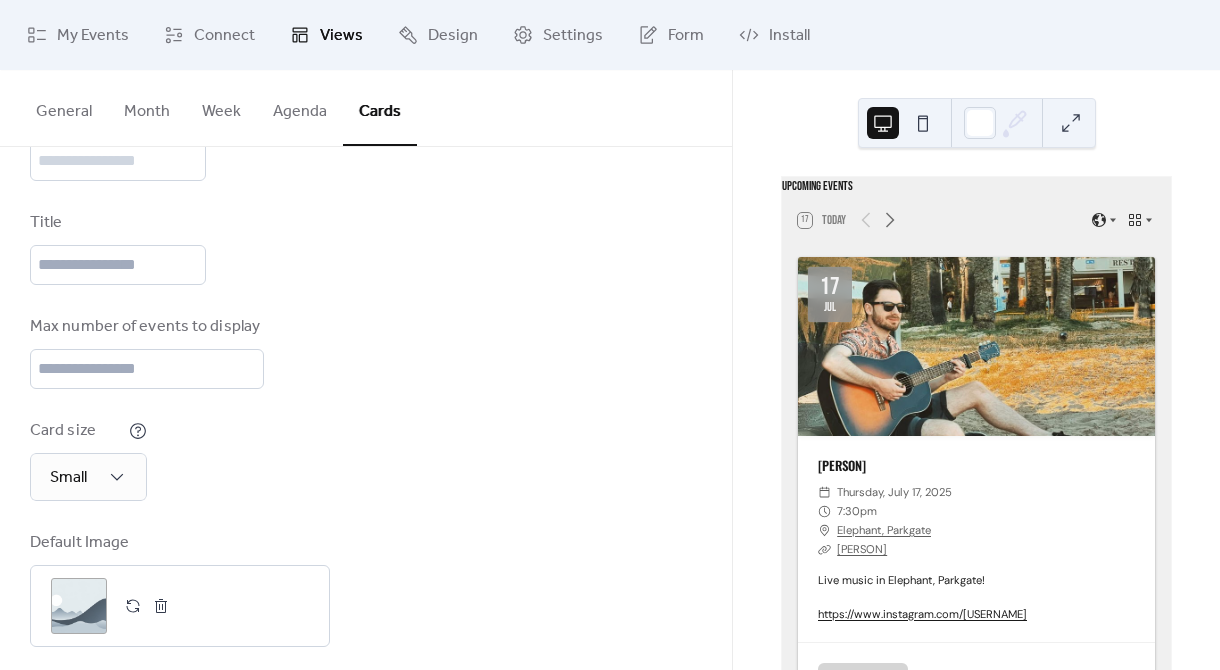 scroll, scrollTop: 212, scrollLeft: 0, axis: vertical 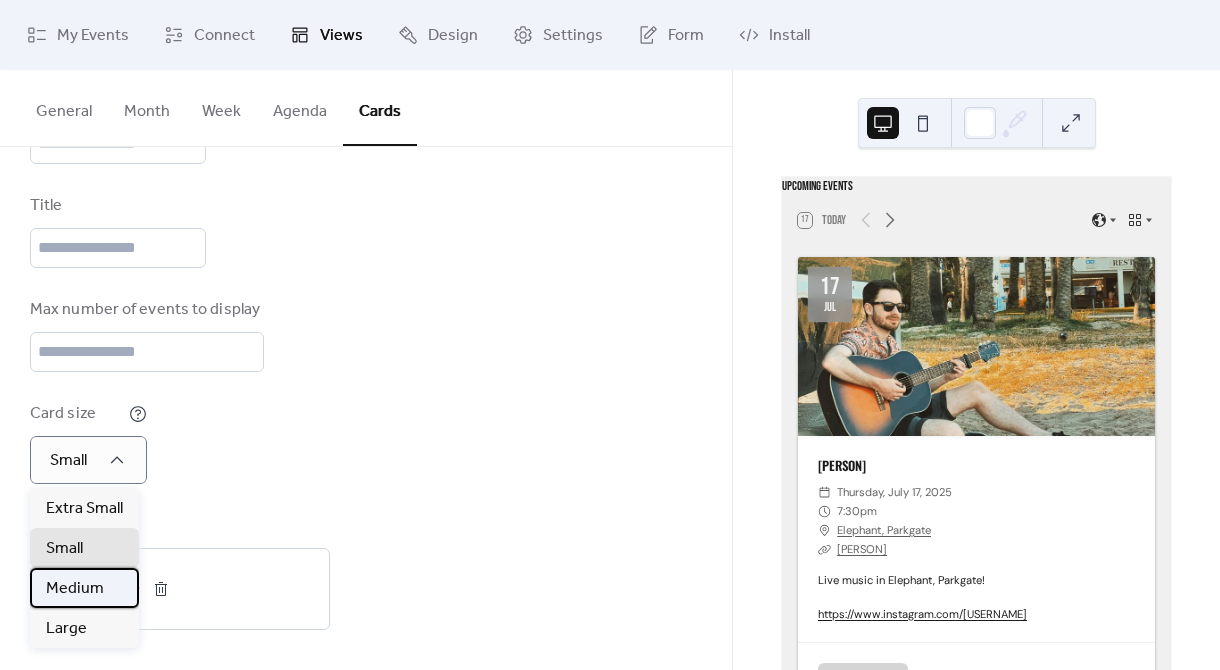 click on "Medium" at bounding box center (75, 589) 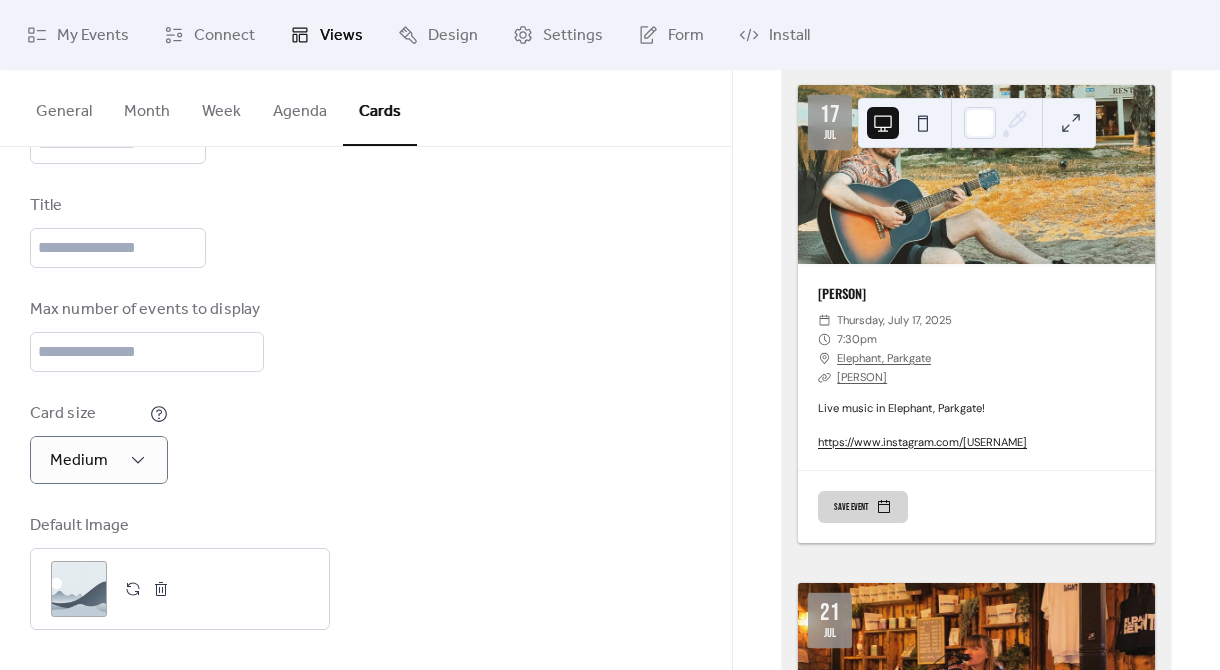 scroll, scrollTop: 175, scrollLeft: 0, axis: vertical 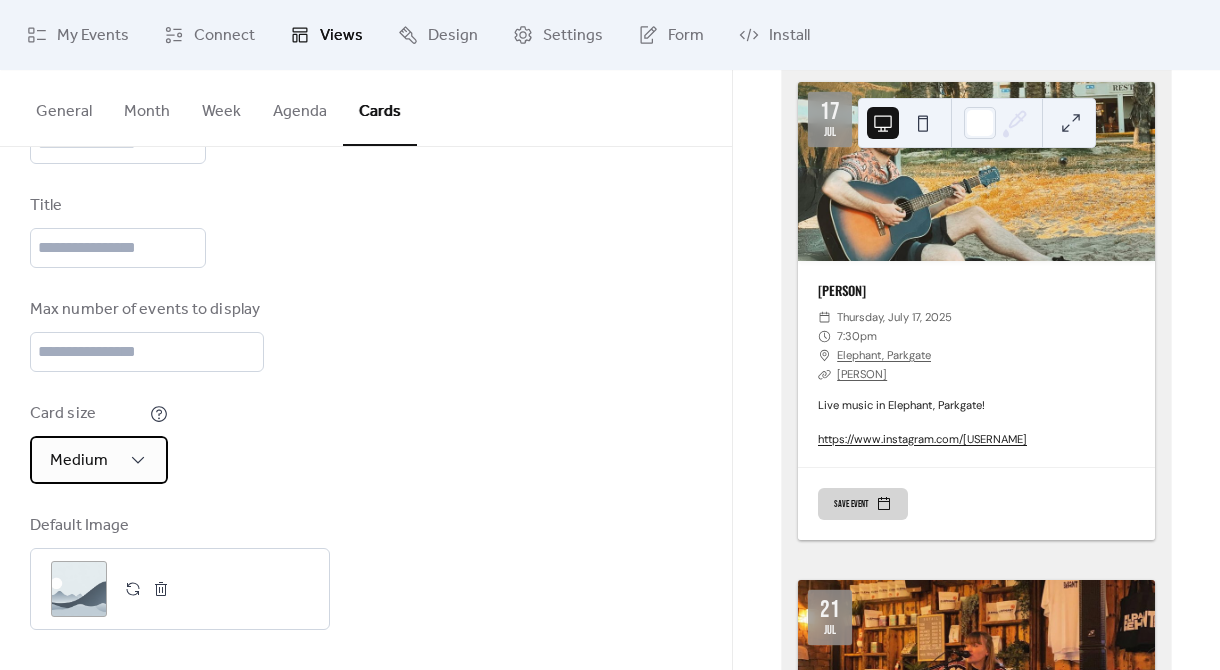 click on "Medium" at bounding box center (99, 460) 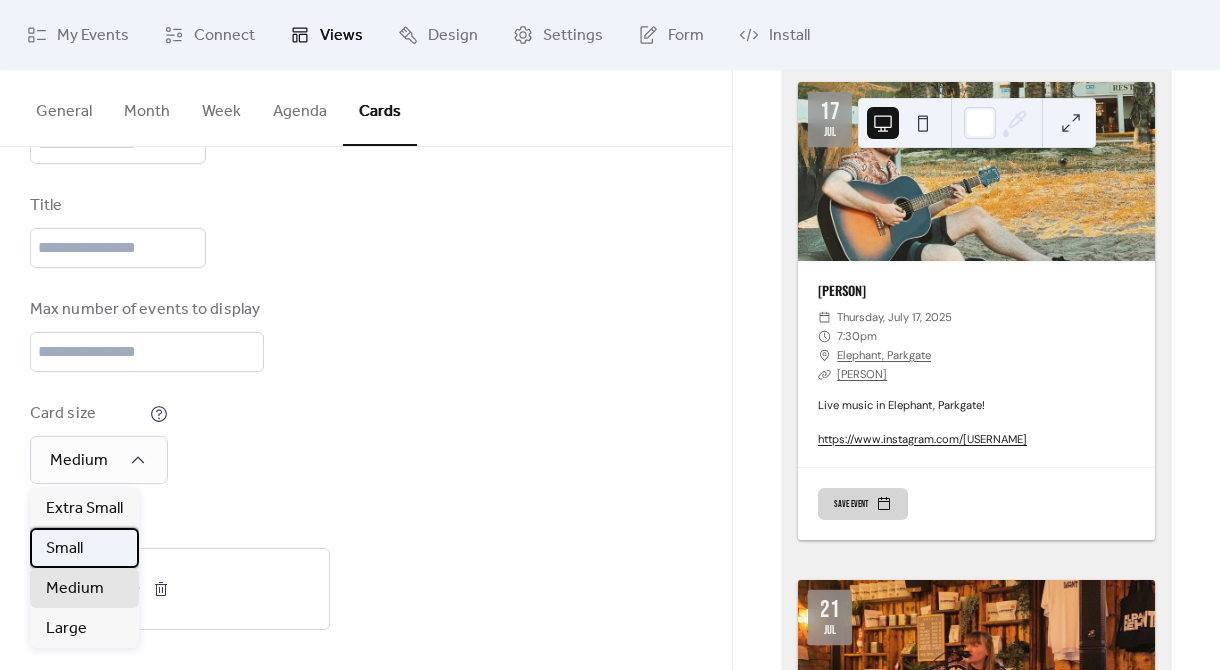 click on "Small" at bounding box center (84, 548) 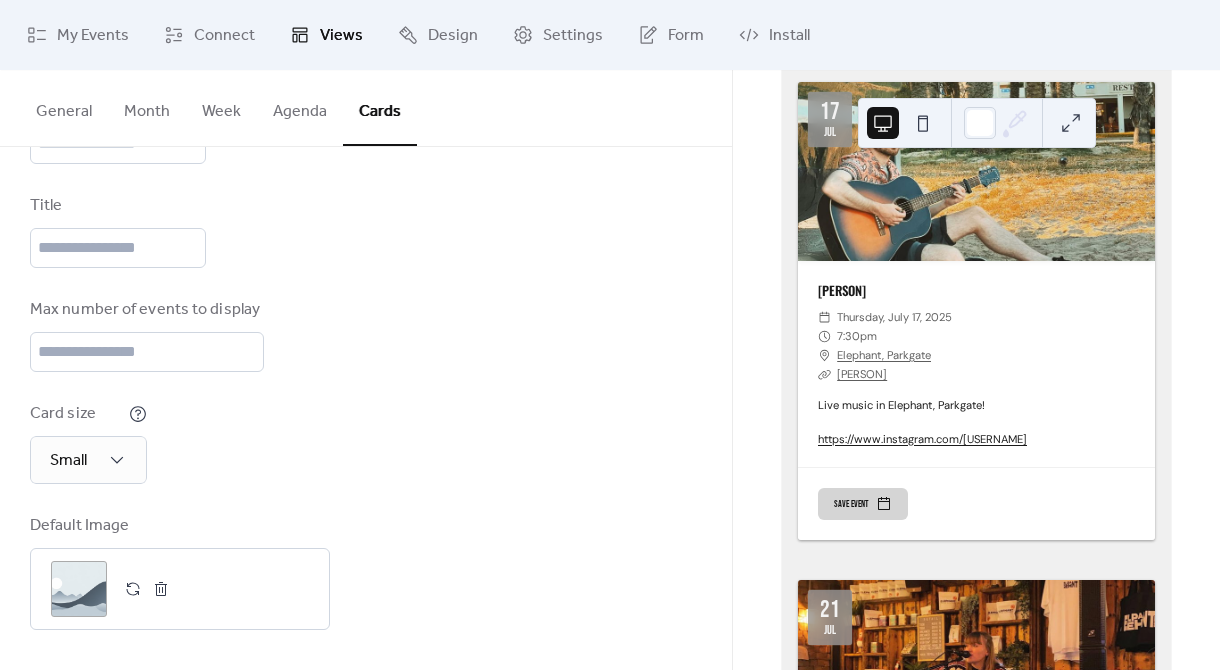 click on "Card size Small" at bounding box center (366, 443) 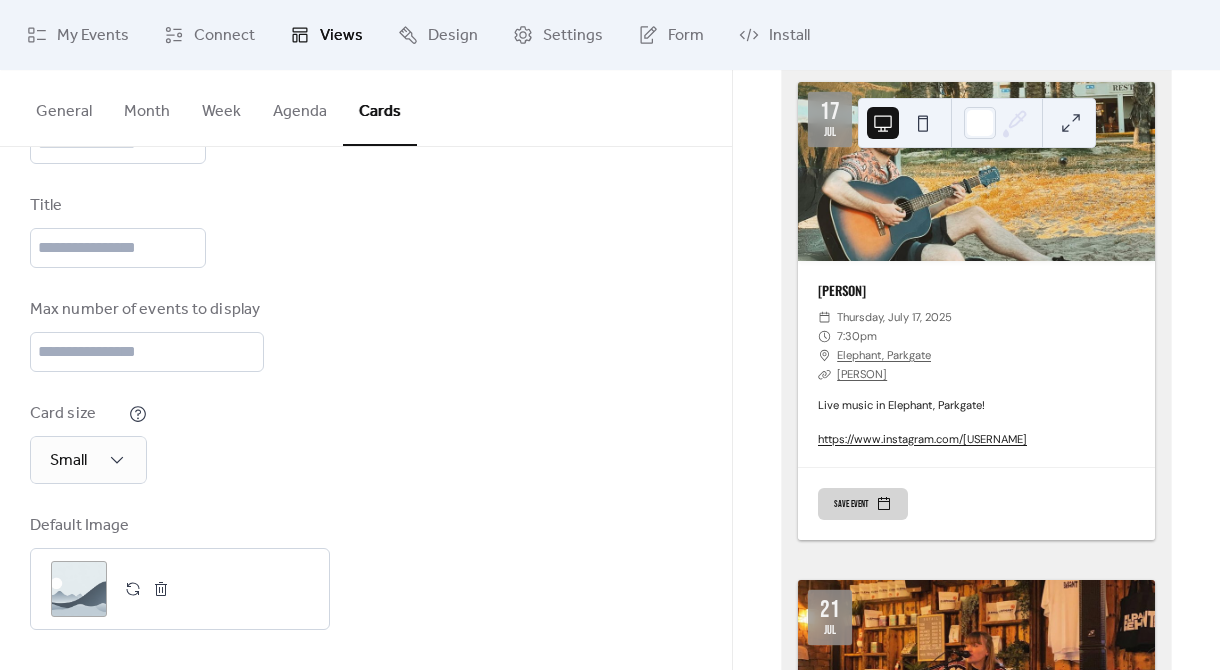 click on "Max number of events to display *" at bounding box center [366, 335] 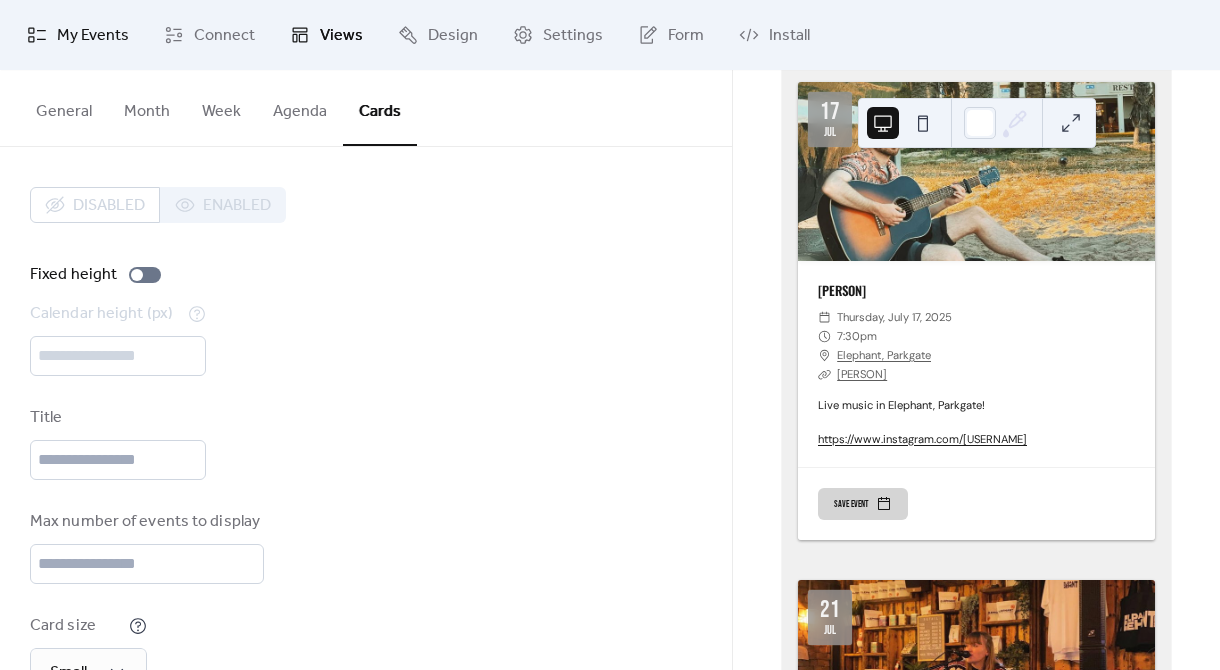 click on "My Events" at bounding box center (93, 36) 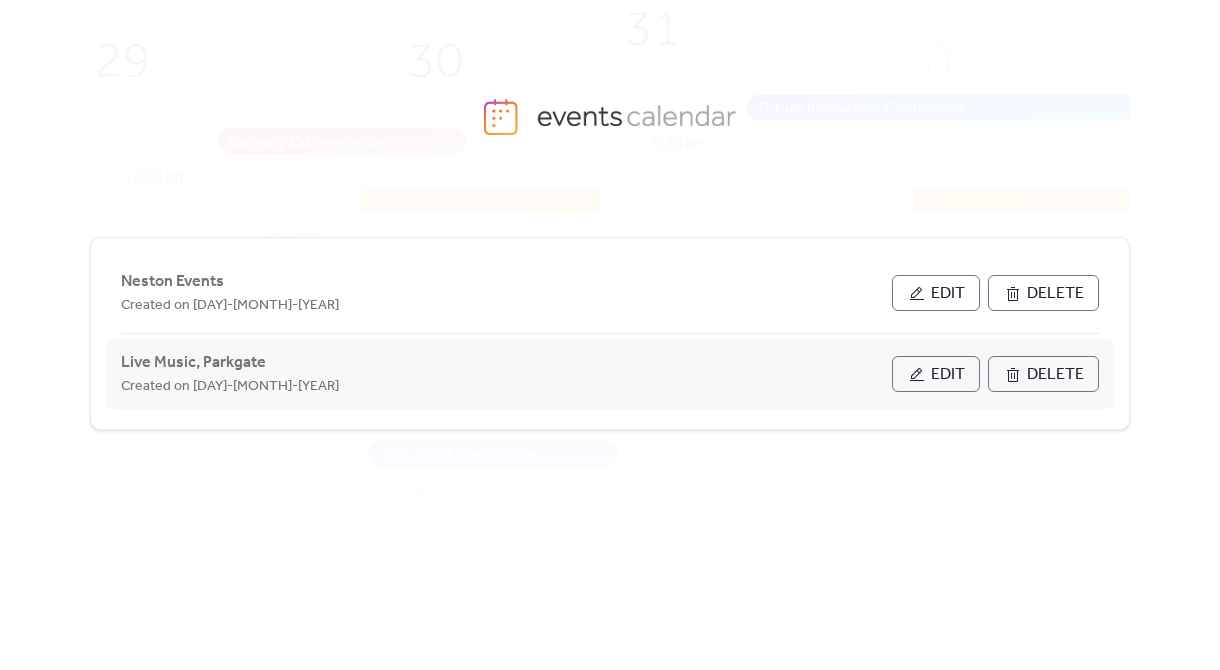 click on "Edit" at bounding box center [948, 375] 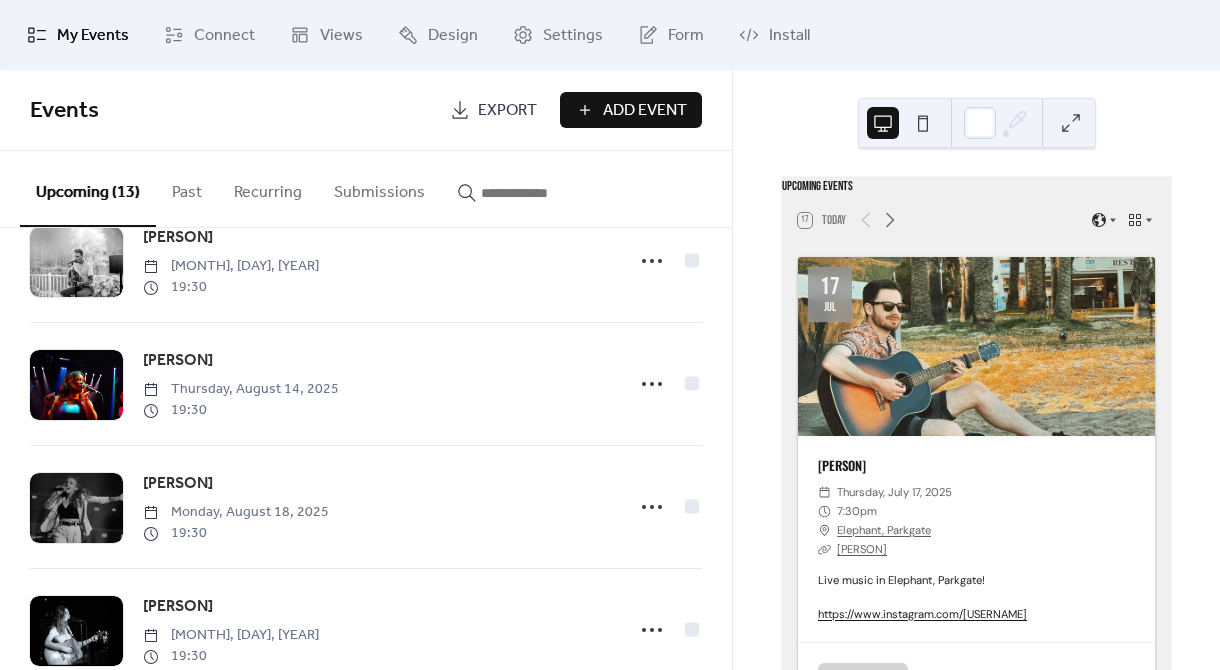 scroll, scrollTop: 1222, scrollLeft: 0, axis: vertical 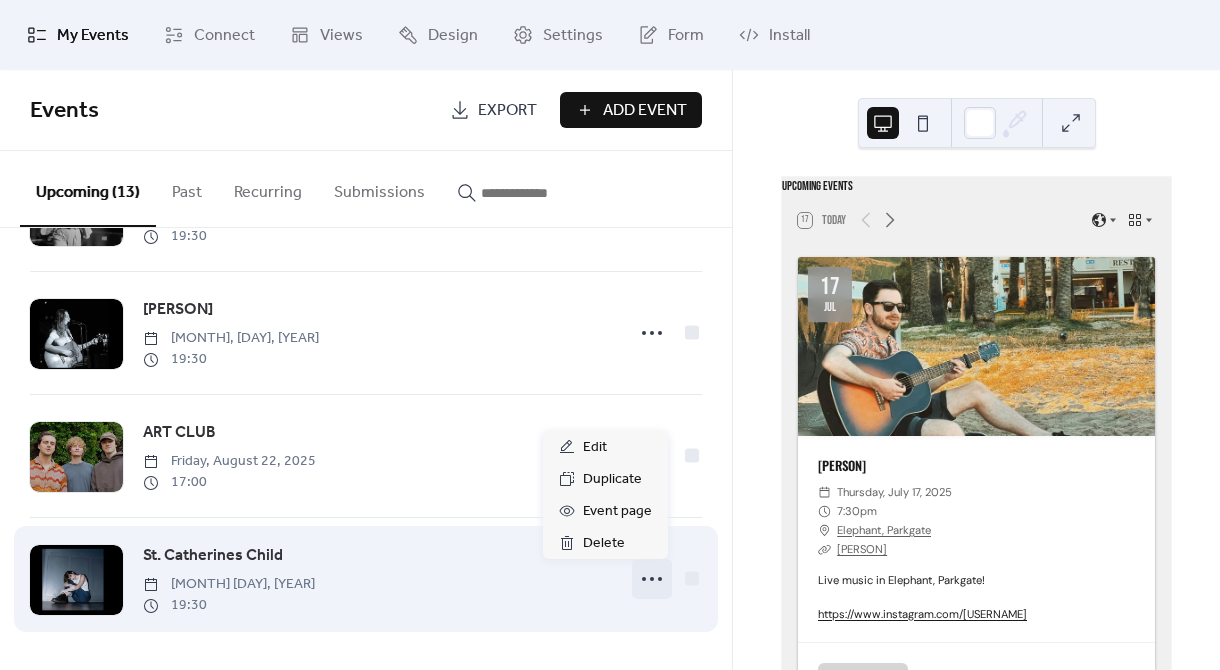 click 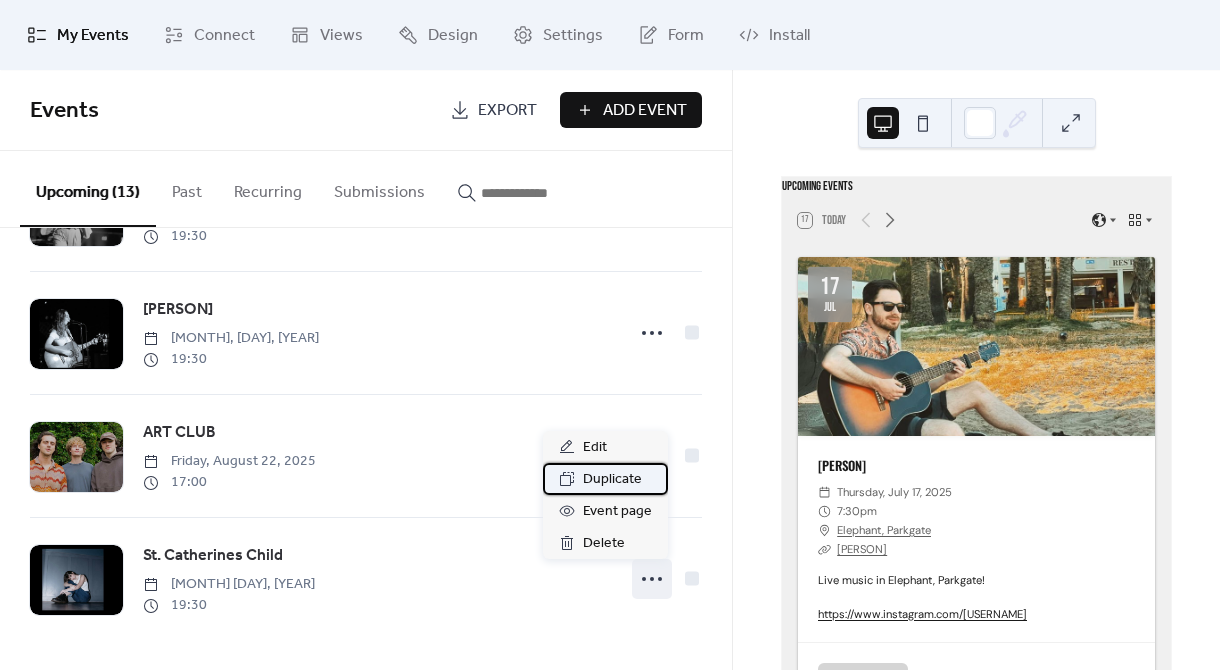 click on "Duplicate" at bounding box center (605, 479) 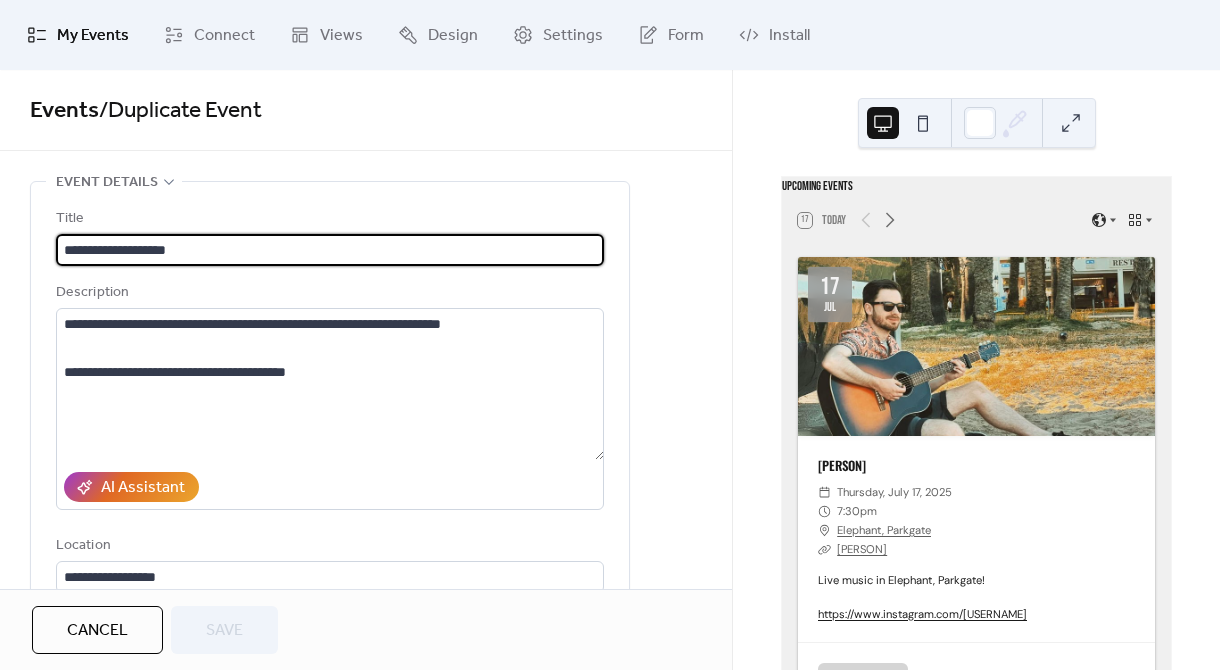 click on "**********" at bounding box center (330, 461) 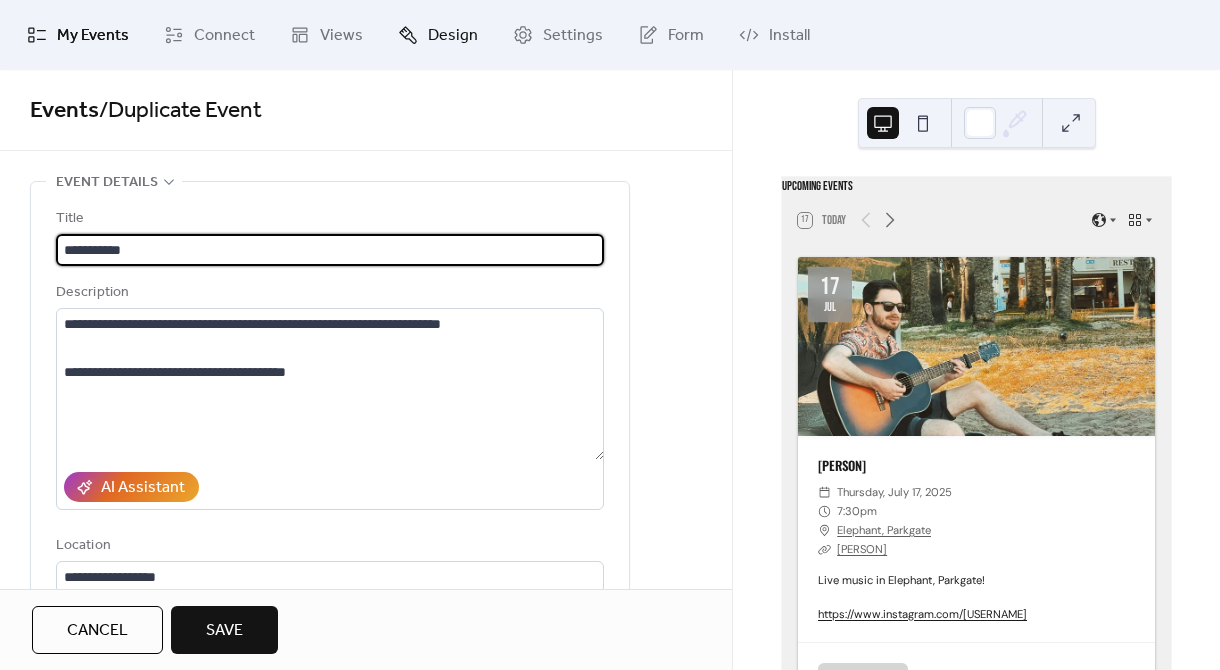 type on "**********" 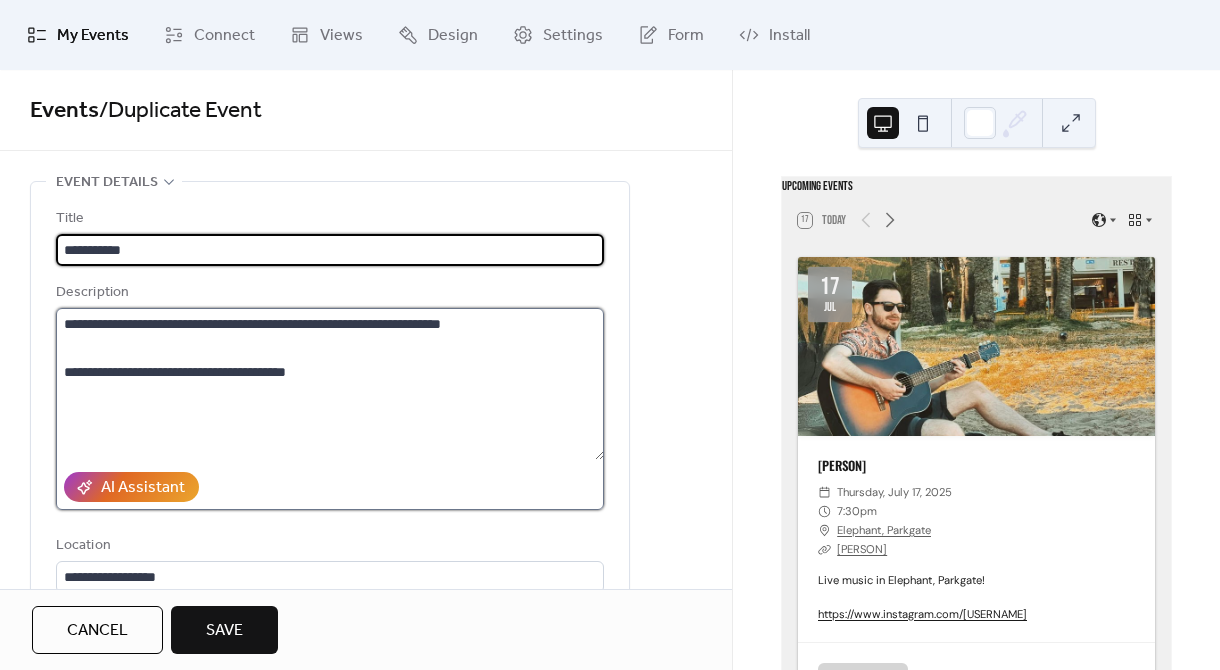 click on "**********" at bounding box center [330, 384] 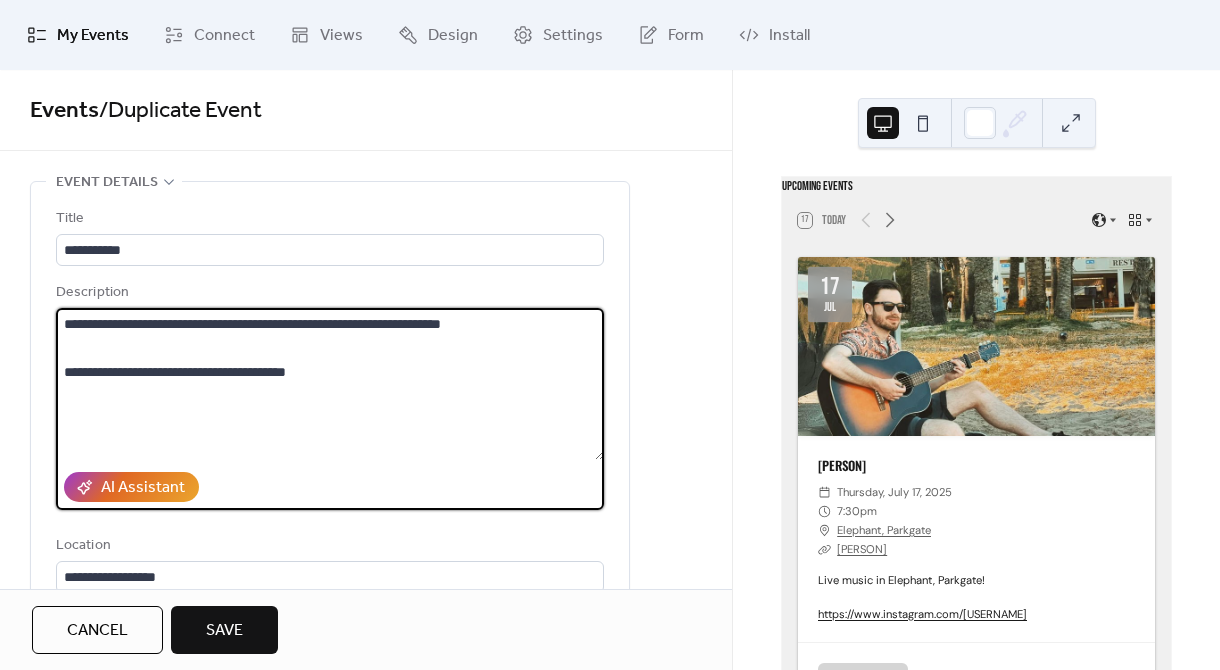 click on "**********" at bounding box center (330, 384) 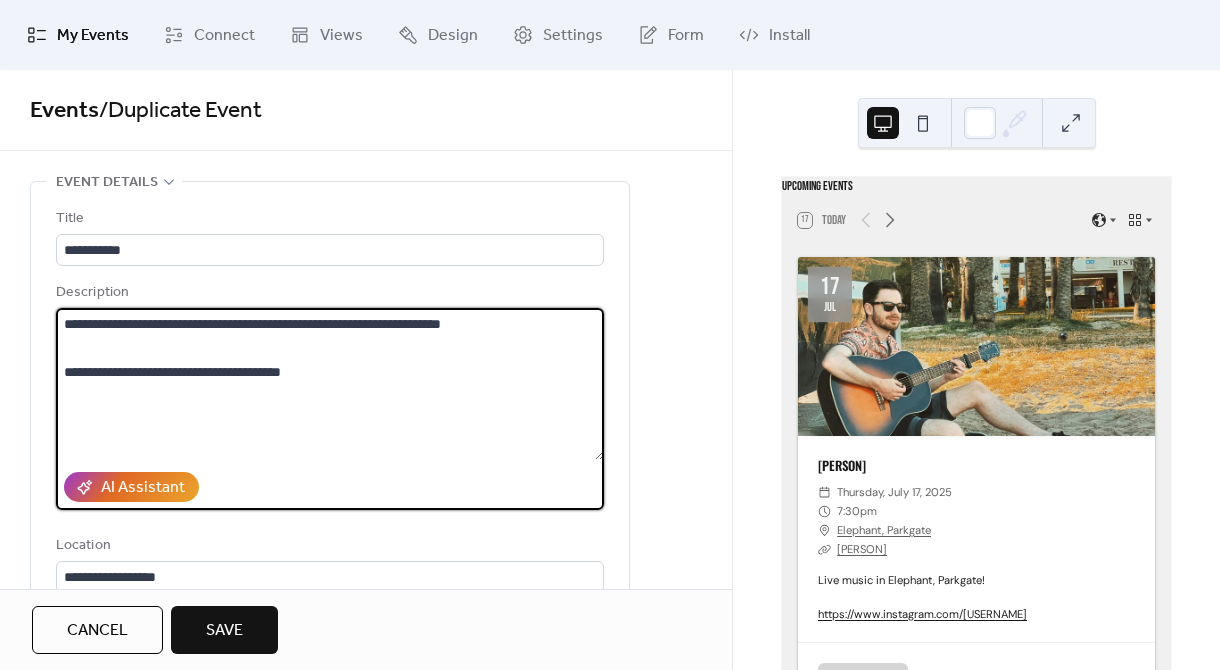 click on "**********" at bounding box center [330, 384] 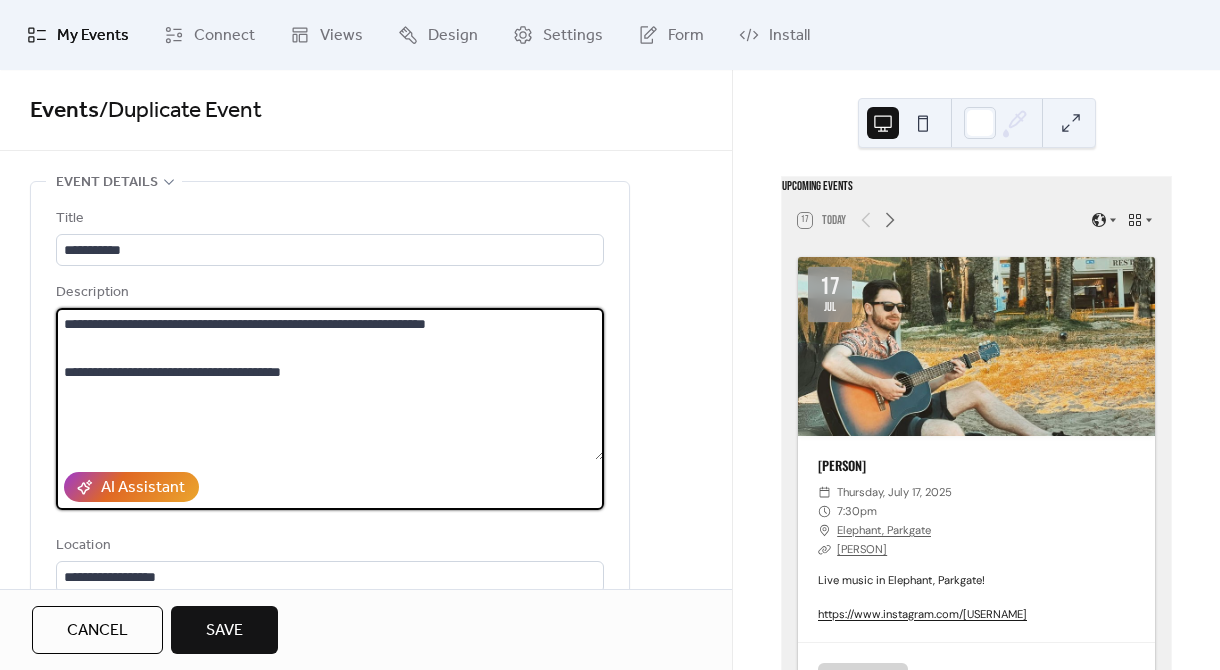 click on "**********" at bounding box center (330, 384) 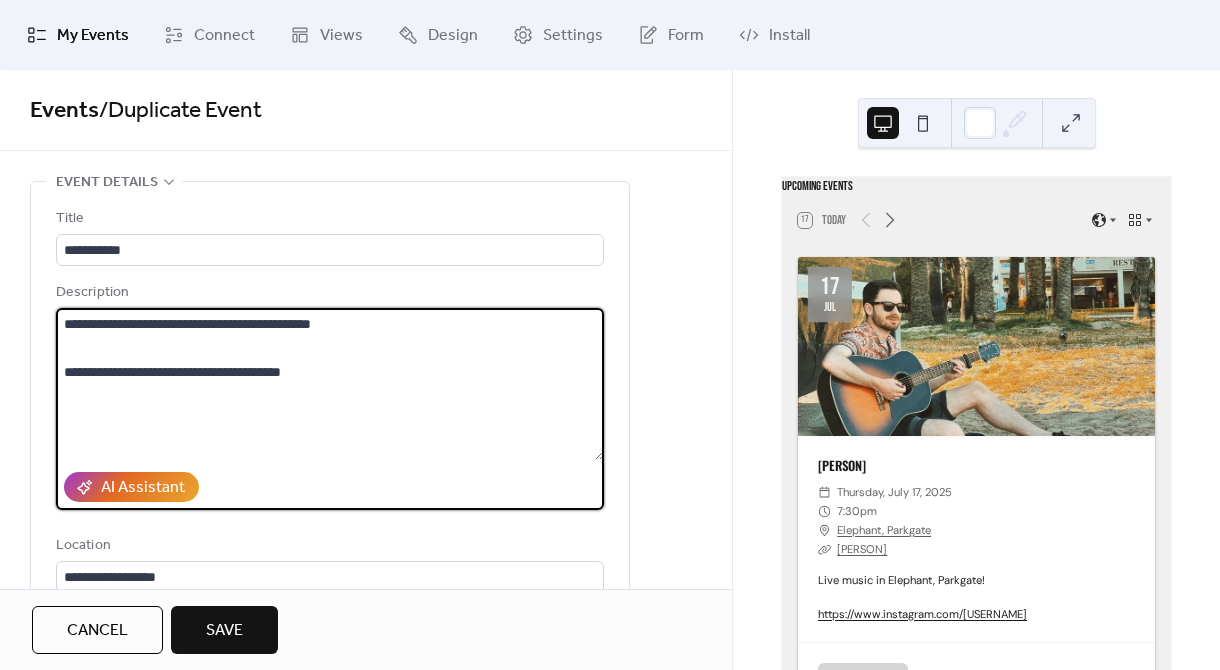 type on "**********" 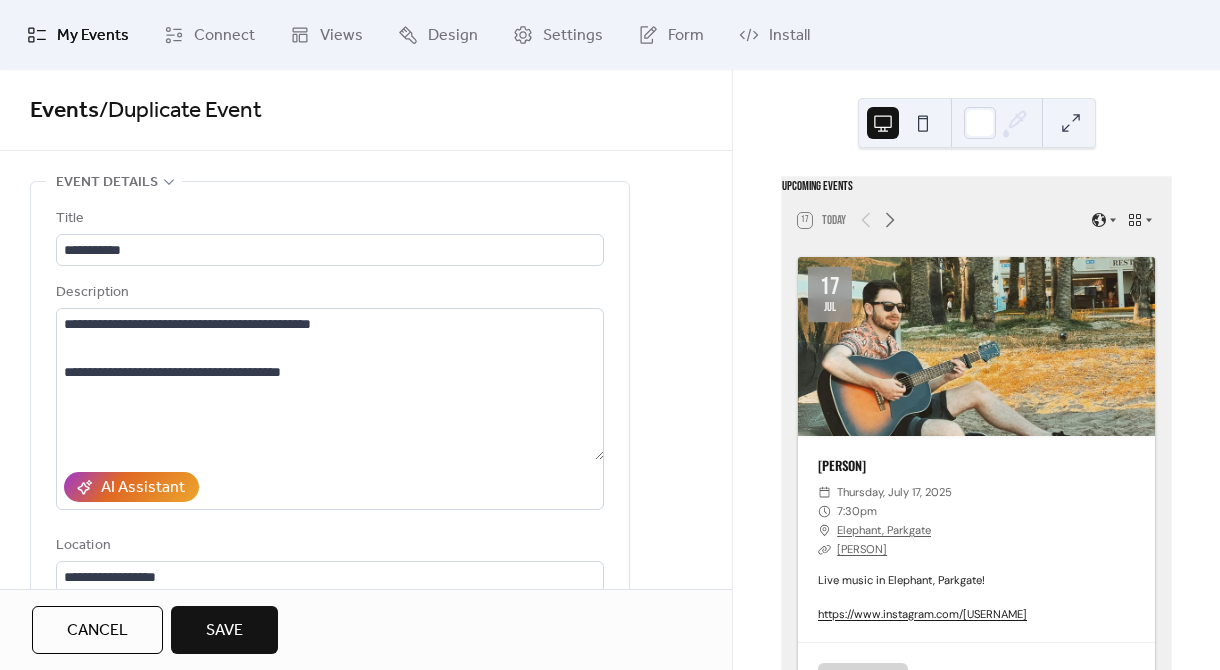 click on "**********" at bounding box center [366, 989] 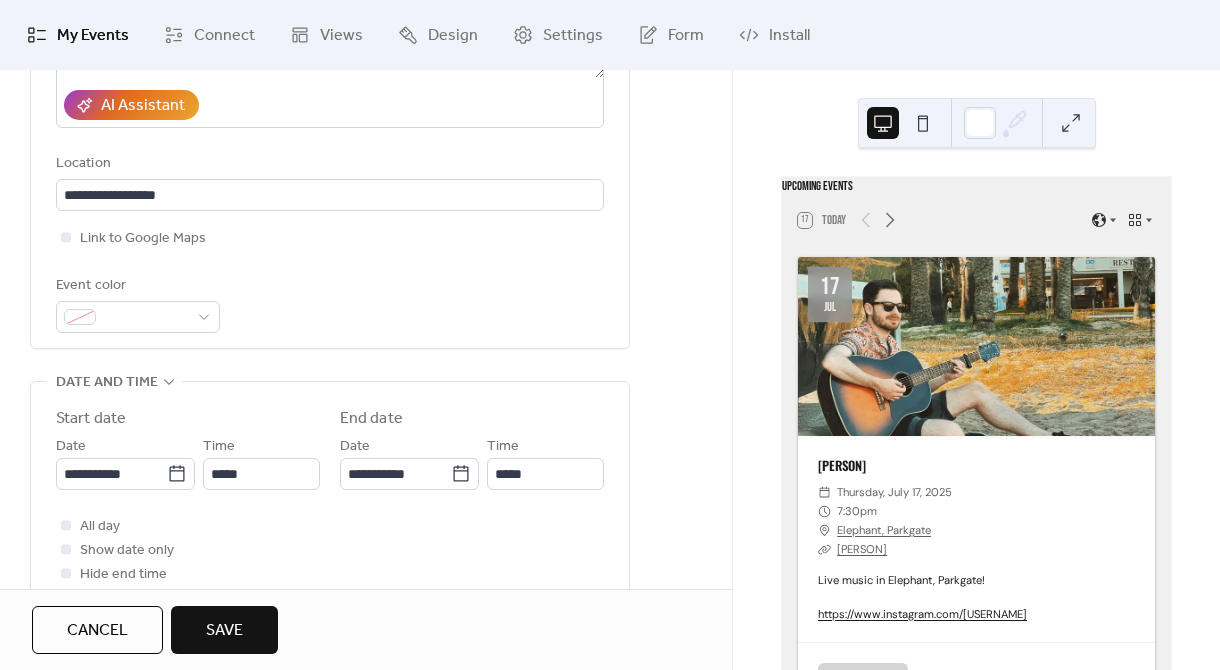 scroll, scrollTop: 414, scrollLeft: 0, axis: vertical 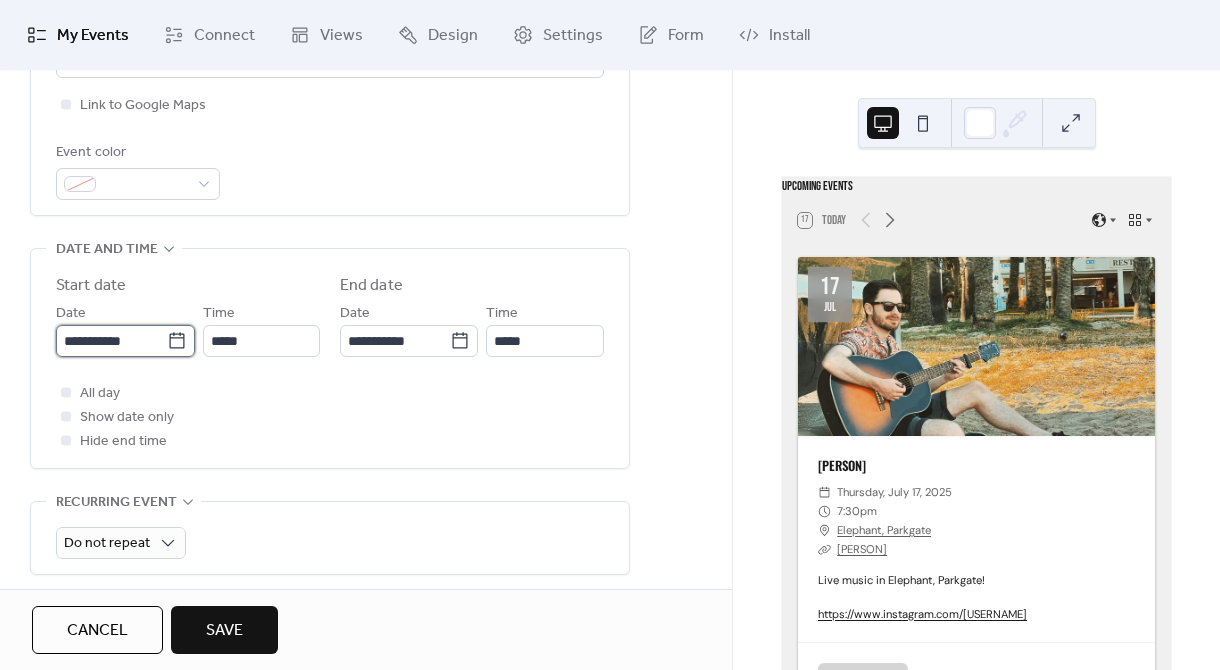 click on "**********" at bounding box center [111, 341] 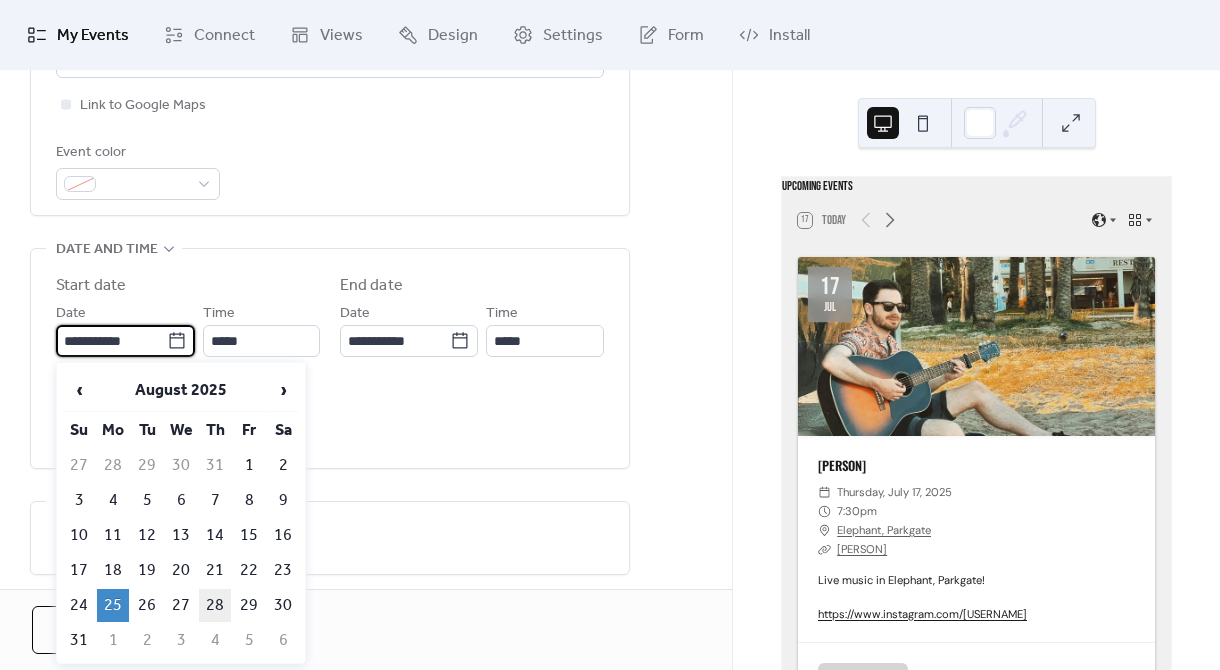 click on "28" at bounding box center (215, 605) 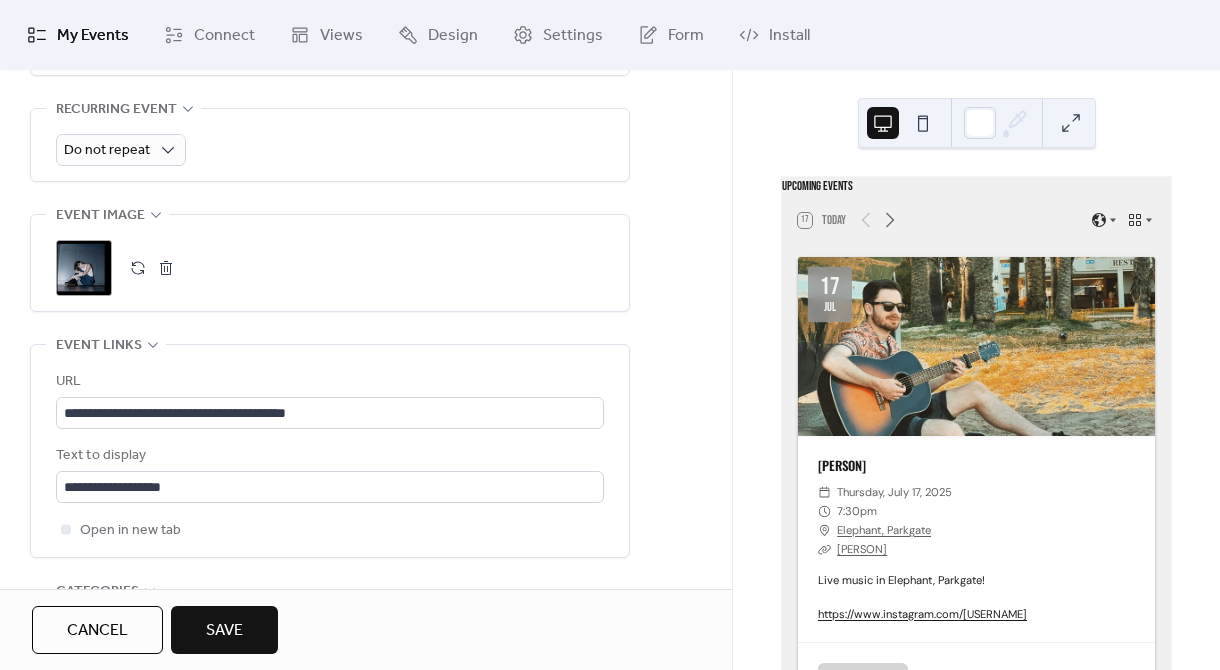 scroll, scrollTop: 912, scrollLeft: 0, axis: vertical 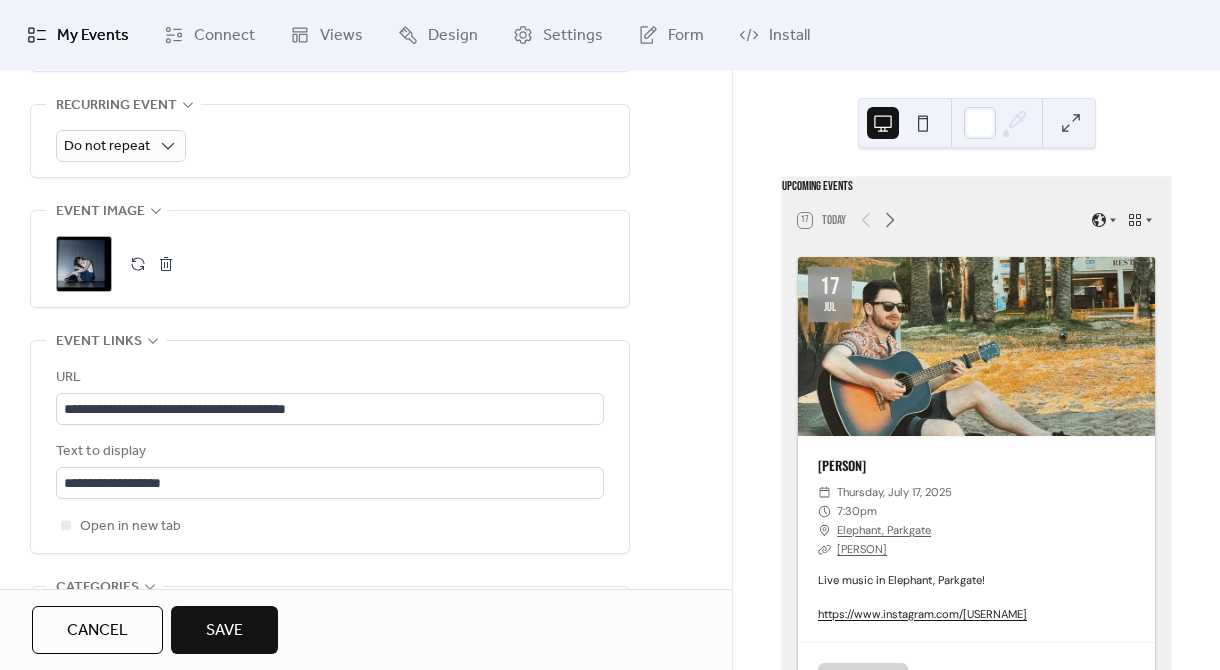click at bounding box center [166, 264] 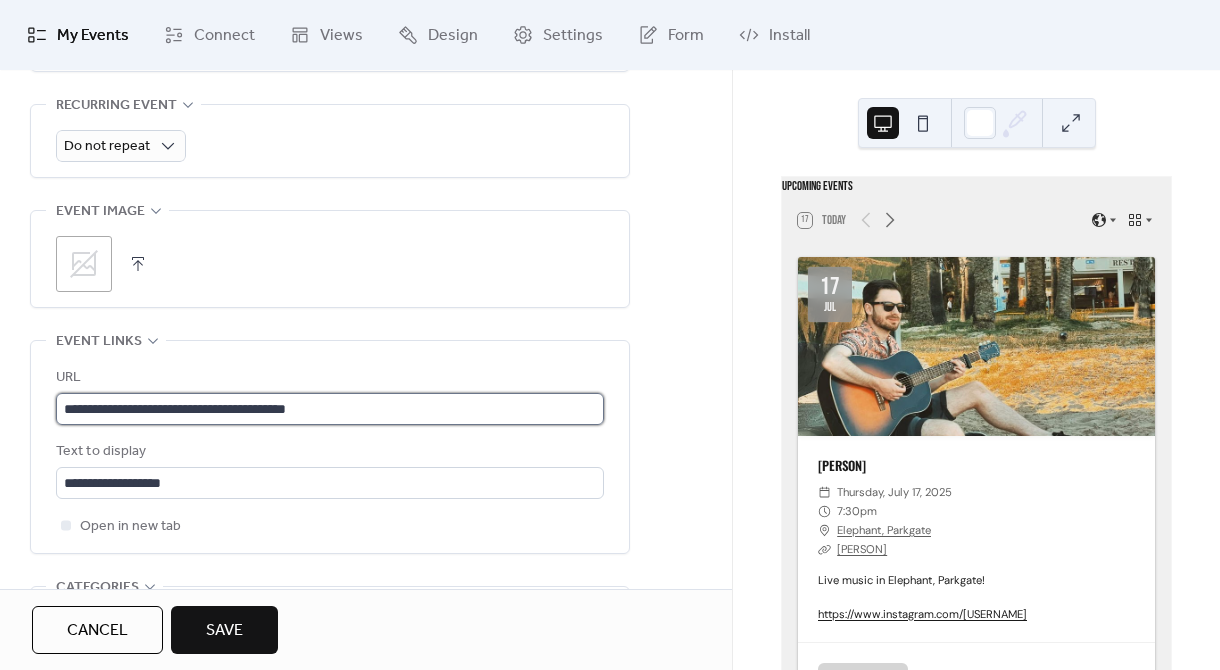click on "**********" at bounding box center [330, 409] 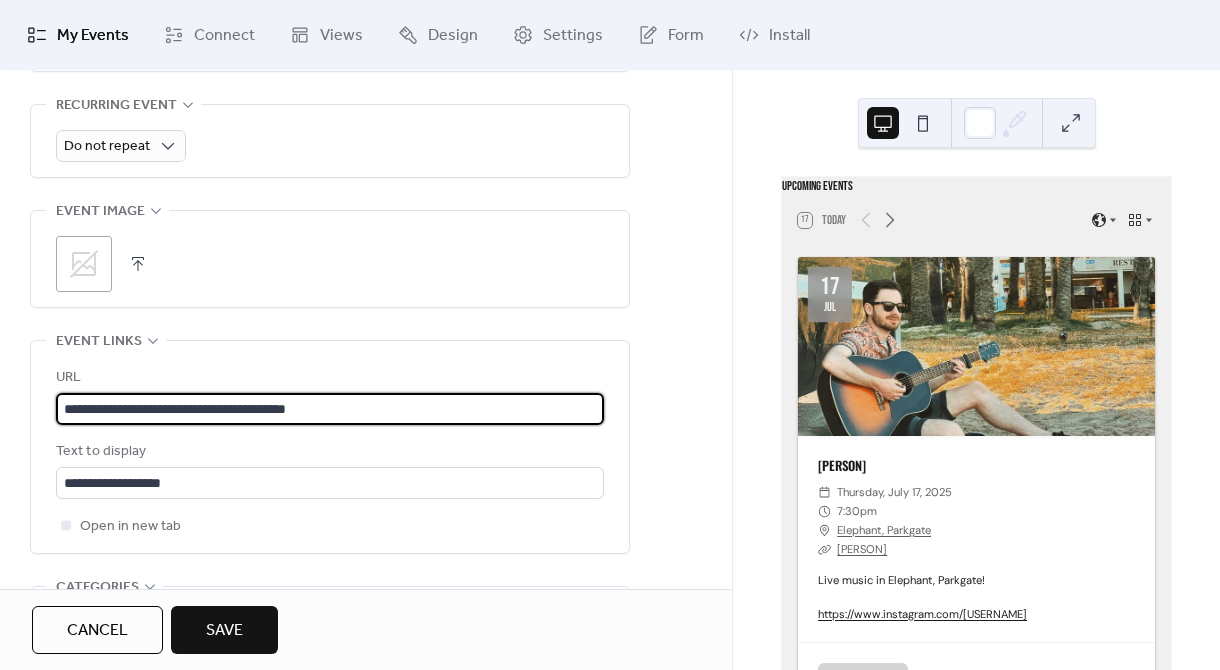 click on "**********" at bounding box center [330, 409] 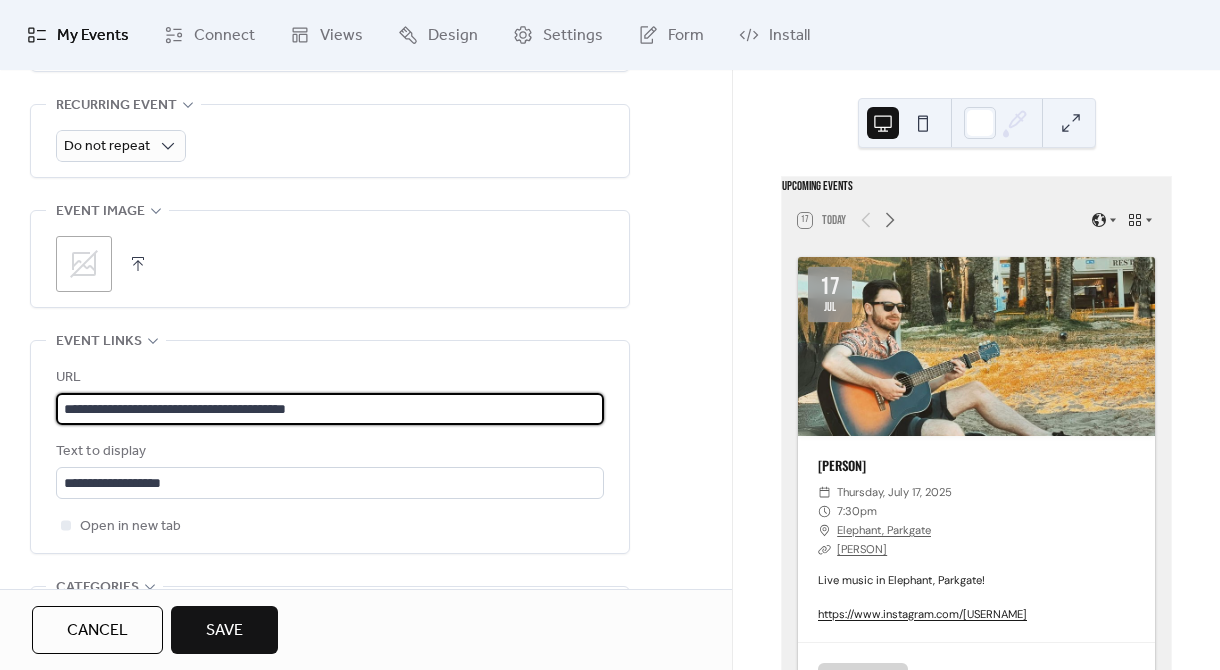 paste 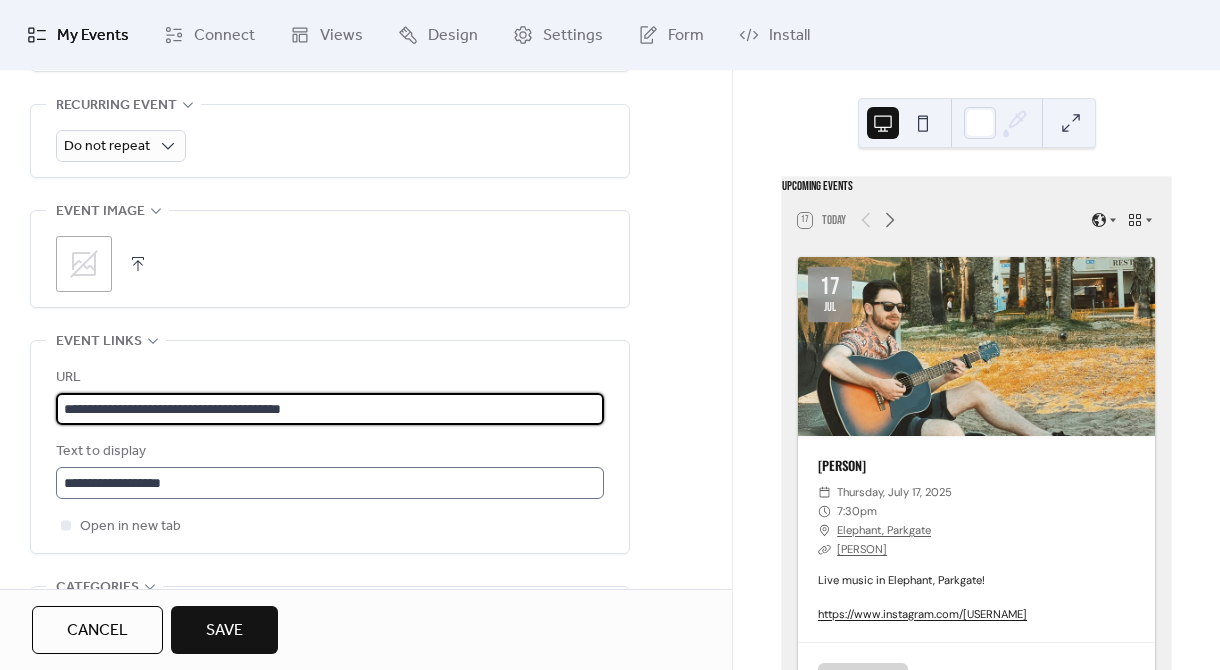 type on "**********" 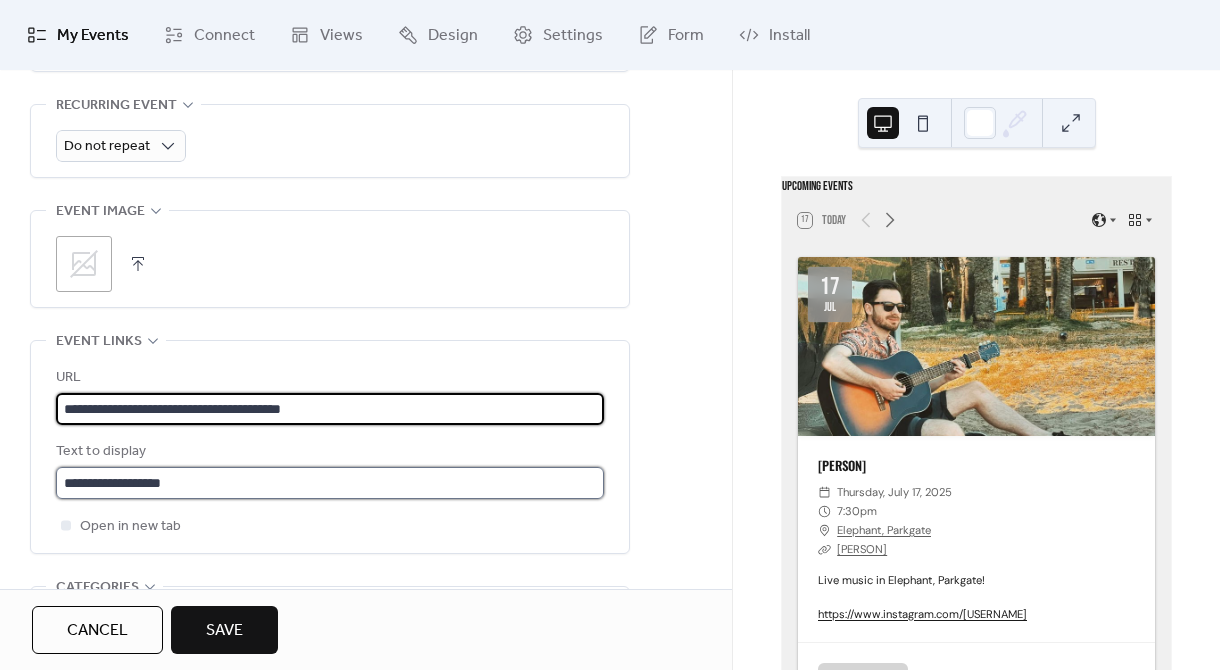click on "**********" at bounding box center (330, 483) 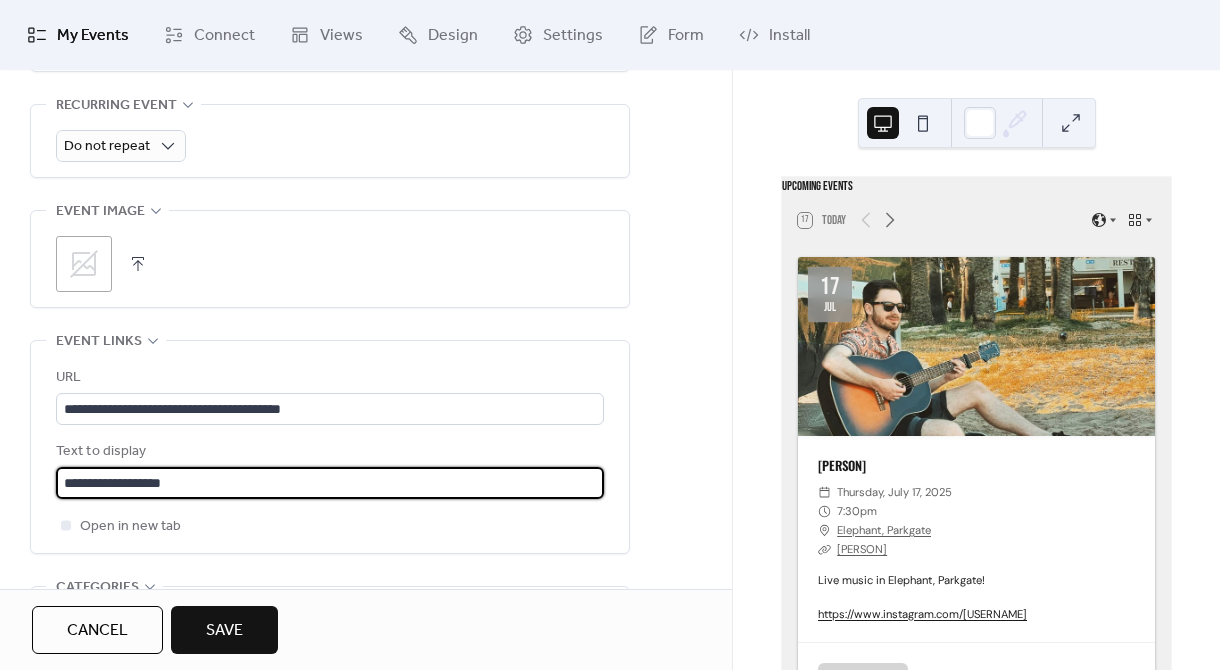 click on "**********" at bounding box center [330, 483] 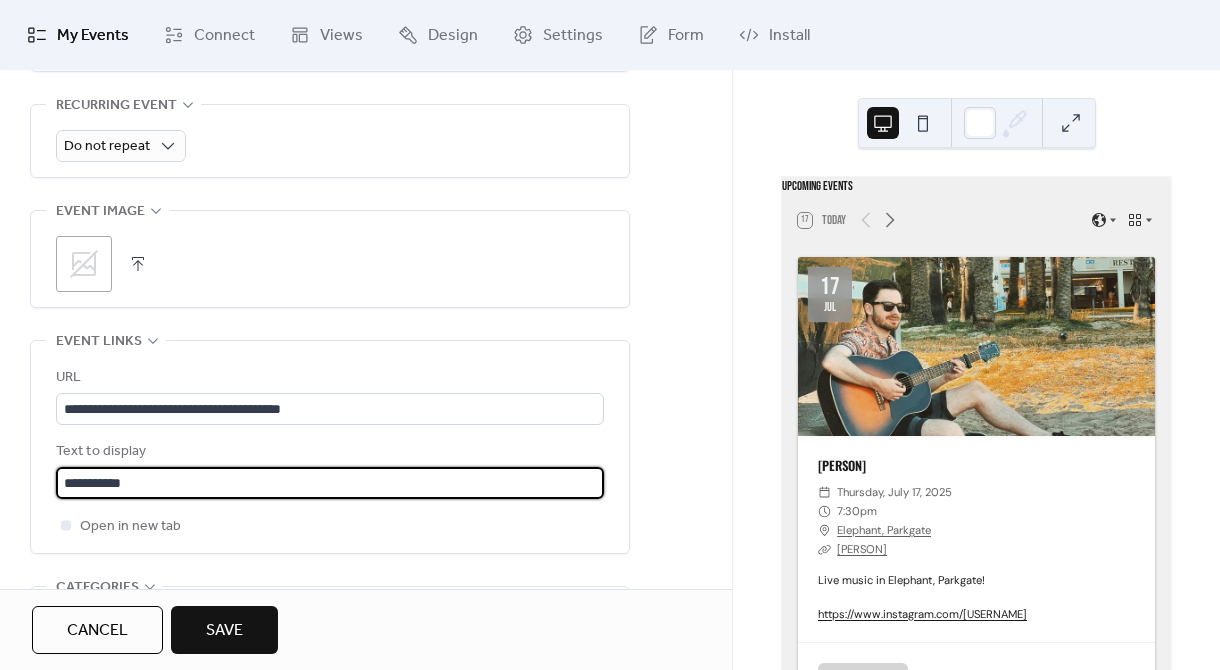 type on "**********" 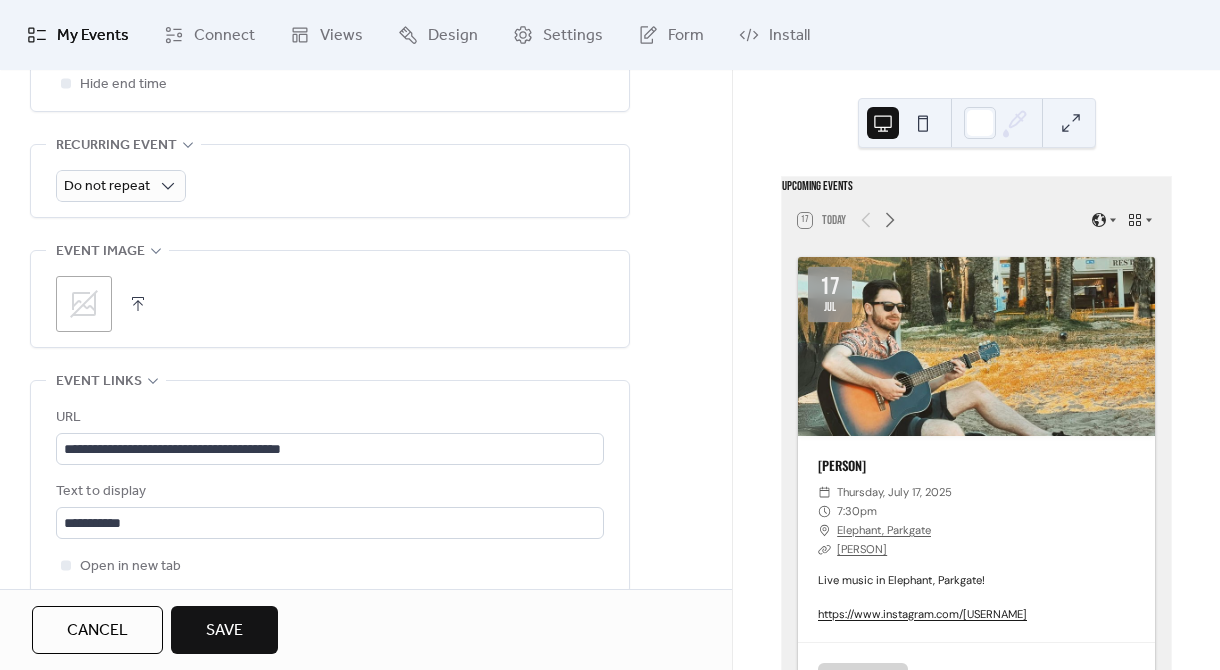 click at bounding box center (138, 304) 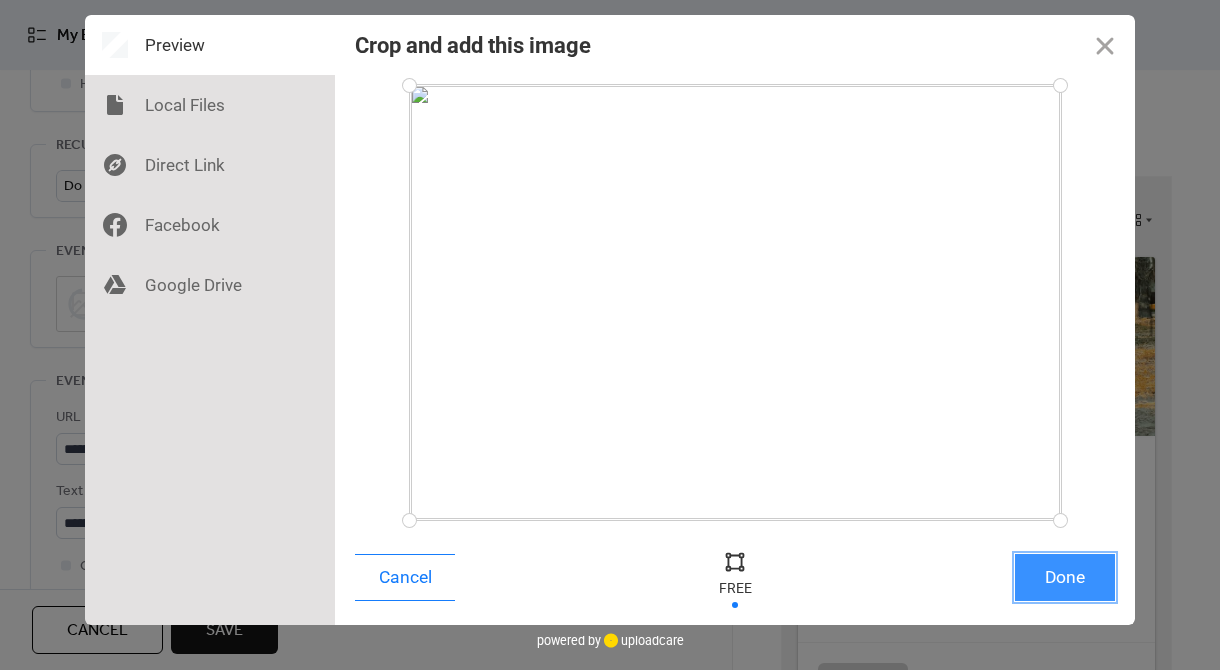 click on "Done" at bounding box center (1065, 577) 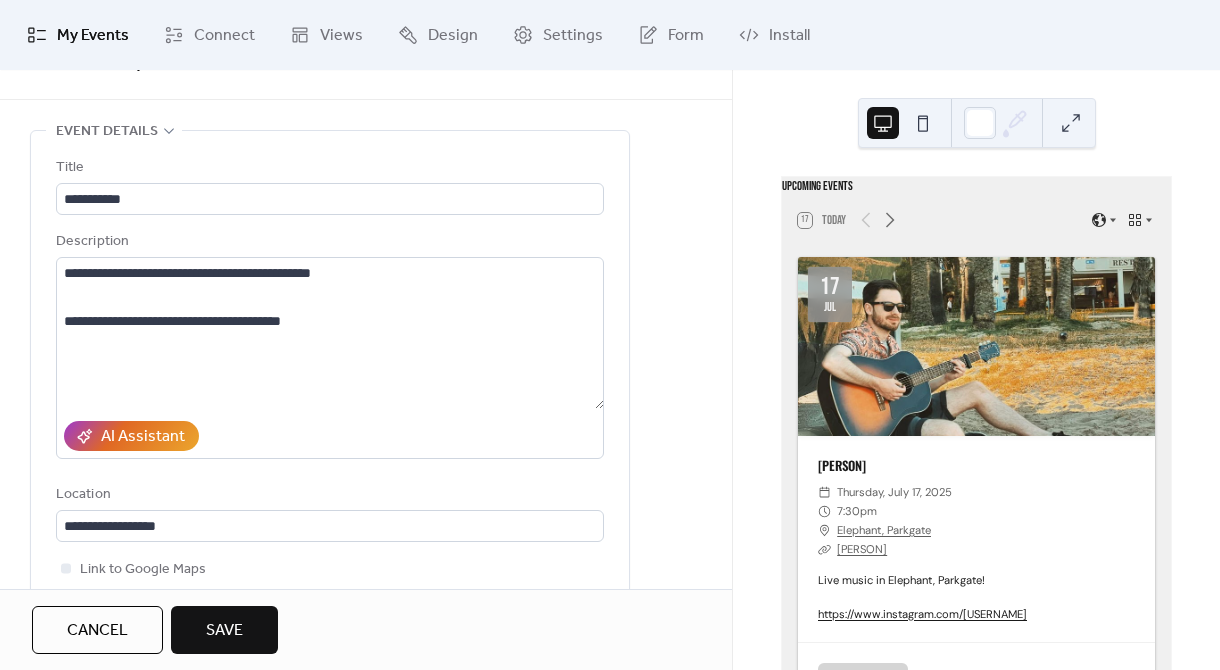 scroll, scrollTop: 0, scrollLeft: 0, axis: both 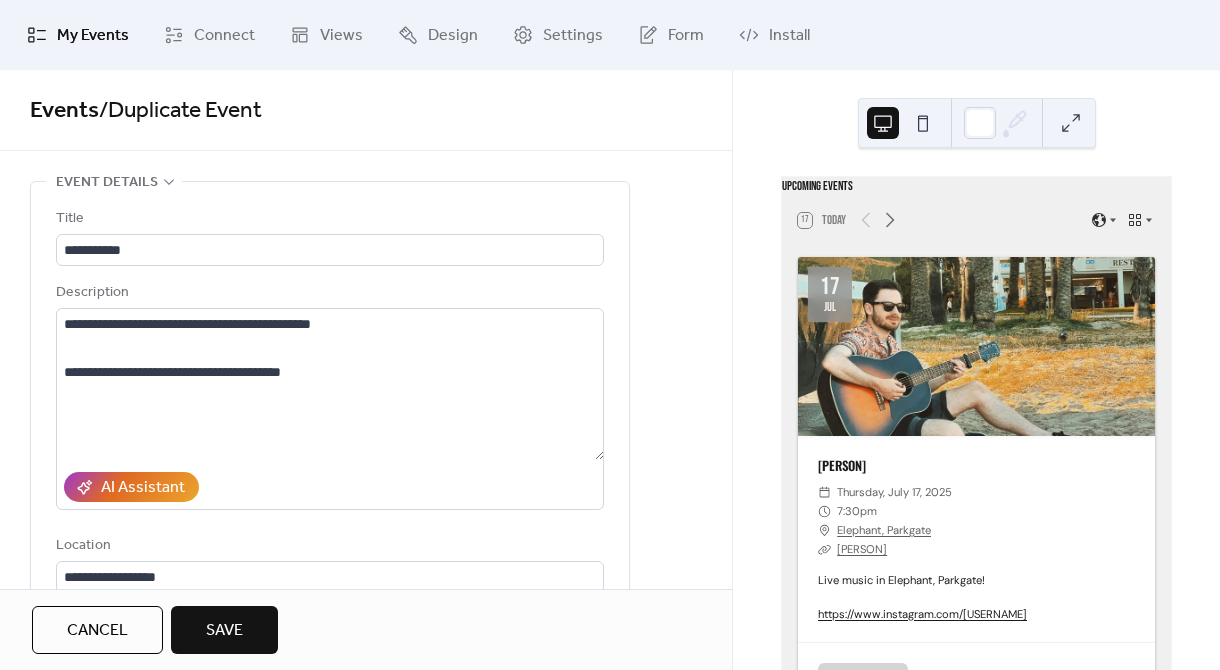 click on "Save" at bounding box center (224, 631) 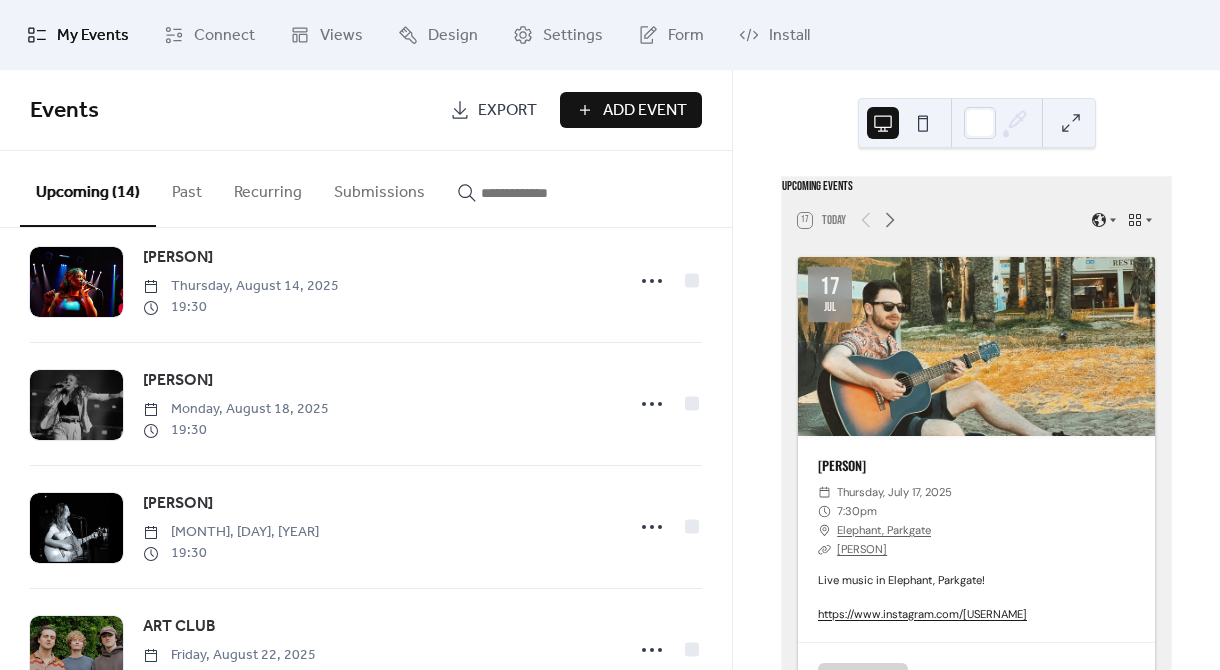 scroll, scrollTop: 1346, scrollLeft: 0, axis: vertical 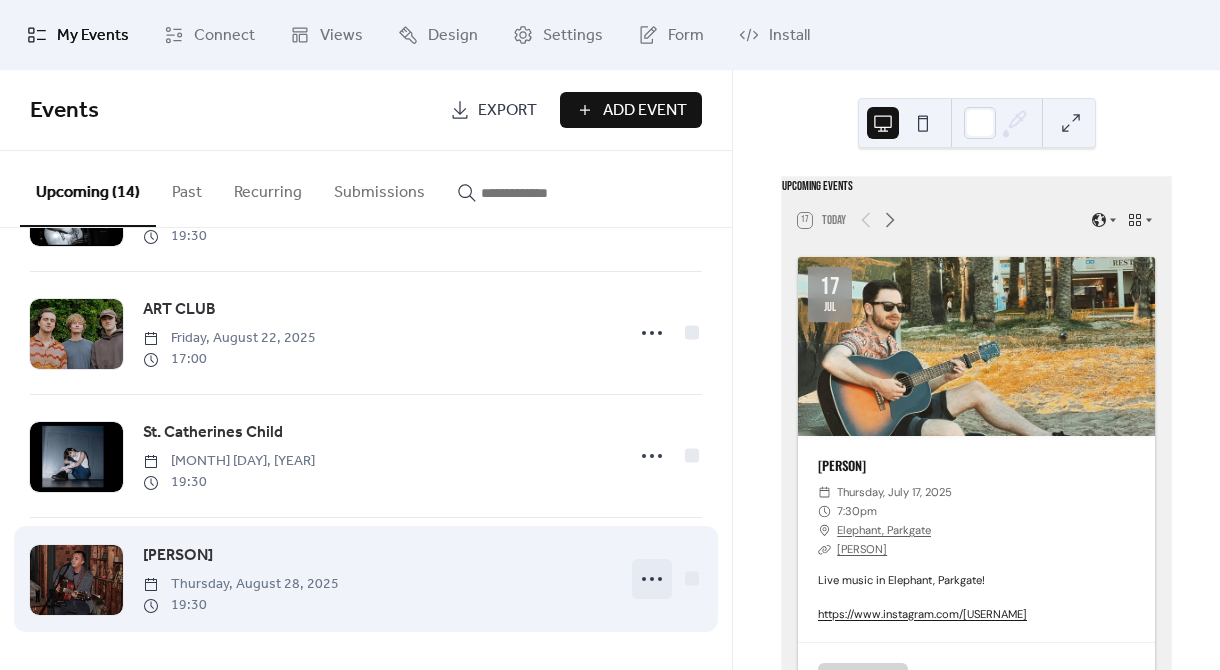 click 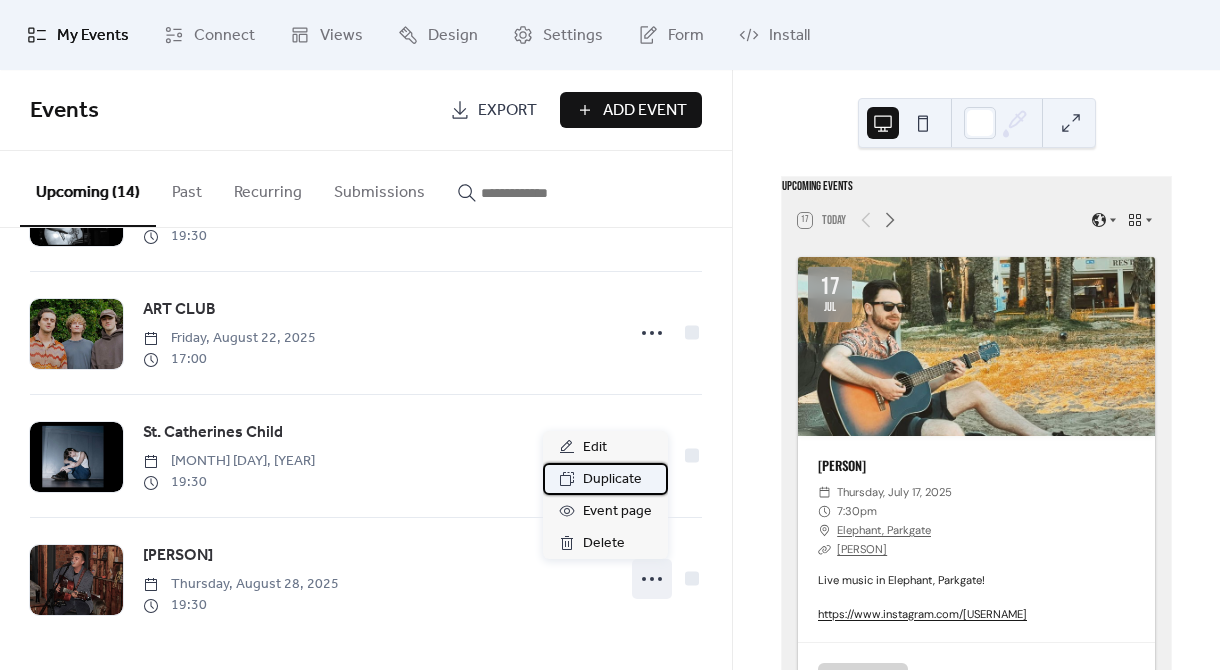 click on "Duplicate" at bounding box center [605, 479] 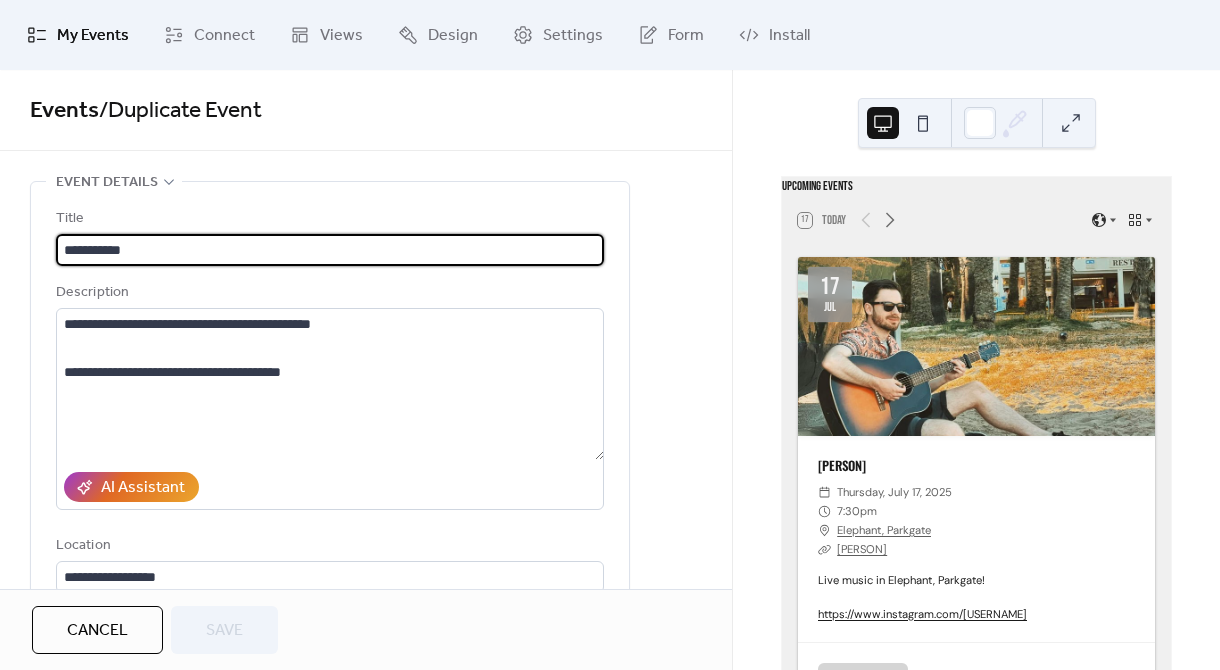 click on "**********" at bounding box center [330, 250] 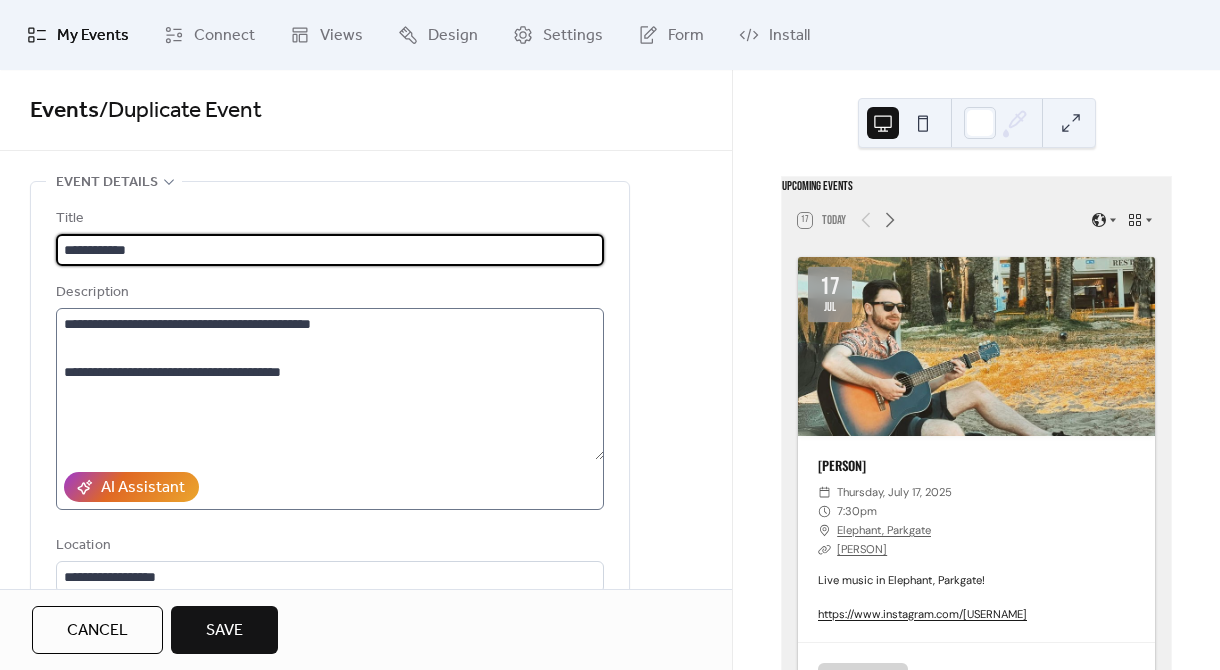 type on "**********" 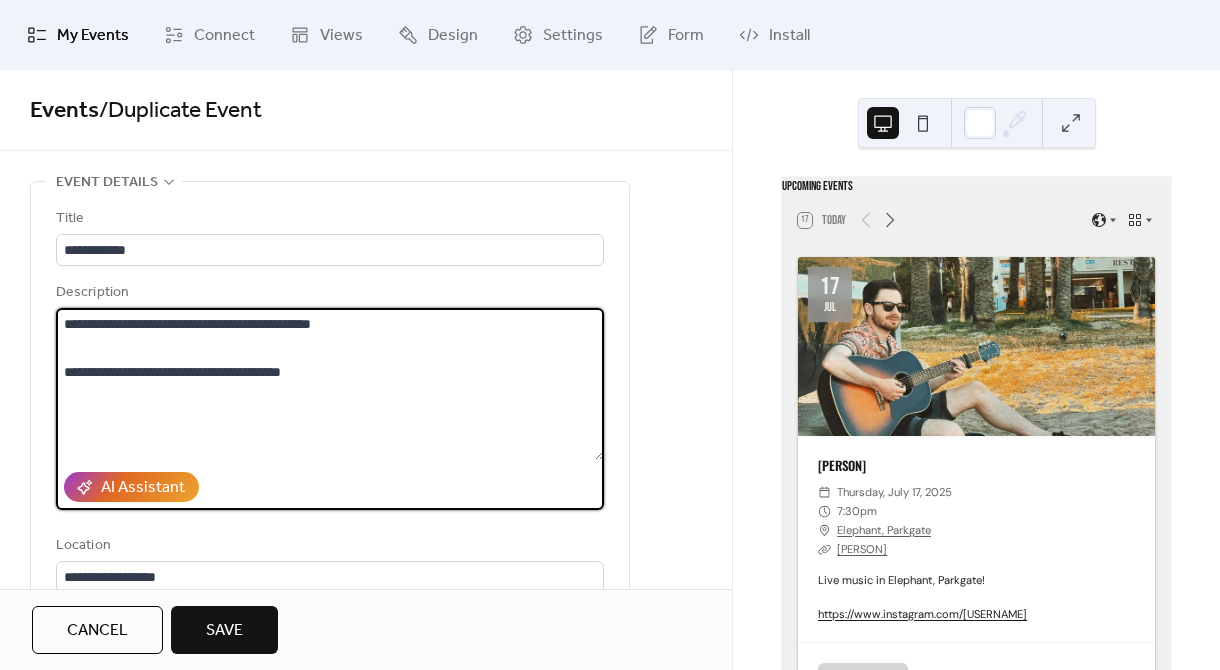 drag, startPoint x: 295, startPoint y: 320, endPoint x: 552, endPoint y: 320, distance: 257 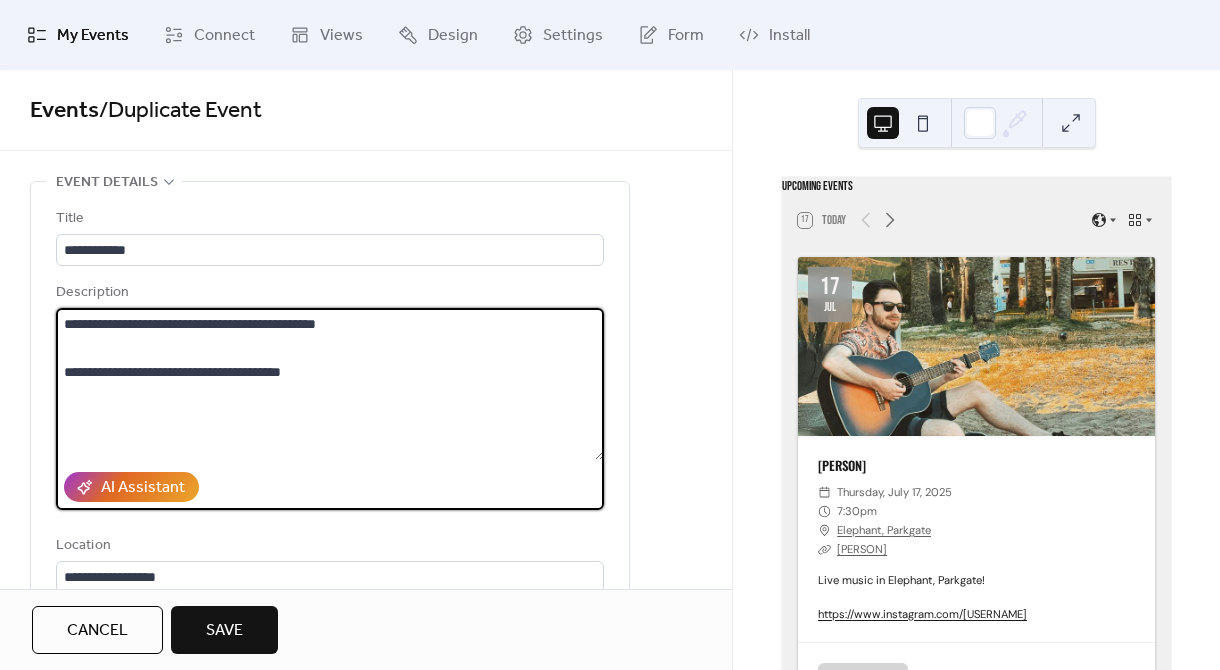 click on "**********" at bounding box center [330, 384] 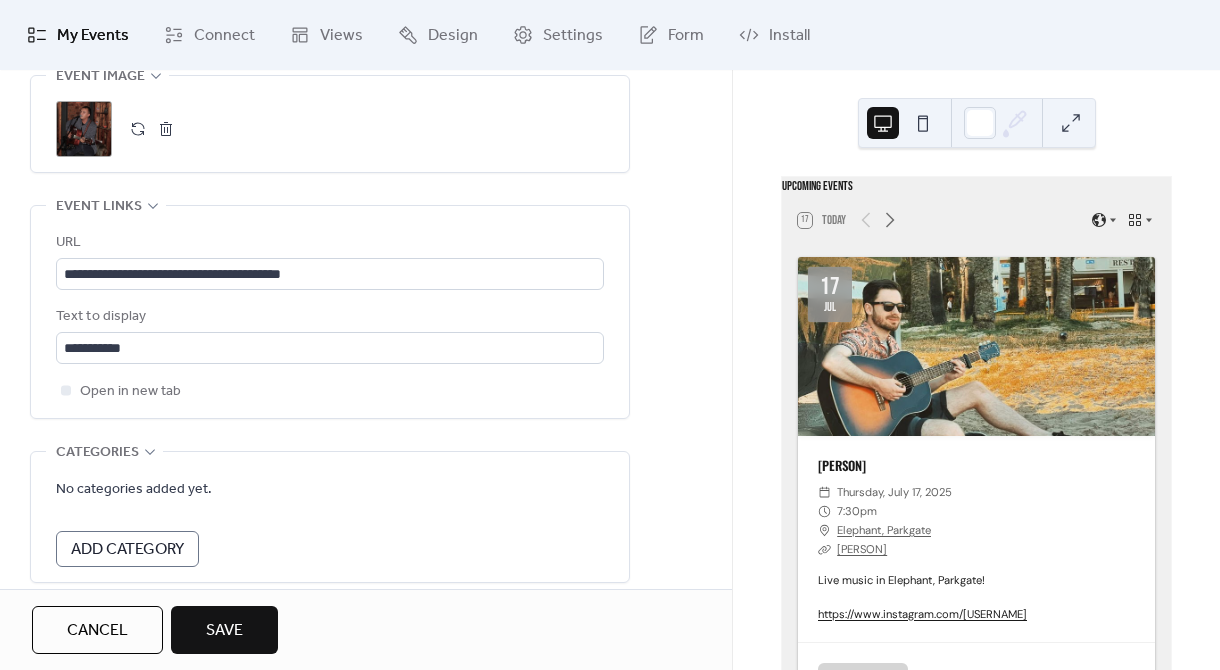scroll, scrollTop: 1092, scrollLeft: 0, axis: vertical 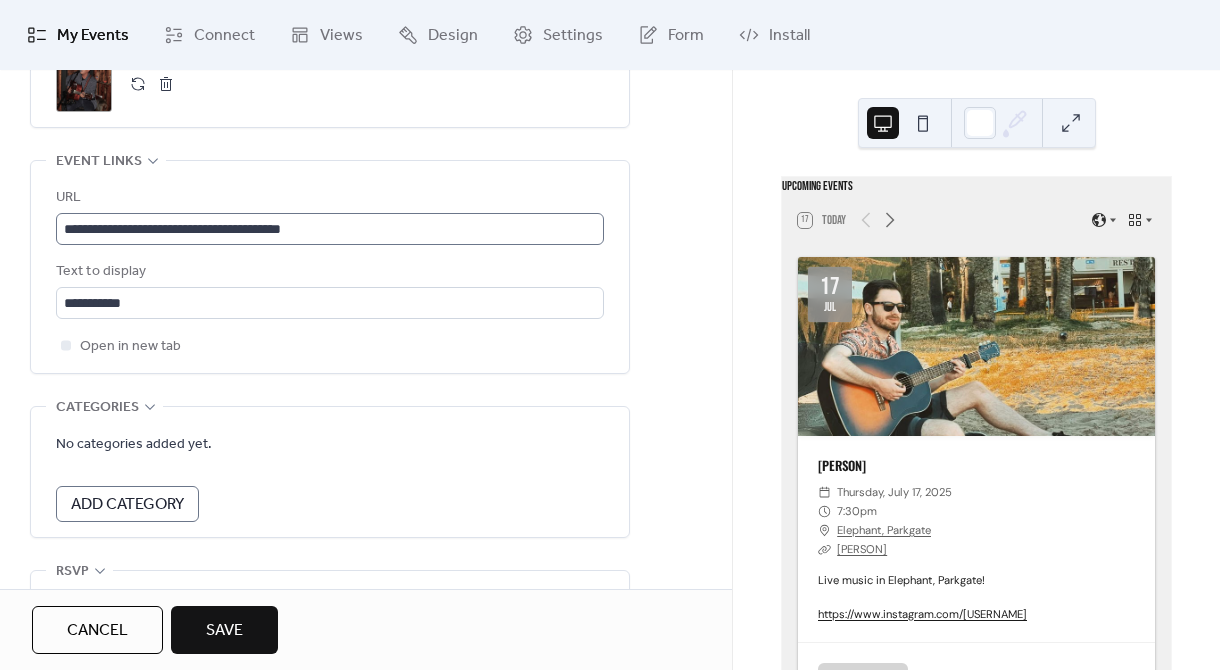 type on "**********" 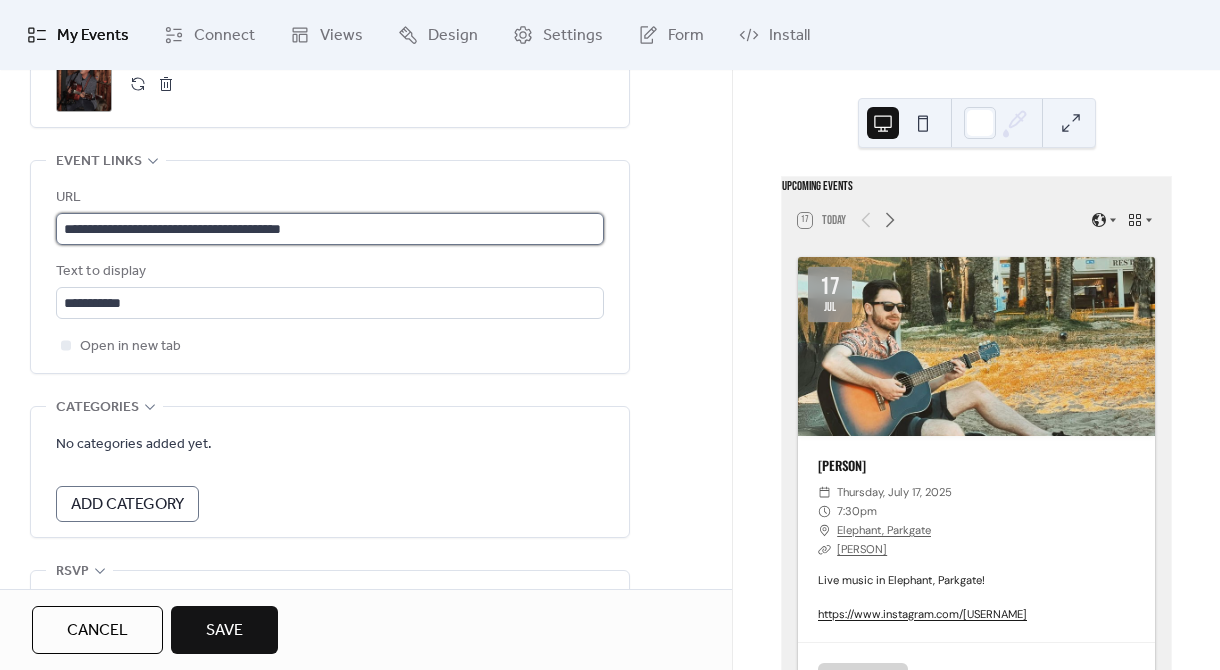 click on "**********" at bounding box center (330, 229) 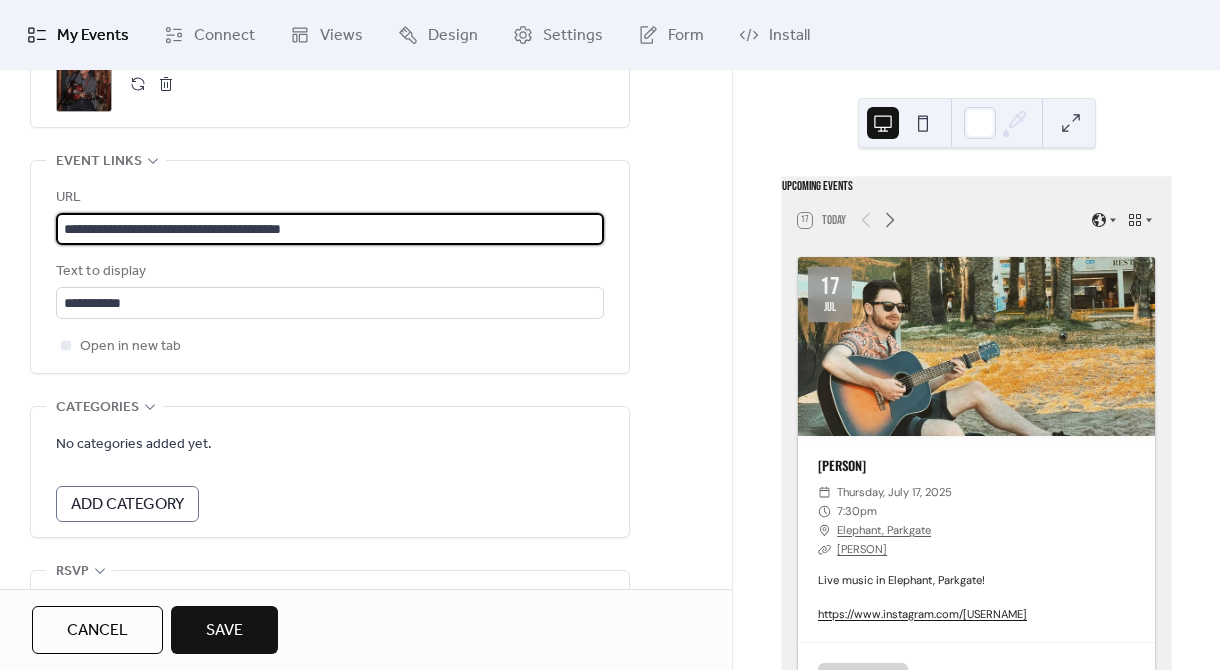 click on "**********" at bounding box center (330, 229) 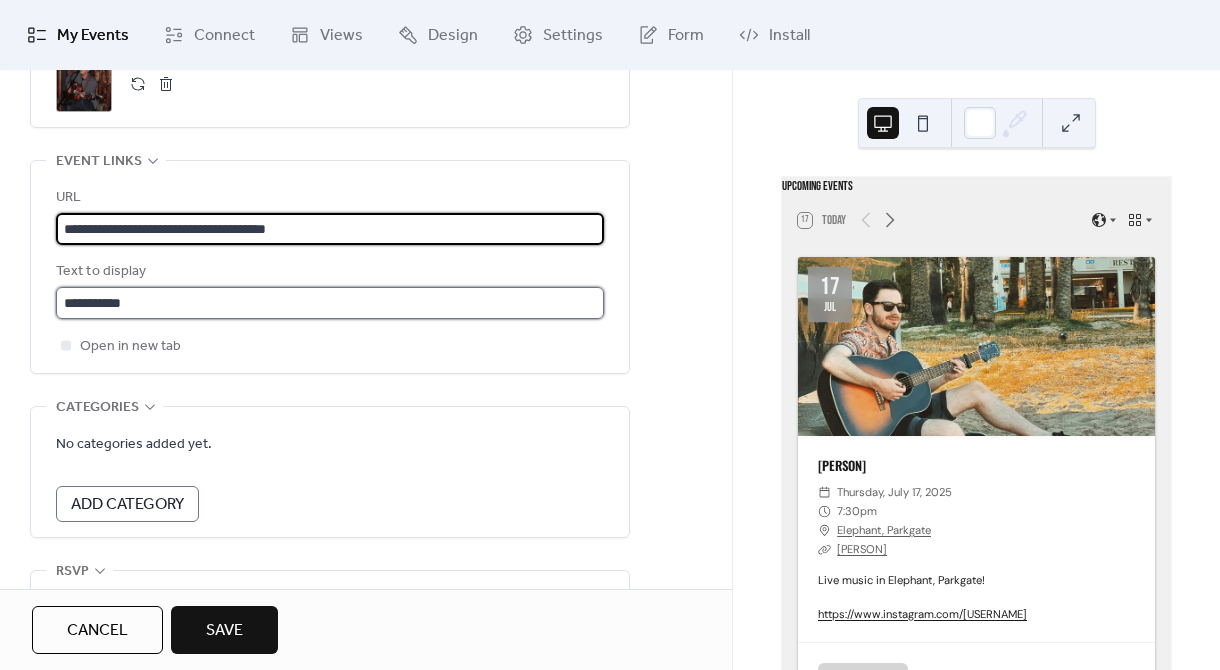 click on "**********" at bounding box center (330, 303) 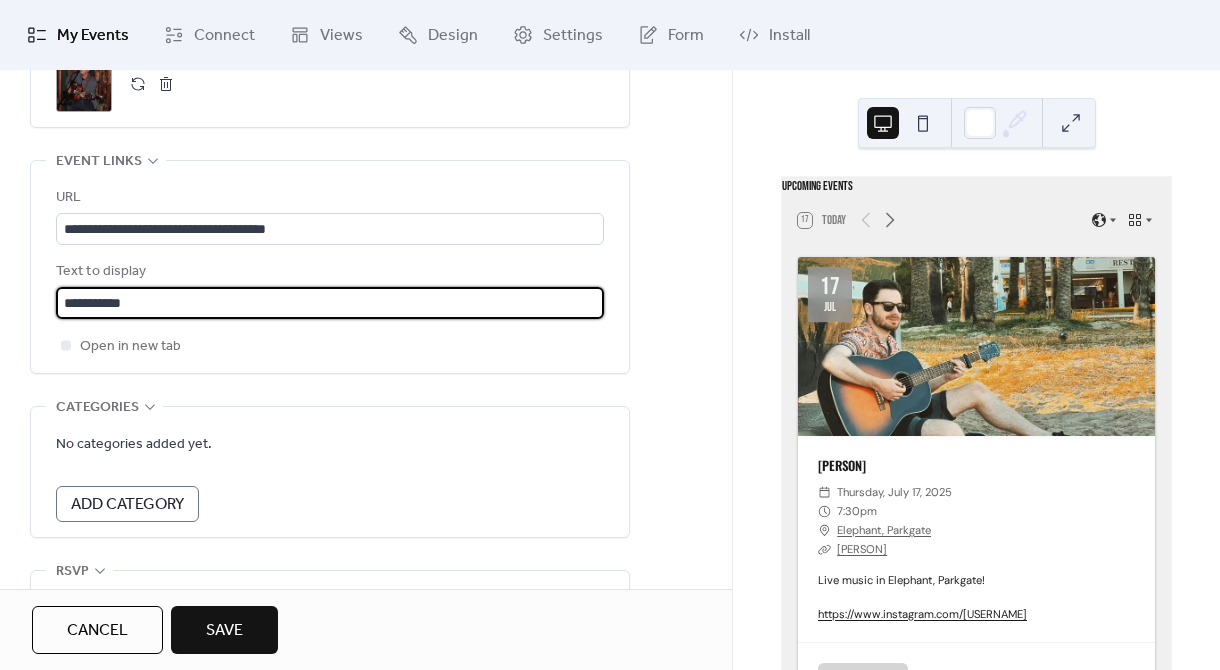 click on "**********" at bounding box center [330, 303] 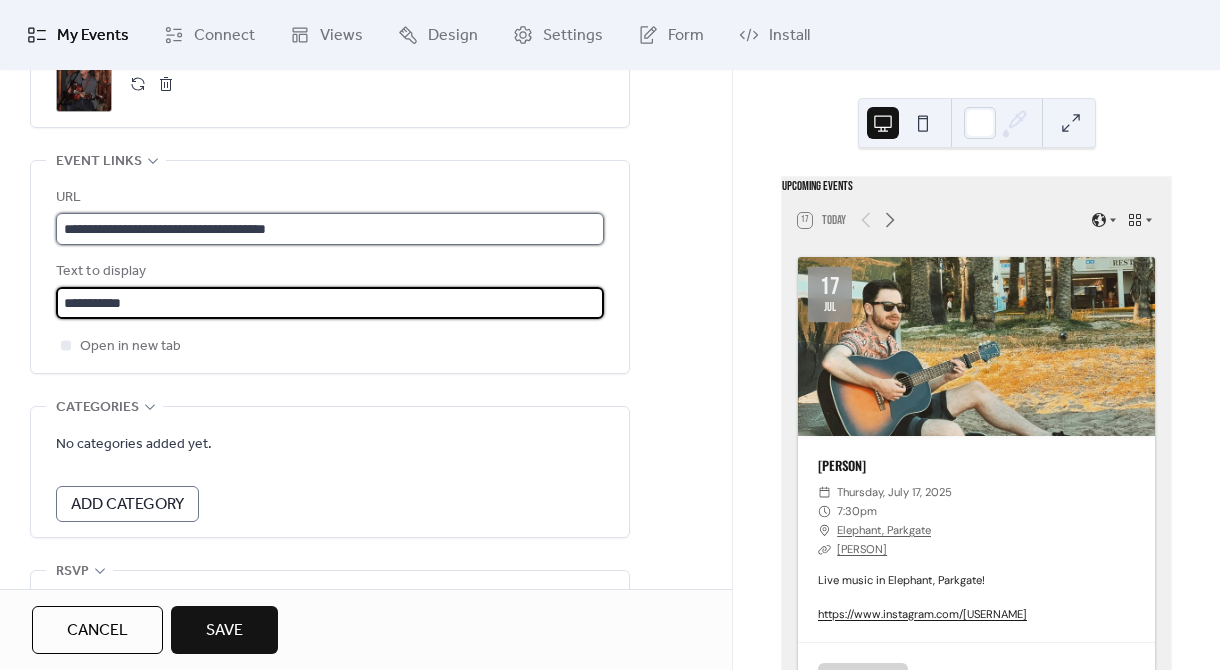 click on "**********" at bounding box center [330, 229] 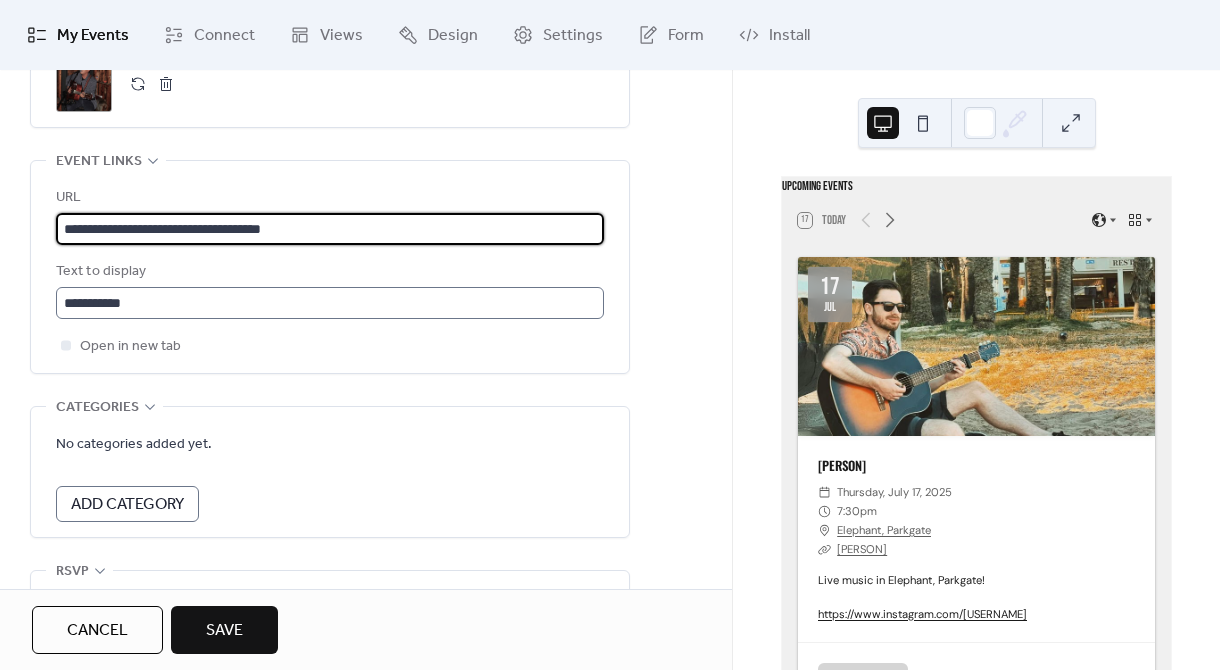 type on "**********" 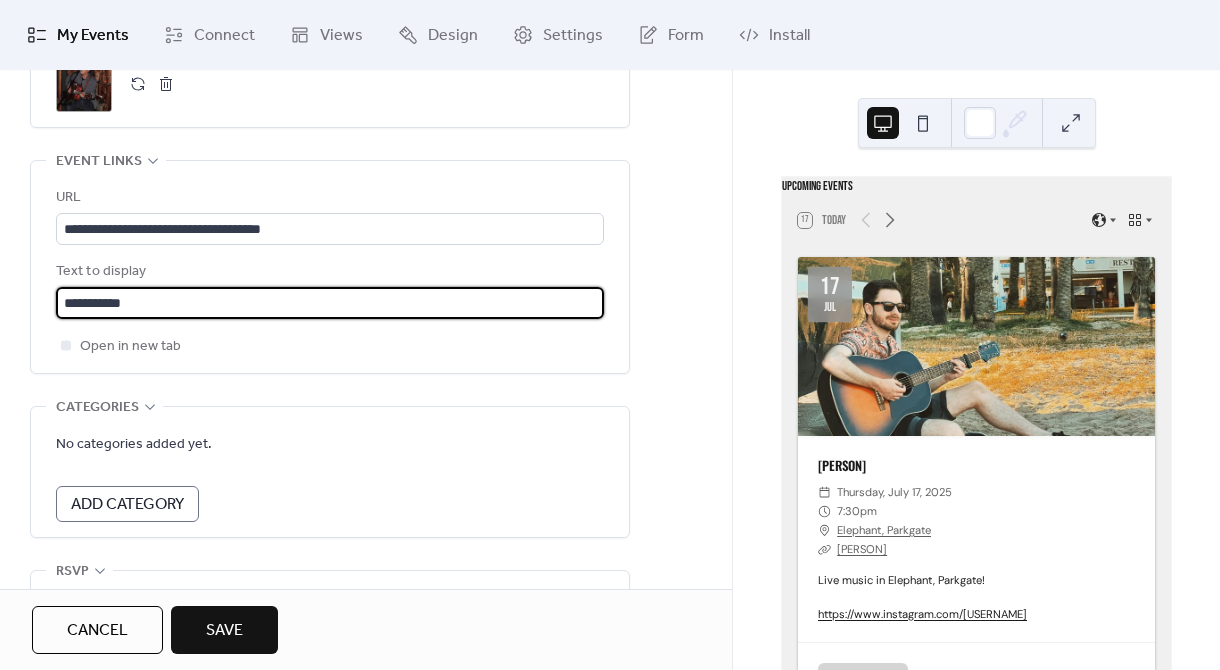 click on "**********" at bounding box center (330, 303) 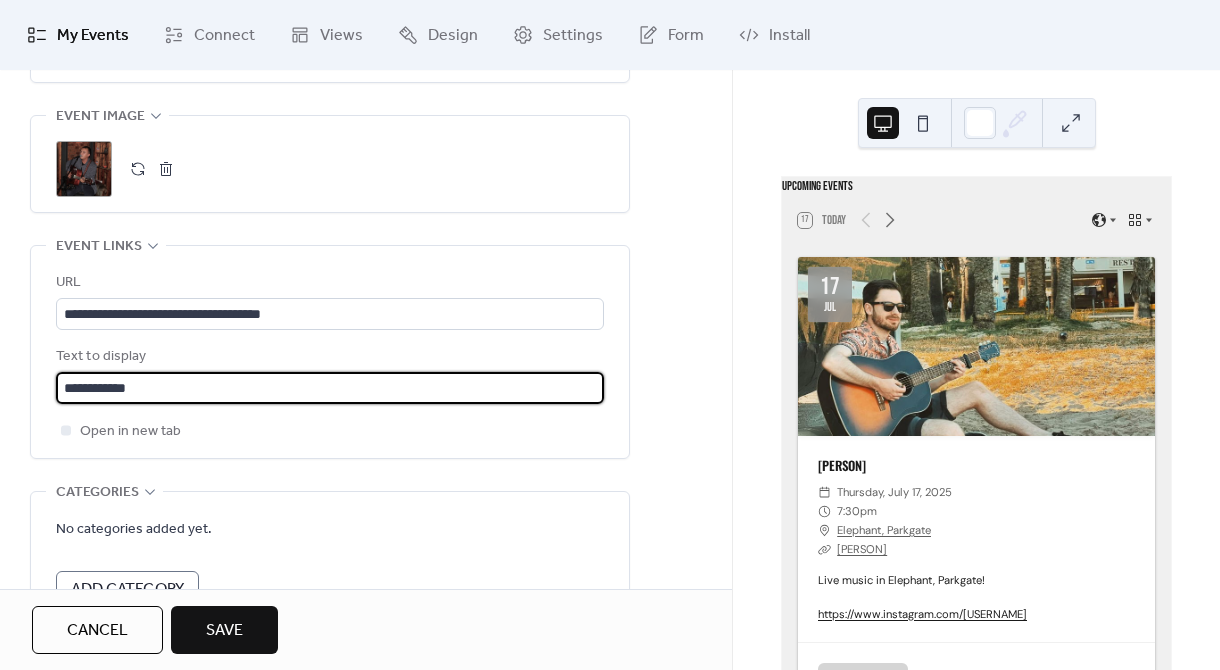 scroll, scrollTop: 974, scrollLeft: 0, axis: vertical 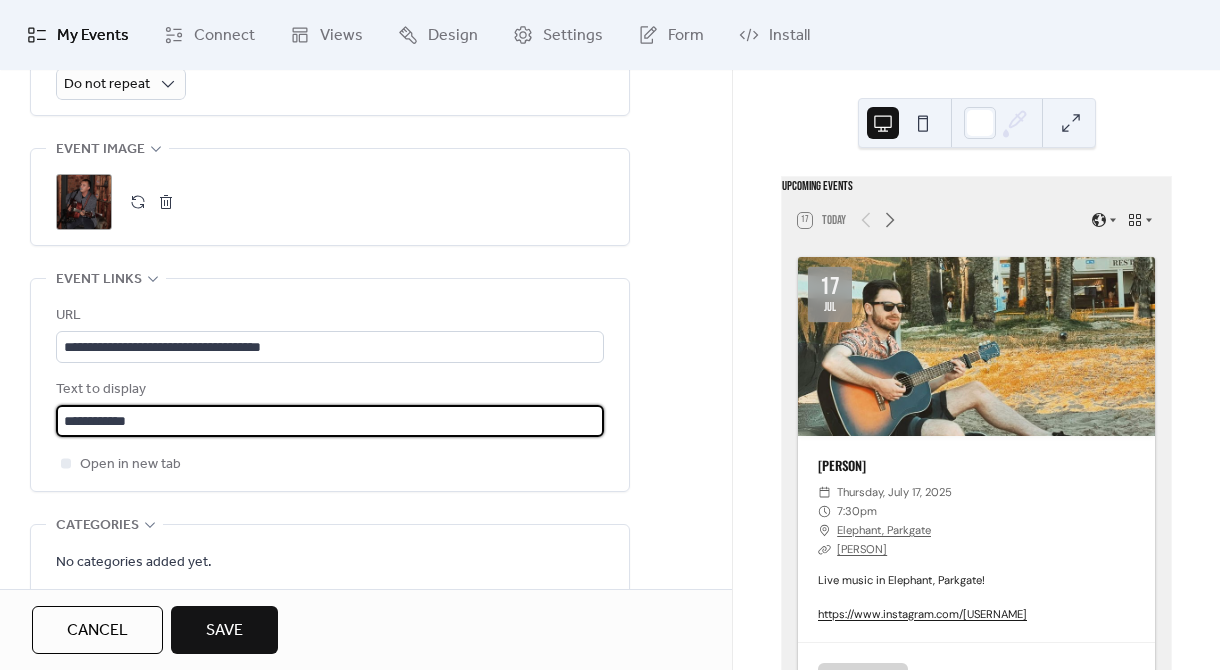 type on "**********" 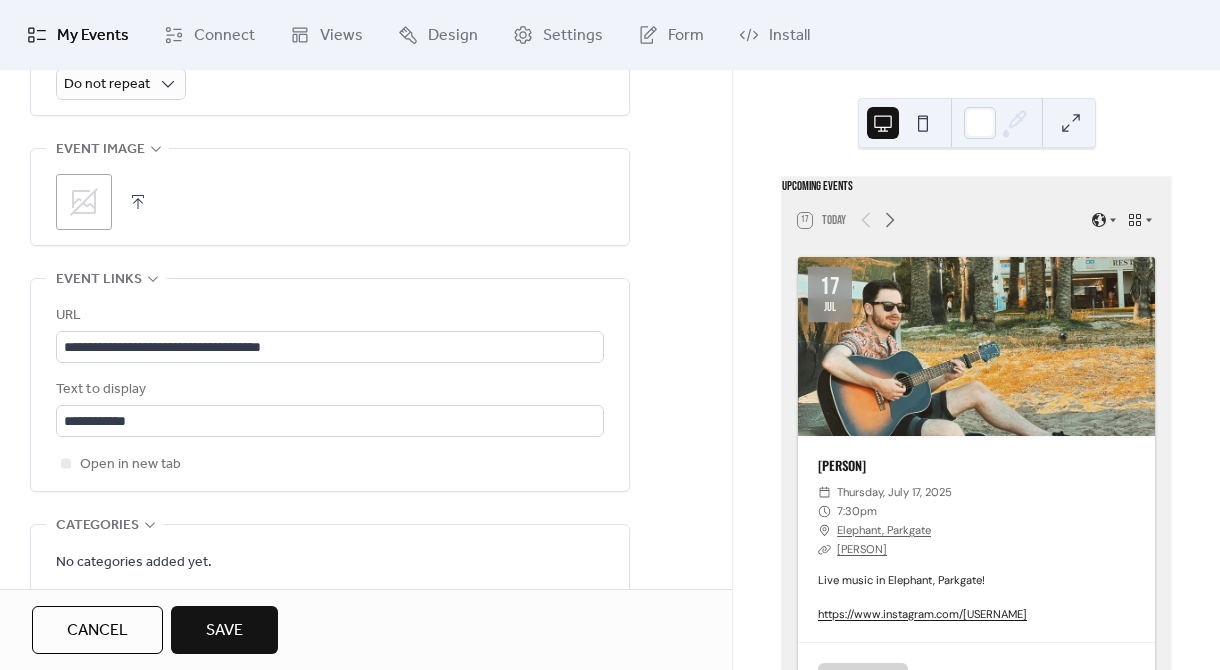 click 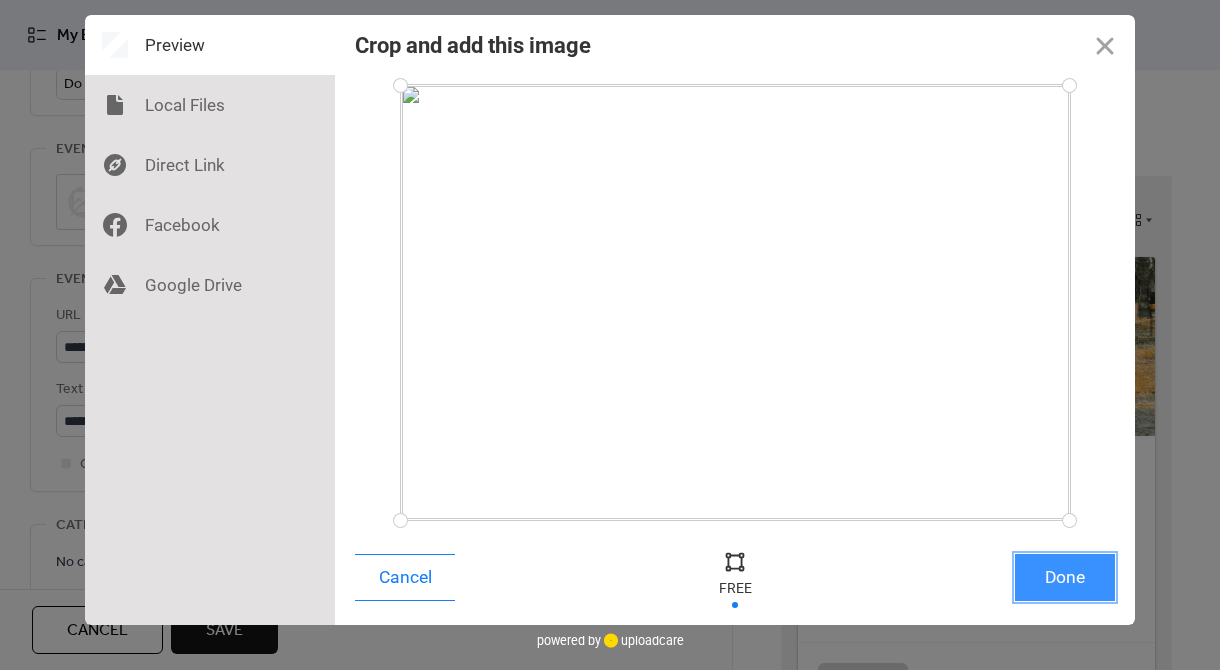 click on "Done" at bounding box center [1065, 577] 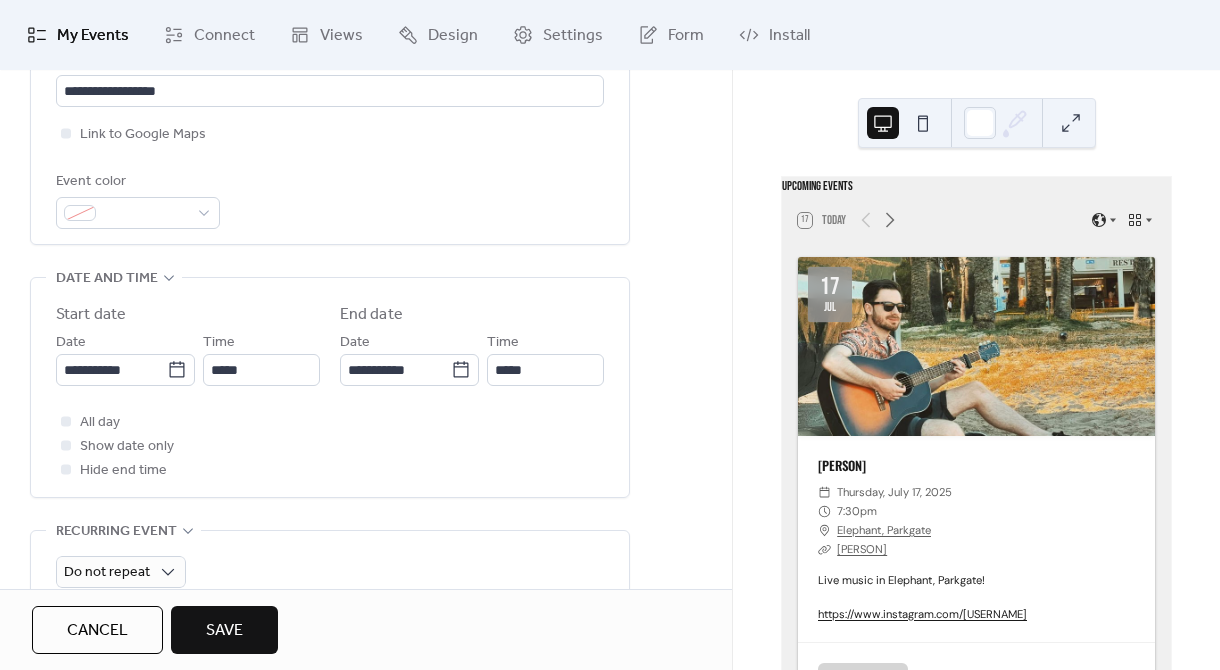 scroll, scrollTop: 355, scrollLeft: 0, axis: vertical 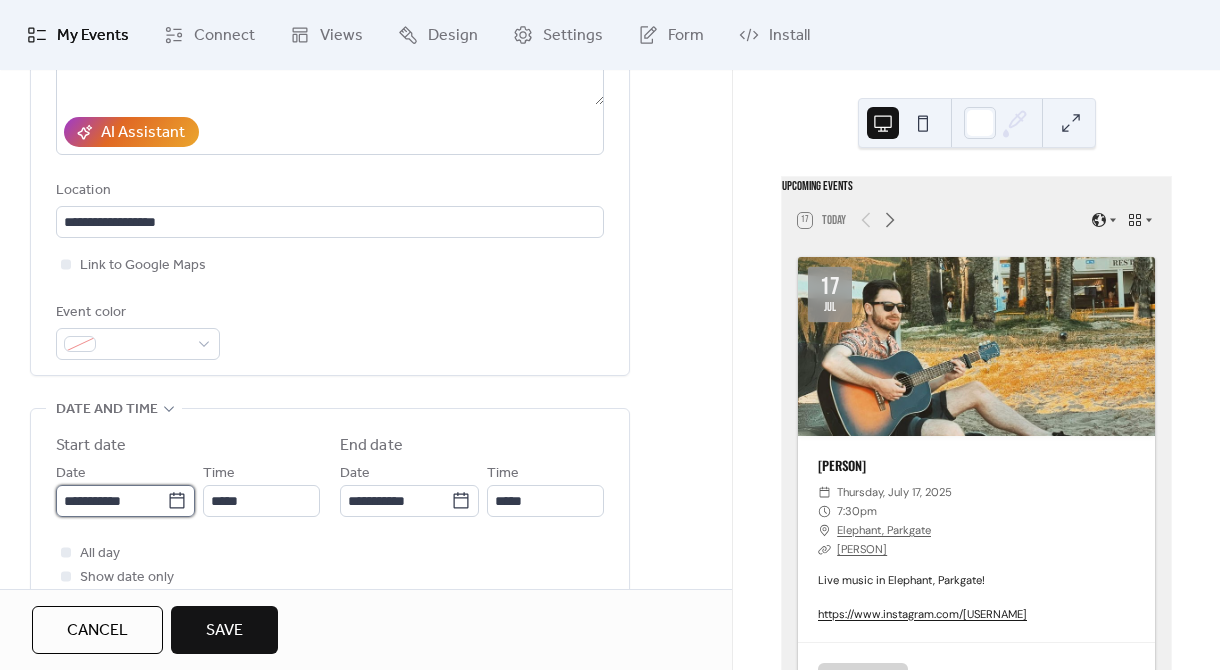 click on "**********" at bounding box center [111, 501] 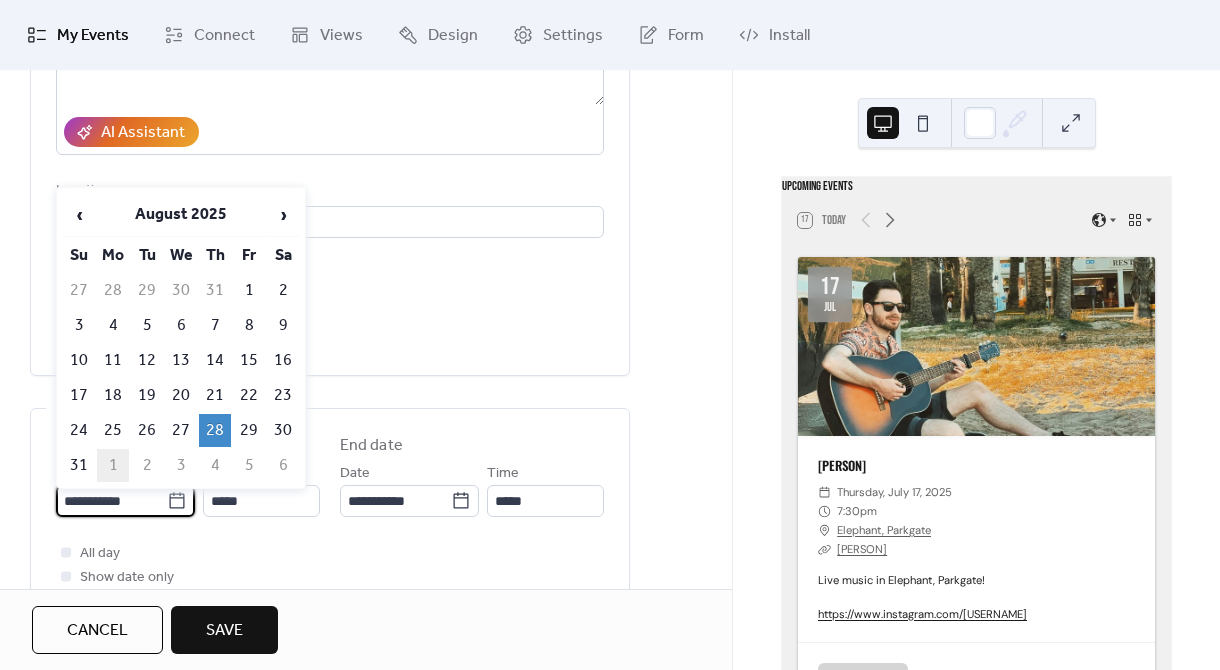 click on "1" at bounding box center (113, 465) 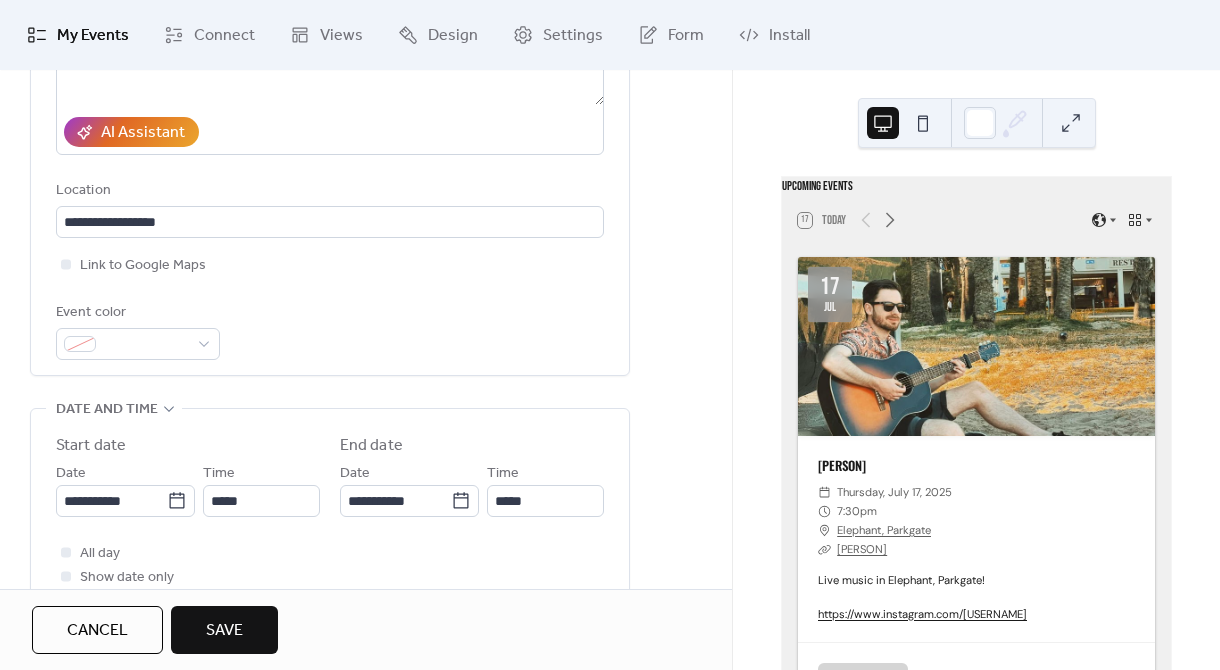 click on "Save" at bounding box center [224, 631] 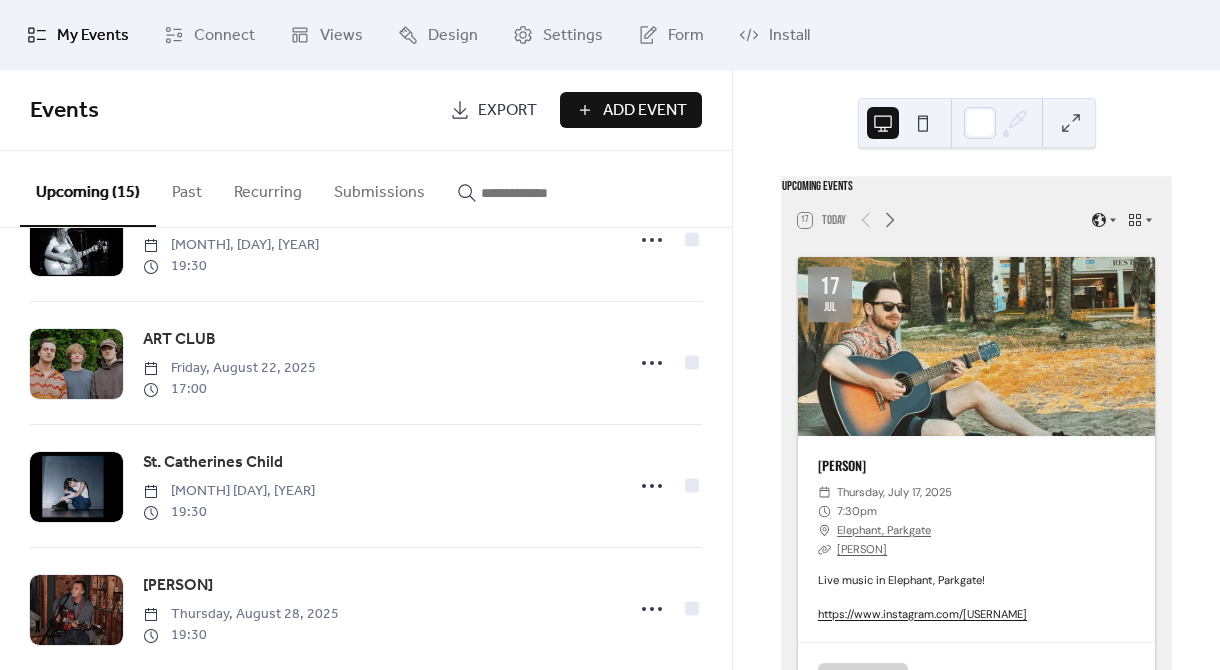 scroll, scrollTop: 1469, scrollLeft: 0, axis: vertical 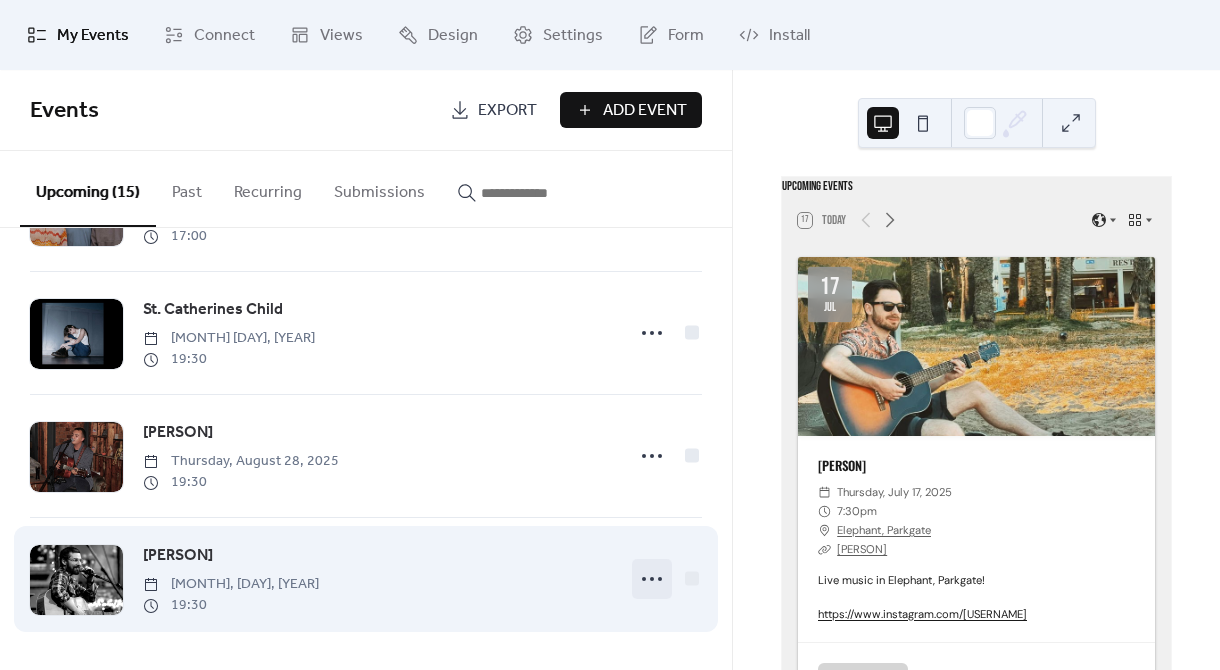 click 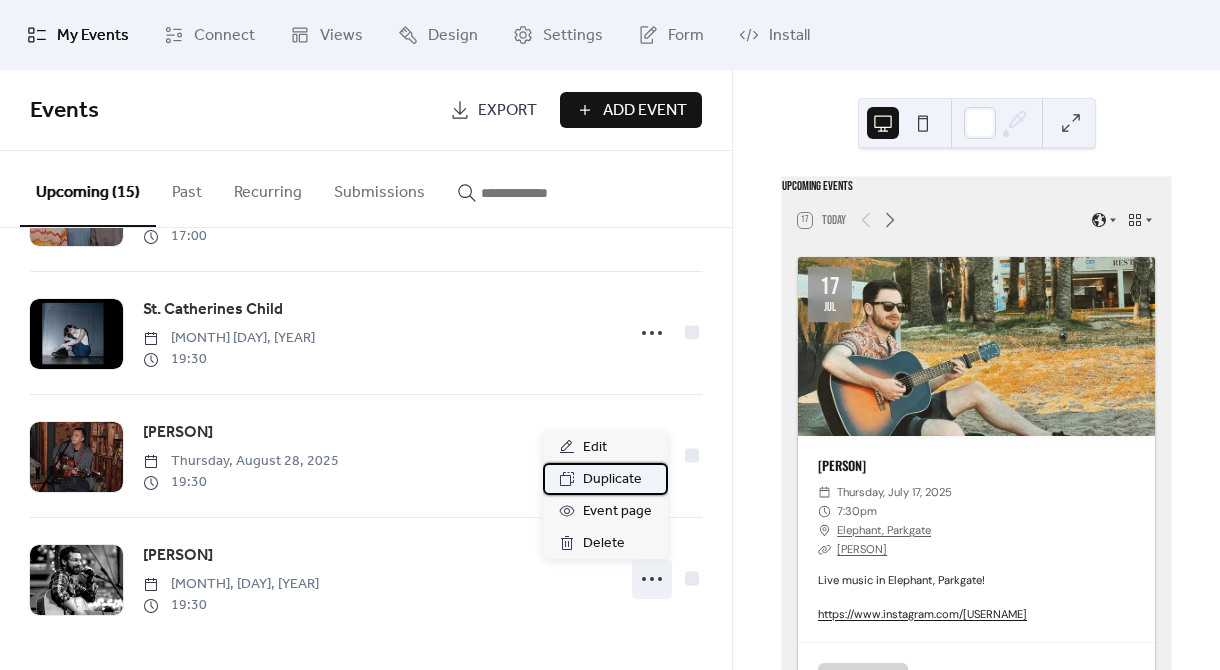 click on "Duplicate" at bounding box center [612, 480] 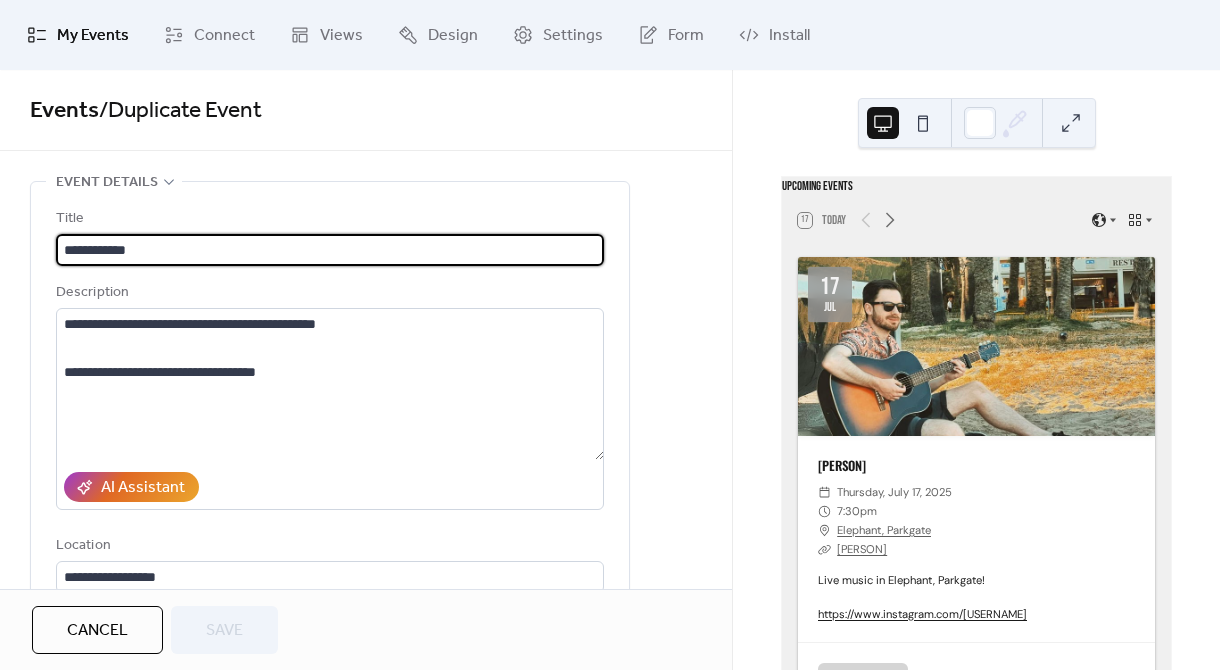 click on "**********" at bounding box center (330, 250) 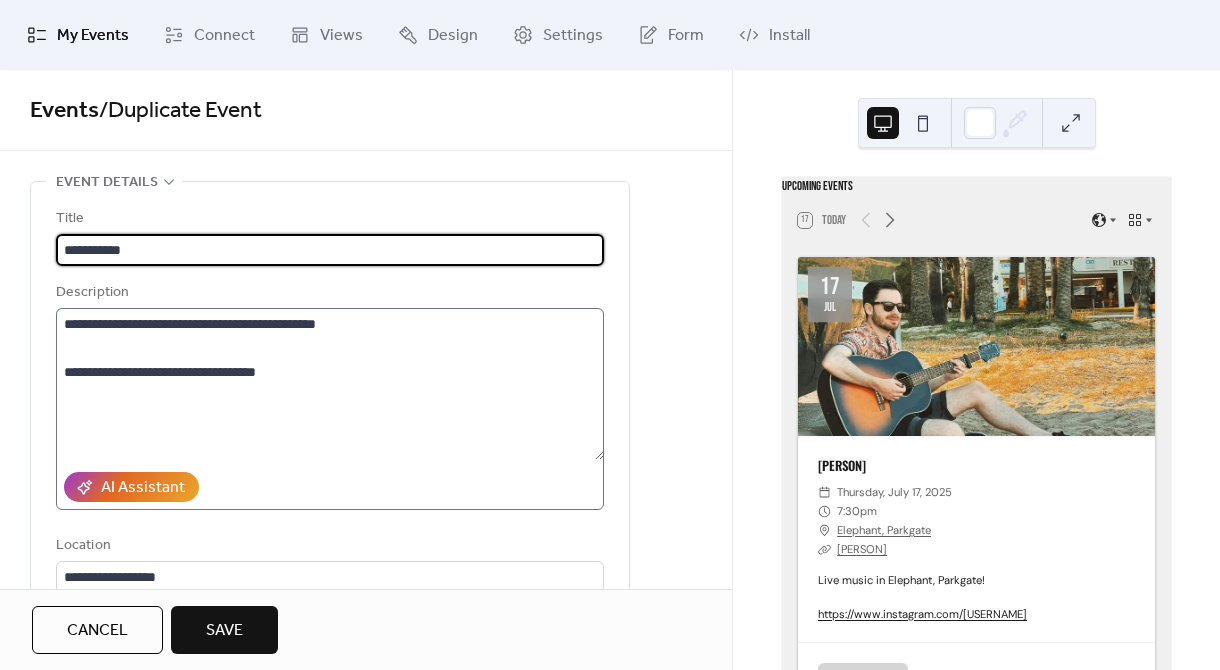 type on "**********" 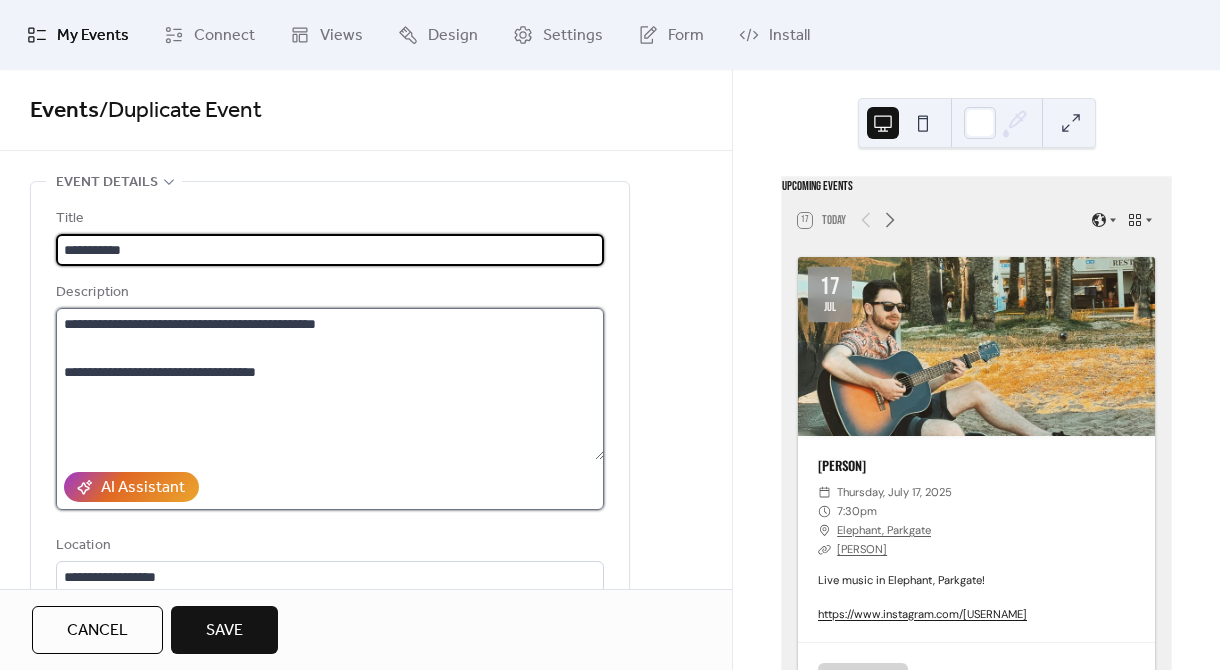 drag, startPoint x: 290, startPoint y: 331, endPoint x: 497, endPoint y: 331, distance: 207 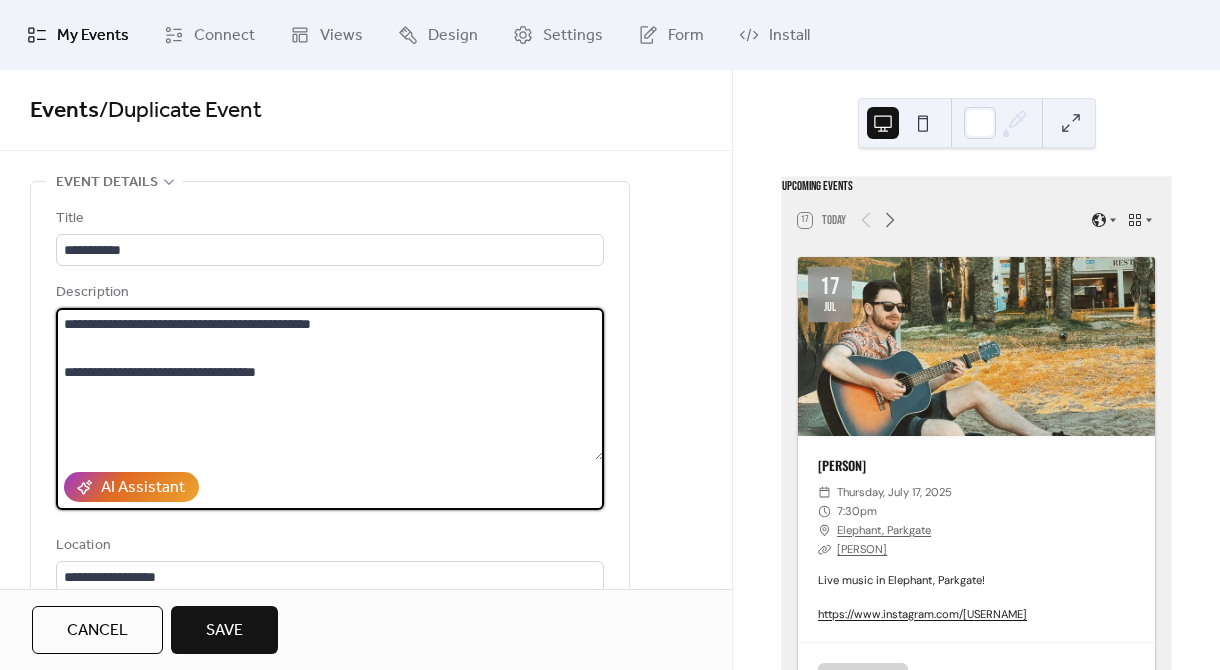 click on "**********" at bounding box center (330, 384) 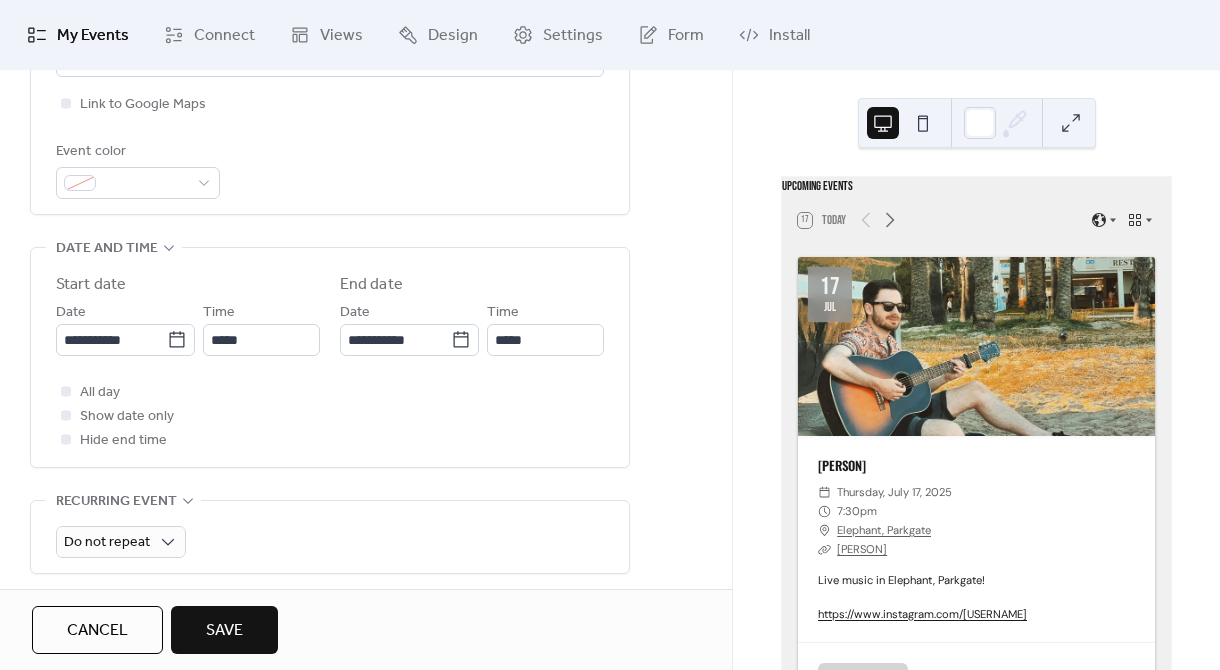 scroll, scrollTop: 522, scrollLeft: 0, axis: vertical 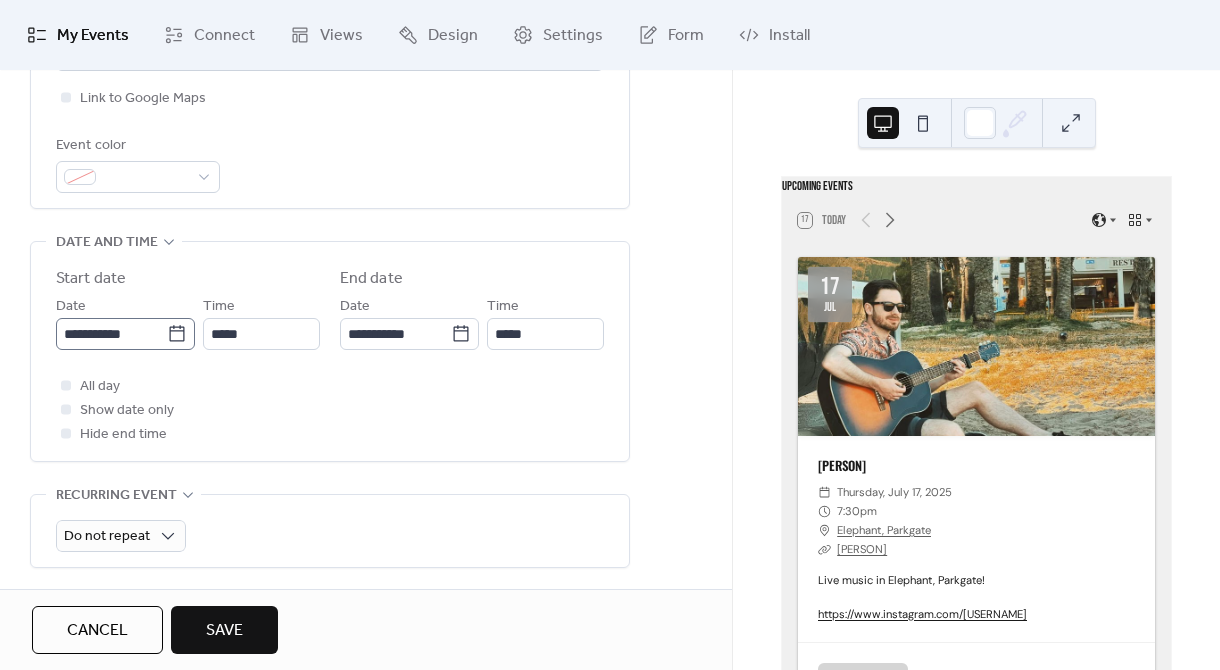 type on "**********" 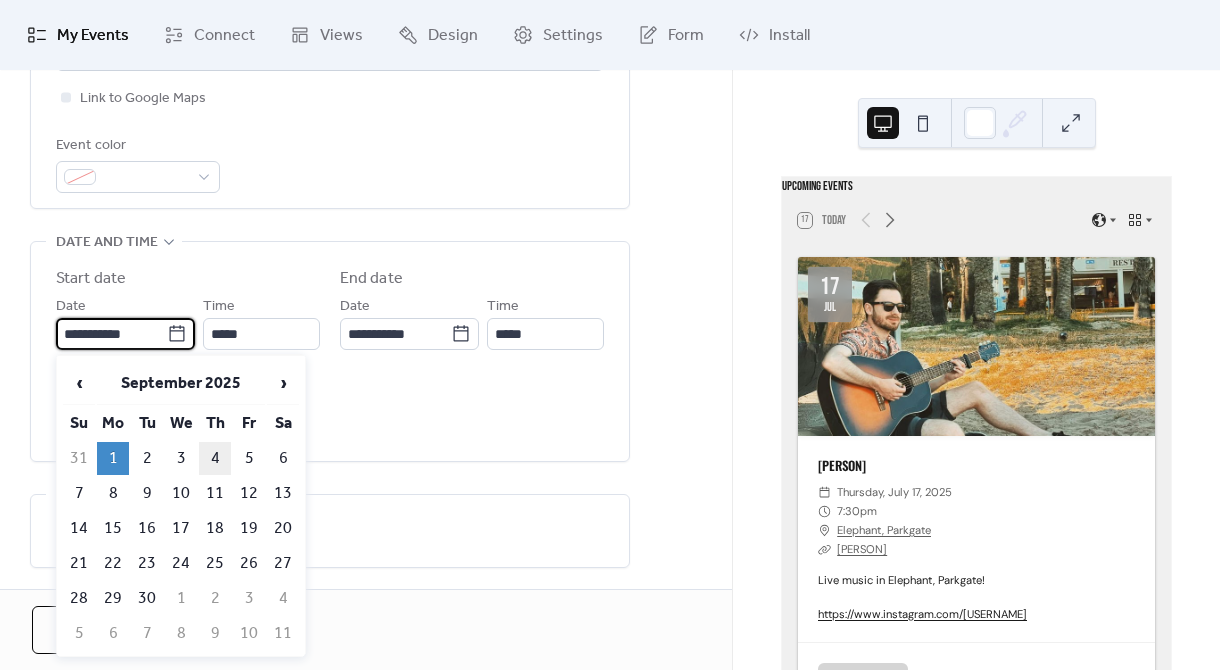 click on "4" at bounding box center (215, 458) 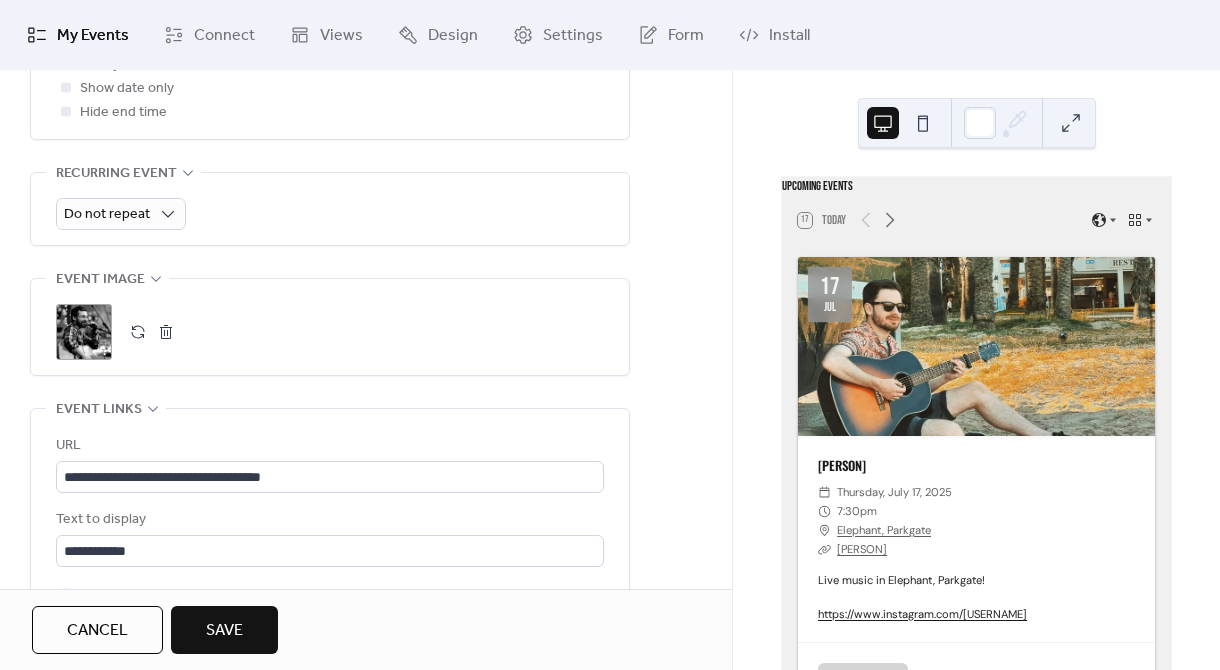 scroll, scrollTop: 868, scrollLeft: 0, axis: vertical 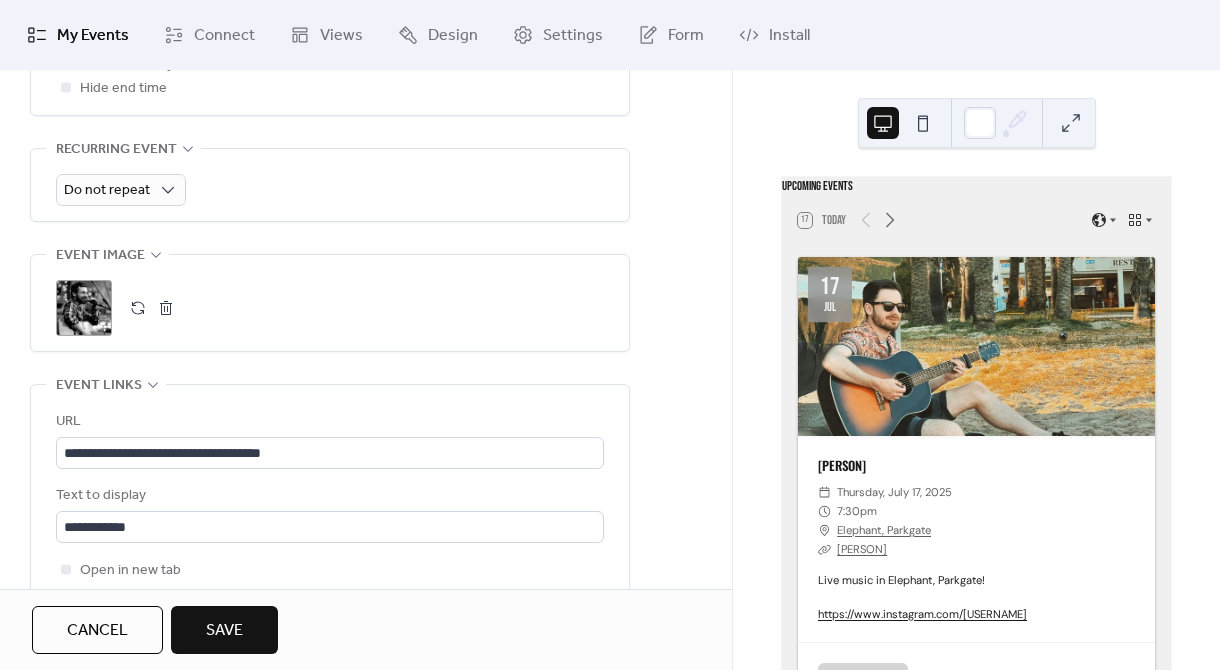 click at bounding box center (166, 308) 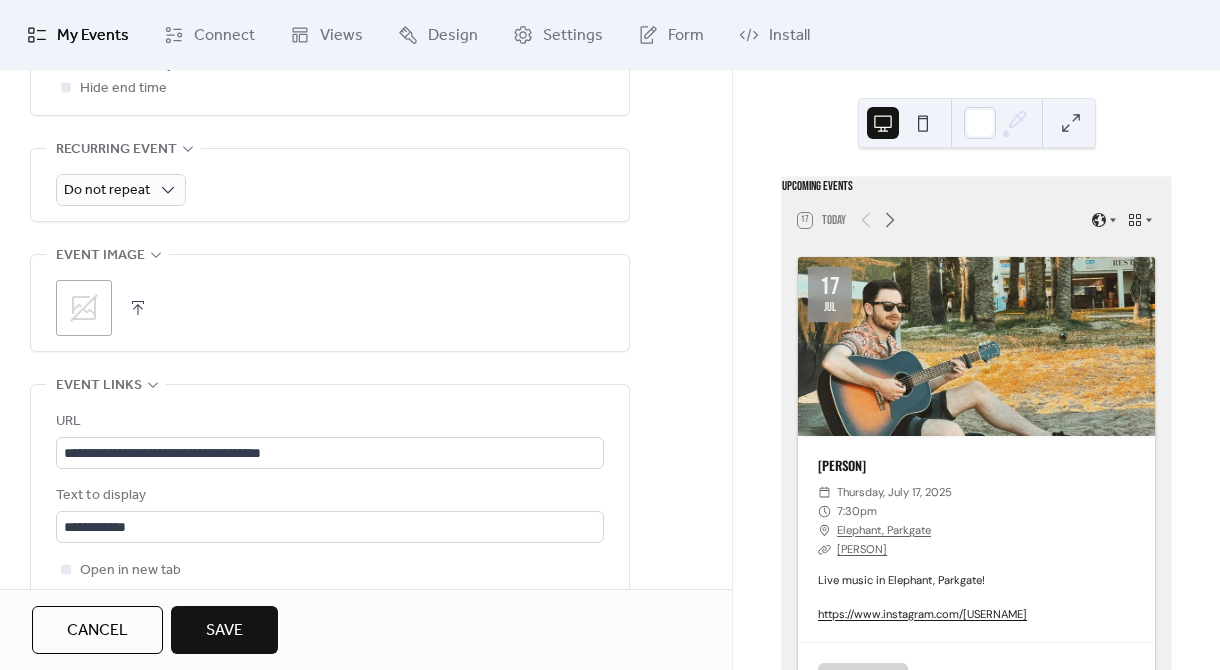 click on "URL" at bounding box center (328, 422) 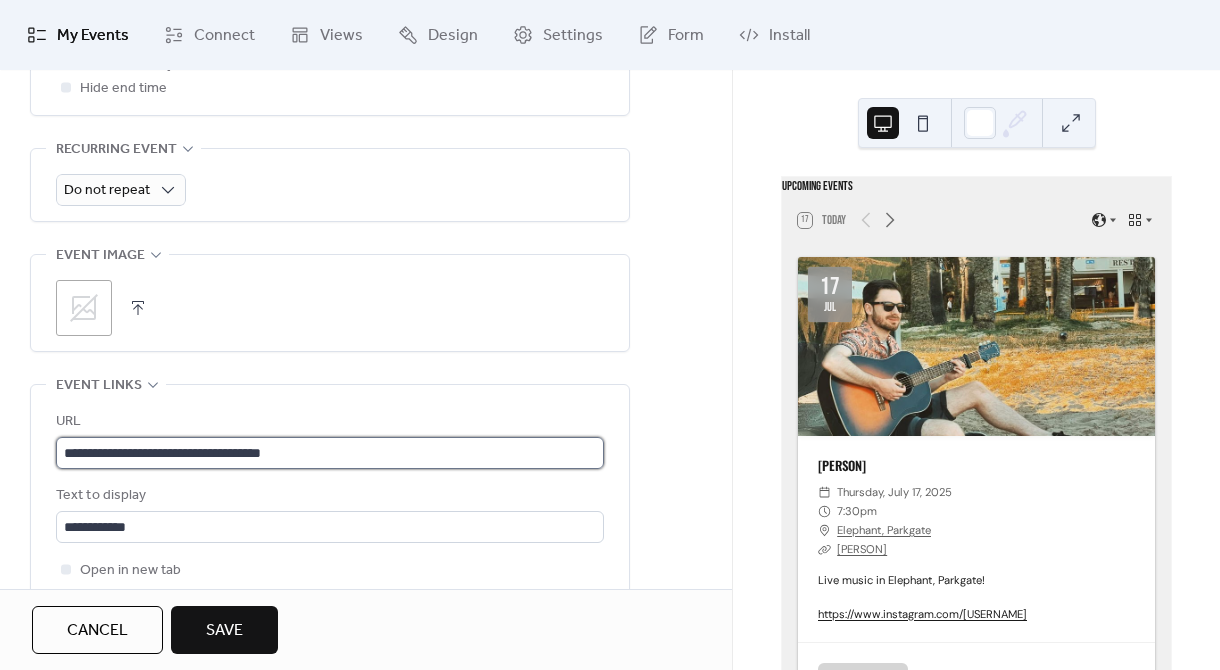 click on "**********" at bounding box center (330, 453) 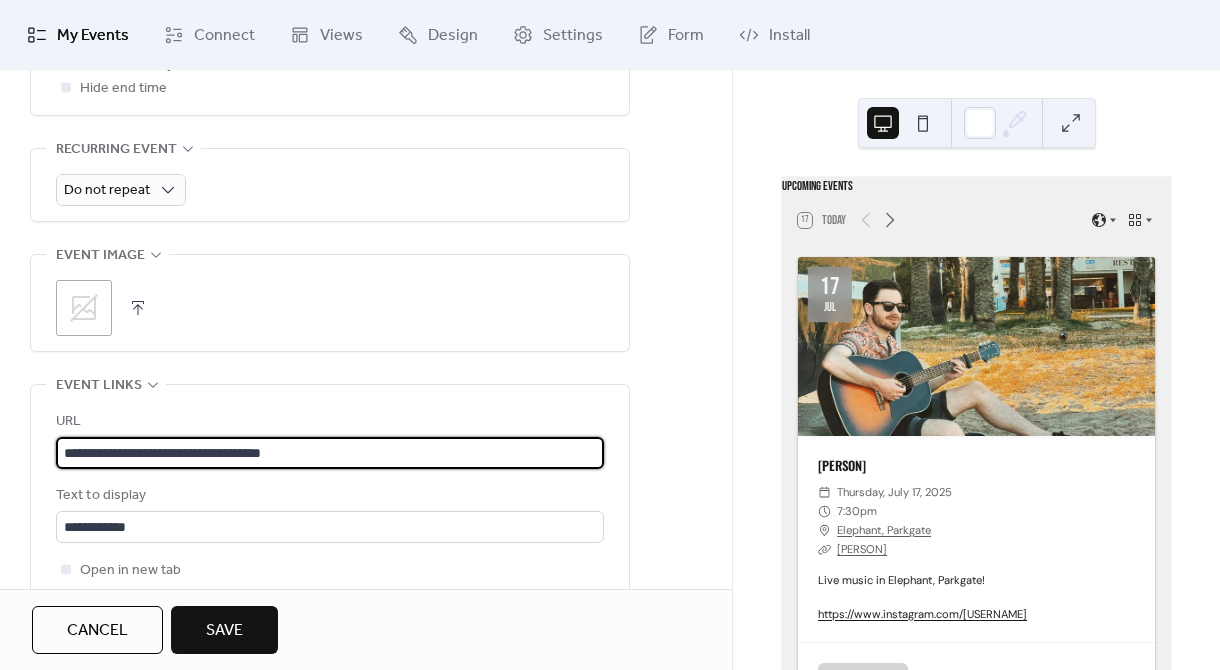 click on "**********" at bounding box center [330, 453] 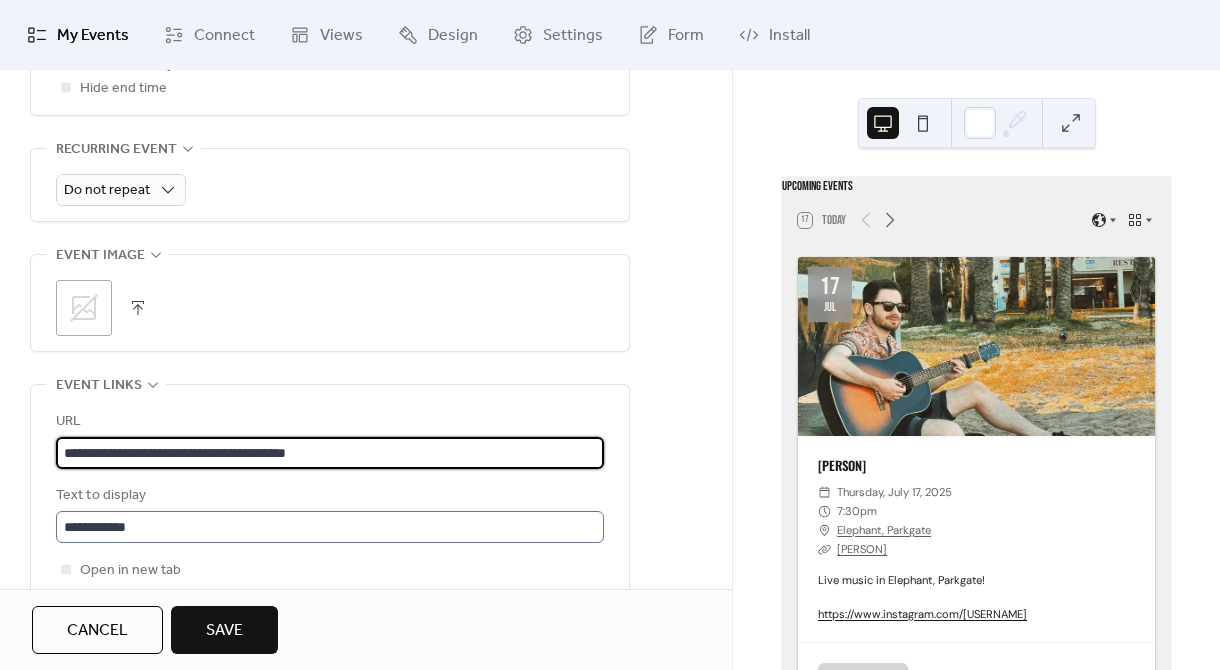 type on "**********" 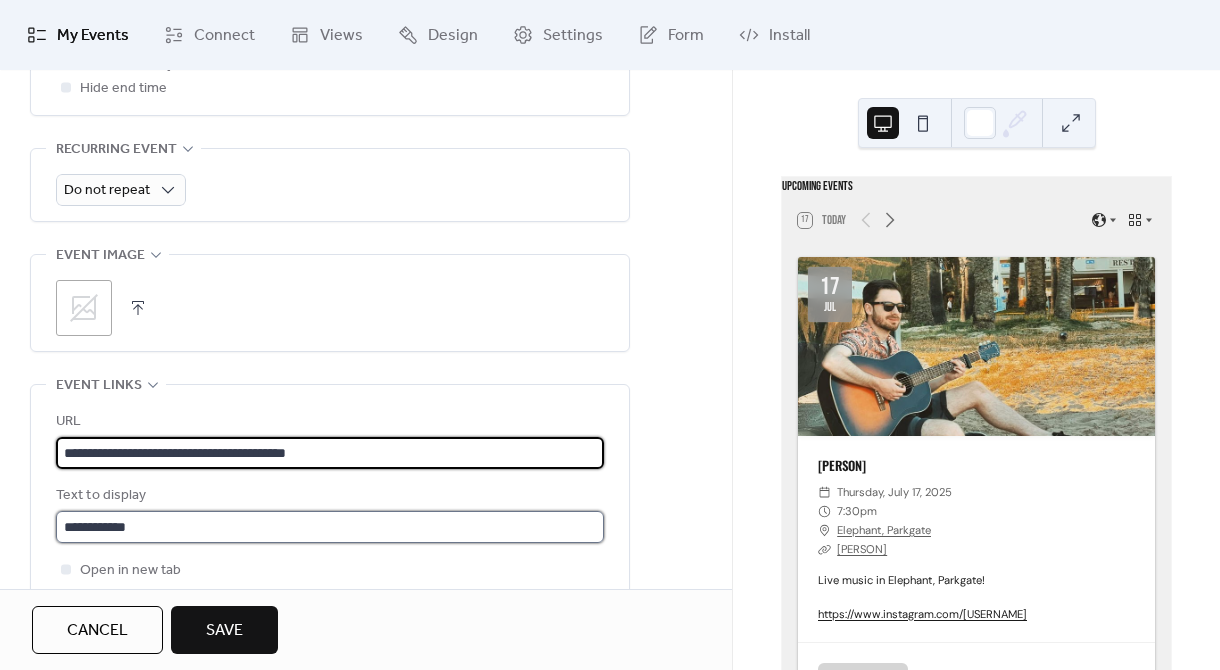 click on "**********" at bounding box center [330, 527] 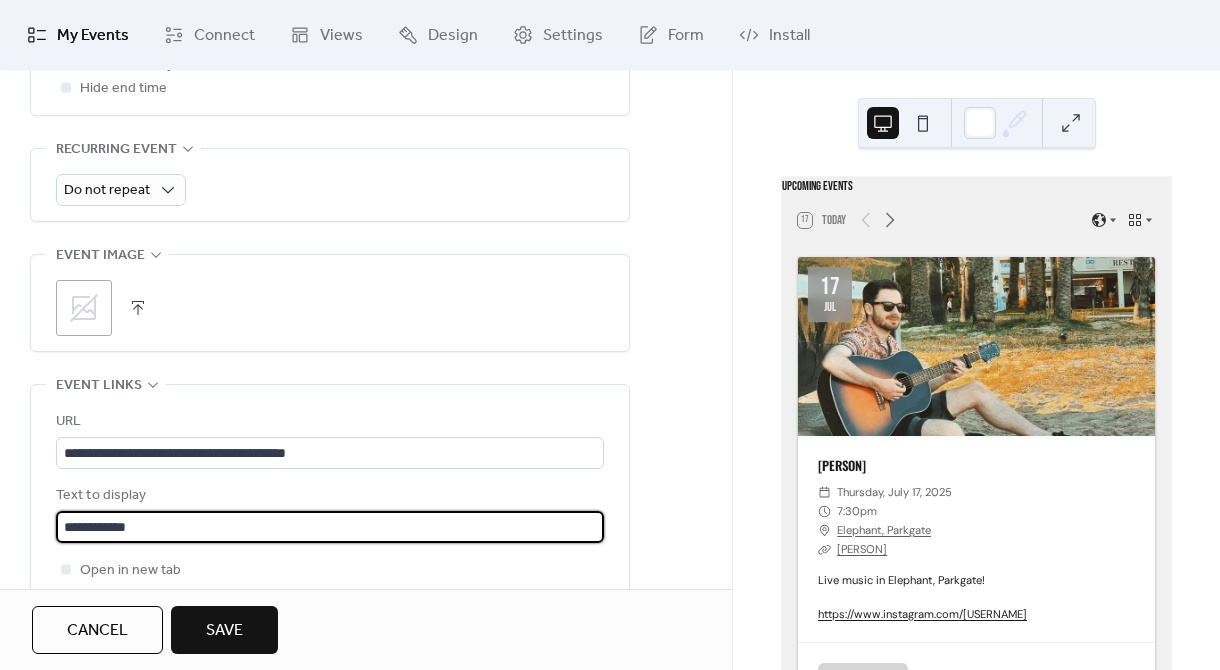 click on "**********" at bounding box center [330, 527] 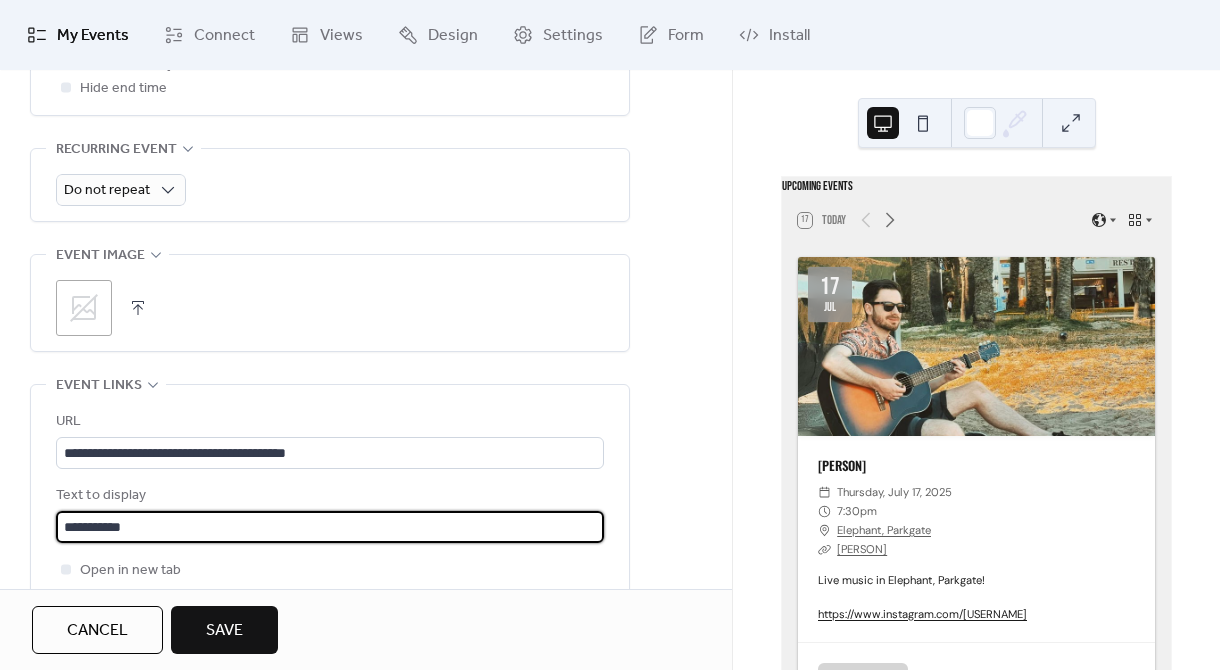 type on "**********" 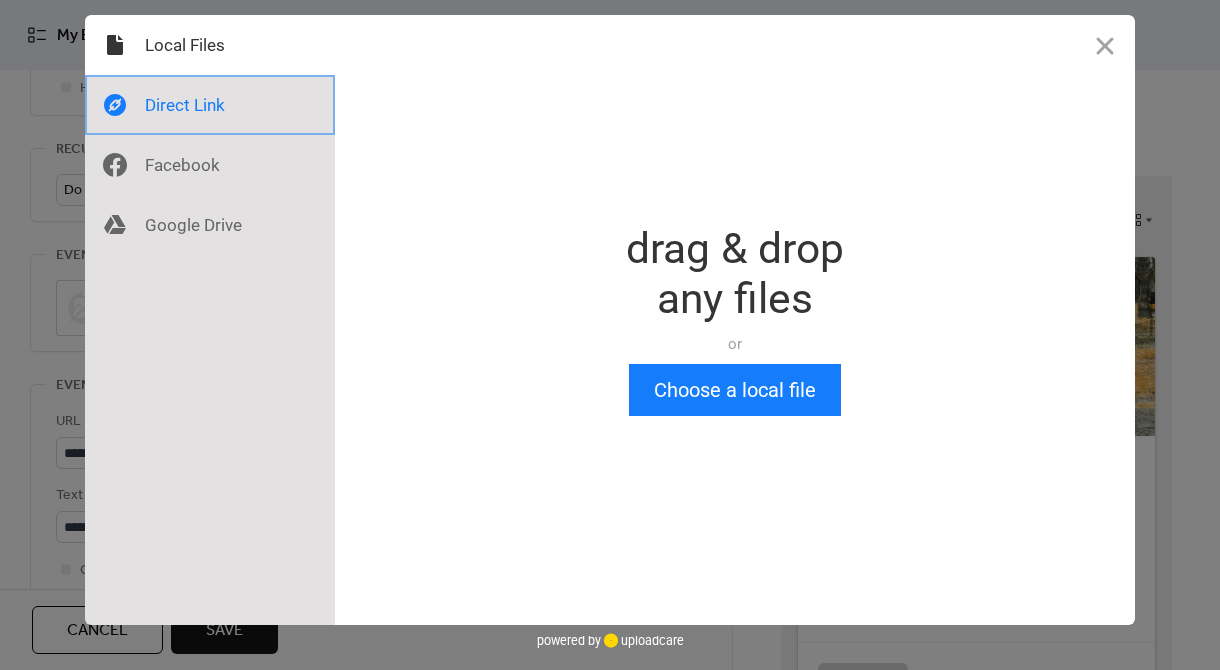 click at bounding box center (210, 105) 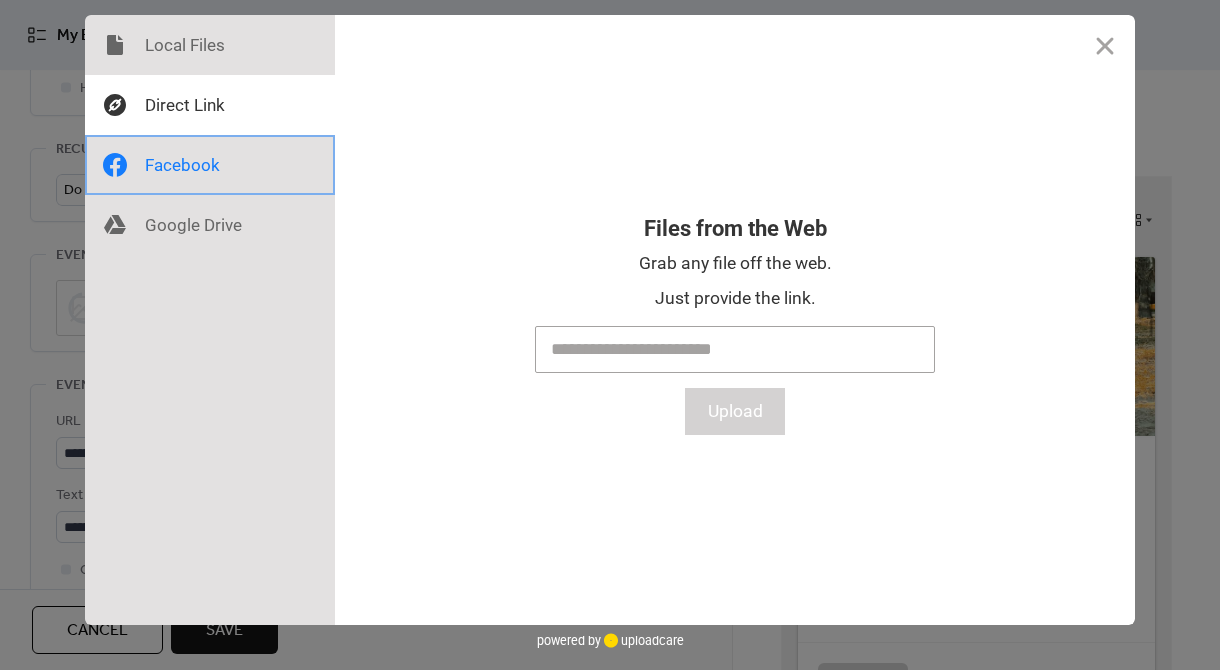 click at bounding box center [210, 165] 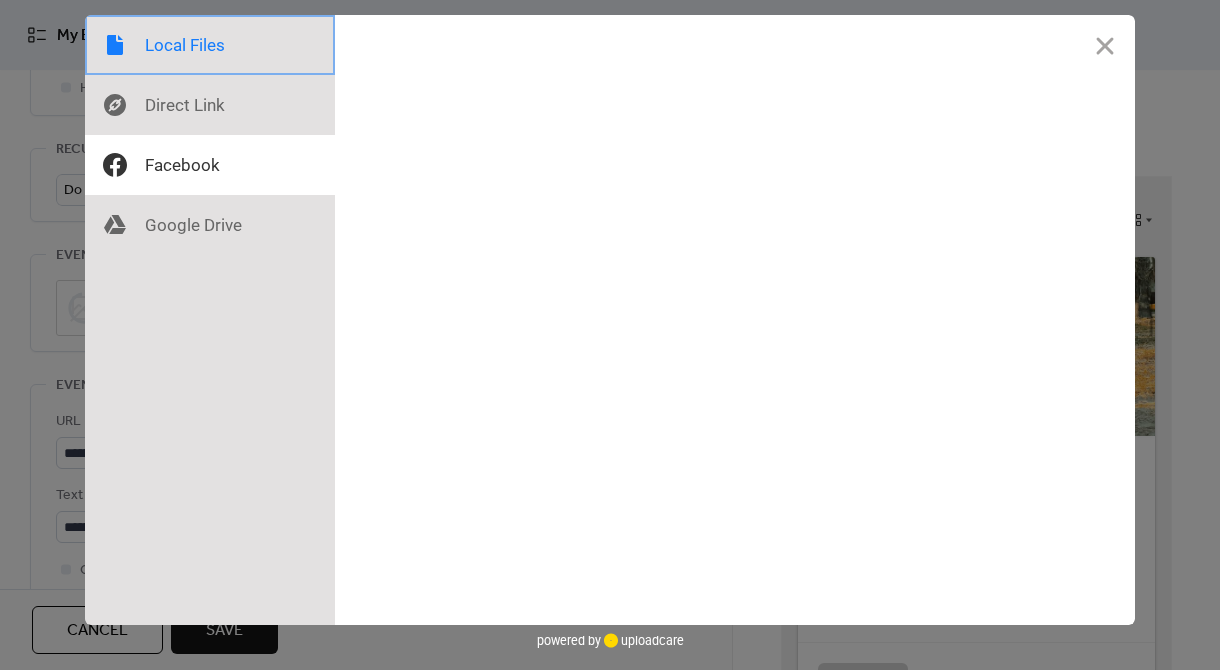 click at bounding box center [210, 45] 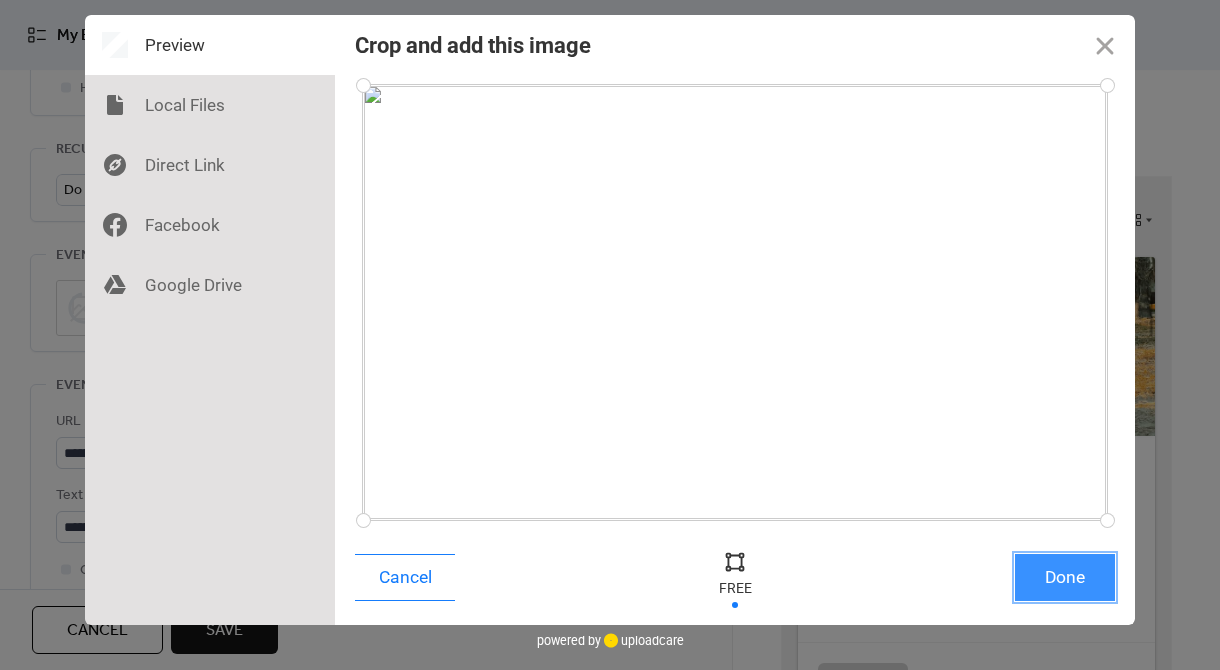 click on "Done" at bounding box center [1065, 577] 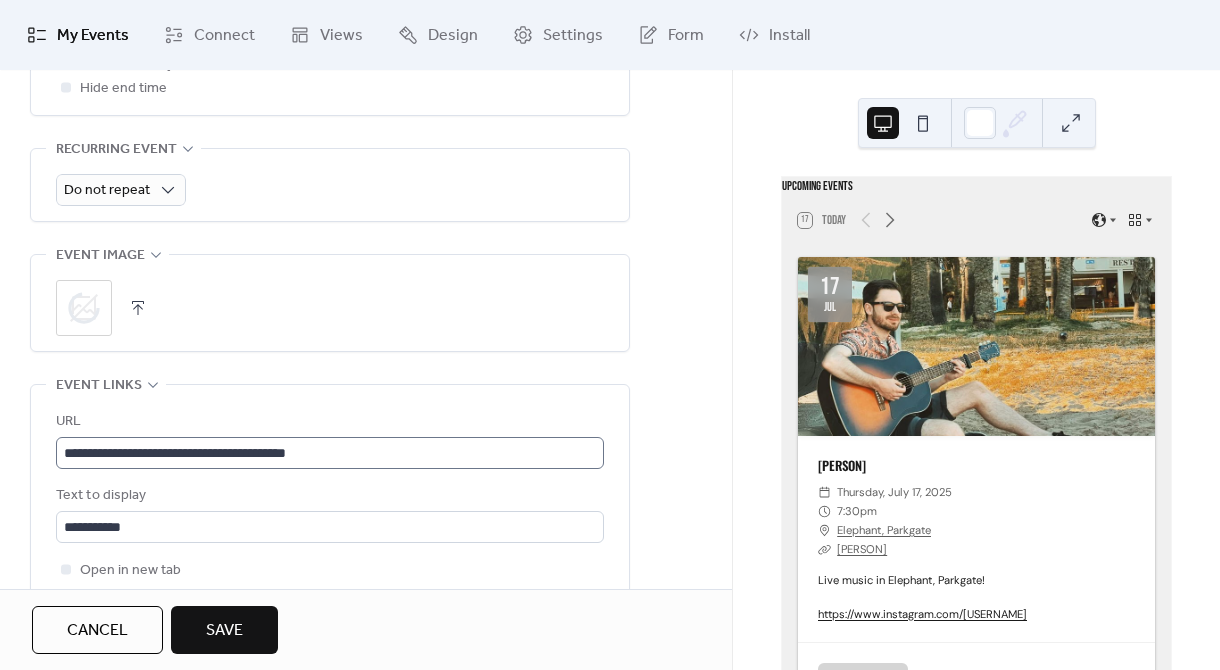 scroll, scrollTop: 0, scrollLeft: 0, axis: both 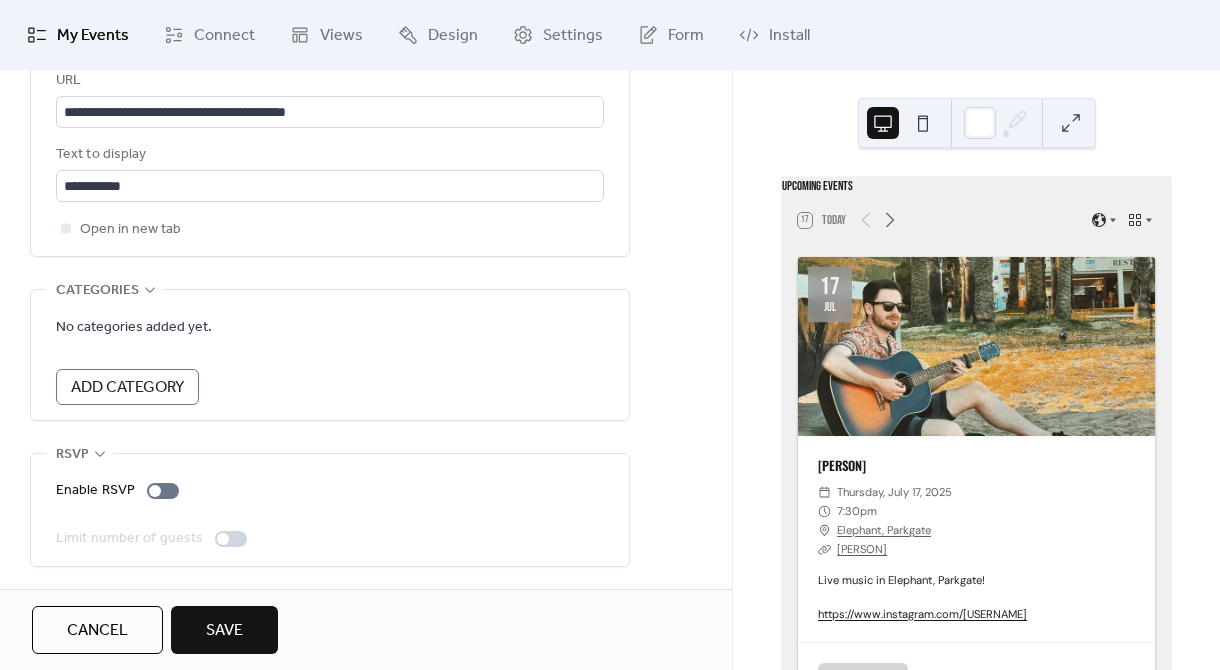 click on "Save" at bounding box center (224, 630) 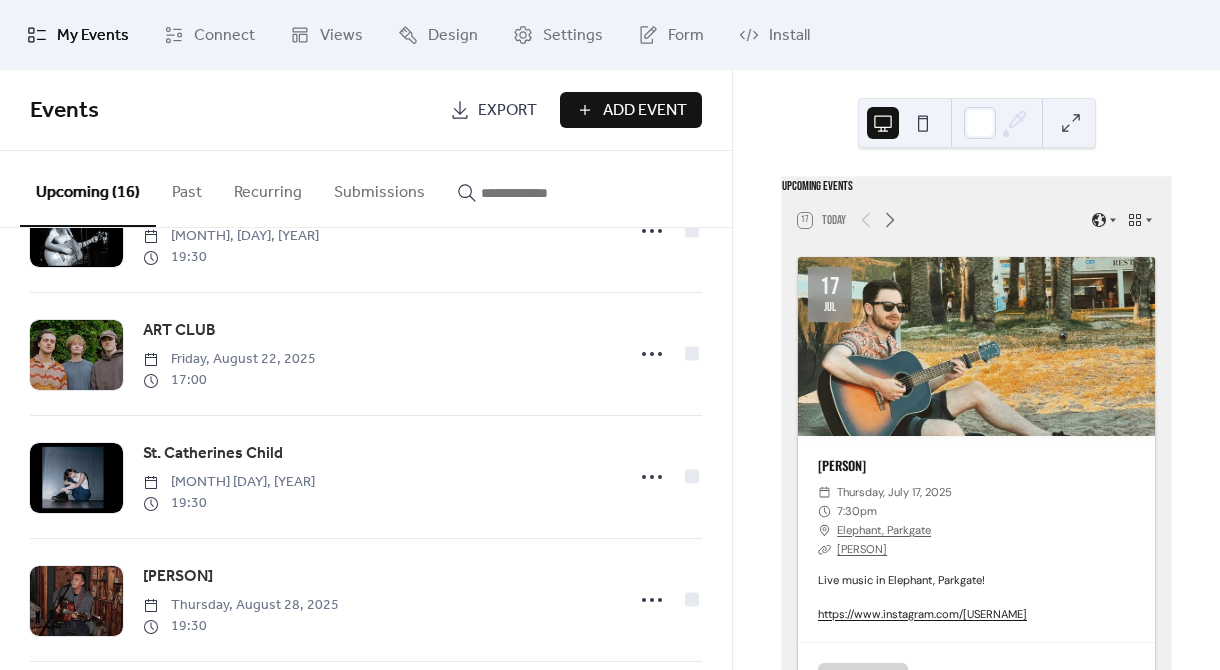scroll, scrollTop: 1593, scrollLeft: 0, axis: vertical 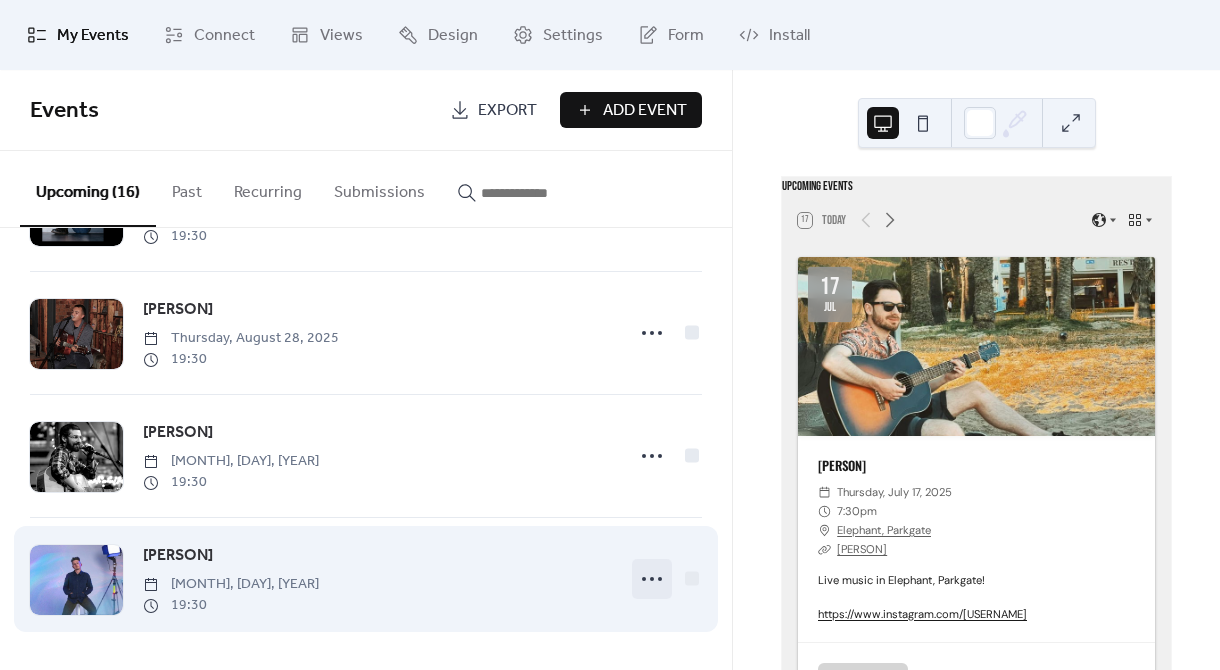 click 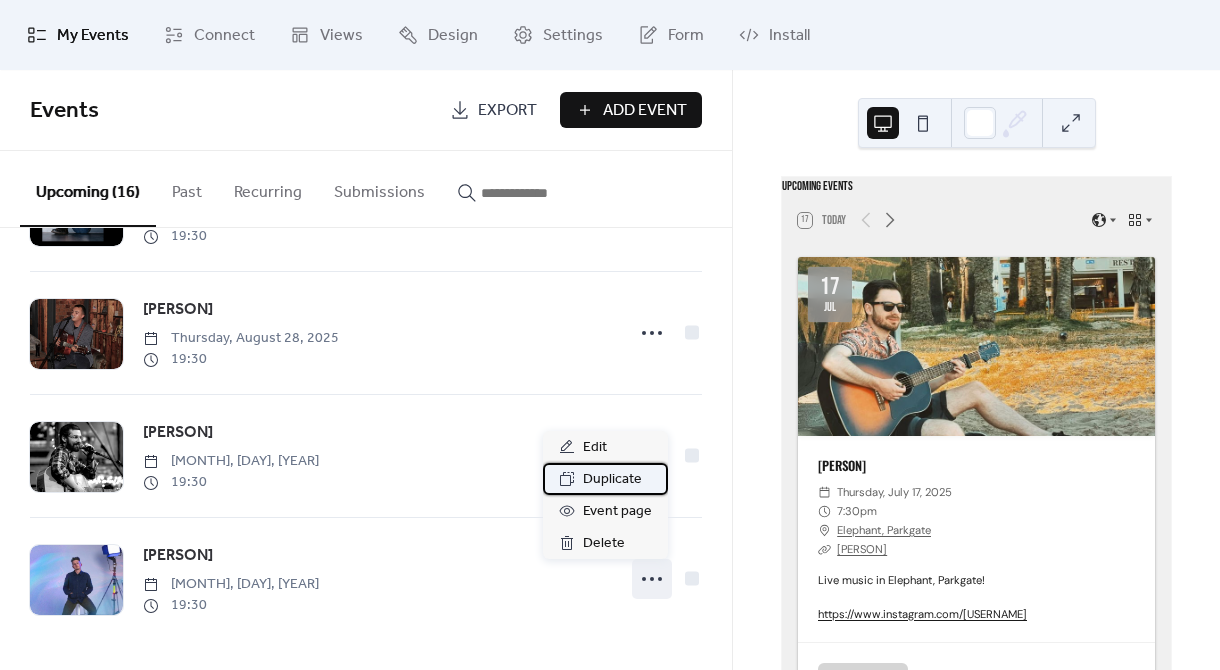 click on "Duplicate" at bounding box center (612, 480) 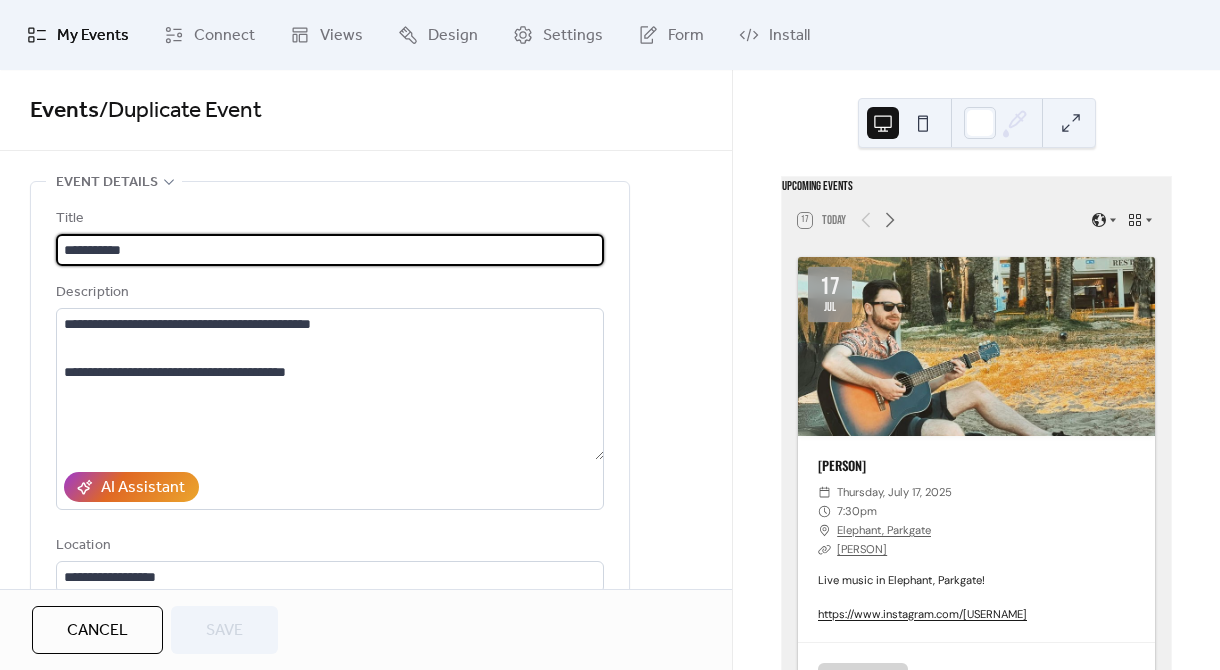 click on "**********" at bounding box center [330, 250] 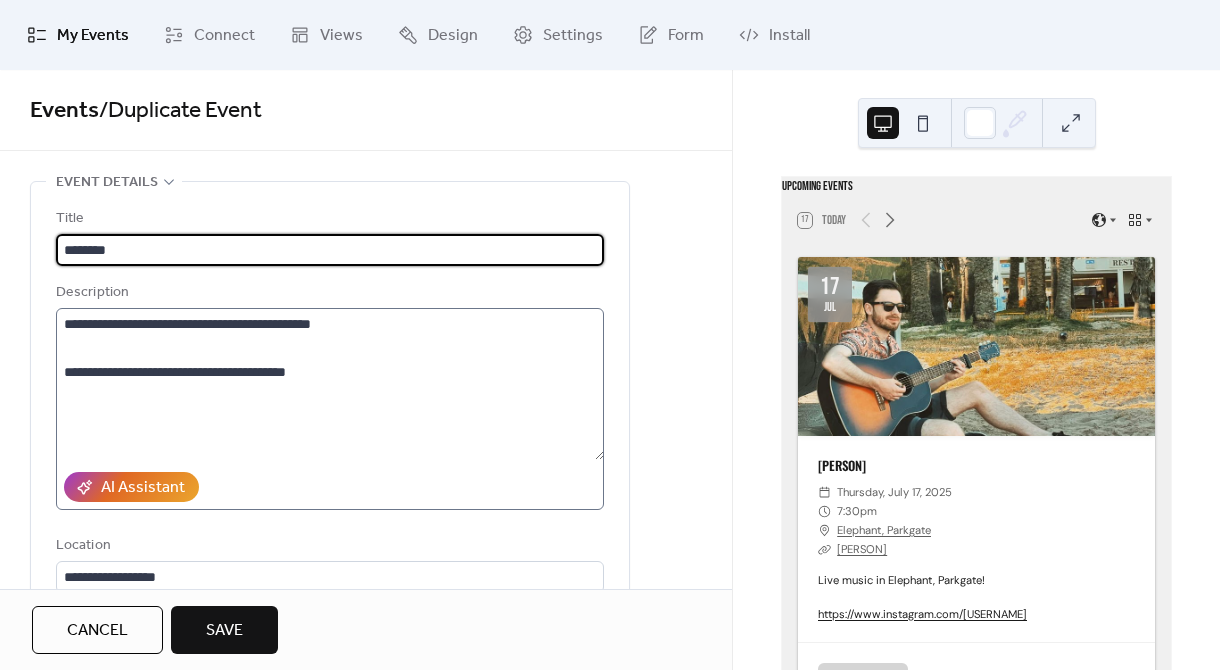 type on "********" 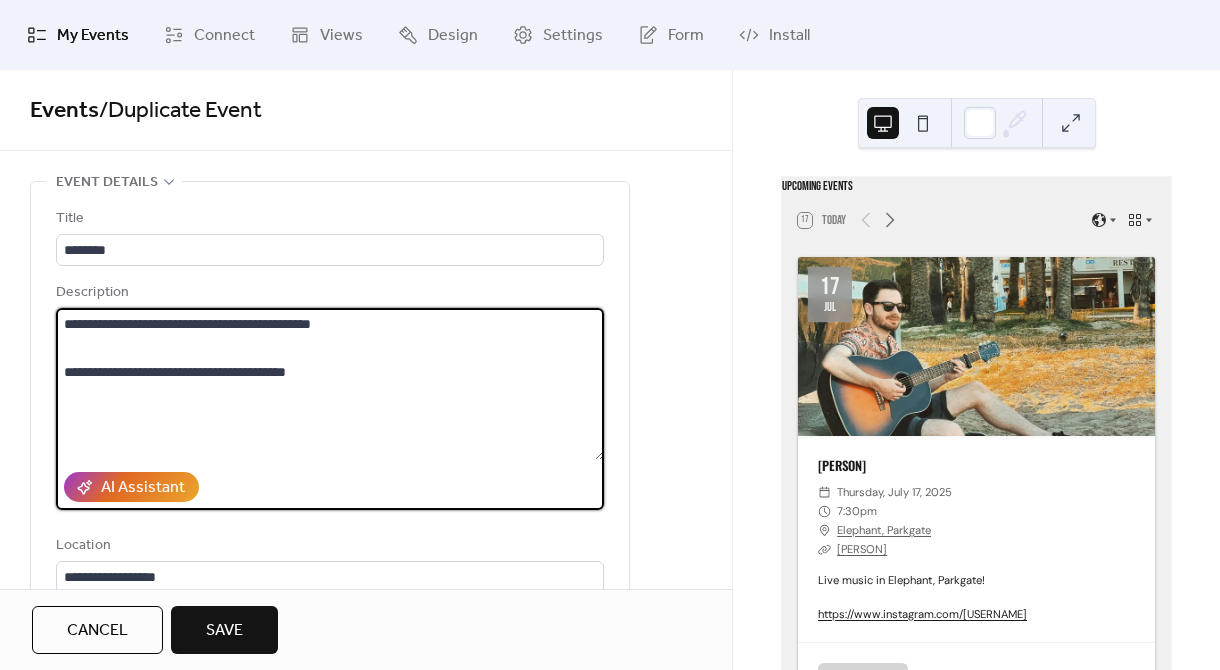 drag, startPoint x: 292, startPoint y: 316, endPoint x: 540, endPoint y: 327, distance: 248.24384 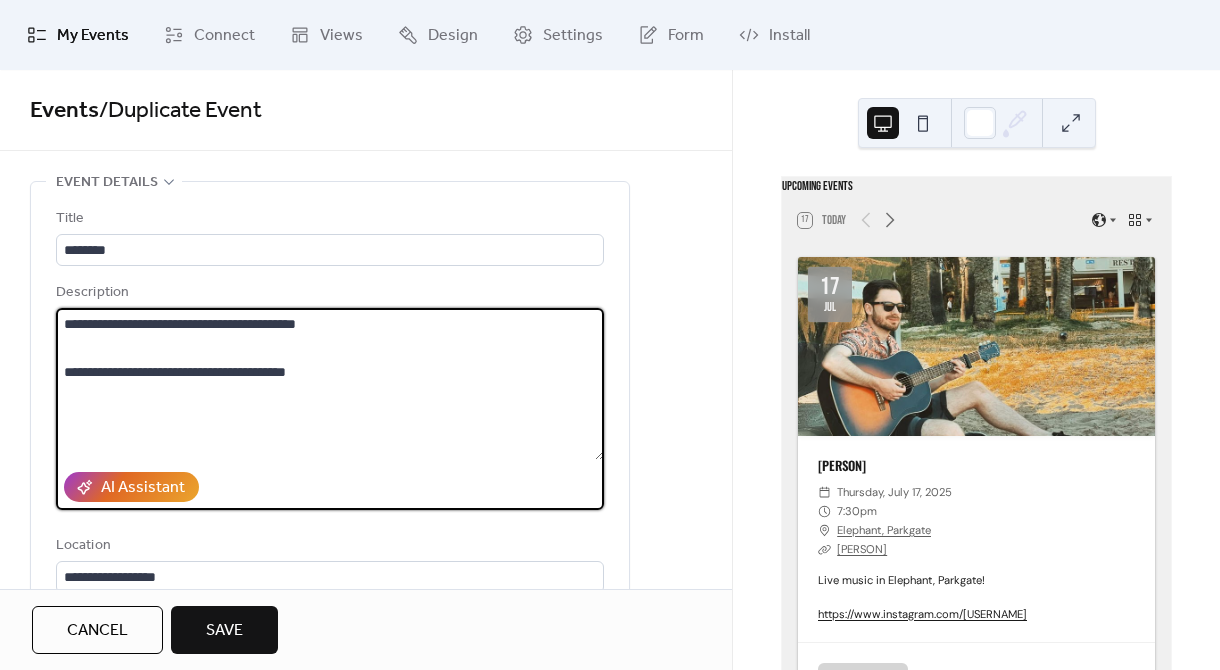 click on "**********" at bounding box center (330, 384) 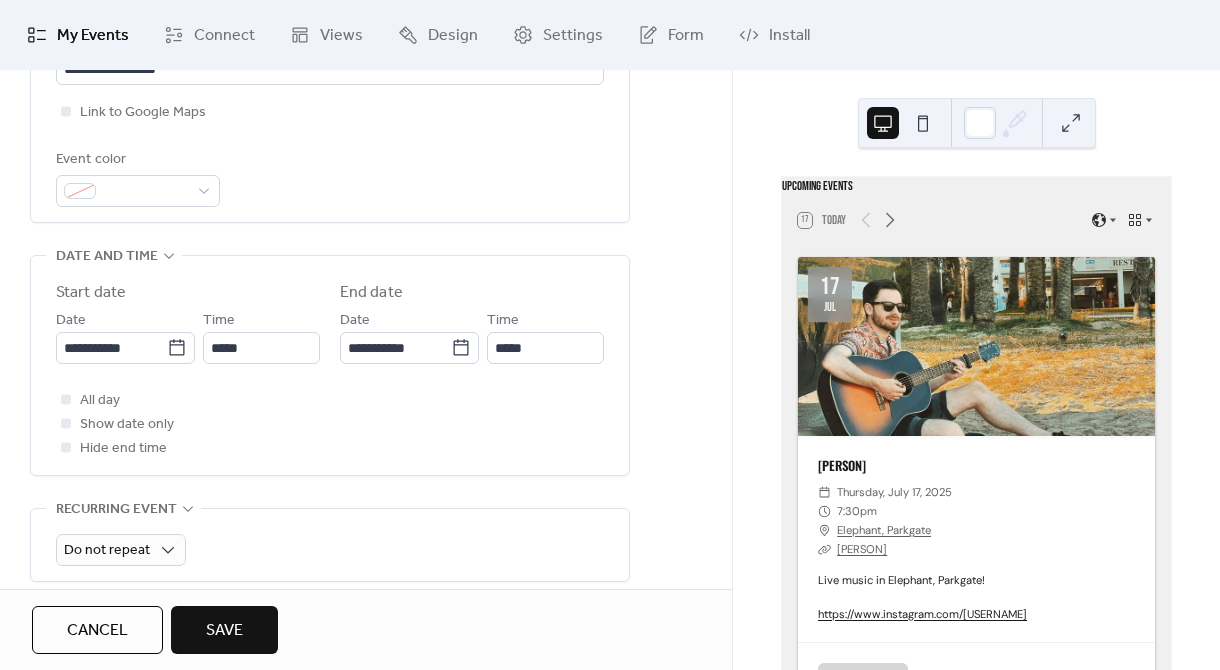 scroll, scrollTop: 513, scrollLeft: 0, axis: vertical 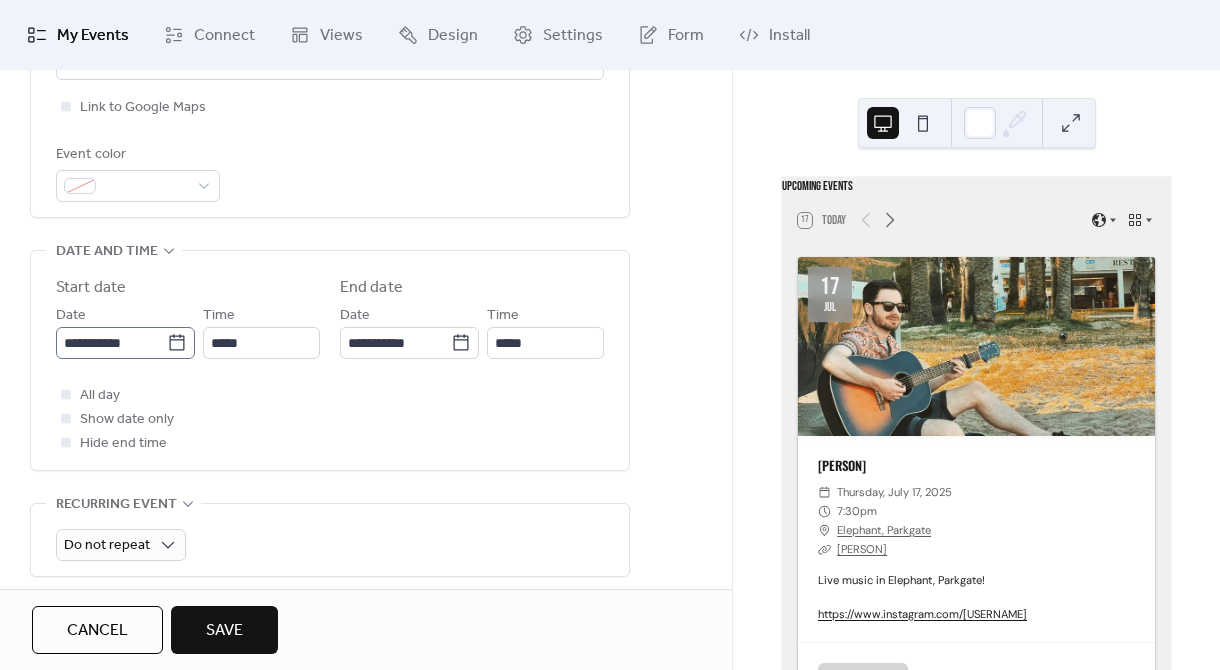 type on "**********" 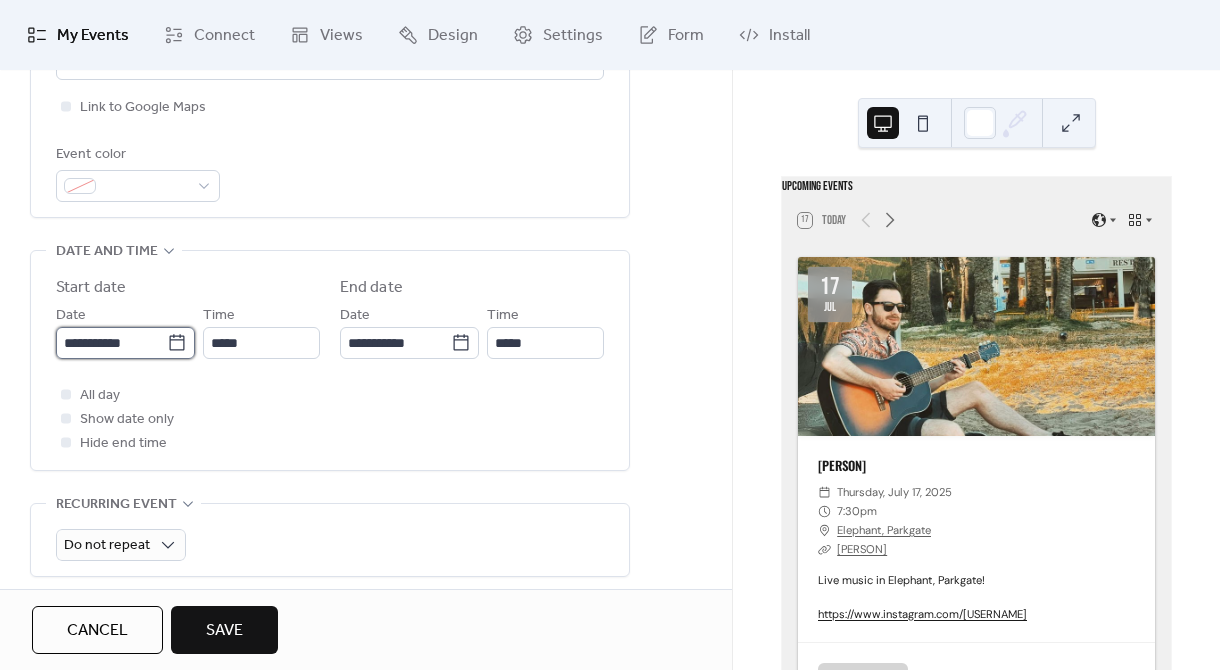 click on "**********" at bounding box center [111, 343] 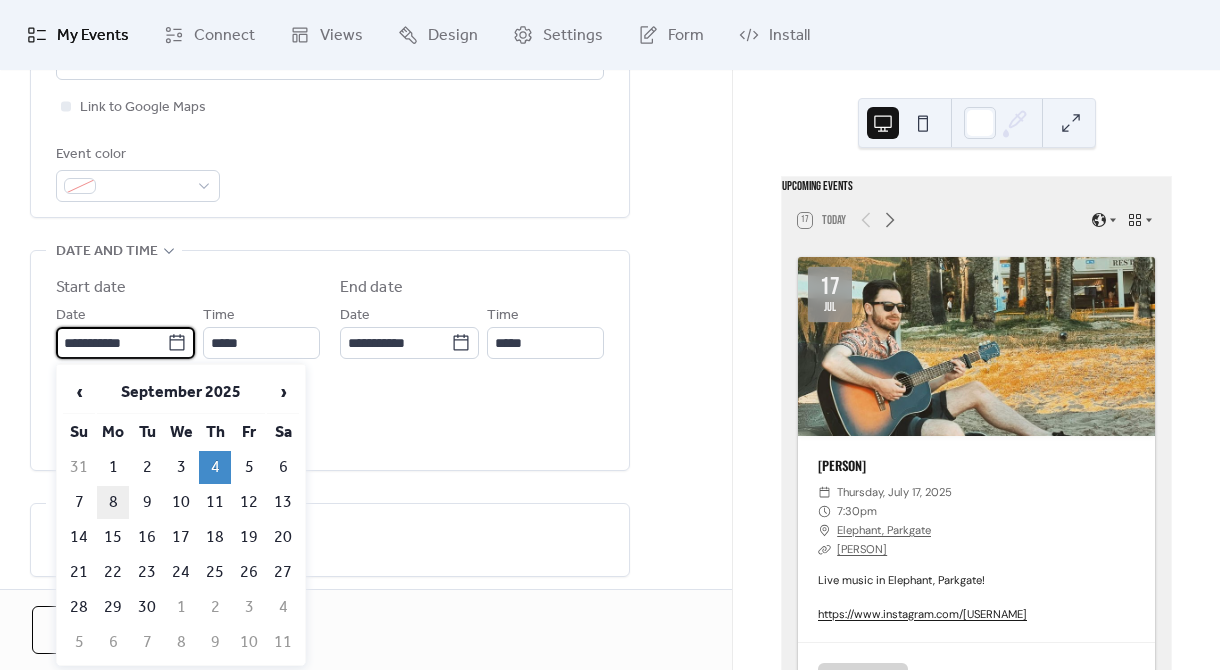 click on "8" at bounding box center [113, 502] 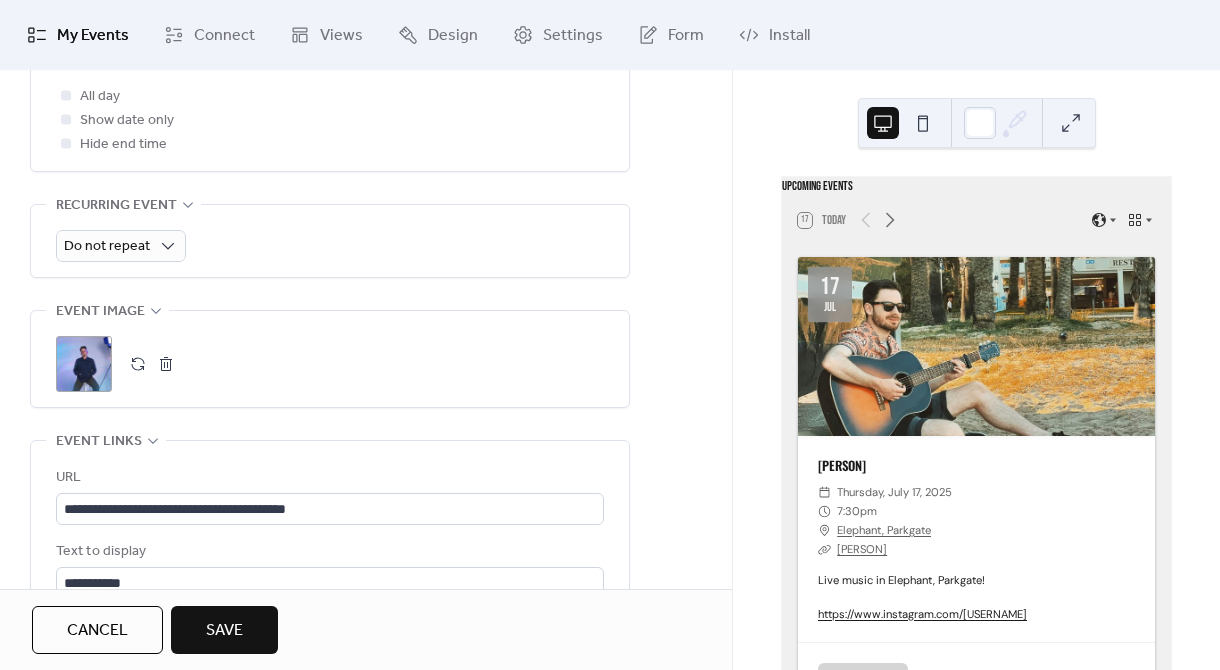 scroll, scrollTop: 849, scrollLeft: 0, axis: vertical 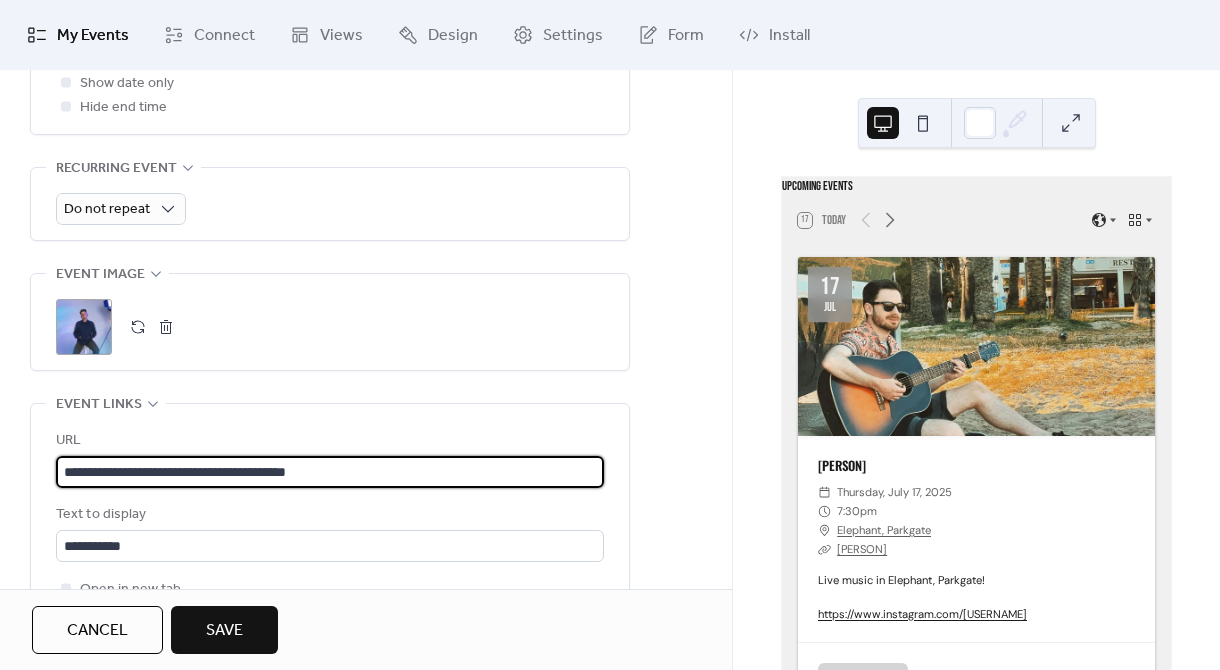 click on "**********" at bounding box center (330, 472) 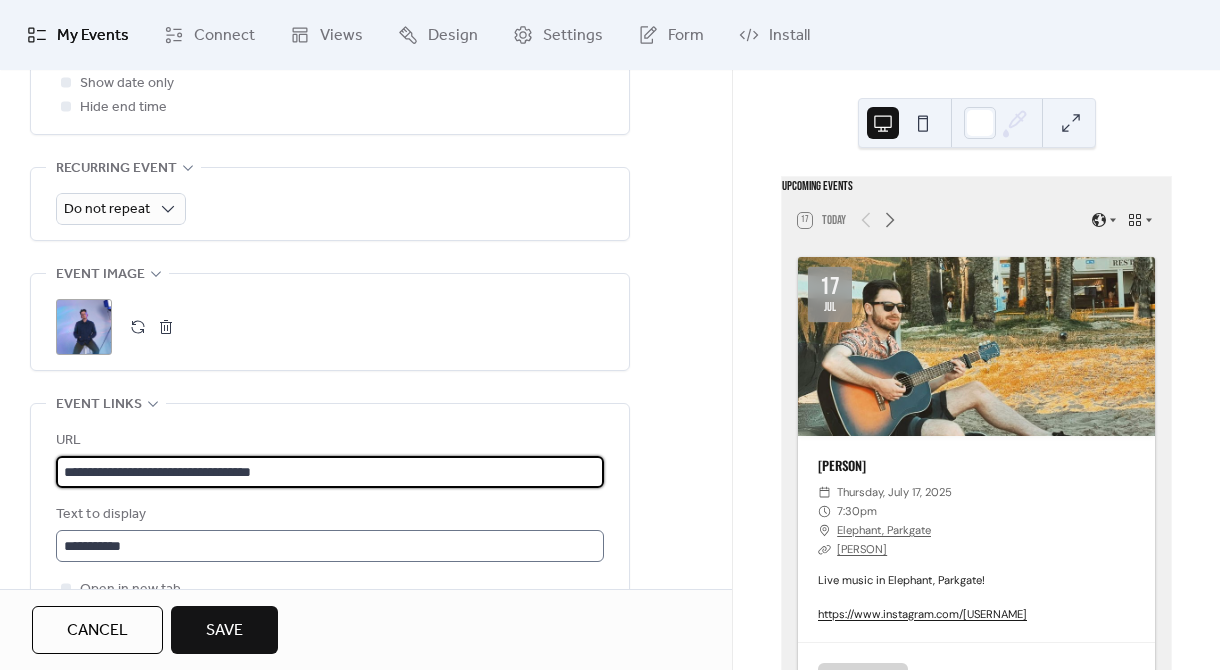 type on "**********" 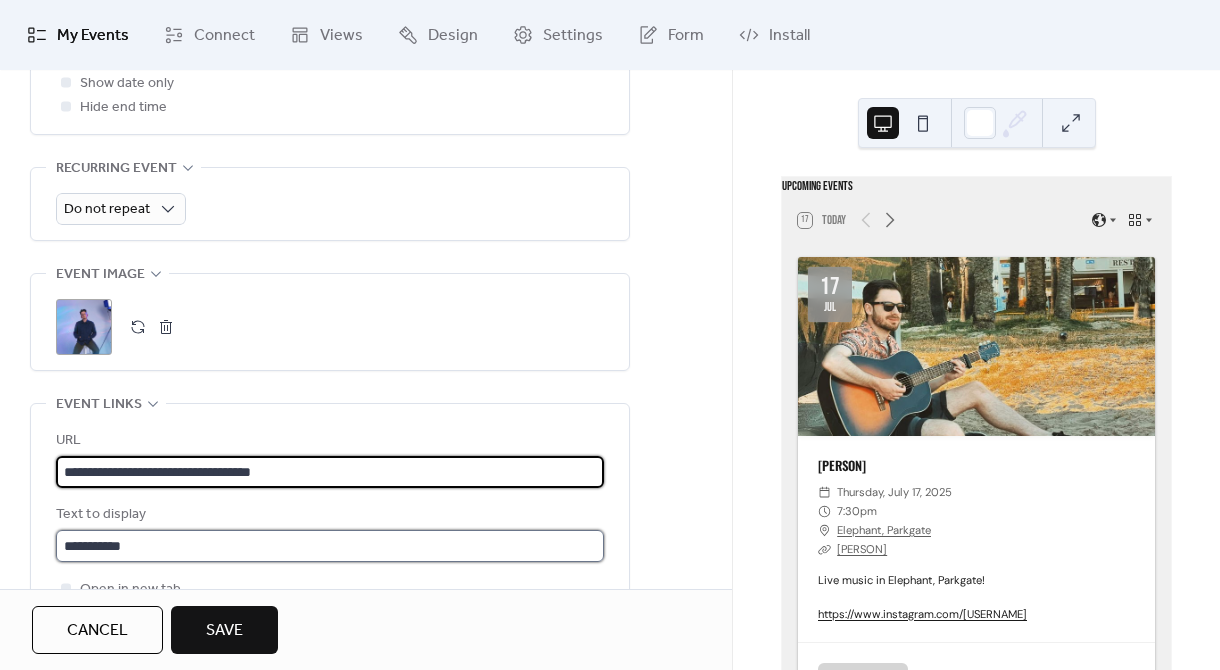 click on "**********" at bounding box center (330, 546) 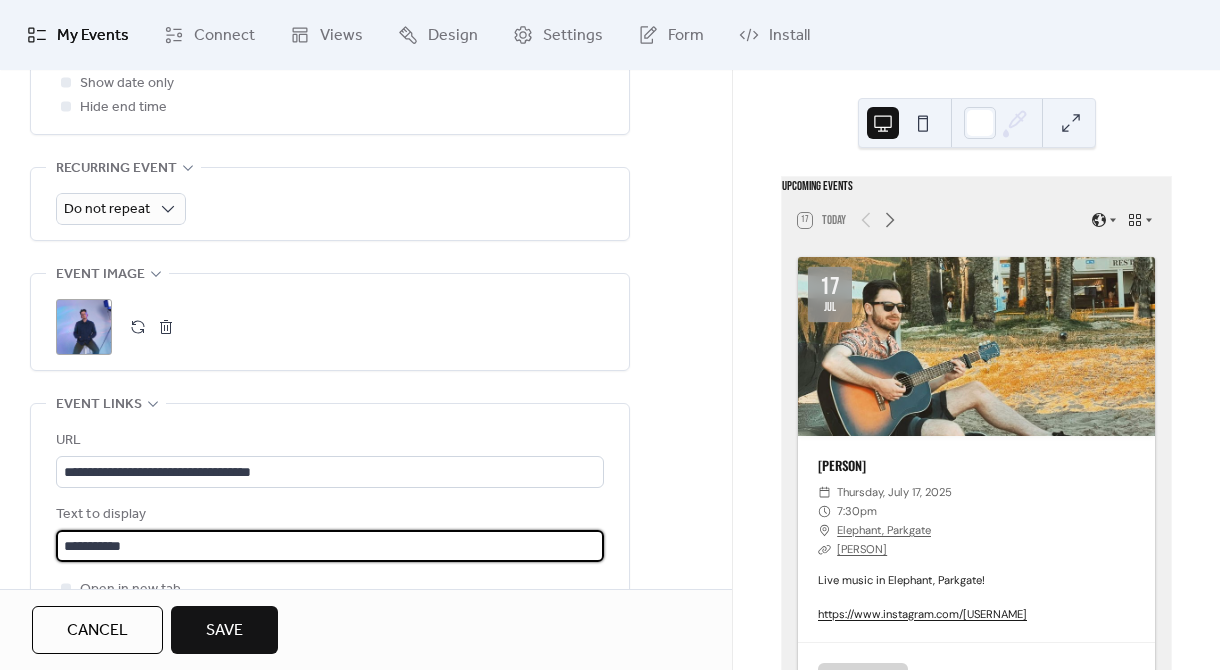 click on "**********" at bounding box center (330, 546) 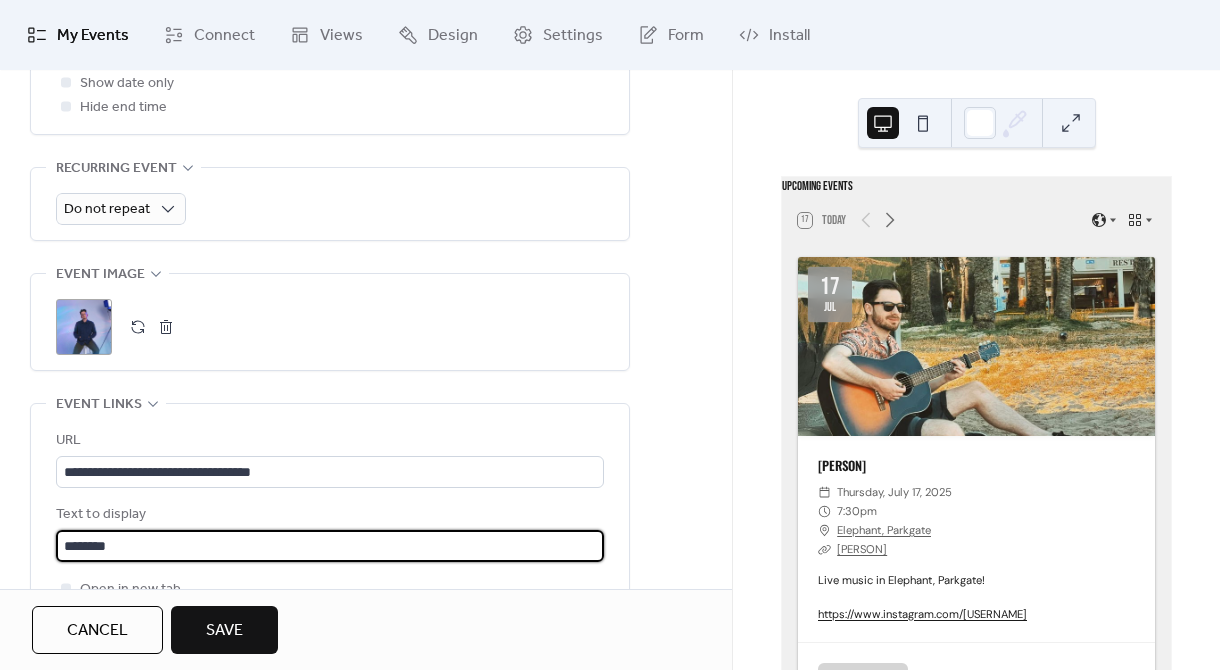 type on "********" 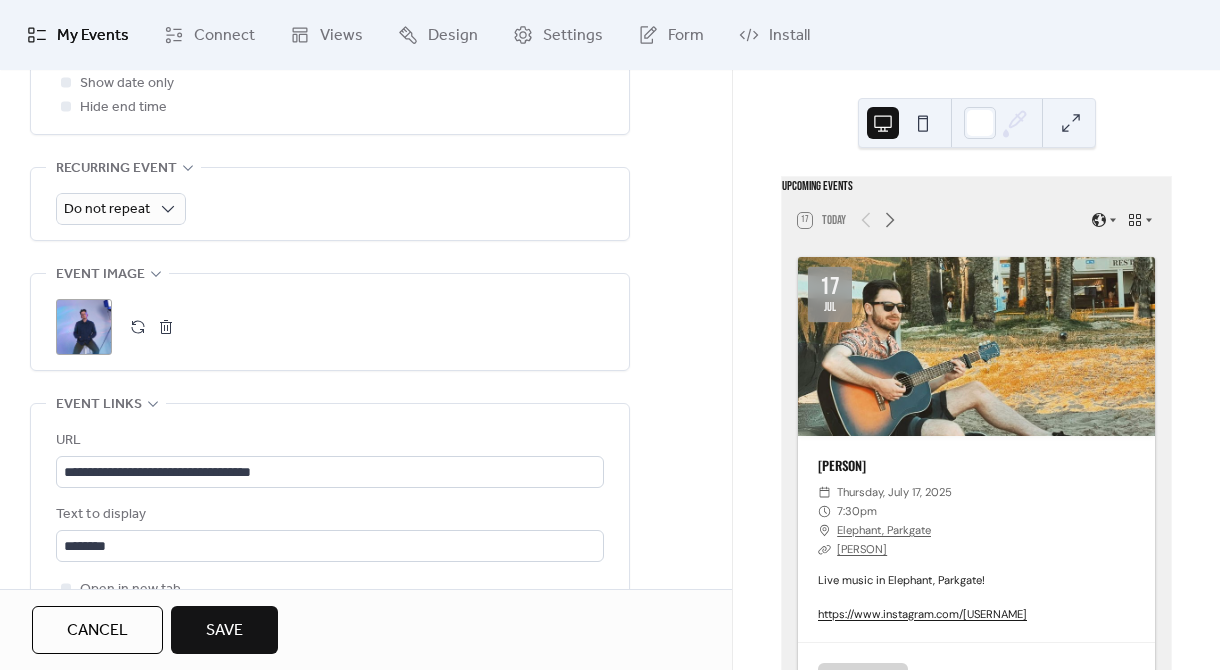 click at bounding box center (166, 327) 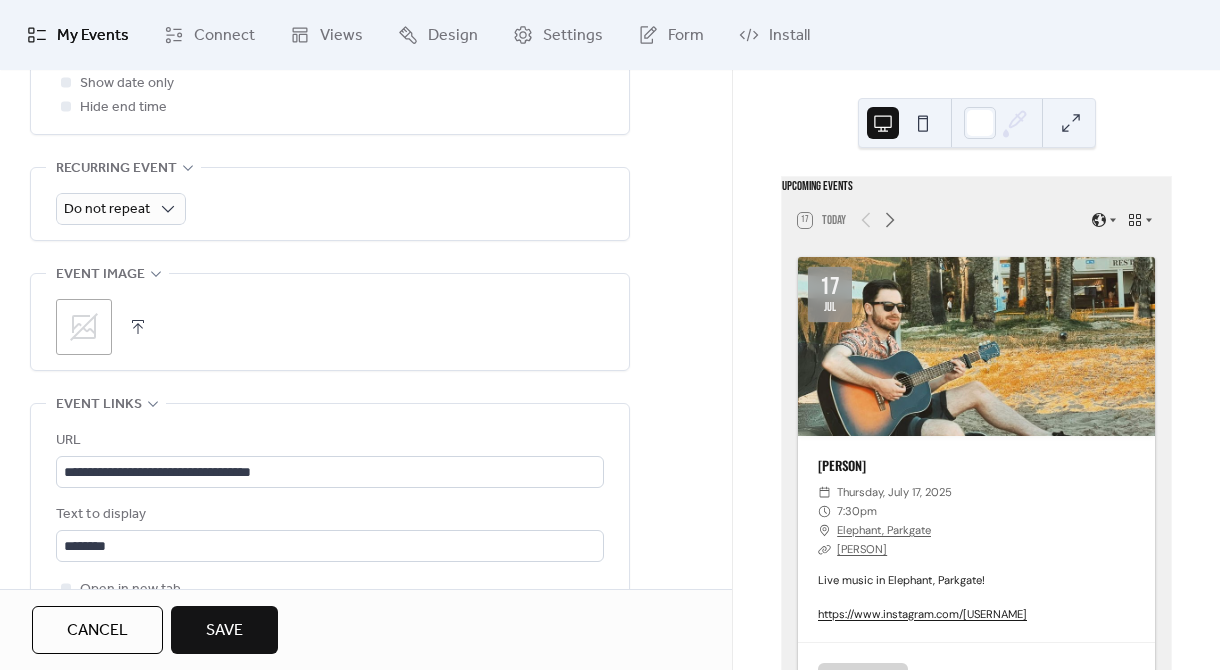 click on ";" at bounding box center [84, 327] 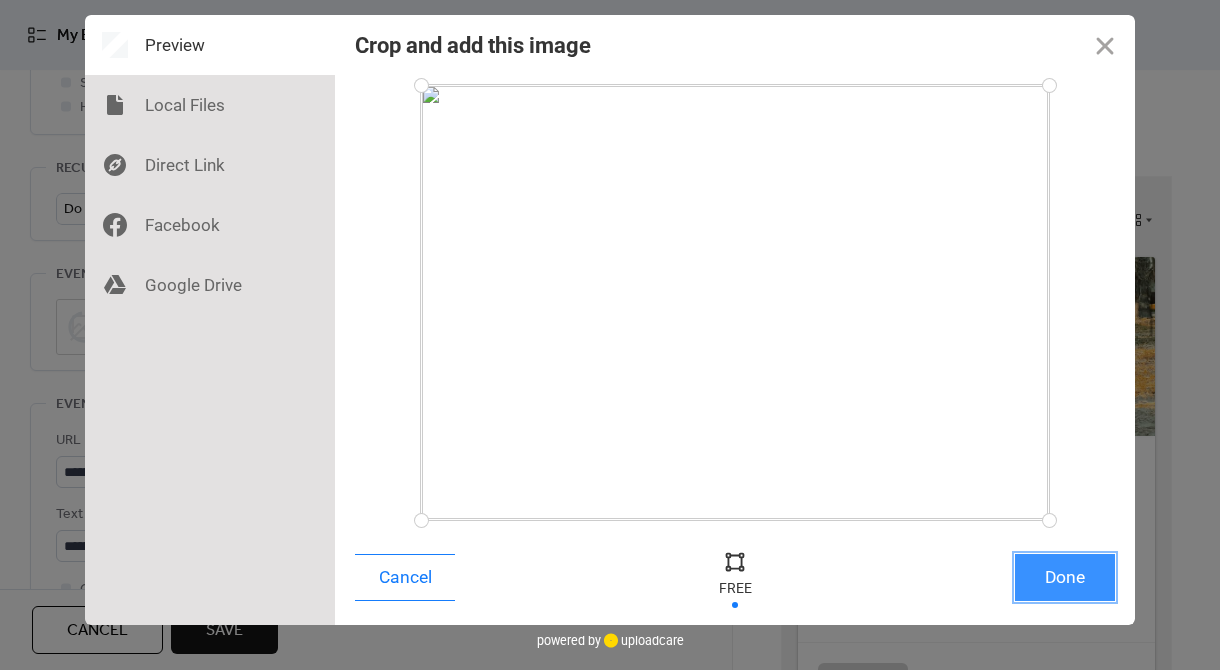 click on "Done" at bounding box center [1065, 577] 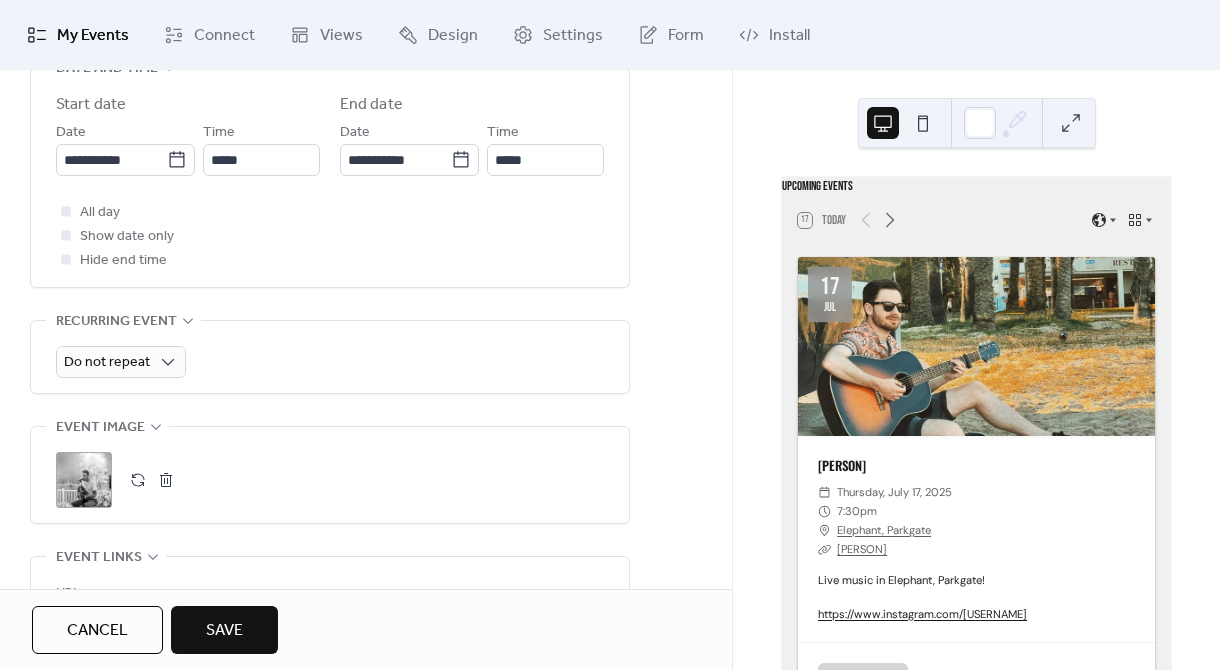 scroll, scrollTop: 663, scrollLeft: 0, axis: vertical 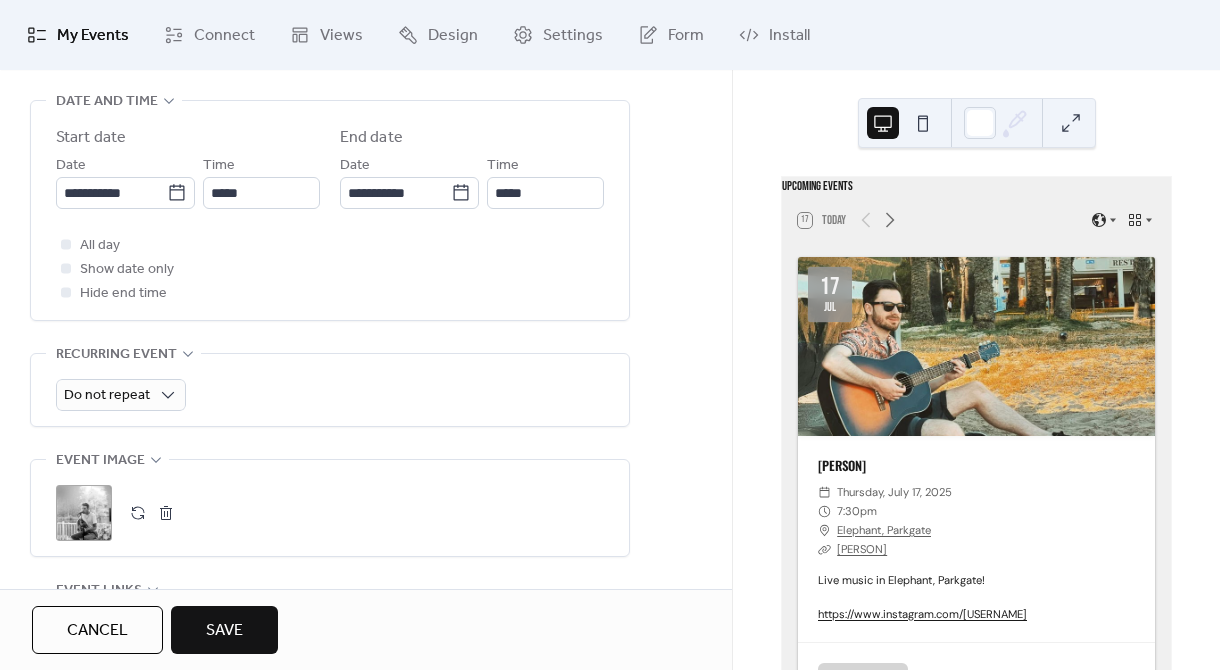 click on "Save" at bounding box center [224, 631] 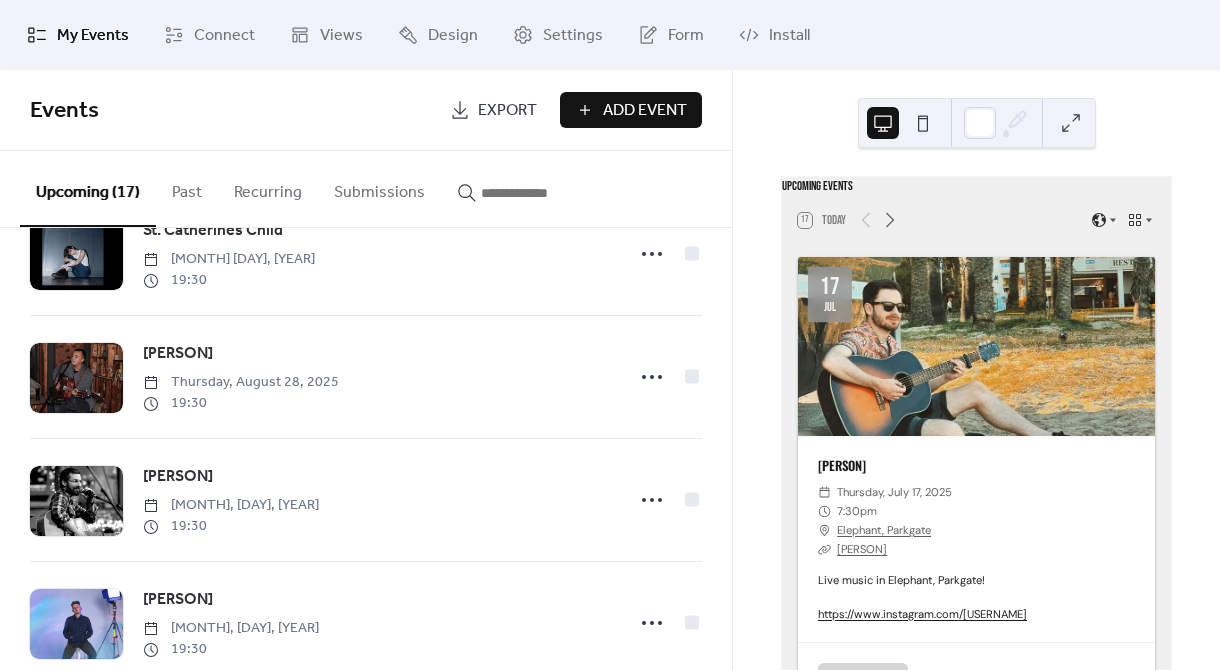 scroll, scrollTop: 1716, scrollLeft: 0, axis: vertical 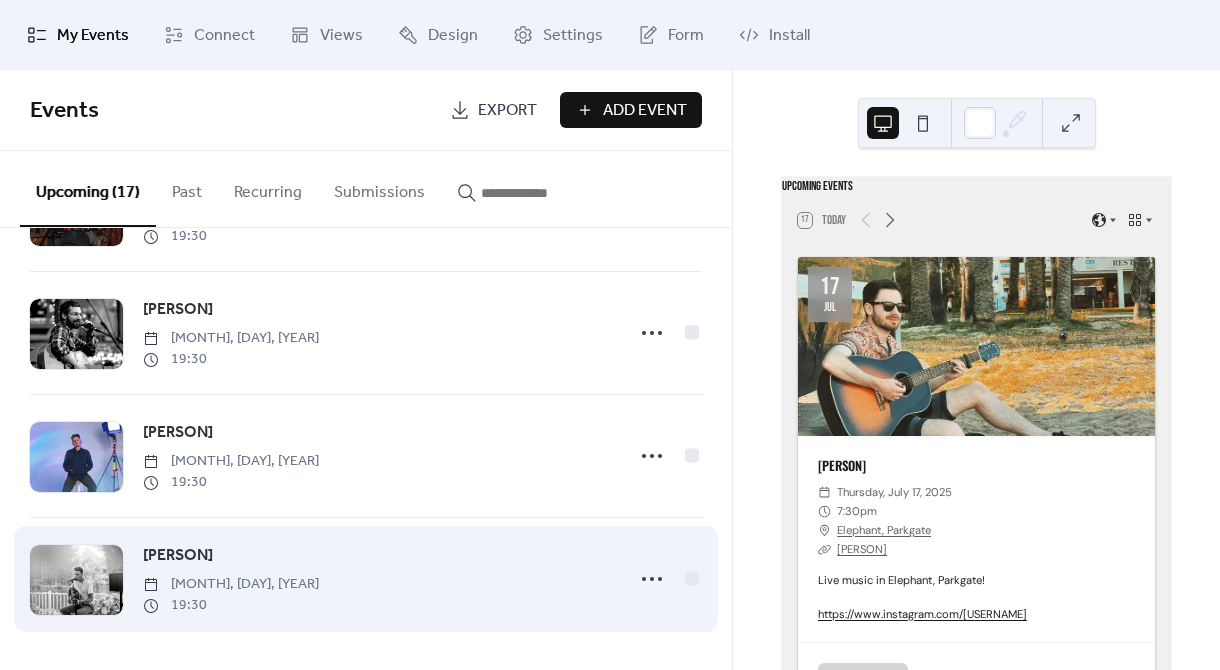 click on "[PERSON] [MONTH] [DAY], [YEAR] [TIME]" at bounding box center (377, 579) 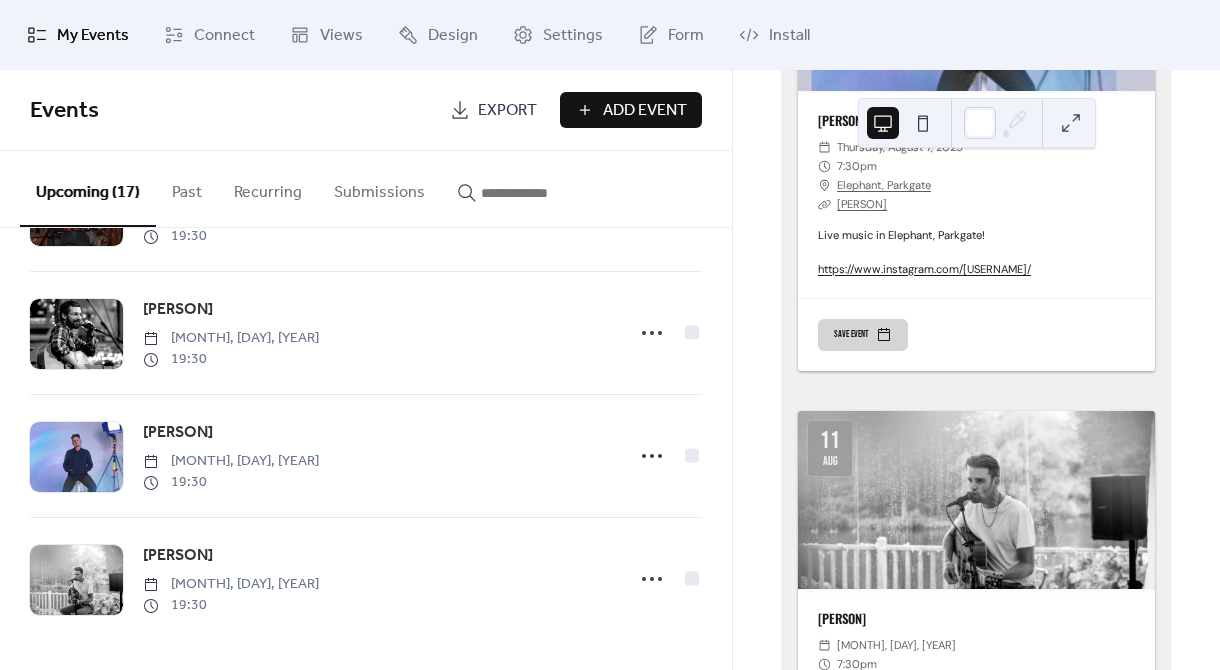 scroll, scrollTop: 3566, scrollLeft: 0, axis: vertical 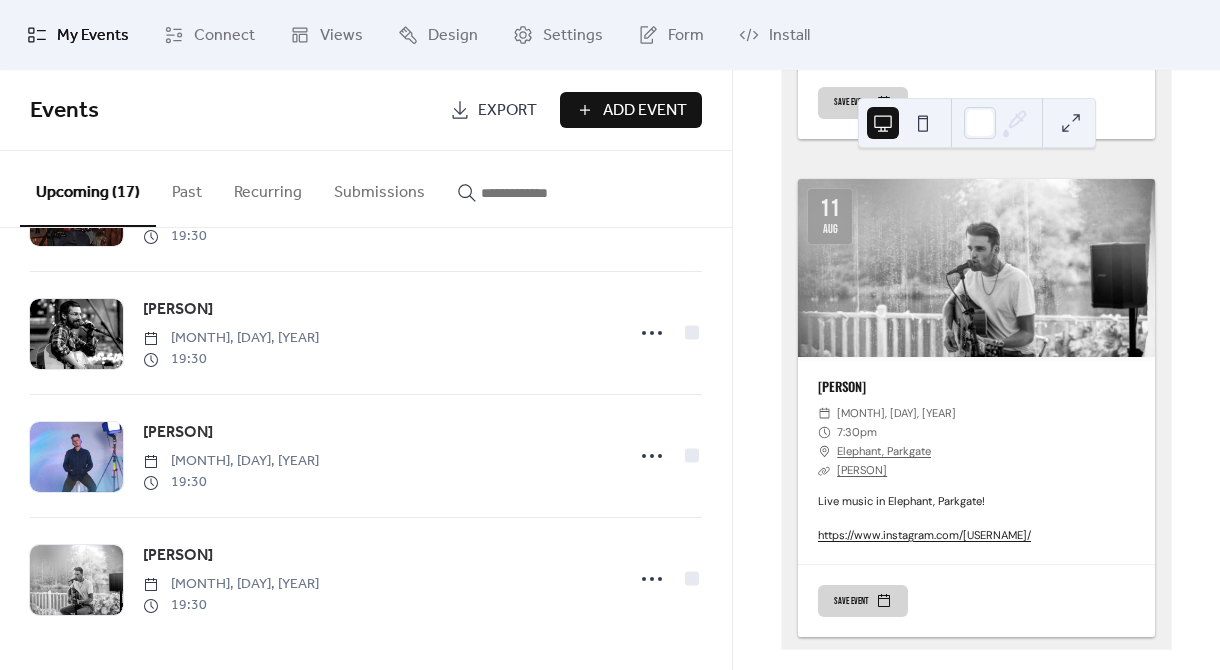 drag, startPoint x: 822, startPoint y: 198, endPoint x: 864, endPoint y: 244, distance: 62.289646 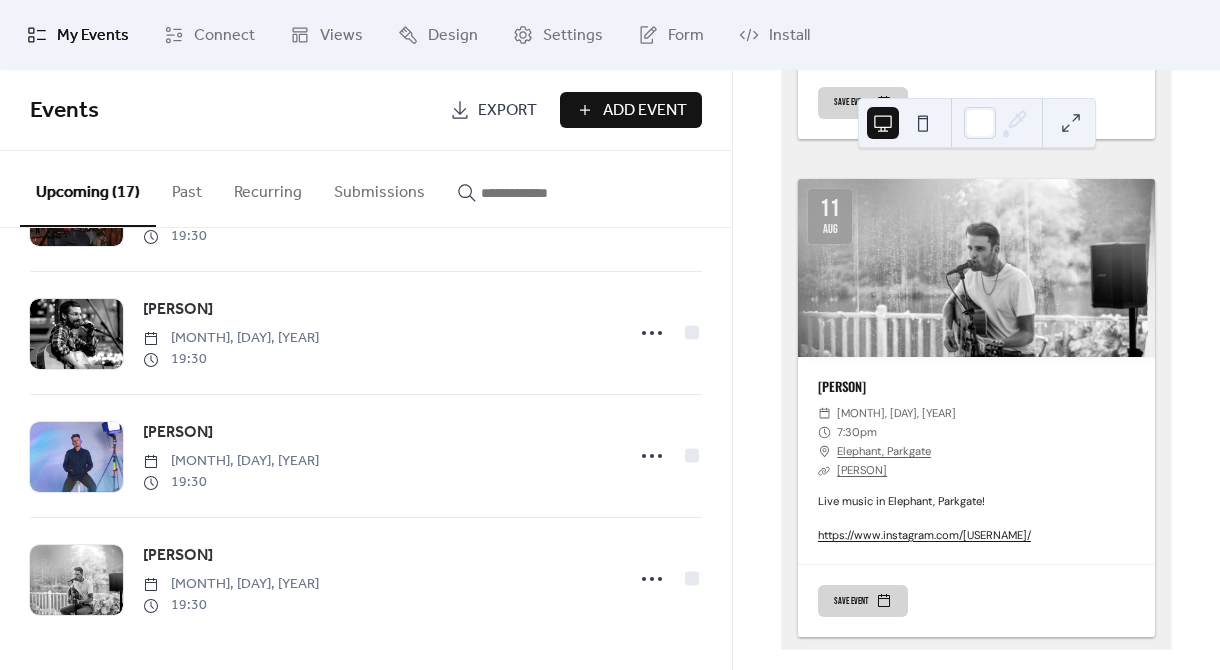 click on "Upcoming events 17 Today 17 Jul [PERSON] ​ Thursday, July 17, 2025 ​ 7:30pm ​ Elephant, Parkgate ​ [PERSON] Live music in Elephant, Parkgate!  https://www.instagram.com/connorfarrellmusic Save event 21 Jul [PERSON] ​ Monday, July 21, 2025 ​ 7:30pm ​ Elephant, Parkgate ​ [PERSON] Music Live music in Elephant, Parkgate!  https://www.instagram.com/rachellucymusic/ Save event 24 Jul [PERSON] ​ Thursday, July 24, 2025 ​ 7:30pm ​ Elephant, Parkgate ​ [PERSON] Live music in Elephant, Parkgate!  https://www.instagram.com/joebennettmusic/ Save event 28 Jul [PERSON] ​ Monday, July 28, 2025 ​ 7:30pm ​ Elephant, Parkgate ​ [PERSON] Live music in Elephant, Parkgate!  https://www.instagram.com/dannyjonesmusic/ Save event 31 Jul [PERSON] ​ Thursday, July 31, 2025 ​ 7:30pm ​ Elephant, Parkgate ​ [PERSON] Live music in Elephant, Parkgate!  https://www.instagram.com/carlosgrassot/ Save event 4 Aug [PERSON] ​ Monday, August 4, 2025 ​ 7:30pm" at bounding box center (976, 370) 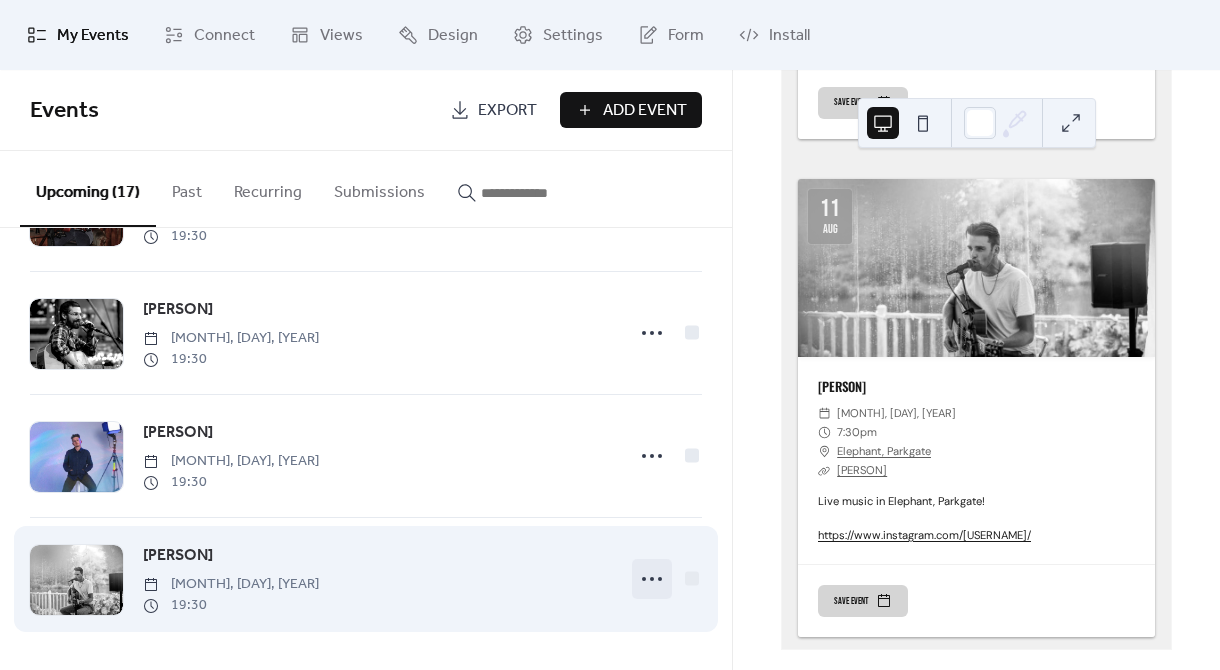 click 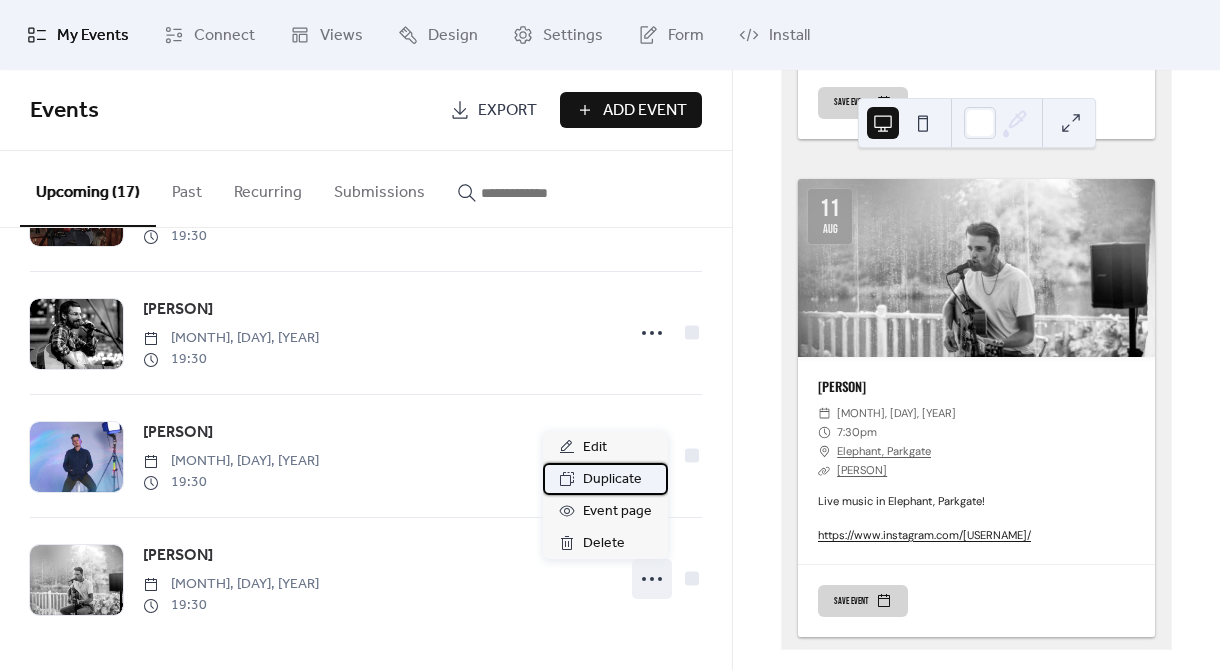 click on "Duplicate" at bounding box center [612, 480] 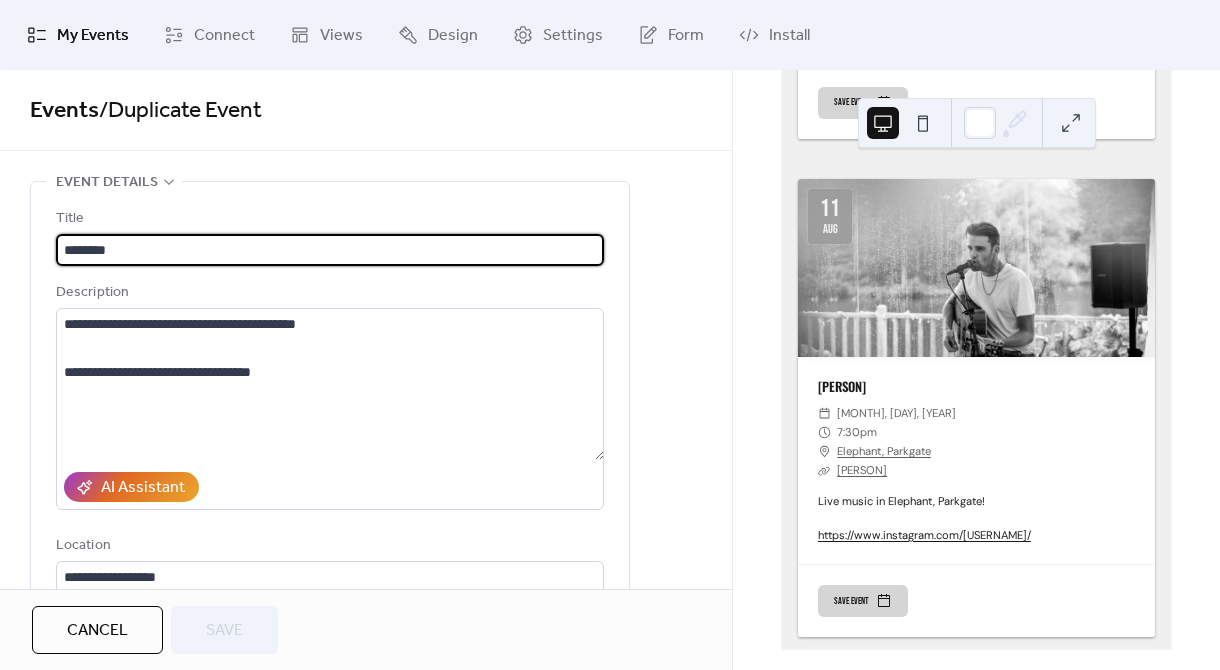 click on "********" at bounding box center (330, 250) 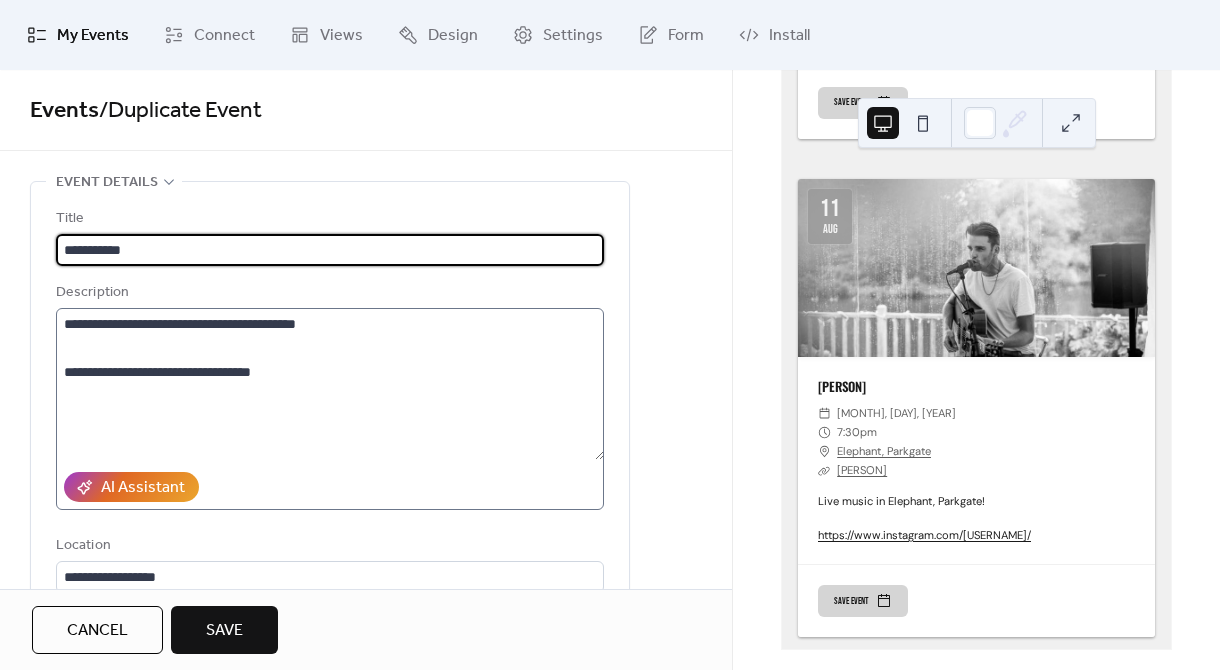 type on "**********" 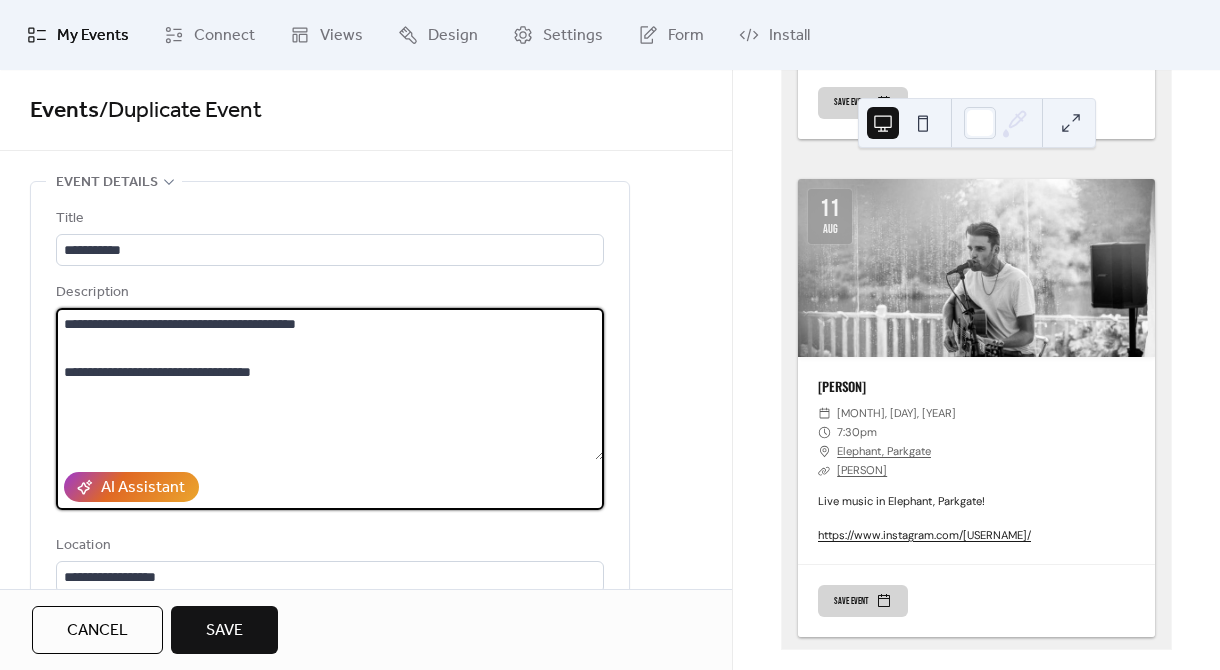 drag, startPoint x: 288, startPoint y: 313, endPoint x: 530, endPoint y: 337, distance: 243.18716 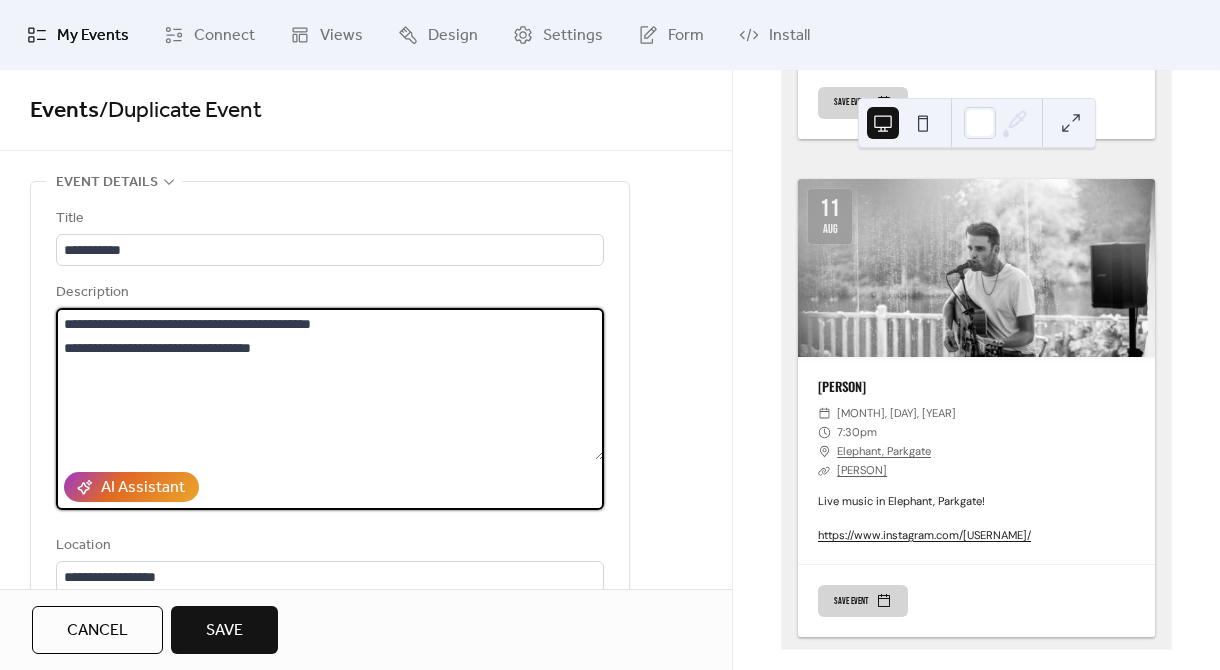 click on "**********" at bounding box center (330, 384) 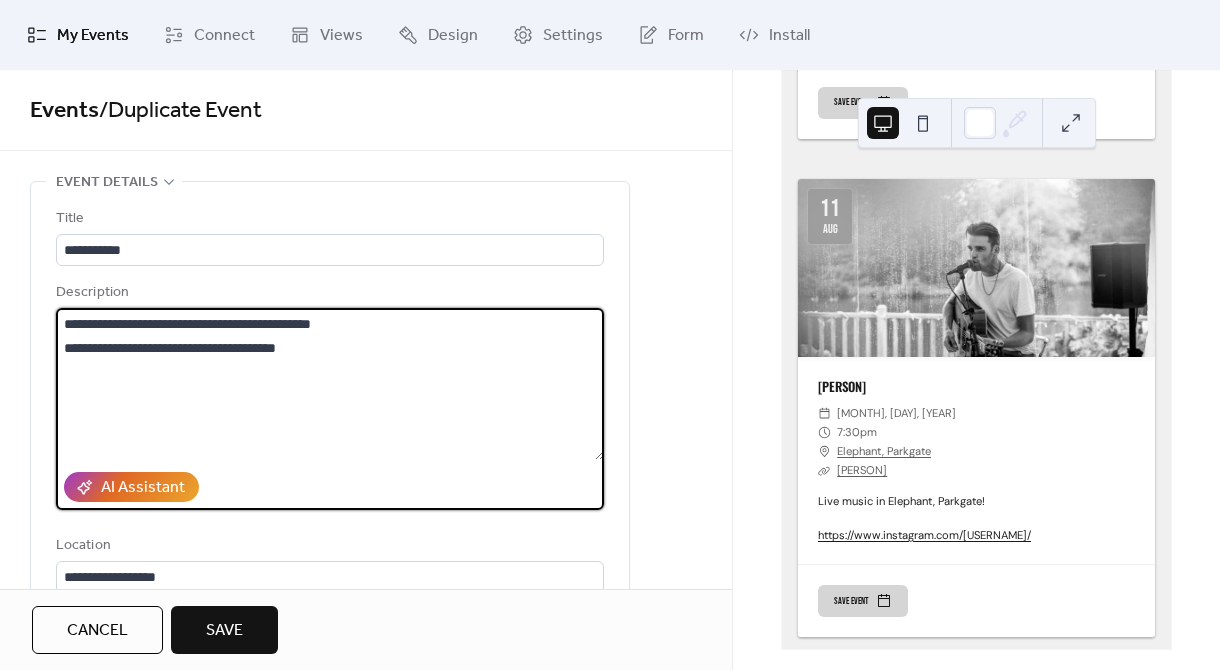 type on "**********" 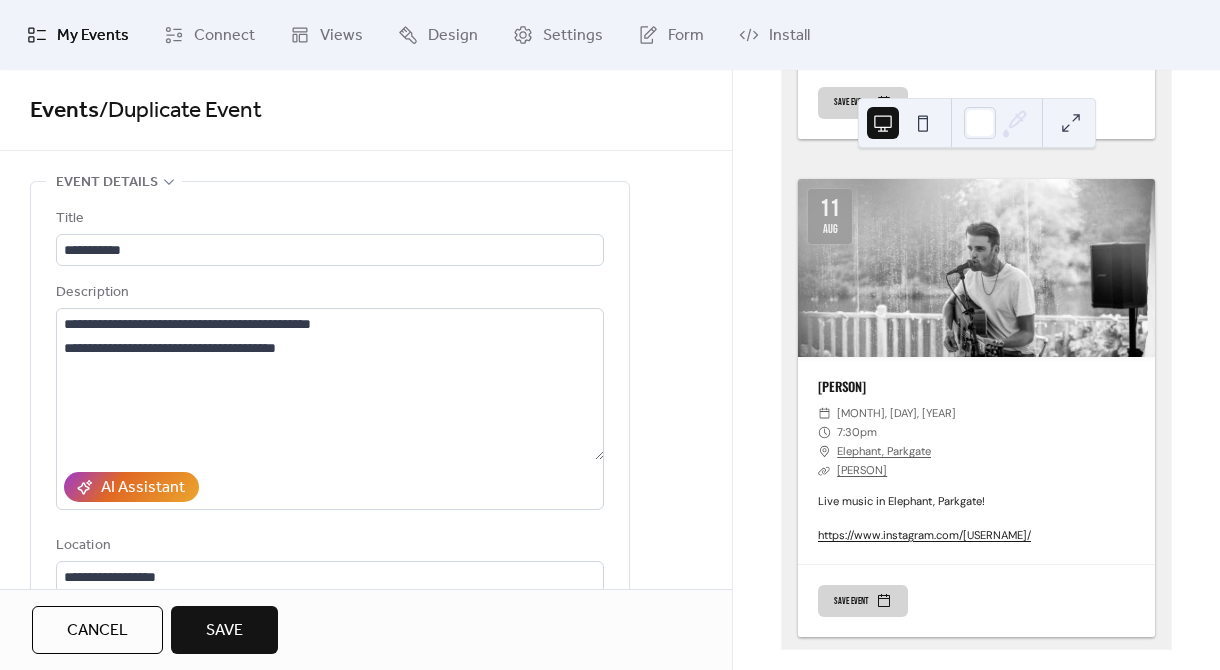 click on "**********" at bounding box center [330, 456] 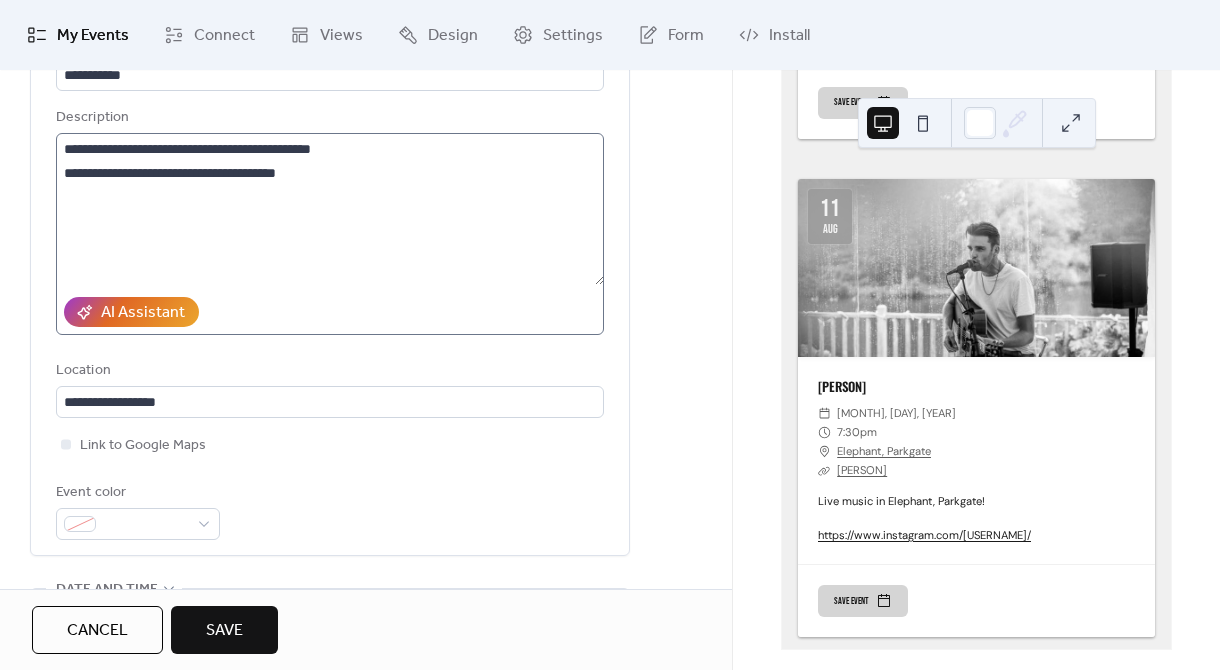 scroll, scrollTop: 224, scrollLeft: 0, axis: vertical 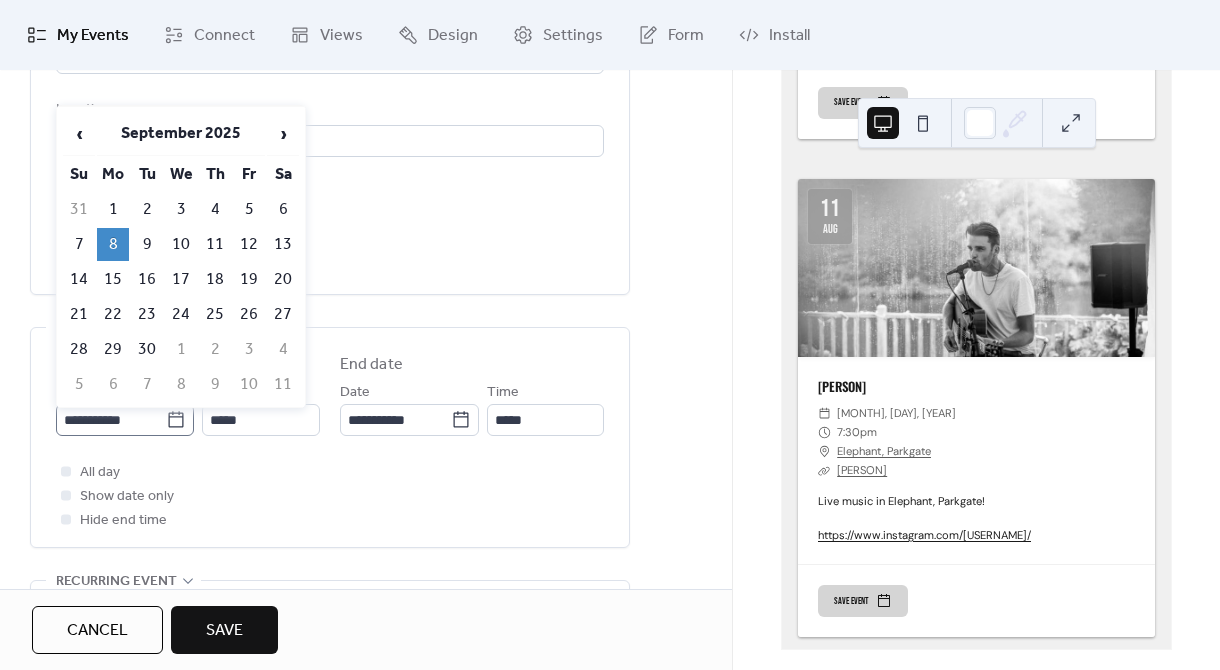 click 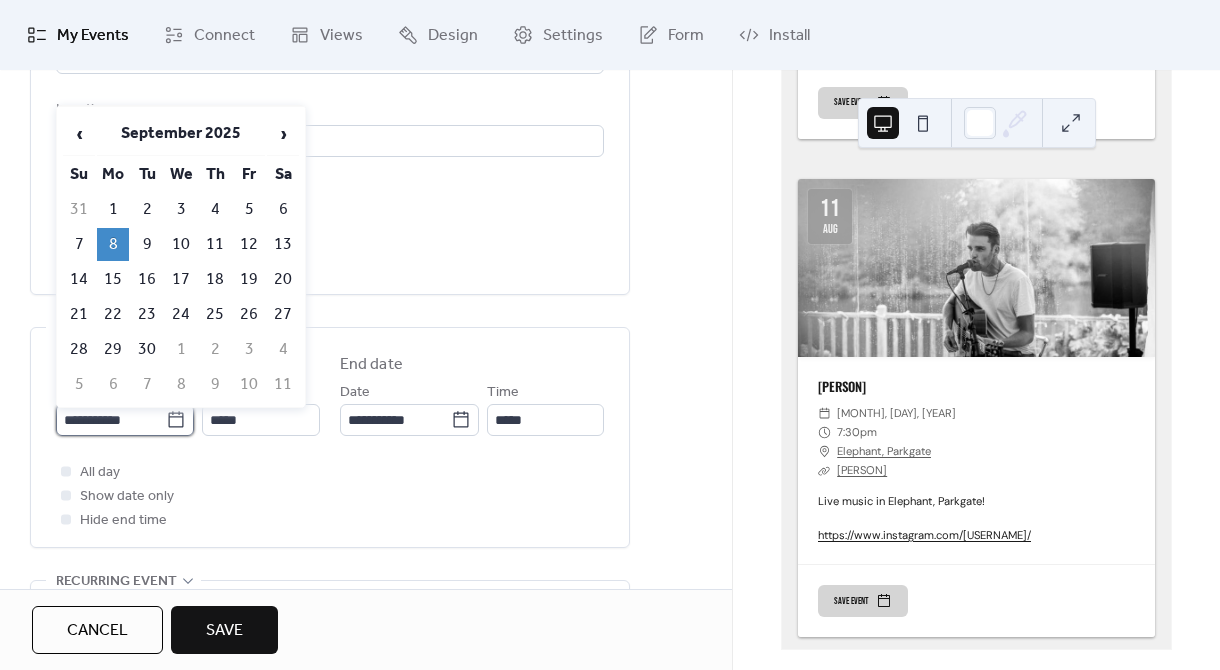 click on "**********" at bounding box center (111, 420) 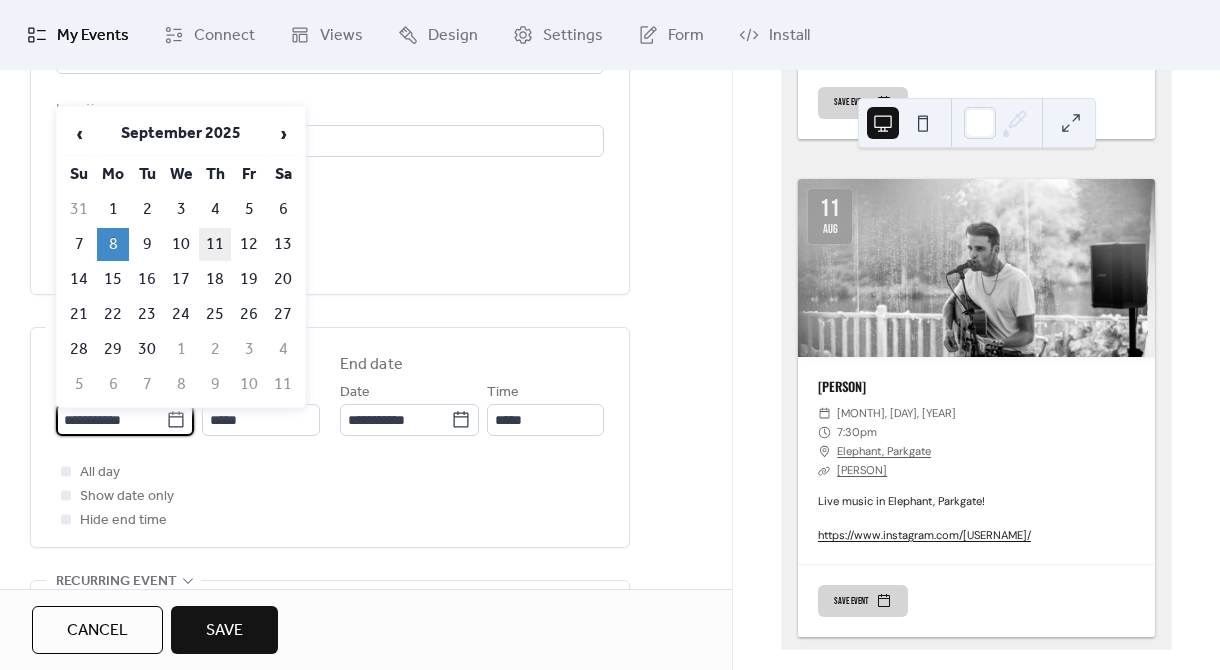 scroll, scrollTop: 0, scrollLeft: 0, axis: both 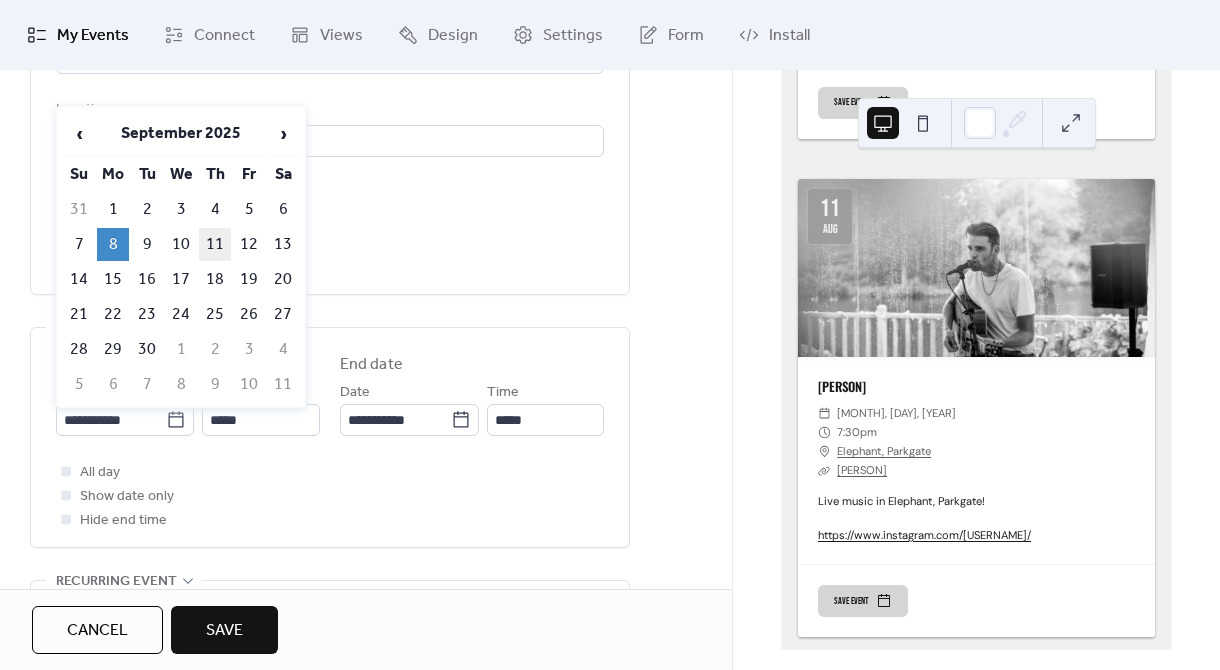 click on "11" at bounding box center (215, 244) 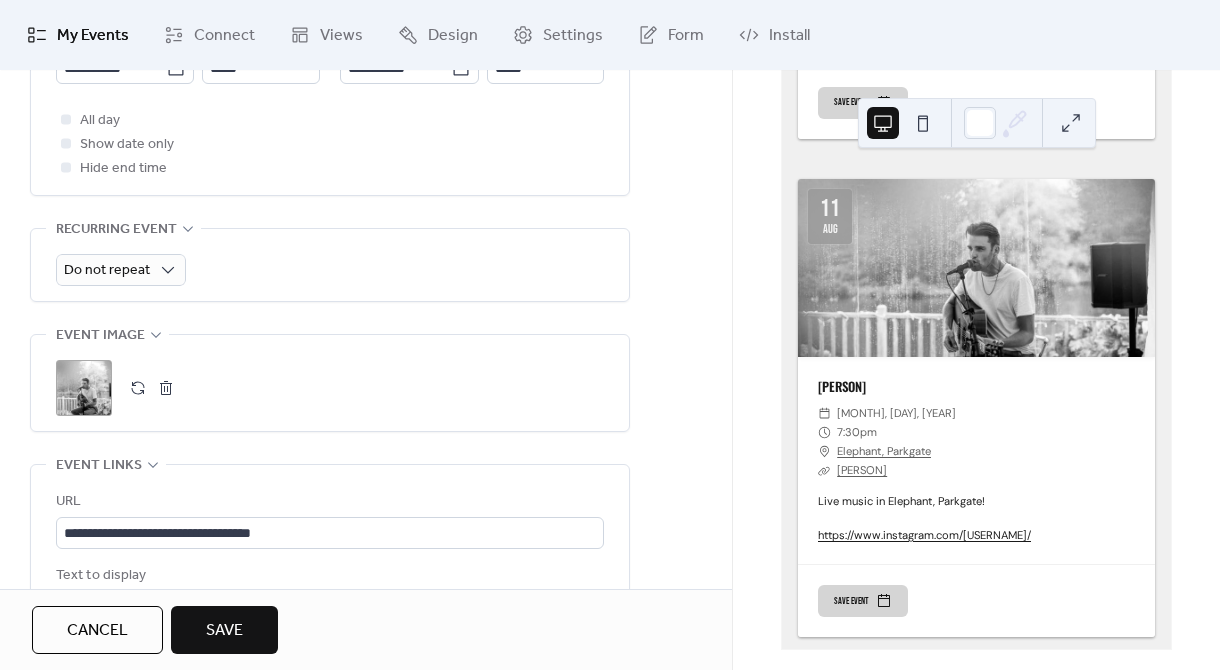 scroll, scrollTop: 973, scrollLeft: 0, axis: vertical 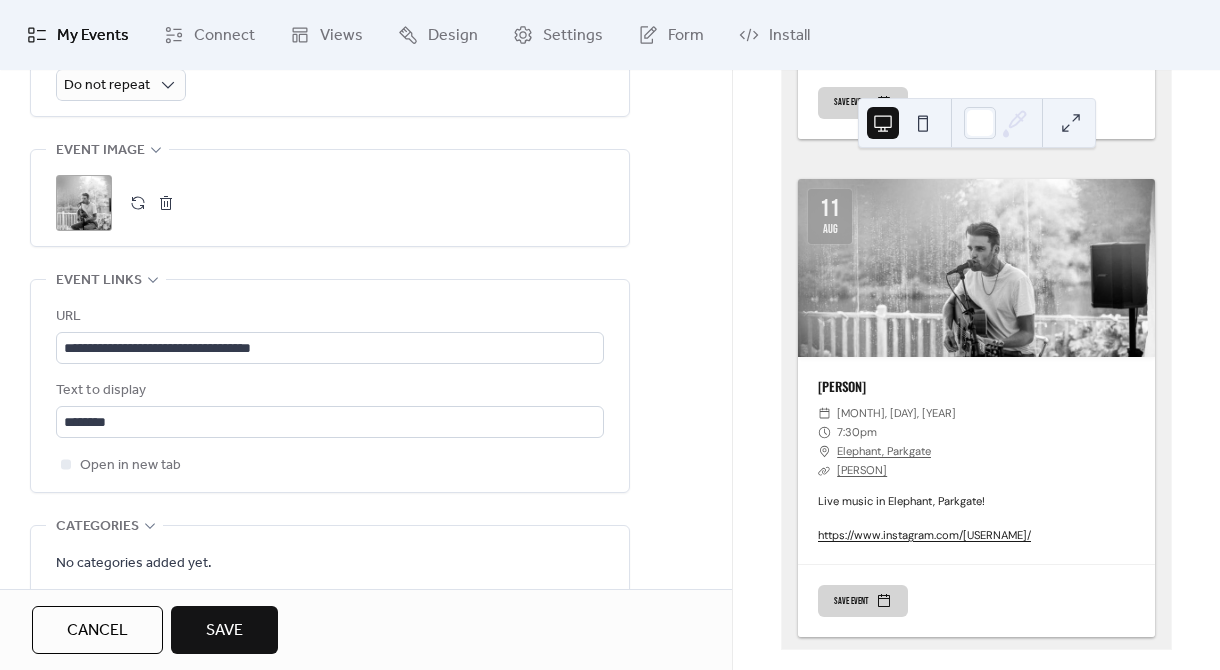 click at bounding box center (166, 203) 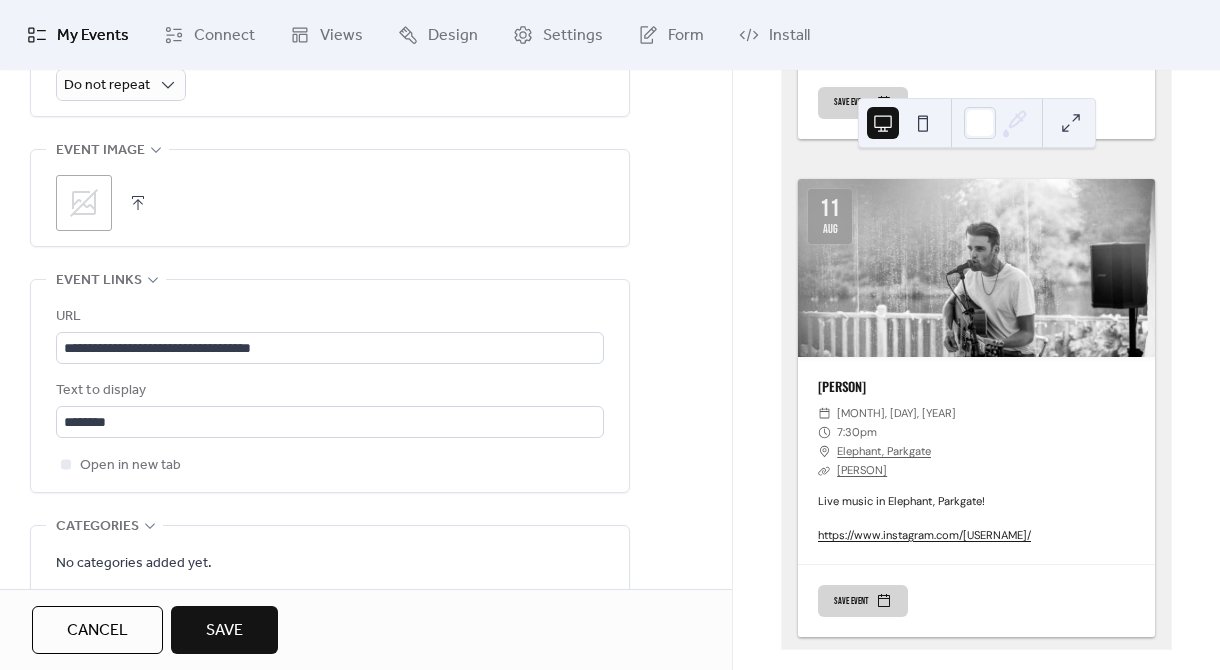 click 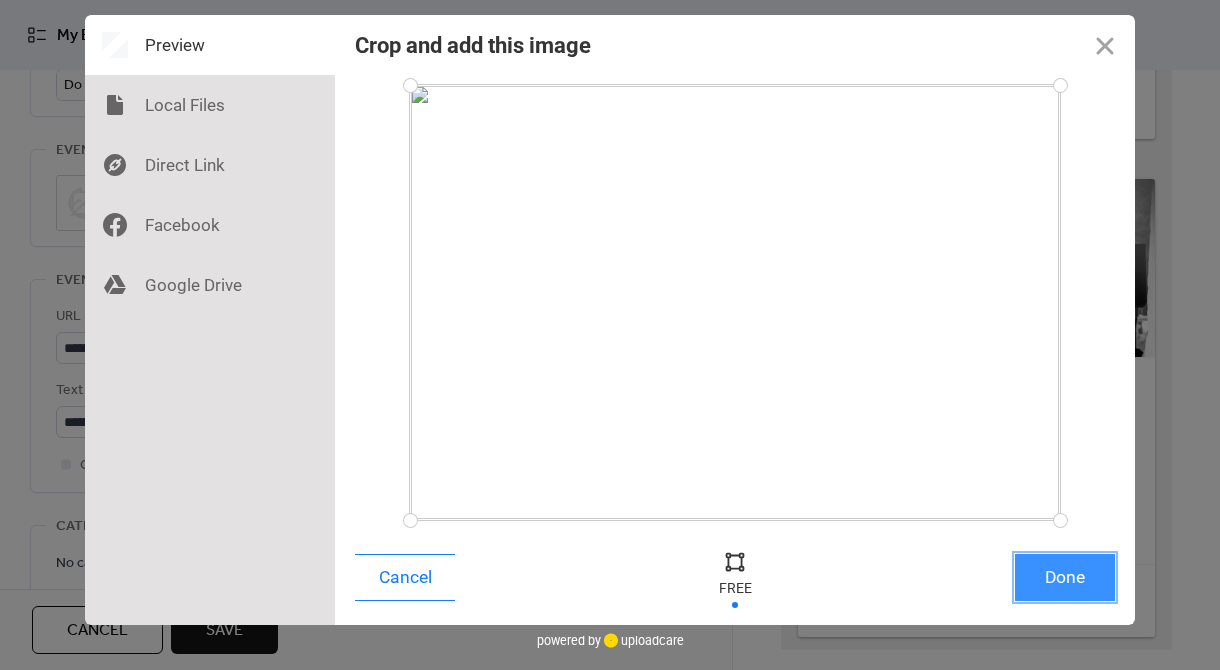 click on "Done" at bounding box center [1065, 577] 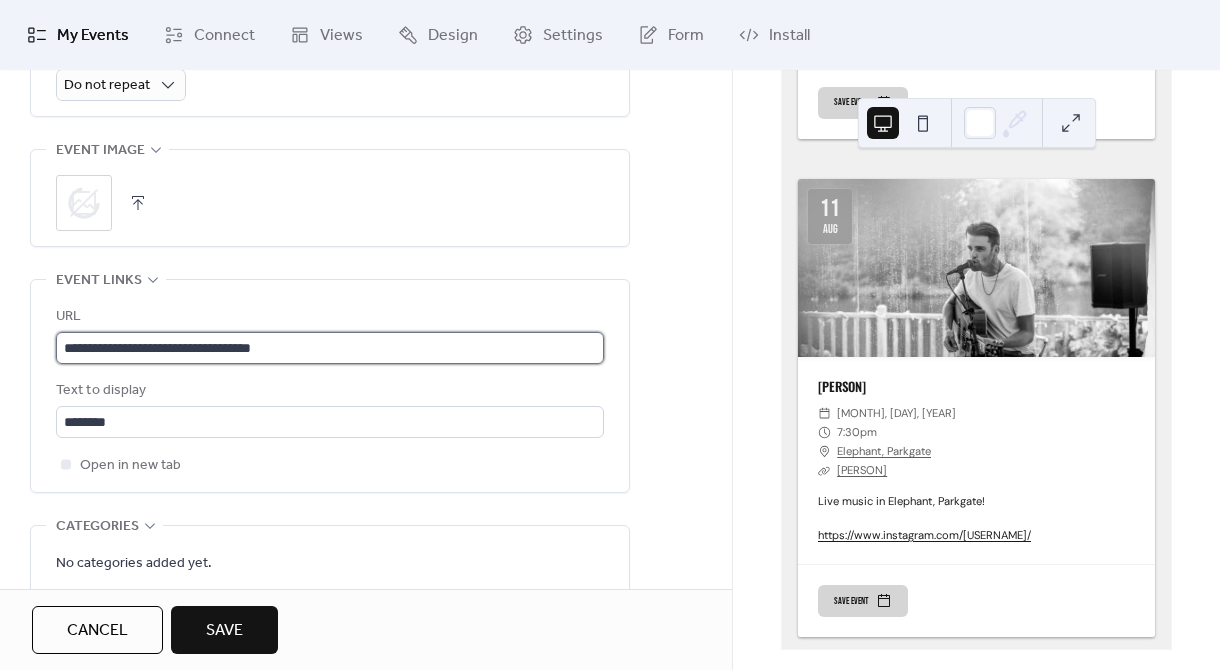 click on "**********" at bounding box center [330, 348] 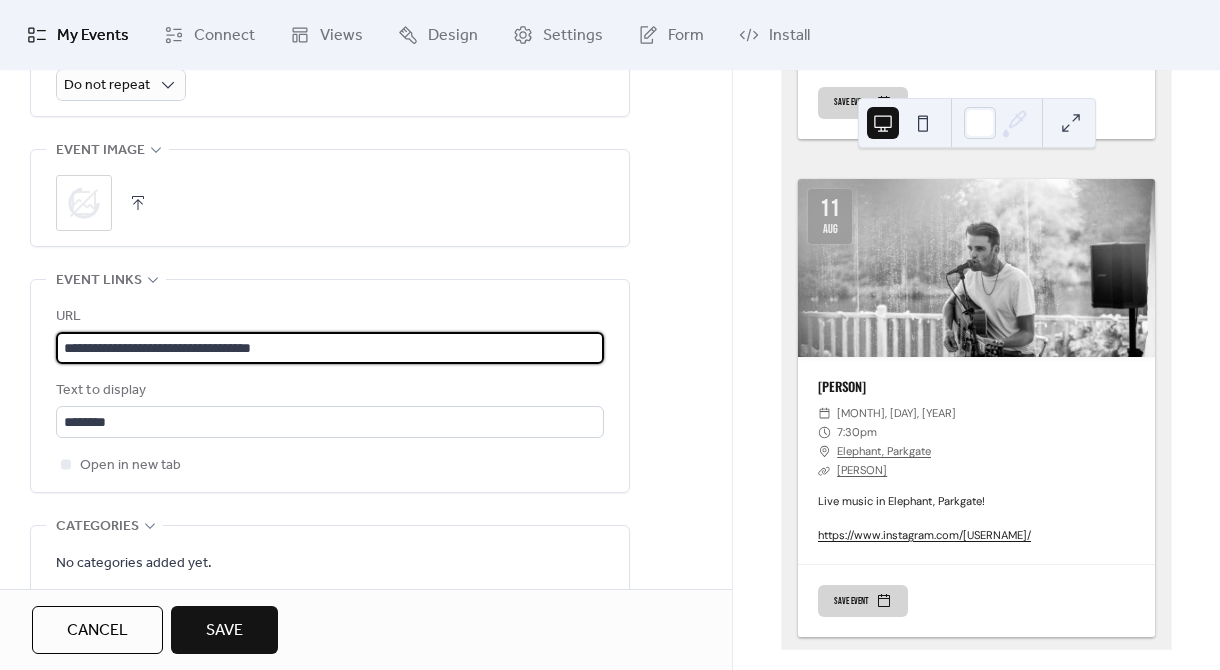 click on "**********" at bounding box center [330, 348] 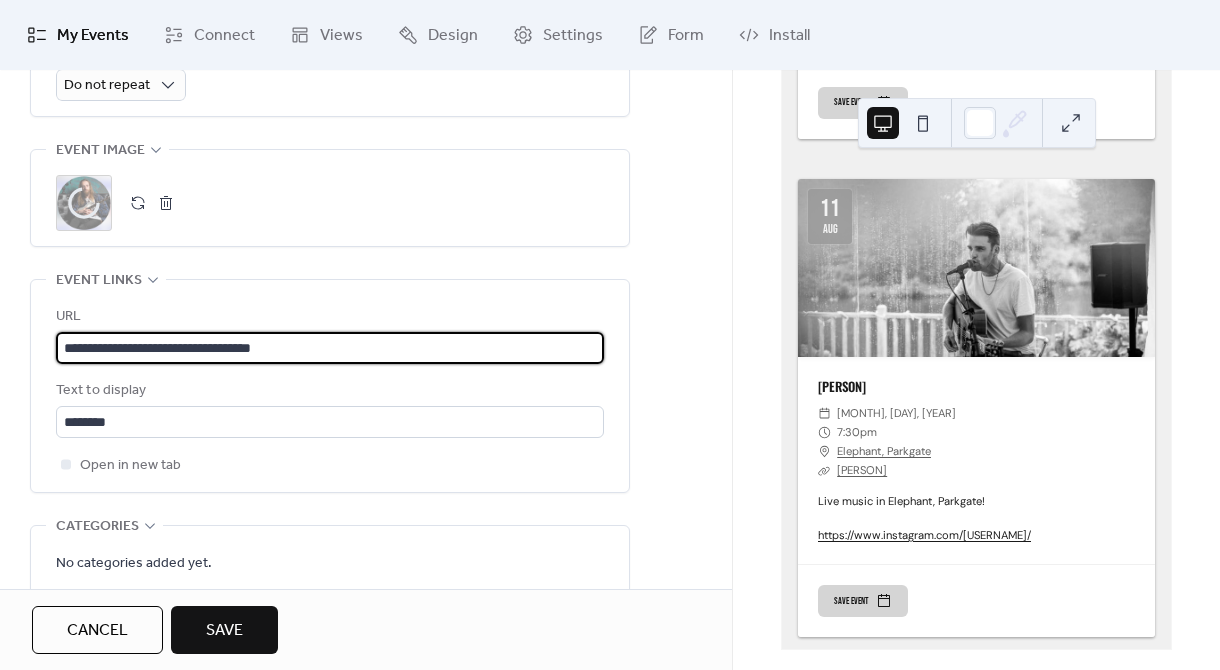 paste on "*****" 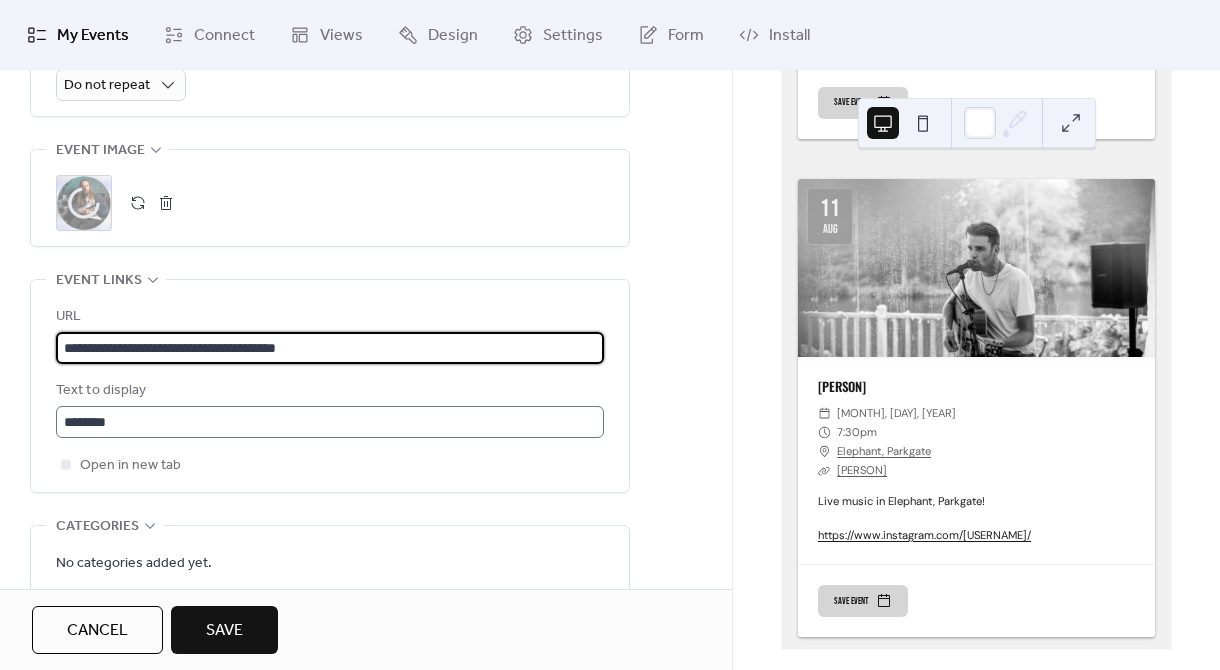 type on "**********" 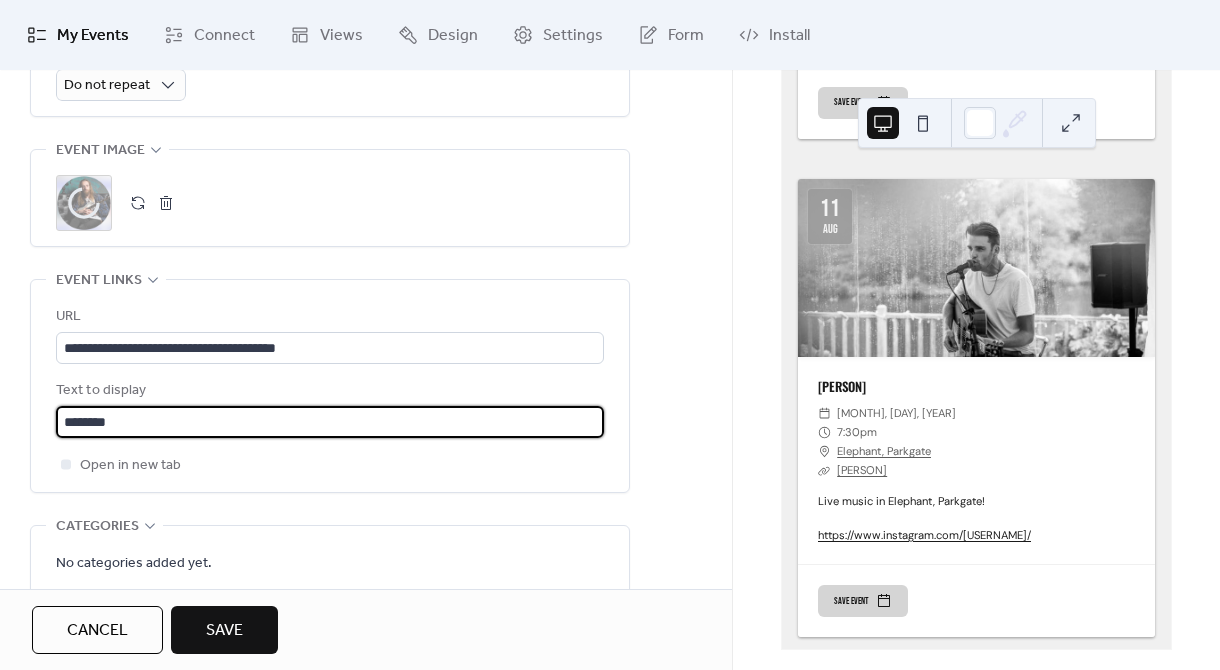 click on "********" at bounding box center (330, 422) 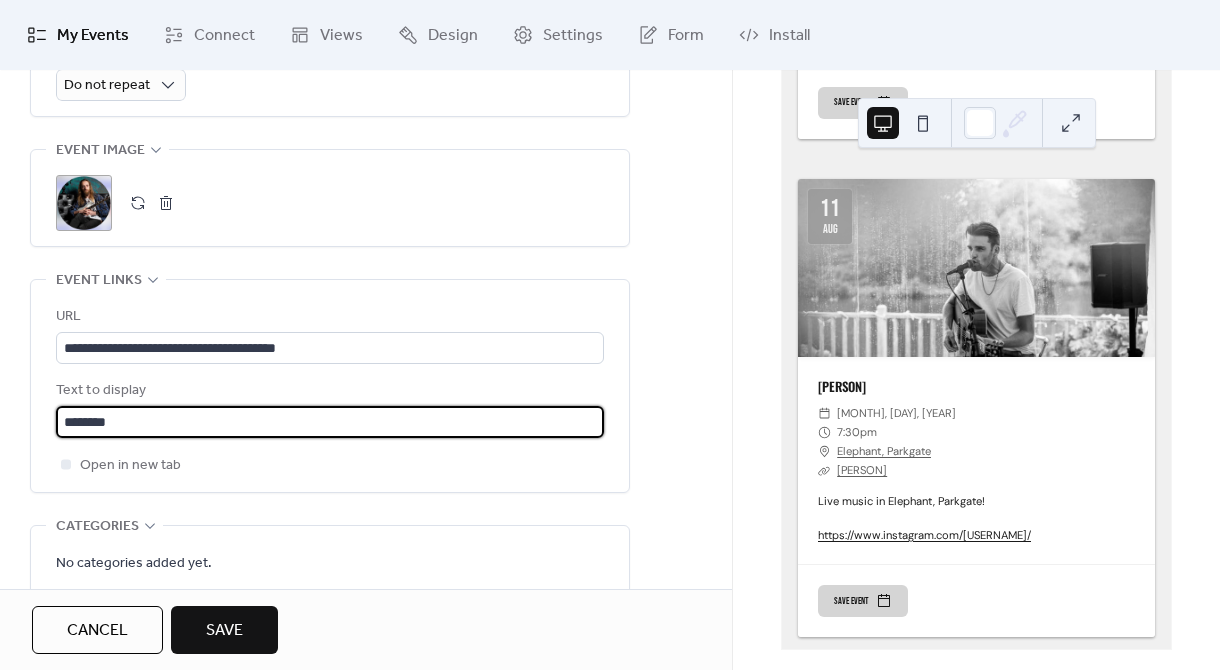 click on "********" at bounding box center [330, 422] 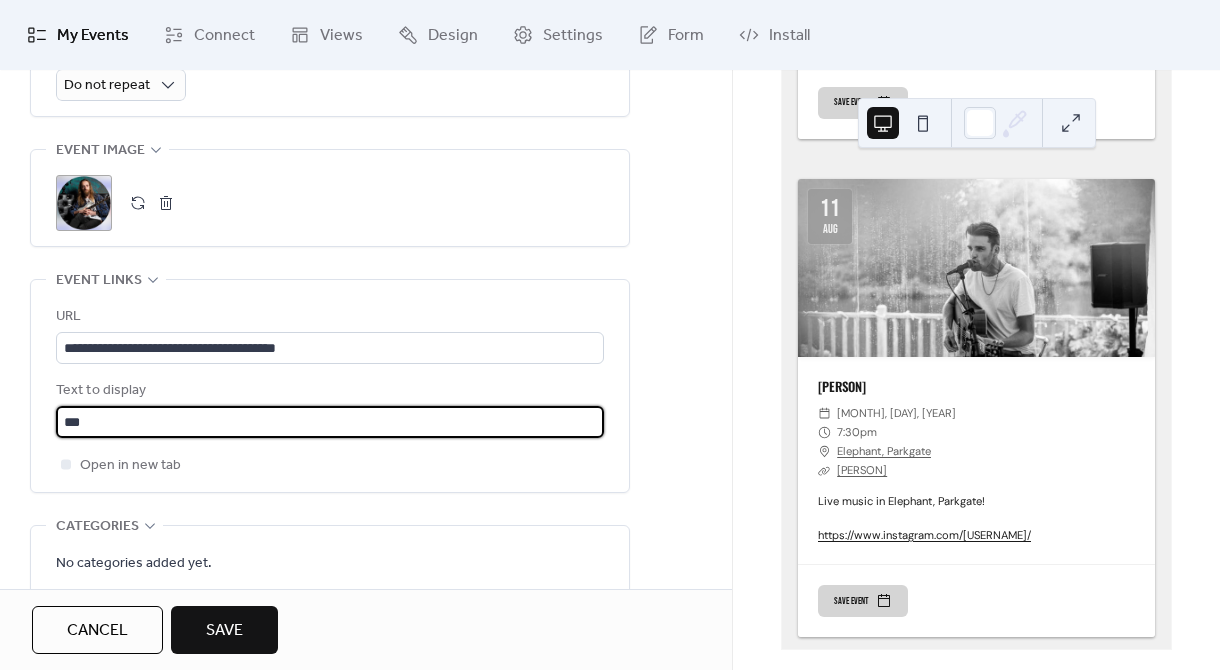 type on "**********" 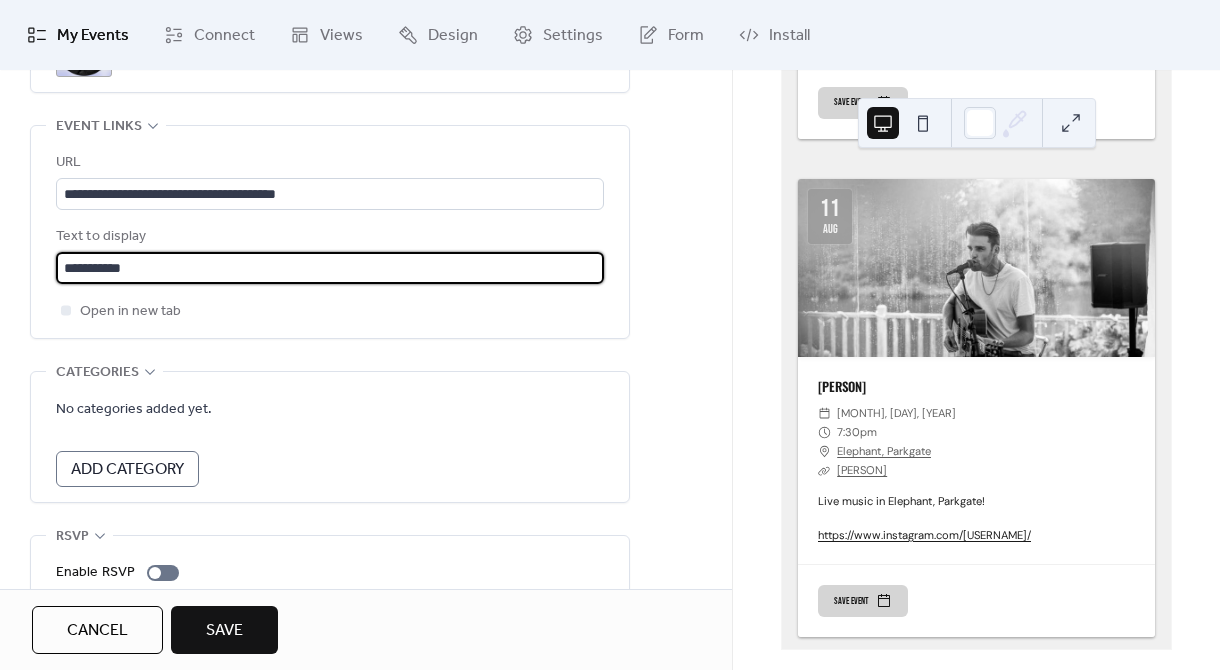 scroll, scrollTop: 1122, scrollLeft: 0, axis: vertical 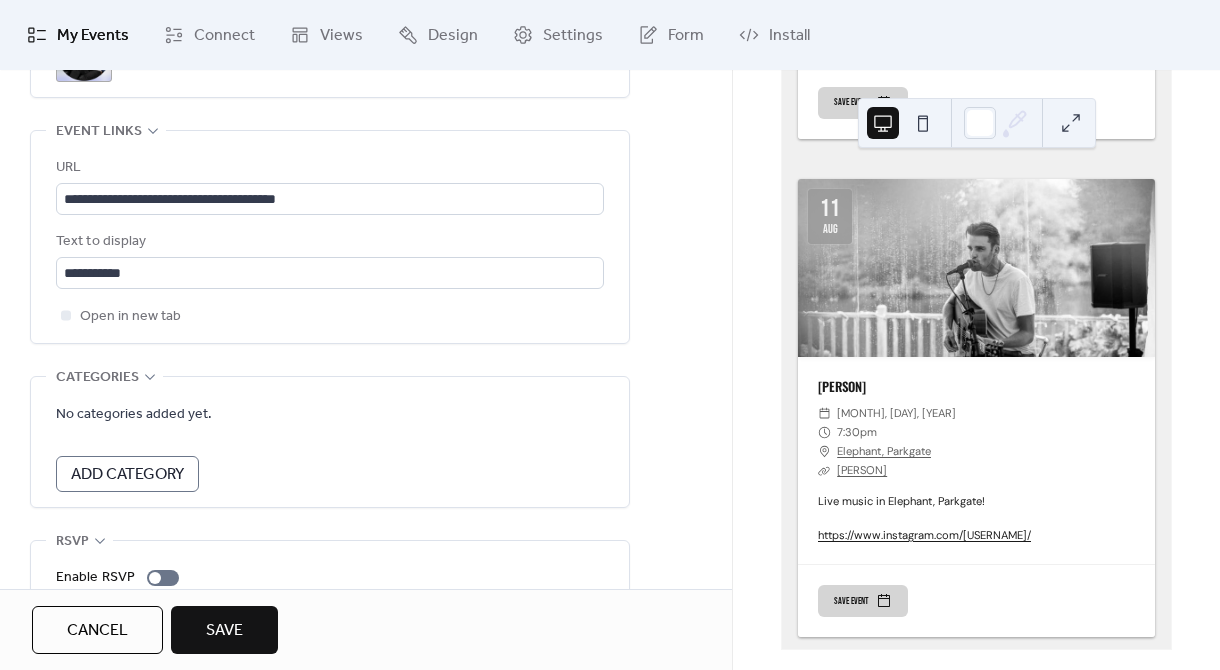 click on "Save" at bounding box center (224, 630) 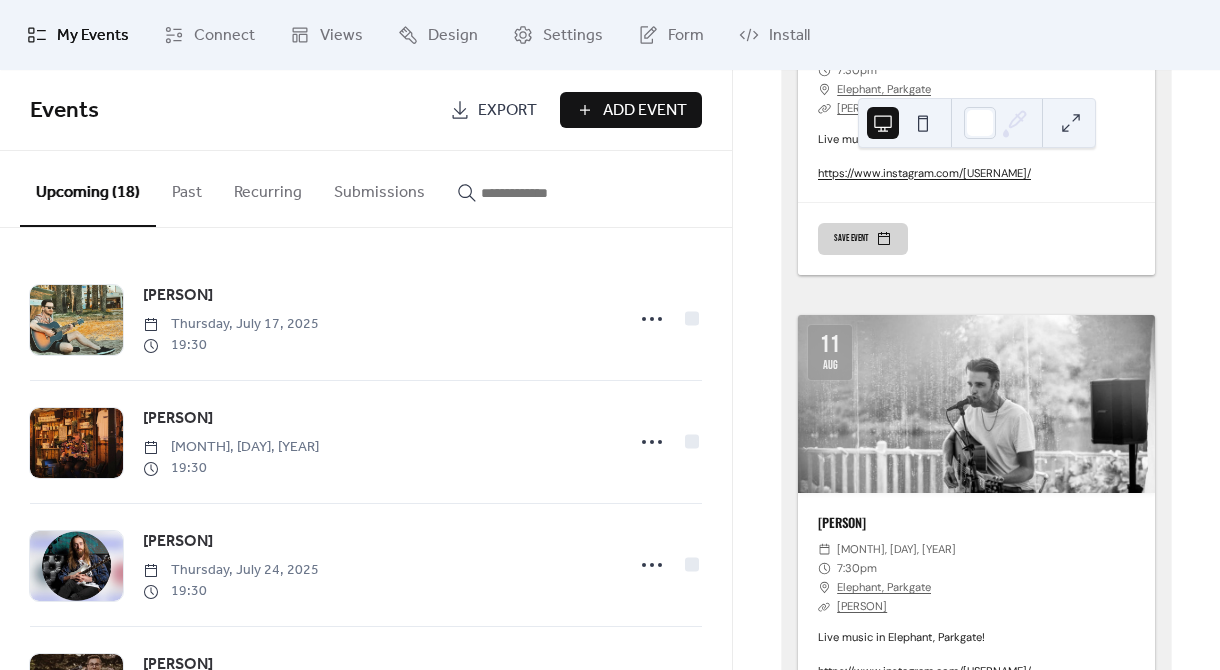 scroll, scrollTop: 3566, scrollLeft: 0, axis: vertical 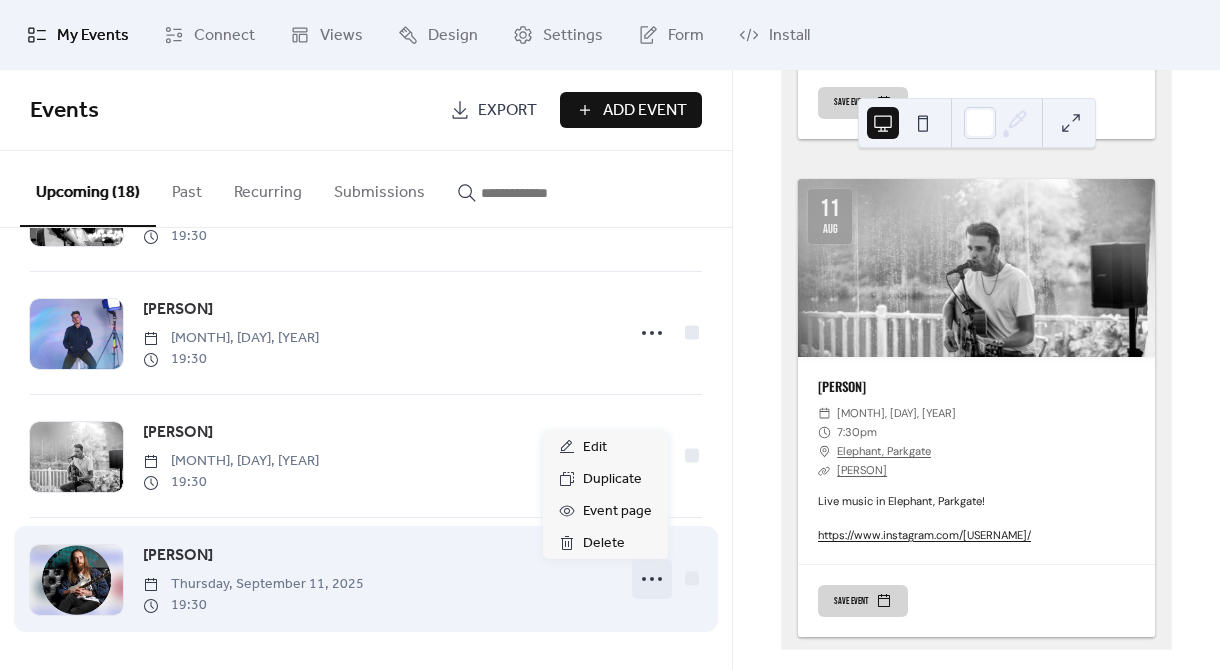 click 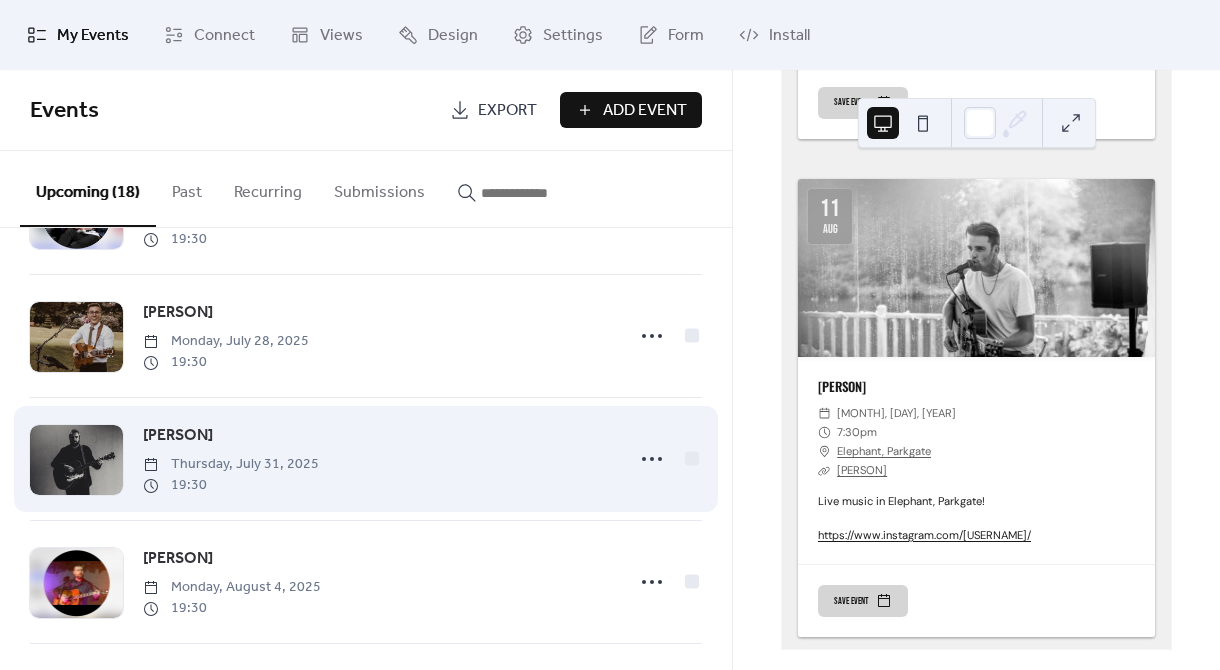 scroll, scrollTop: 1840, scrollLeft: 0, axis: vertical 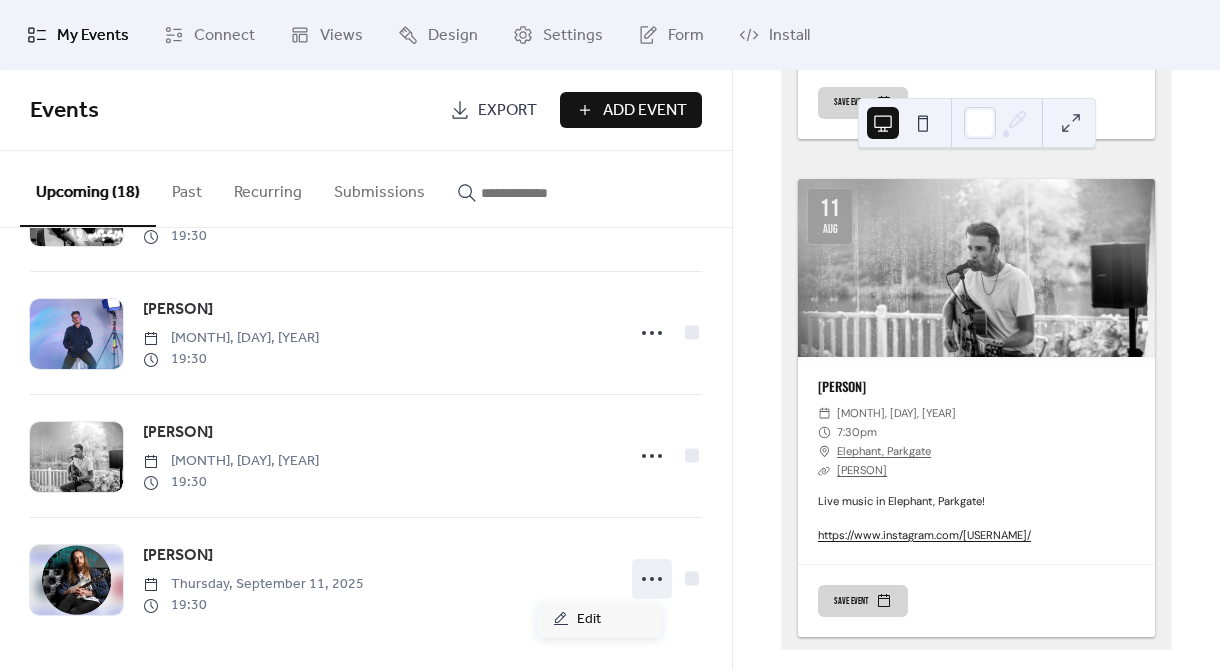 click on "Upcoming events 17 Today 17 Jul [PERSON] ​ Thursday, July 17, 2025 ​ 7:30pm ​ Elephant, Parkgate ​ [PERSON] Live music in Elephant, Parkgate!  https://www.instagram.com/connorfarrellmusic Save event 21 Jul [PERSON] ​ Monday, July 21, 2025 ​ 7:30pm ​ Elephant, Parkgate ​ [PERSON] Music Live music in Elephant, Parkgate!  https://www.instagram.com/rachellucymusic/ Save event 24 Jul [PERSON] ​ Thursday, July 24, 2025 ​ 7:30pm ​ Elephant, Parkgate ​ [PERSON] Live music in Elephant, Parkgate!  https://www.instagram.com/joebennettmusic/ Save event 28 Jul [PERSON] ​ Monday, July 28, 2025 ​ 7:30pm ​ Elephant, Parkgate ​ [PERSON] Live music in Elephant, Parkgate!  https://www.instagram.com/dannyjonesmusic/ Save event 31 Jul [PERSON] ​ Thursday, July 31, 2025 ​ 7:30pm ​ Elephant, Parkgate ​ [PERSON] Live music in Elephant, Parkgate!  https://www.instagram.com/carlosgrassot/ Save event 4 Aug [PERSON] ​ Monday, August 4, 2025 ​ 7:30pm" at bounding box center [976, 370] 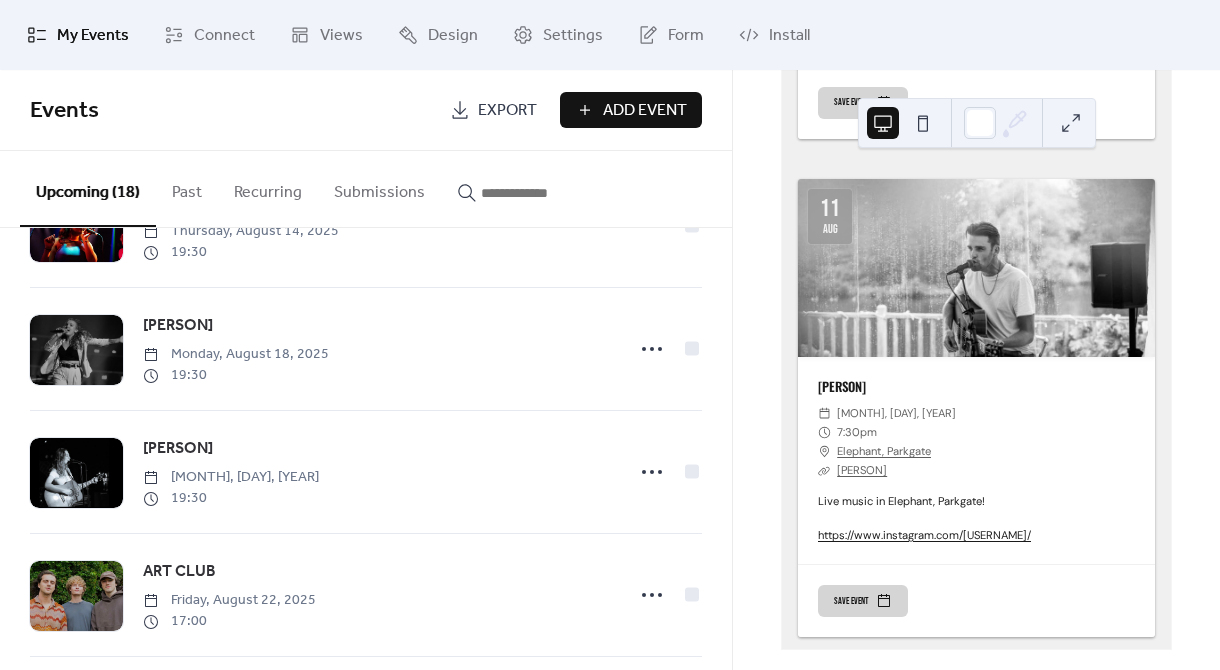 scroll, scrollTop: 1126, scrollLeft: 0, axis: vertical 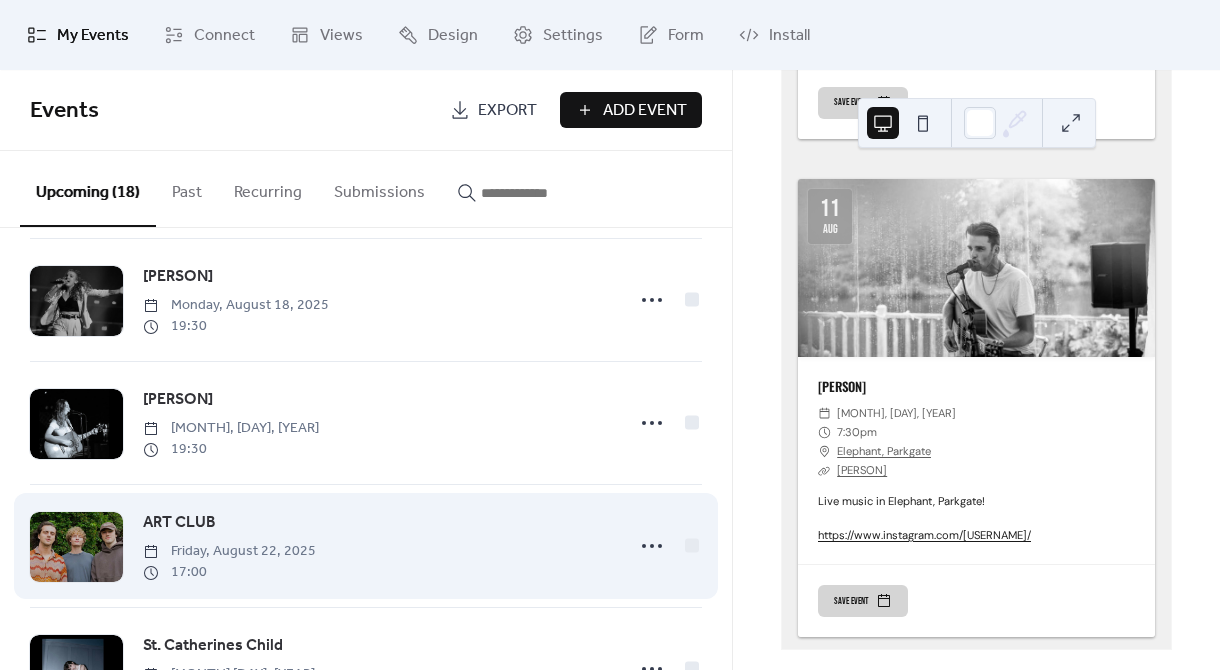 click on "ART CLUB Friday, August 22, 2025 17:00" at bounding box center (377, 546) 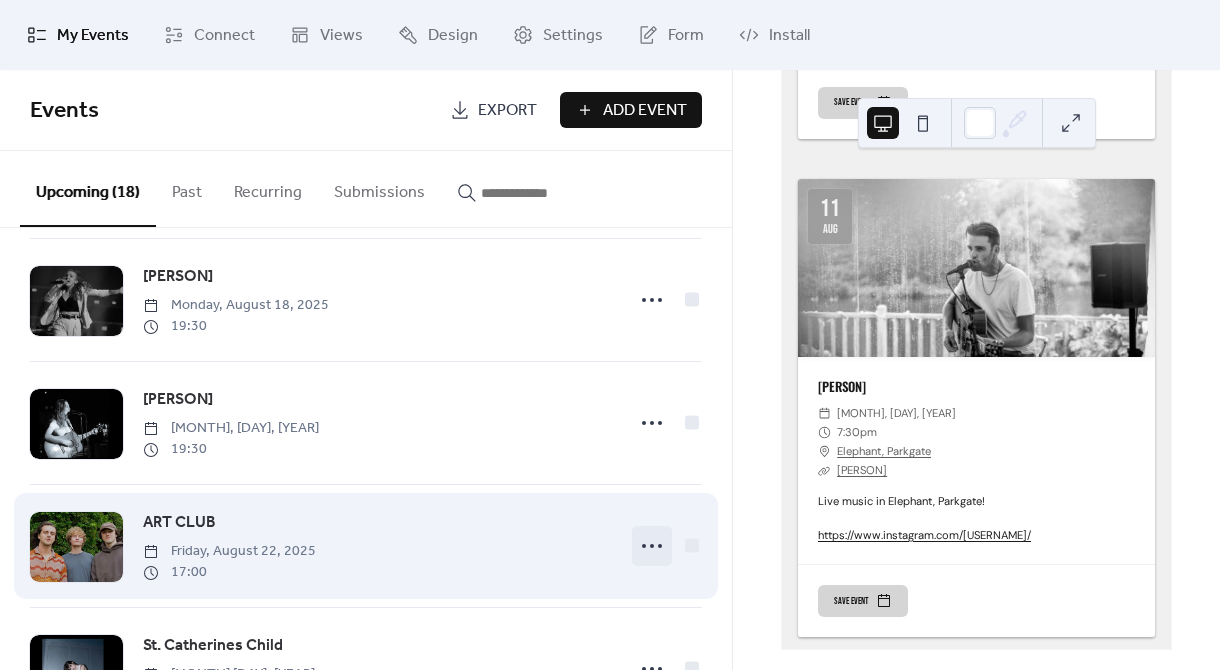 click 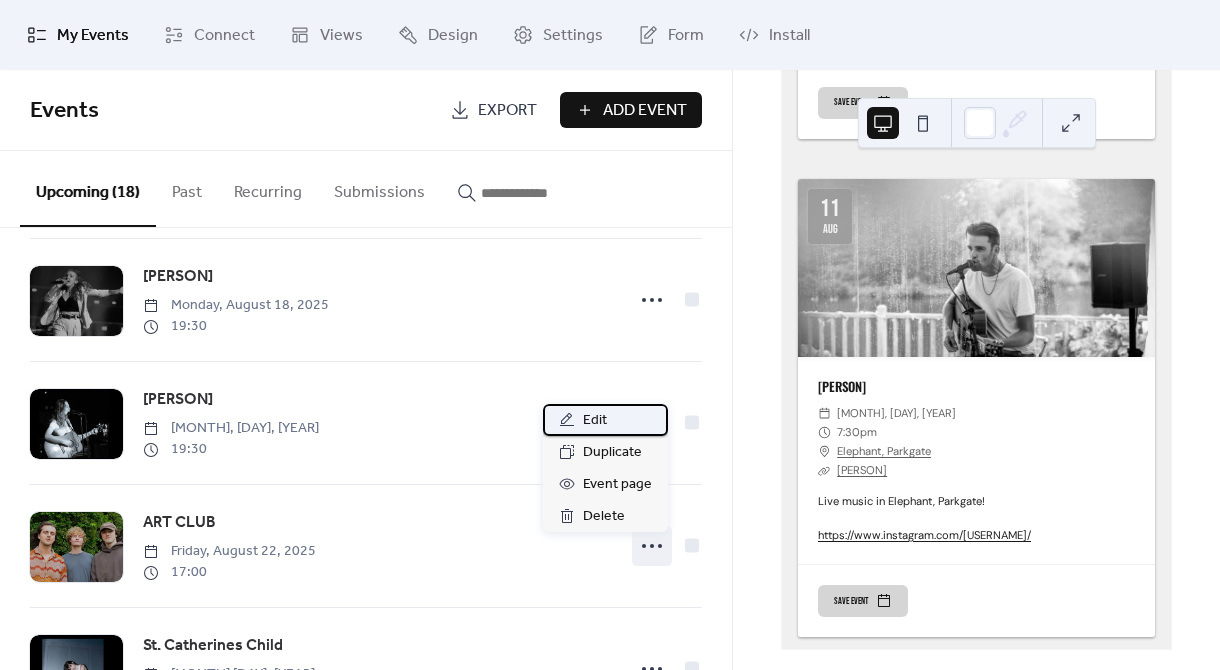 click on "Edit" at bounding box center (605, 420) 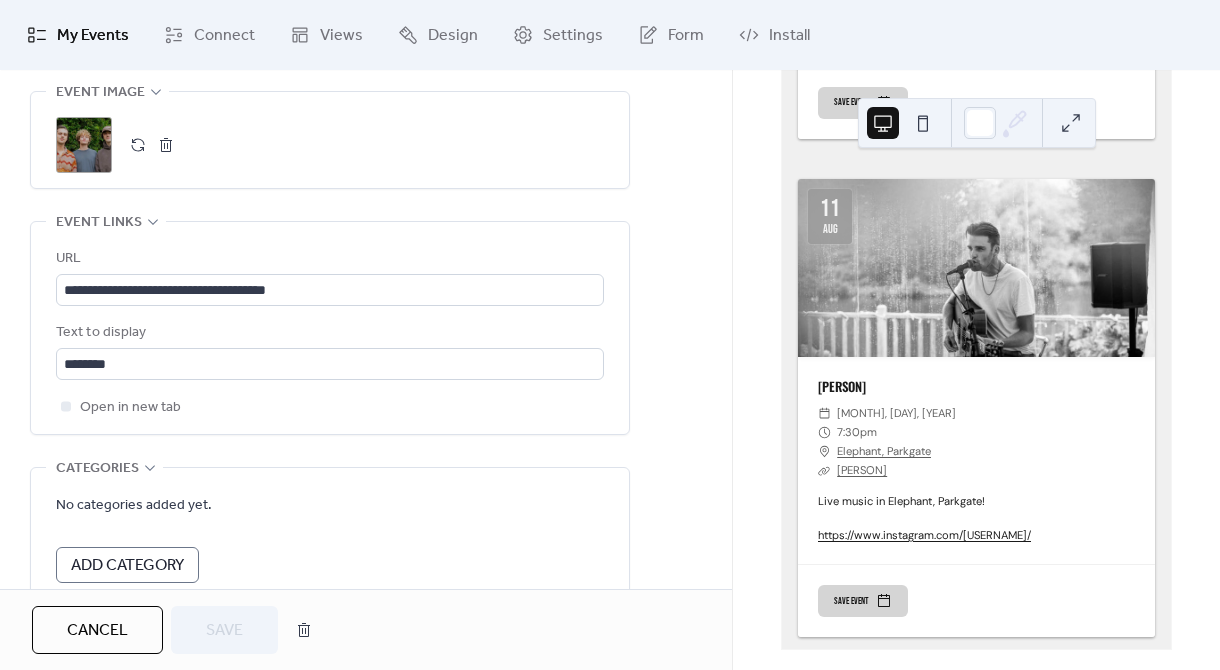 scroll, scrollTop: 1062, scrollLeft: 0, axis: vertical 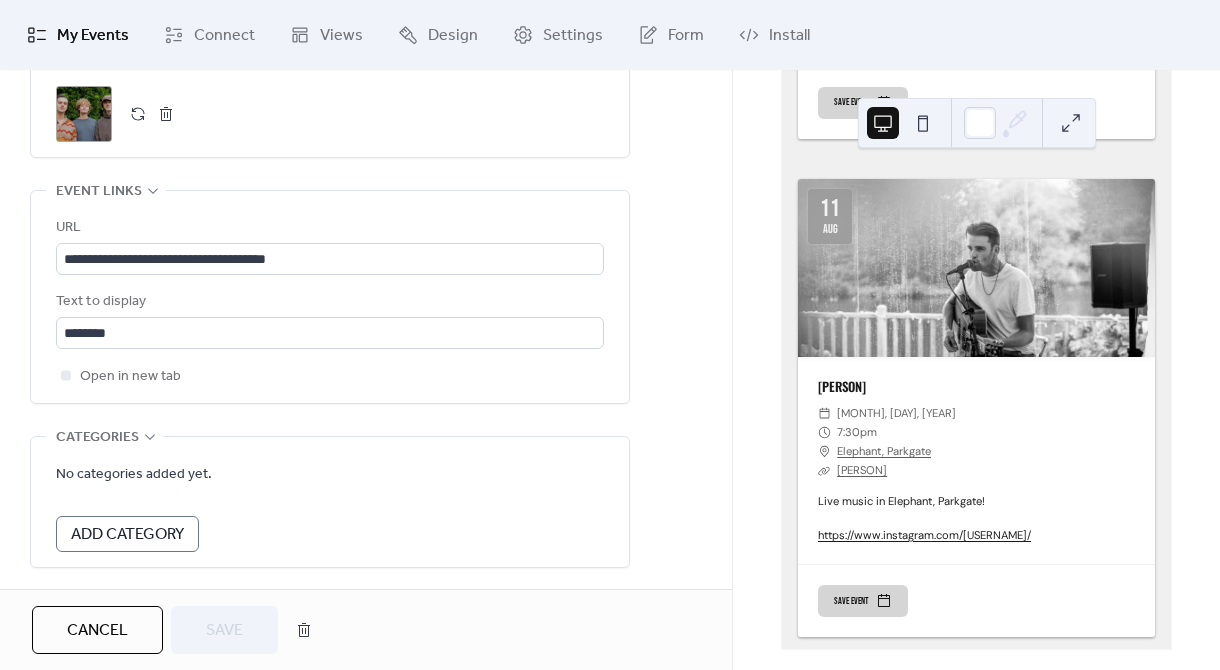 drag, startPoint x: 156, startPoint y: 530, endPoint x: 499, endPoint y: 450, distance: 352.2059 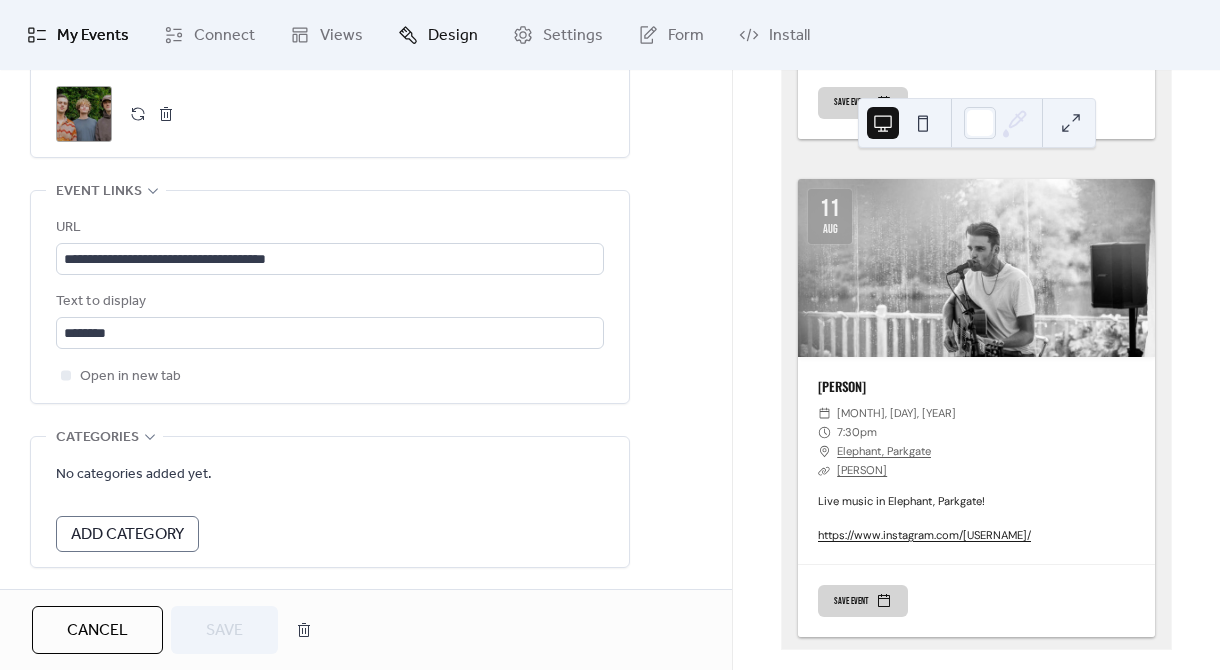 click on "Design" at bounding box center (453, 36) 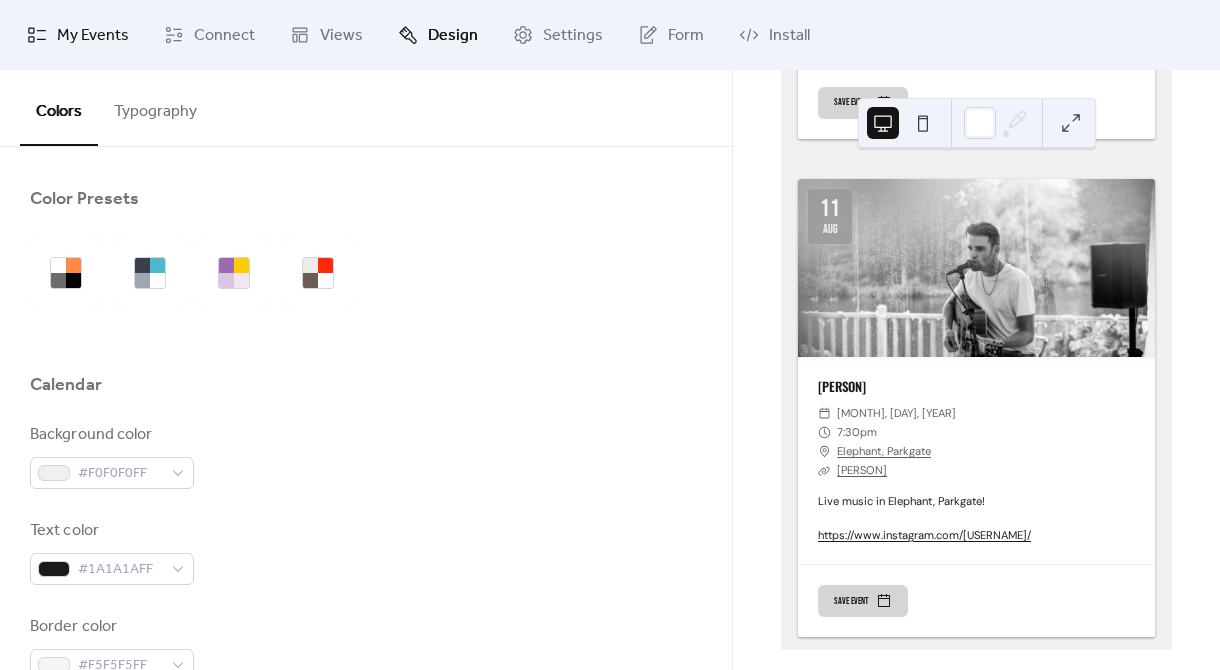 click on "My Events" at bounding box center [93, 36] 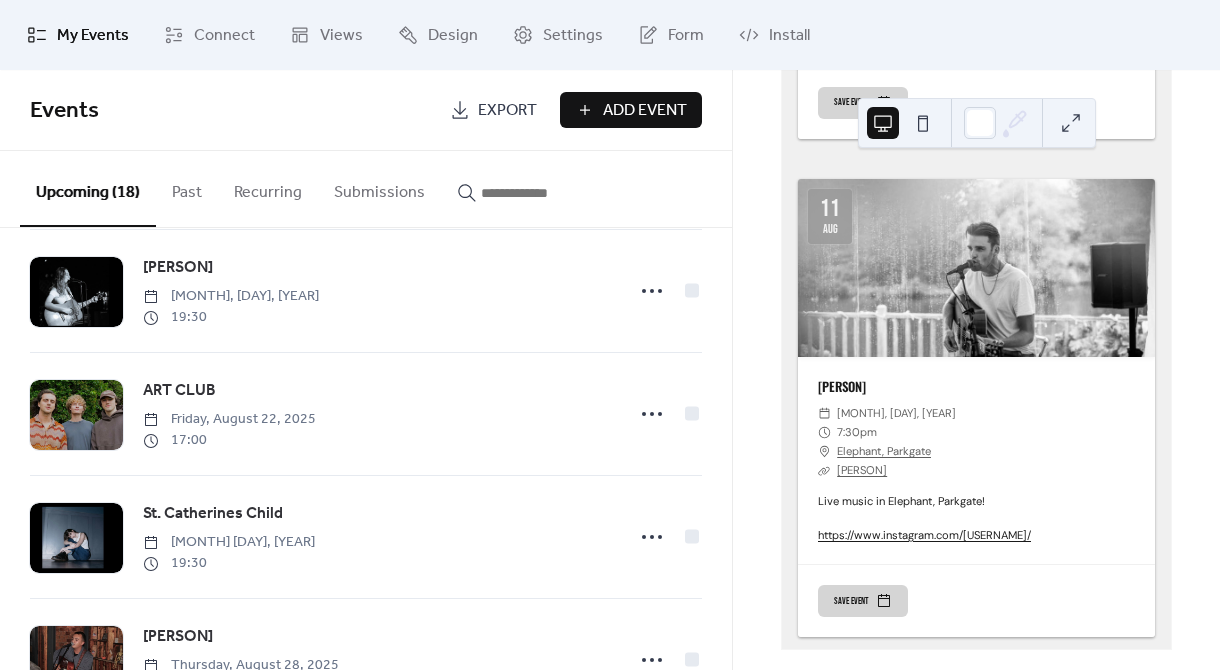 scroll, scrollTop: 1283, scrollLeft: 0, axis: vertical 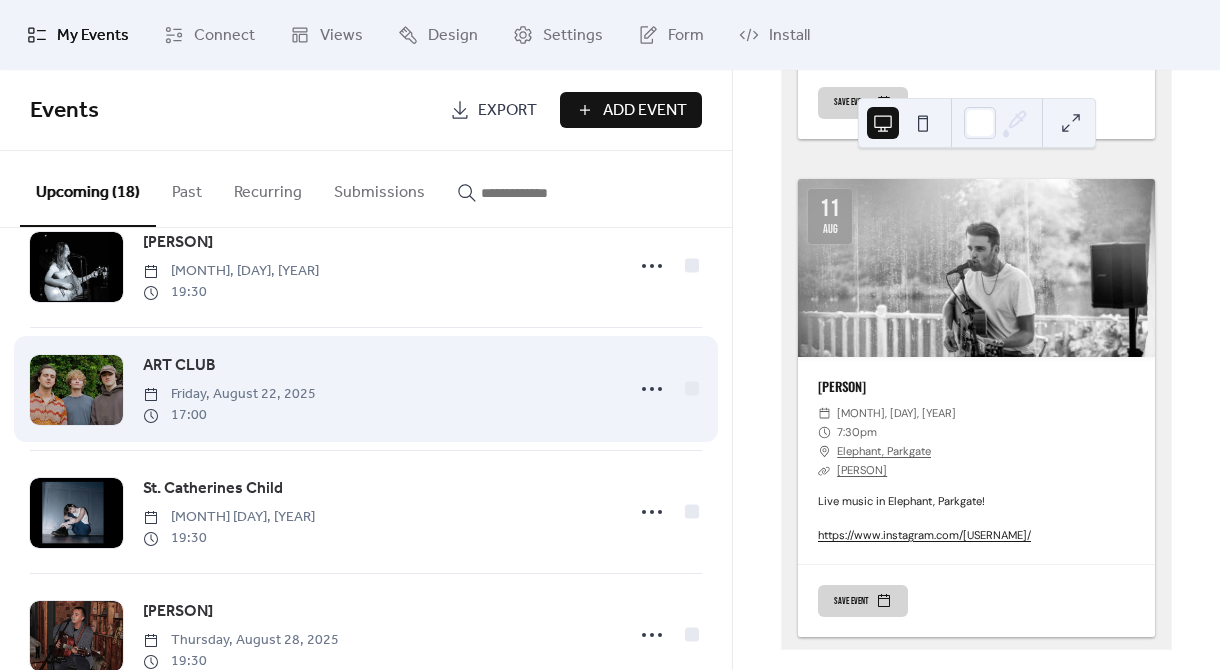 click on "ART CLUB" at bounding box center [179, 366] 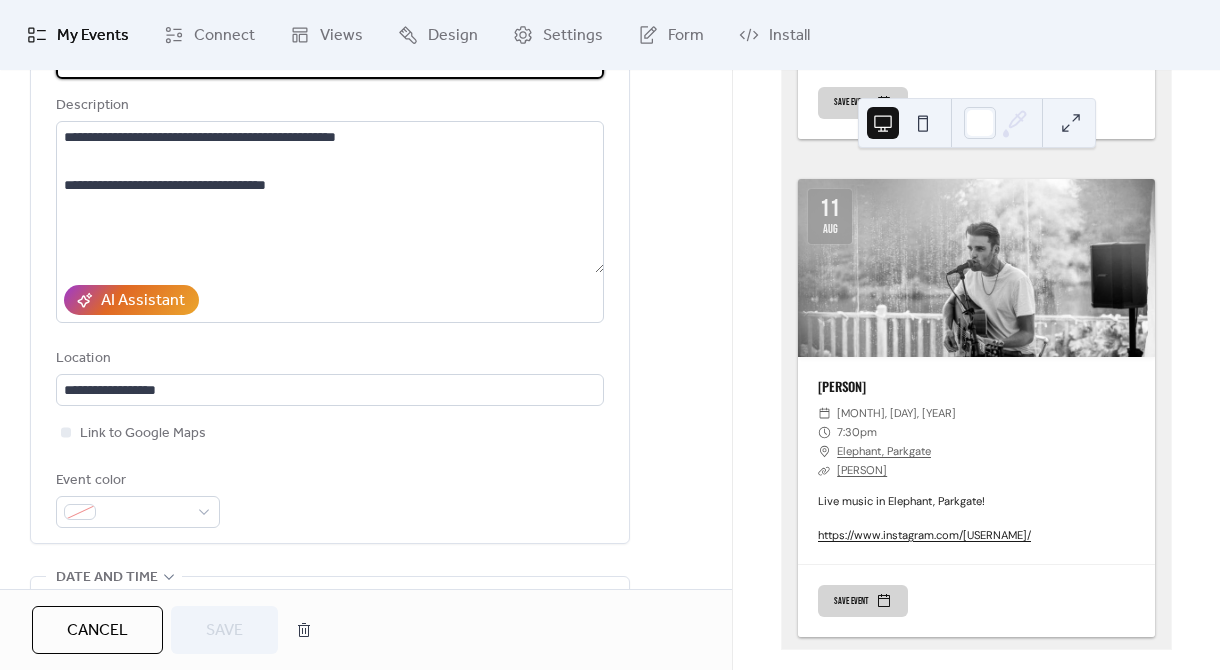 scroll, scrollTop: 189, scrollLeft: 0, axis: vertical 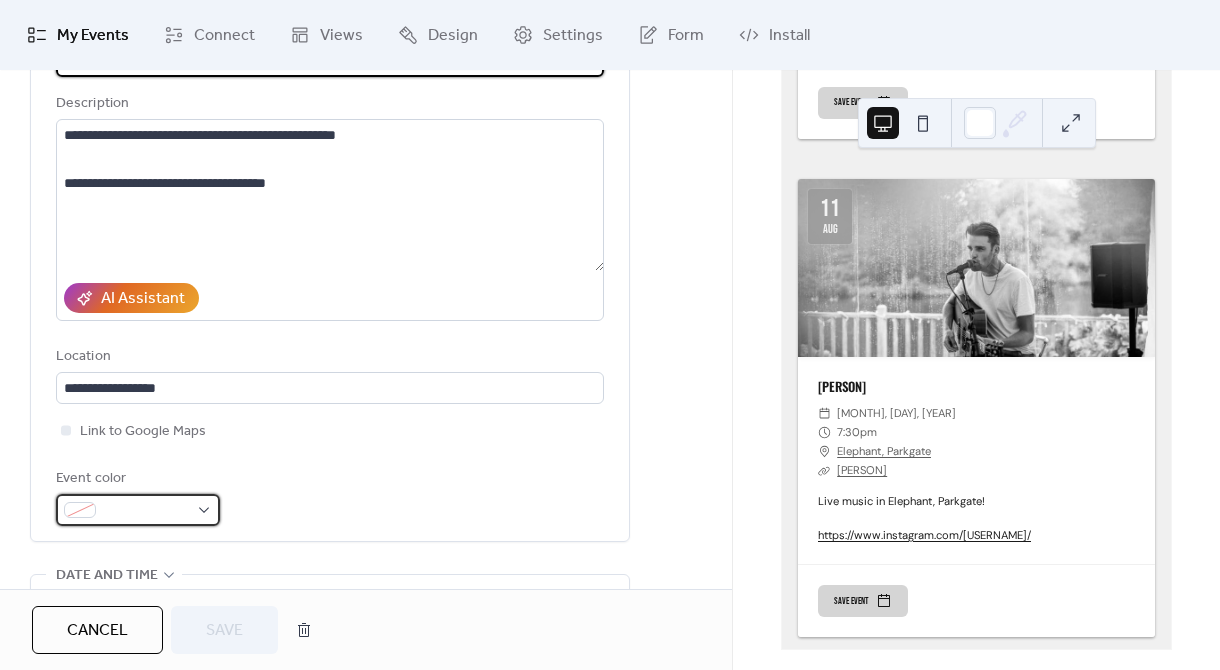click at bounding box center [146, 511] 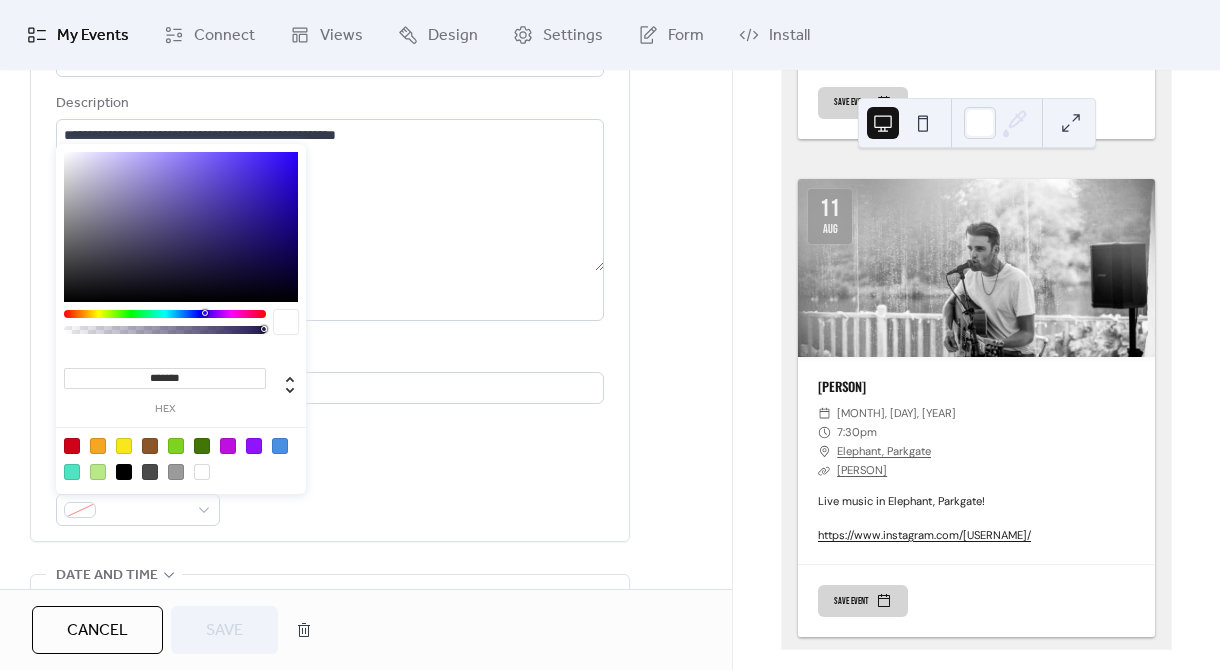 click on "*******" at bounding box center (165, 378) 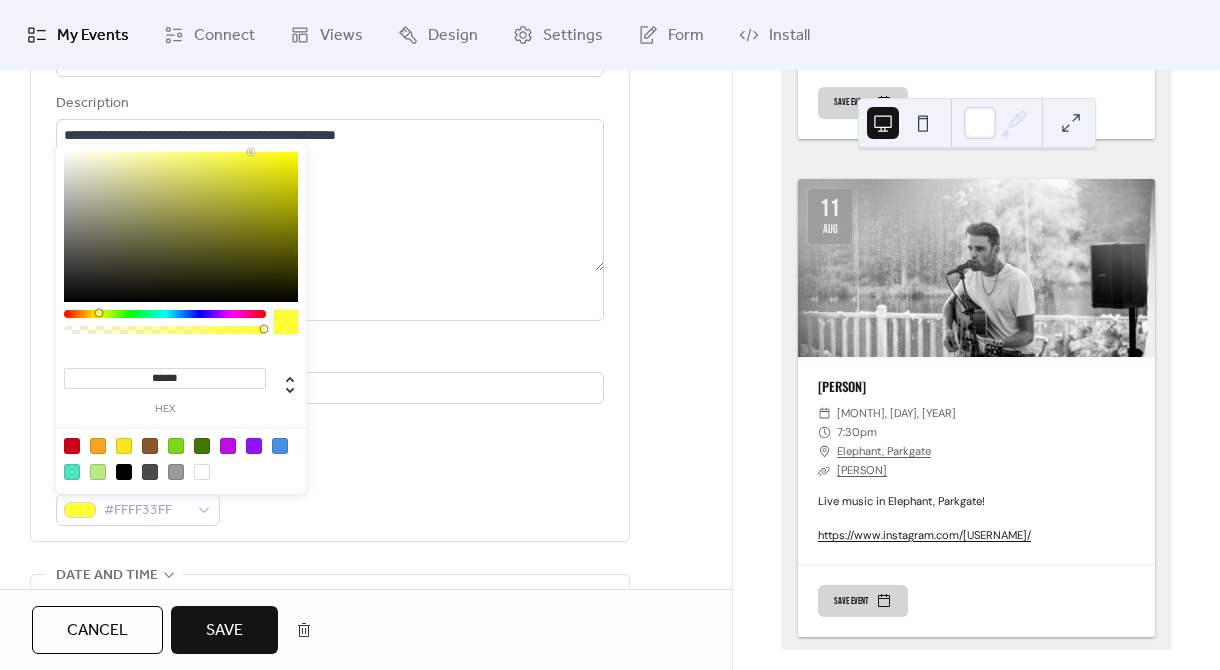 type on "*******" 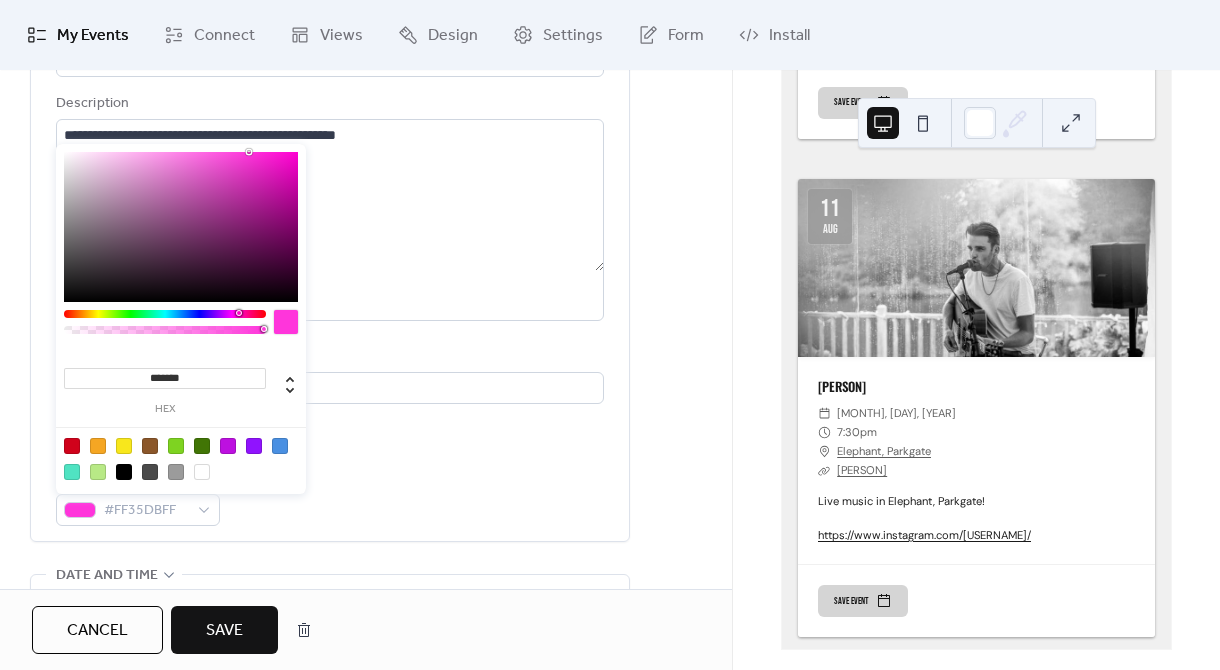 click on "Upcoming events 17 Today 17 Jul [PERSON] ​ Thursday, July 17, 2025 ​ 7:30pm ​ Elephant, Parkgate ​ [PERSON] Live music in Elephant, Parkgate!  https://www.instagram.com/connorfarrellmusic Save event 21 Jul [PERSON] ​ Monday, July 21, 2025 ​ 7:30pm ​ Elephant, Parkgate ​ [PERSON] Music Live music in Elephant, Parkgate!  https://www.instagram.com/rachellucymusic/ Save event 24 Jul [PERSON] ​ Thursday, July 24, 2025 ​ 7:30pm ​ Elephant, Parkgate ​ [PERSON] Live music in Elephant, Parkgate!  https://www.instagram.com/joebennettmusic/ Save event 28 Jul [PERSON] ​ Monday, July 28, 2025 ​ 7:30pm ​ Elephant, Parkgate ​ [PERSON] Live music in Elephant, Parkgate!  https://www.instagram.com/dannyjonesmusic/ Save event 31 Jul [PERSON] ​ Thursday, July 31, 2025 ​ 7:30pm ​ Elephant, Parkgate ​ [PERSON] Live music in Elephant, Parkgate!  https://www.instagram.com/carlosgrassot/ Save event 4 Aug [PERSON] ​ Monday, August 4, 2025 ​ 7:30pm" at bounding box center (976, 370) 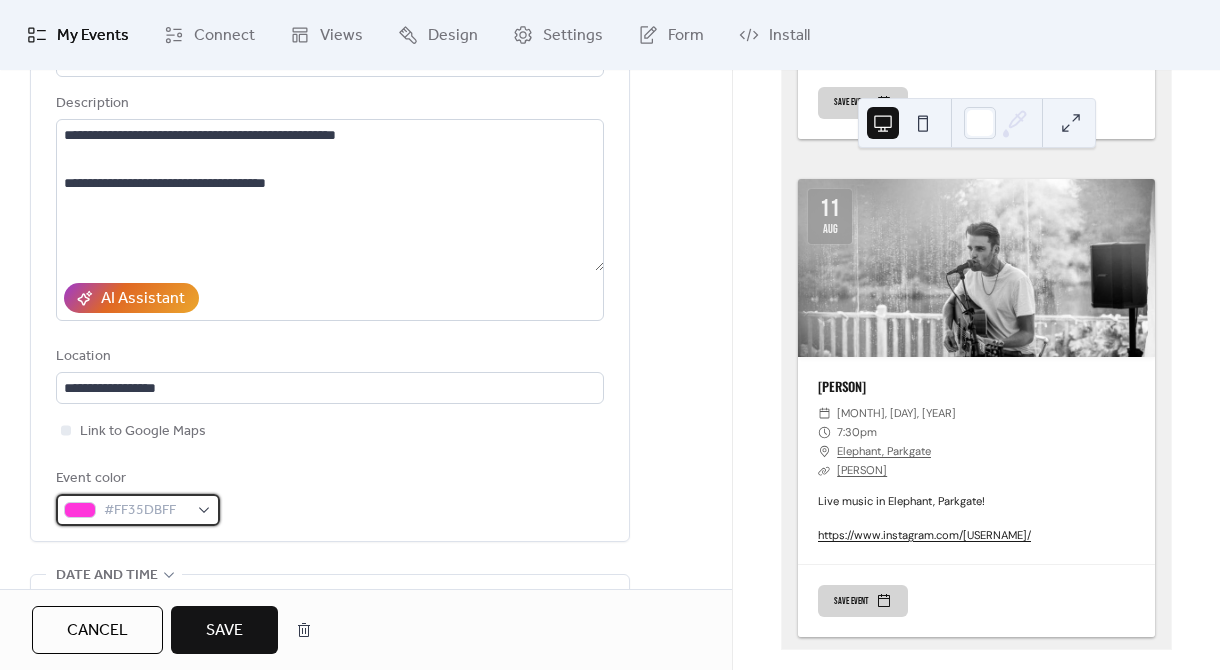 click on "#FF35DBFF" at bounding box center [146, 511] 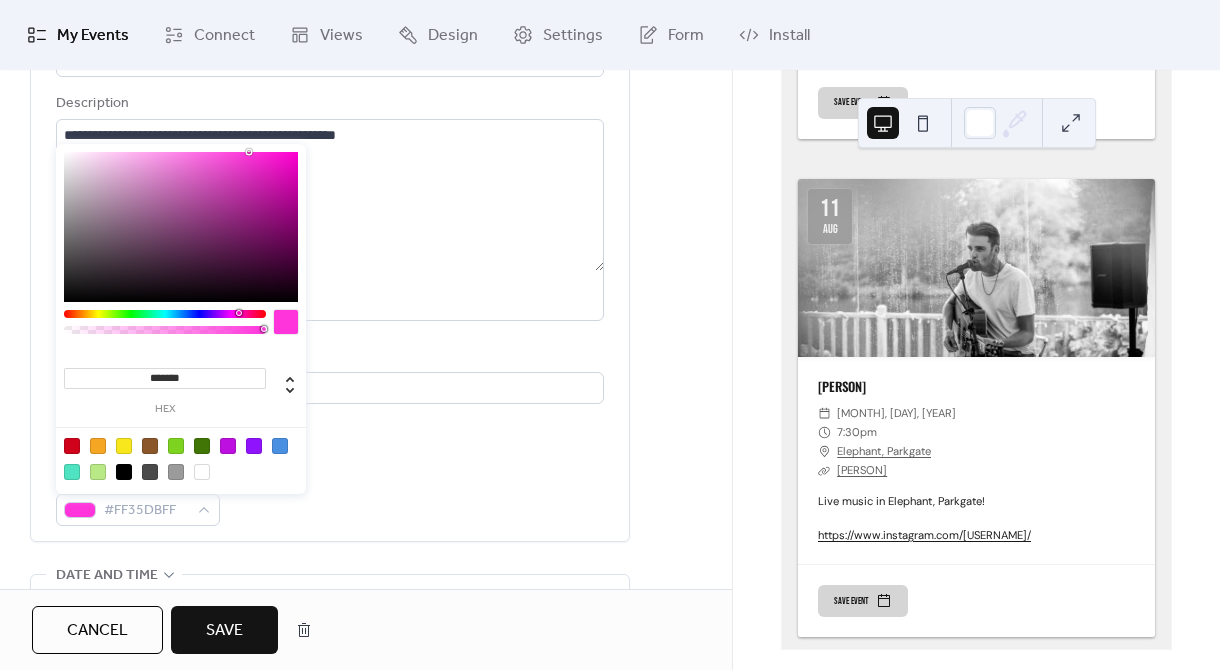 click on "*******" at bounding box center (165, 378) 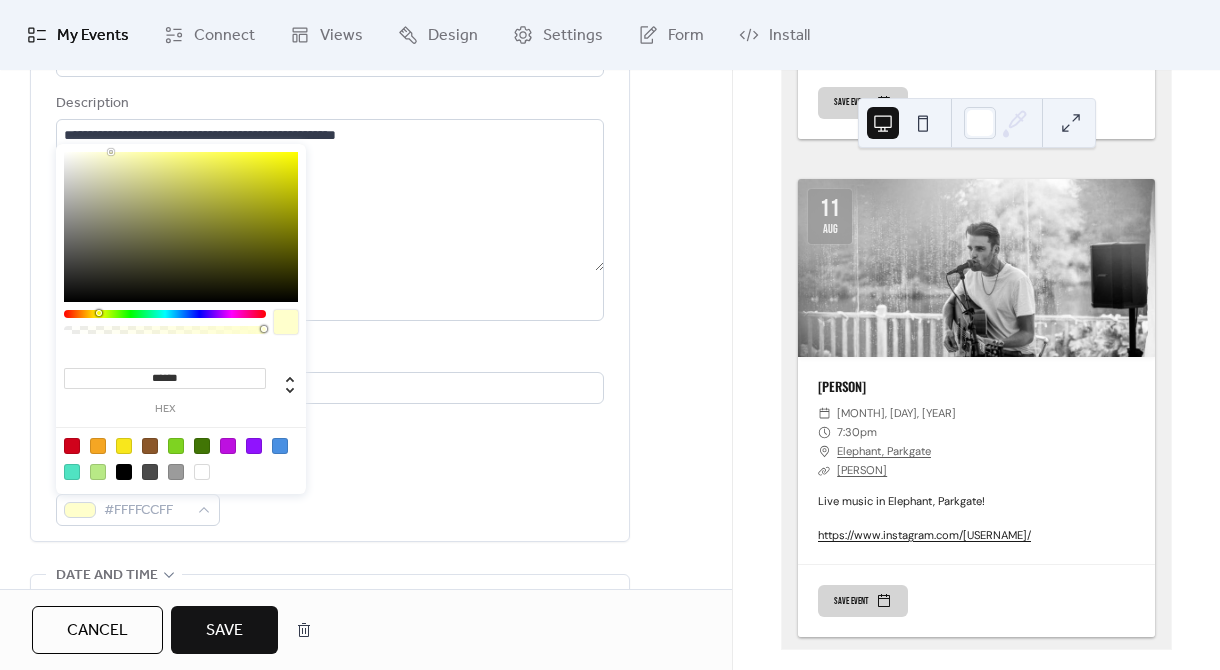 type on "*******" 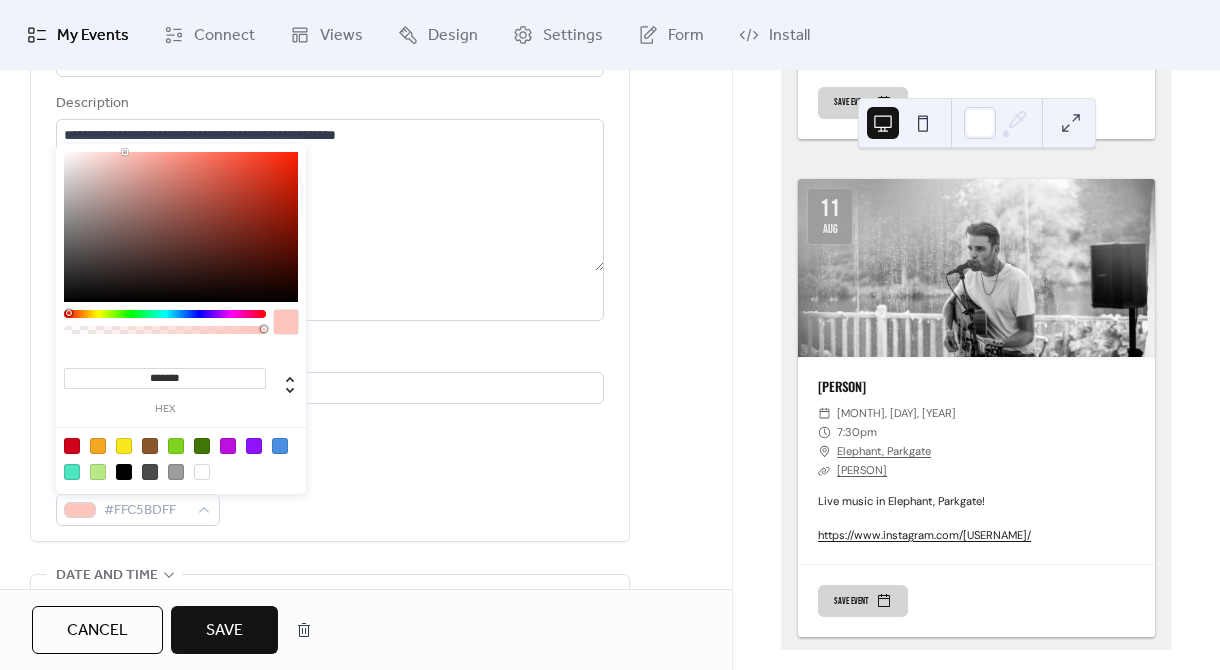 click on "**********" at bounding box center [366, 800] 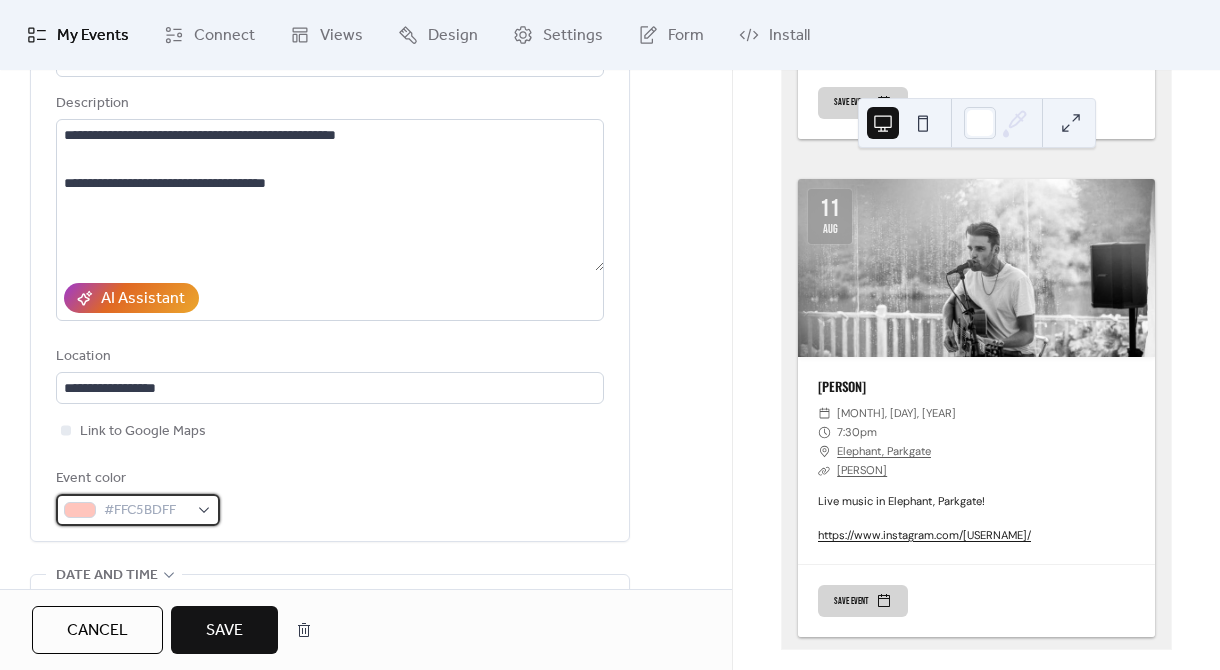 click on "#FFC5BDFF" at bounding box center [146, 511] 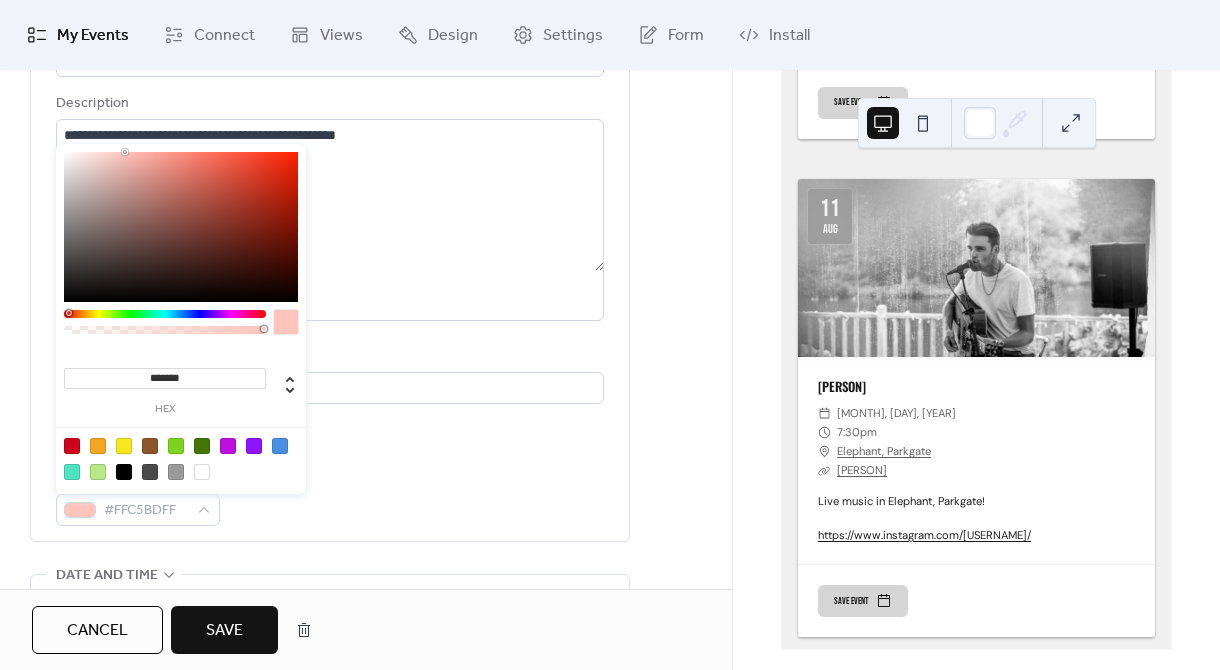 click on "*******" at bounding box center [165, 378] 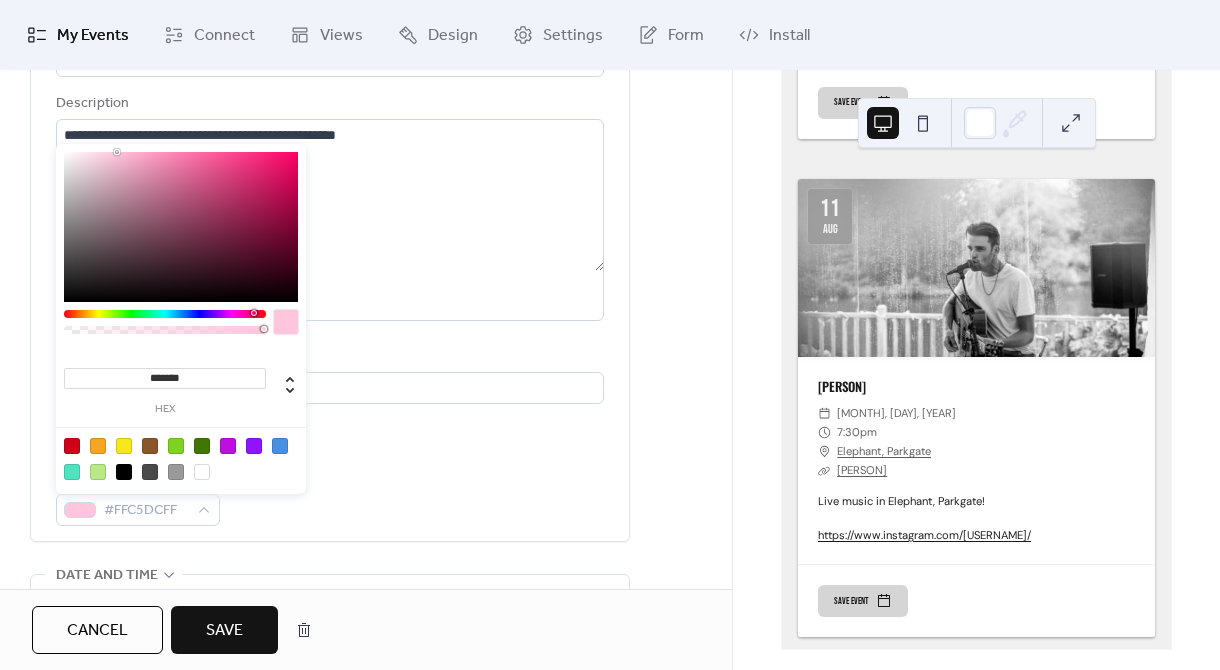 type on "*******" 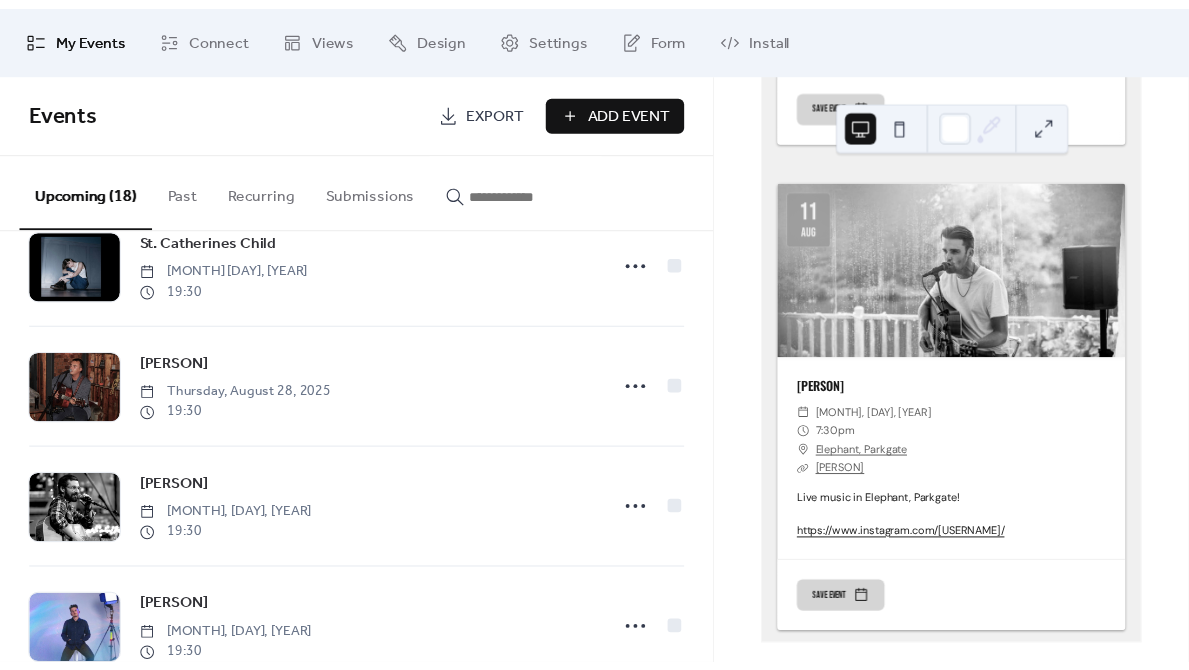 scroll, scrollTop: 1512, scrollLeft: 0, axis: vertical 